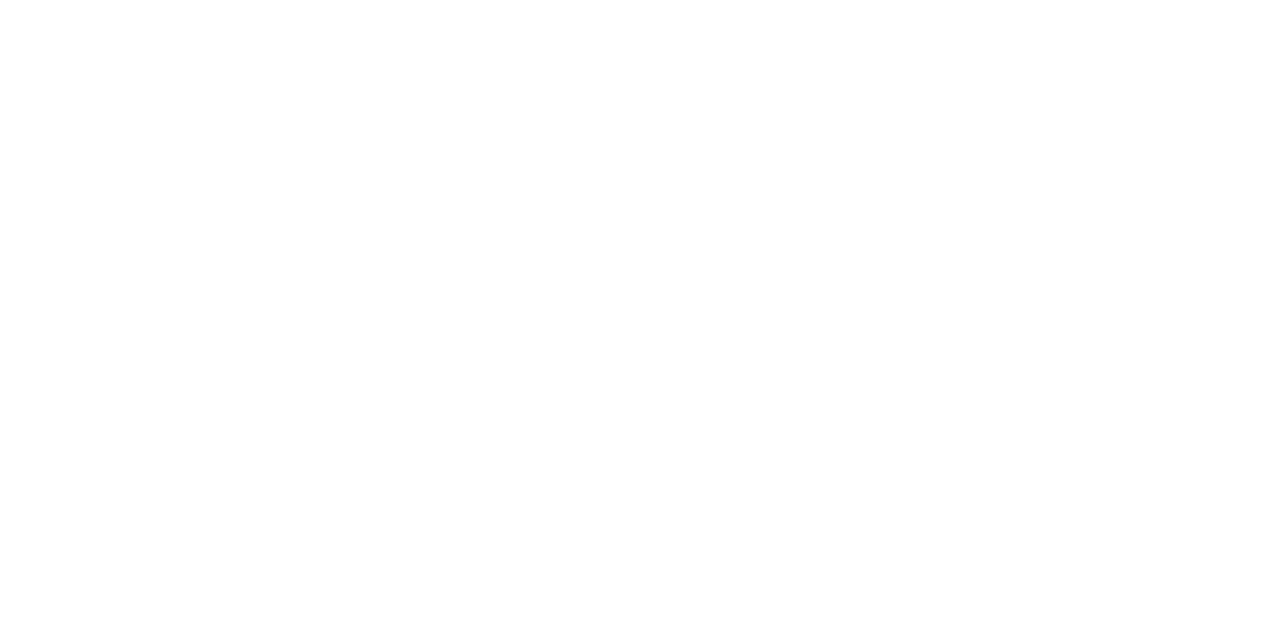 scroll, scrollTop: 0, scrollLeft: 0, axis: both 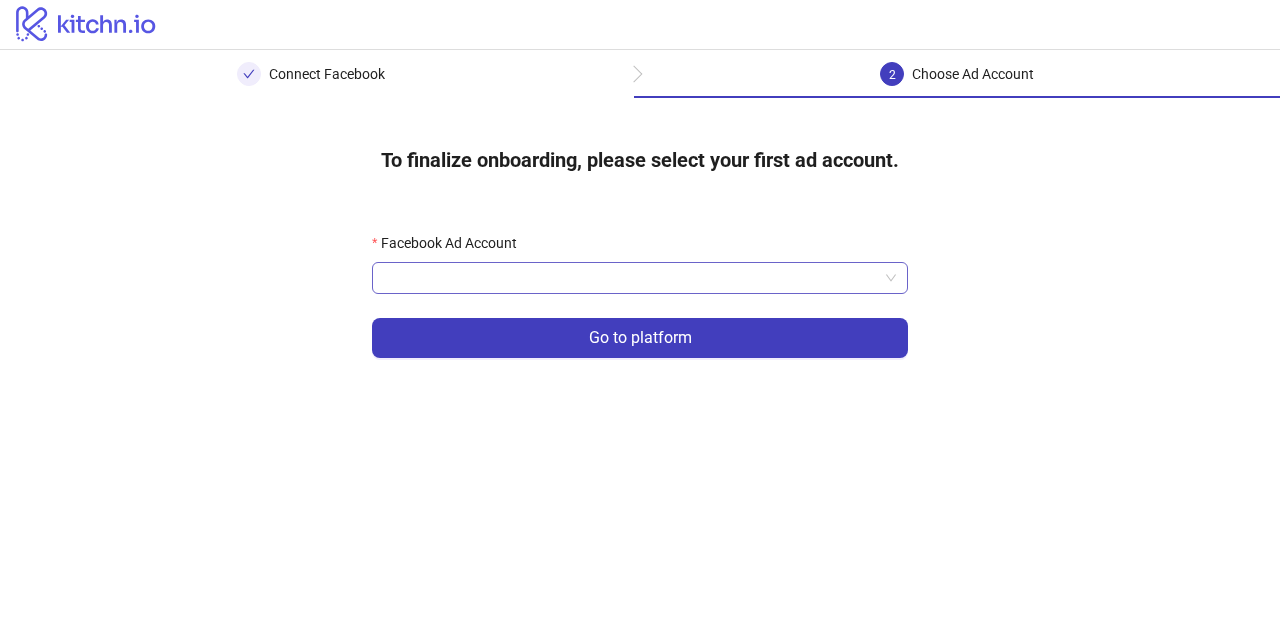 click at bounding box center [640, 278] 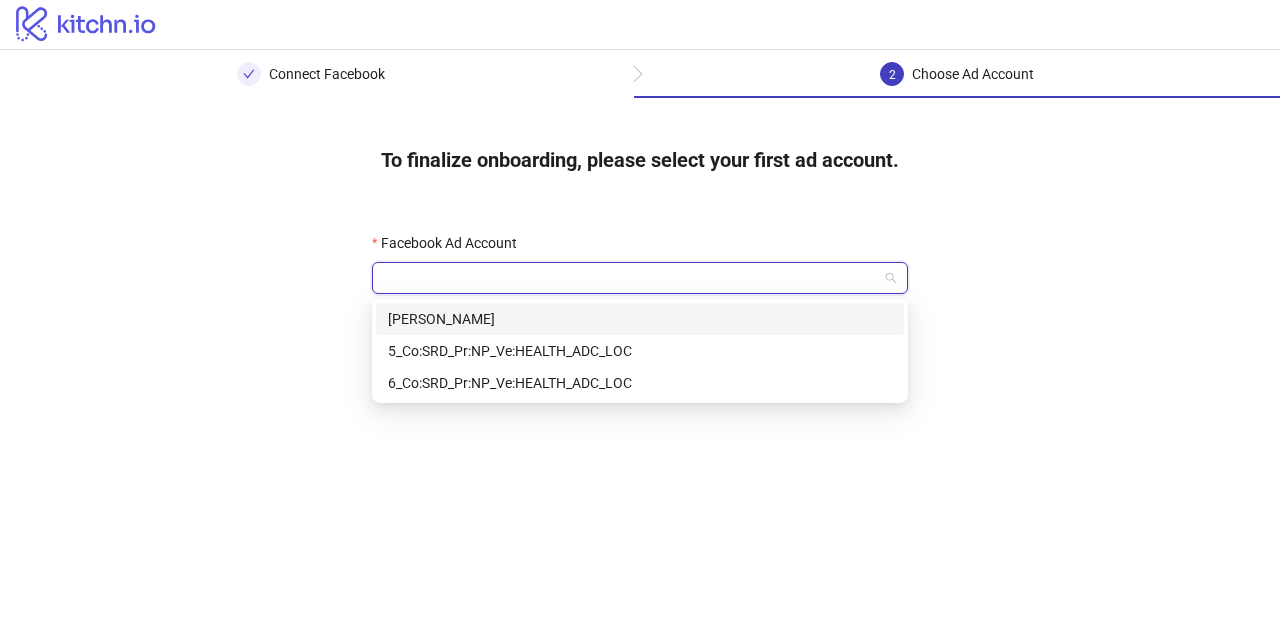 click on "To finalize onboarding, please select your first ad account. Facebook Ad Account Go to platform" at bounding box center (640, 256) 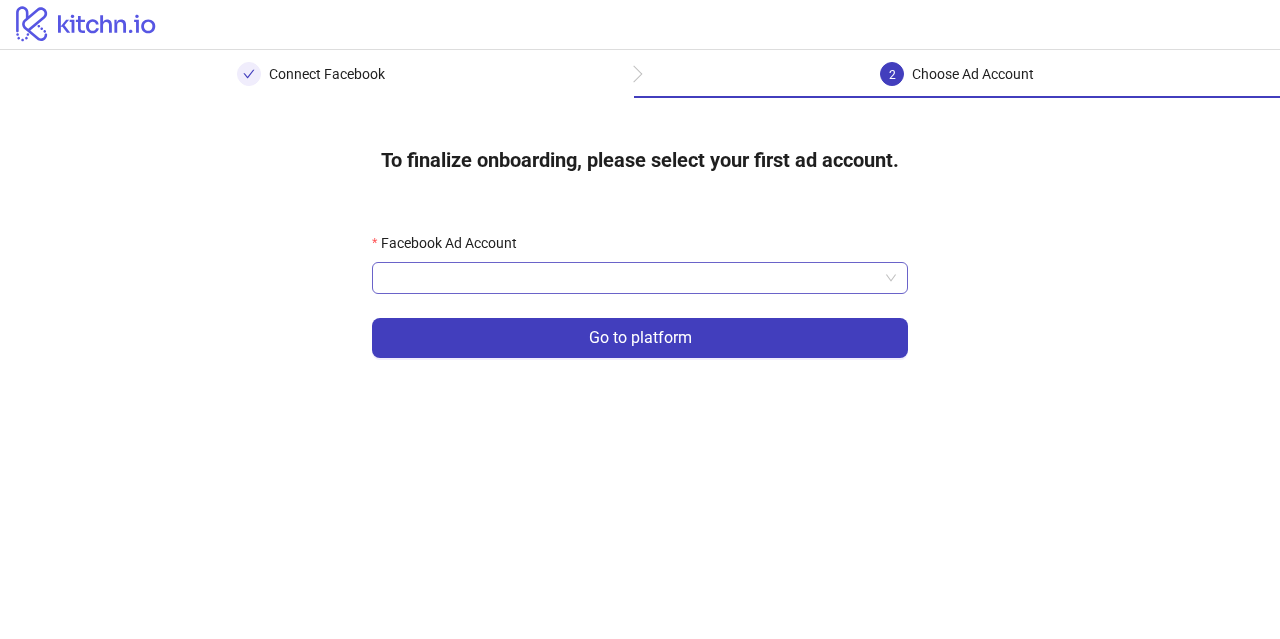 click on "Facebook Ad Account" at bounding box center (631, 278) 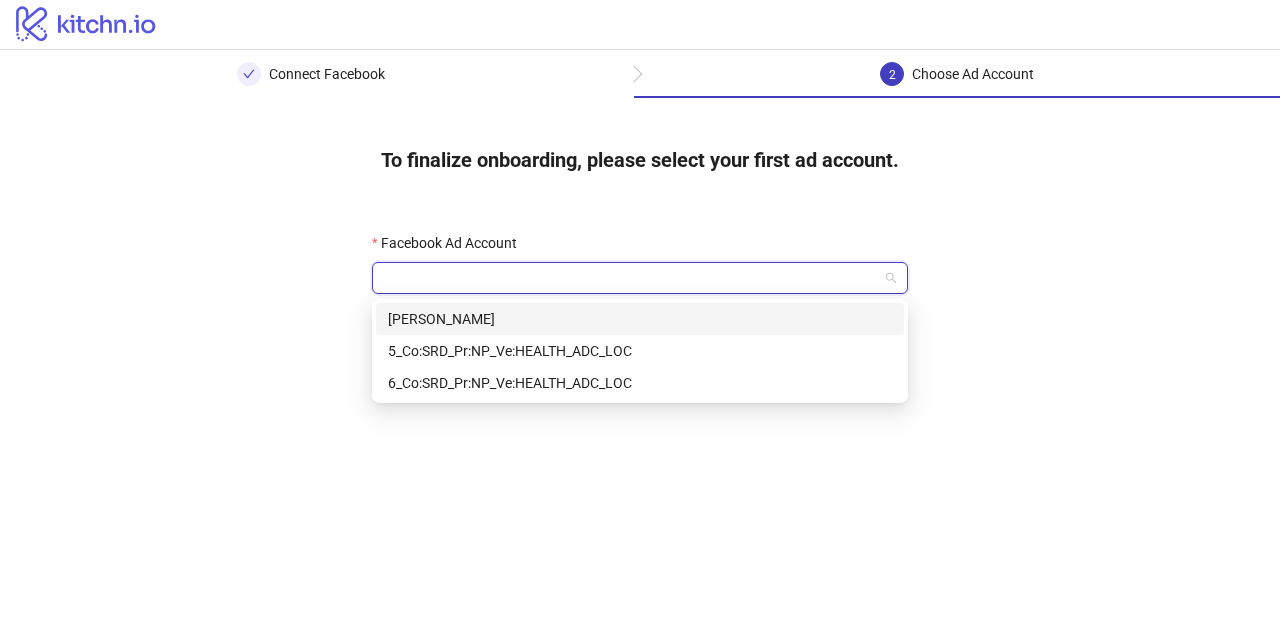 click on "To finalize onboarding, please select your first ad account. Facebook Ad Account Go to platform" at bounding box center (640, 256) 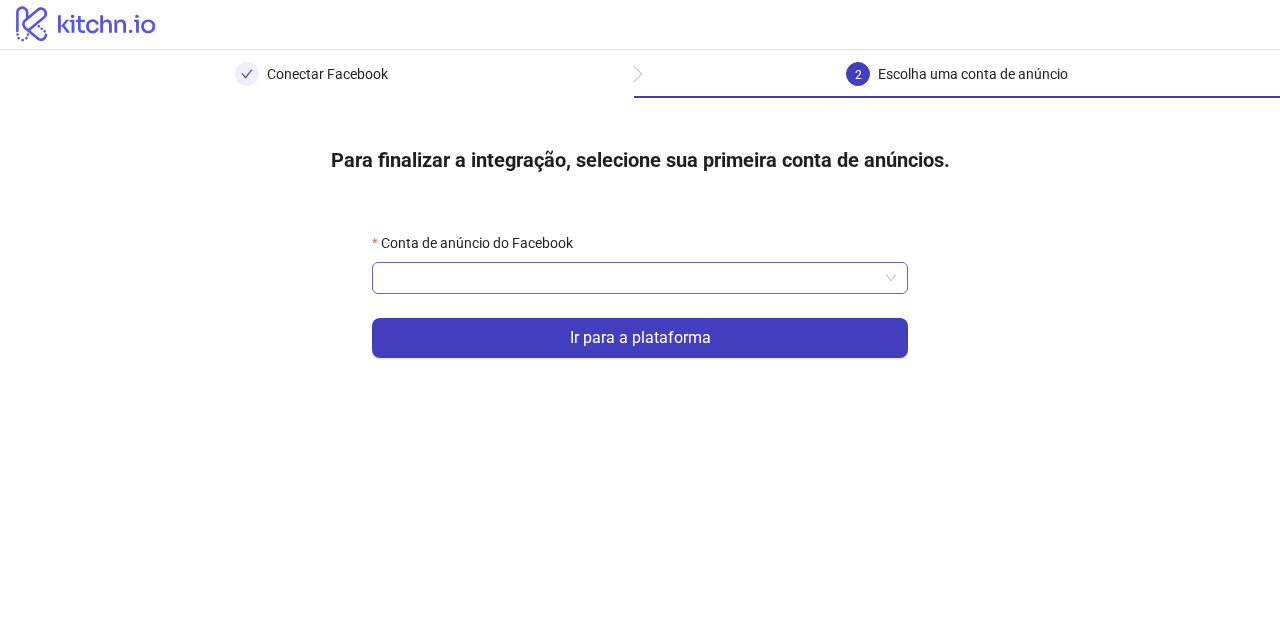 click at bounding box center (640, 278) 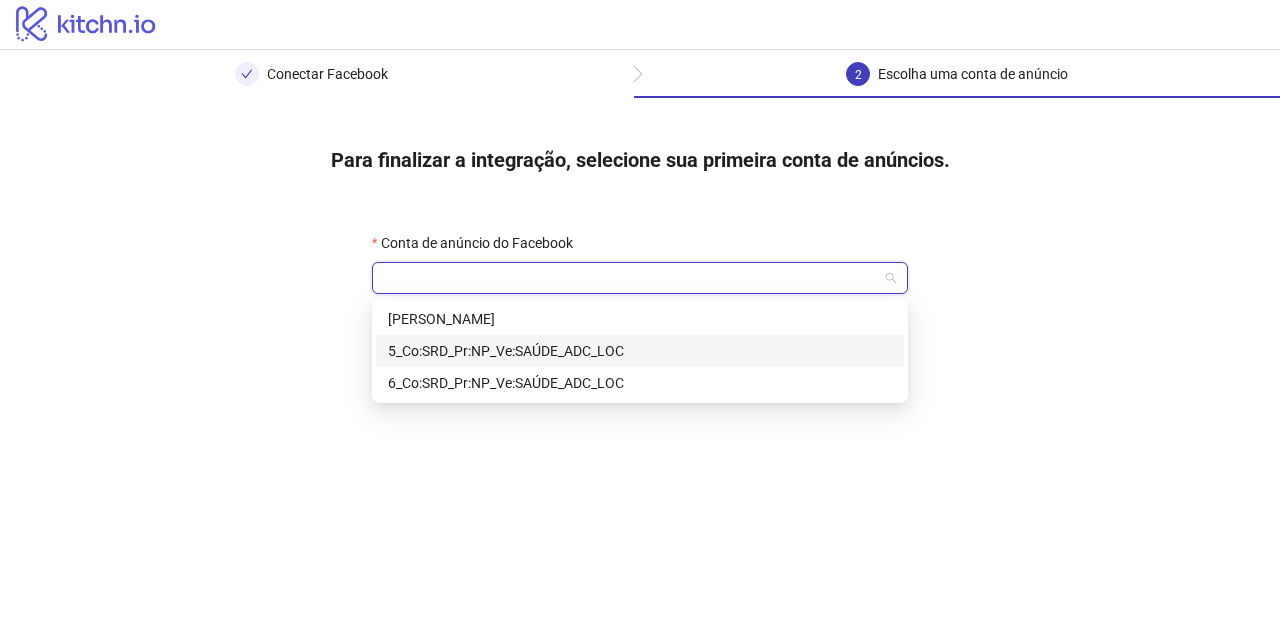 click on "5_Co:SRD_Pr:NP_Ve:SAÚDE_ADC_LOC" at bounding box center [640, 351] 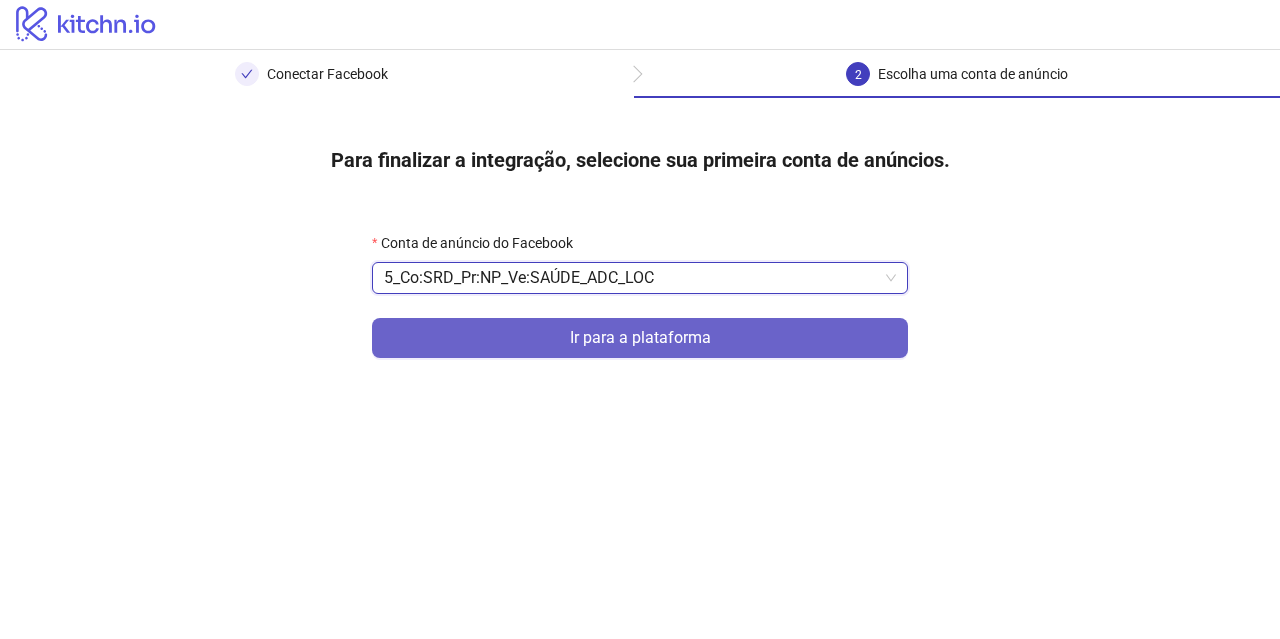 click on "Ir para a plataforma" at bounding box center [640, 338] 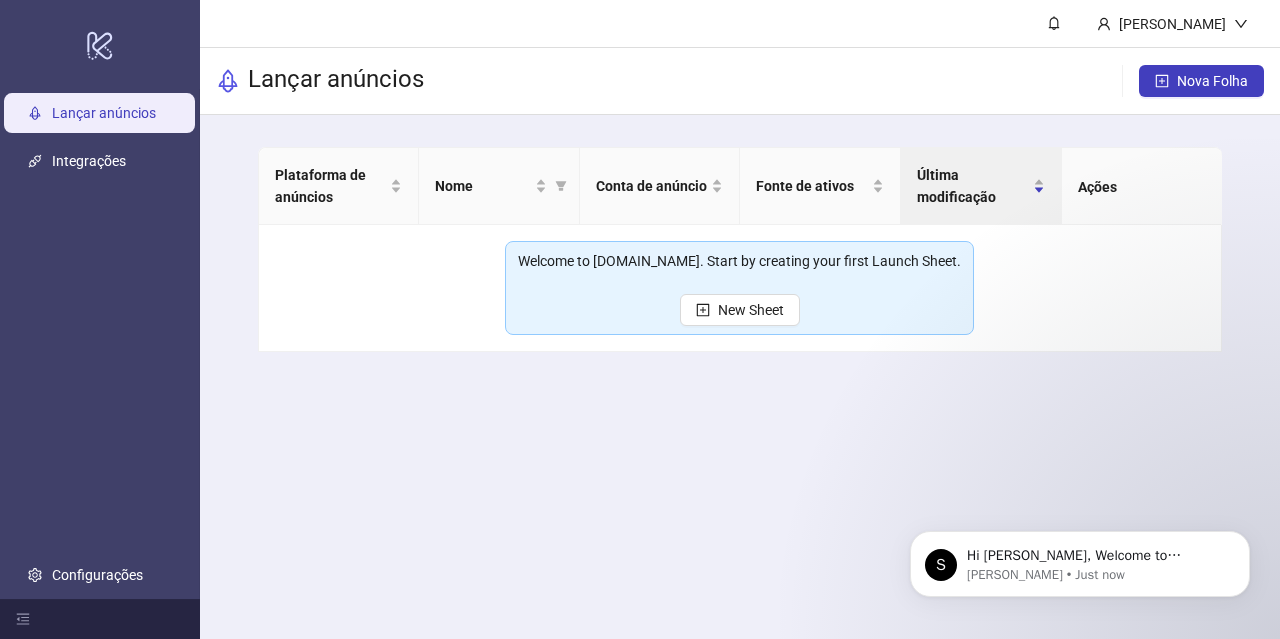 scroll, scrollTop: 0, scrollLeft: 0, axis: both 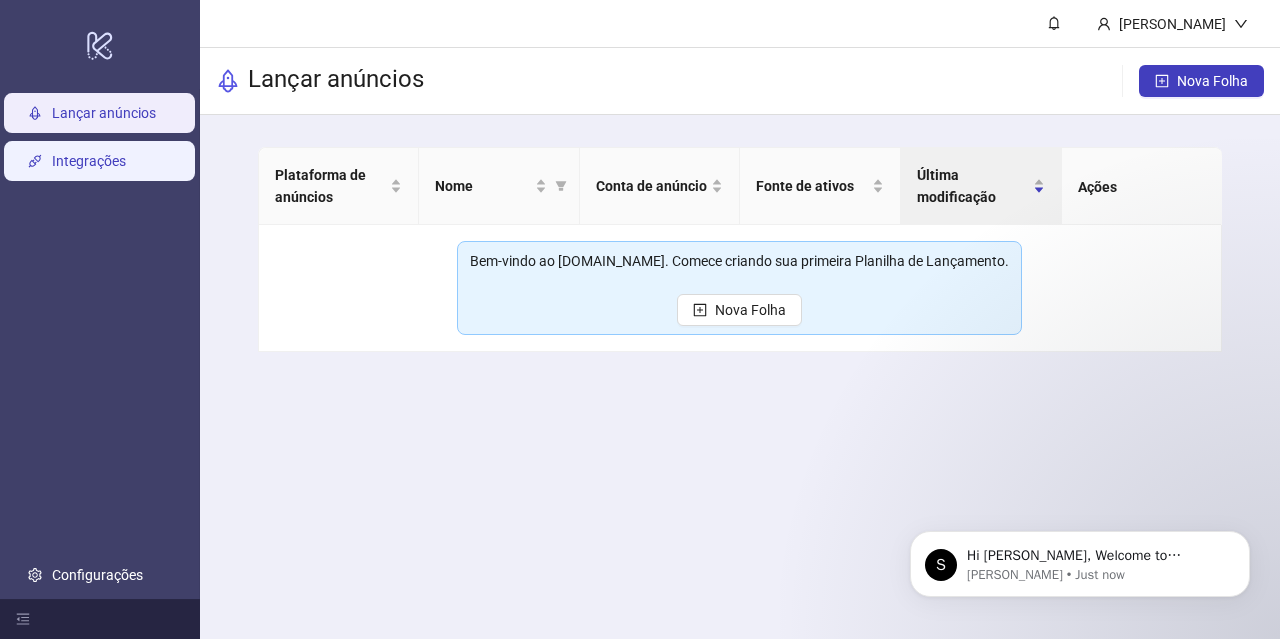 click on "Integrações" at bounding box center [89, 161] 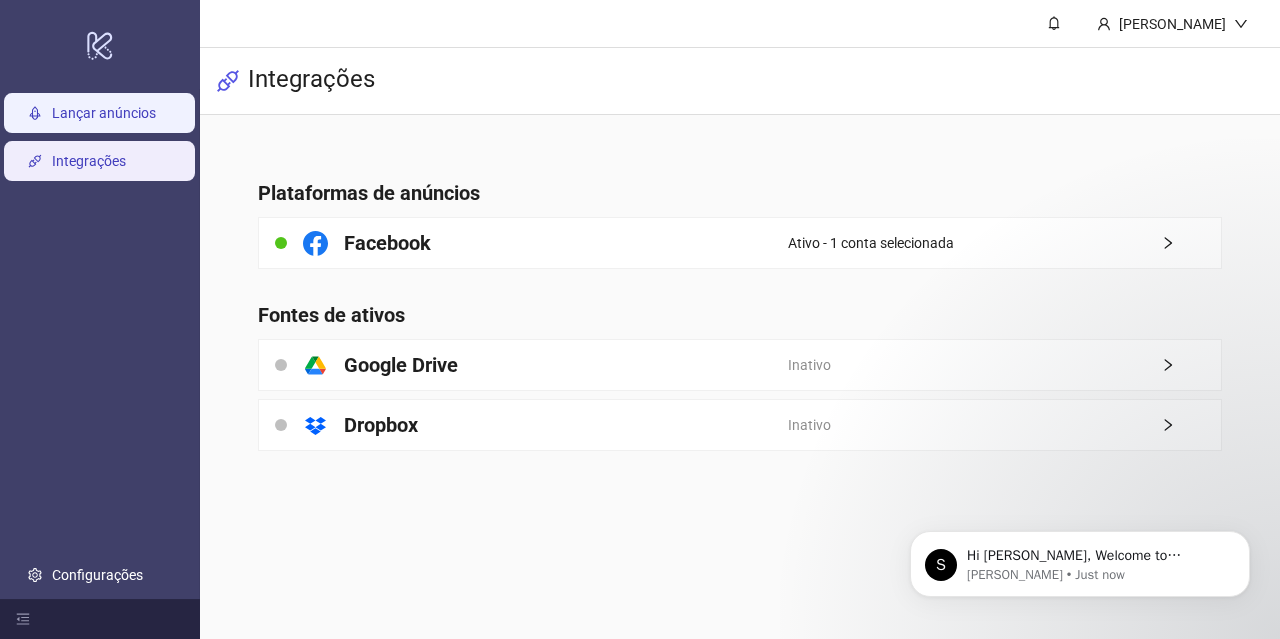 click on "Lançar anúncios" at bounding box center [104, 113] 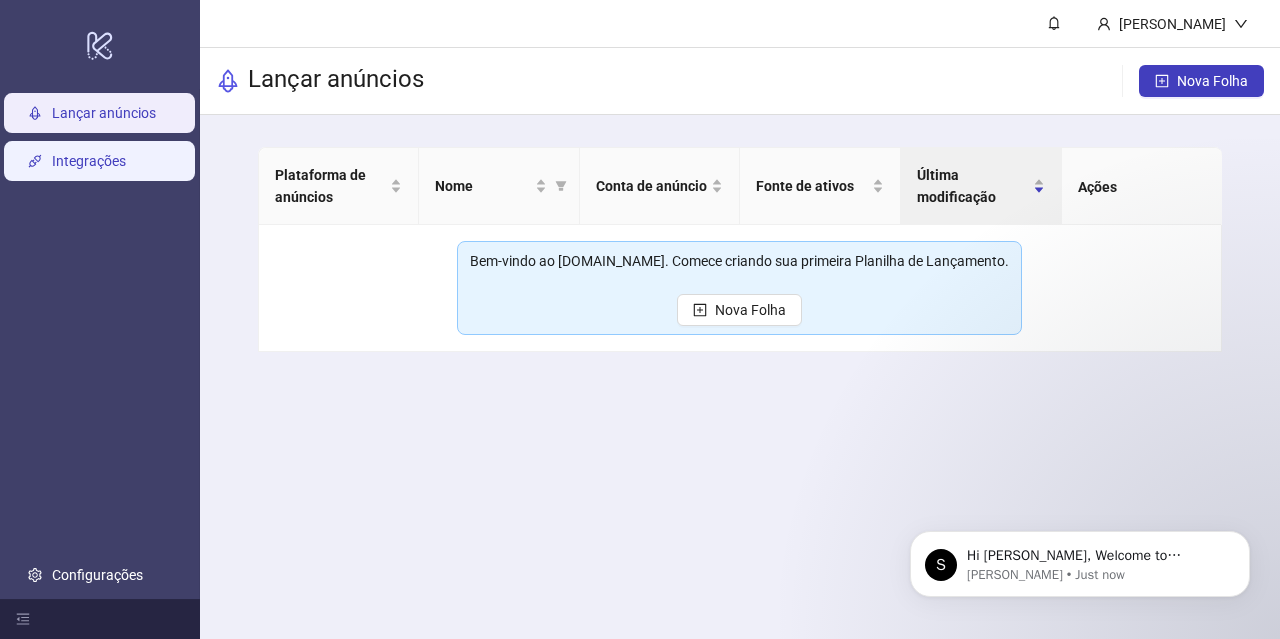 click on "Integrações" at bounding box center (89, 161) 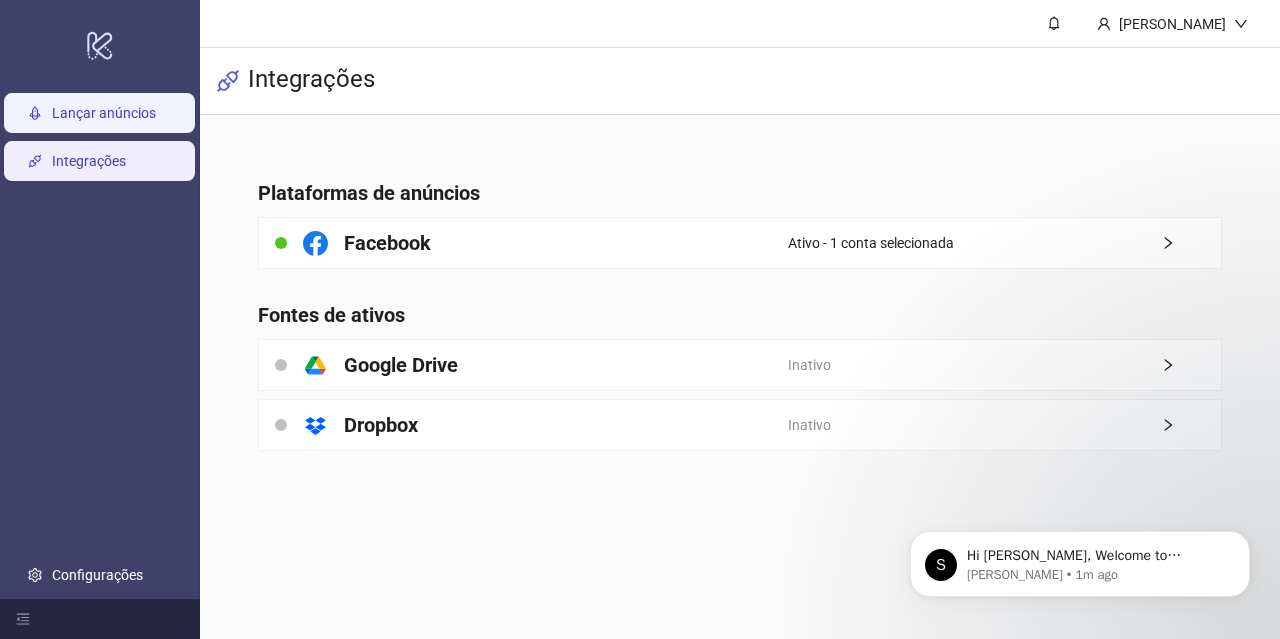 click on "Lançar anúncios" at bounding box center [104, 113] 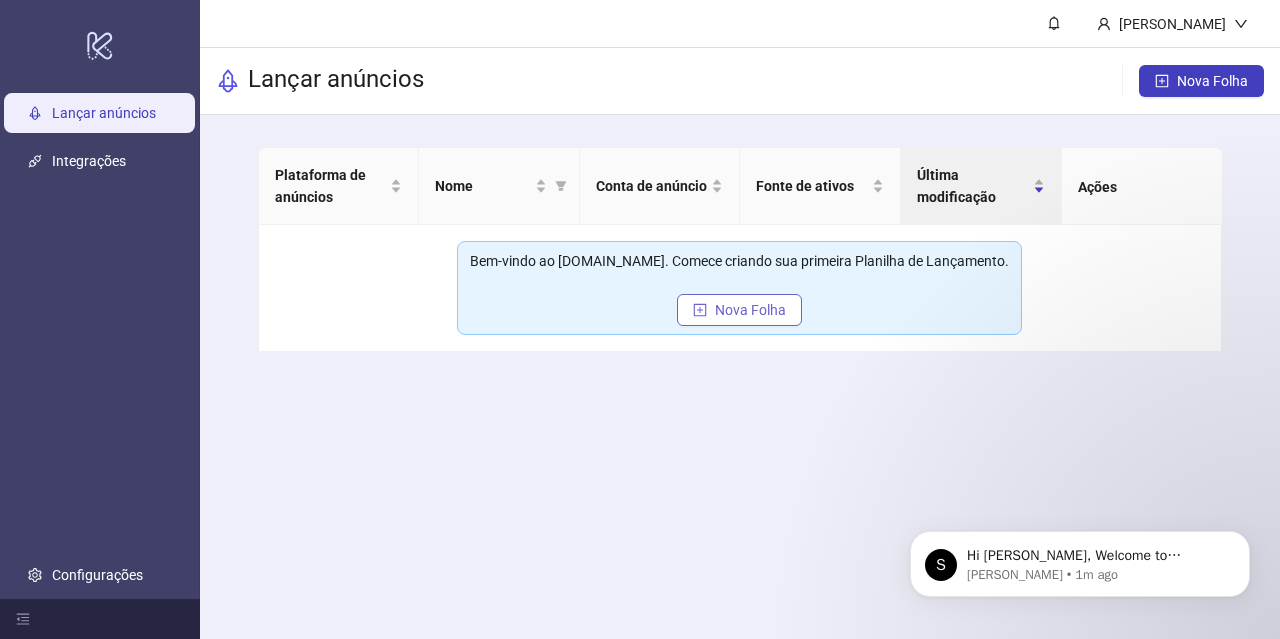 click on "Nova Folha" at bounding box center [750, 310] 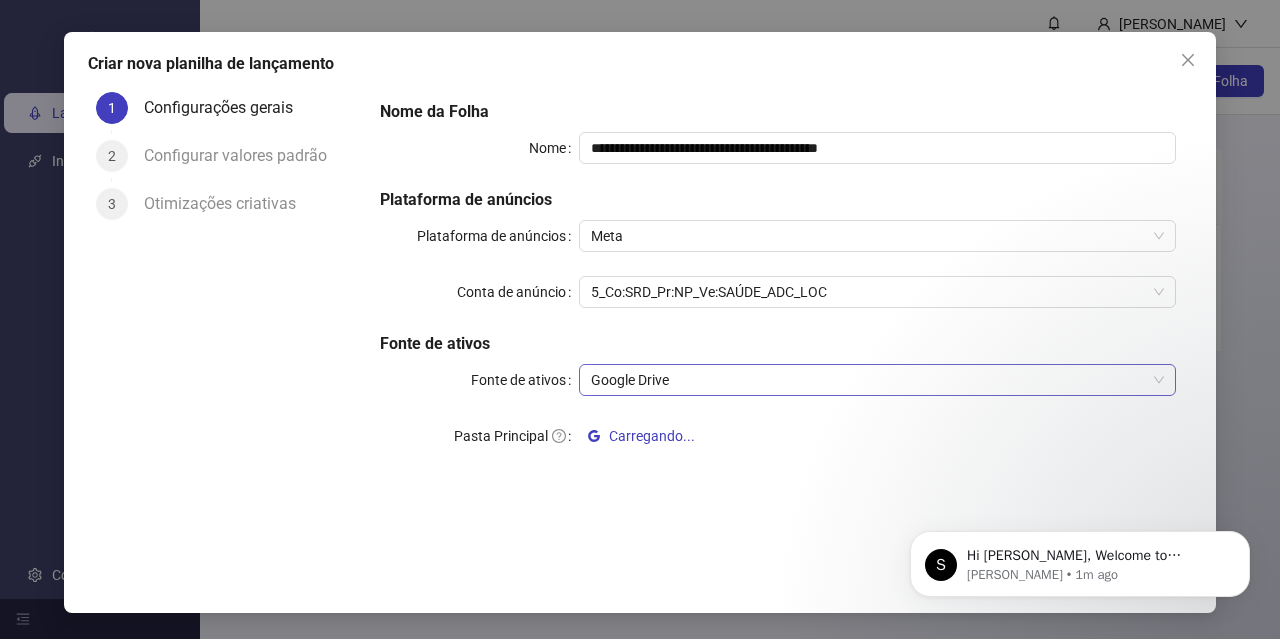 click on "Google Drive" at bounding box center [877, 380] 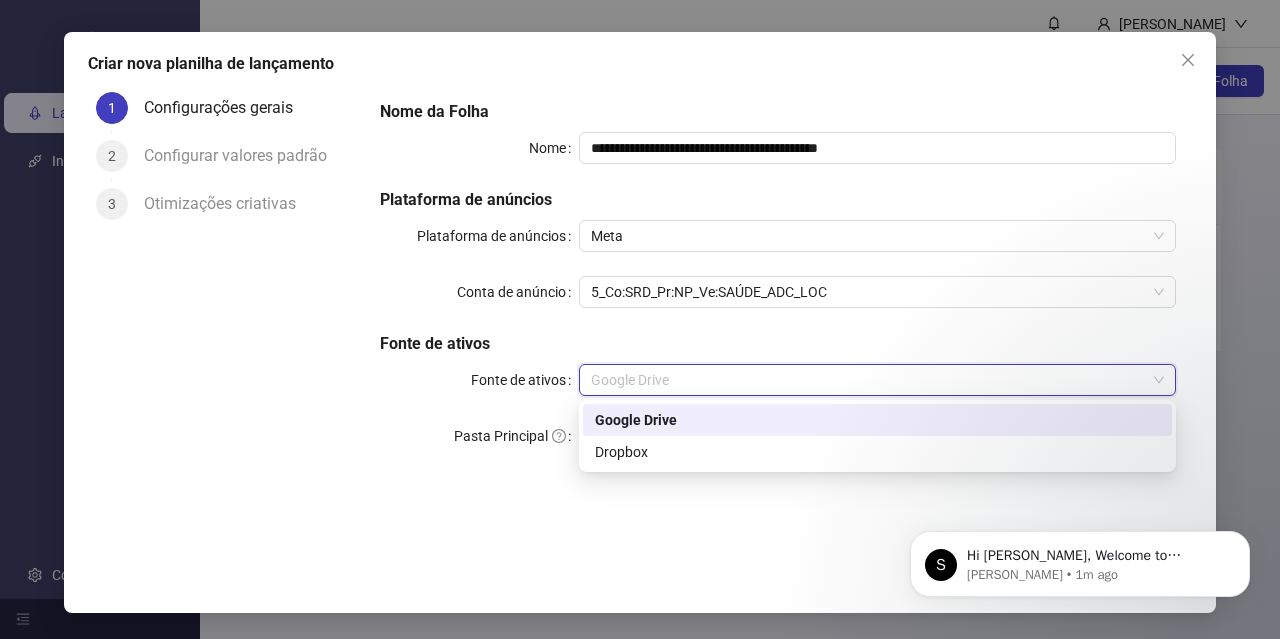 click on "Google Drive" at bounding box center (877, 380) 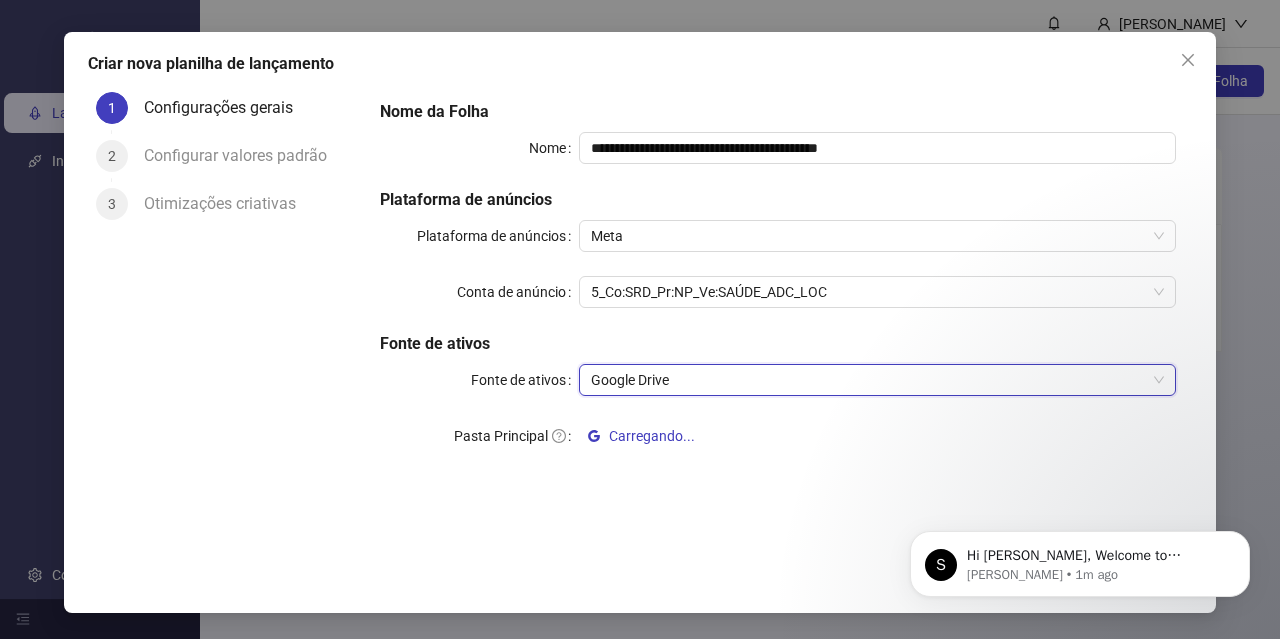 click on "**********" at bounding box center [640, 319] 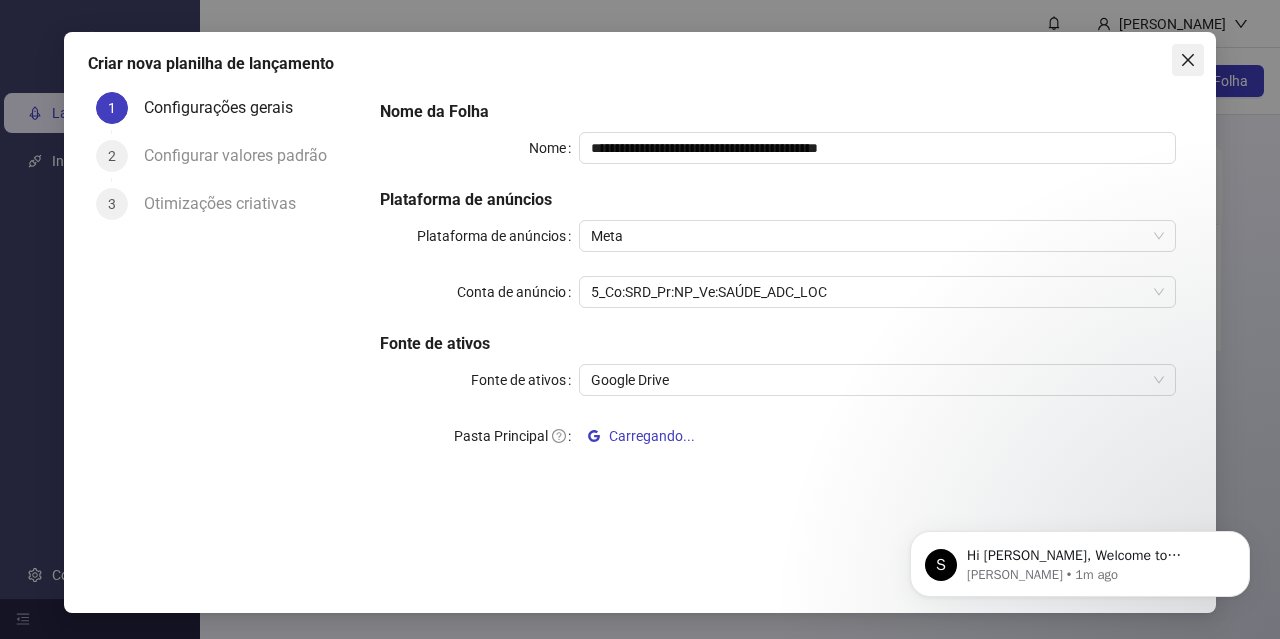 click 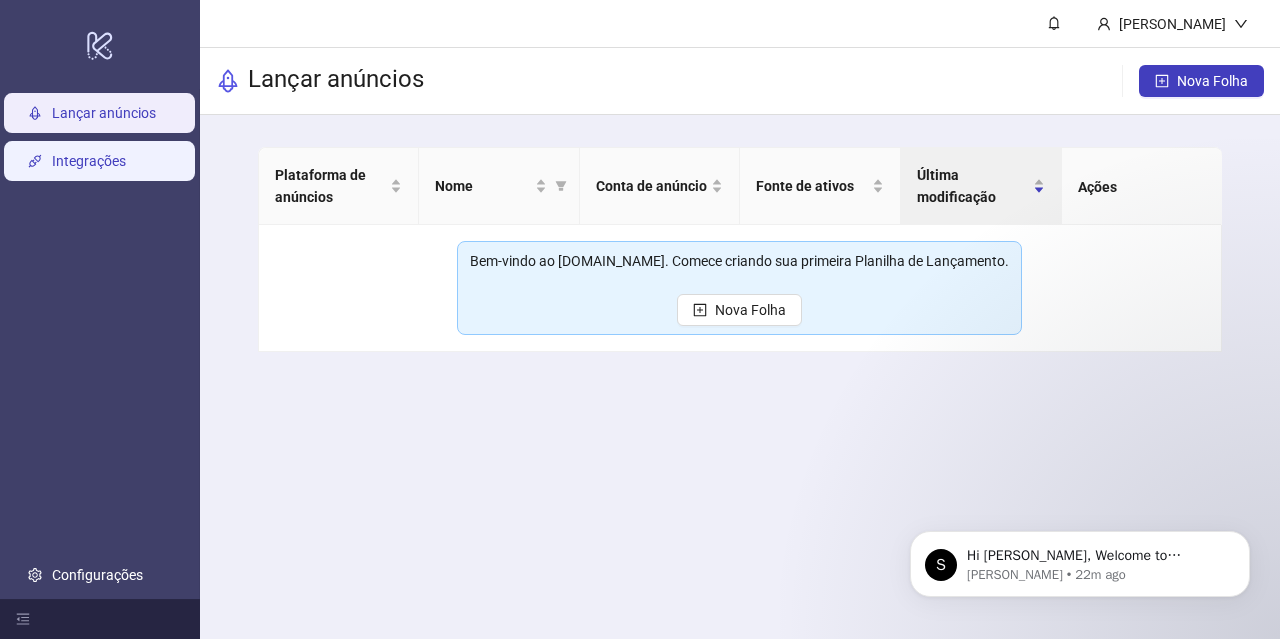 click on "Integrações" at bounding box center (89, 161) 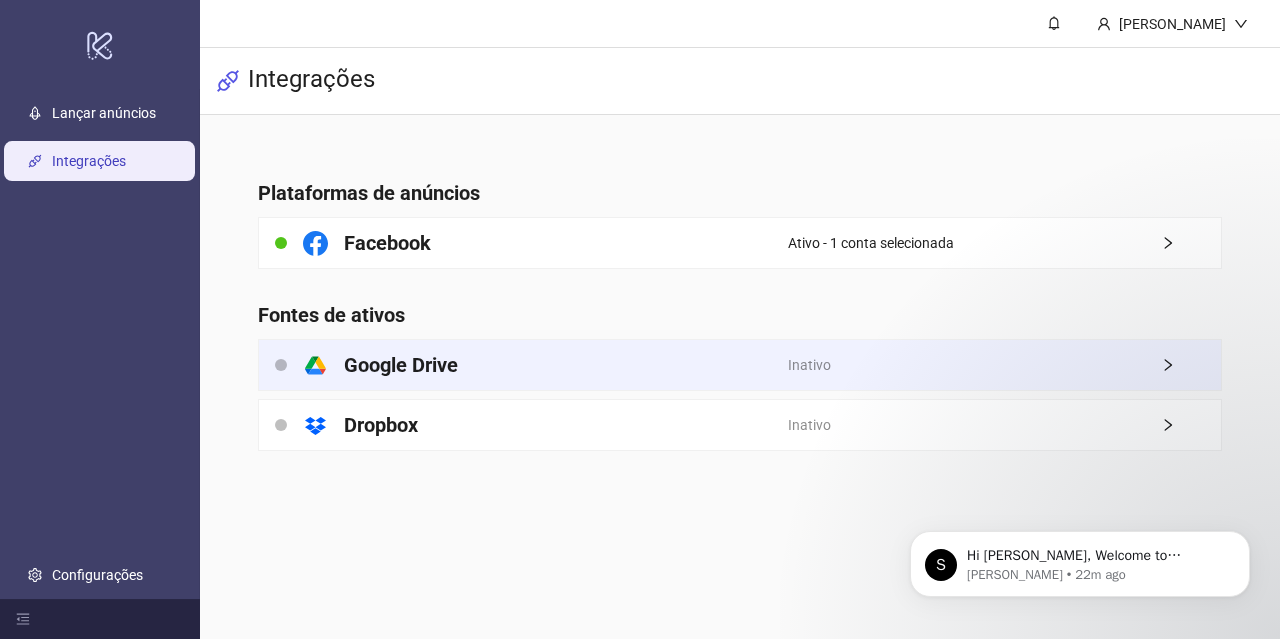click on "Google Drive" at bounding box center [401, 365] 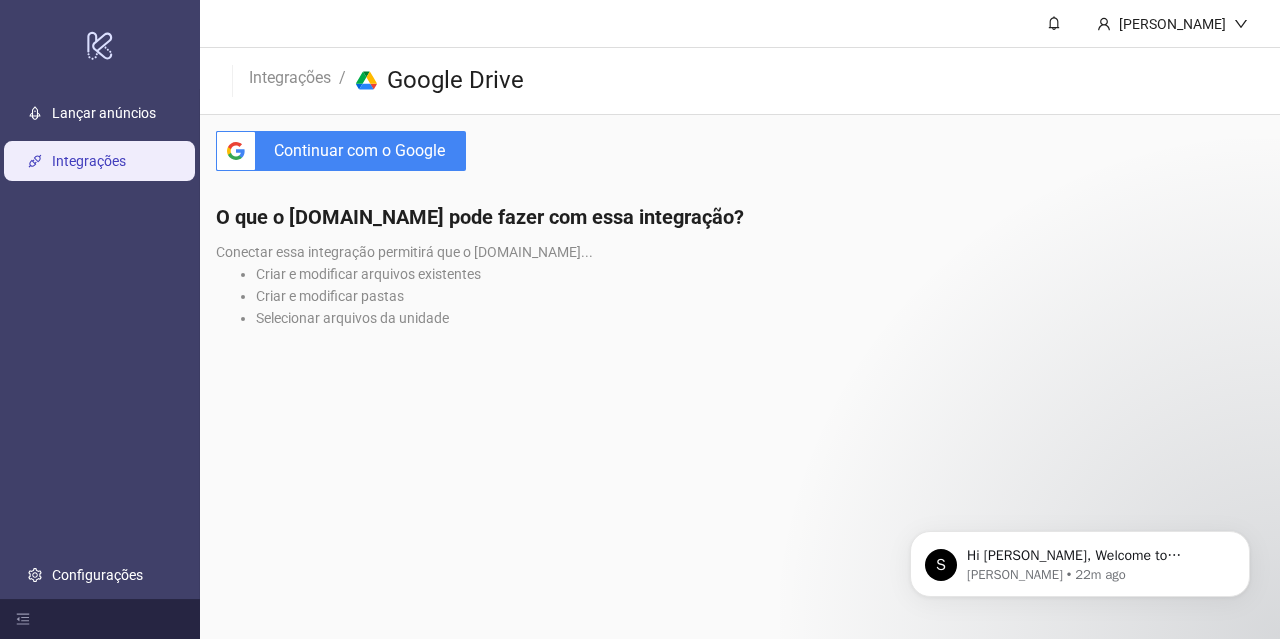 click on "Continuar com o Google" at bounding box center (359, 150) 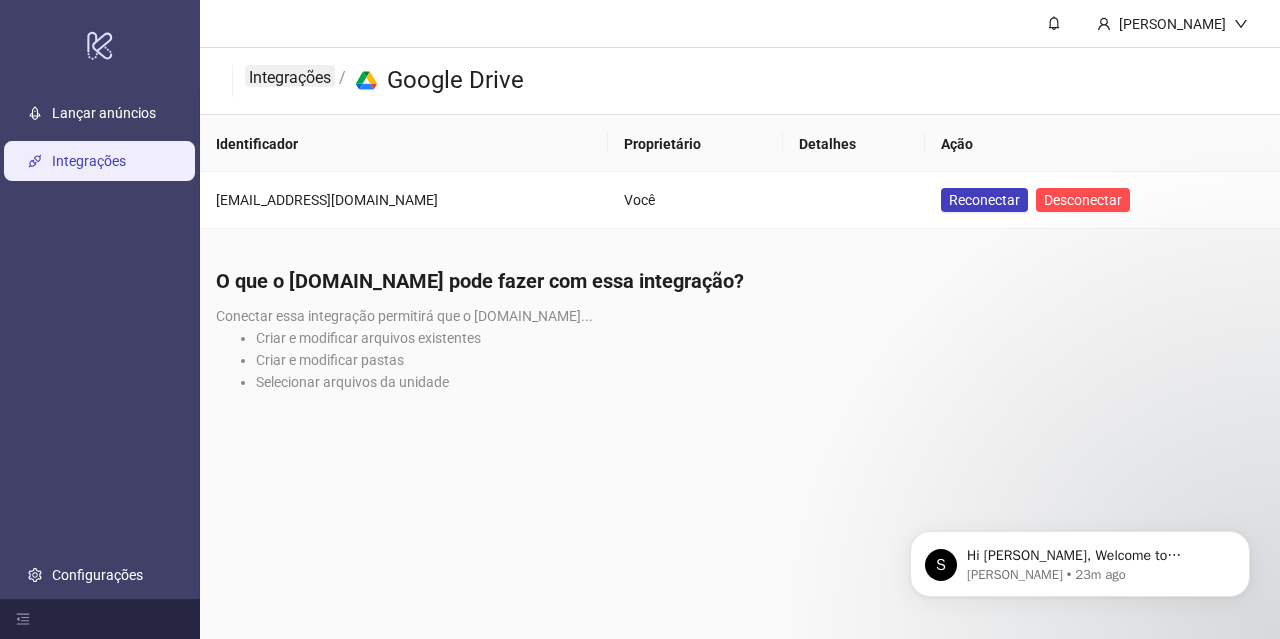 click on "Integrações" at bounding box center (290, 77) 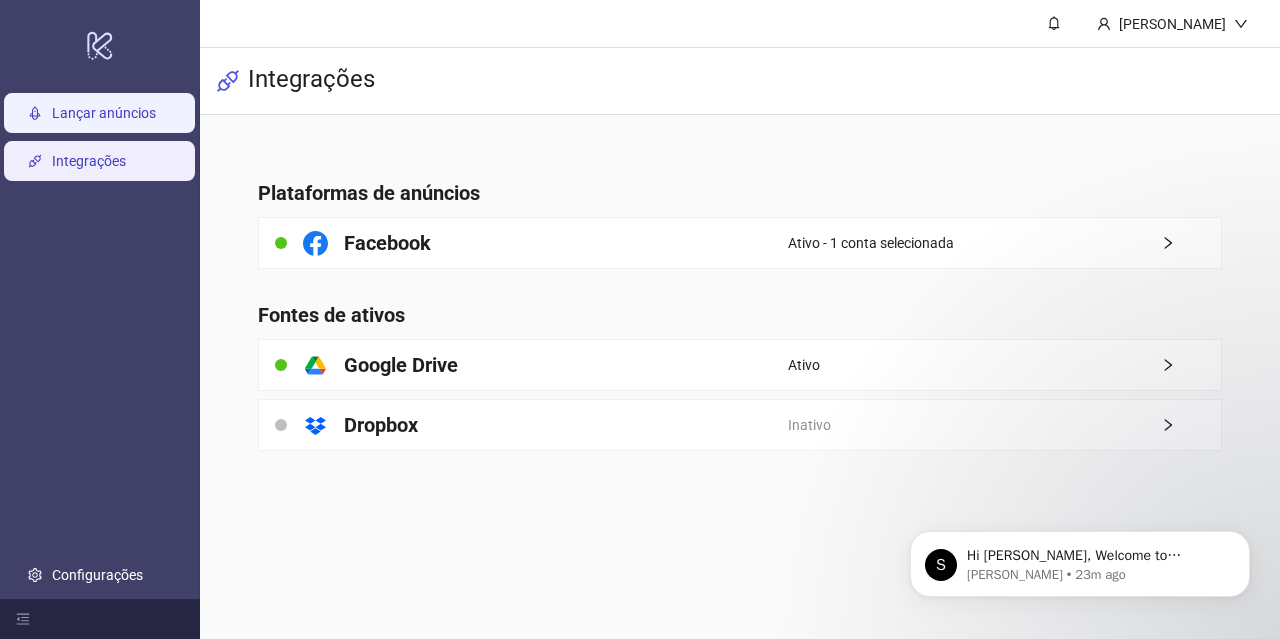 click on "Lançar anúncios" at bounding box center [104, 113] 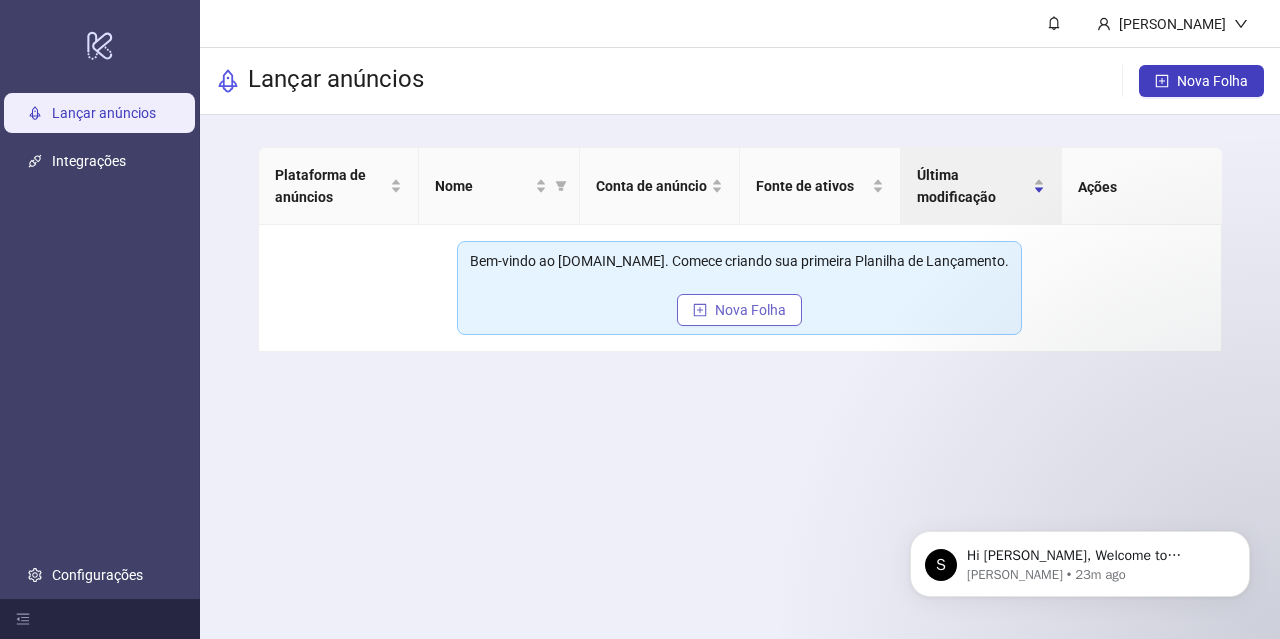 click on "Nova Folha" at bounding box center [750, 310] 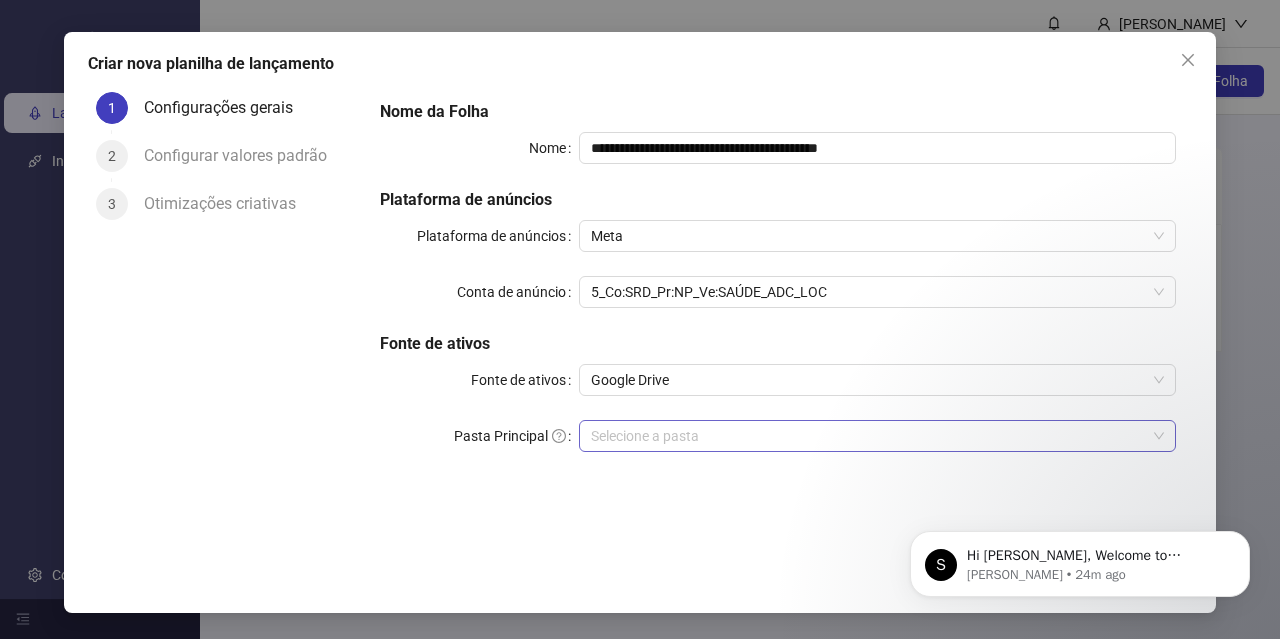 click at bounding box center [877, 436] 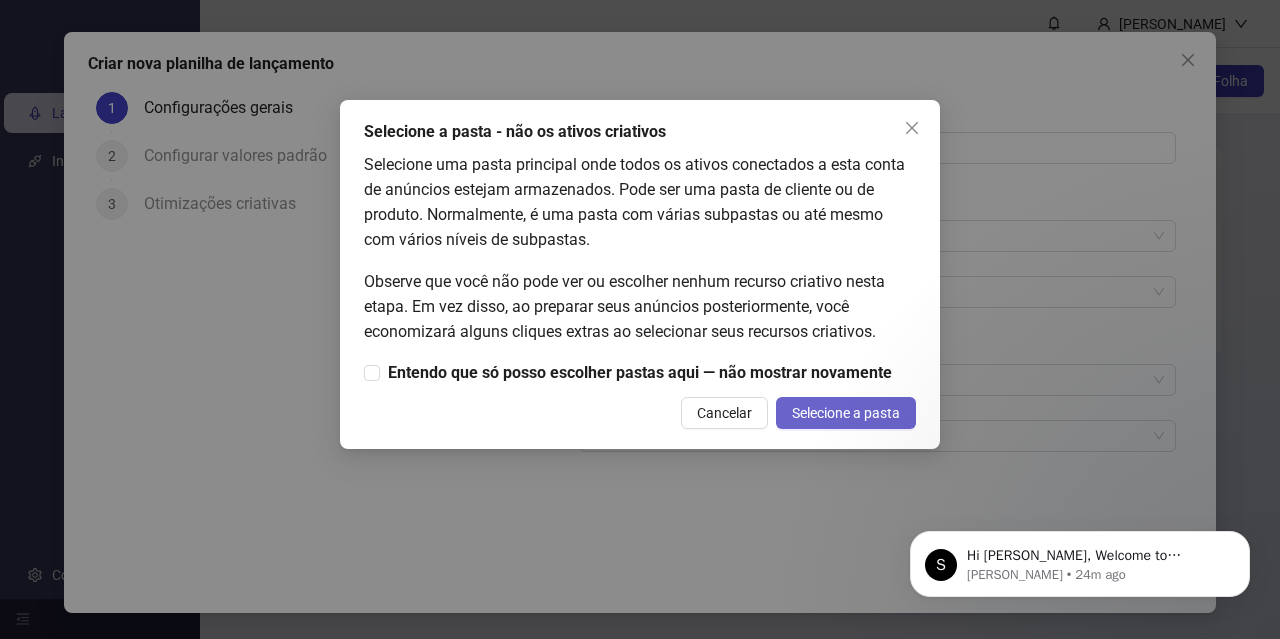 click on "Selecione a pasta" at bounding box center [846, 413] 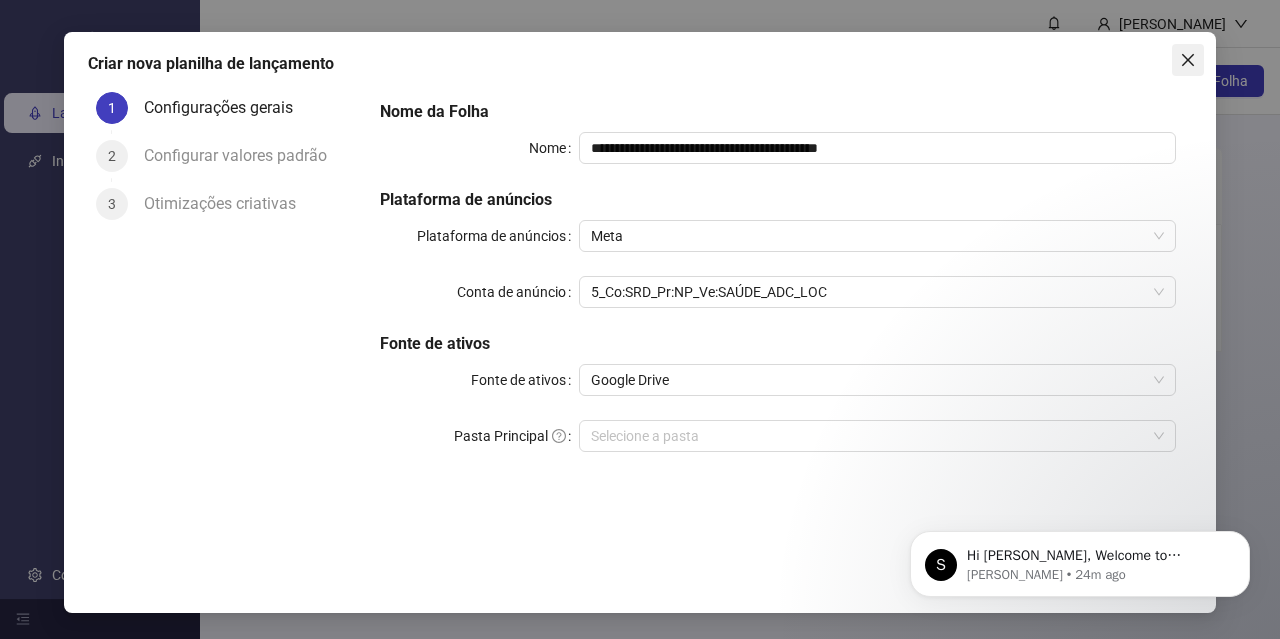click 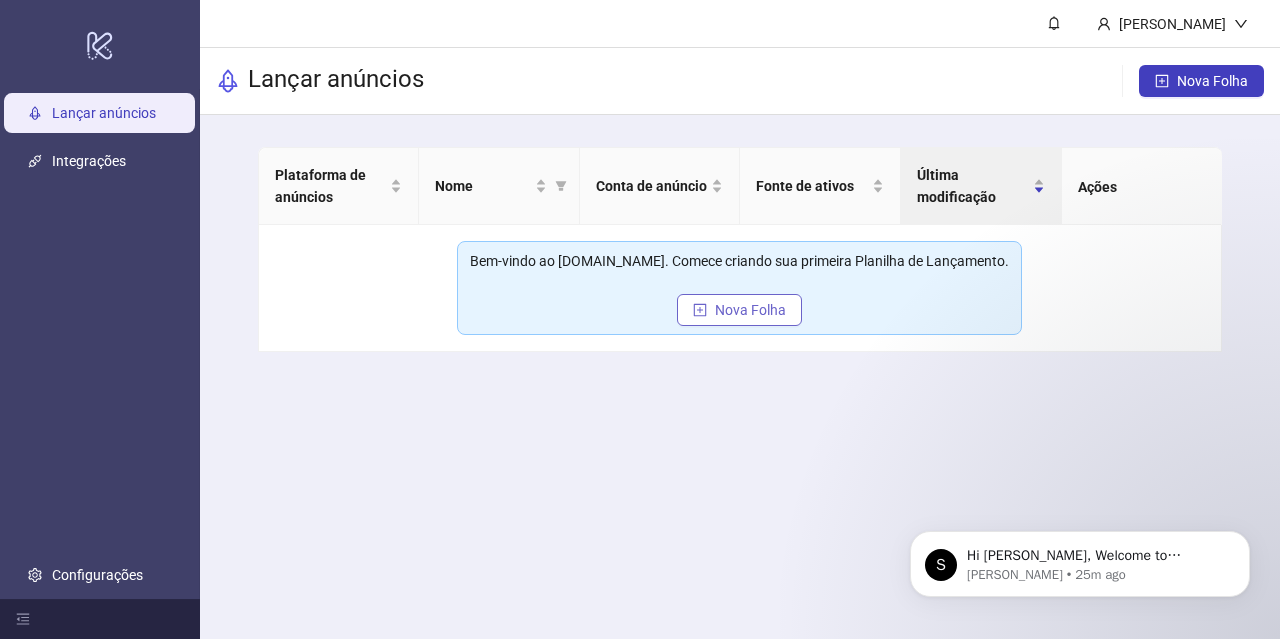 click on "Nova Folha" at bounding box center (750, 310) 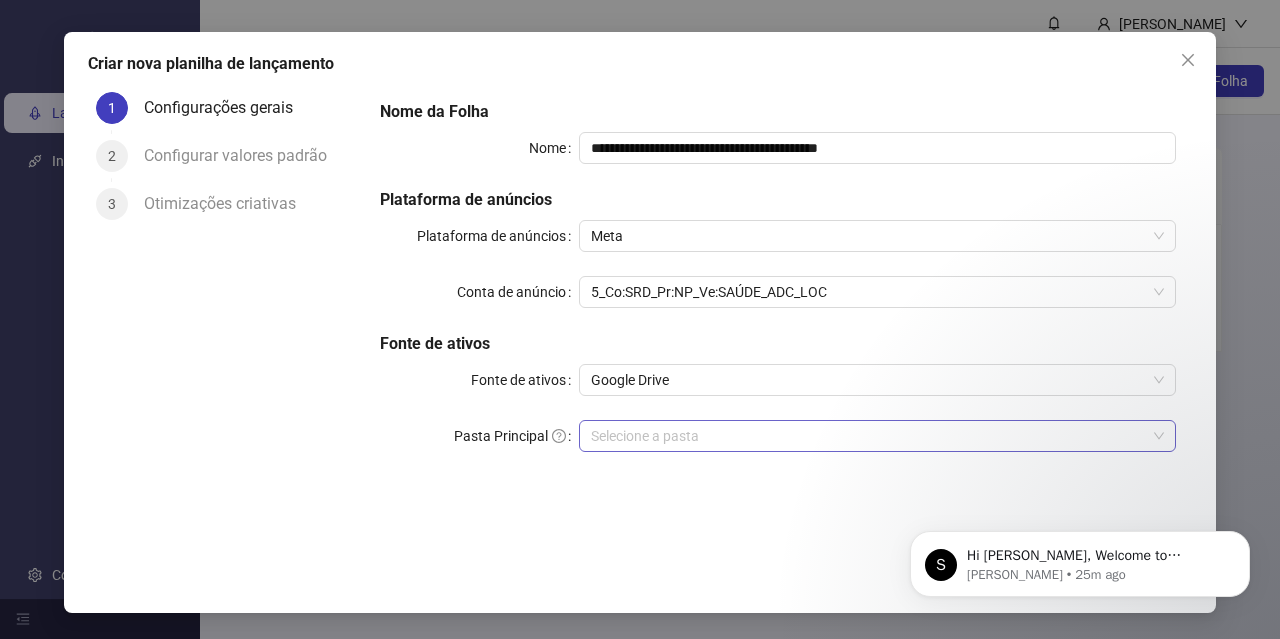 click on "Pasta Principal" at bounding box center [868, 436] 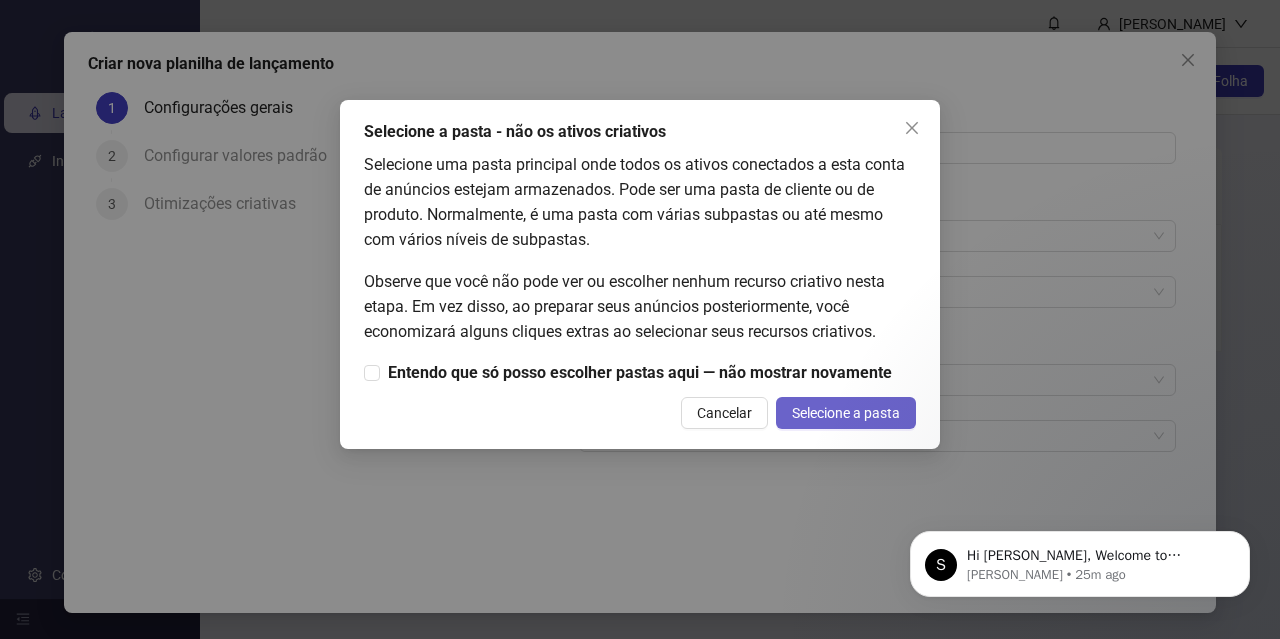 click on "Selecione a pasta" at bounding box center (846, 413) 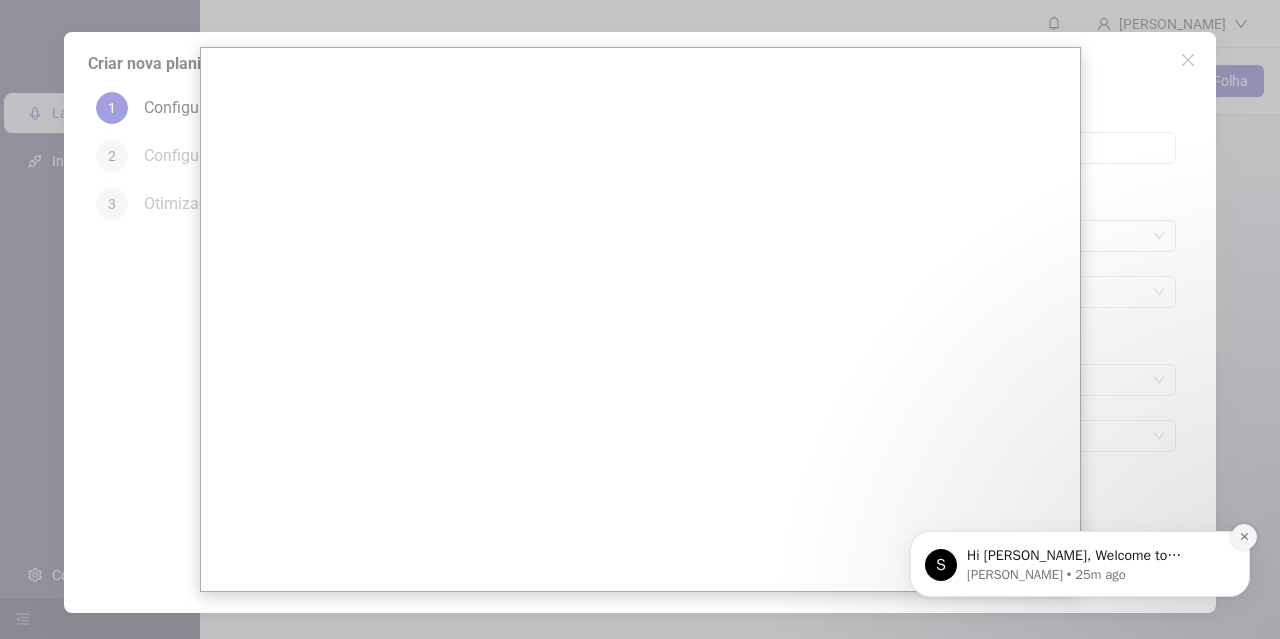 click 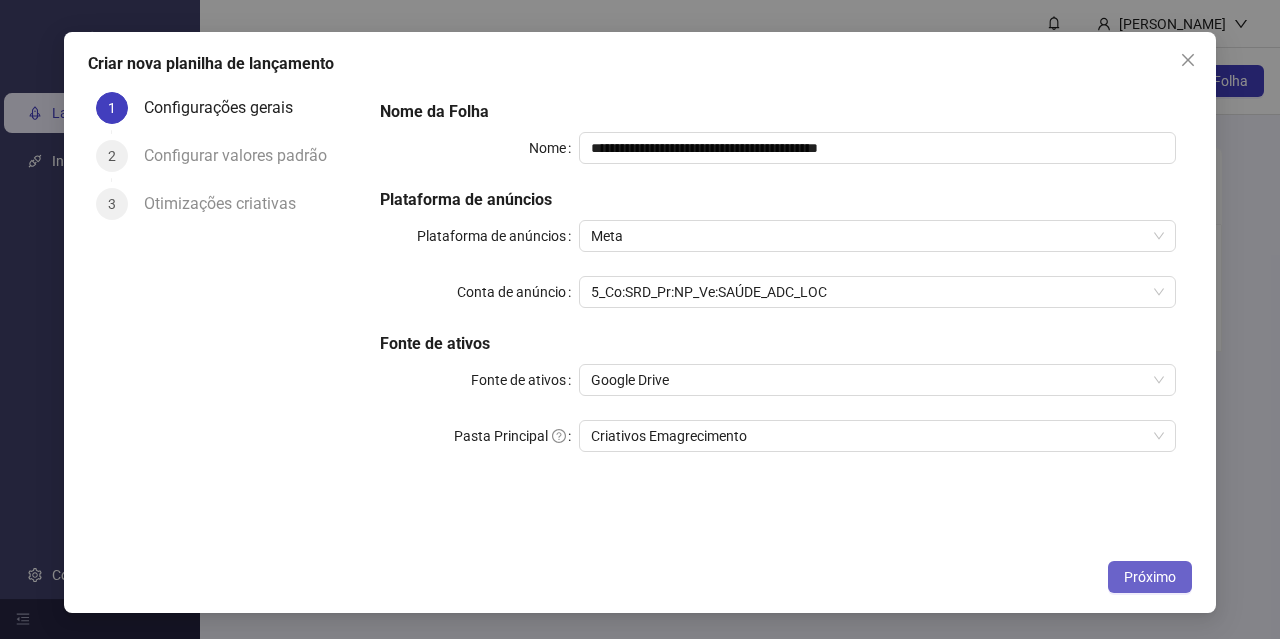click on "Próximo" at bounding box center (1150, 577) 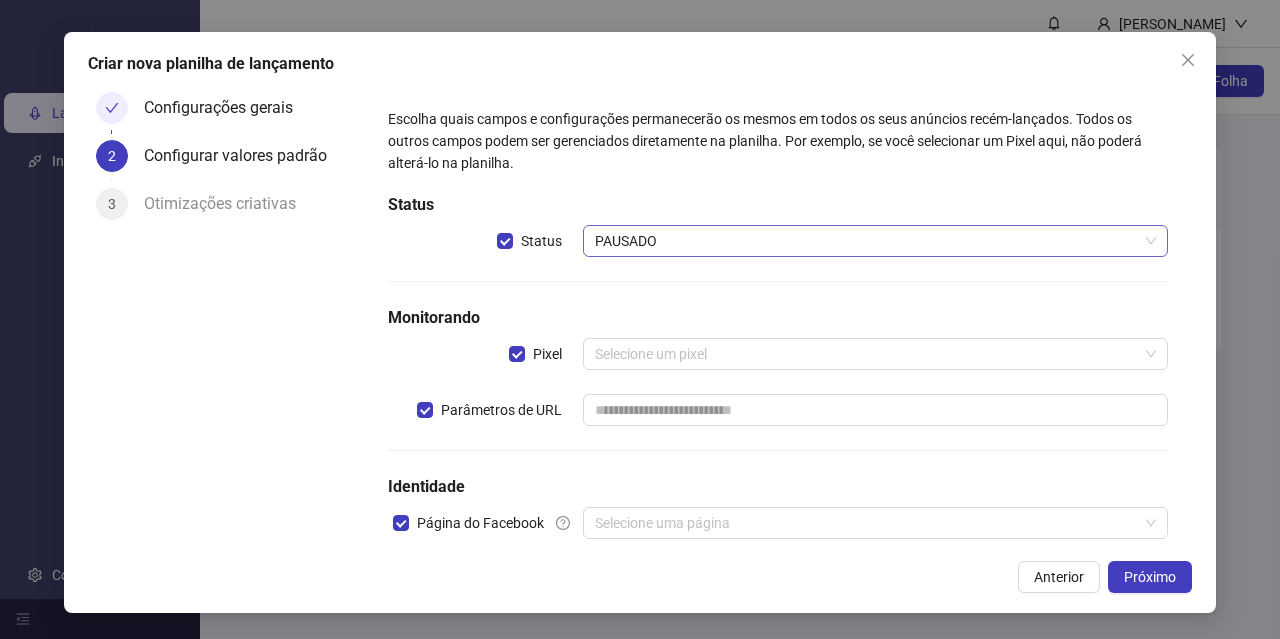 click on "PAUSADO" at bounding box center (875, 241) 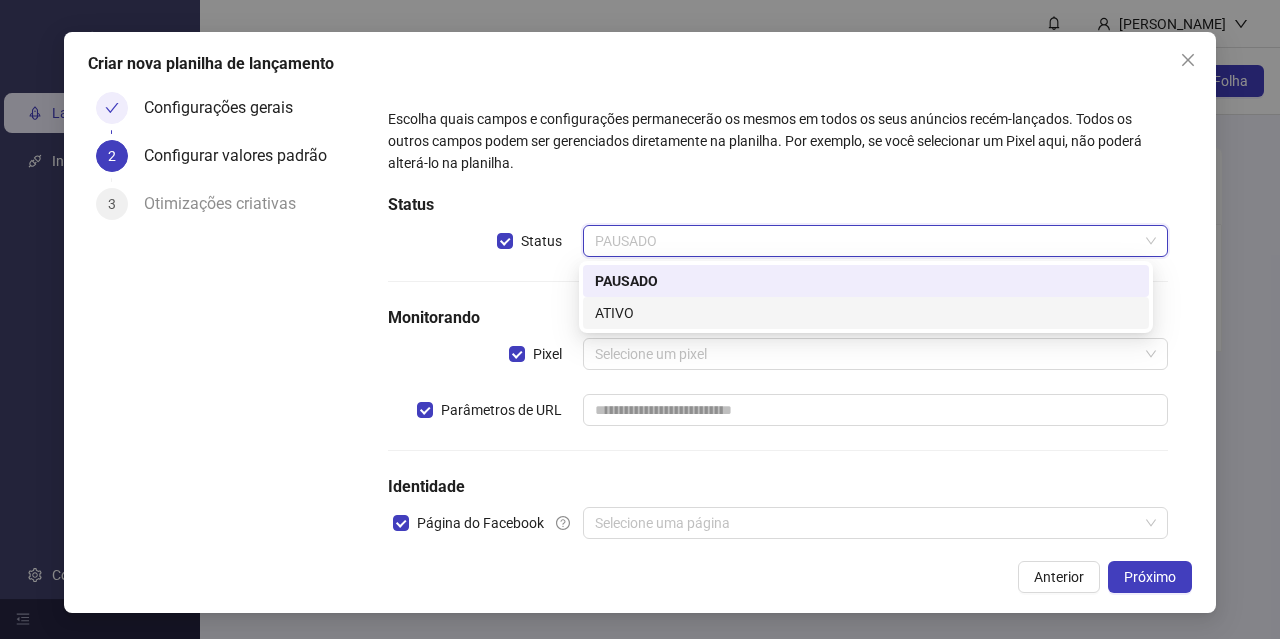 click on "ATIVO" at bounding box center [866, 313] 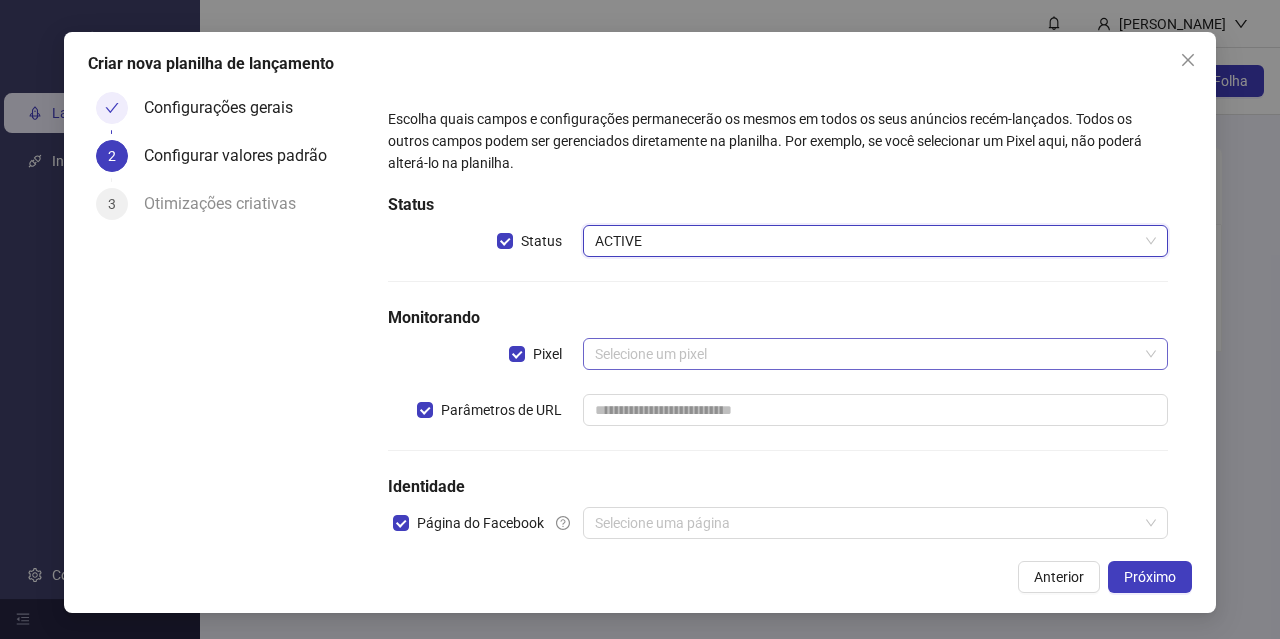 click at bounding box center (866, 354) 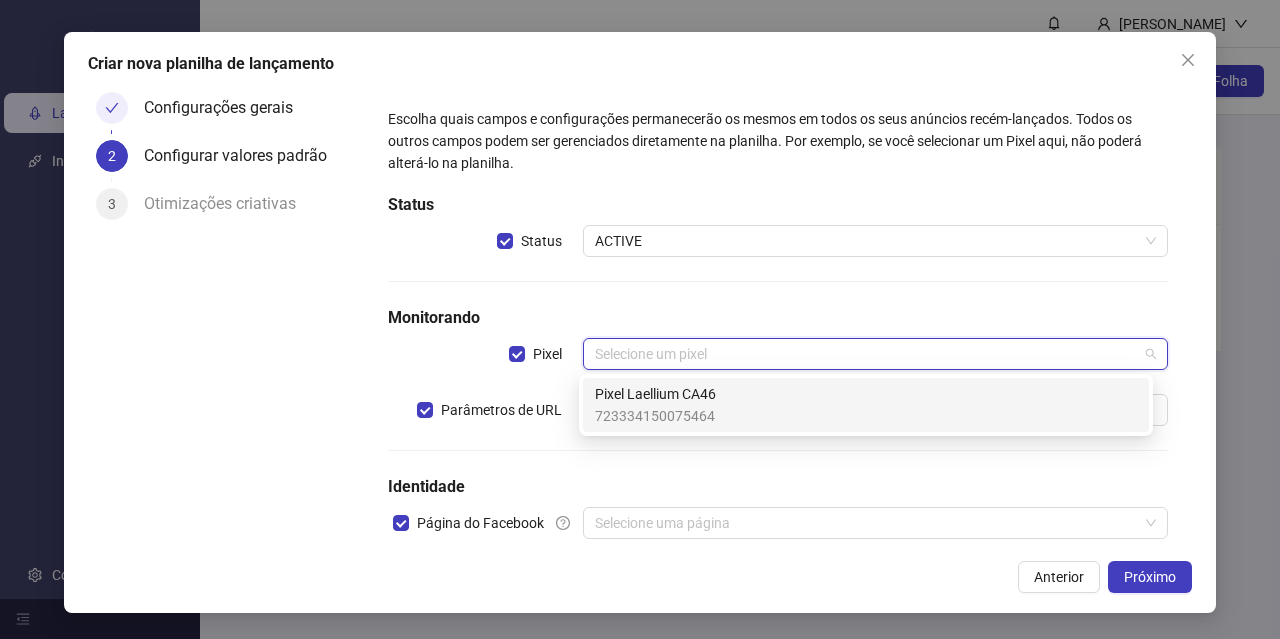 click on "Pixel Laellium CA46 723334150075464" at bounding box center [866, 405] 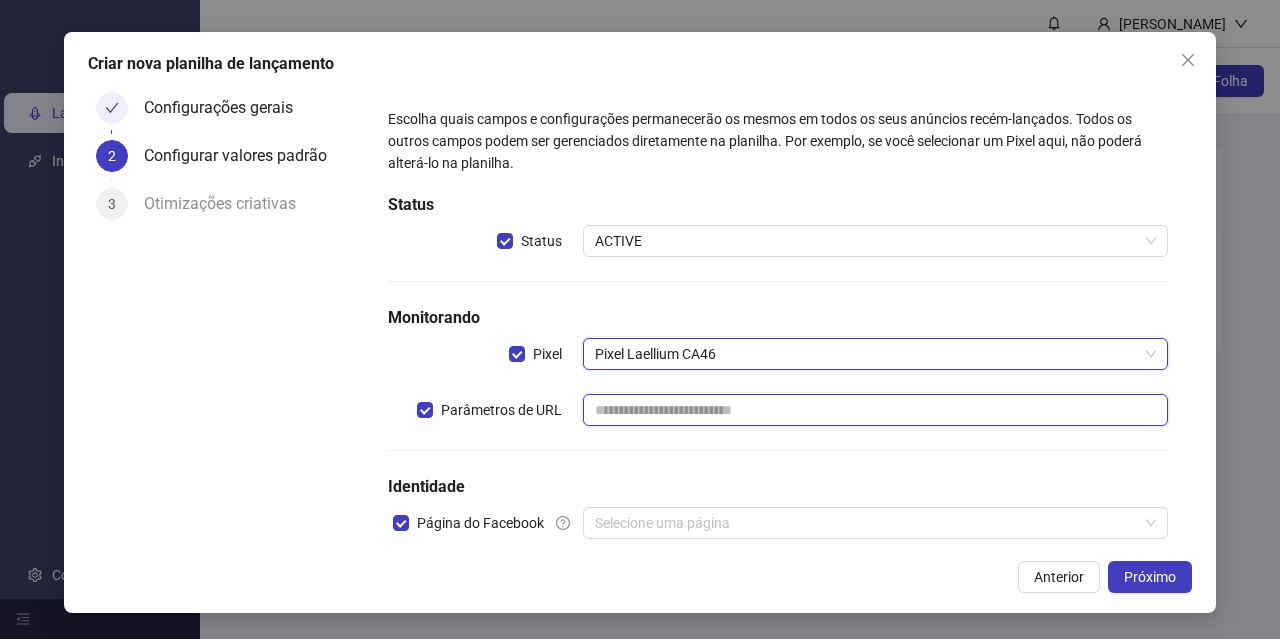 click at bounding box center [875, 410] 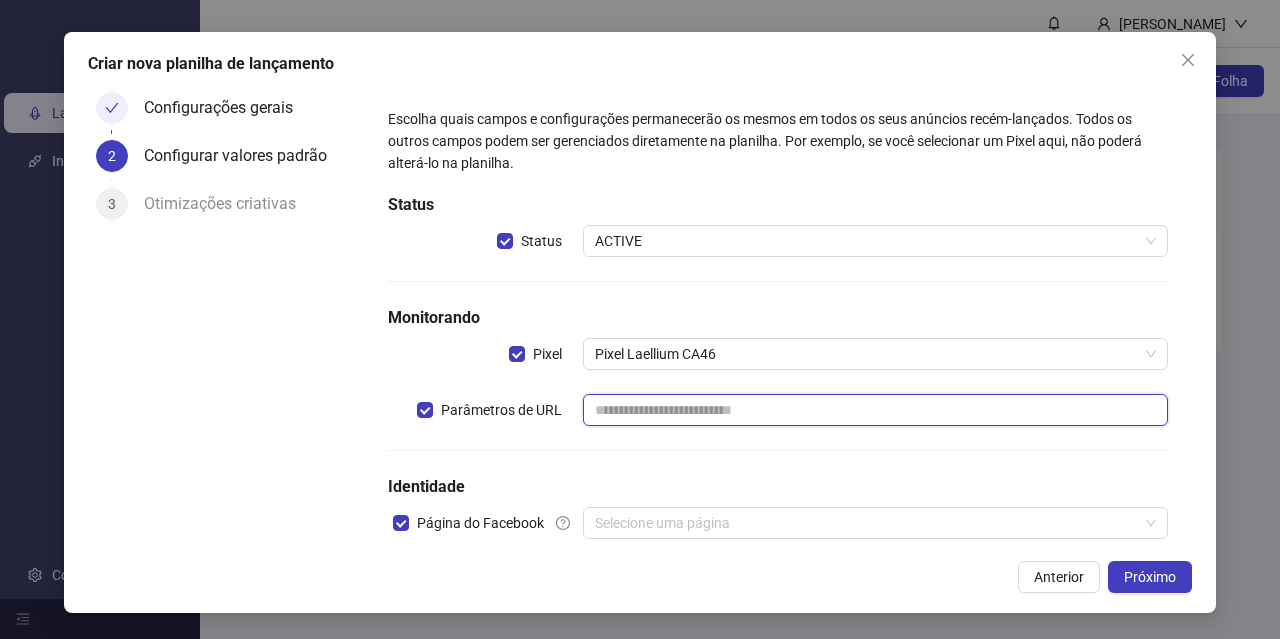 paste on "**********" 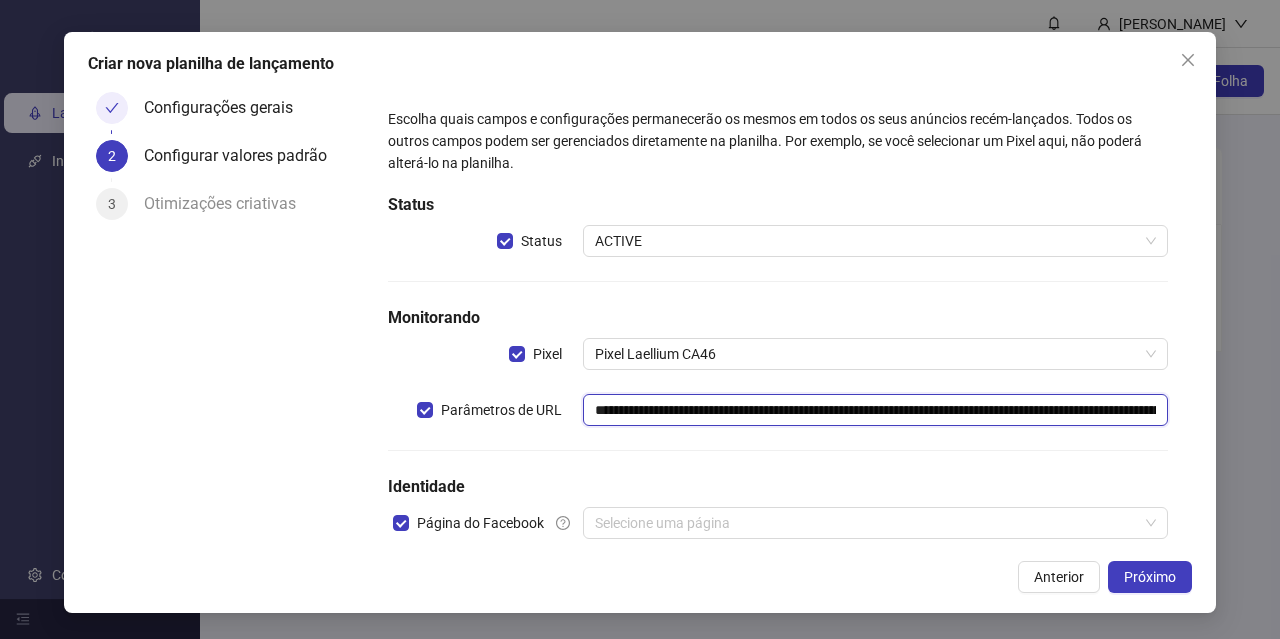 scroll, scrollTop: 0, scrollLeft: 1329, axis: horizontal 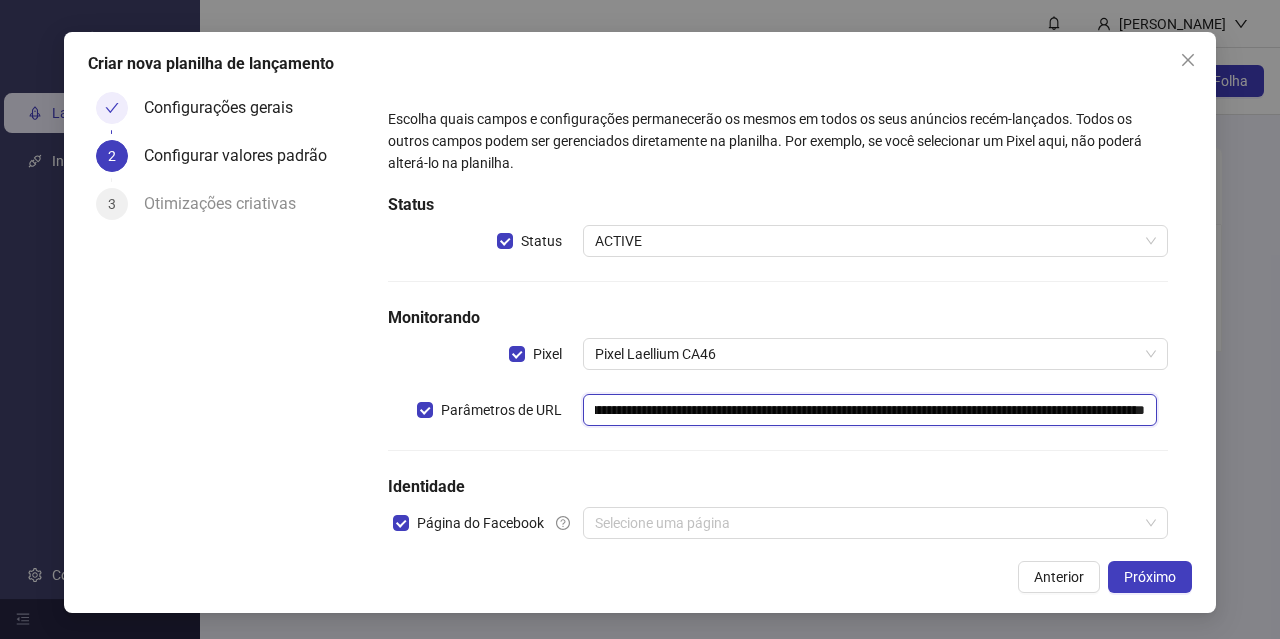 type on "**********" 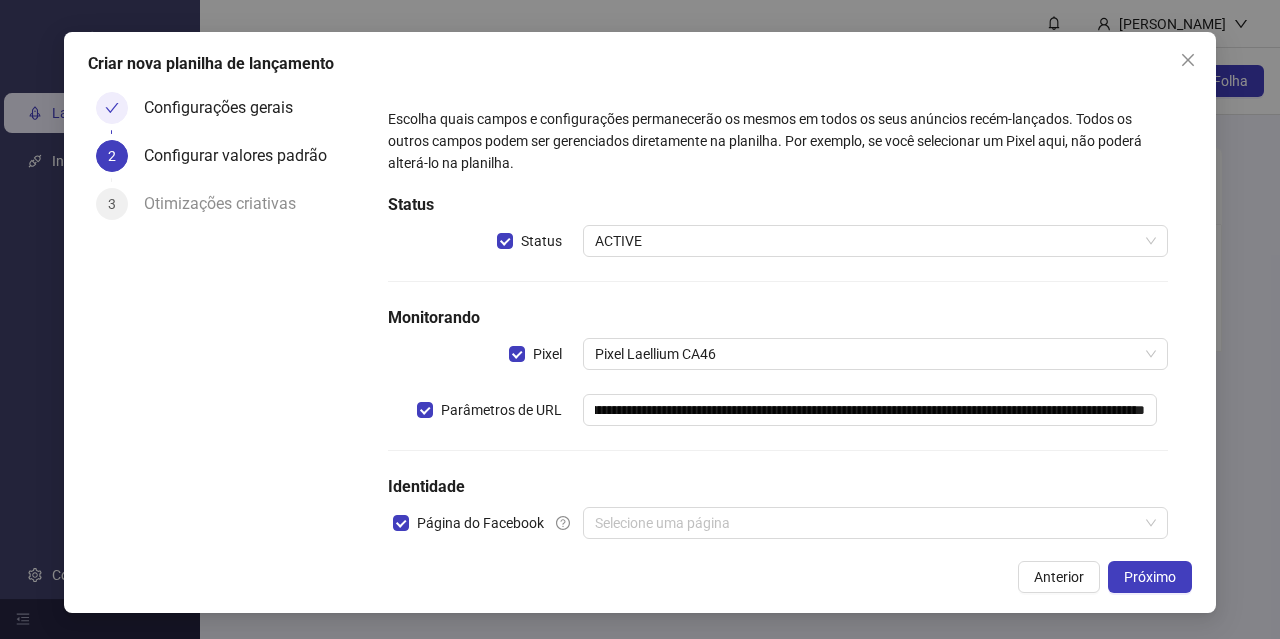 click on "**********" at bounding box center [778, 335] 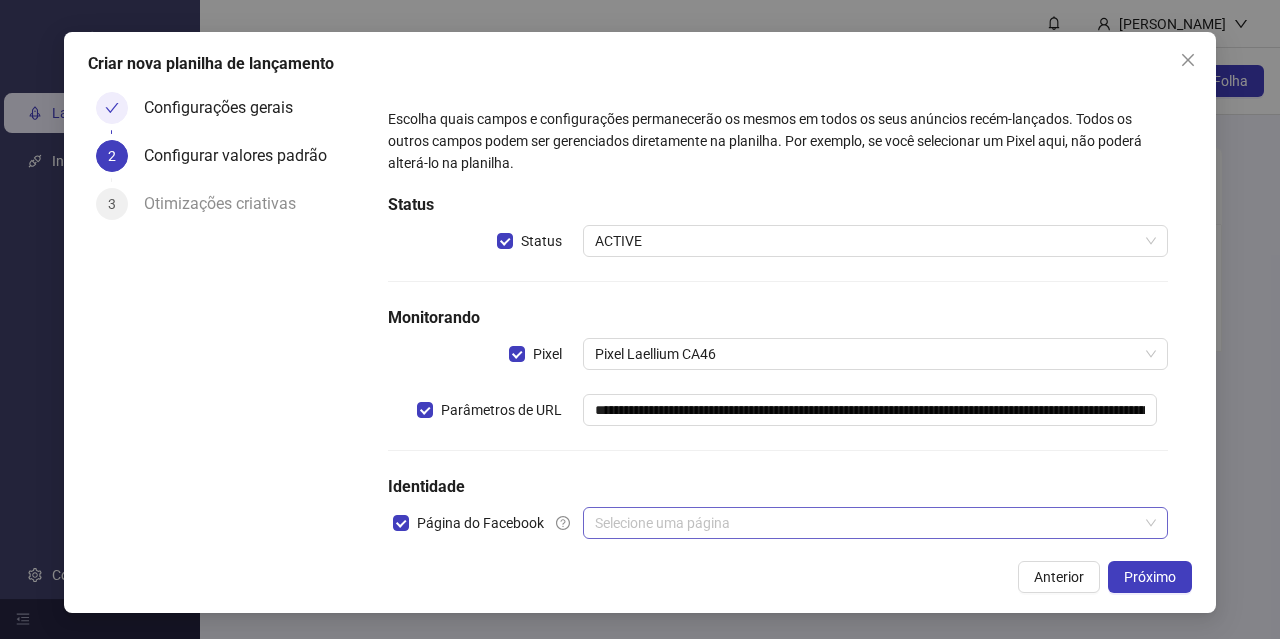 click at bounding box center (866, 523) 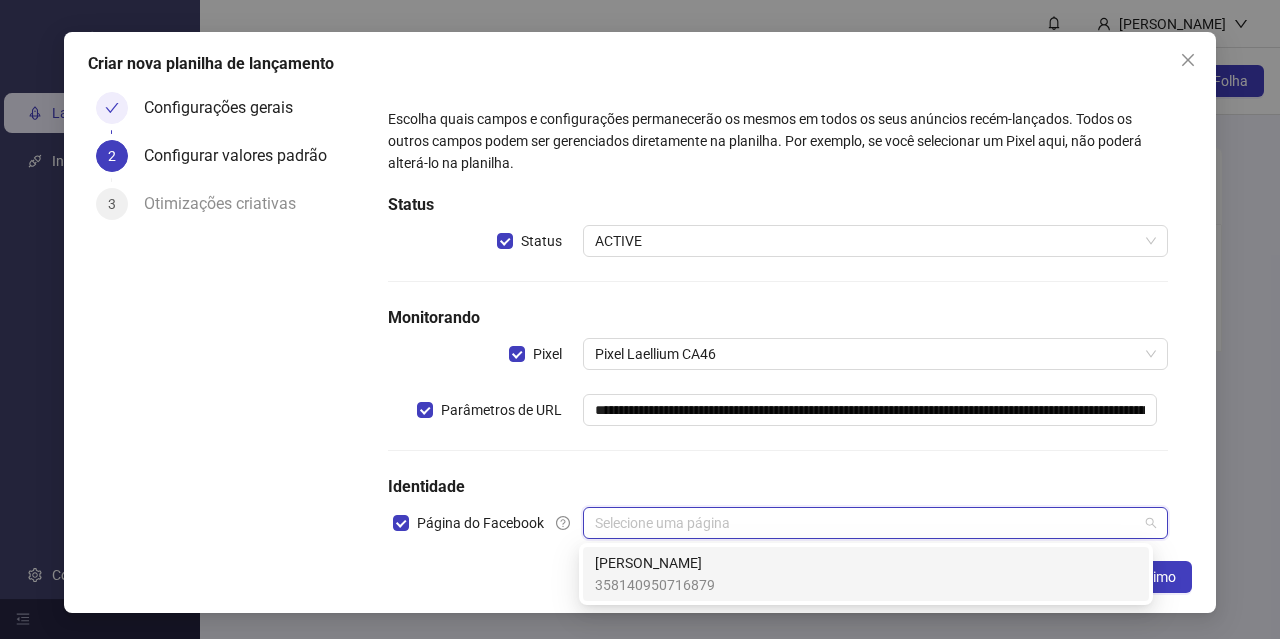 click on "Marcos Martins Braga 358140950716879" at bounding box center (866, 574) 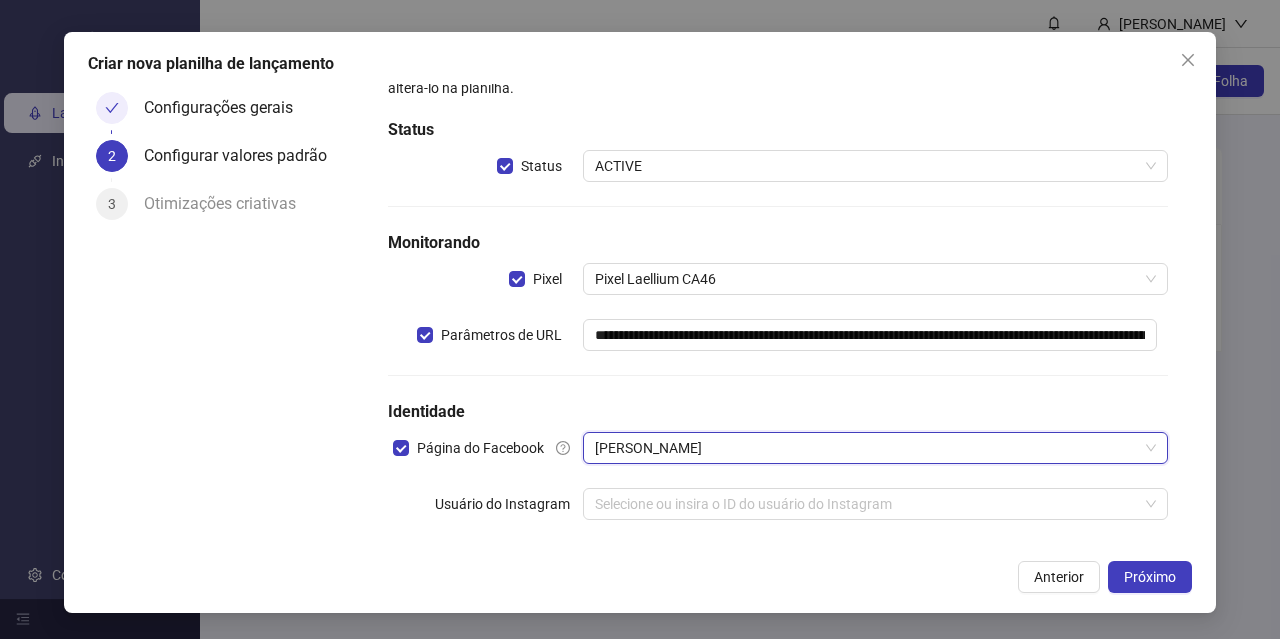 scroll, scrollTop: 94, scrollLeft: 0, axis: vertical 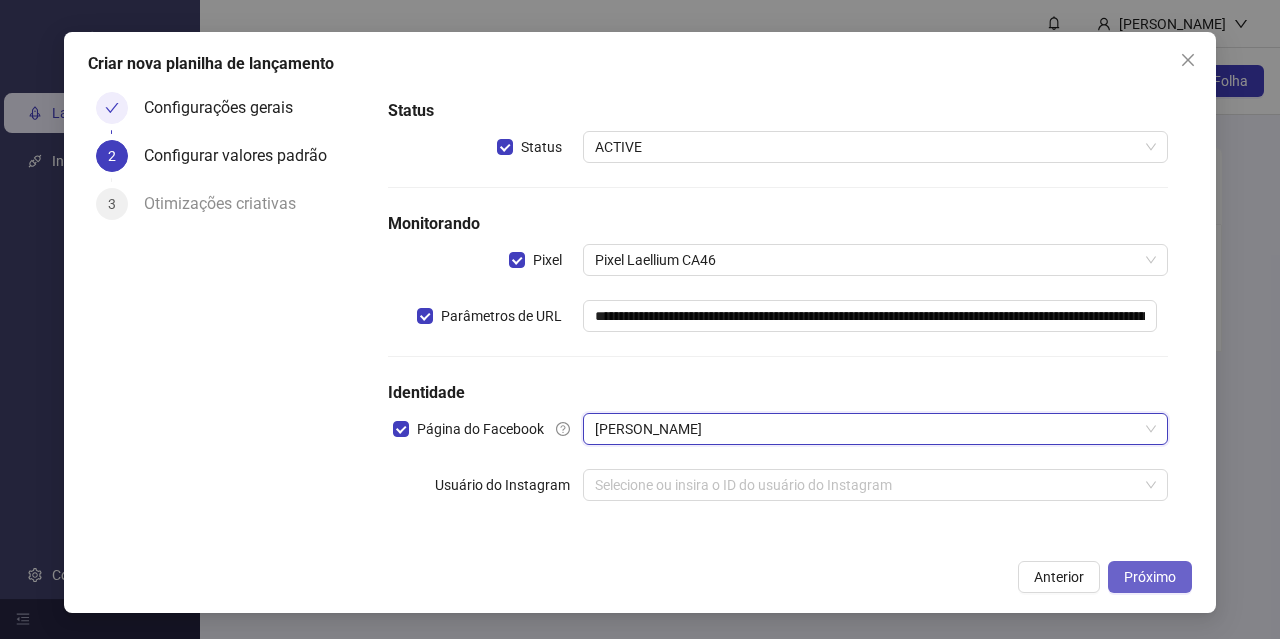 click on "Próximo" at bounding box center (1150, 577) 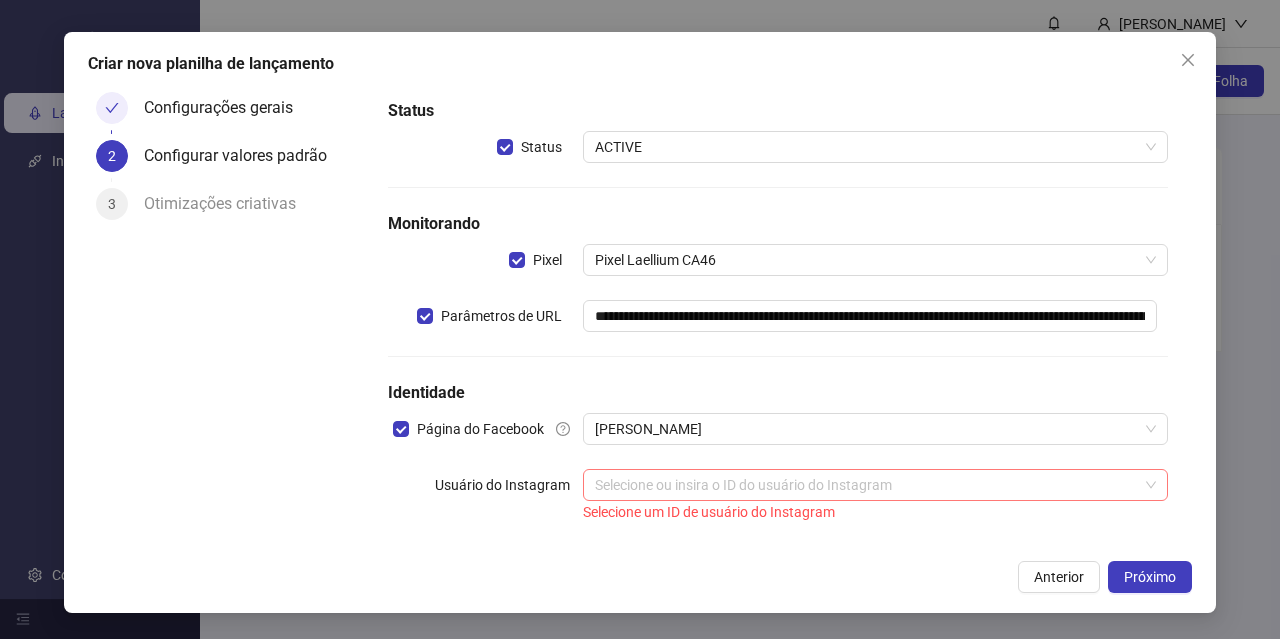 click at bounding box center [875, 485] 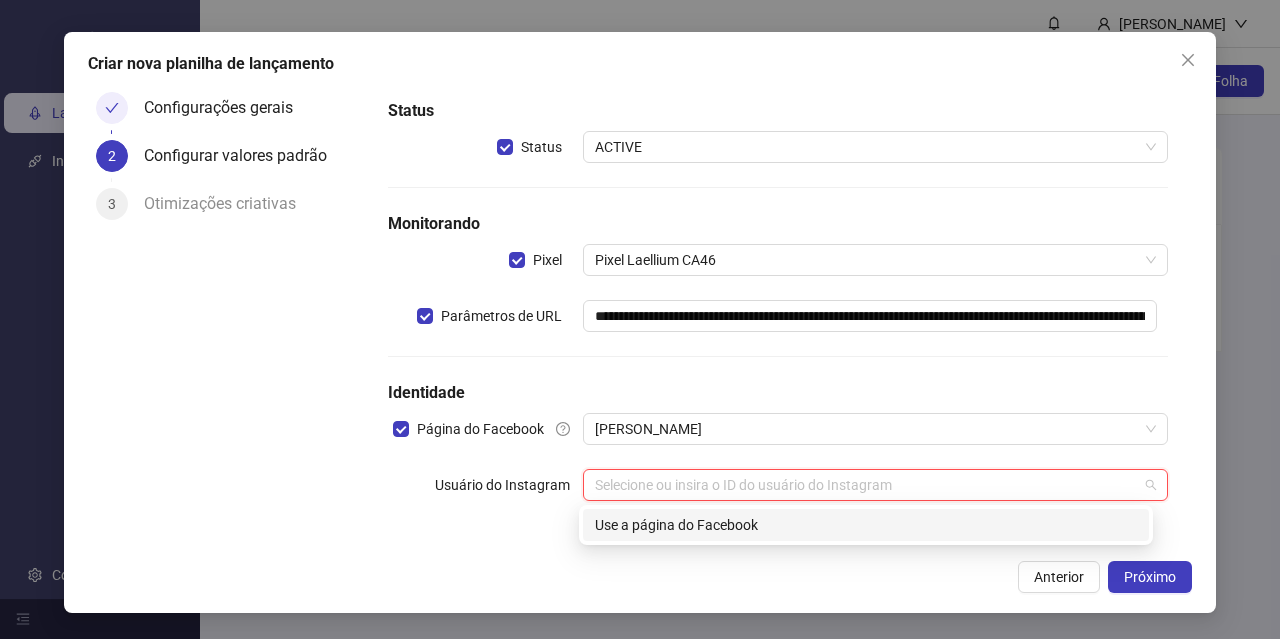 click on "Use a página do Facebook" at bounding box center (866, 525) 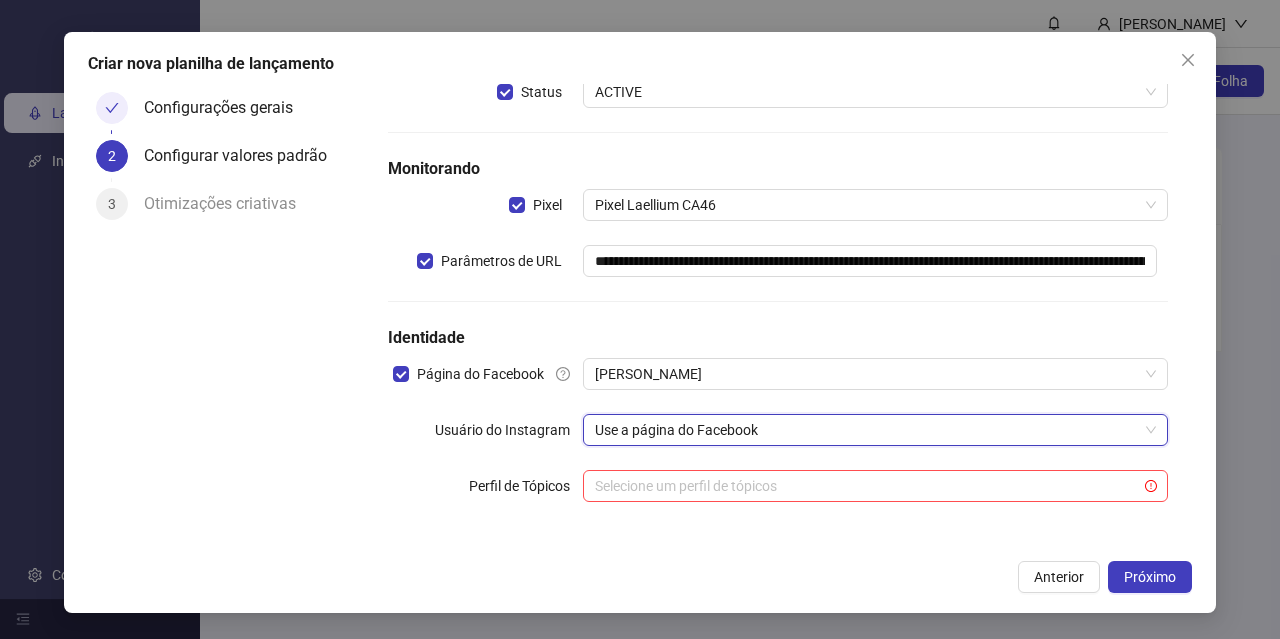 scroll, scrollTop: 150, scrollLeft: 0, axis: vertical 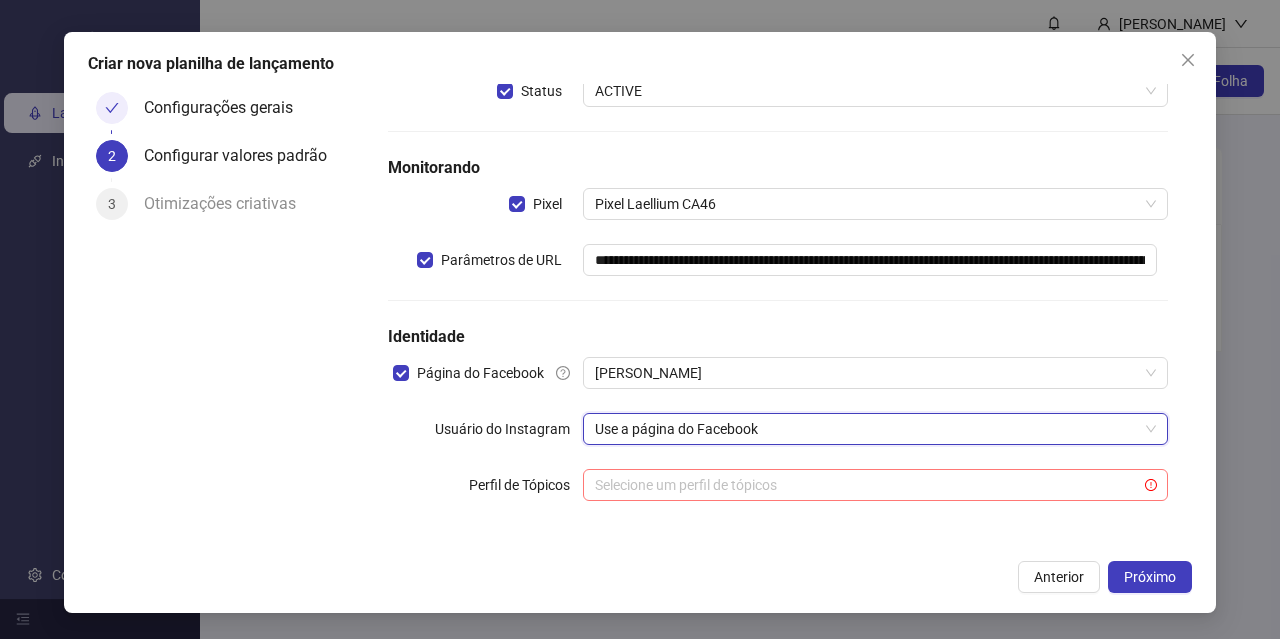 click at bounding box center (866, 485) 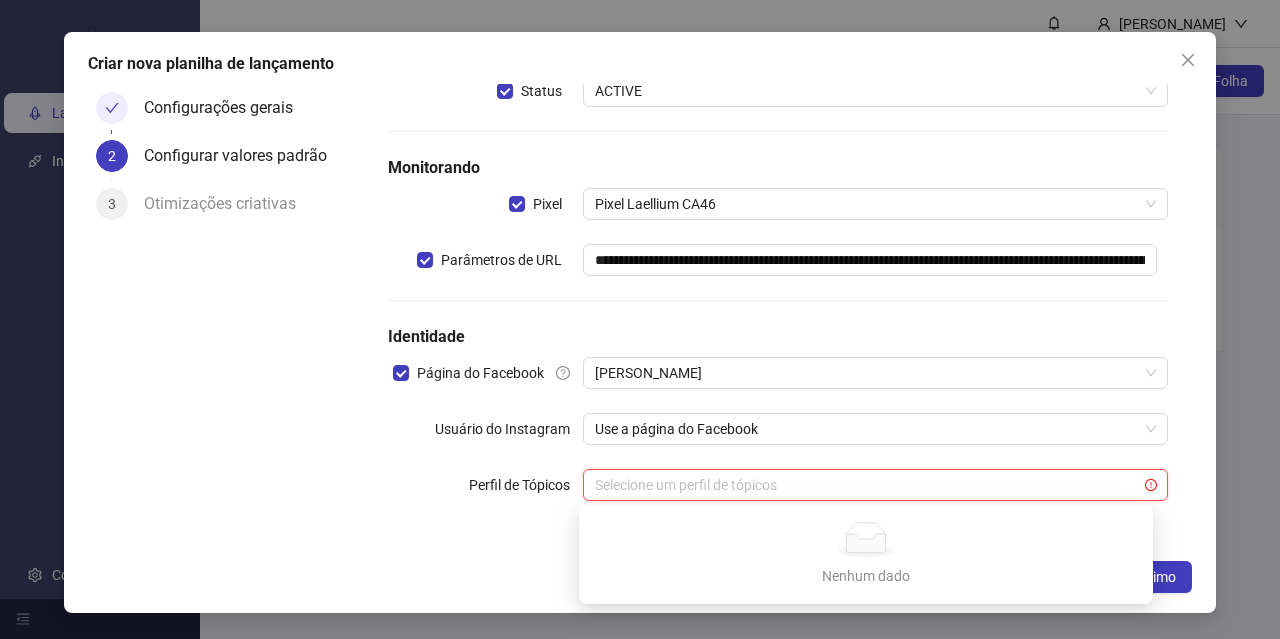 click at bounding box center (866, 485) 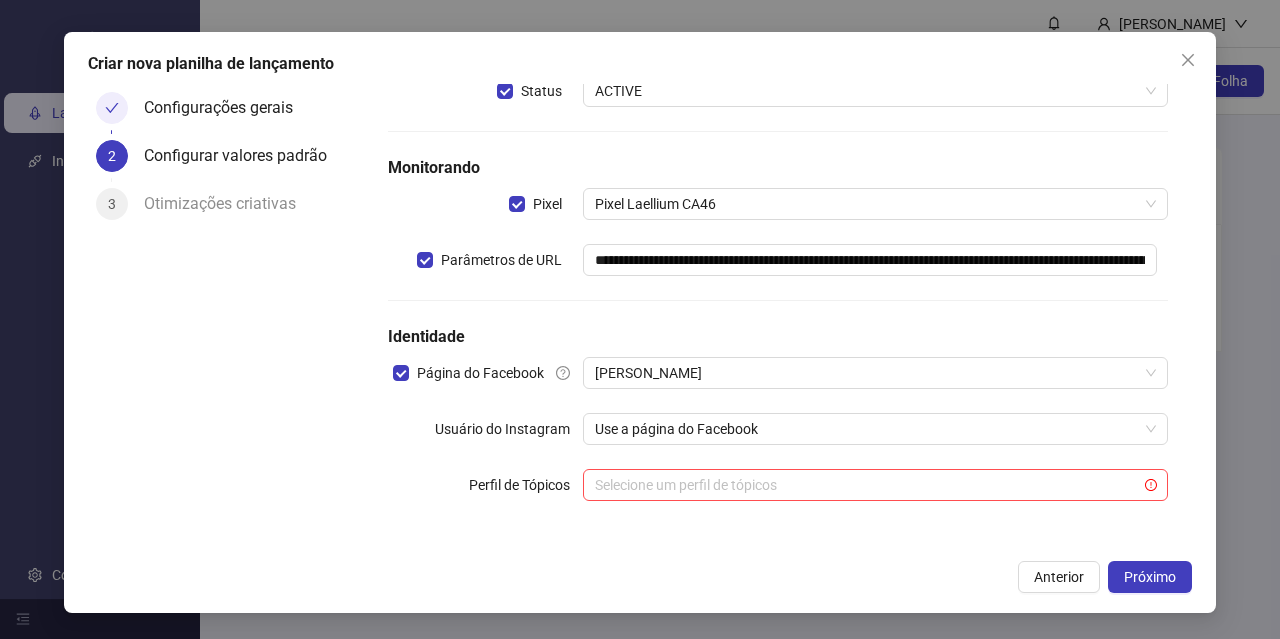 click on "**********" at bounding box center (778, 241) 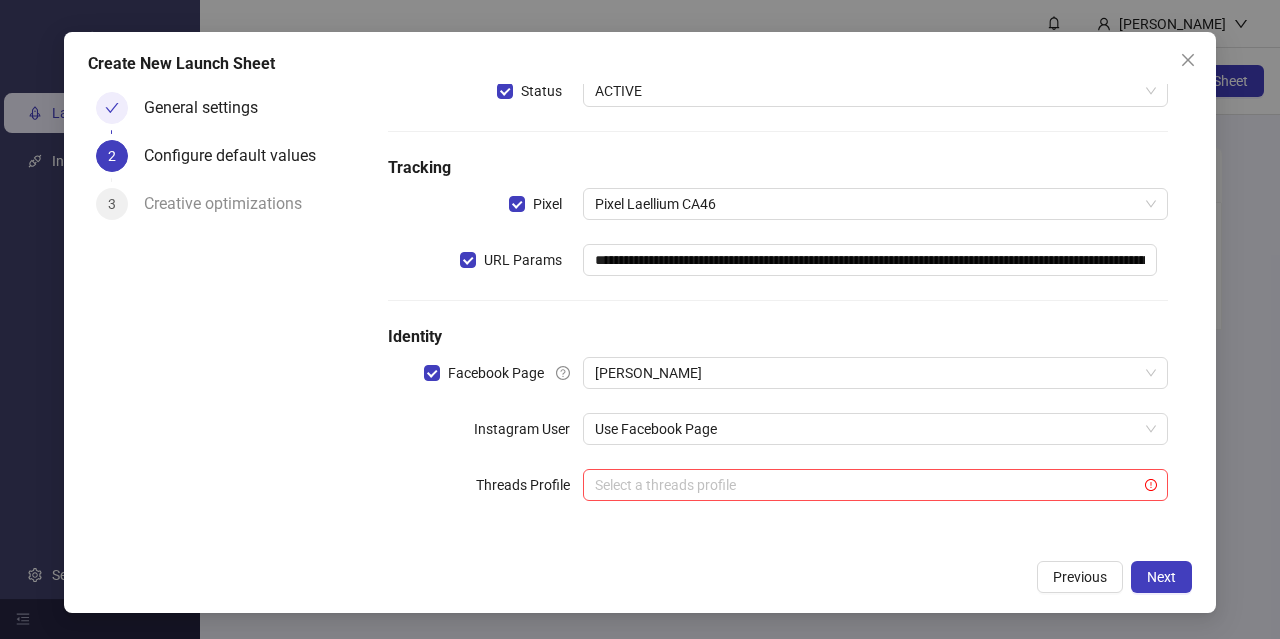 scroll, scrollTop: 128, scrollLeft: 0, axis: vertical 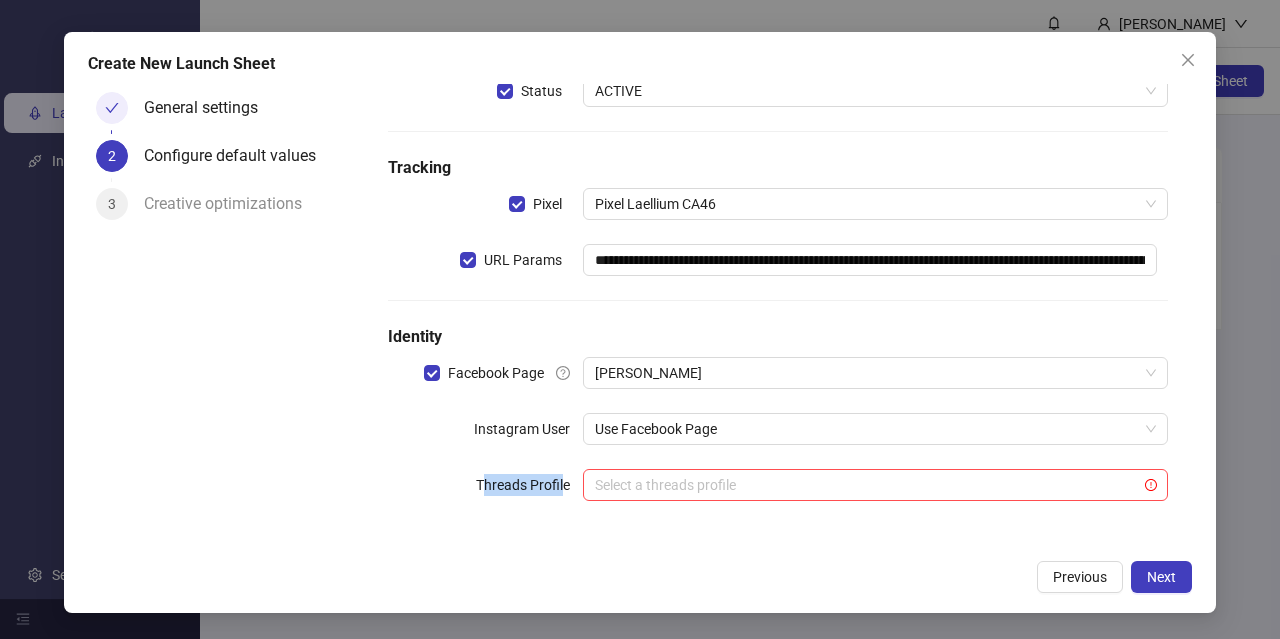 drag, startPoint x: 561, startPoint y: 483, endPoint x: 479, endPoint y: 482, distance: 82.006096 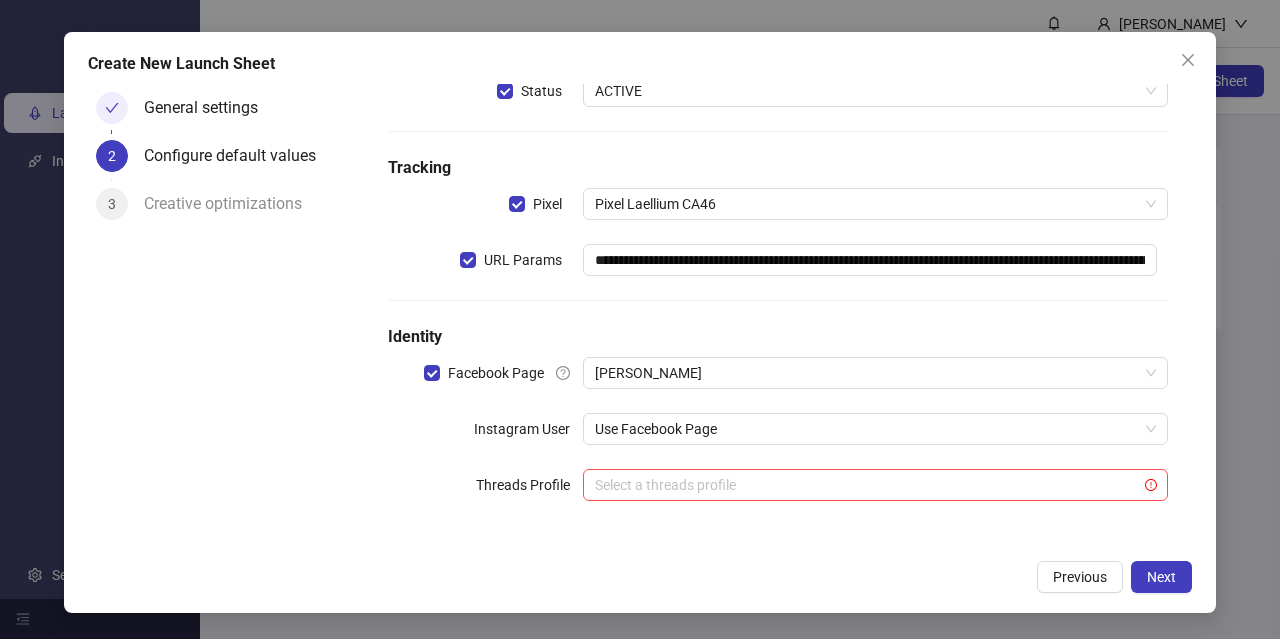 click on "Threads Profile" at bounding box center [529, 485] 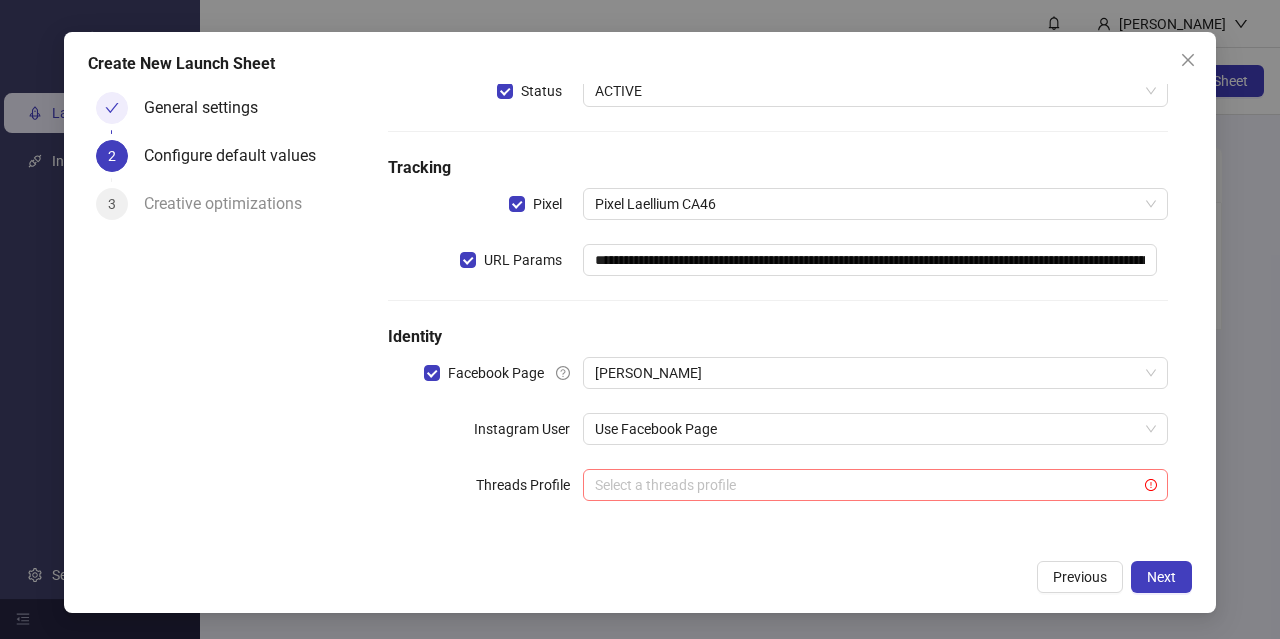 click 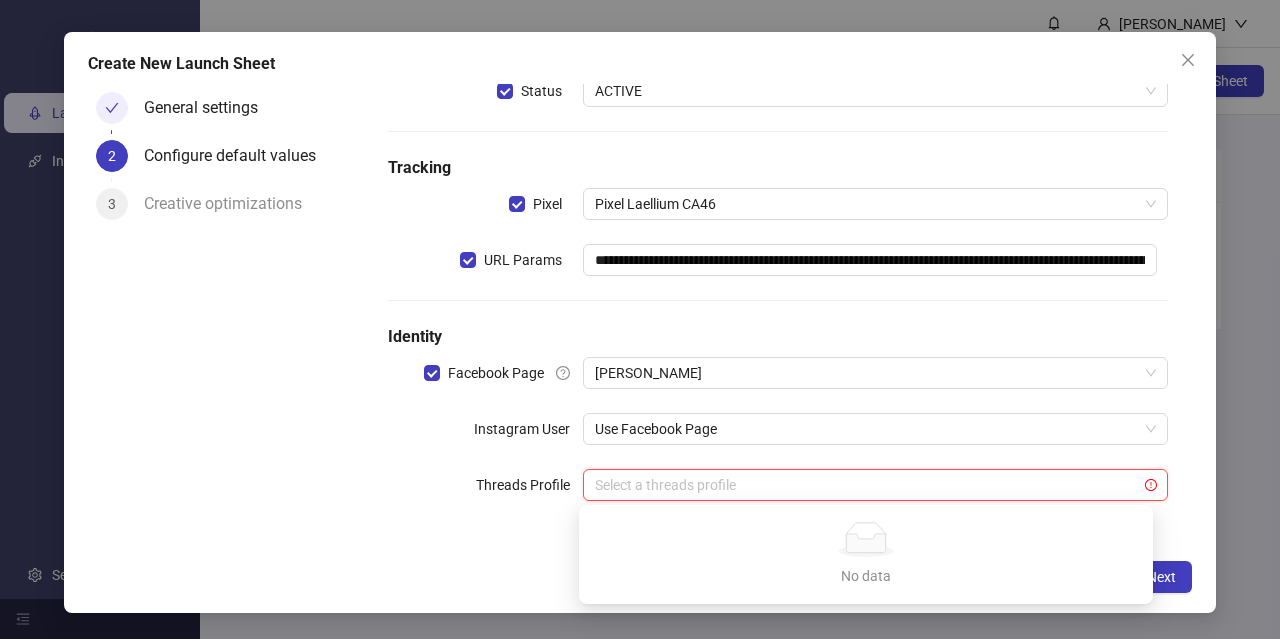 click at bounding box center [866, 485] 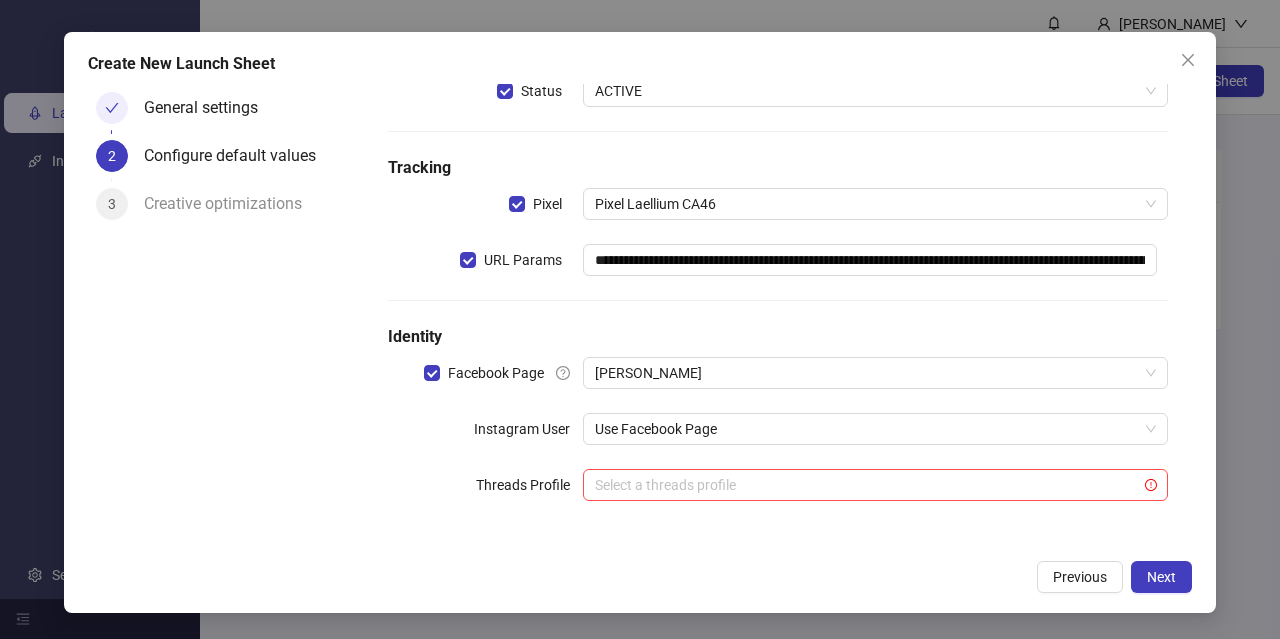 click on "Threads Profile" at bounding box center (529, 485) 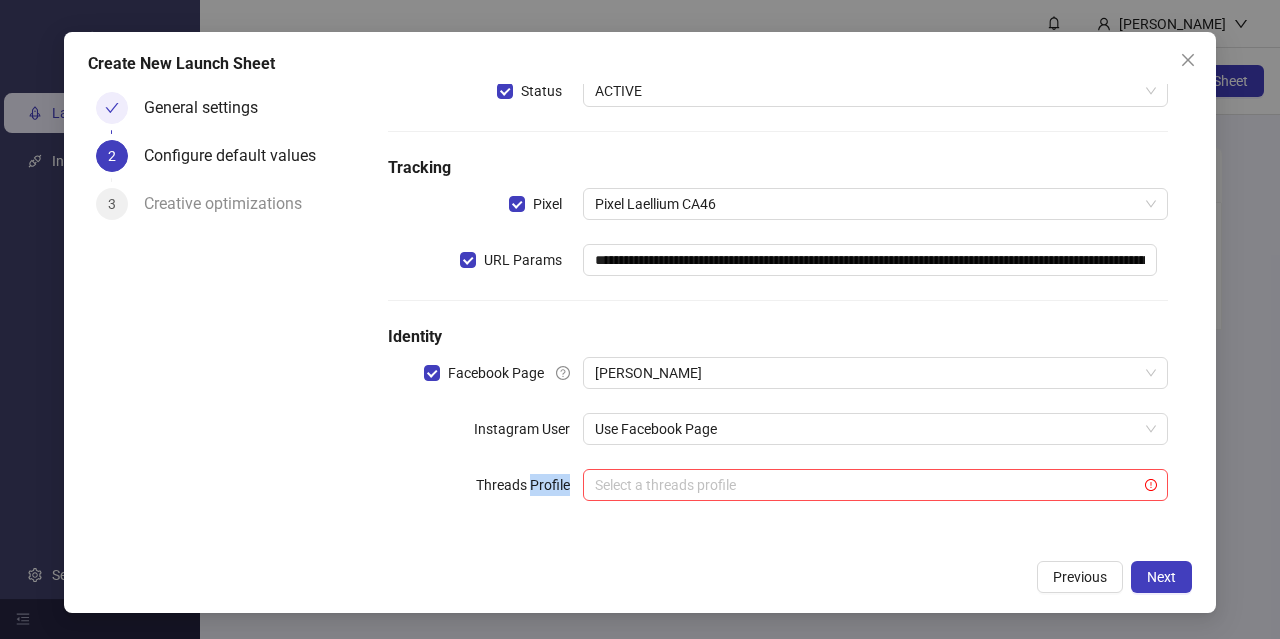 click on "Threads Profile" at bounding box center [529, 485] 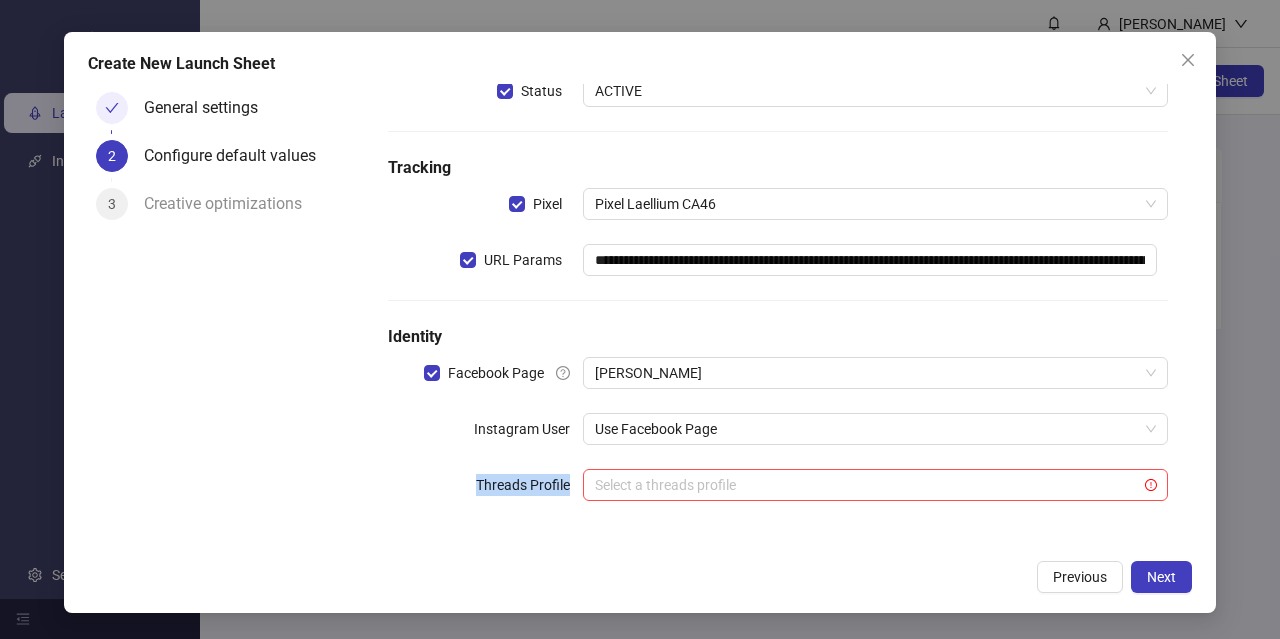 copy on "Threads Profile" 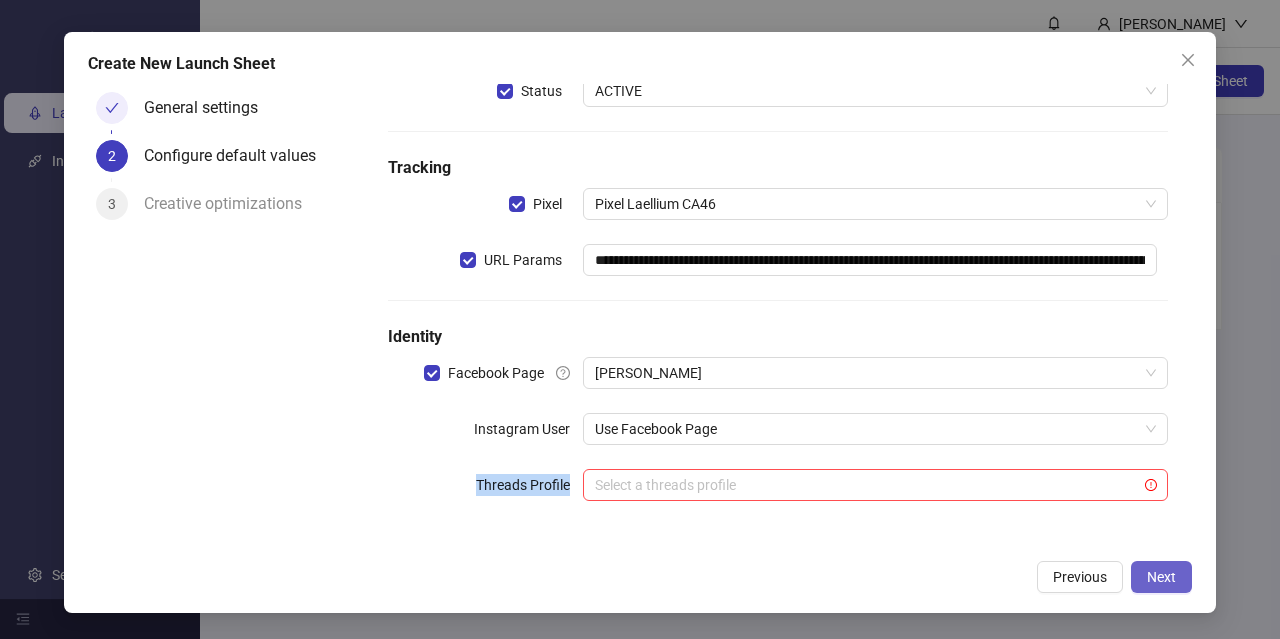 click on "Next" at bounding box center (1161, 577) 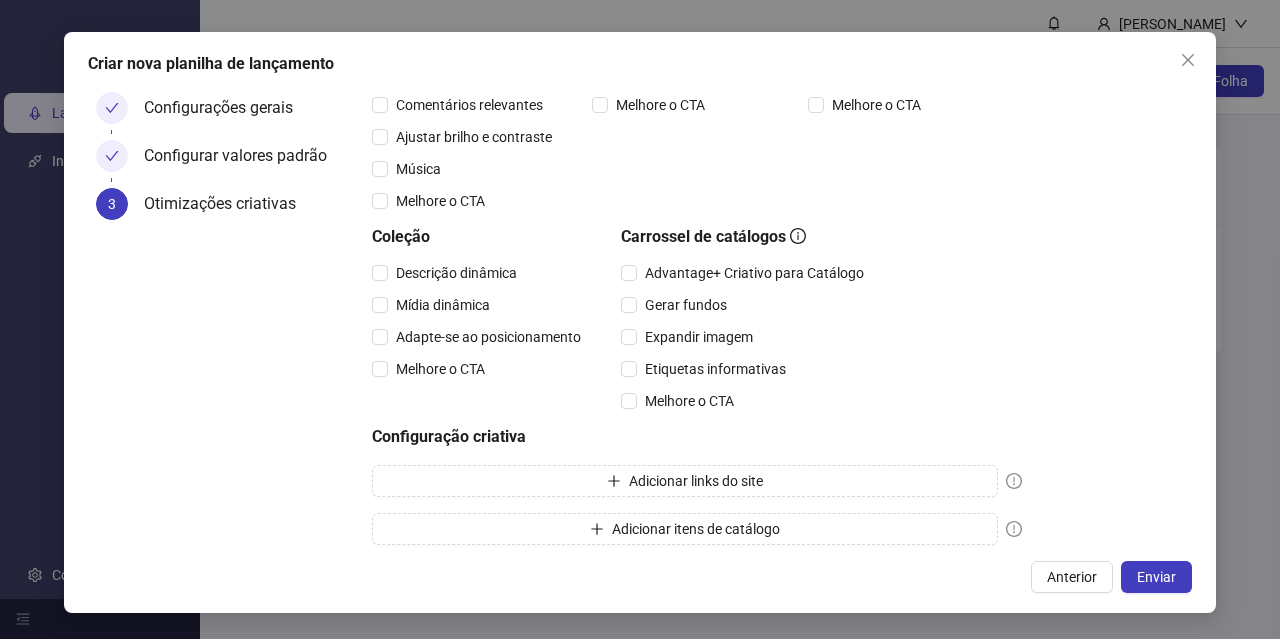 scroll, scrollTop: 385, scrollLeft: 0, axis: vertical 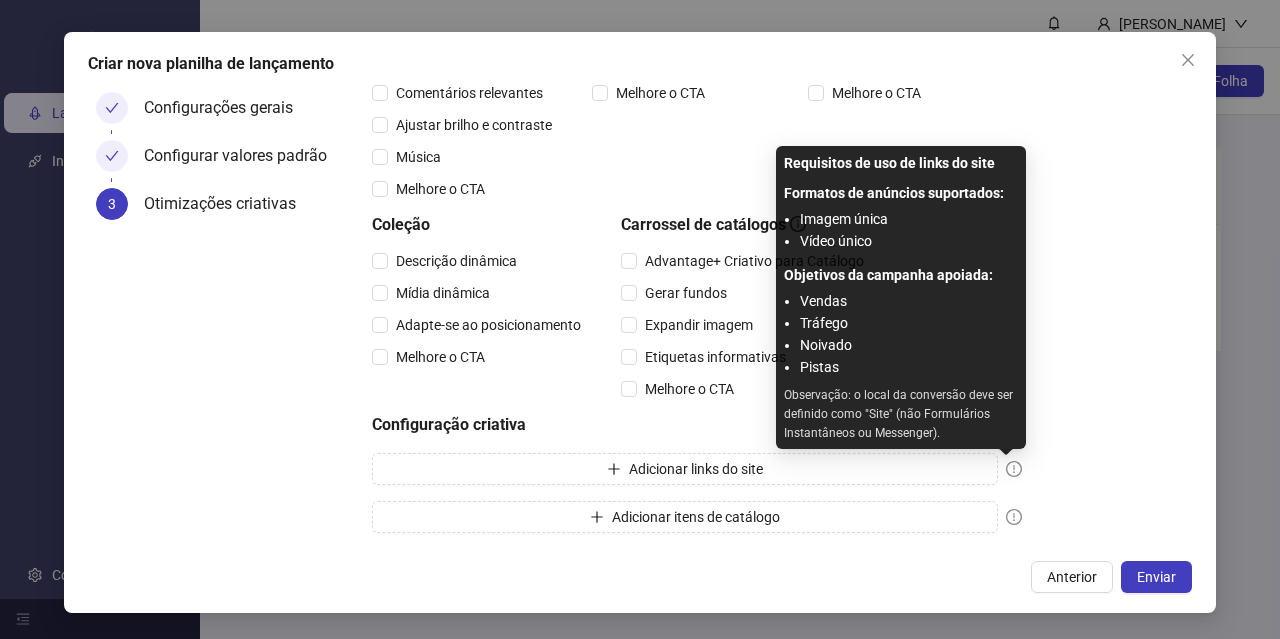 click 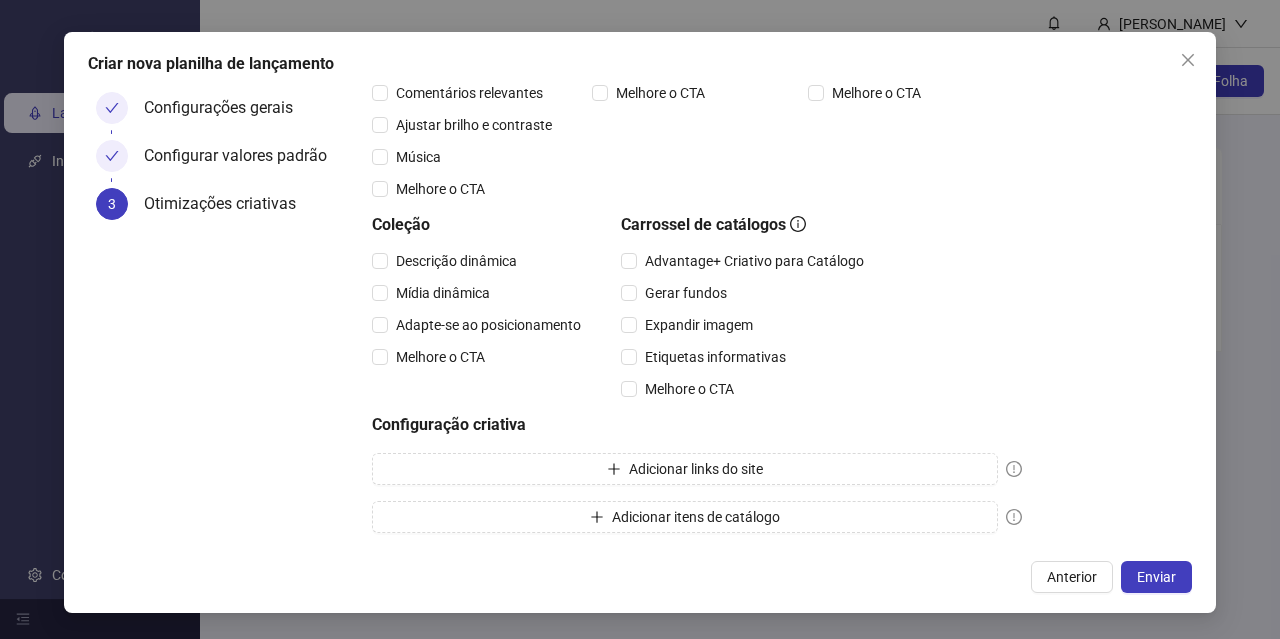 click on "Otimizações criativas Selecione suas configurações padrão de criativos e anúncios multianunciantes do Advantage+. Por padrão, todas as otimizações sugeridas pelo Meta estarão desativadas. Configurações de anúncios para vários anunciantes Anúncios multi-anunciantes Configurações criativas do Advantage+ Imagens Adicionar sobreposições Retoques visuais animação 3D Melhorias de texto Comentários relevantes Ajustar brilho e contraste Música Melhore o CTA Vídeos Retoques visuais Melhorias de texto Comentários relevantes Adicionar filtros de vídeo Melhore o CTA Carrossel regular Cartão final do perfil Destaque do cartão carrossel Automação de formato Descrição dinâmica Melhore o CTA Coleção Descrição dinâmica Mídia dinâmica Adapte-se ao posicionamento Melhore o CTA Carrossel de catálogos   Advantage+ Criativo para Catálogo Gerar fundos Expandir imagem Etiquetas informativas Melhore o CTA Configuração criativa Adicionar links do site Adicionar itens de catálogo" at bounding box center [778, 124] 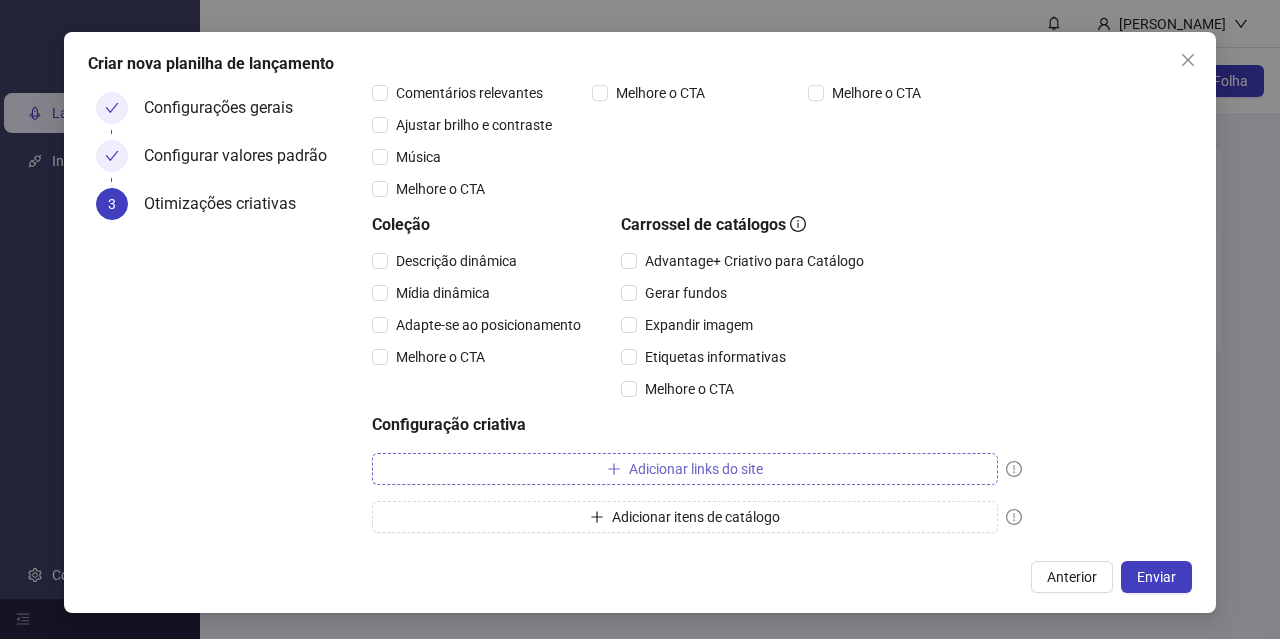 click on "Adicionar links do site" at bounding box center [685, 469] 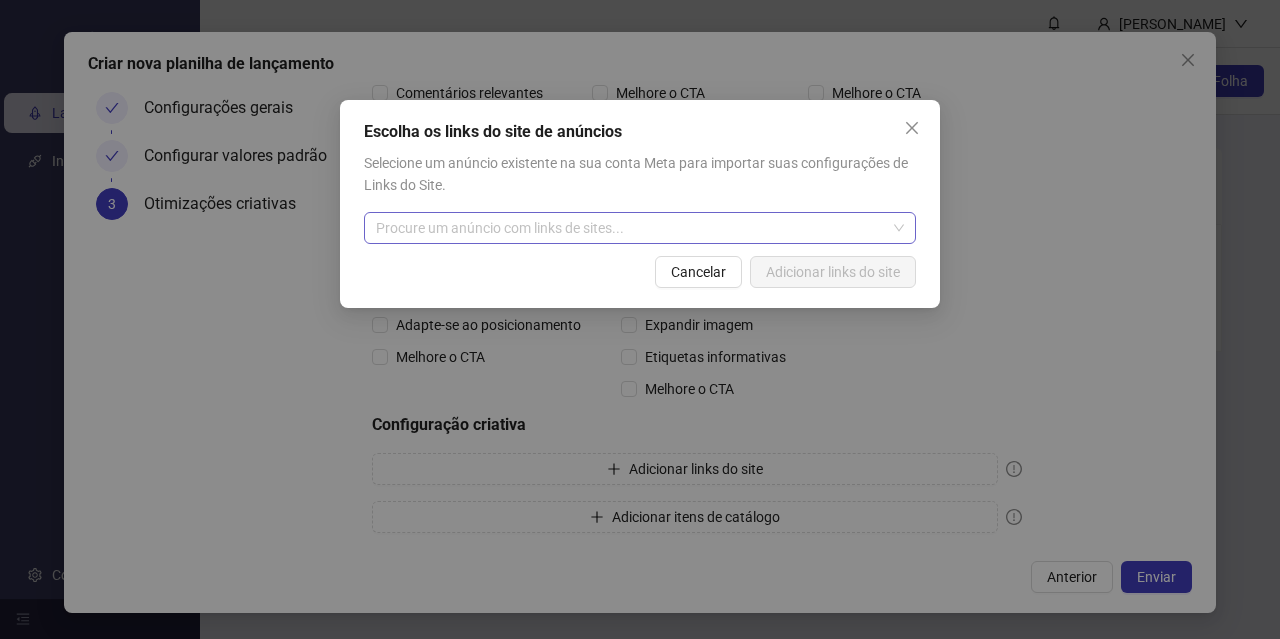 click at bounding box center (640, 228) 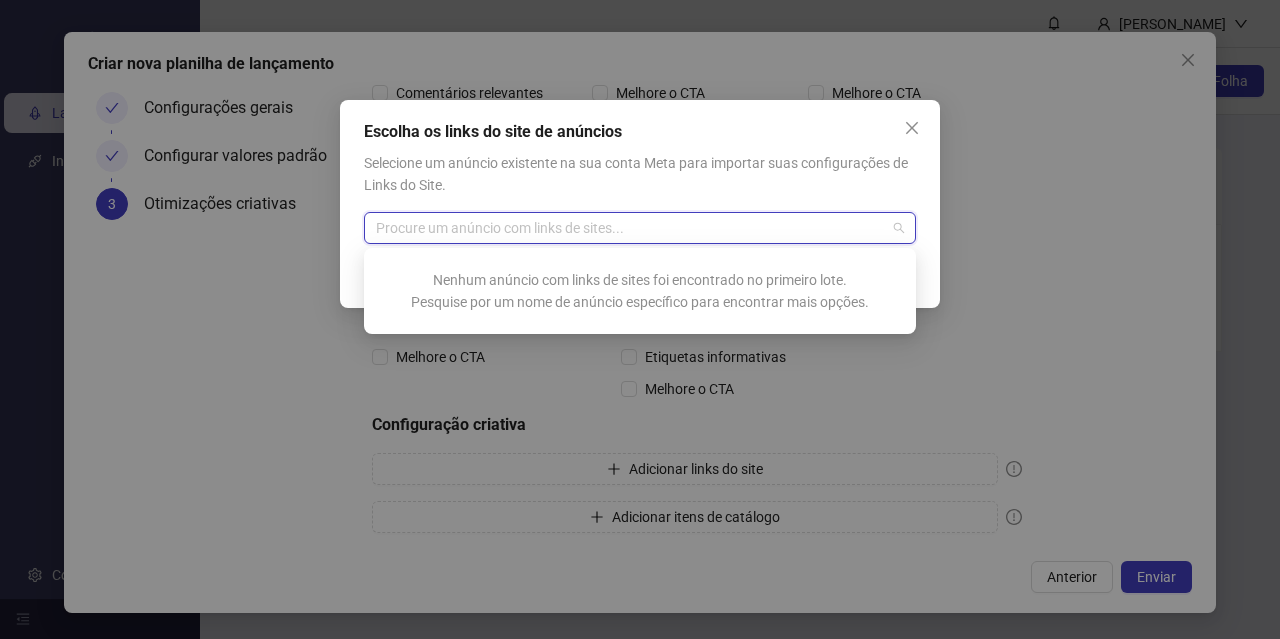 click on "Escolha os links do site de anúncios Selecione um anúncio existente na sua conta Meta para importar suas configurações de Links do Site. Procure um anúncio com links de sites... Cancelar Adicionar links do site" at bounding box center [640, 319] 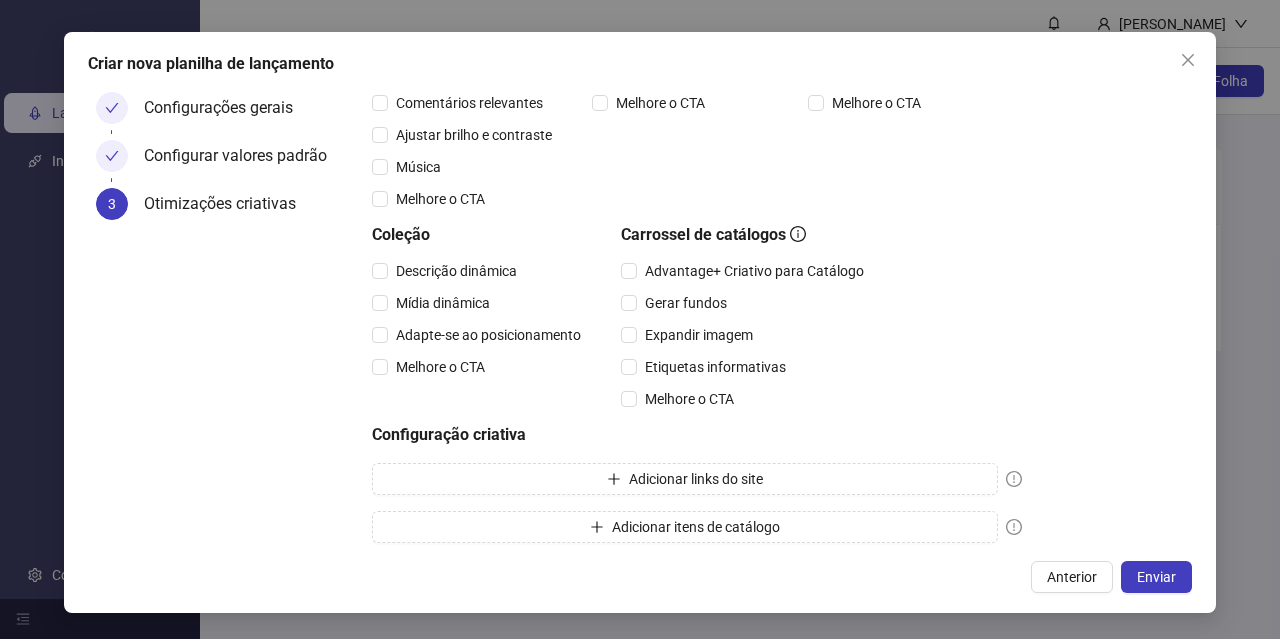 scroll, scrollTop: 385, scrollLeft: 0, axis: vertical 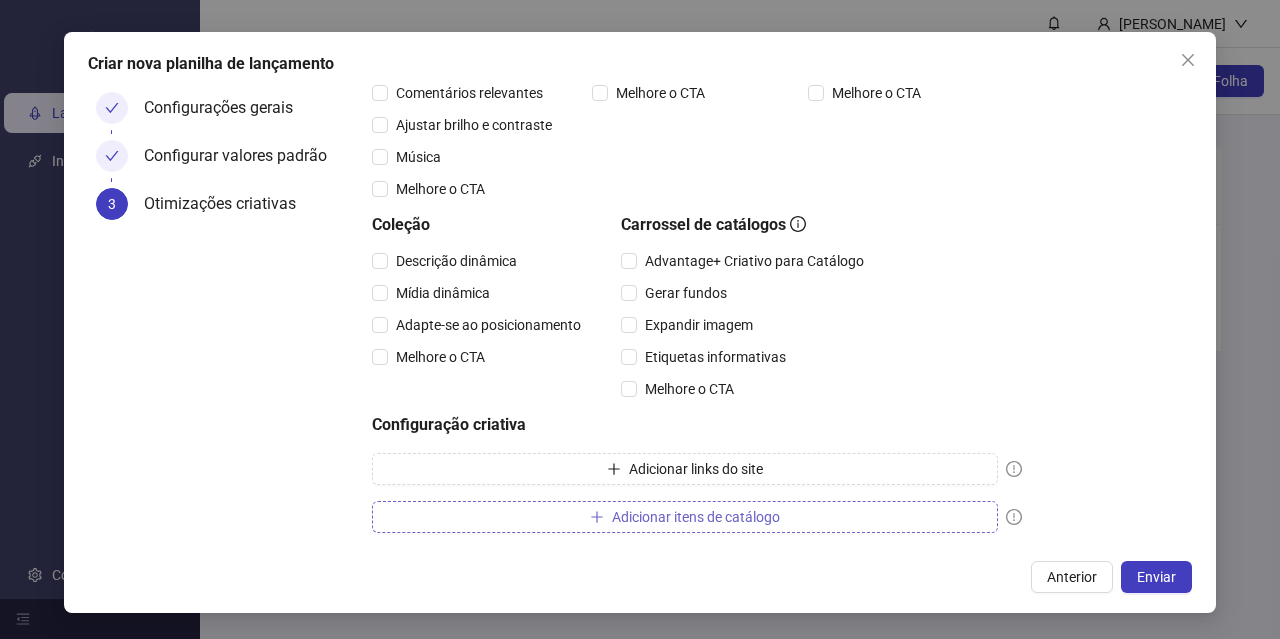 click on "Adicionar itens de catálogo" at bounding box center [685, 517] 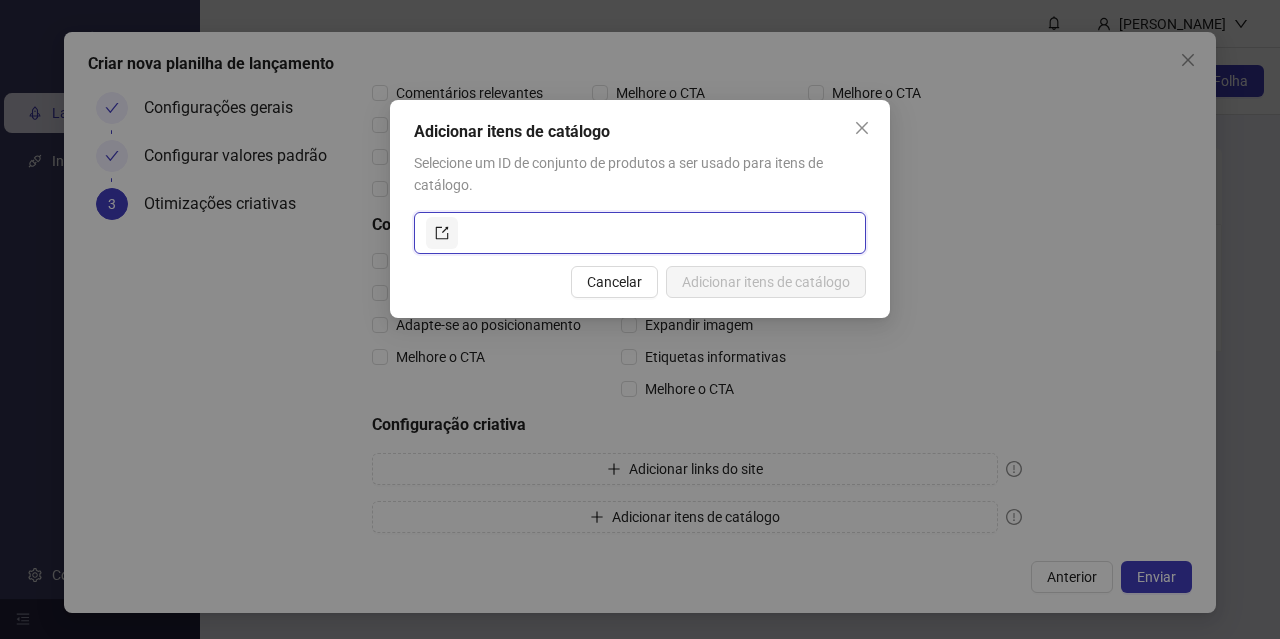 click at bounding box center (658, 233) 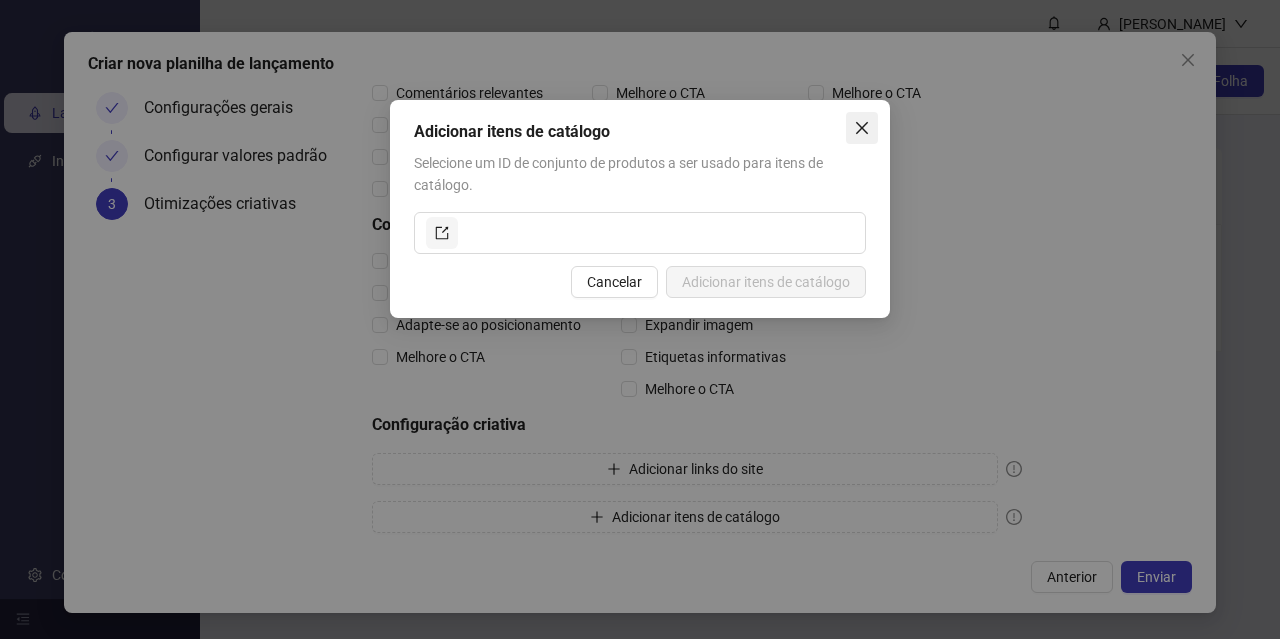 click 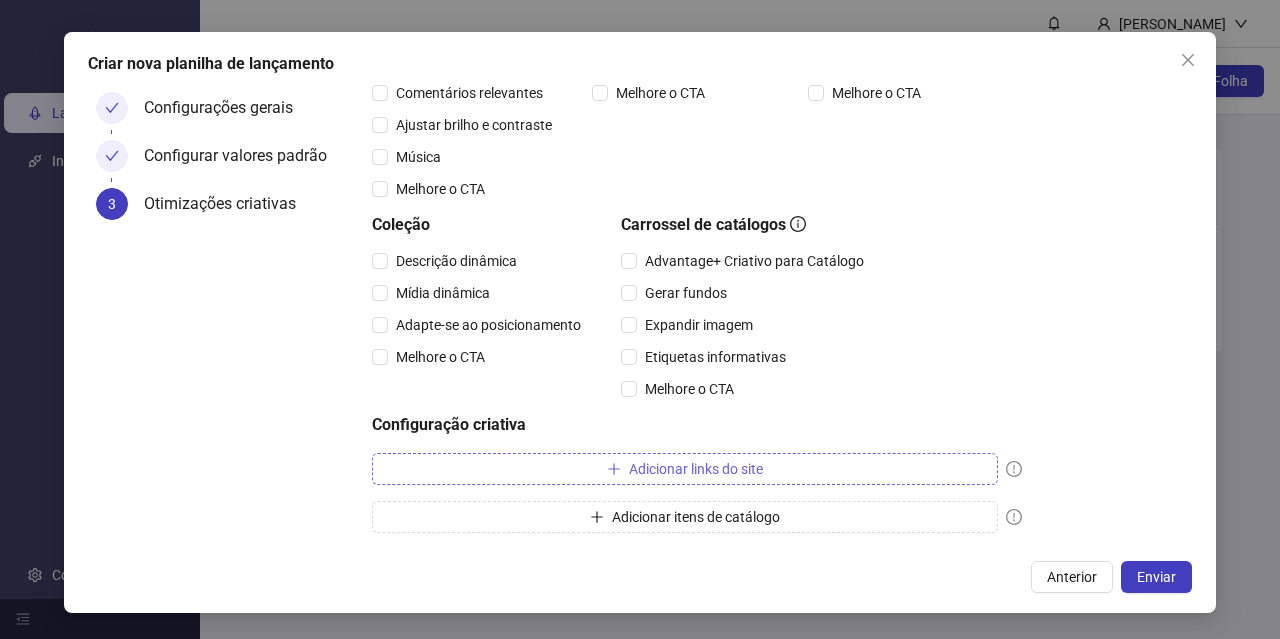 click on "Adicionar links do site" at bounding box center [696, 469] 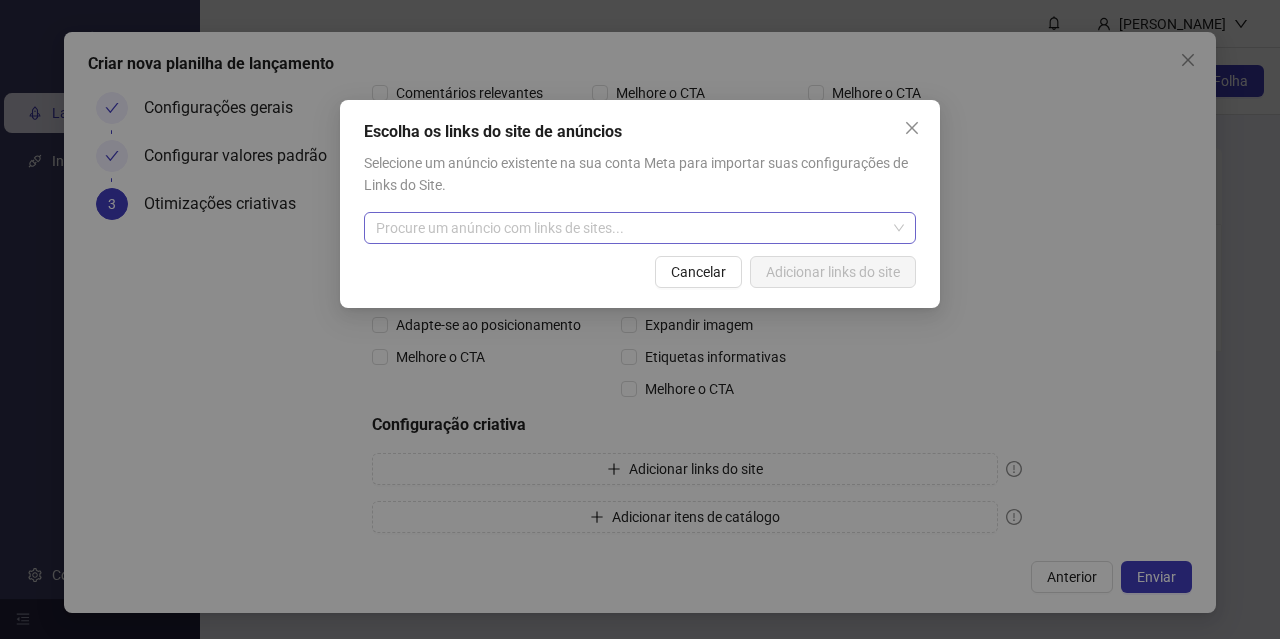 click at bounding box center [640, 228] 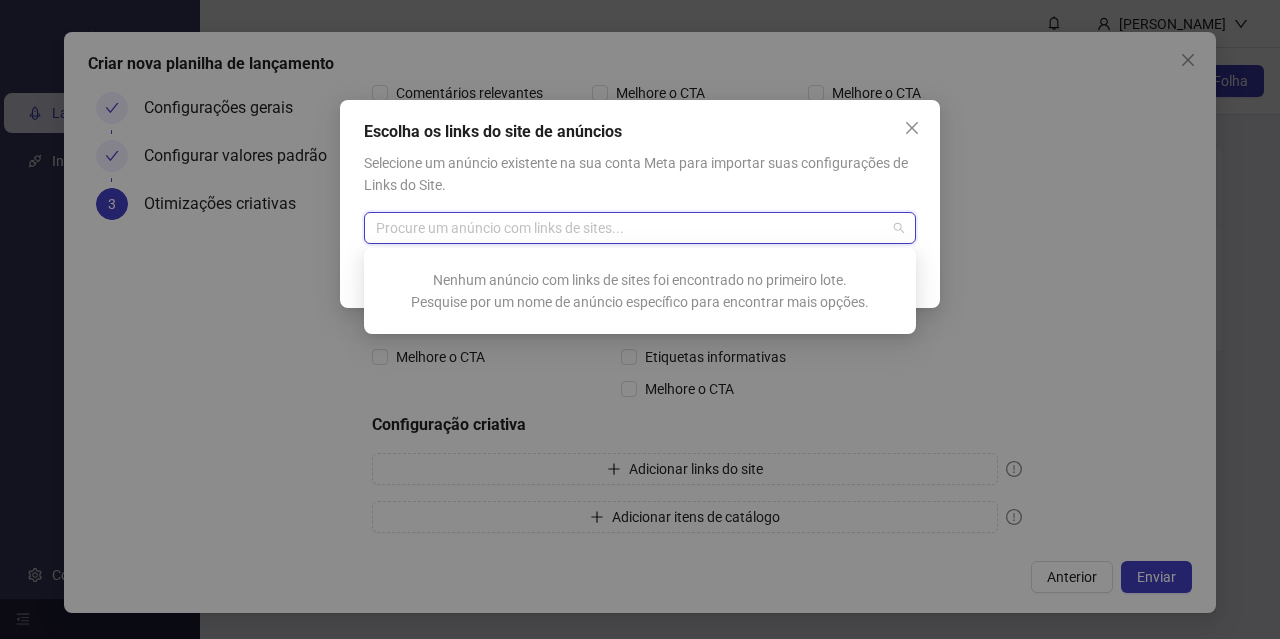 click on "Escolha os links do site de anúncios Selecione um anúncio existente na sua conta Meta para importar suas configurações de Links do Site. Procure um anúncio com links de sites... Cancelar Adicionar links do site" at bounding box center (640, 319) 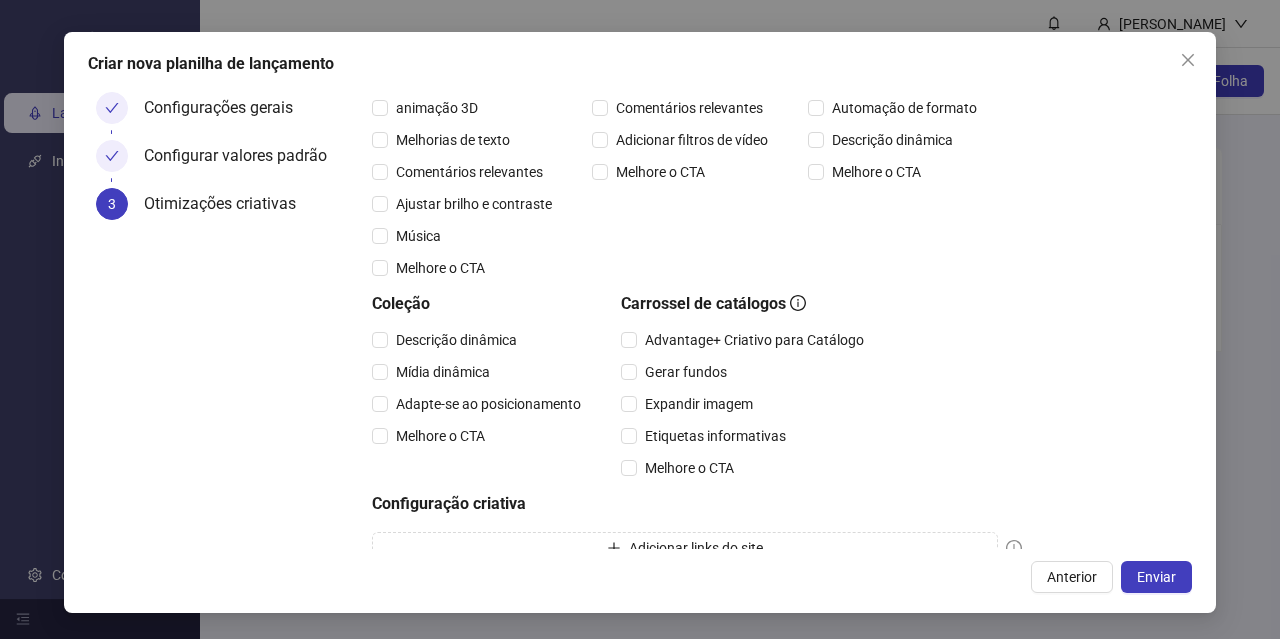 scroll, scrollTop: 385, scrollLeft: 0, axis: vertical 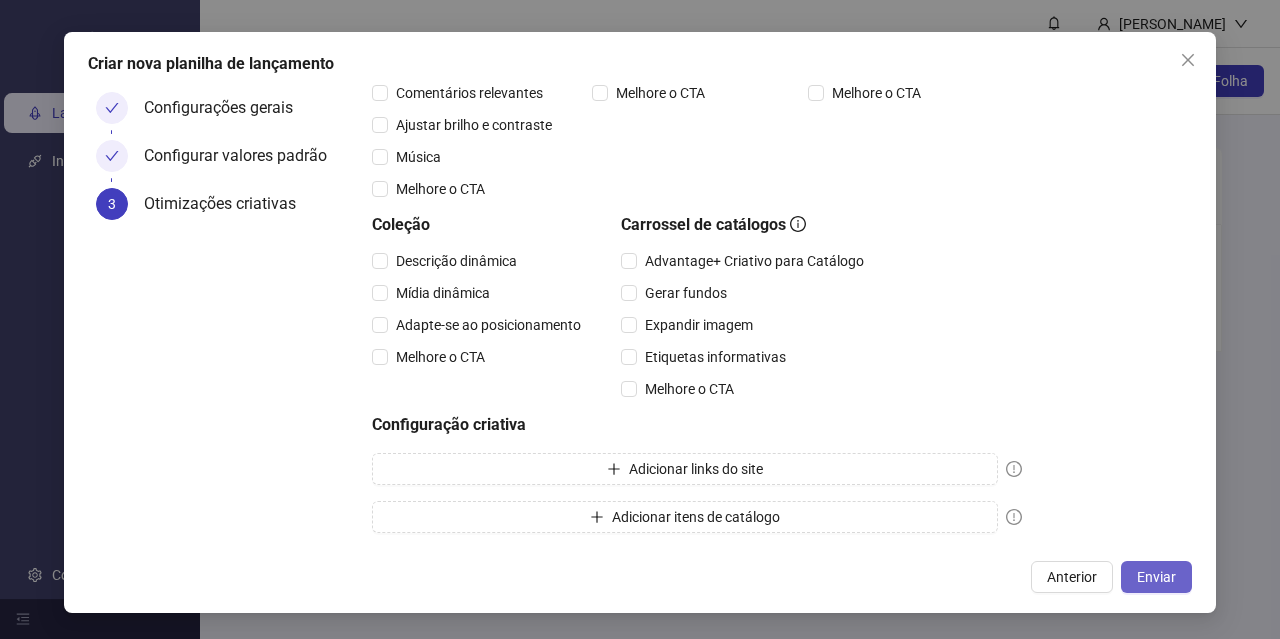 click on "Enviar" at bounding box center (1156, 577) 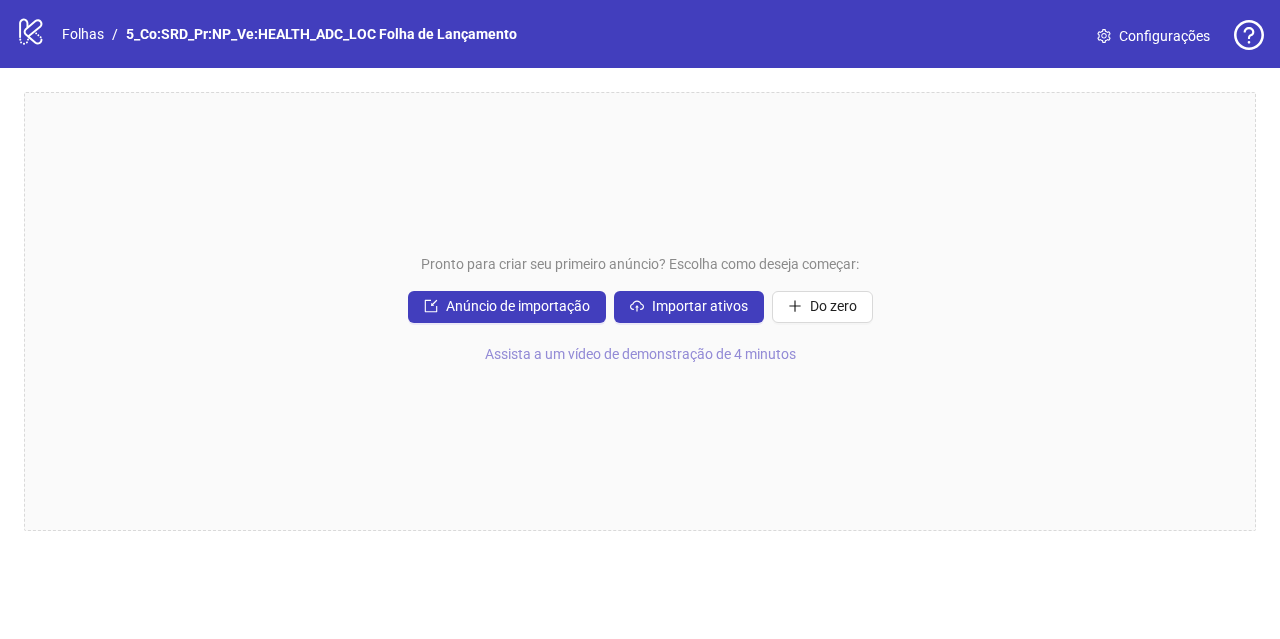 drag, startPoint x: 704, startPoint y: 351, endPoint x: 618, endPoint y: 357, distance: 86.209045 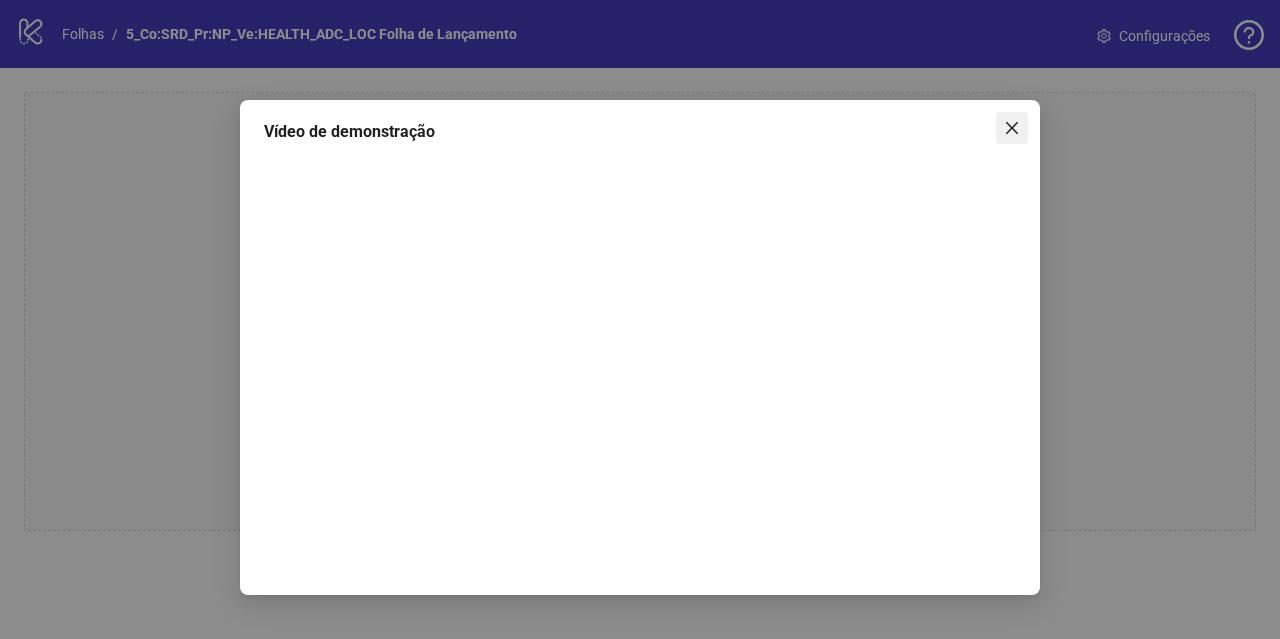 click 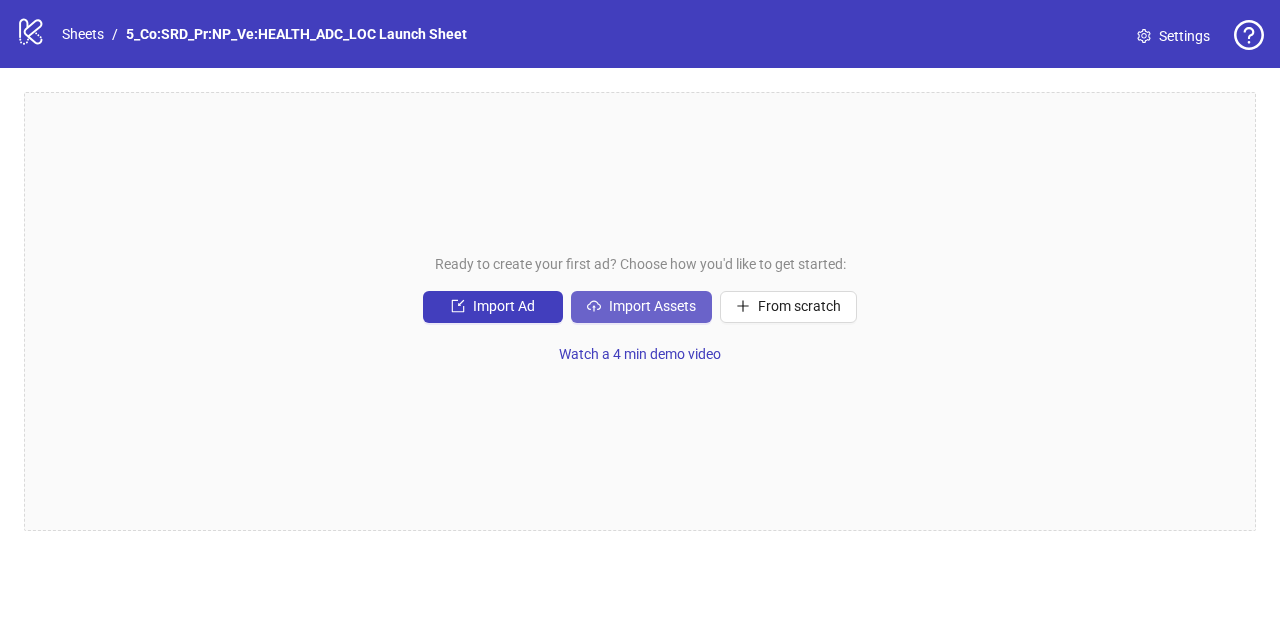 click on "Import Assets" at bounding box center [652, 306] 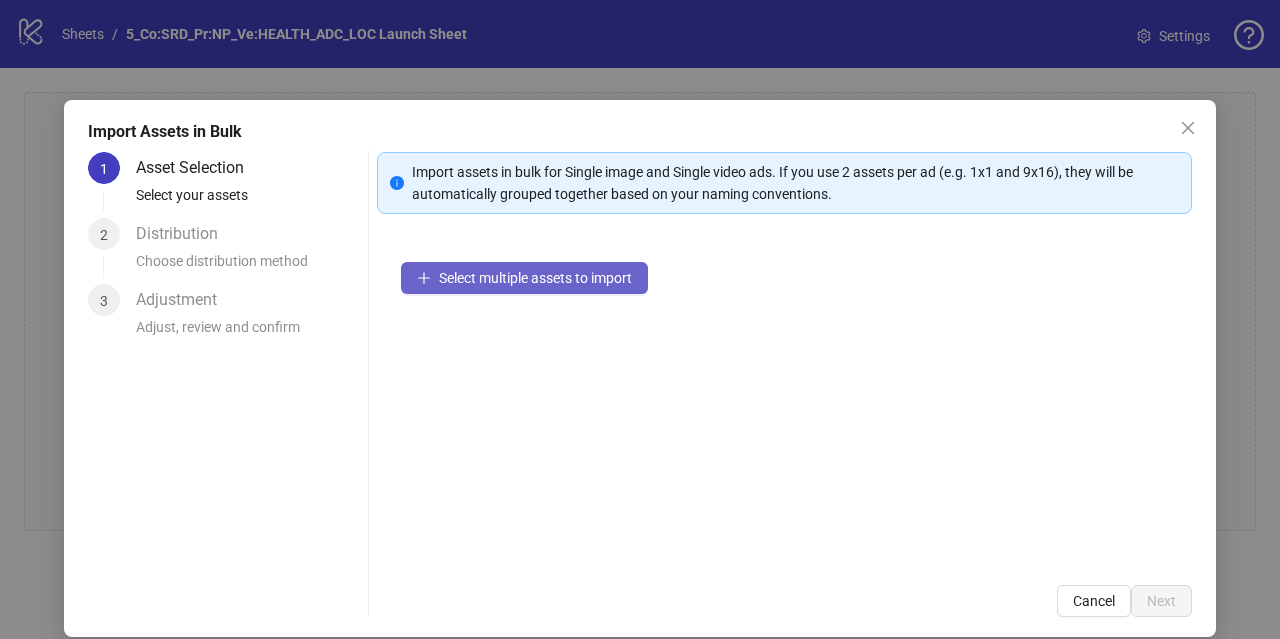 click on "Select multiple assets to import" at bounding box center [524, 278] 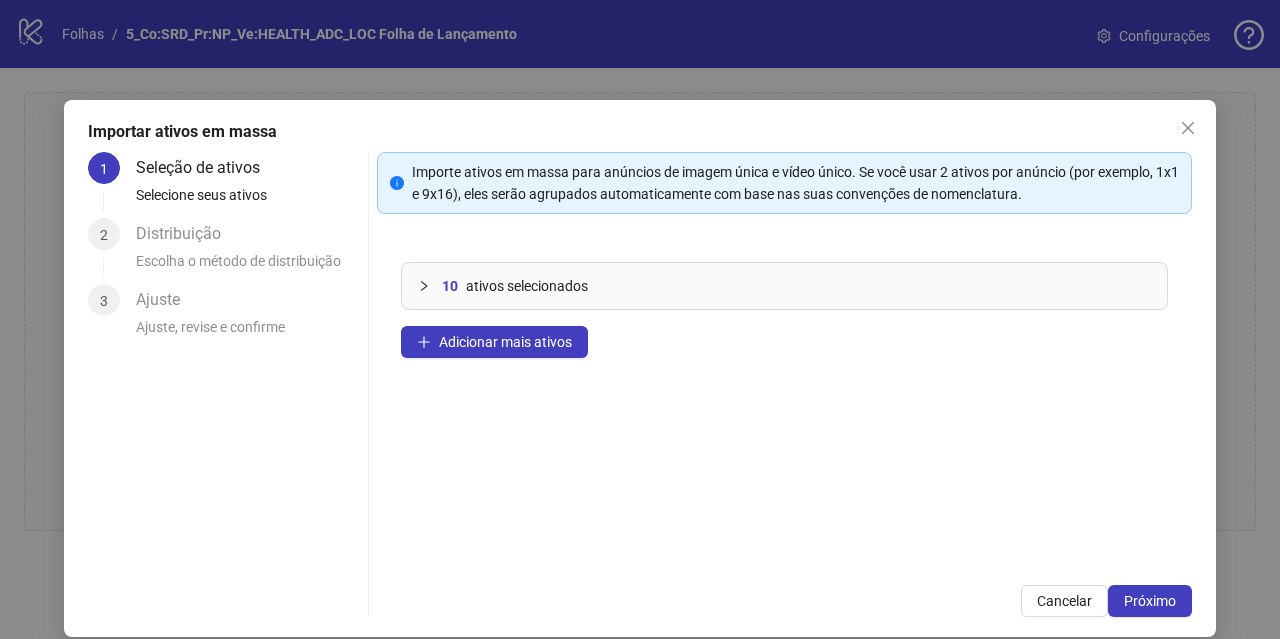 scroll, scrollTop: 22, scrollLeft: 0, axis: vertical 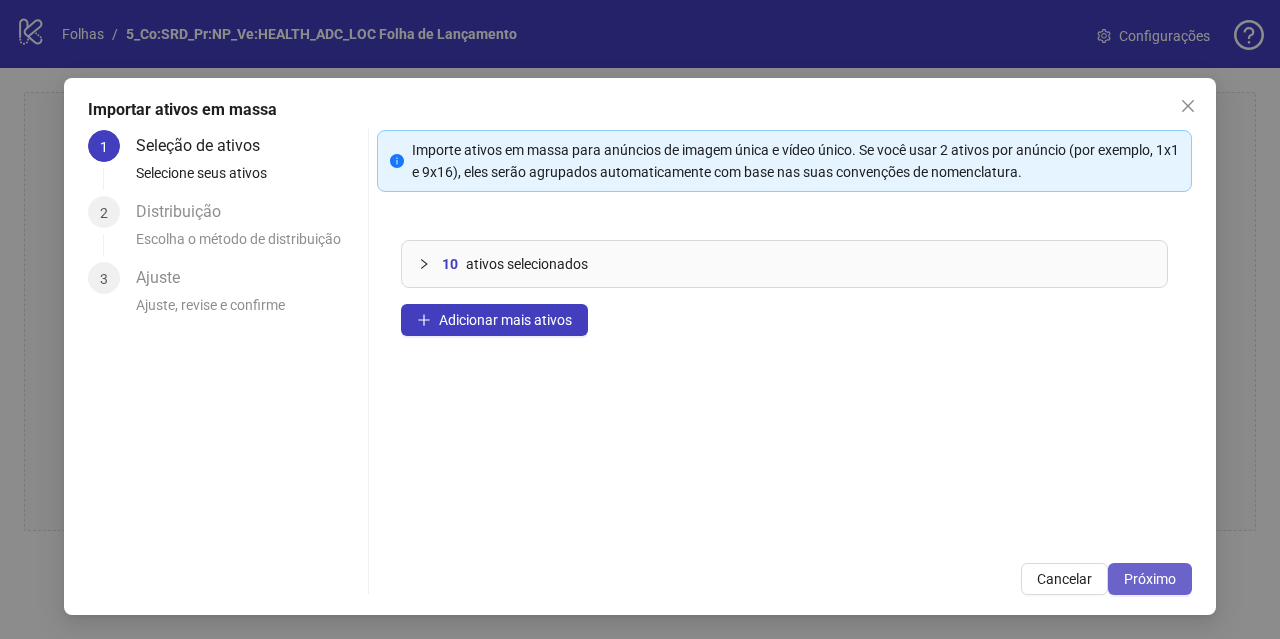 click on "Próximo" at bounding box center (1150, 579) 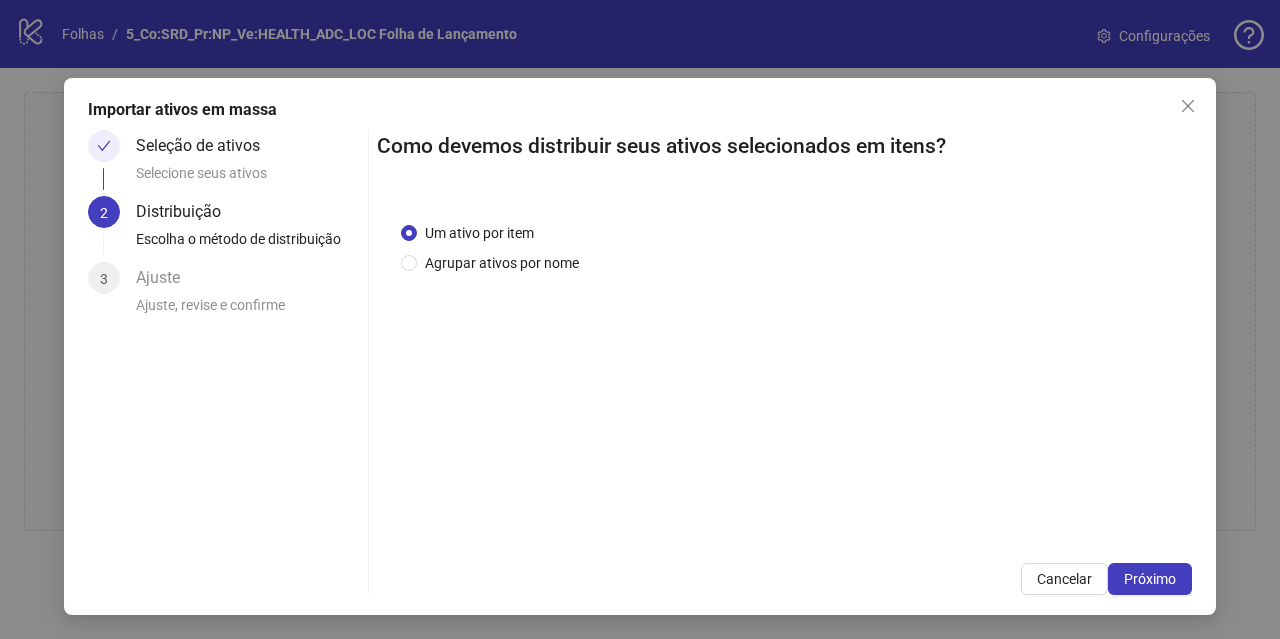 click on "Um ativo por item Agrupar ativos por nome" at bounding box center (784, 248) 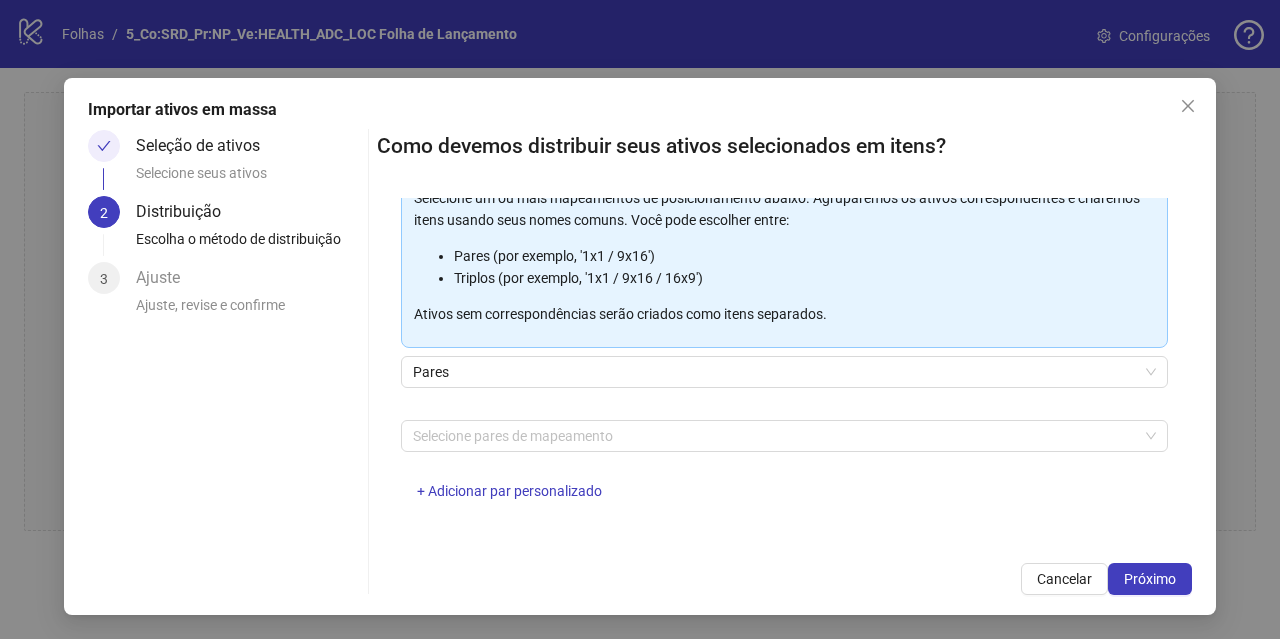 scroll, scrollTop: 244, scrollLeft: 0, axis: vertical 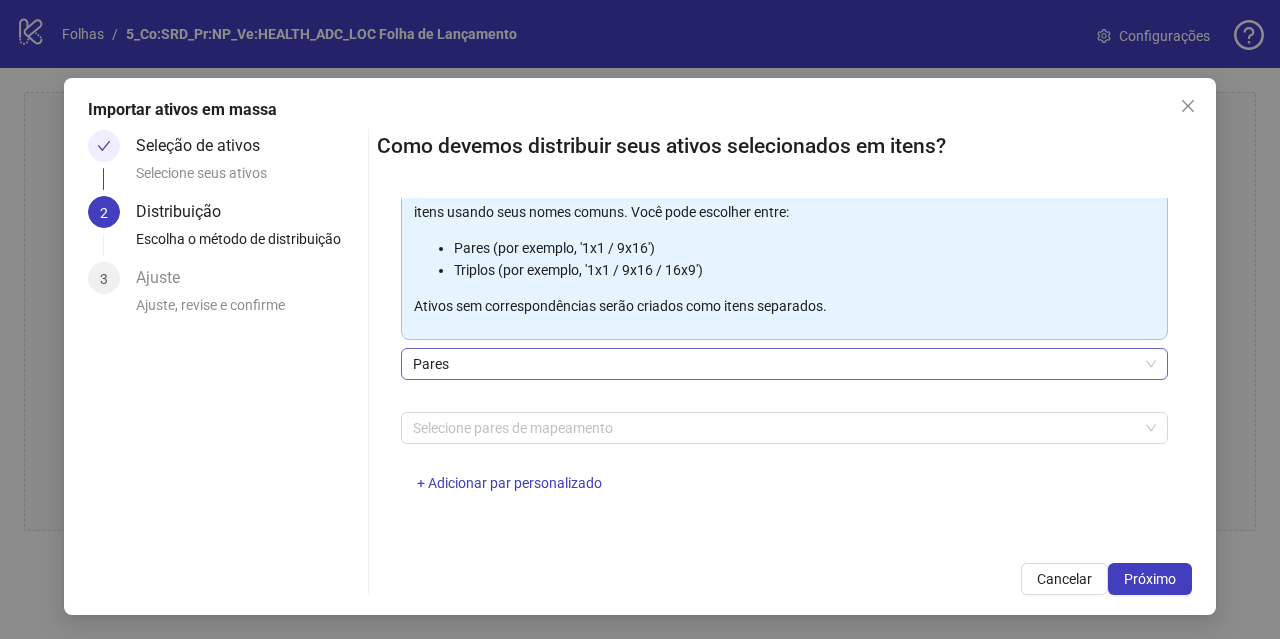 click on "Pares" at bounding box center (784, 364) 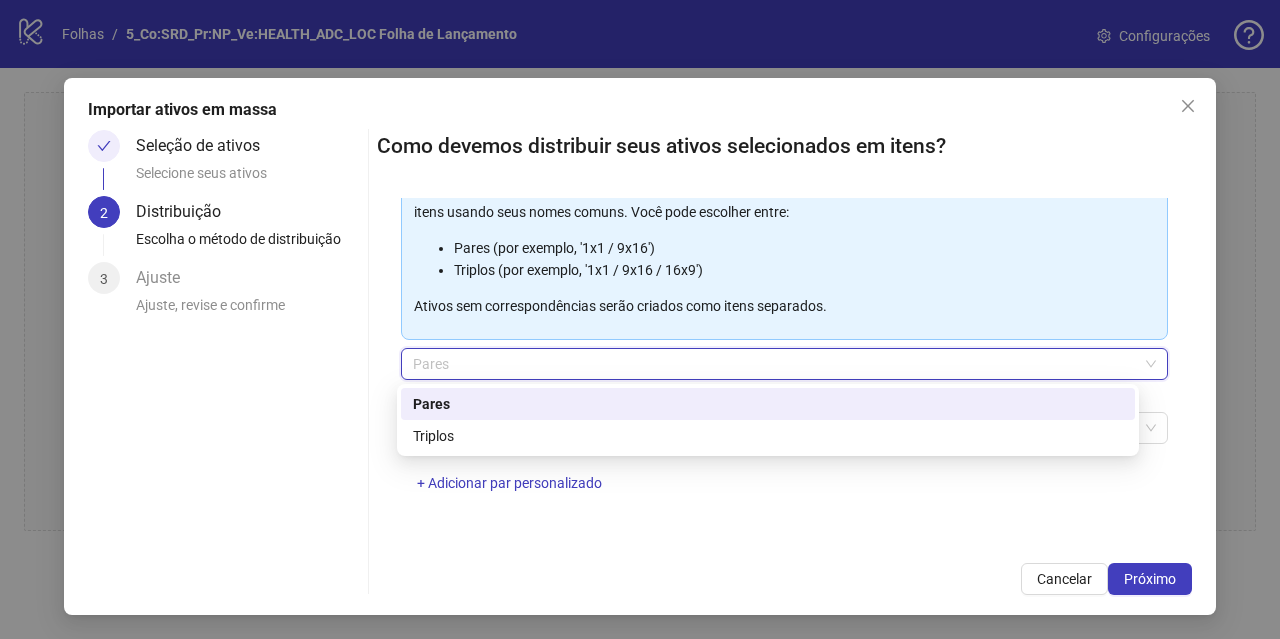 click at bounding box center (368, 361) 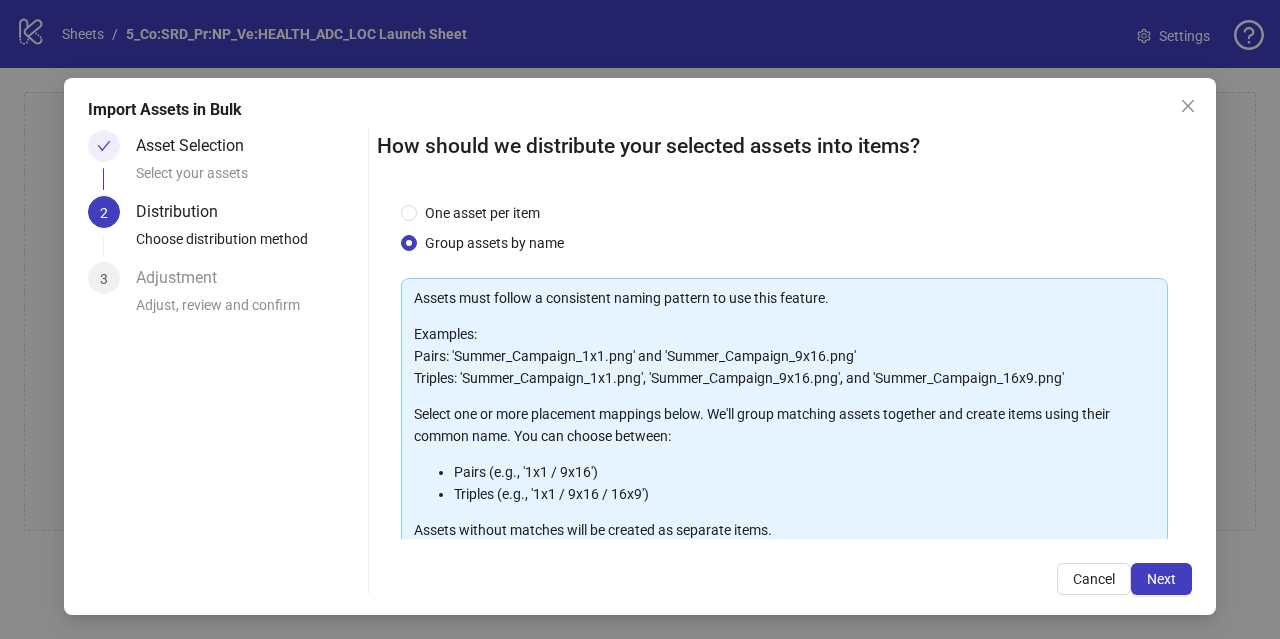 scroll, scrollTop: 22, scrollLeft: 0, axis: vertical 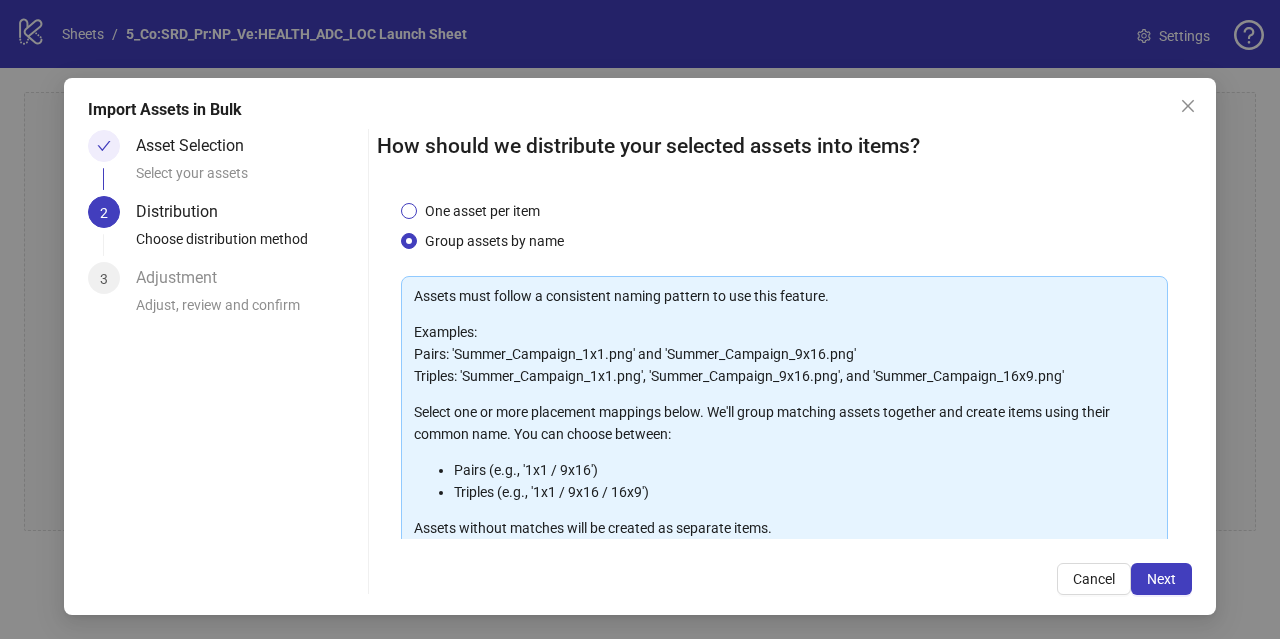 click on "One asset per item" at bounding box center (482, 211) 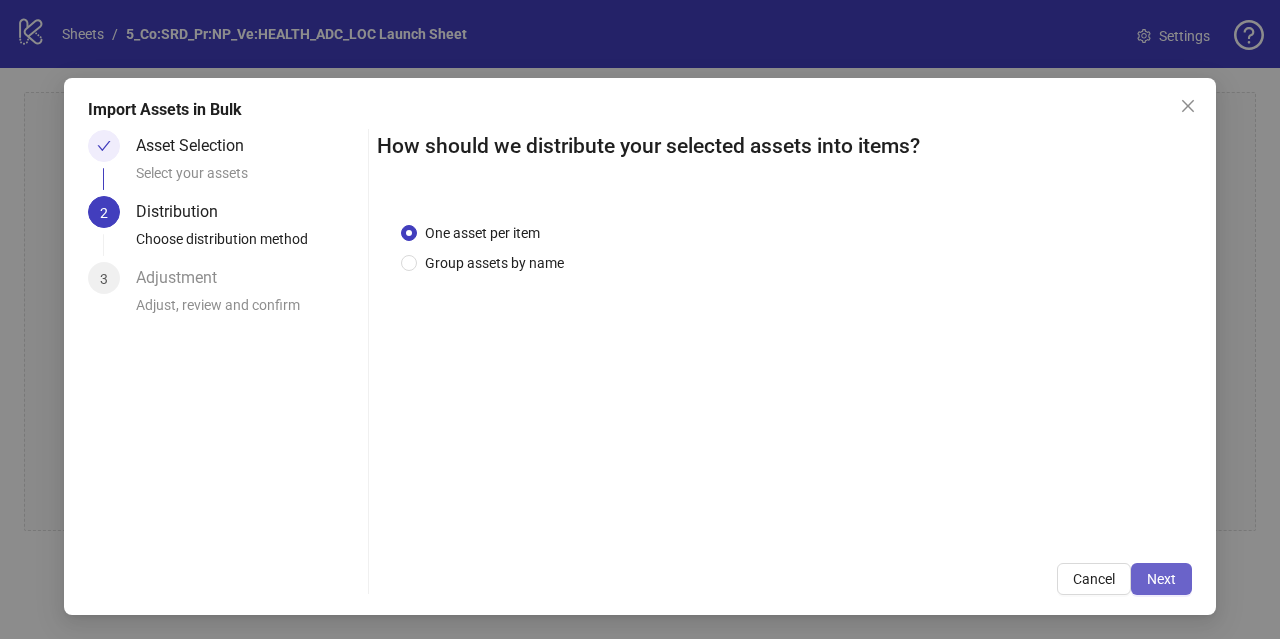 click on "Next" at bounding box center (1161, 579) 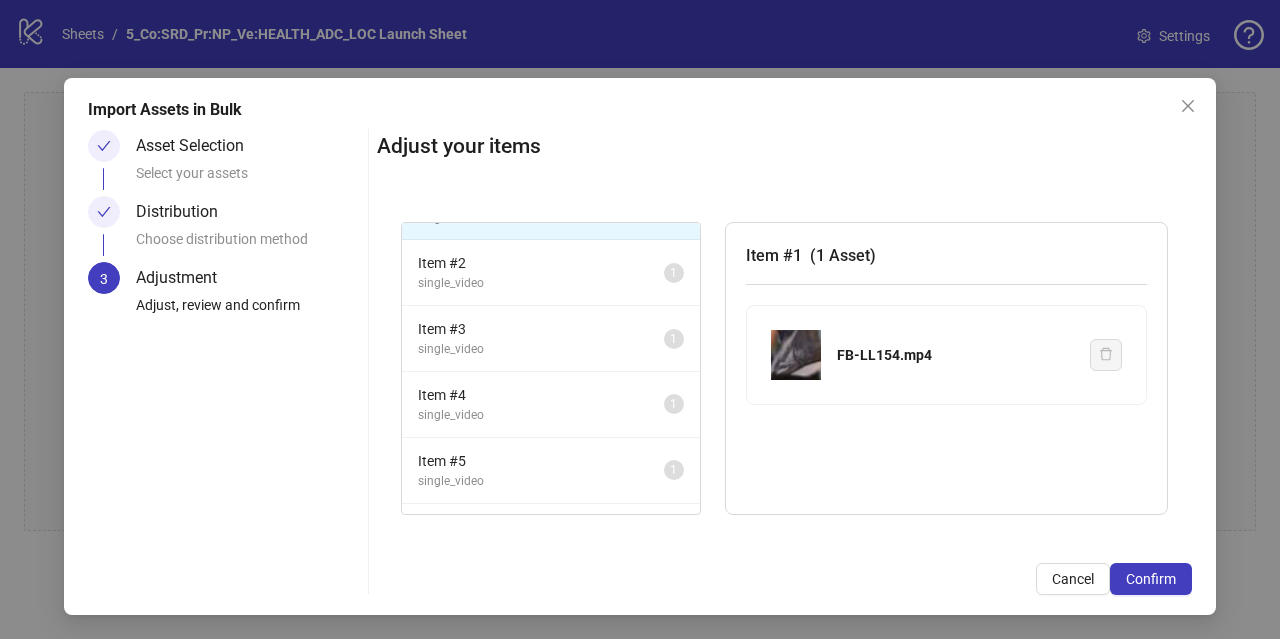 scroll, scrollTop: 0, scrollLeft: 0, axis: both 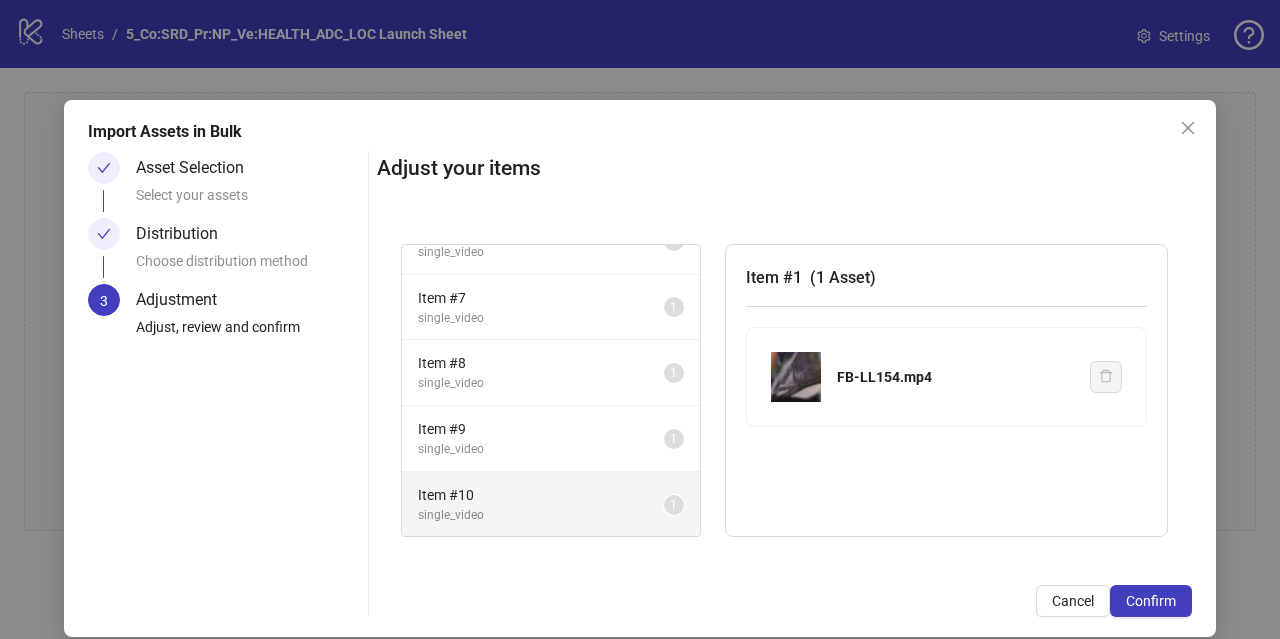 click on "single_video" at bounding box center (541, 515) 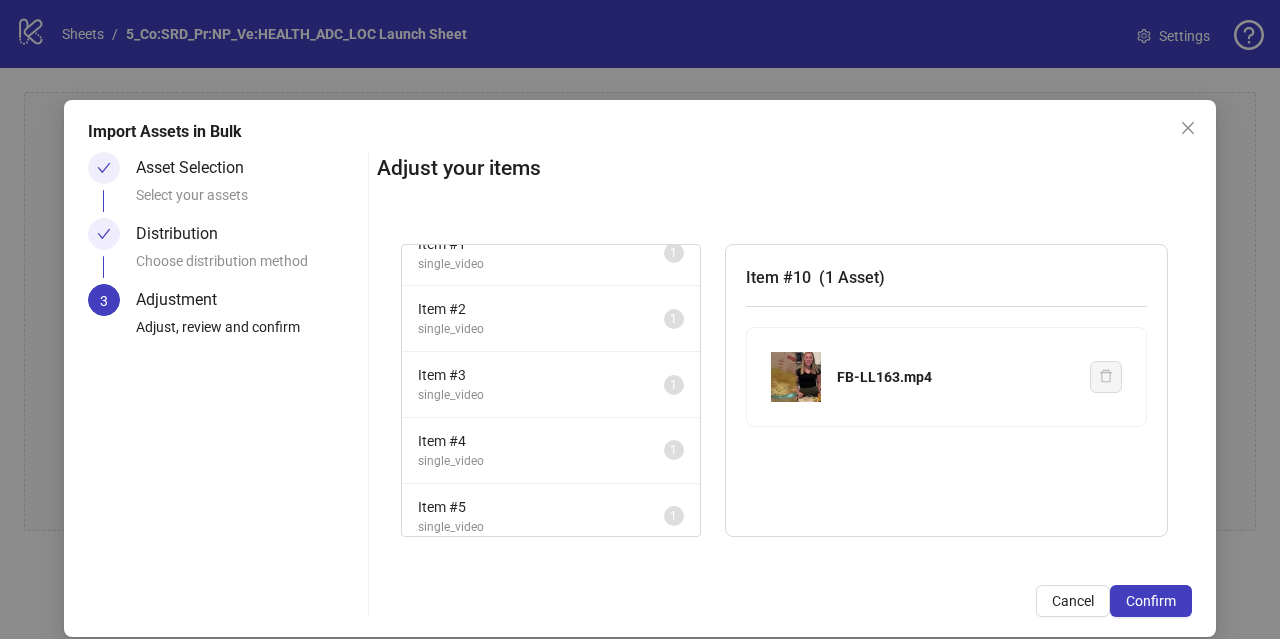 scroll, scrollTop: 0, scrollLeft: 0, axis: both 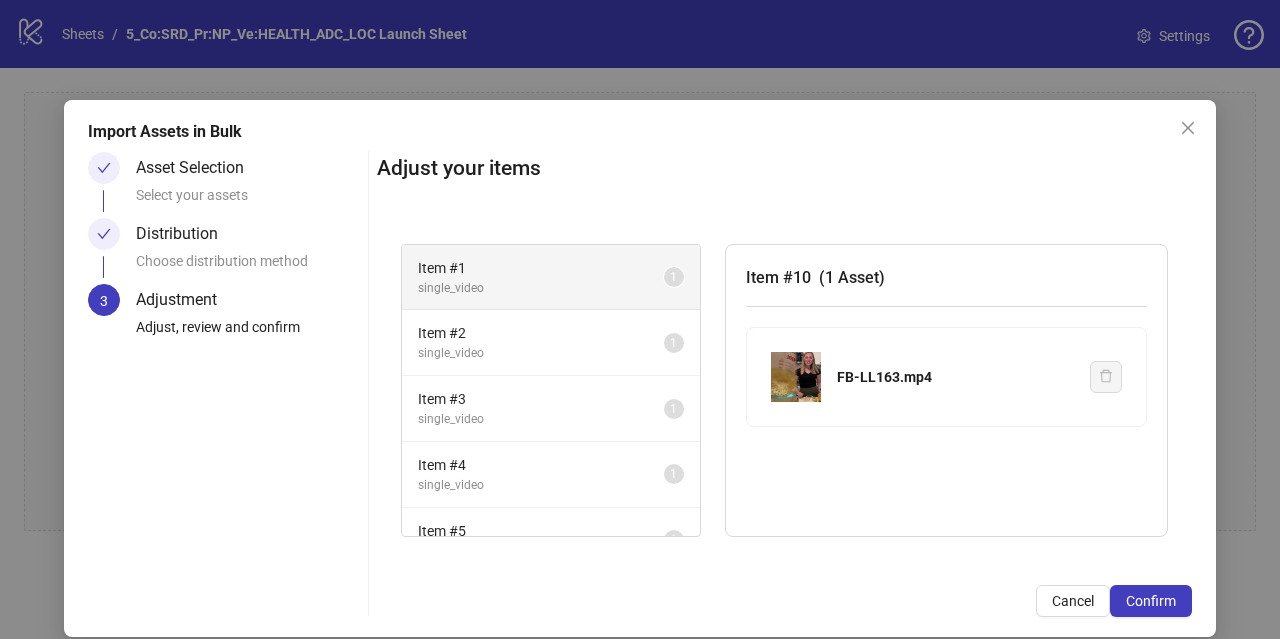 click on "Item # 1" at bounding box center [541, 268] 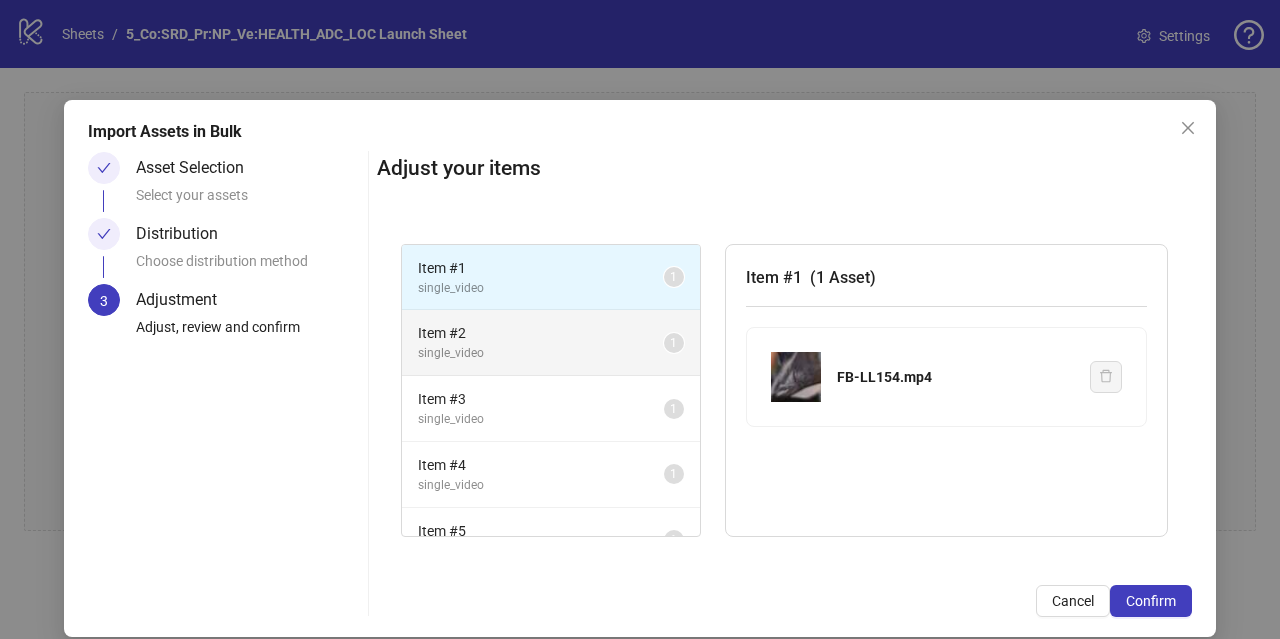 click on "Item # 2" at bounding box center [541, 333] 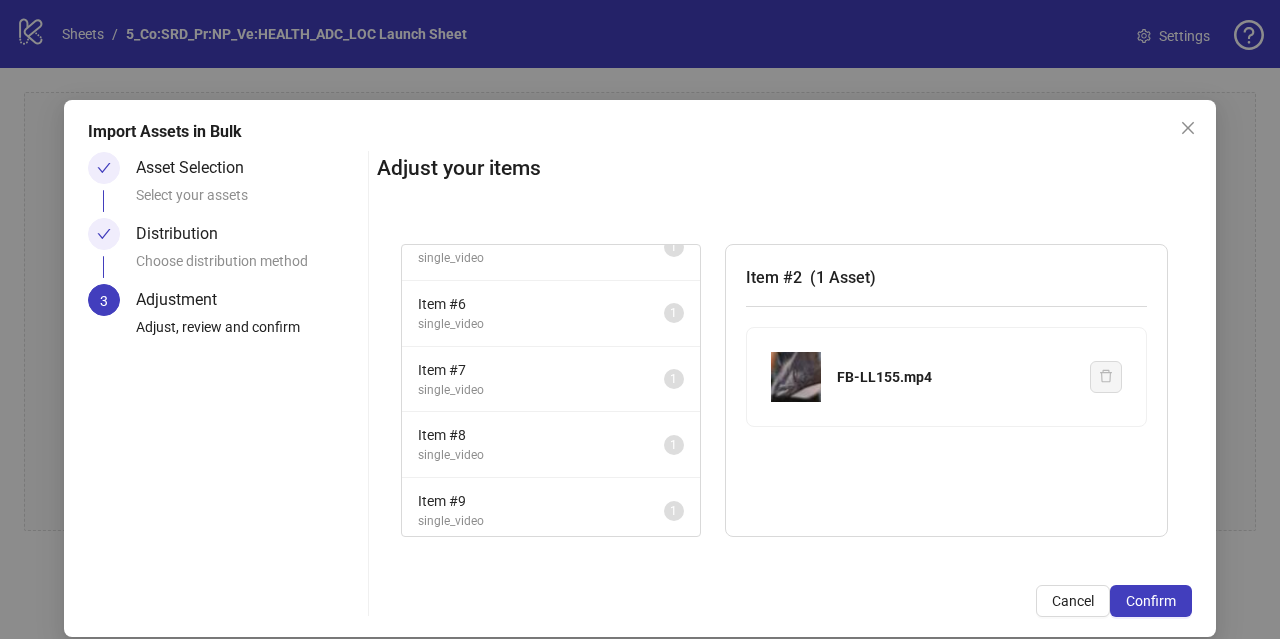 scroll, scrollTop: 365, scrollLeft: 0, axis: vertical 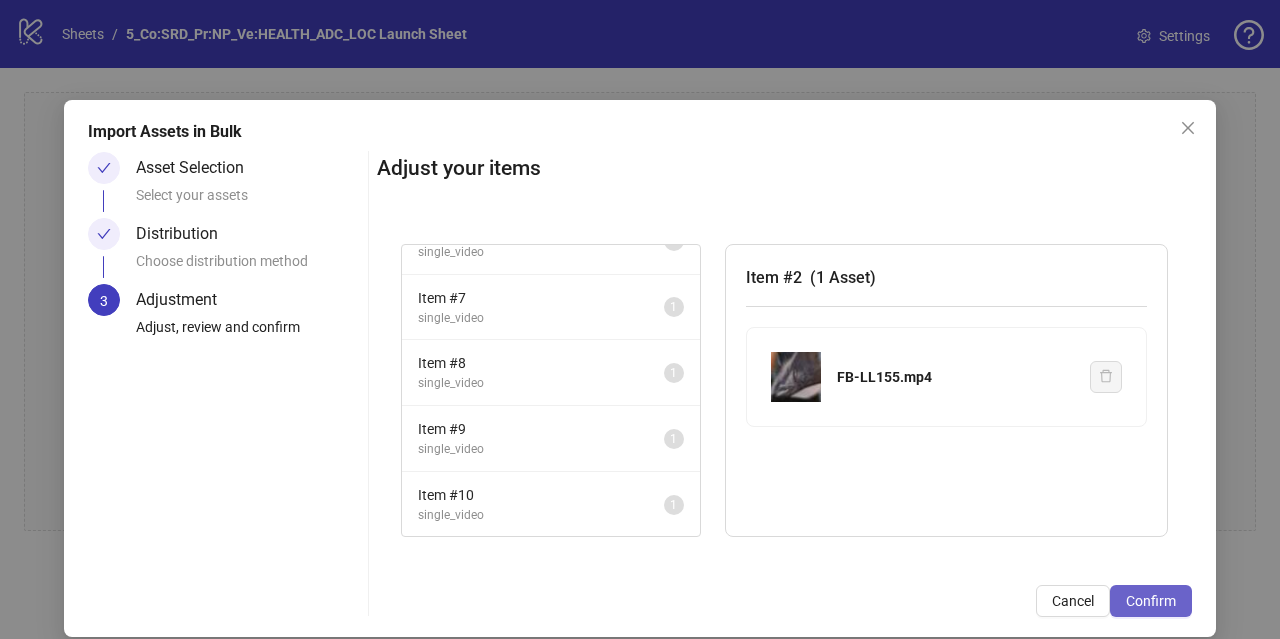 click on "Confirm" at bounding box center [1151, 601] 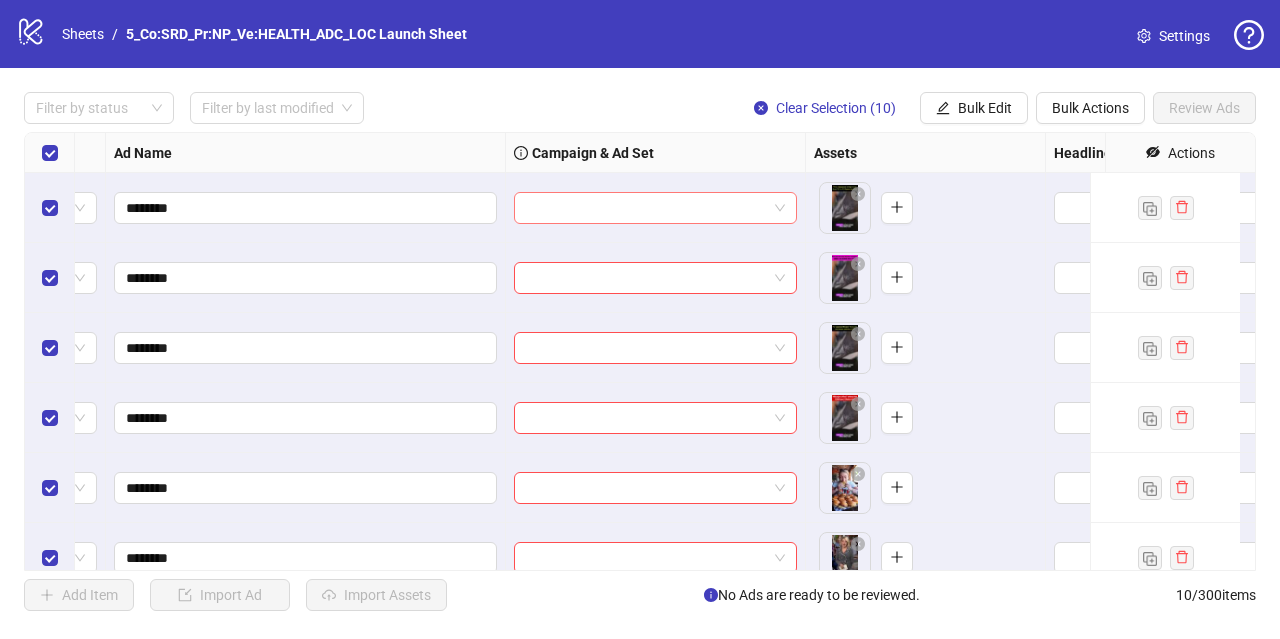 scroll, scrollTop: 0, scrollLeft: 144, axis: horizontal 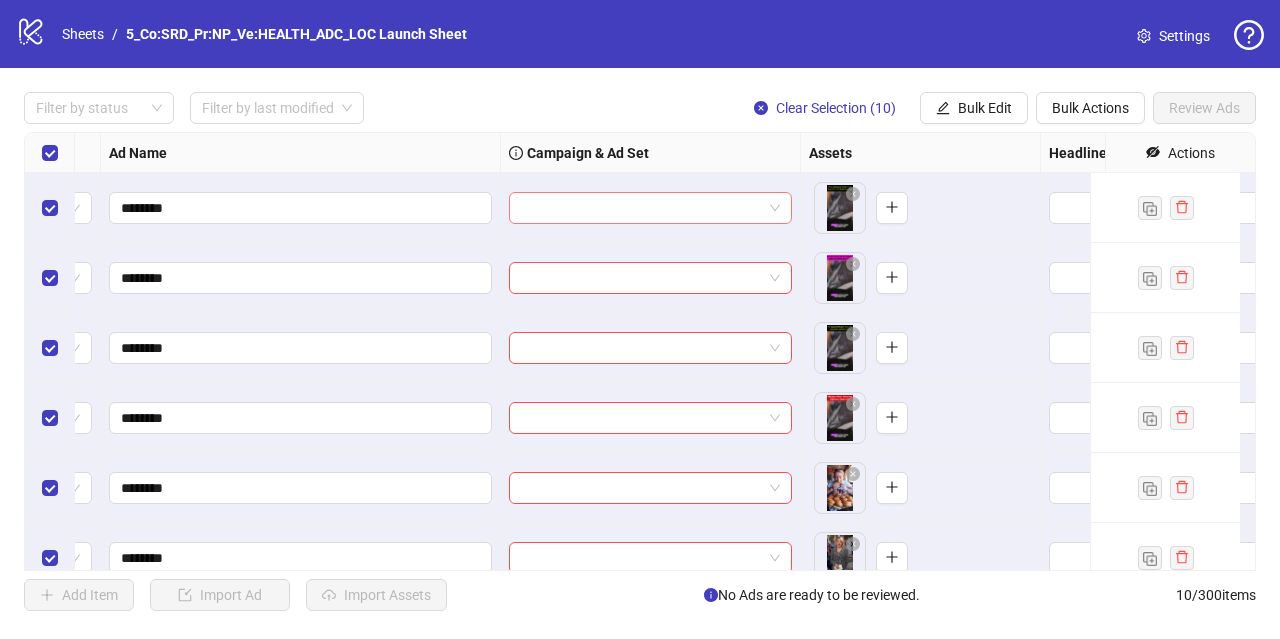 click at bounding box center (650, 208) 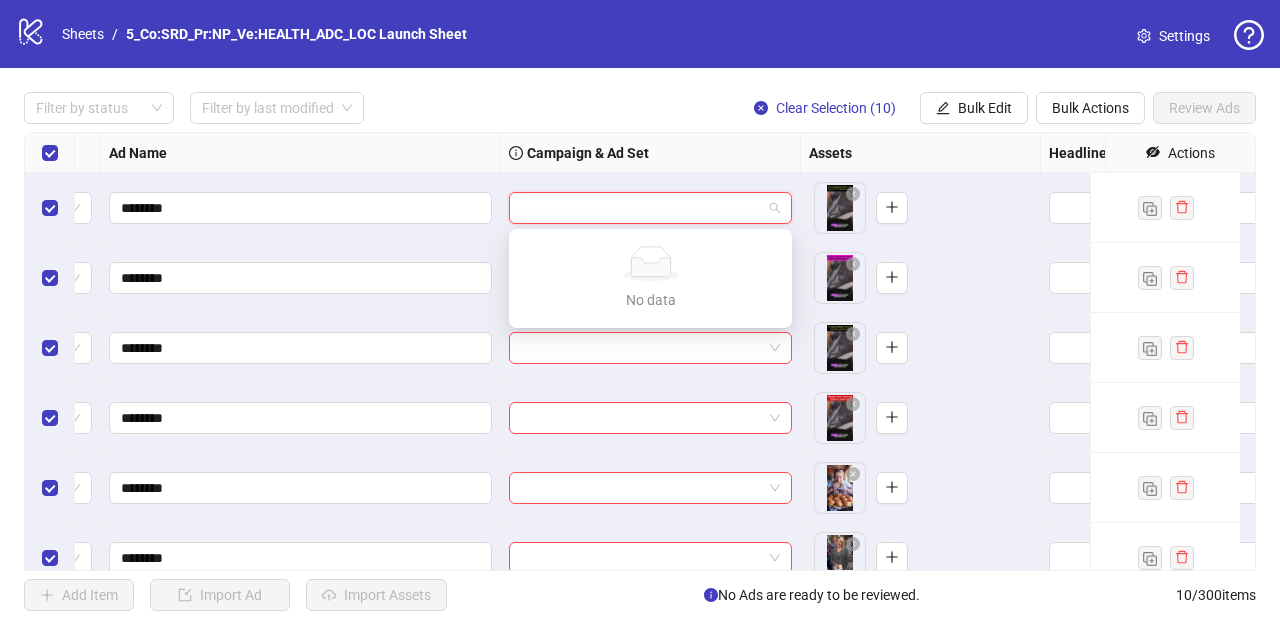 click at bounding box center (651, 208) 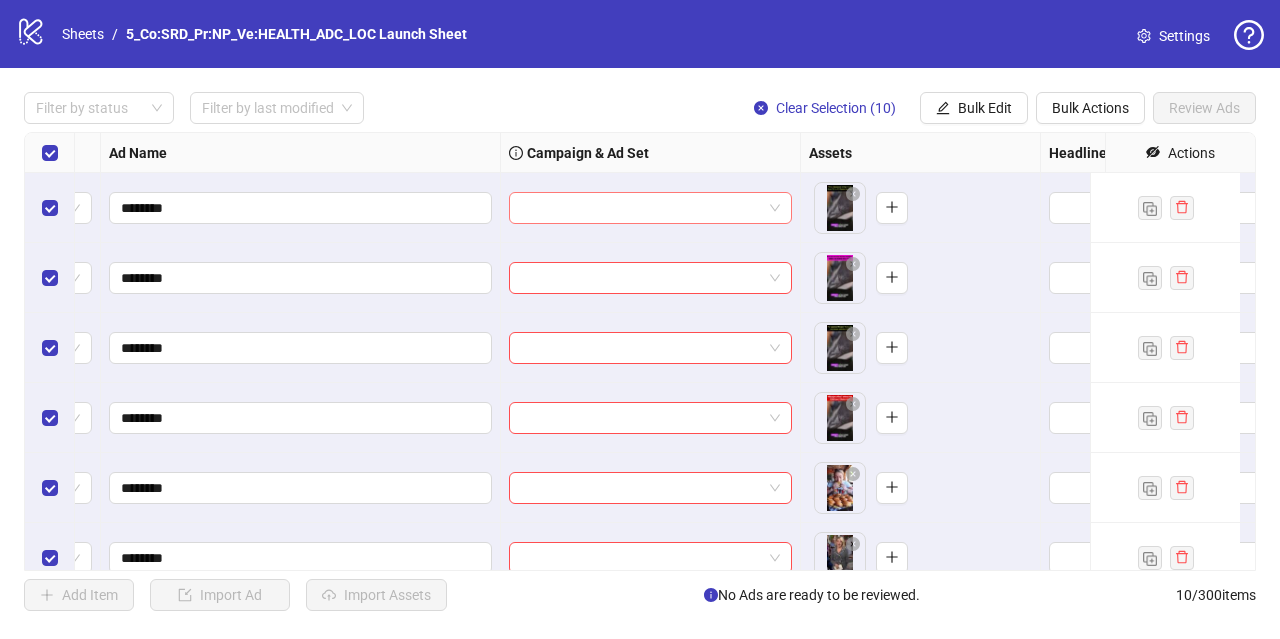 click at bounding box center (641, 208) 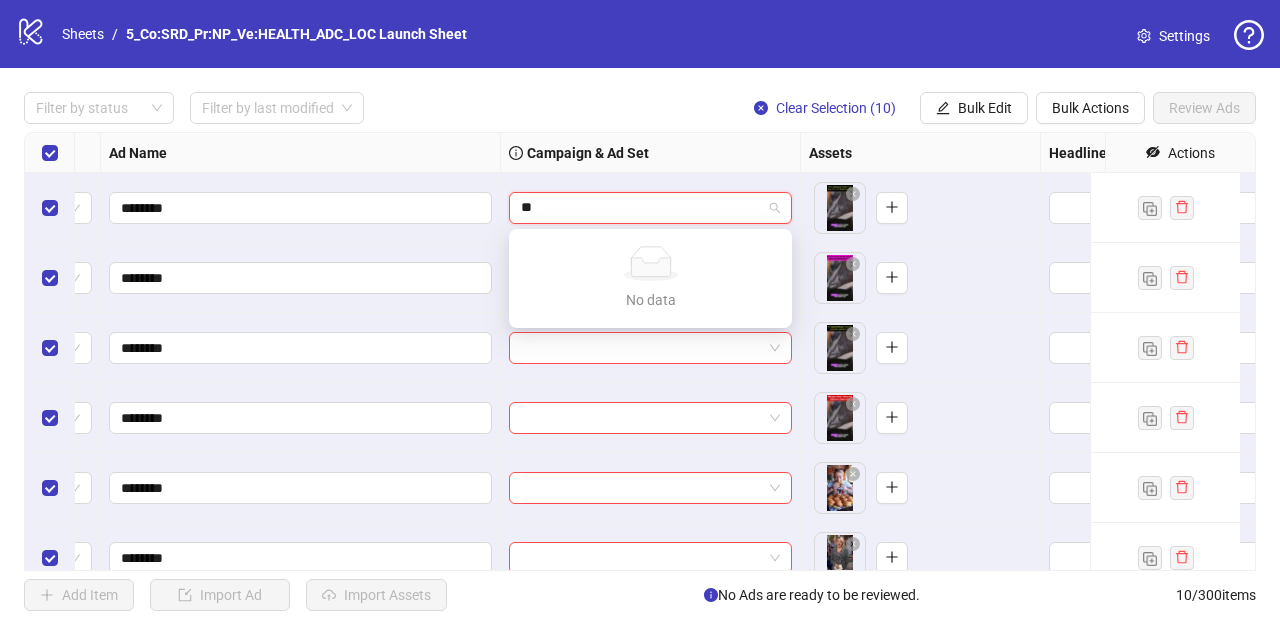 type on "*" 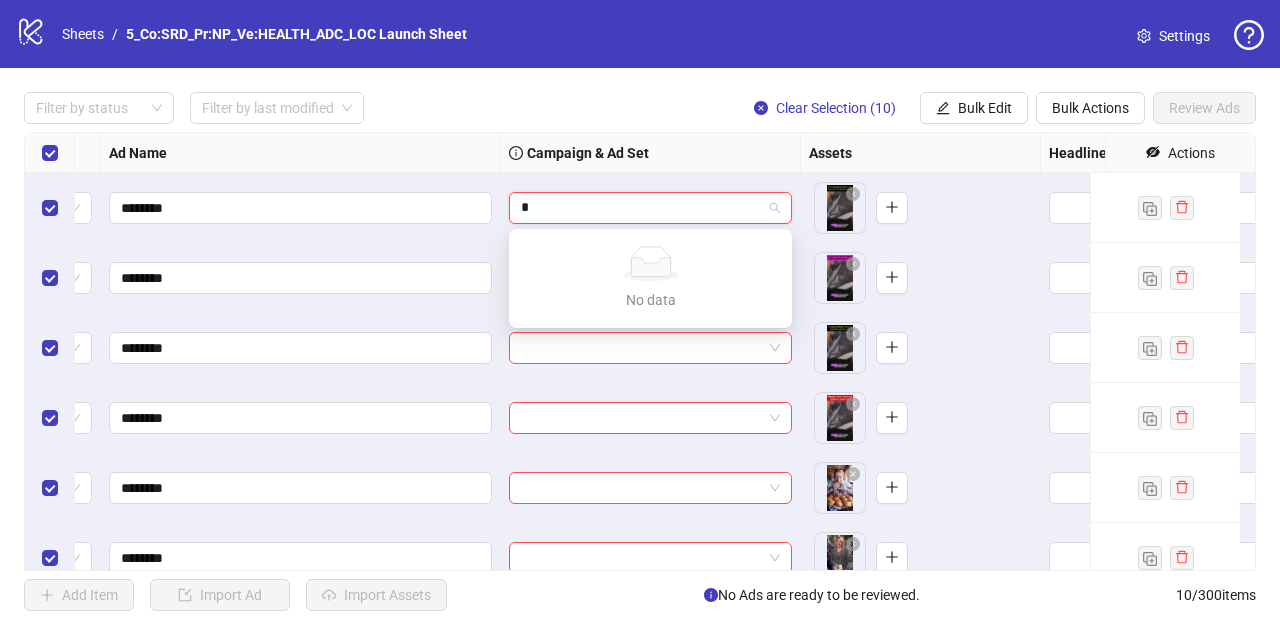 type 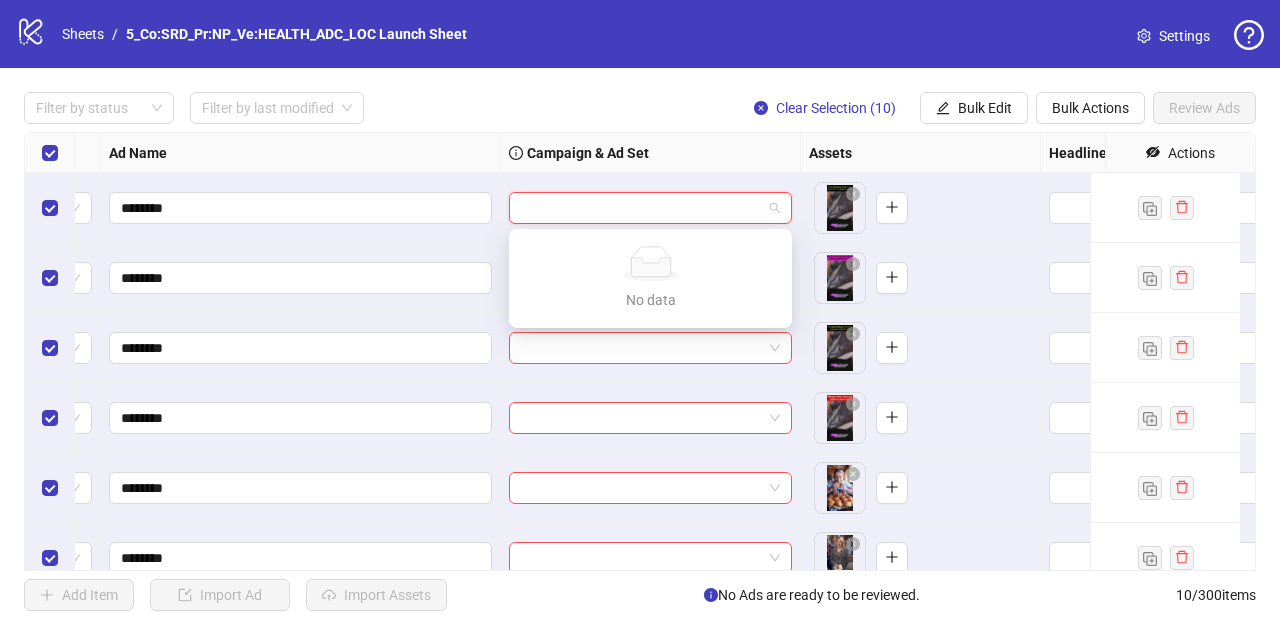 click on "Campaign & Ad Set" at bounding box center (651, 153) 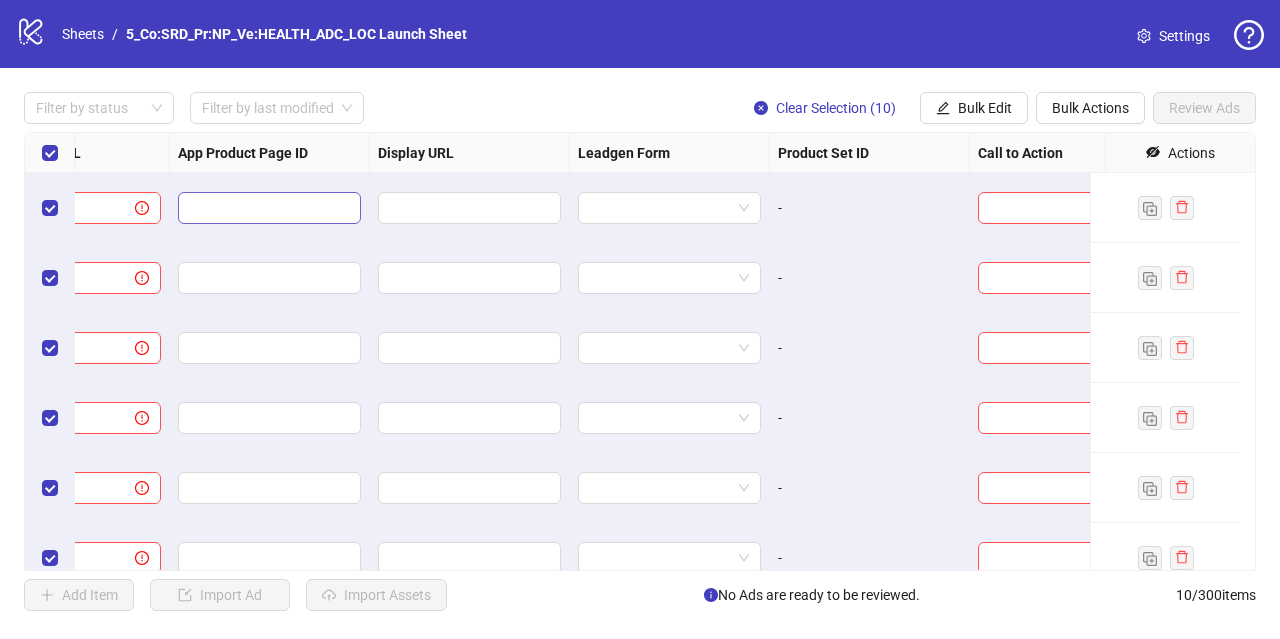 scroll, scrollTop: 0, scrollLeft: 2055, axis: horizontal 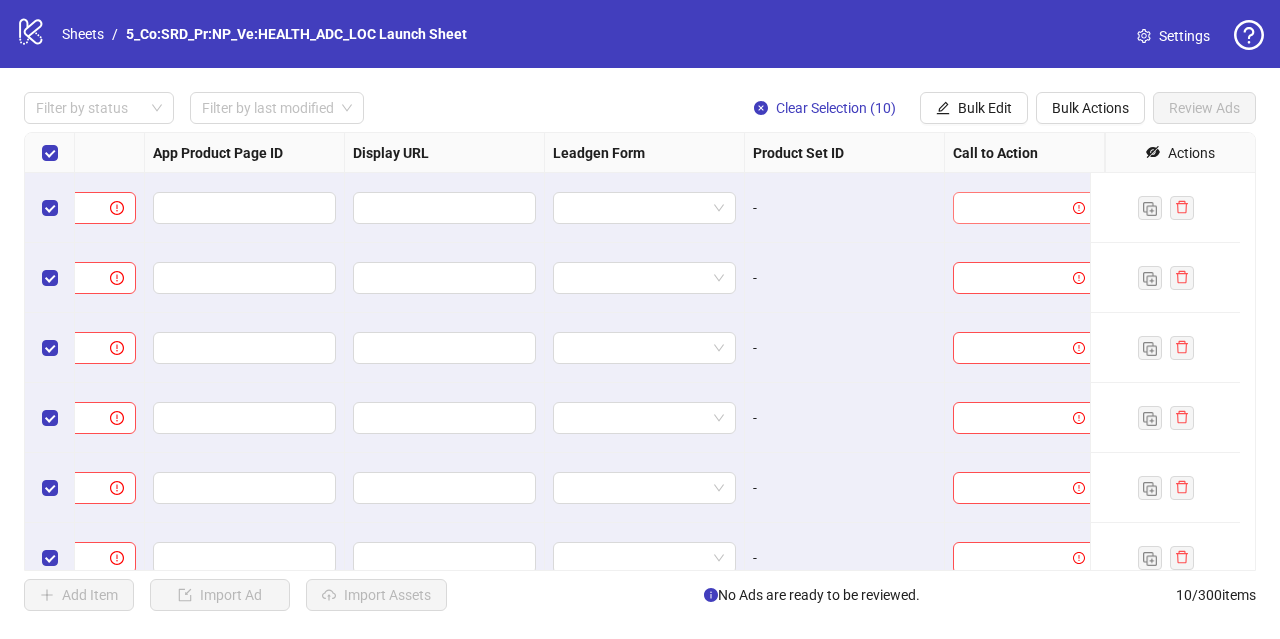 click at bounding box center (1015, 208) 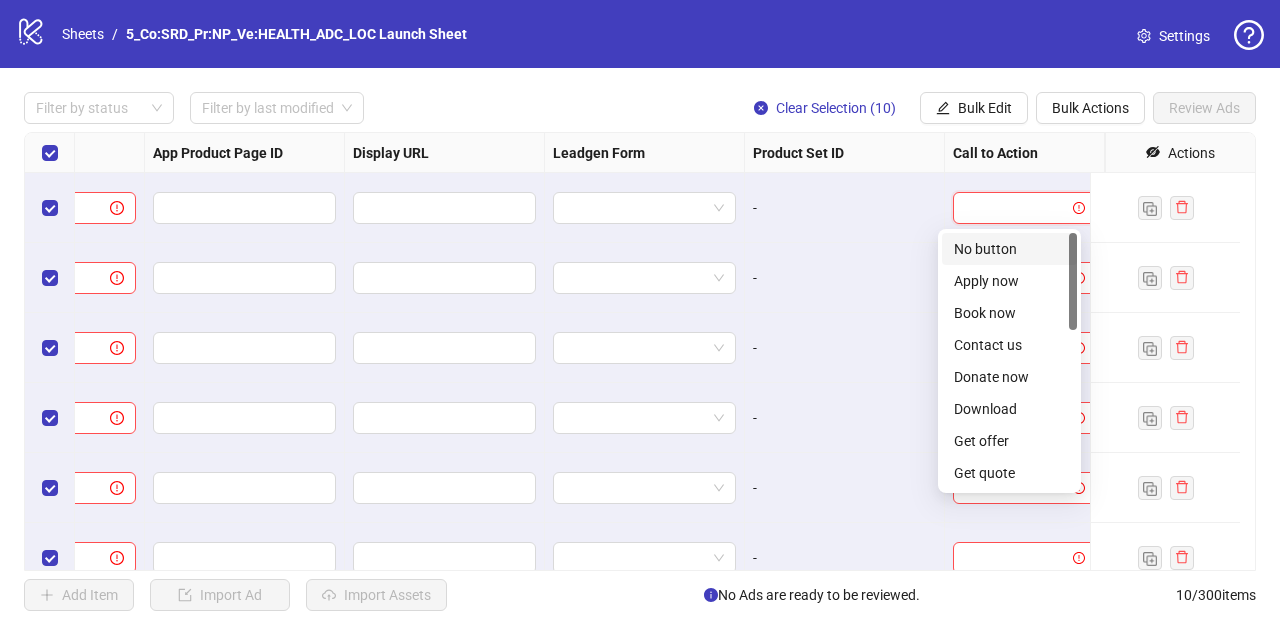 click on "-" at bounding box center [845, 208] 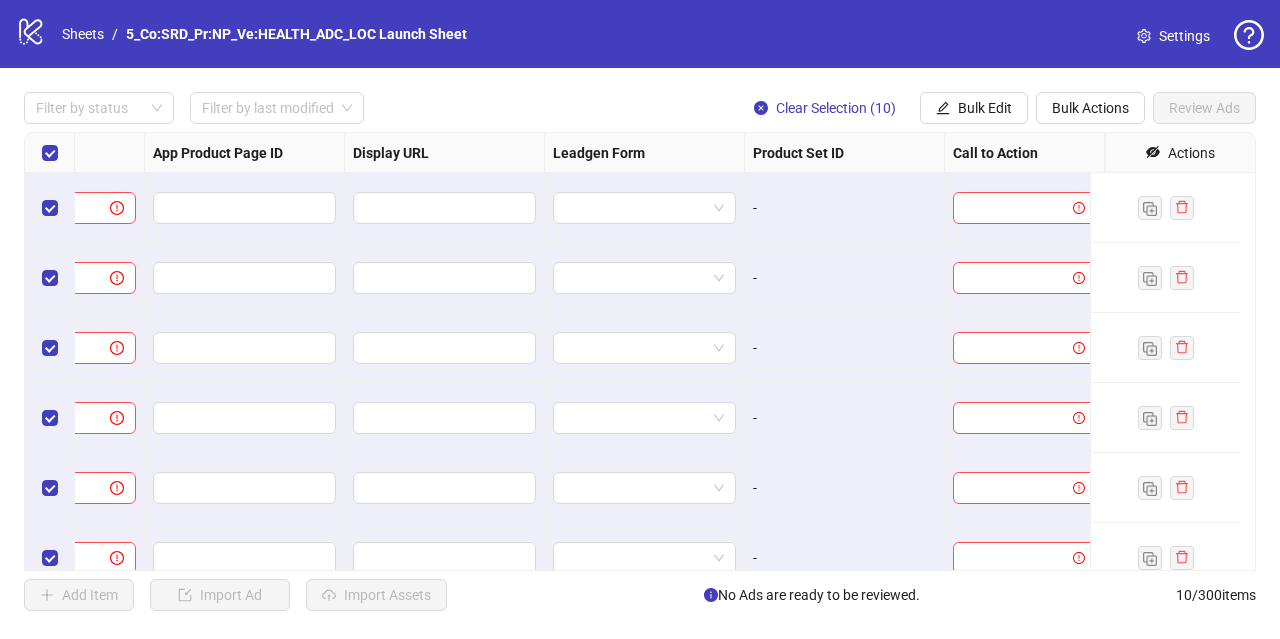 click on "-" at bounding box center [845, 208] 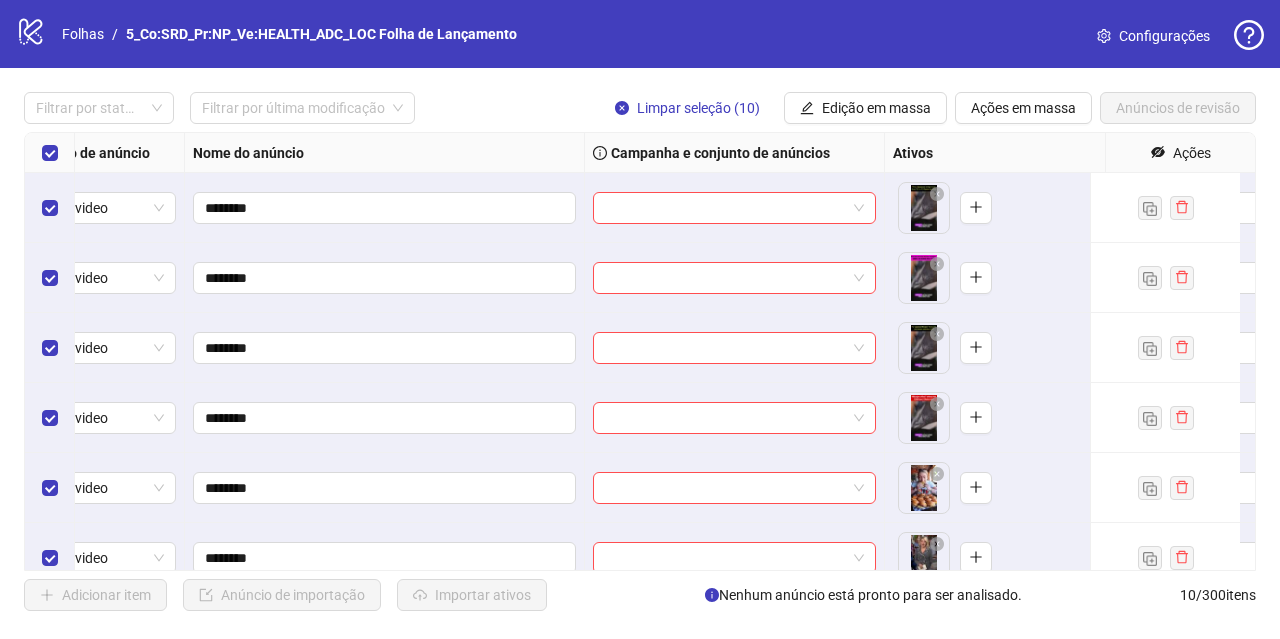 scroll, scrollTop: 0, scrollLeft: 0, axis: both 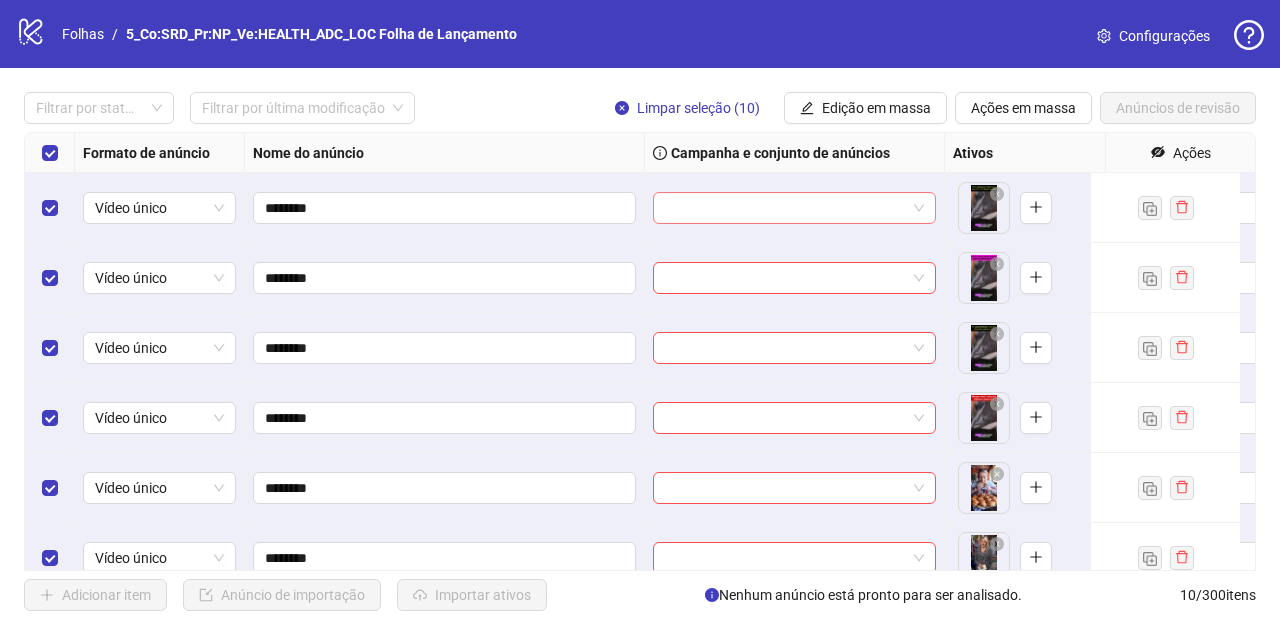 click at bounding box center [785, 208] 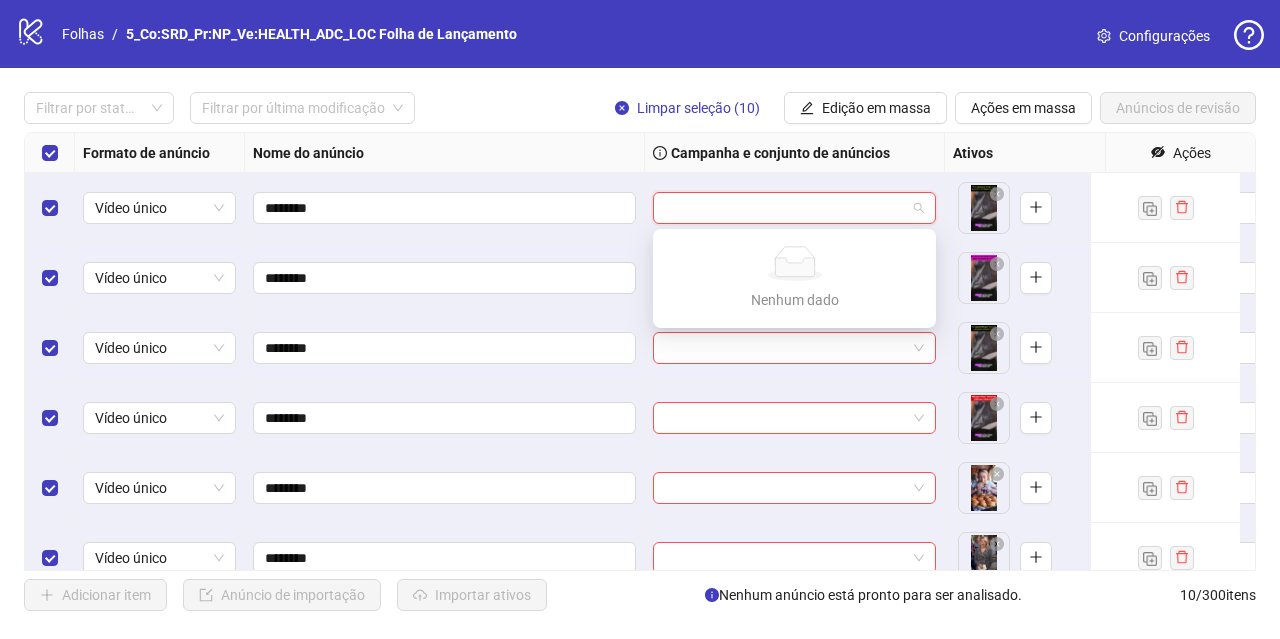 click at bounding box center (785, 208) 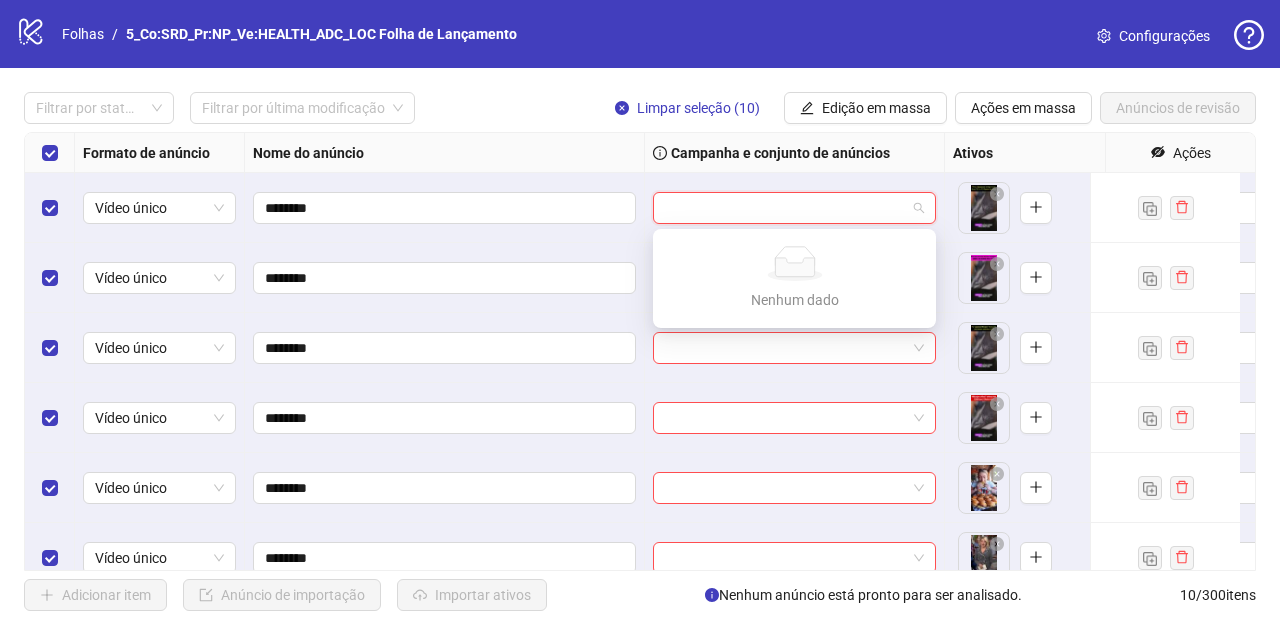 click on "Filtrar por status Filtrar por última modificação Limpar seleção (10) Edição em massa Ações em massa Anúncios de revisão Formato de anúncio Nome do anúncio Campanha e conjunto de anúncios Ativos Manchetes Textos Primários Descrições URL de destino ID da página do produto do aplicativo URL de exibição Formulário de geração de leads ID do conjunto de produtos Chamada para ação Ações Vídeo único ********
Para pegar um item arrastável, pressione a barra de espaço. Enquanto arrasta, use as setas do teclado para mover o item. Pressione a barra de espaço novamente para soltar o item na nova posição ou pressione a tecla Esc para cancelar.
Vídeo único ********
Para pegar um item arrastável, pressione a barra de espaço. Enquanto arrasta, use as setas do teclado para mover o item. Pressione a barra de espaço novamente para soltar o item na nova posição ou pressione a tecla Esc para cancelar.
Vídeo único ******** Vídeo único ******** Vídeo único ********" at bounding box center [640, 351] 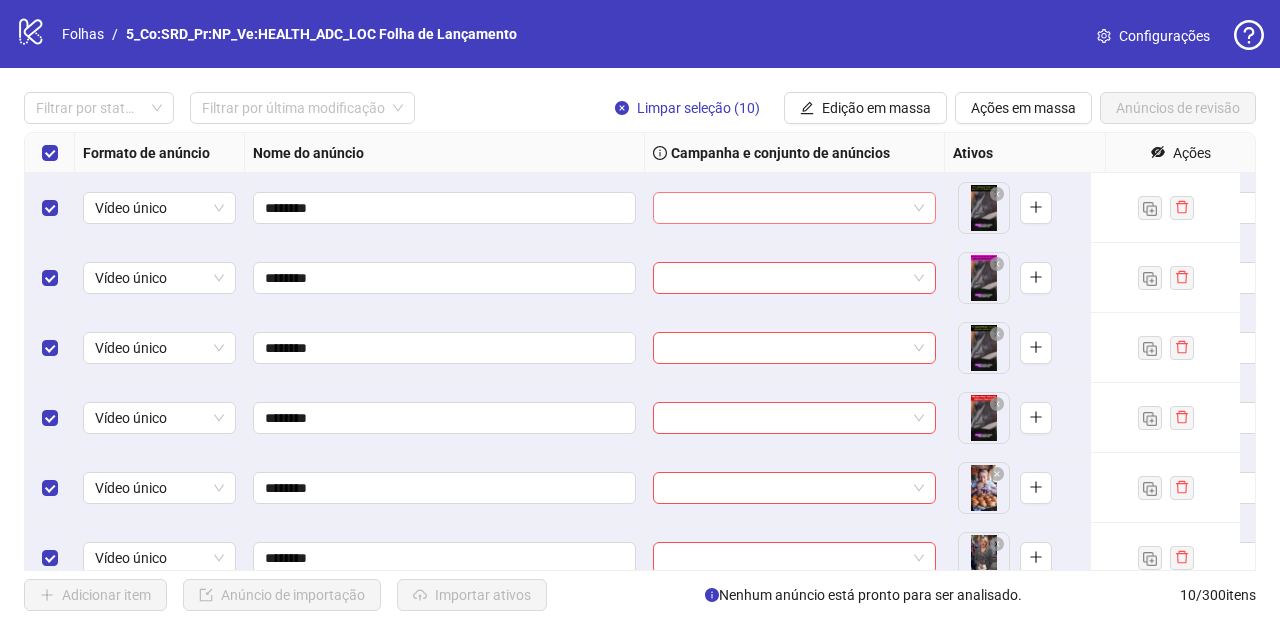 click at bounding box center (785, 208) 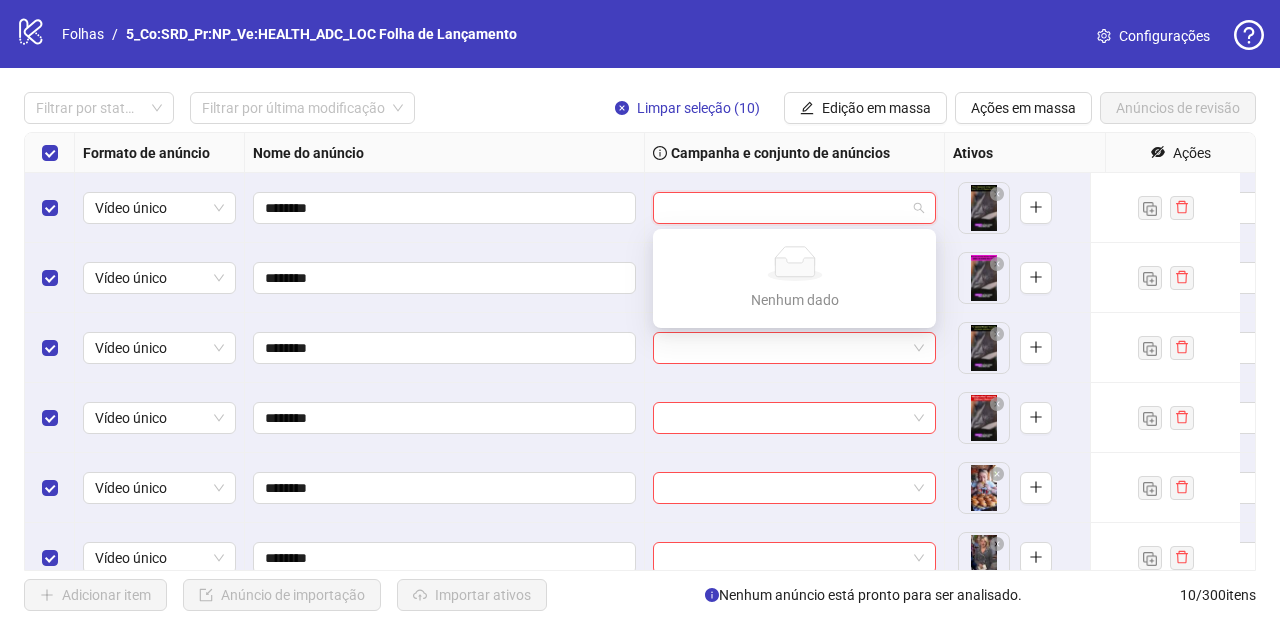 click at bounding box center [785, 208] 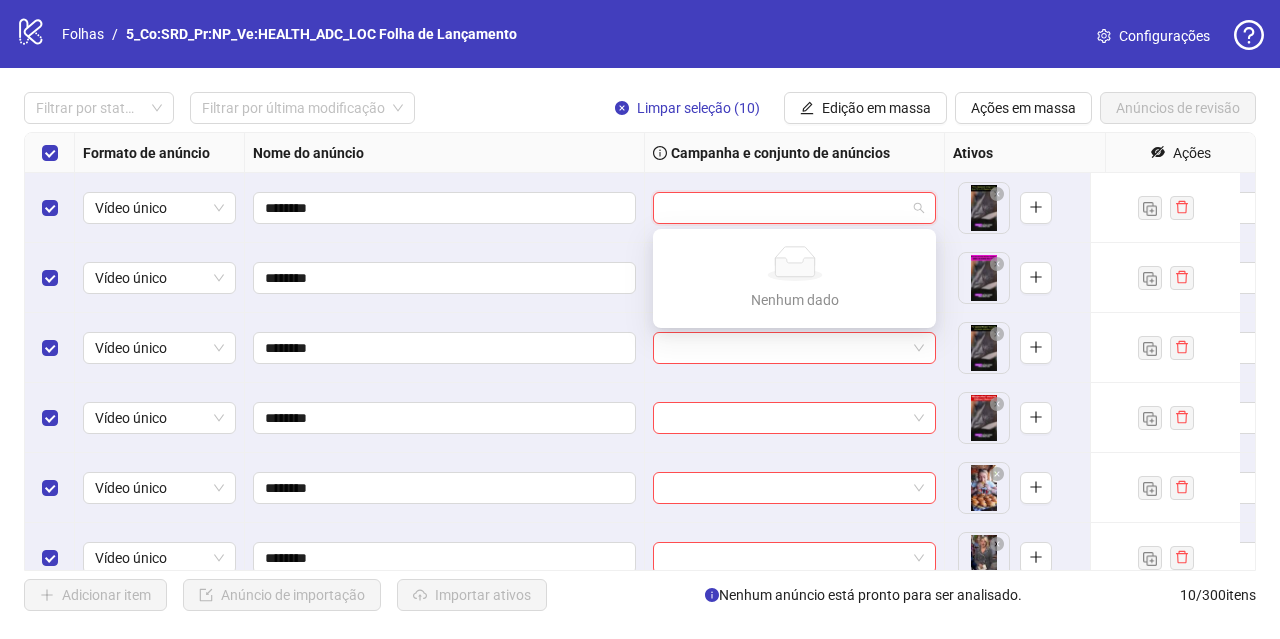 drag, startPoint x: 777, startPoint y: 260, endPoint x: 742, endPoint y: 204, distance: 66.037865 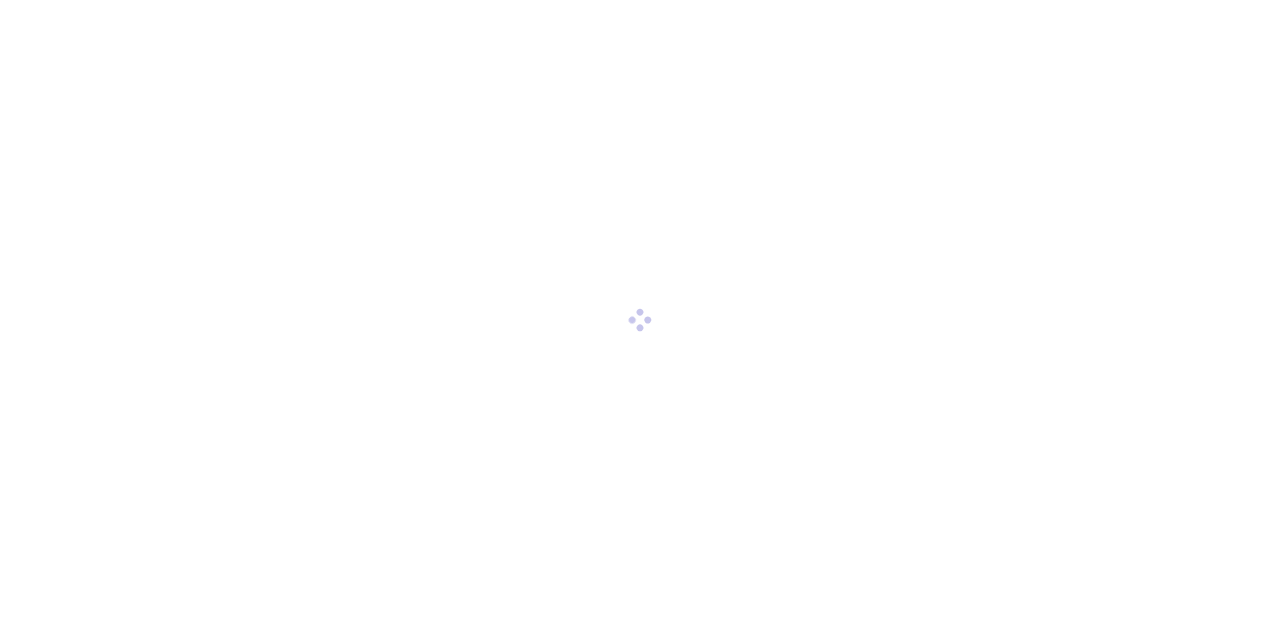 scroll, scrollTop: 0, scrollLeft: 0, axis: both 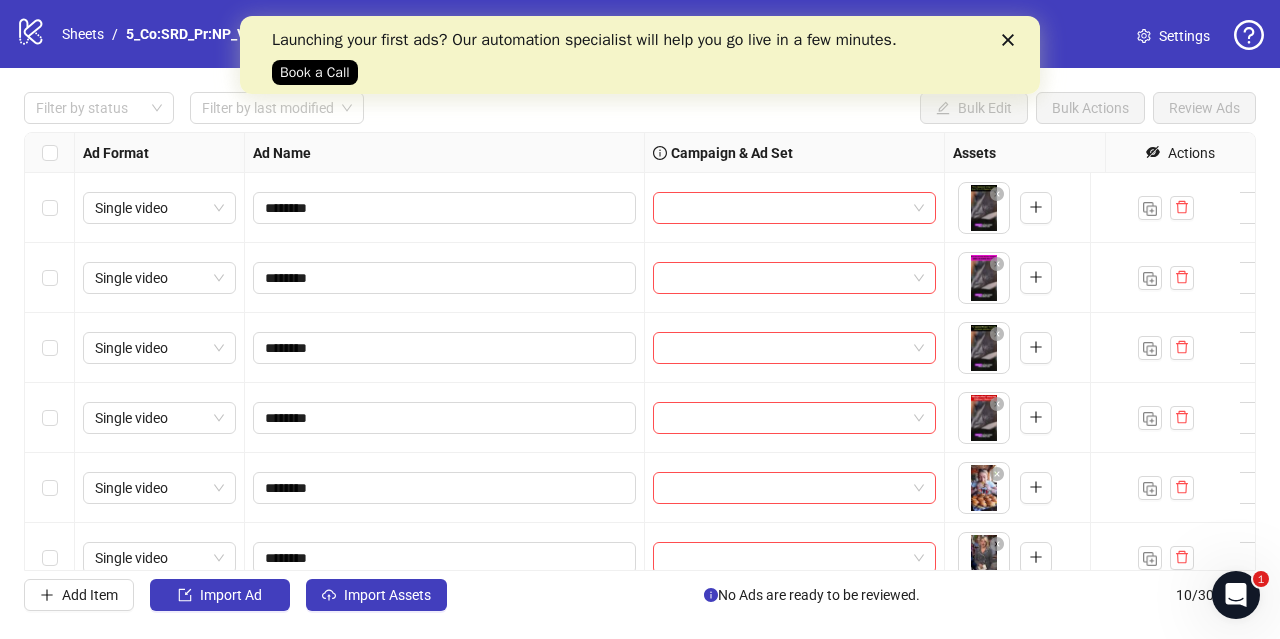 click 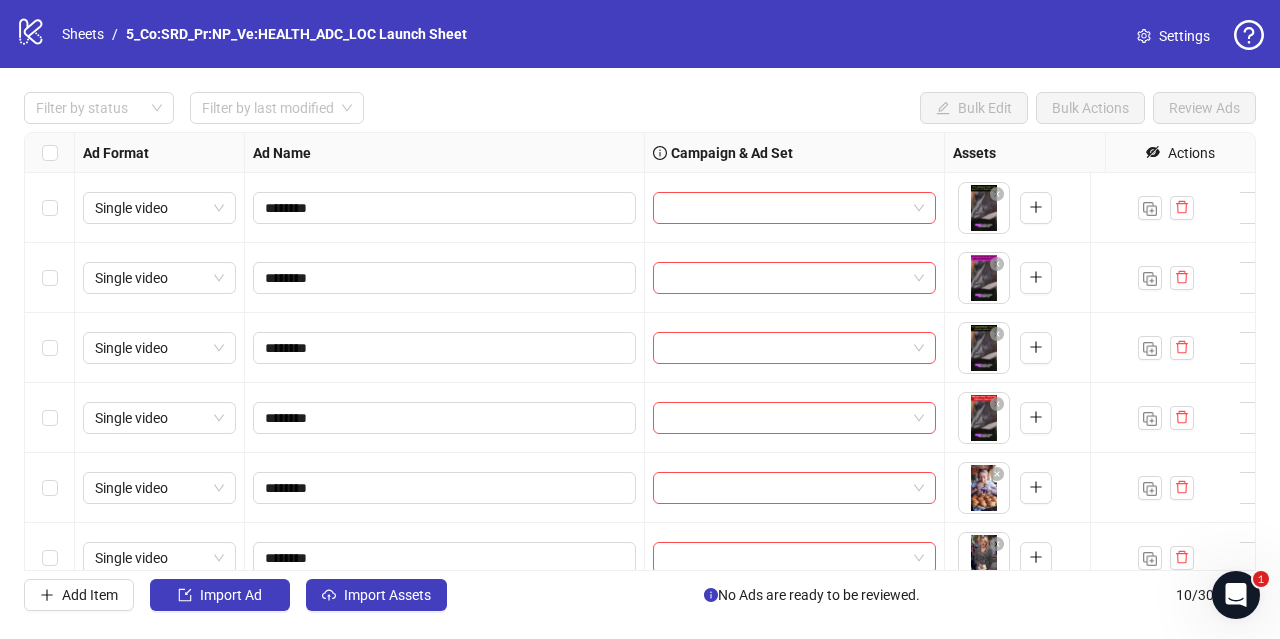 click at bounding box center (795, 208) 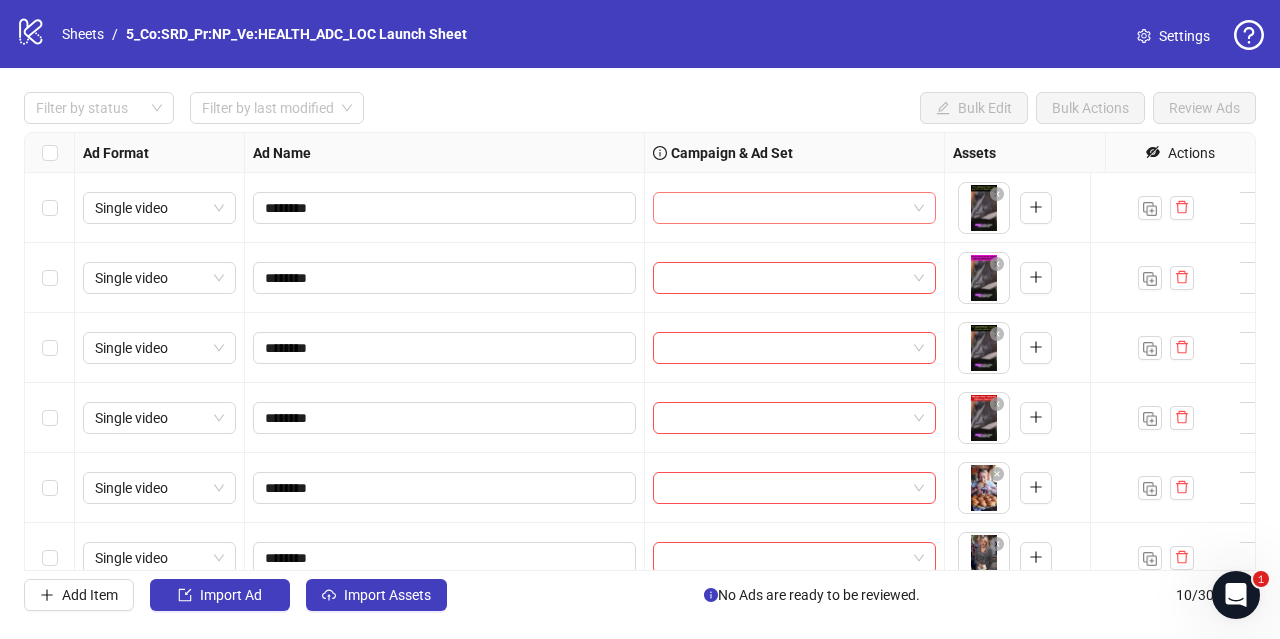 click at bounding box center [785, 208] 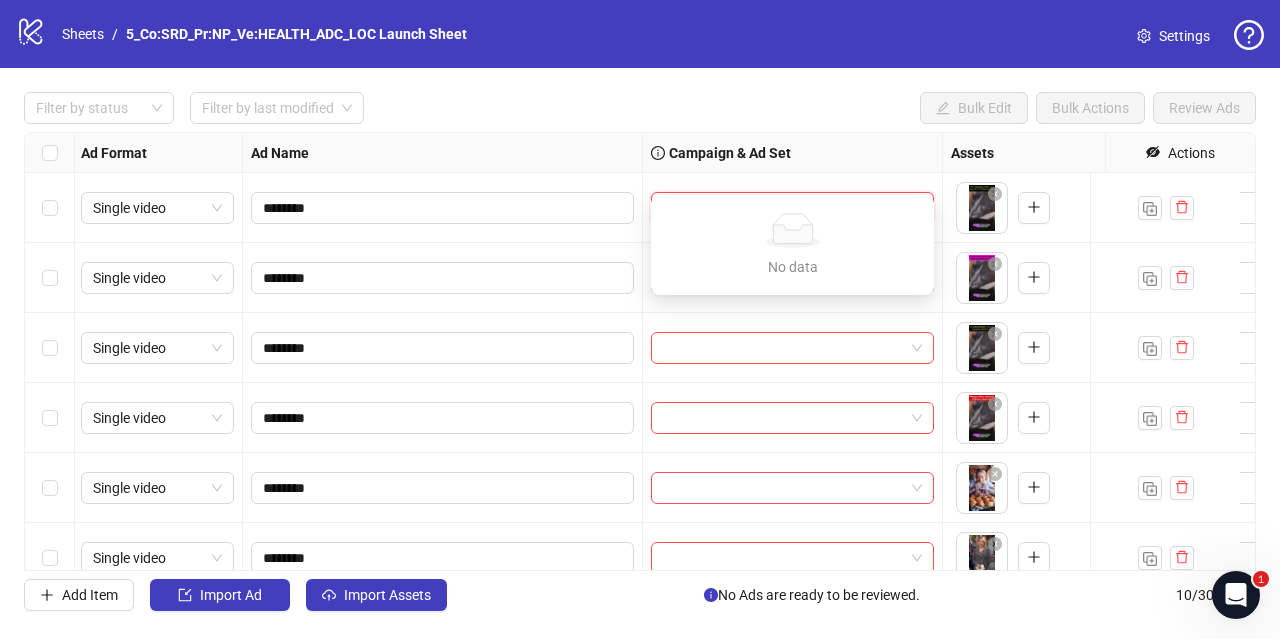 scroll, scrollTop: 38, scrollLeft: 2, axis: both 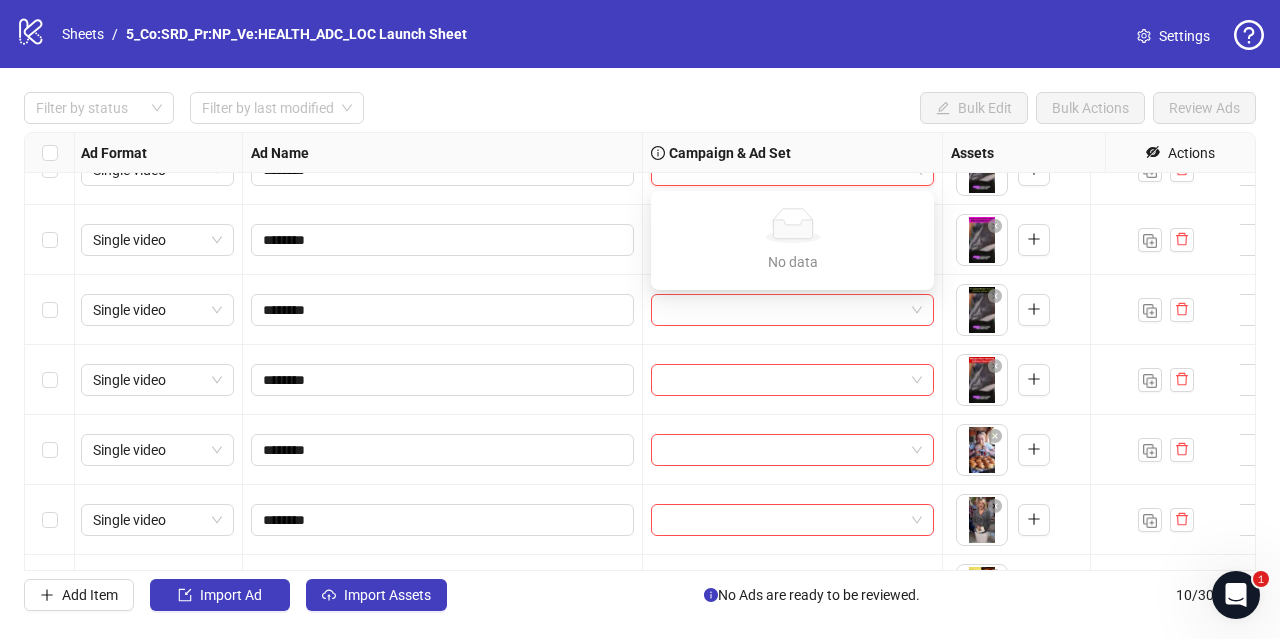 click on "Campaign & Ad Set" at bounding box center (793, 153) 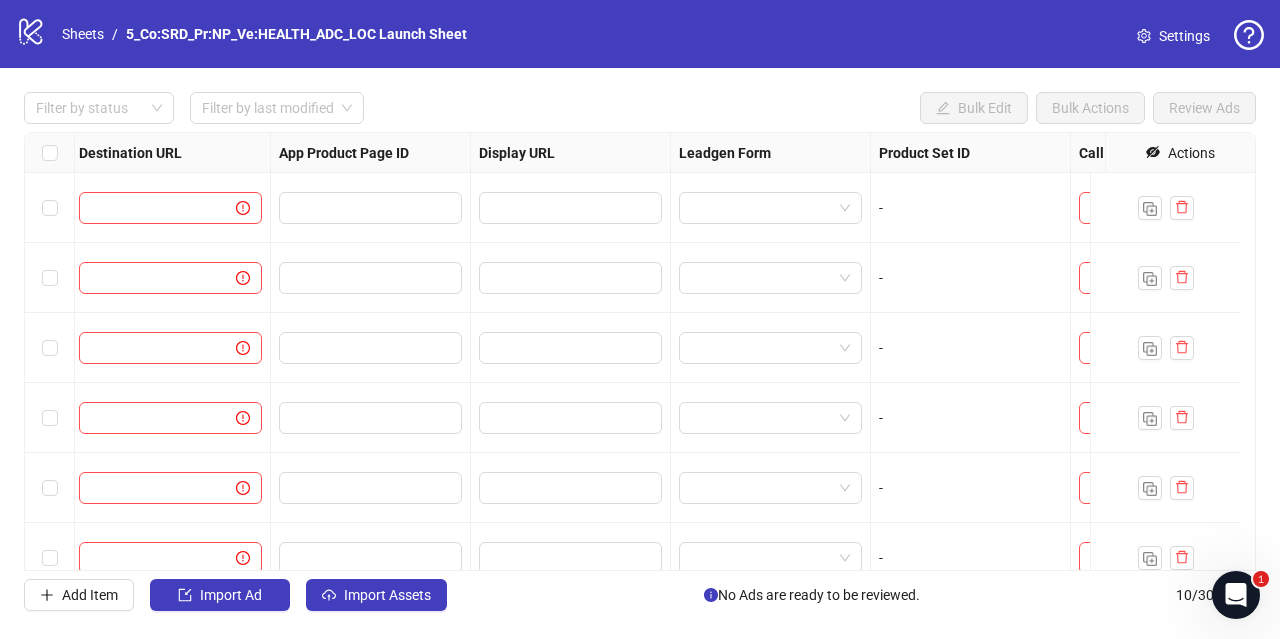 scroll, scrollTop: 0, scrollLeft: 2055, axis: horizontal 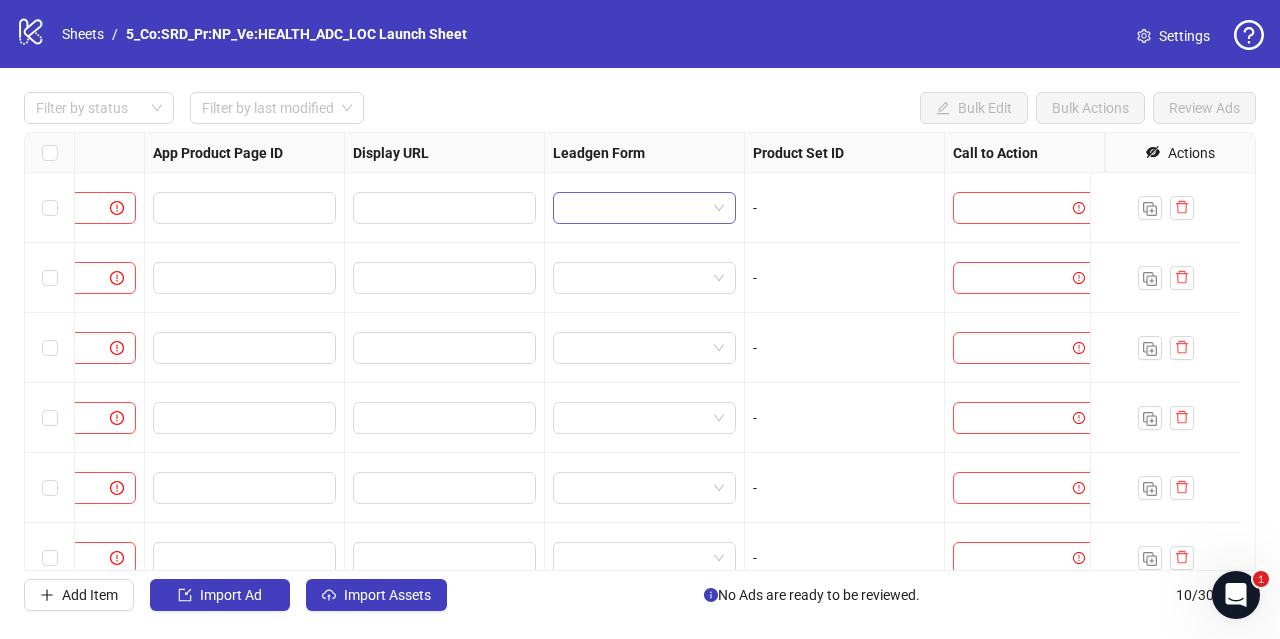 click at bounding box center [644, 208] 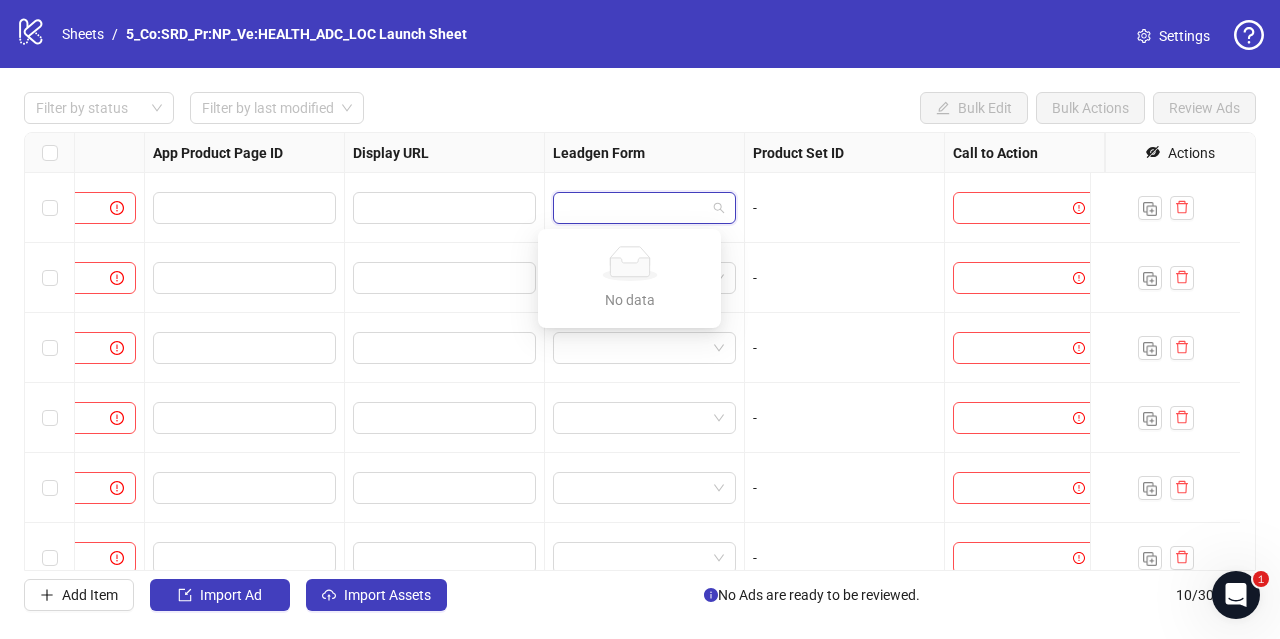 click on "Leadgen Form" at bounding box center [645, 153] 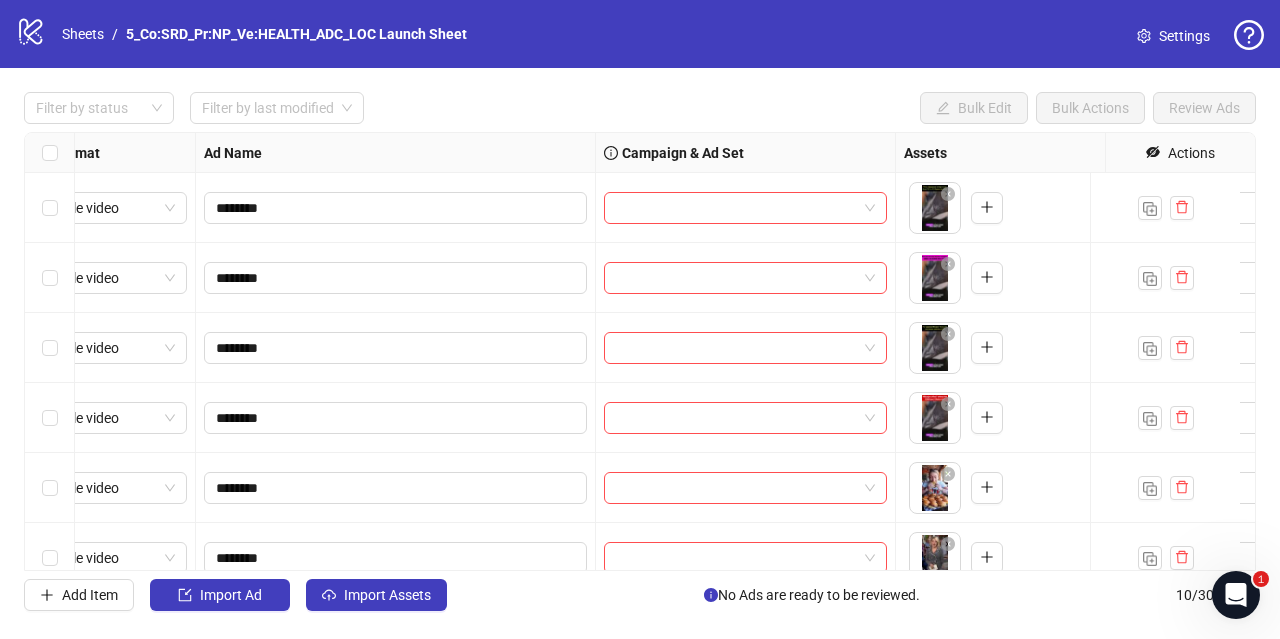 scroll, scrollTop: 0, scrollLeft: 0, axis: both 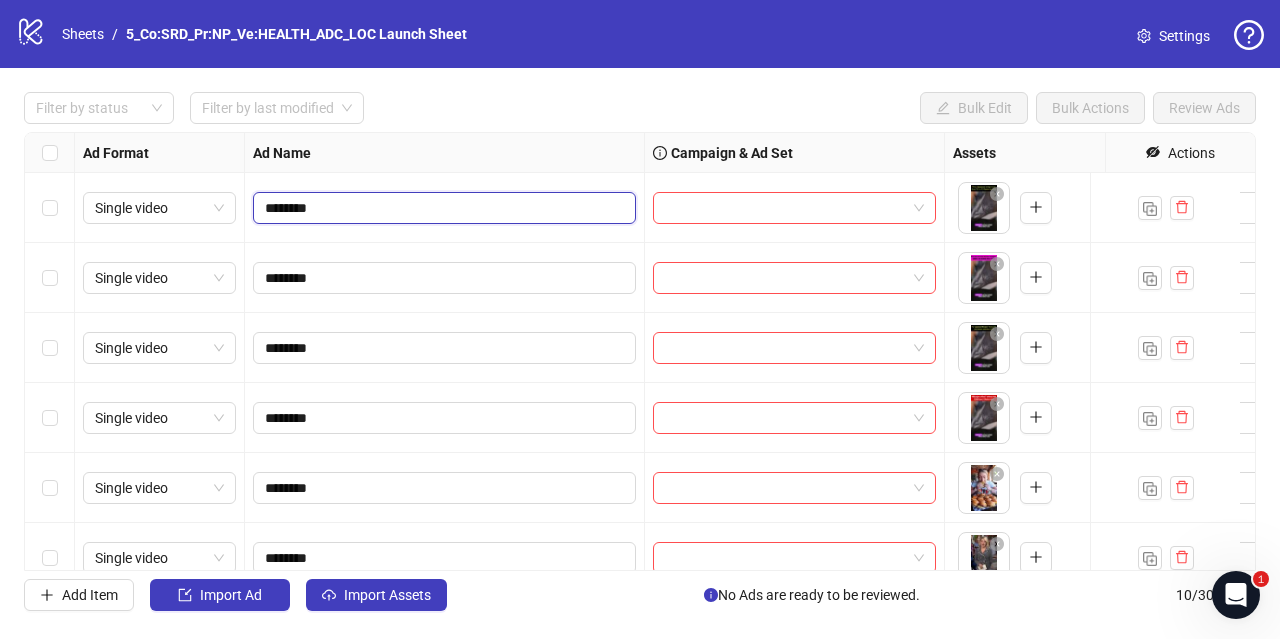 click on "********" at bounding box center (442, 208) 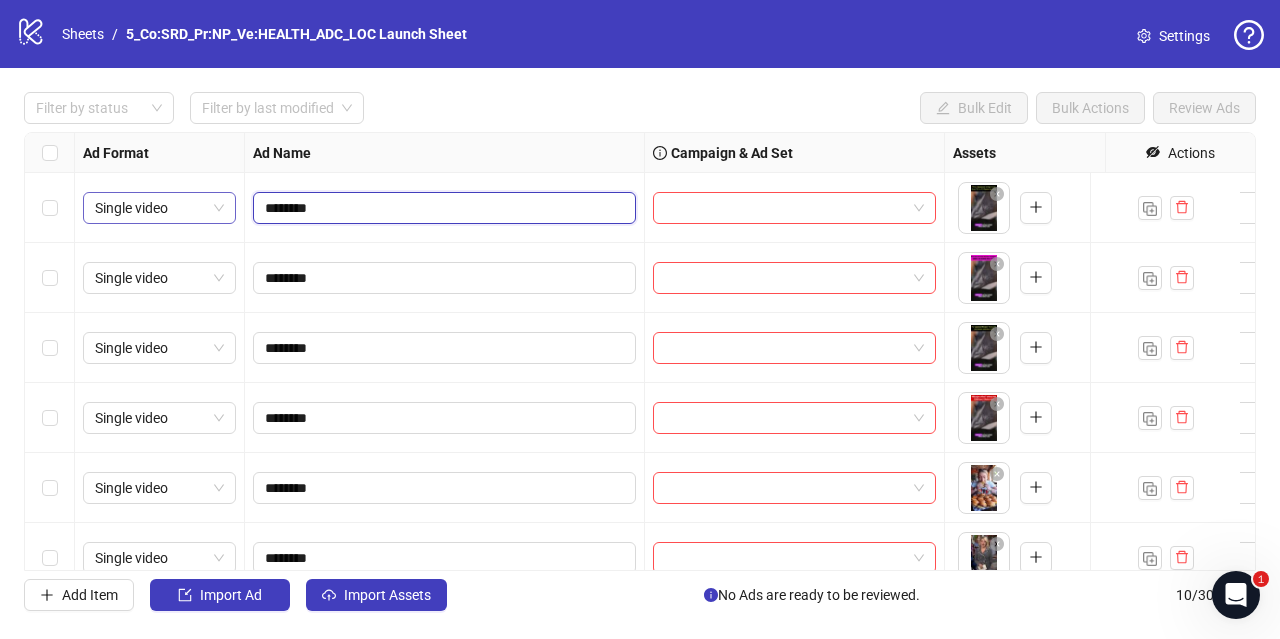click on "Single video" at bounding box center [159, 208] 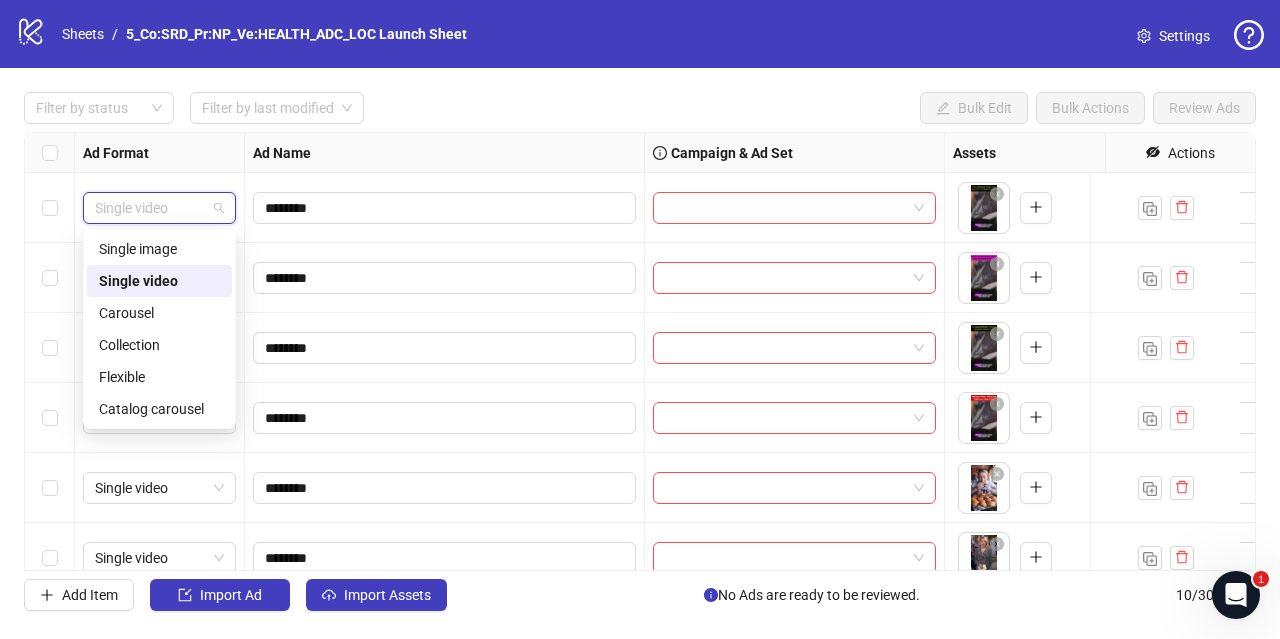 click on "Ad Name" at bounding box center (445, 153) 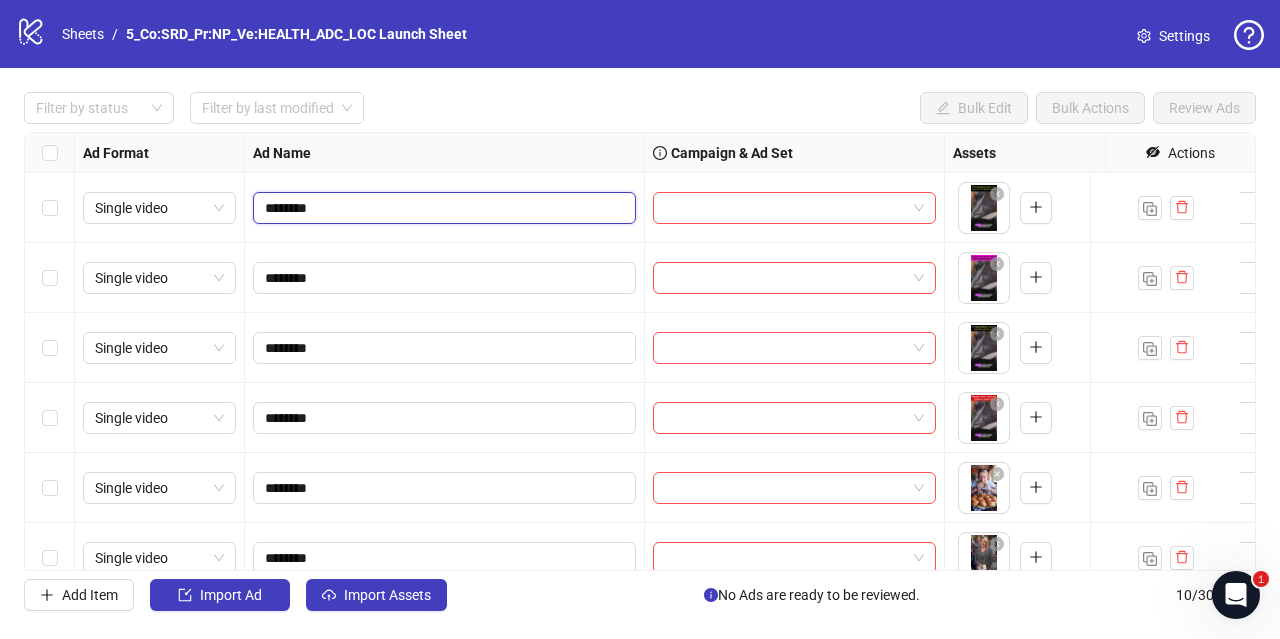 click on "********" at bounding box center [442, 208] 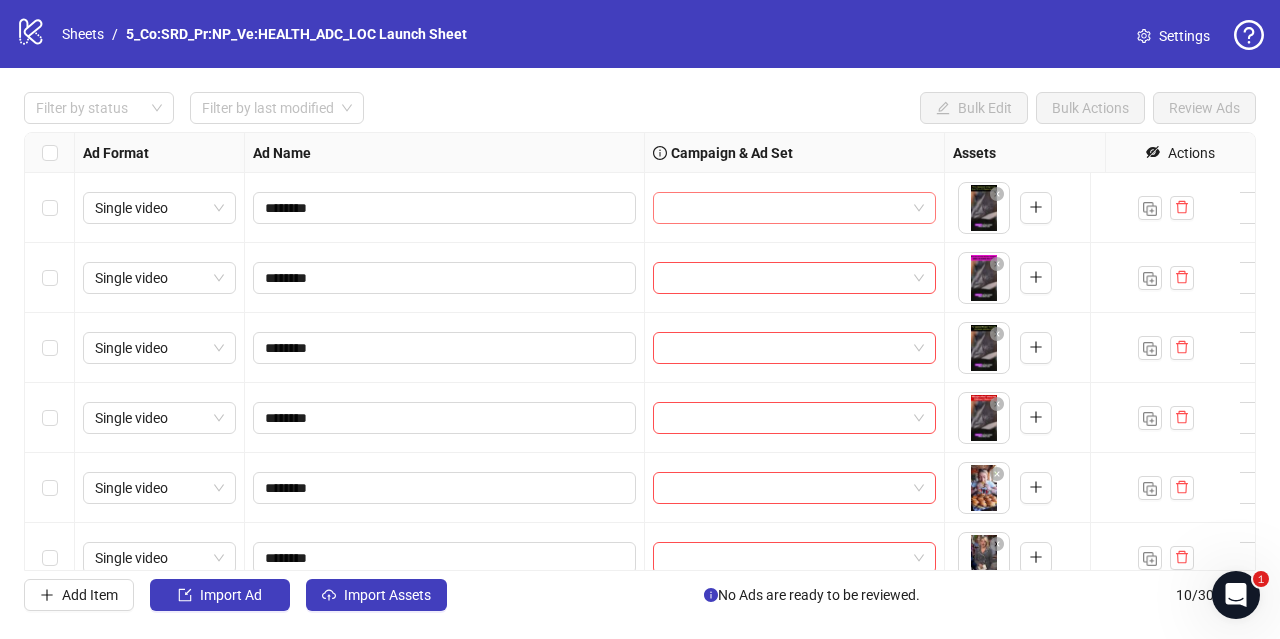 click at bounding box center (785, 208) 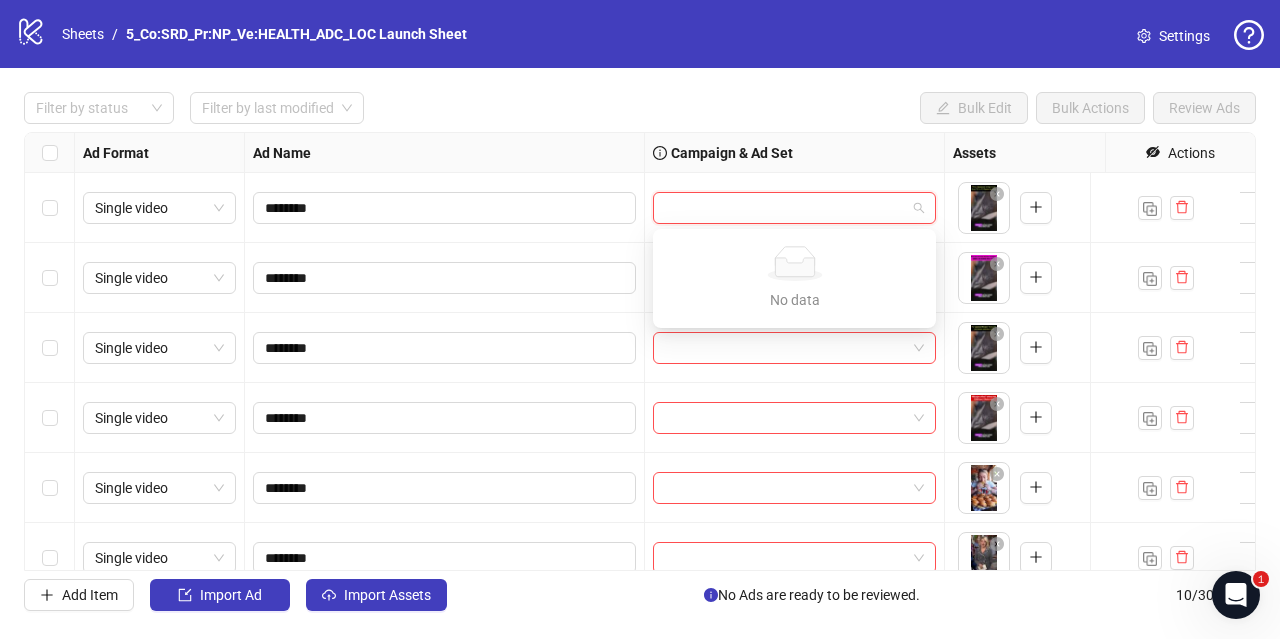click at bounding box center (785, 208) 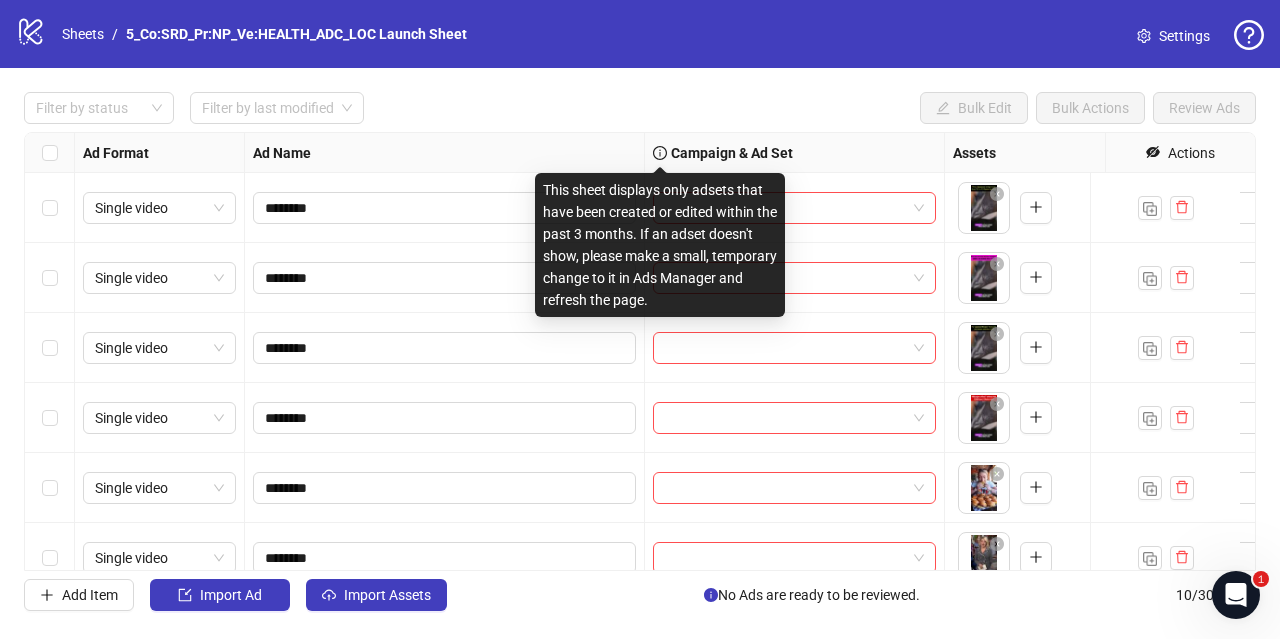 click 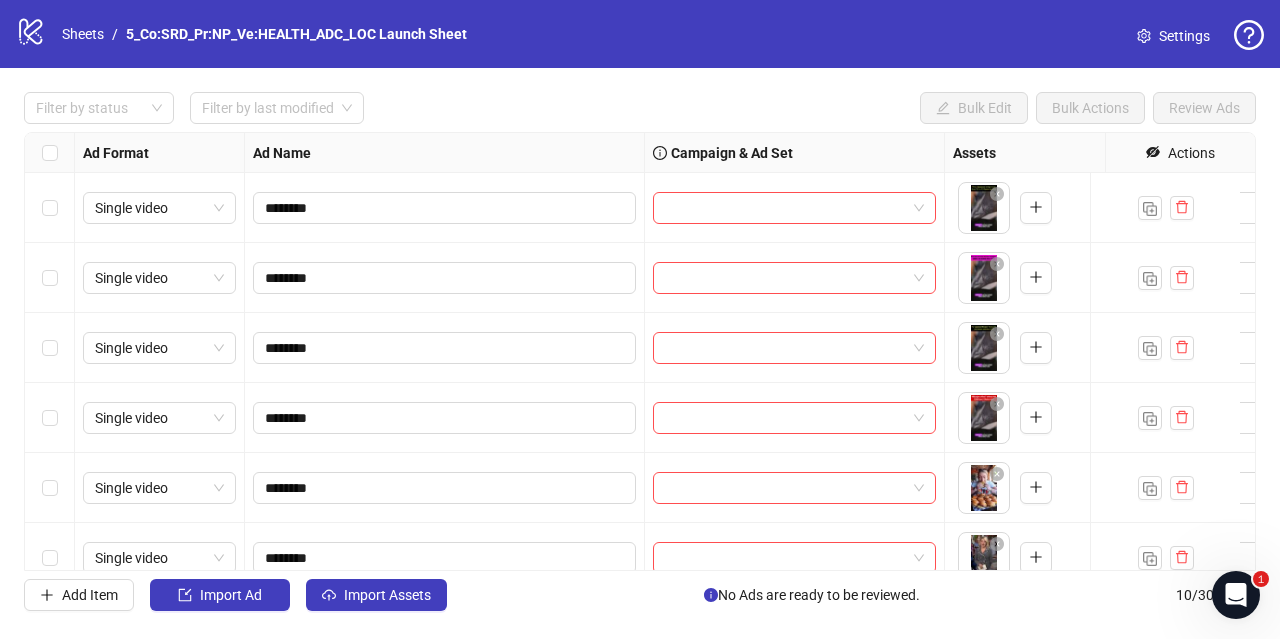 click on "logo/logo-mobile Sheets / 5_Co:SRD_Pr:NP_Ve:HEALTH_ADC_LOC Launch Sheet Settings" at bounding box center (640, 34) 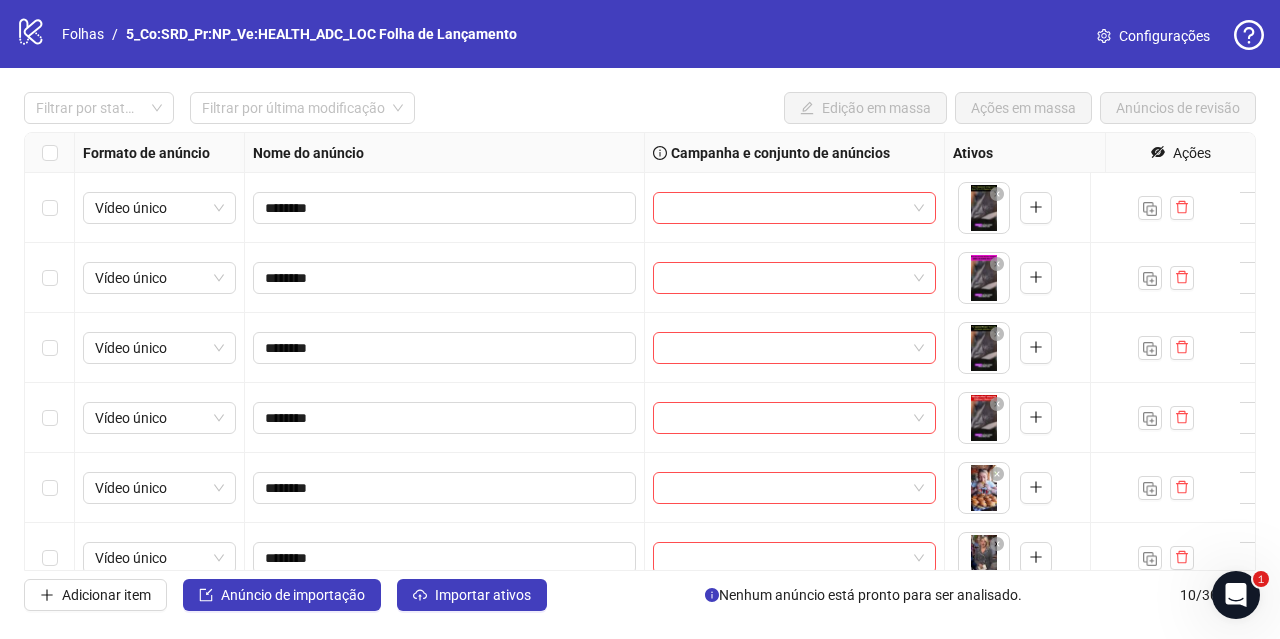 click 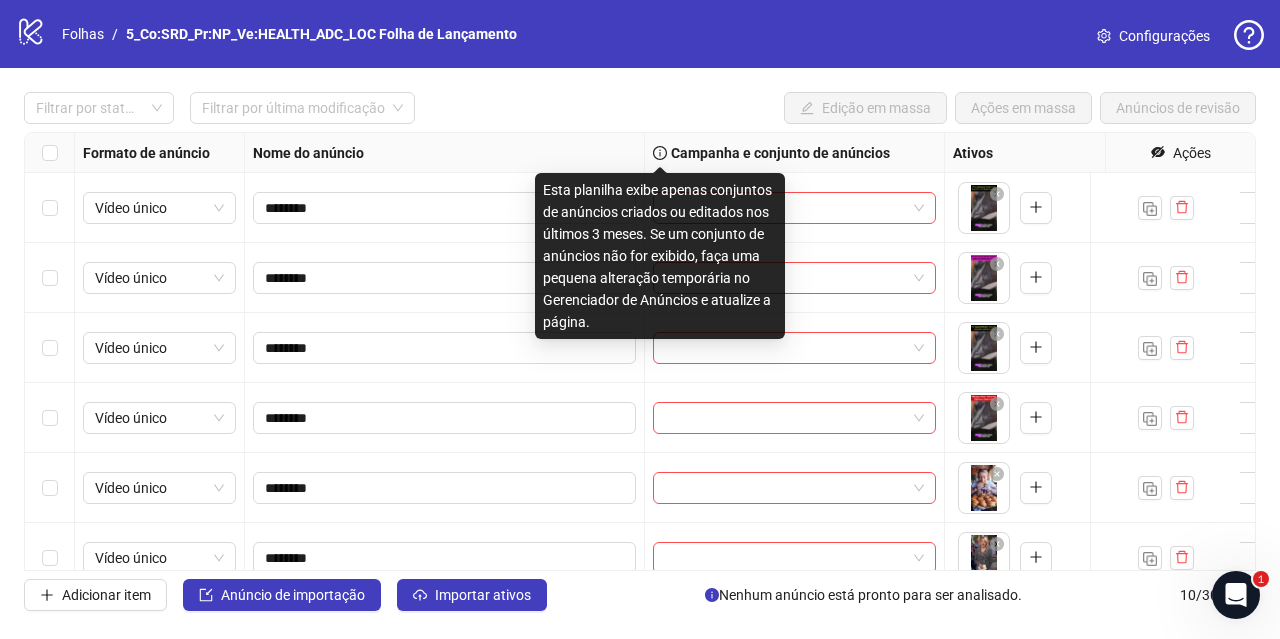 click 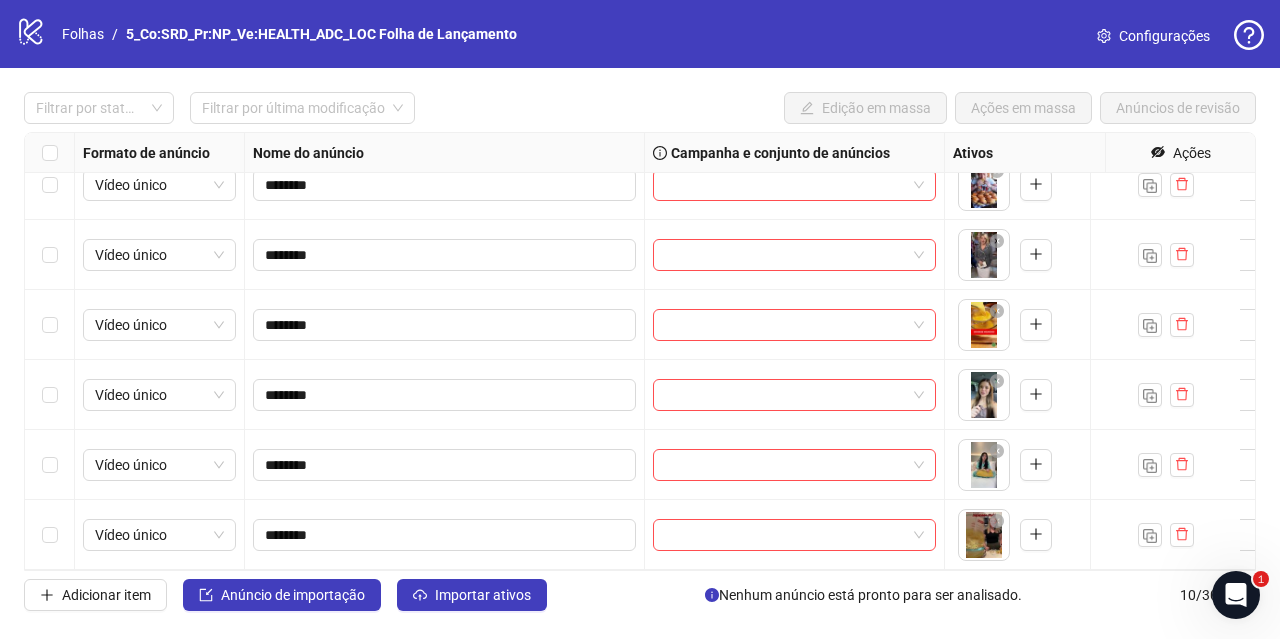 scroll, scrollTop: 176, scrollLeft: 0, axis: vertical 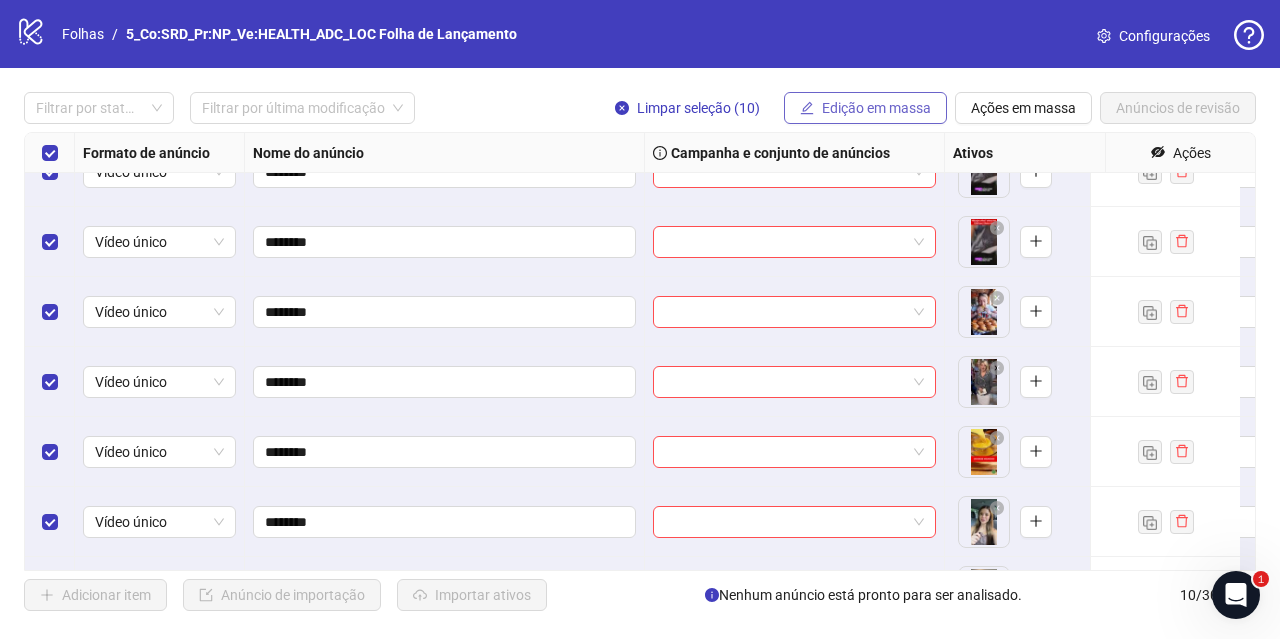 click on "Edição em massa" at bounding box center (876, 108) 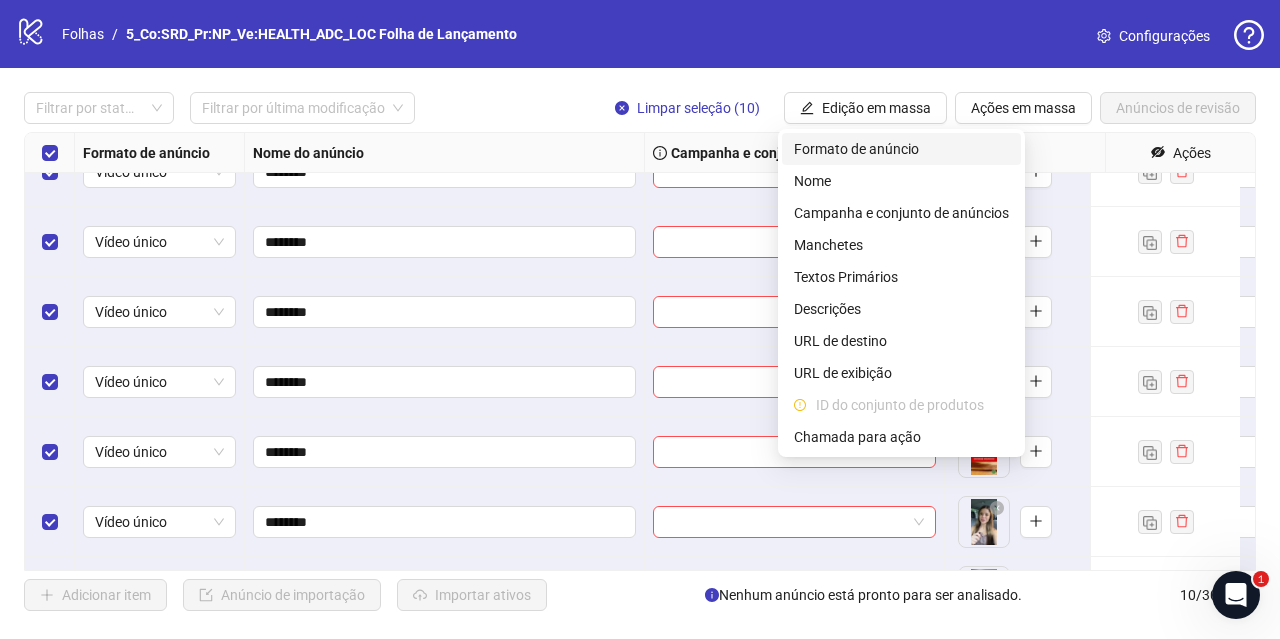 click on "Formato de anúncio" at bounding box center [856, 149] 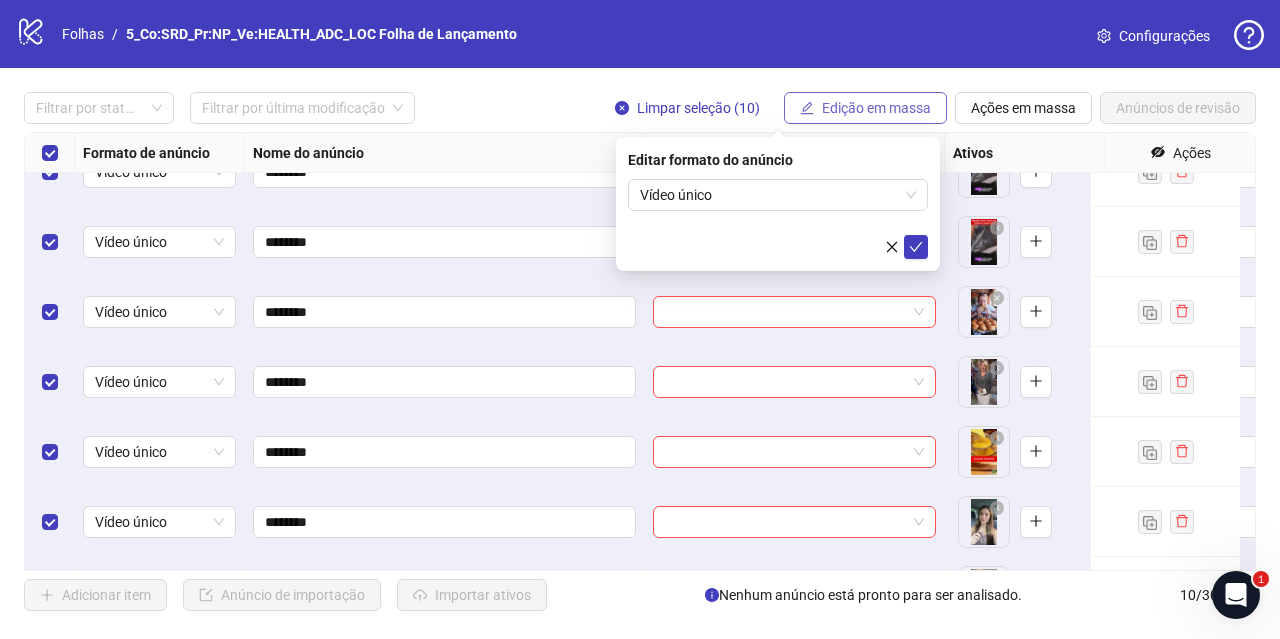 click on "Edição em massa" at bounding box center [876, 108] 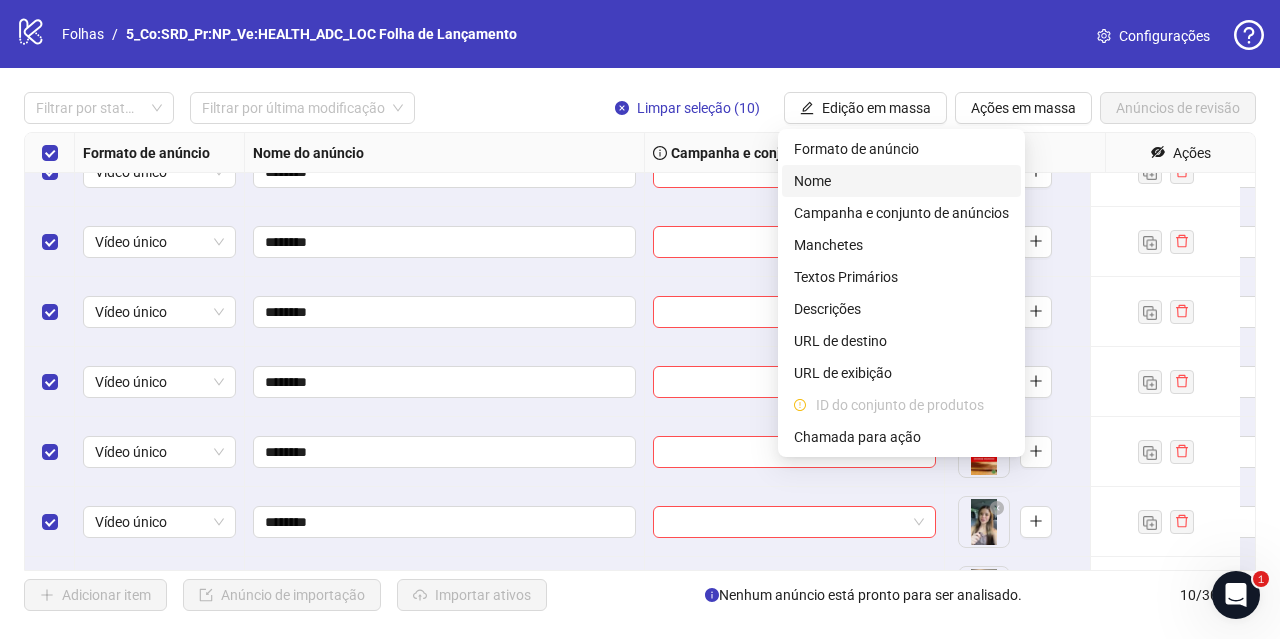 click on "Nome" at bounding box center [812, 181] 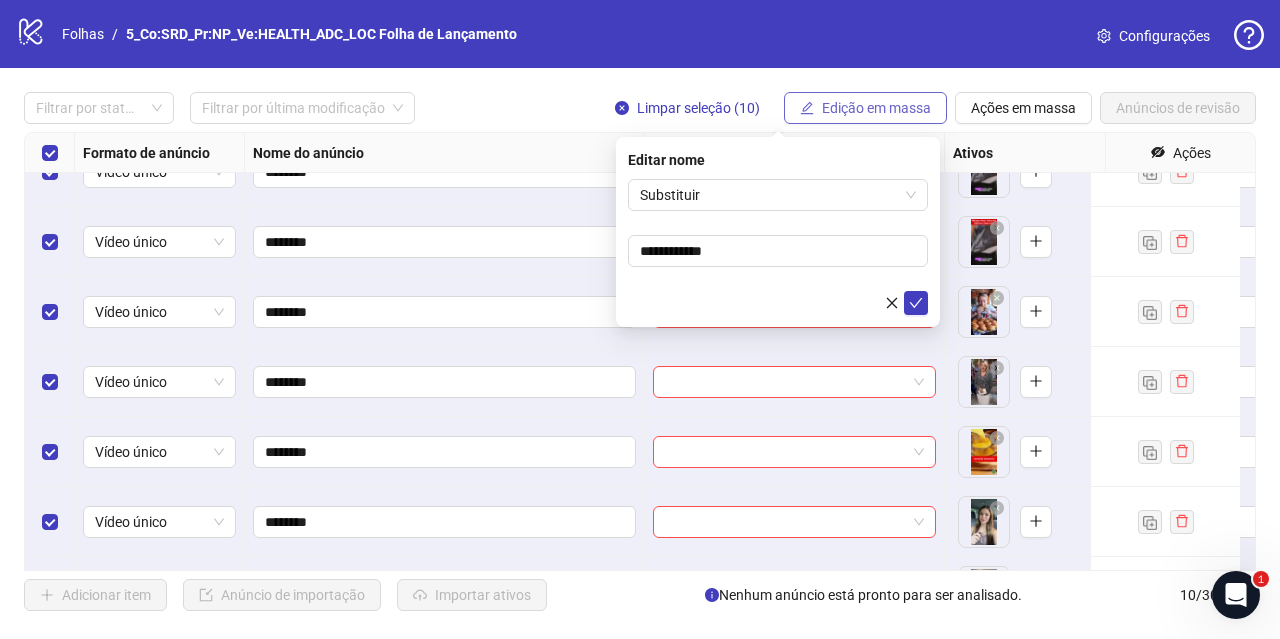click on "Edição em massa" at bounding box center (876, 108) 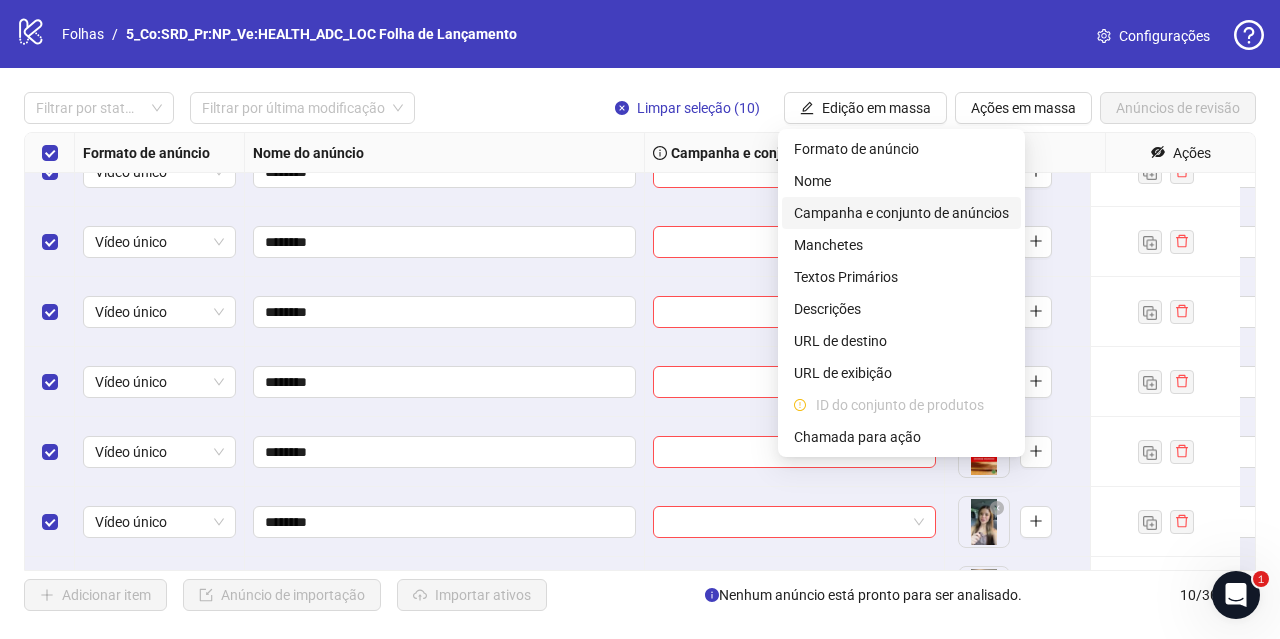 click on "Campanha e conjunto de anúncios" at bounding box center (901, 213) 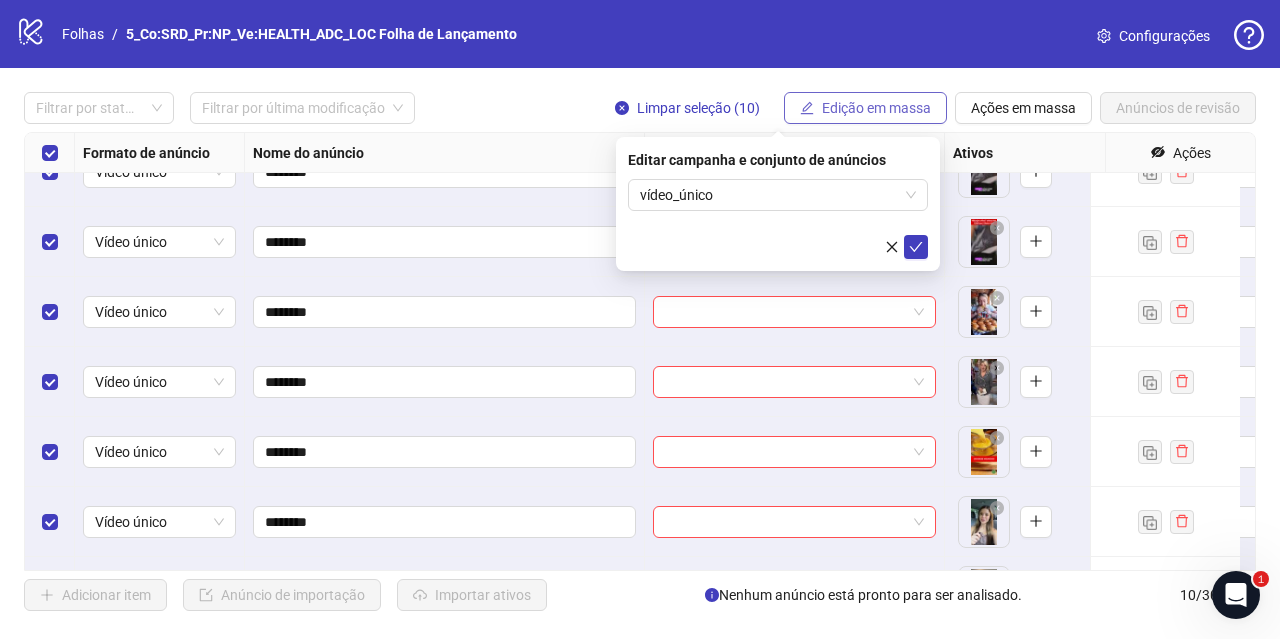 click 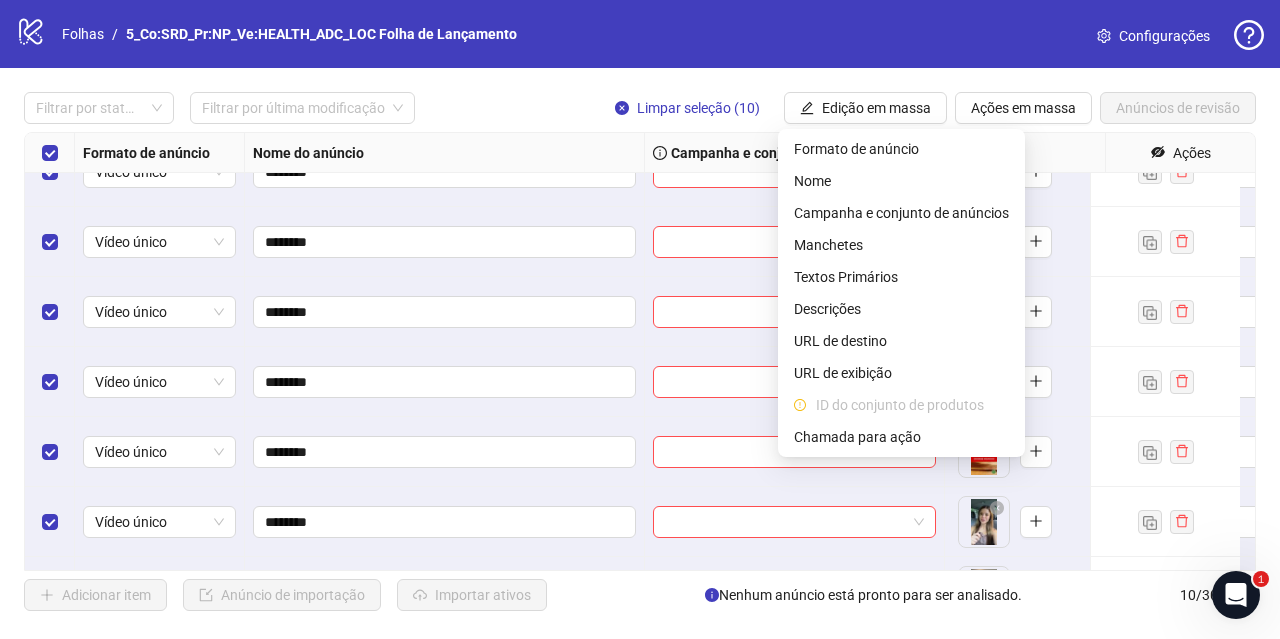 click on "Filtrar por status Filtrar por última modificação Limpar seleção (10) Edição em massa Ações em massa Anúncios de revisão Formato de anúncio Nome do anúncio Campanha e conjunto de anúncios Ativos Manchetes Textos Primários Descrições URL de destino ID da página do produto do aplicativo URL de exibição Formulário de geração de leads ID do conjunto de produtos Chamada para ação Ações Single video ********
To pick up a draggable item, press the space bar.
While dragging, use the arrow keys to move the item.
Press space again to drop the item in its new position, or press escape to cancel.
Single video ********
To pick up a draggable item, press the space bar.
While dragging, use the arrow keys to move the item.
Press space again to drop the item in its new position, or press escape to cancel.
Vídeo único ******** Vídeo único ******** Vídeo único ******** Vídeo único ******** Vídeo único ******** Vídeo único ******** Vídeo único ********" at bounding box center (640, 351) 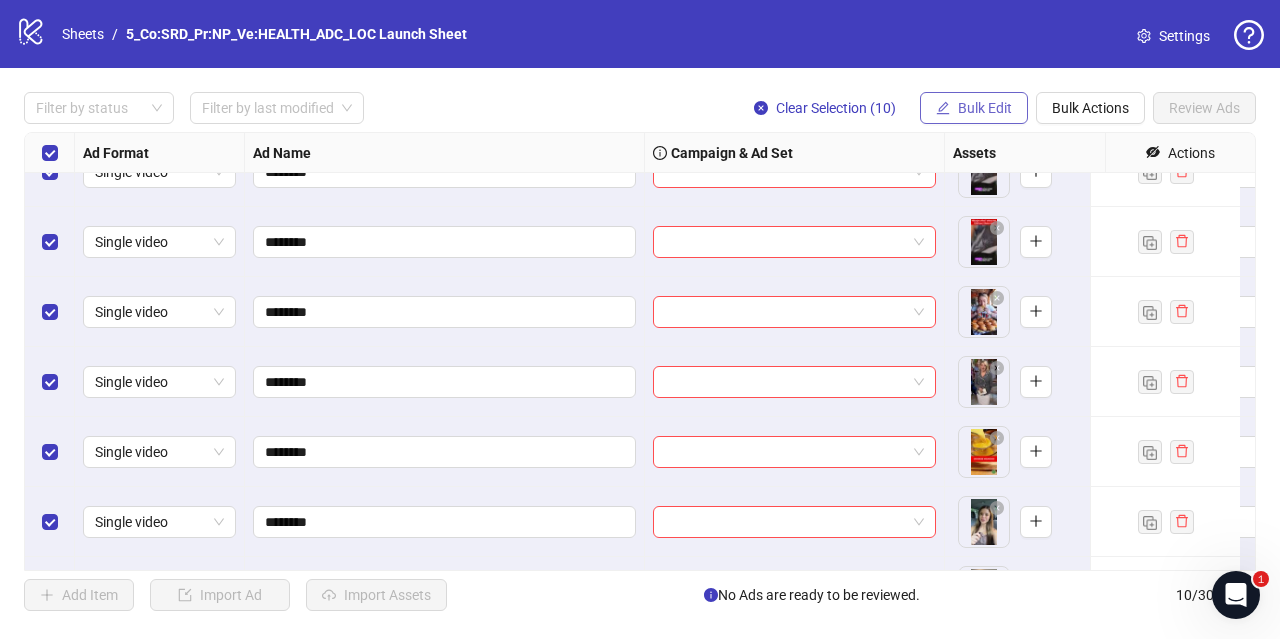 click on "Bulk Edit" at bounding box center [985, 108] 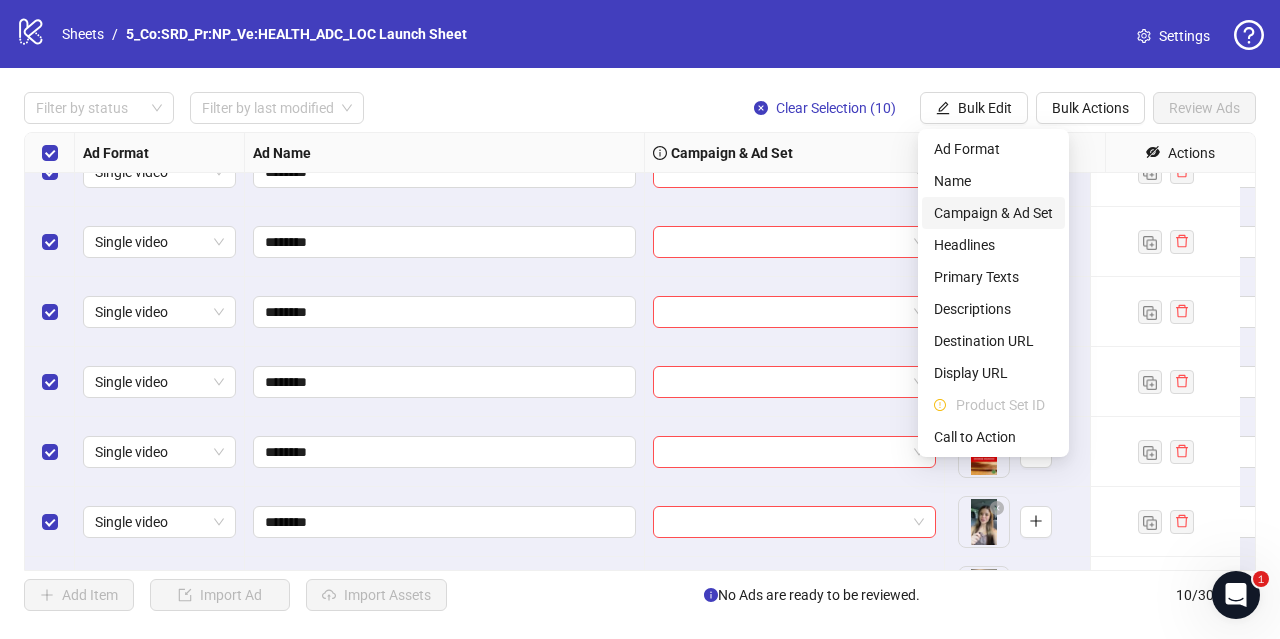 click on "Campaign & Ad Set" at bounding box center (993, 213) 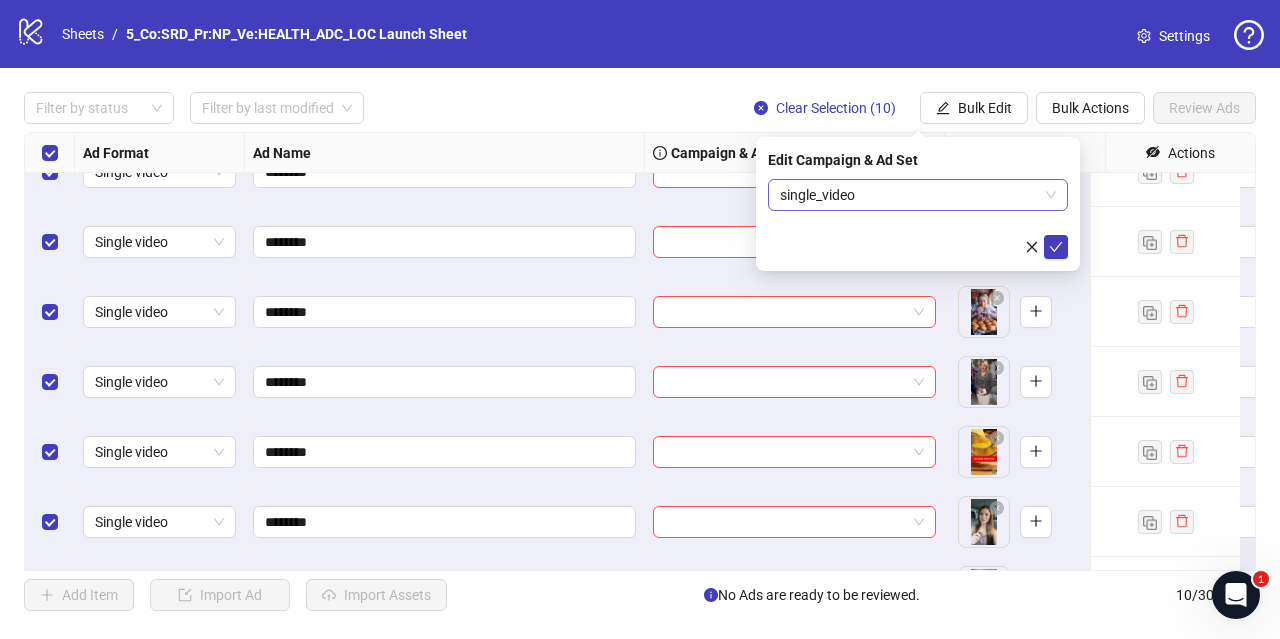 click on "single_video" at bounding box center (918, 195) 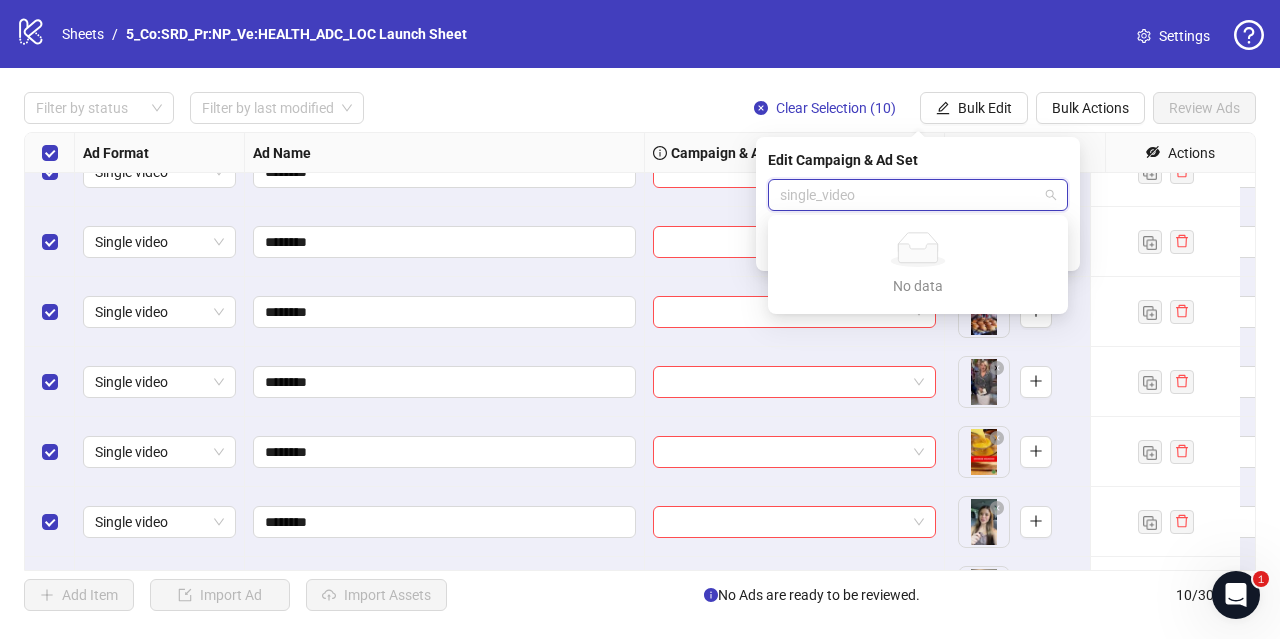 click on "Edit Campaign & Ad Set" at bounding box center (918, 160) 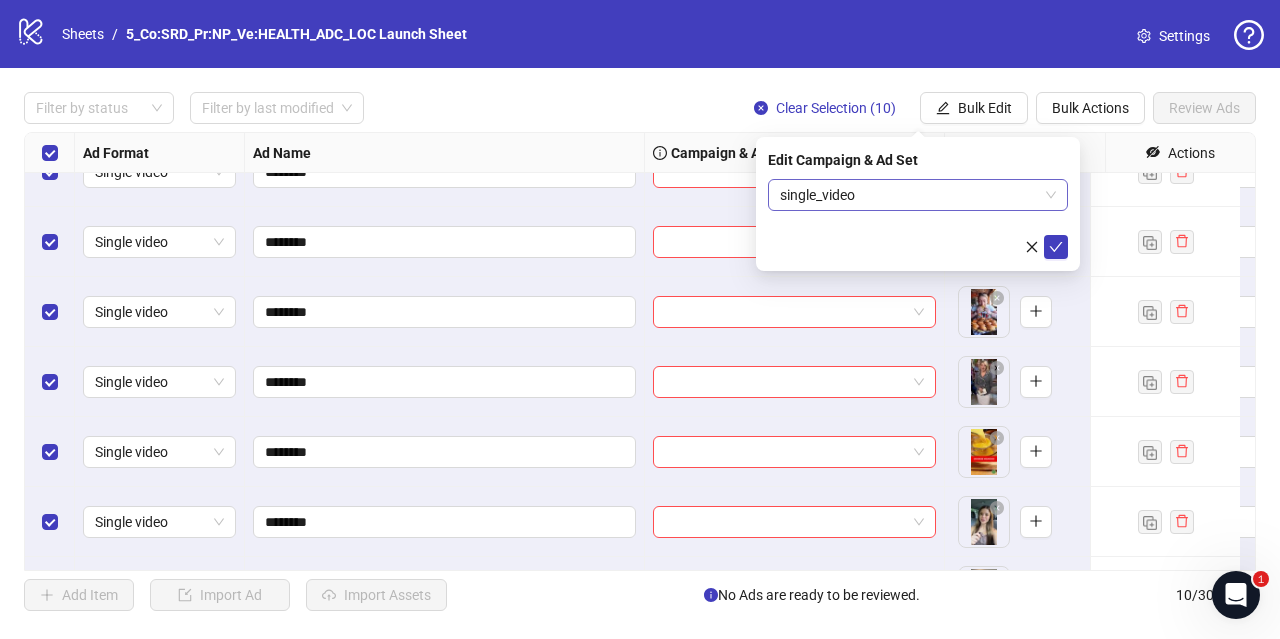 click on "single_video" at bounding box center [918, 195] 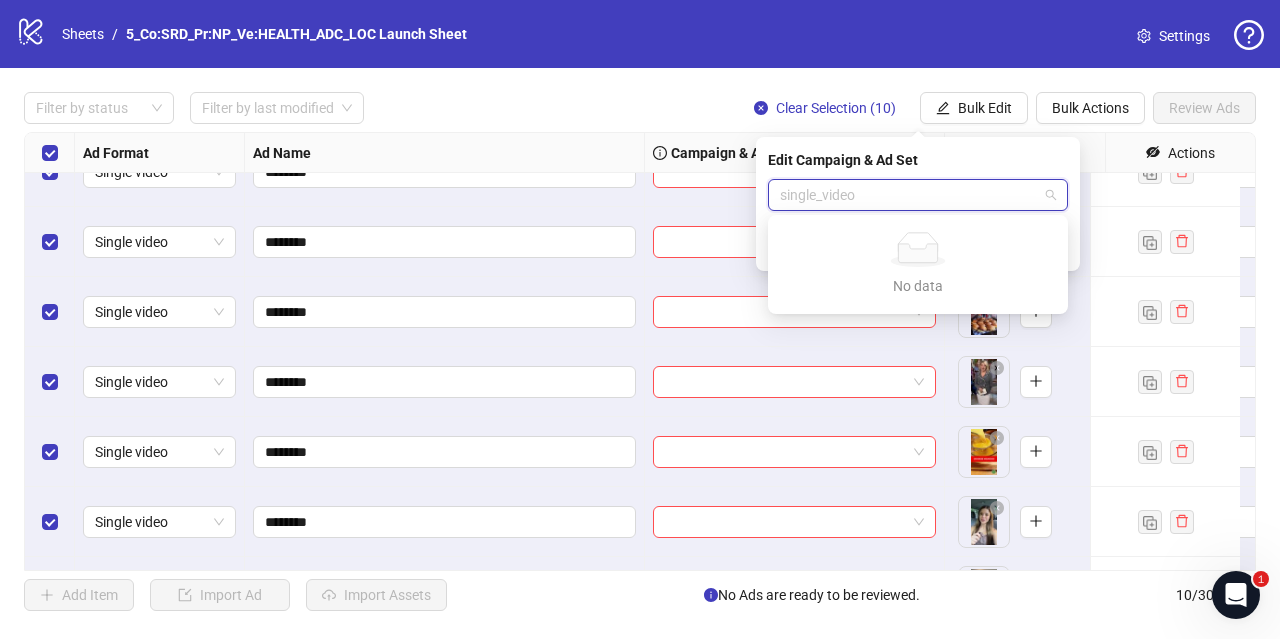 paste on "**********" 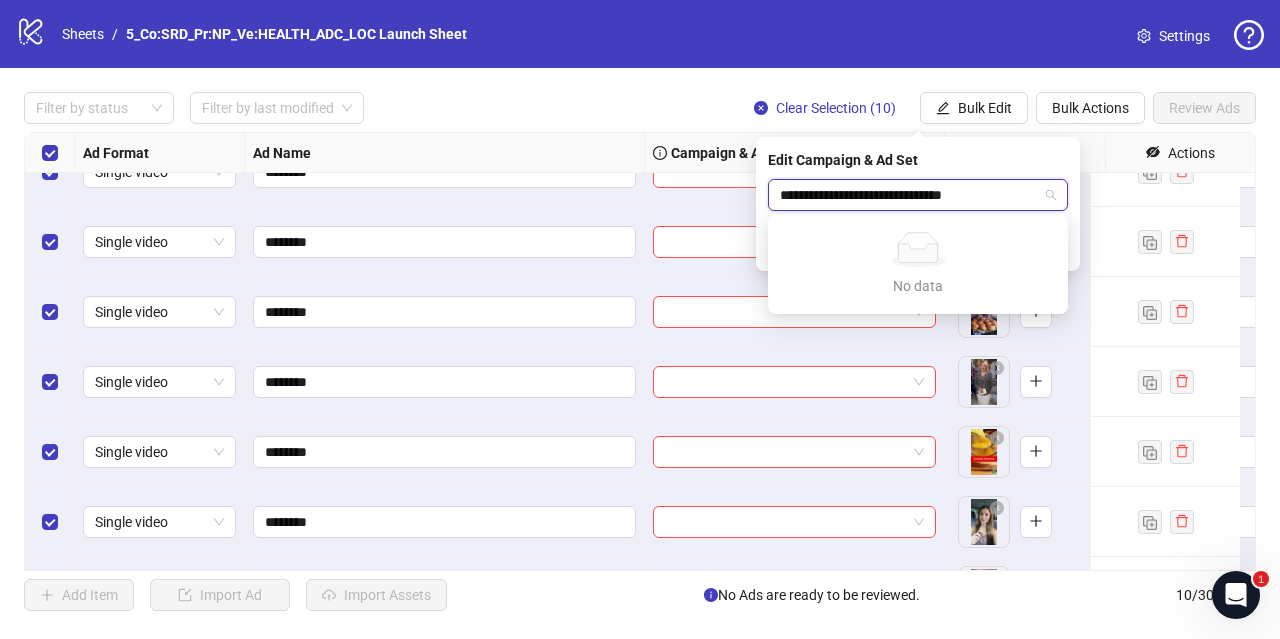 click on "**********" at bounding box center [909, 195] 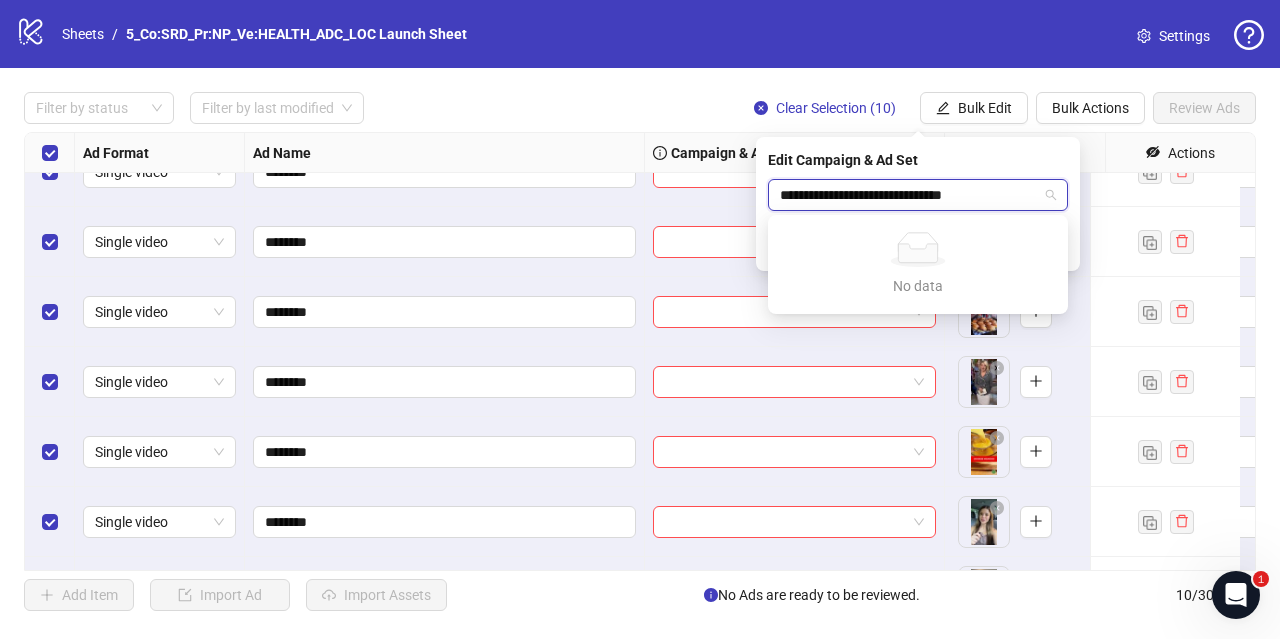 type 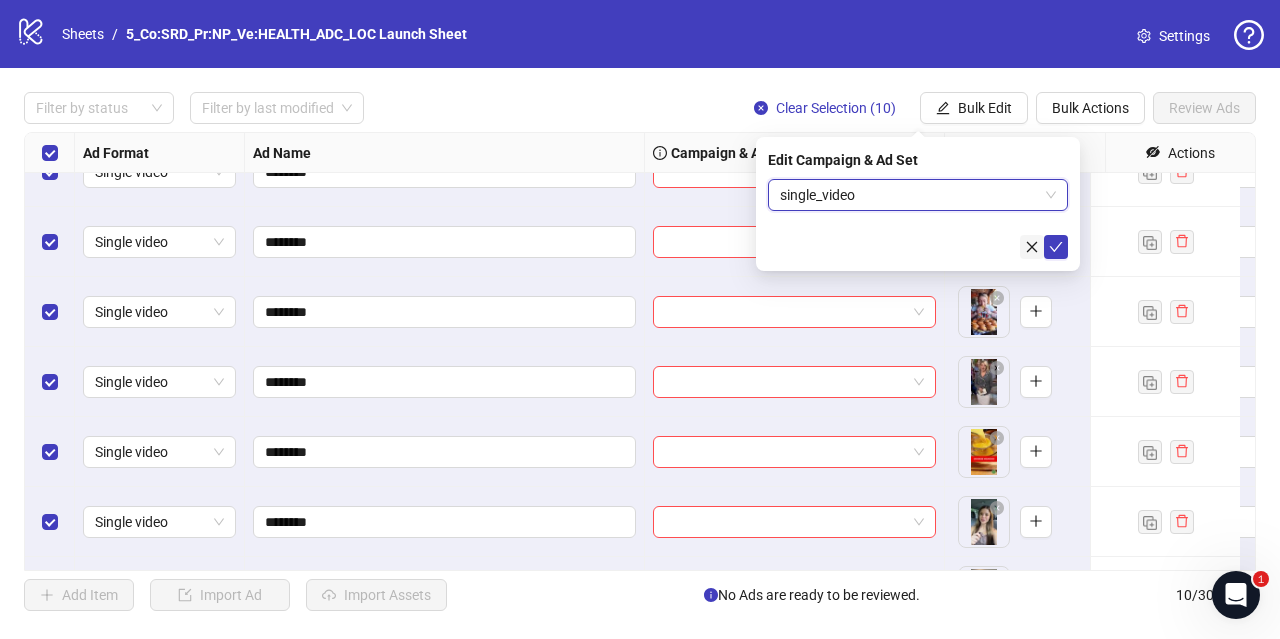 click 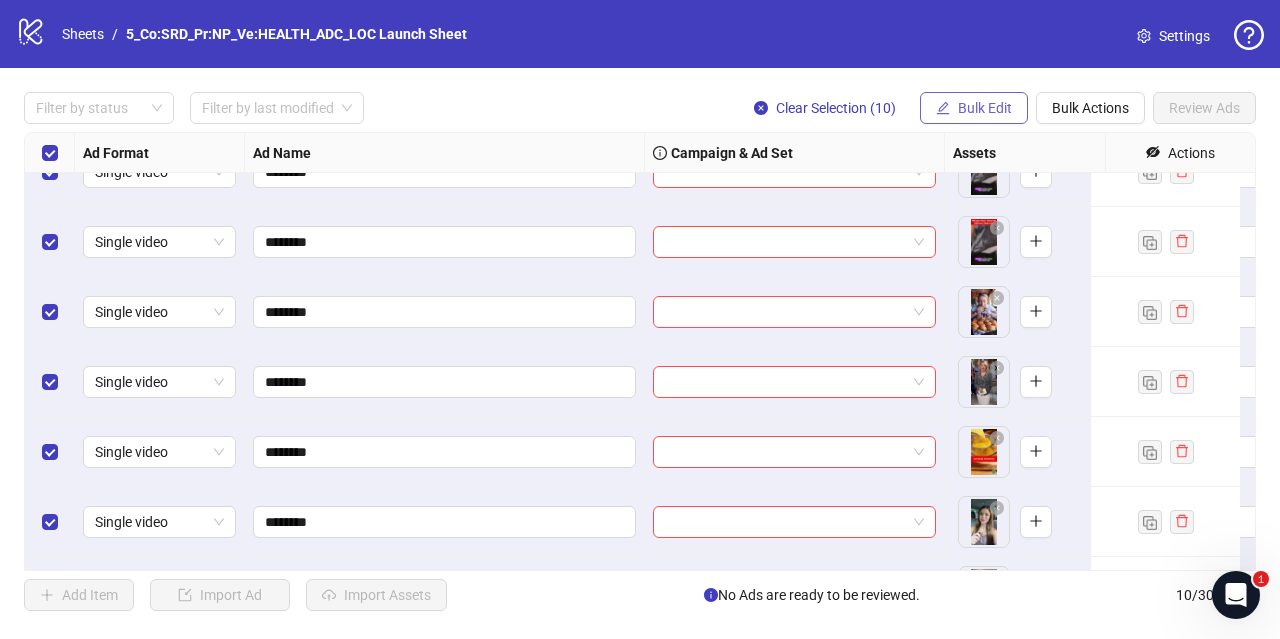 click on "Bulk Edit" at bounding box center [985, 108] 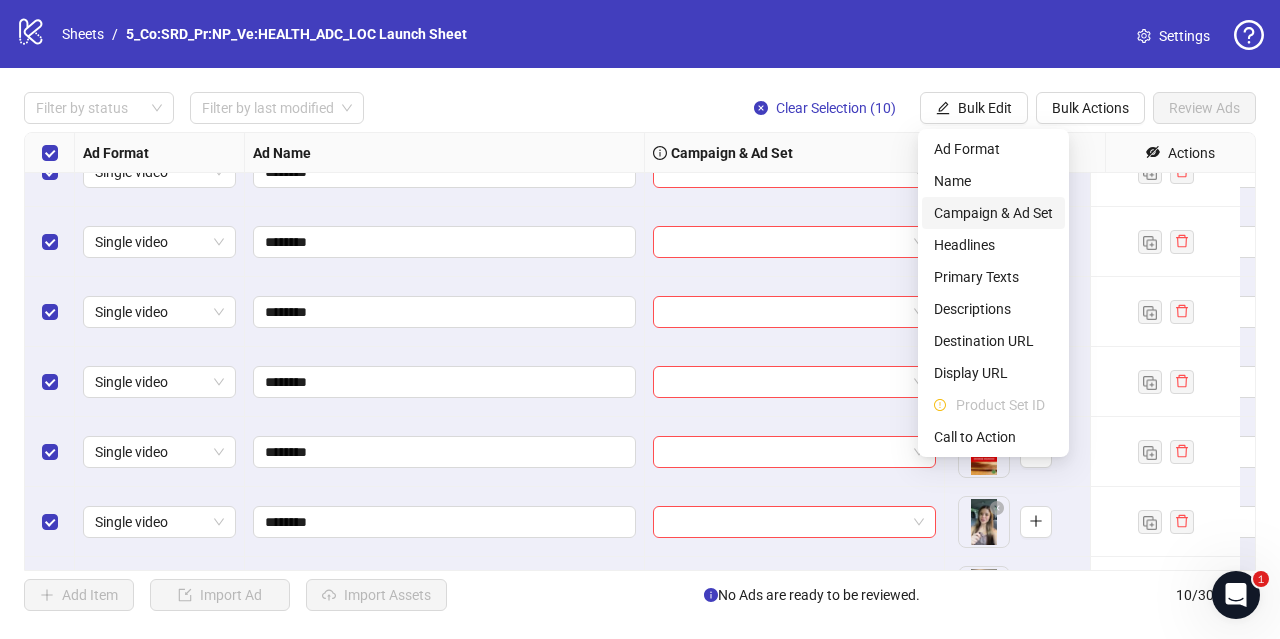 click on "Campaign & Ad Set" at bounding box center (993, 213) 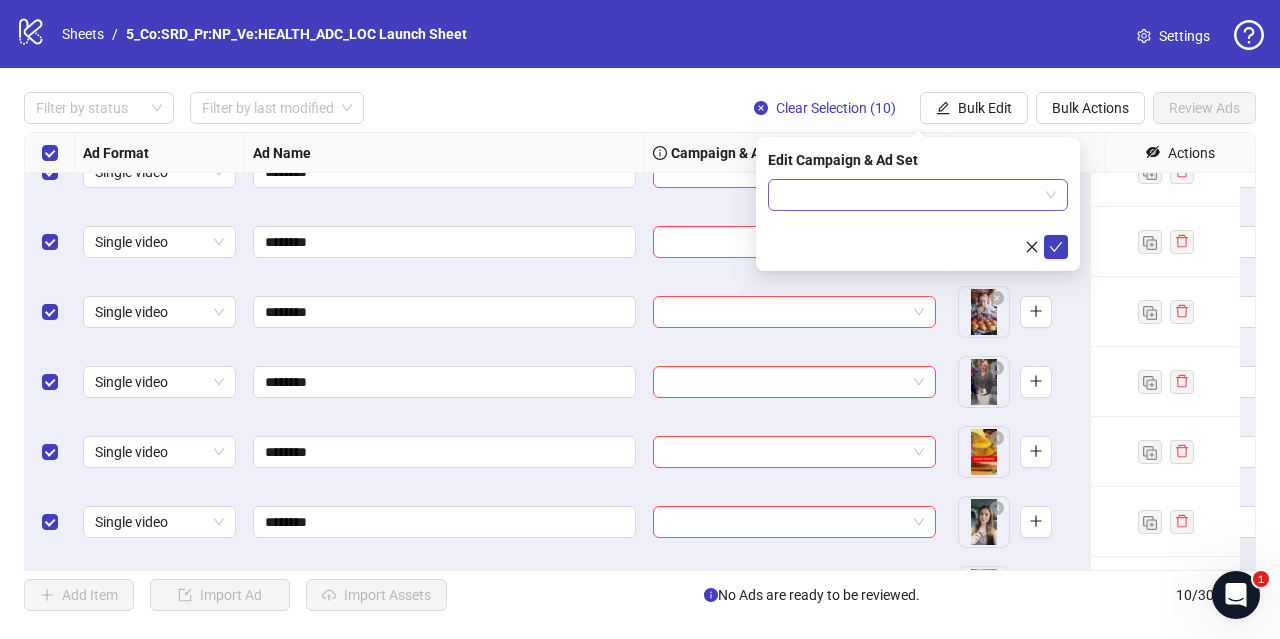 click at bounding box center (909, 195) 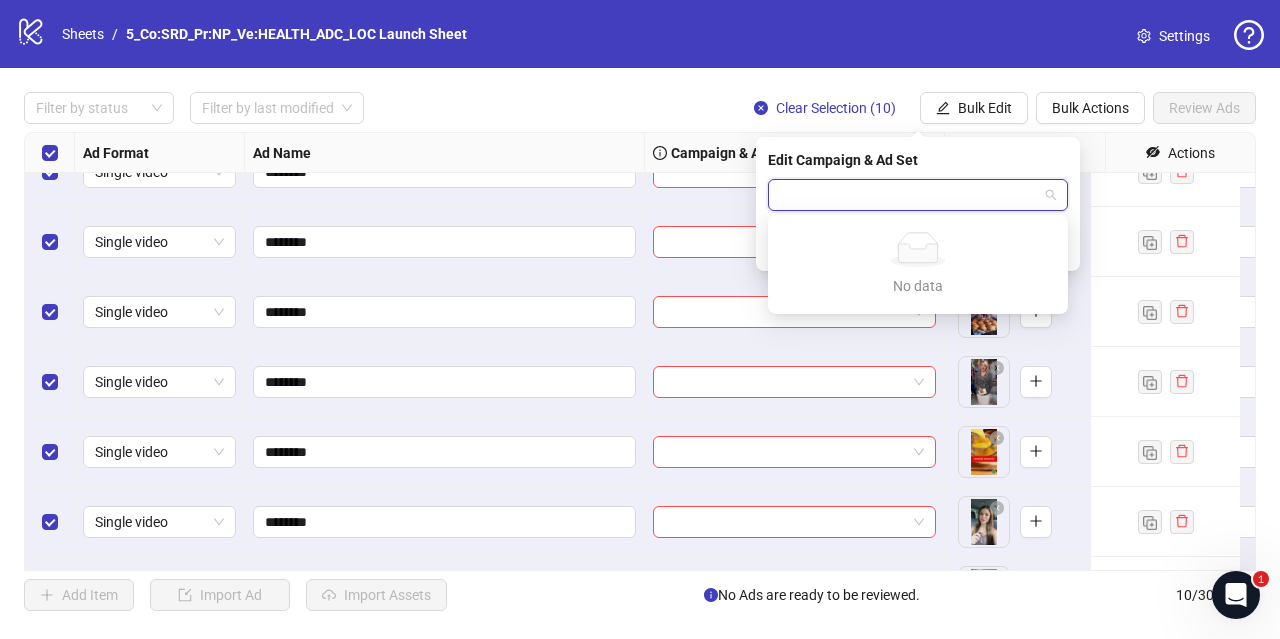 click at bounding box center [909, 195] 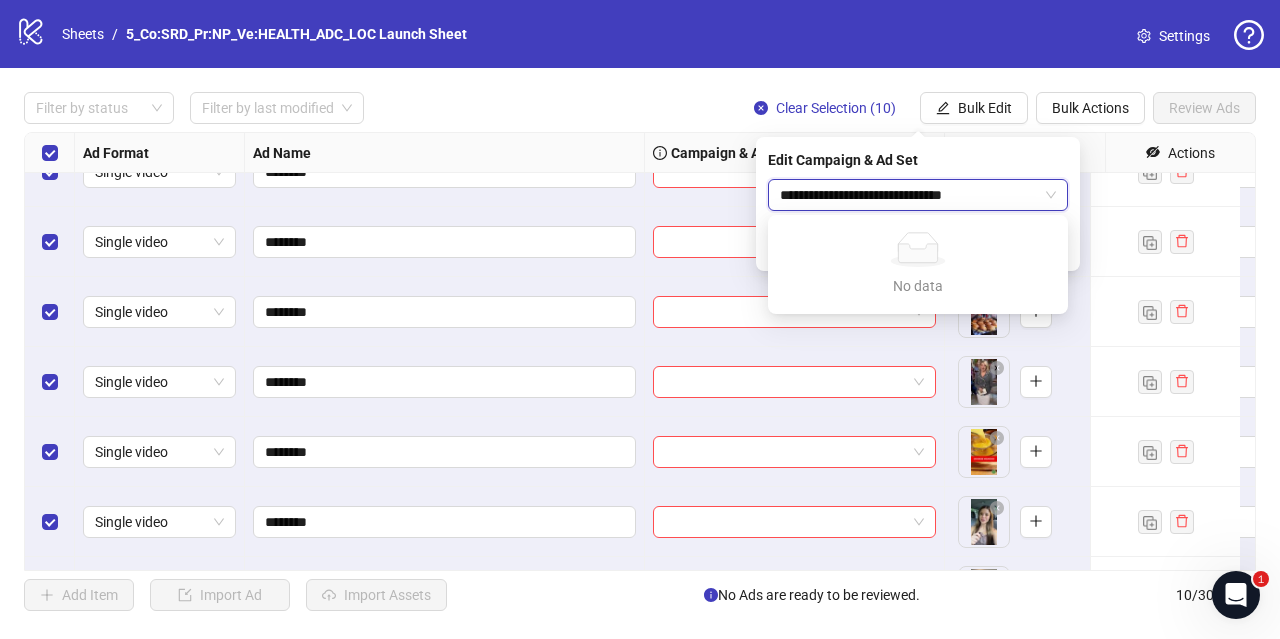 type 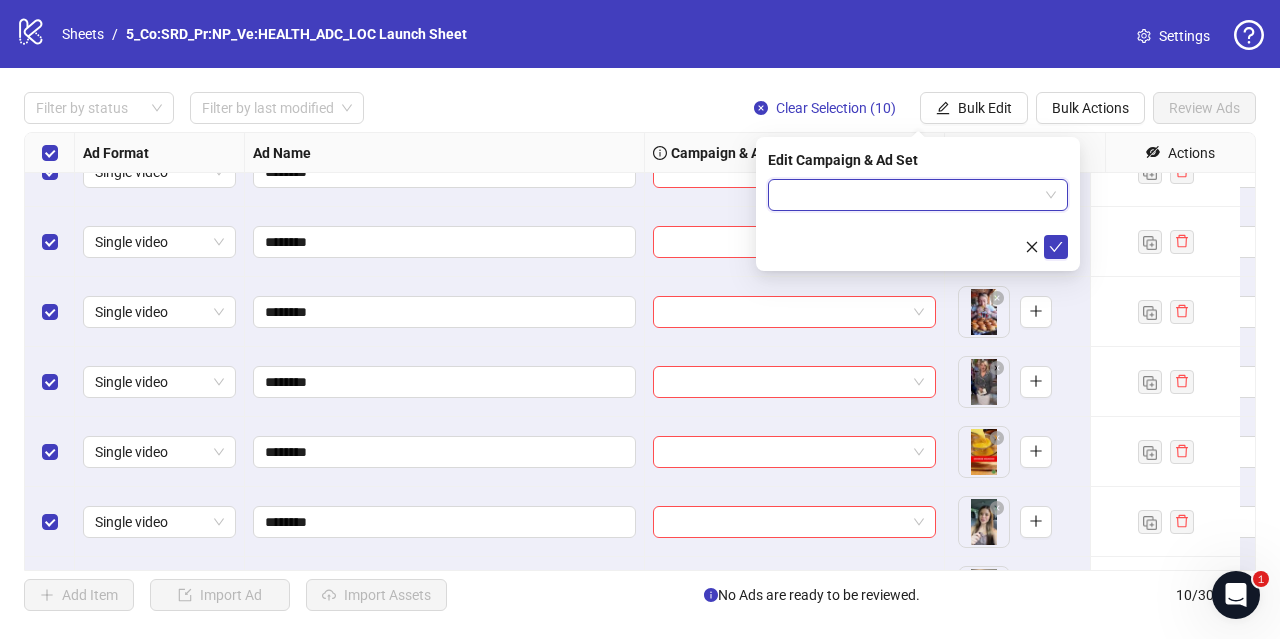 click at bounding box center [918, 195] 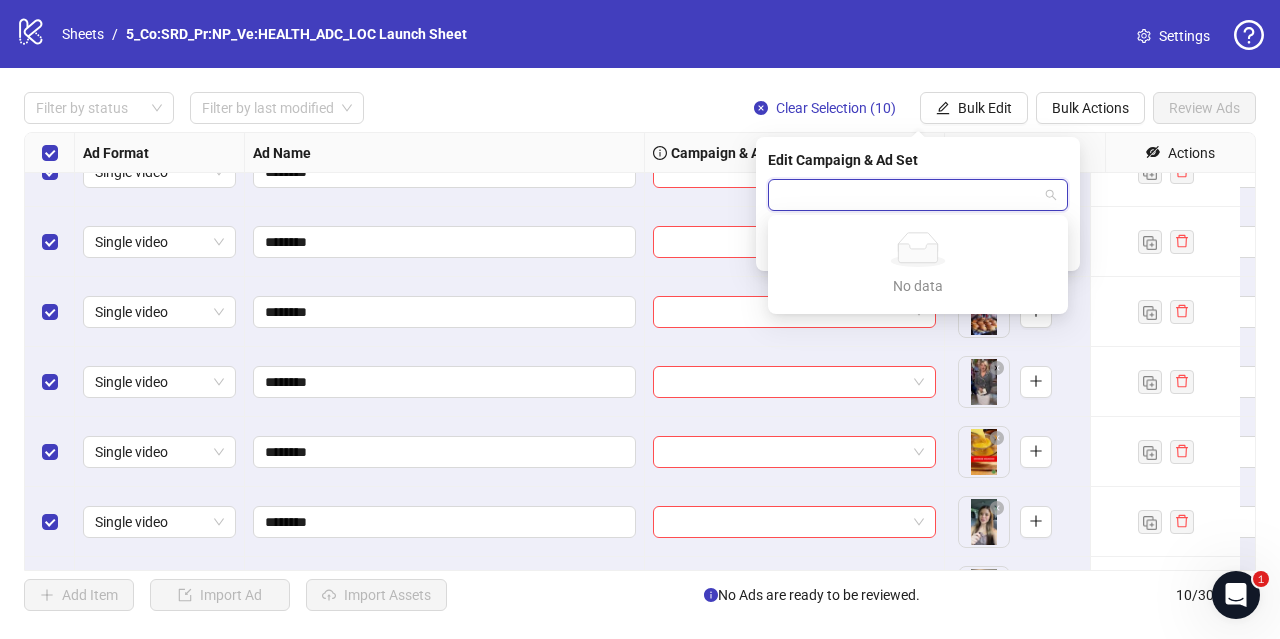 click at bounding box center [909, 195] 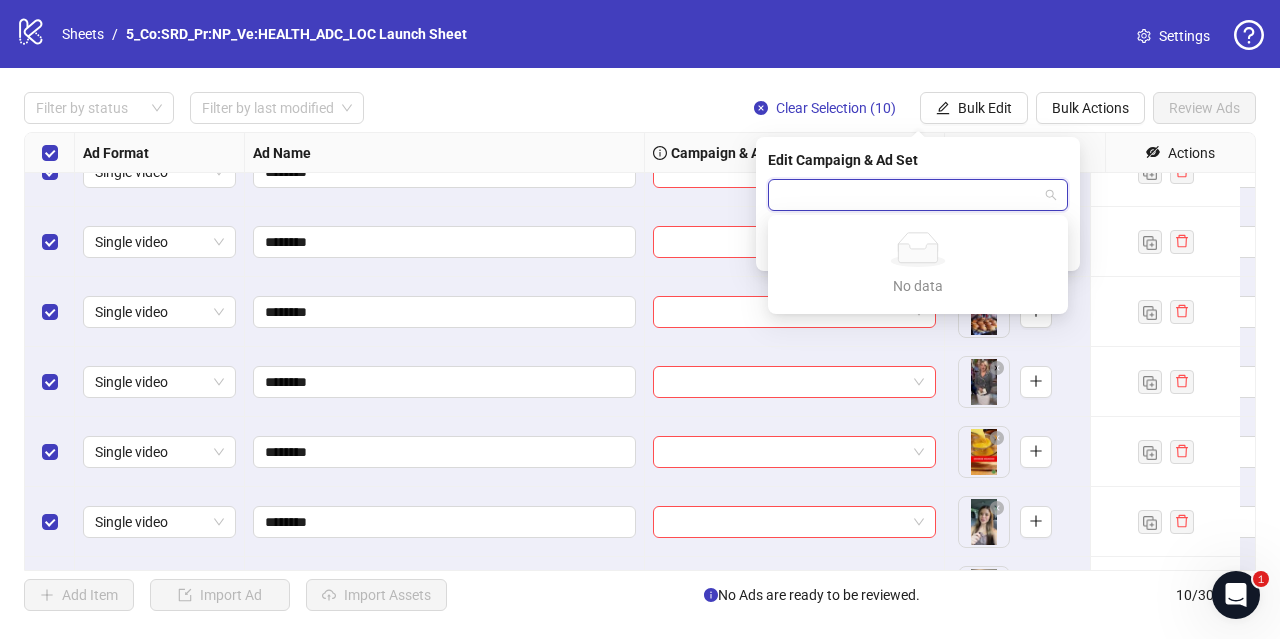 click at bounding box center [909, 195] 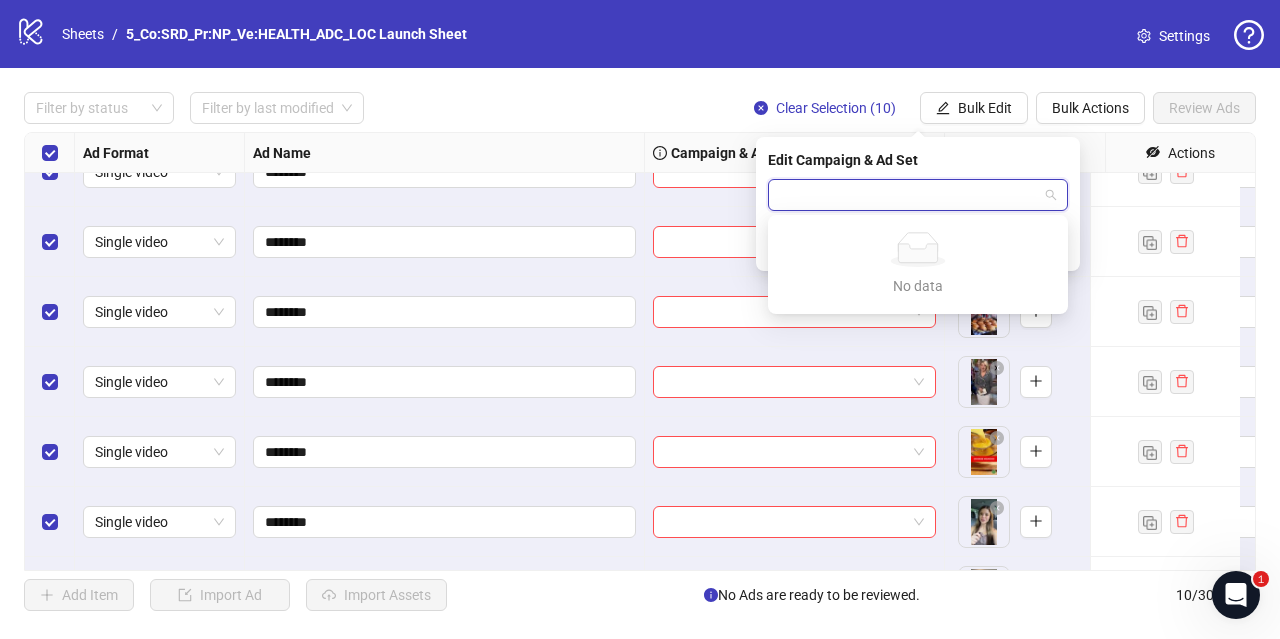 click at bounding box center [909, 195] 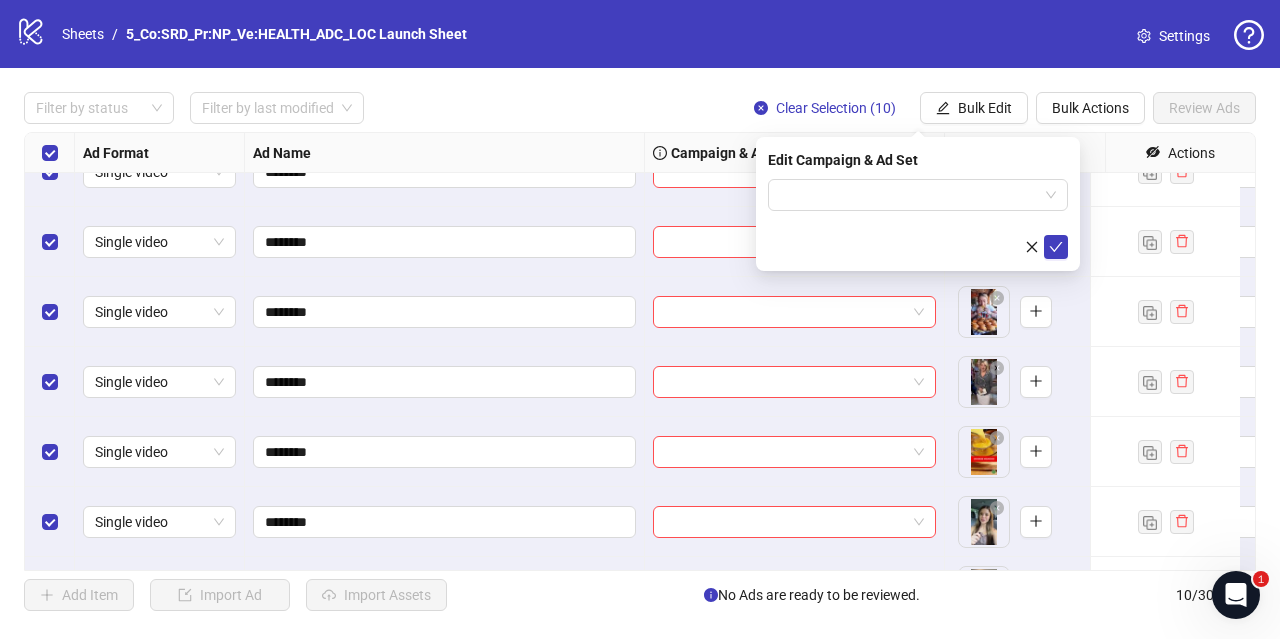 click on "Filter by status Filter by last modified Clear Selection (10) Bulk Edit Bulk Actions Review Ads Ad Format Ad Name Campaign & Ad Set Assets Headlines Primary Texts Descriptions Destination URL App Product Page ID Display URL Leadgen Form Product Set ID Call to Action Actions Single video ********
To pick up a draggable item, press the space bar.
While dragging, use the arrow keys to move the item.
Press space again to drop the item in its new position, or press escape to cancel.
Single video ********
To pick up a draggable item, press the space bar.
While dragging, use the arrow keys to move the item.
Press space again to drop the item in its new position, or press escape to cancel.
Single video ********
To pick up a draggable item, press the space bar.
While dragging, use the arrow keys to move the item.
Press space again to drop the item in its new position, or press escape to cancel.
Single video ******** Single video ******** Single video ******** ********" at bounding box center [640, 351] 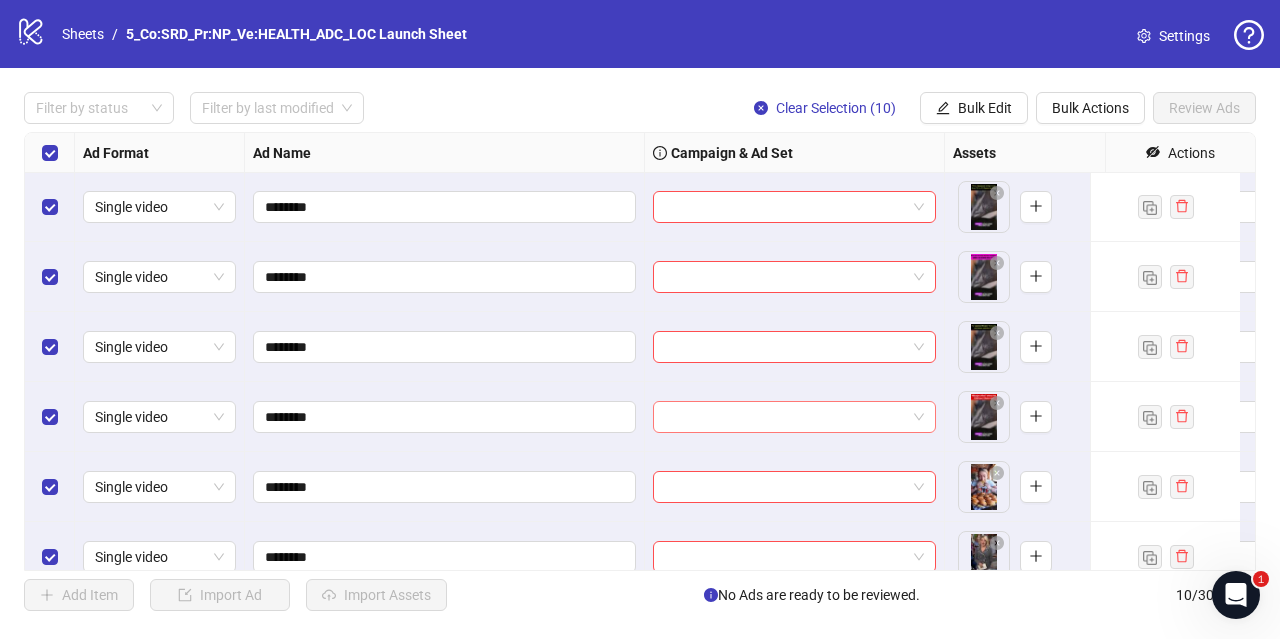 scroll, scrollTop: 0, scrollLeft: 0, axis: both 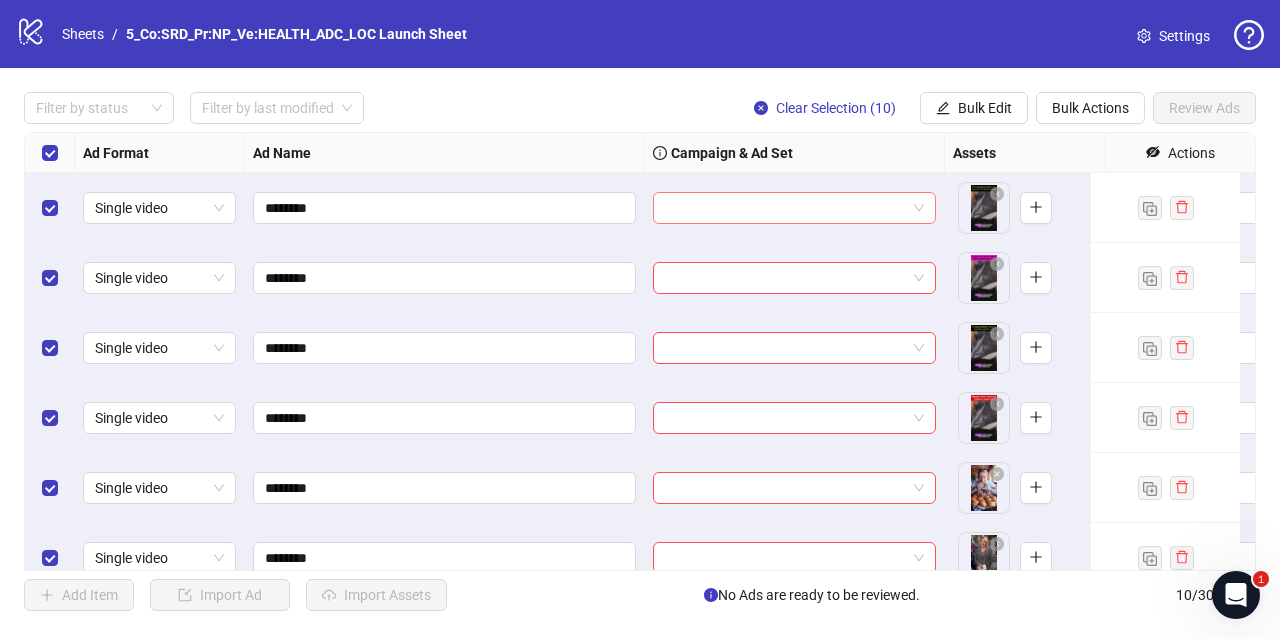 click at bounding box center [794, 208] 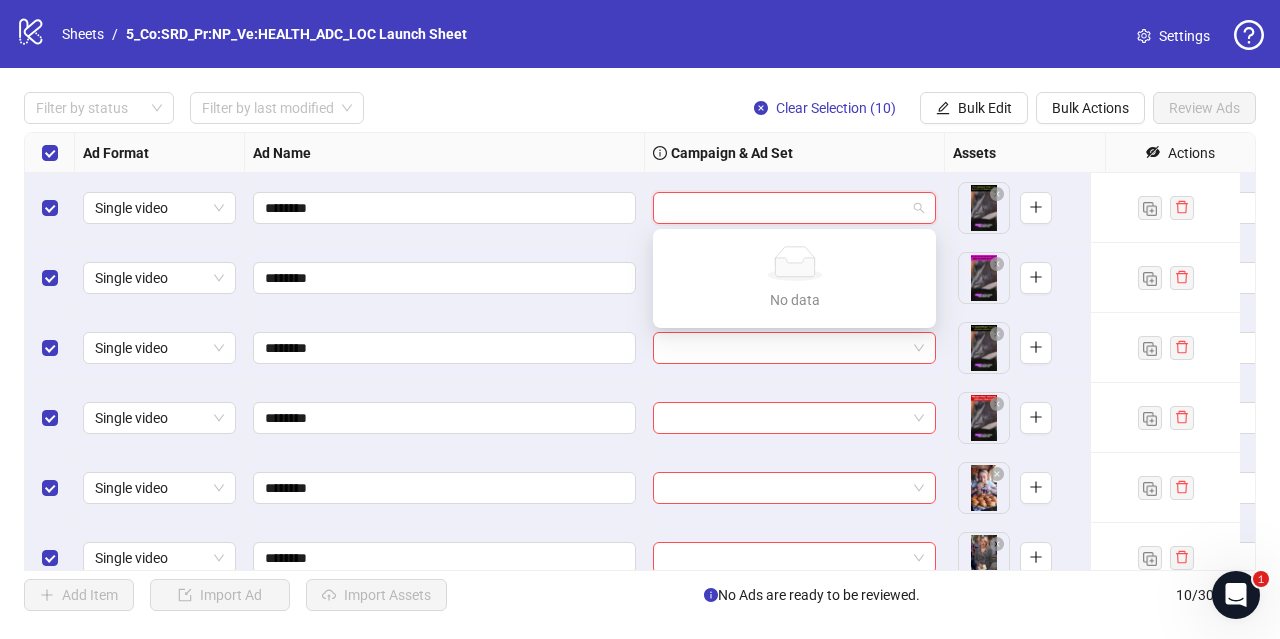 click at bounding box center [794, 208] 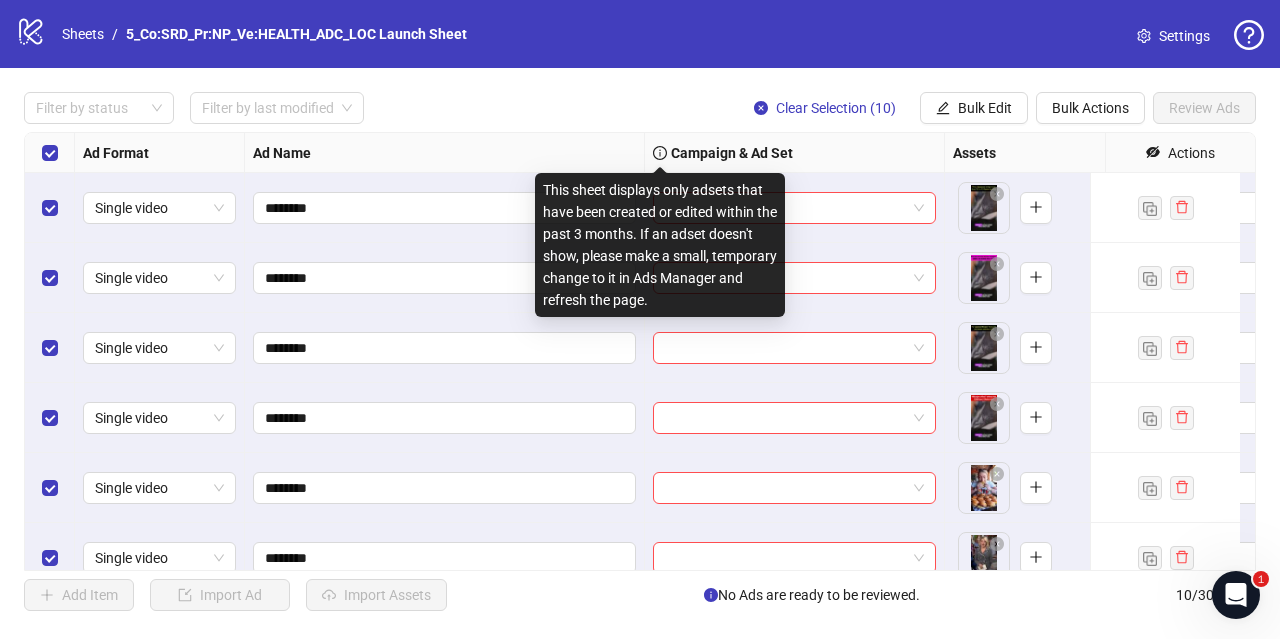 drag, startPoint x: 790, startPoint y: 150, endPoint x: 666, endPoint y: 149, distance: 124.004036 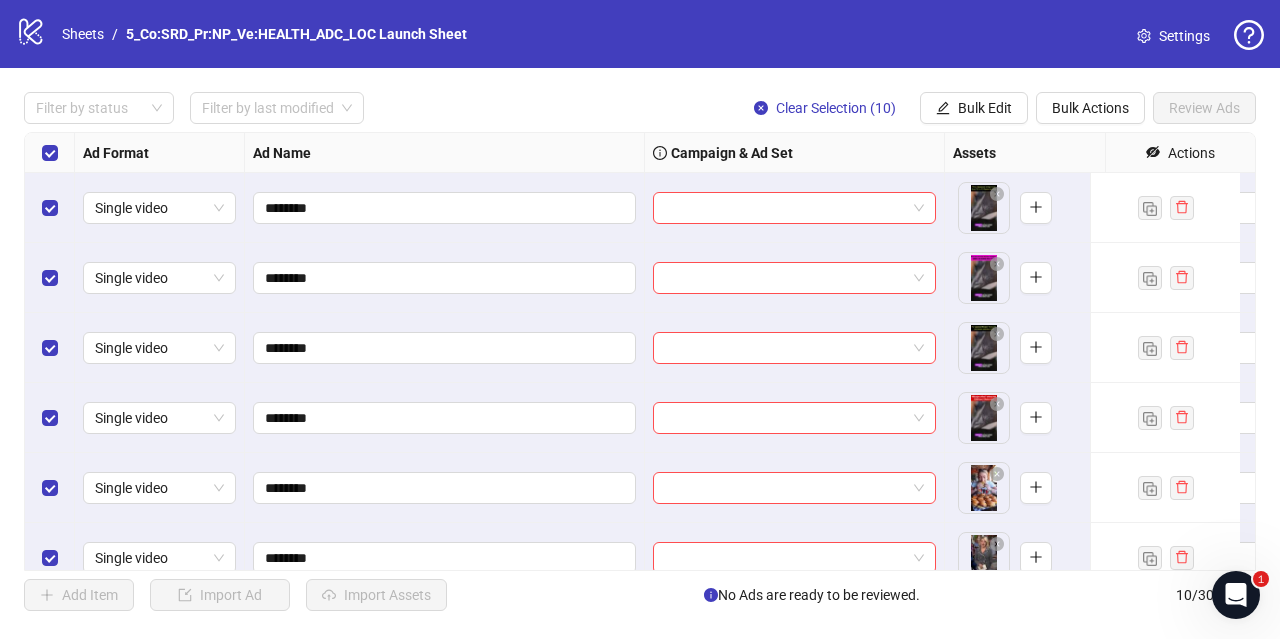 drag, startPoint x: 666, startPoint y: 149, endPoint x: 827, endPoint y: 159, distance: 161.31026 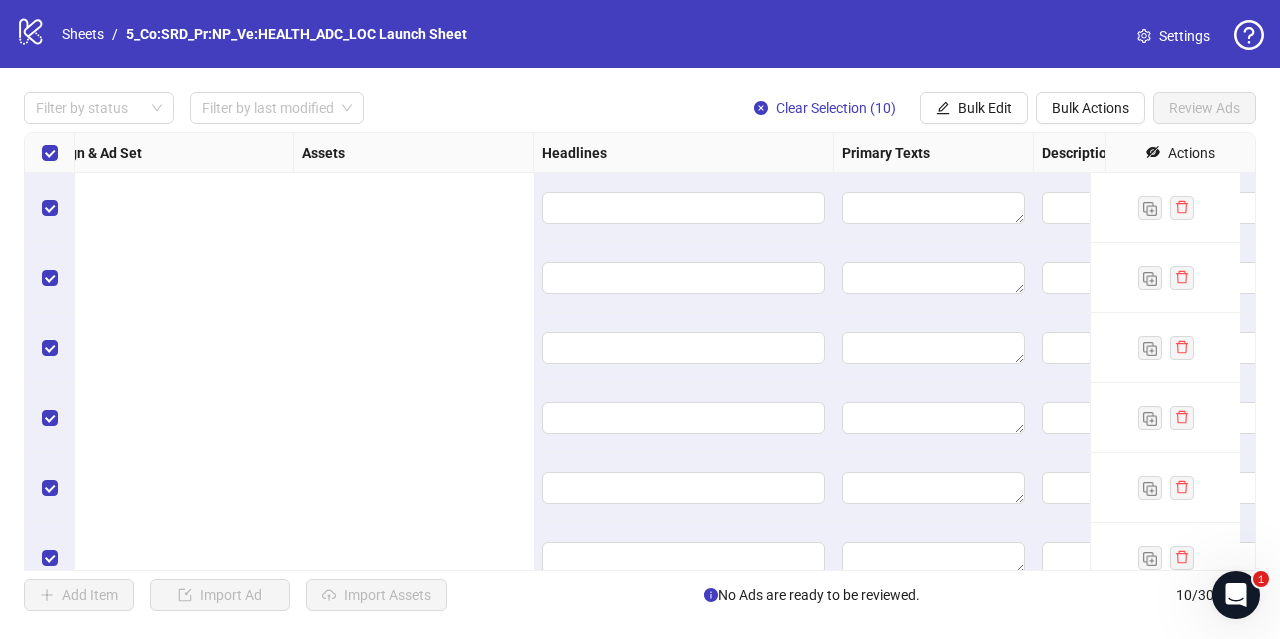 scroll, scrollTop: 0, scrollLeft: 2055, axis: horizontal 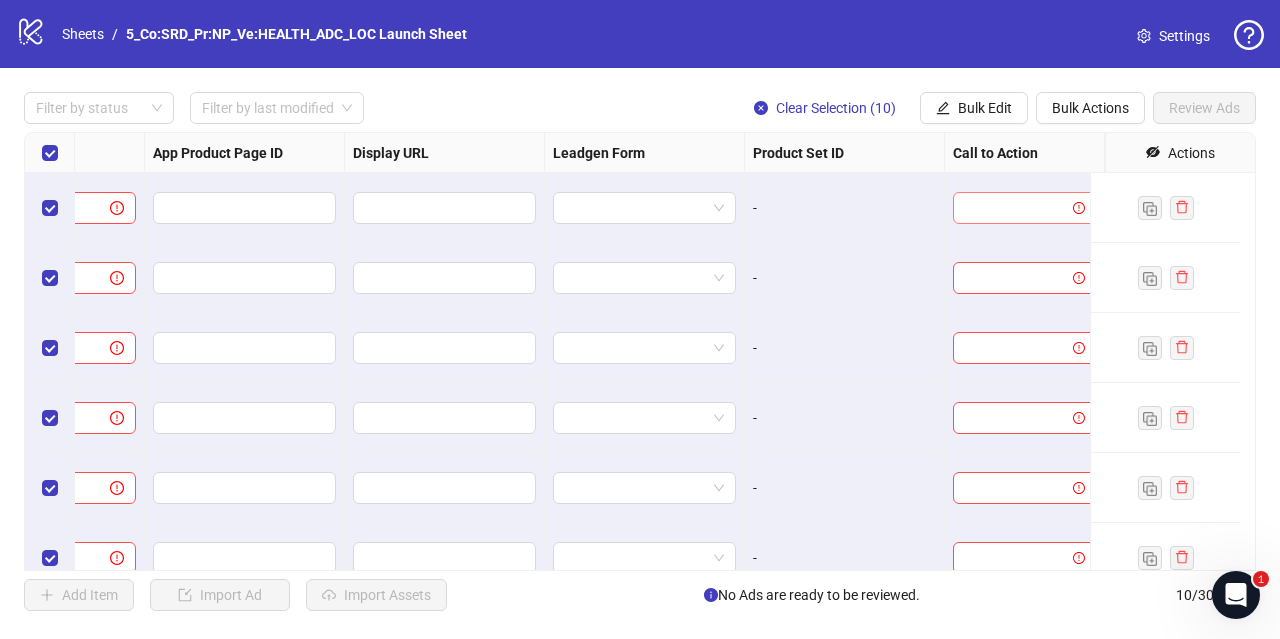 click at bounding box center [1015, 208] 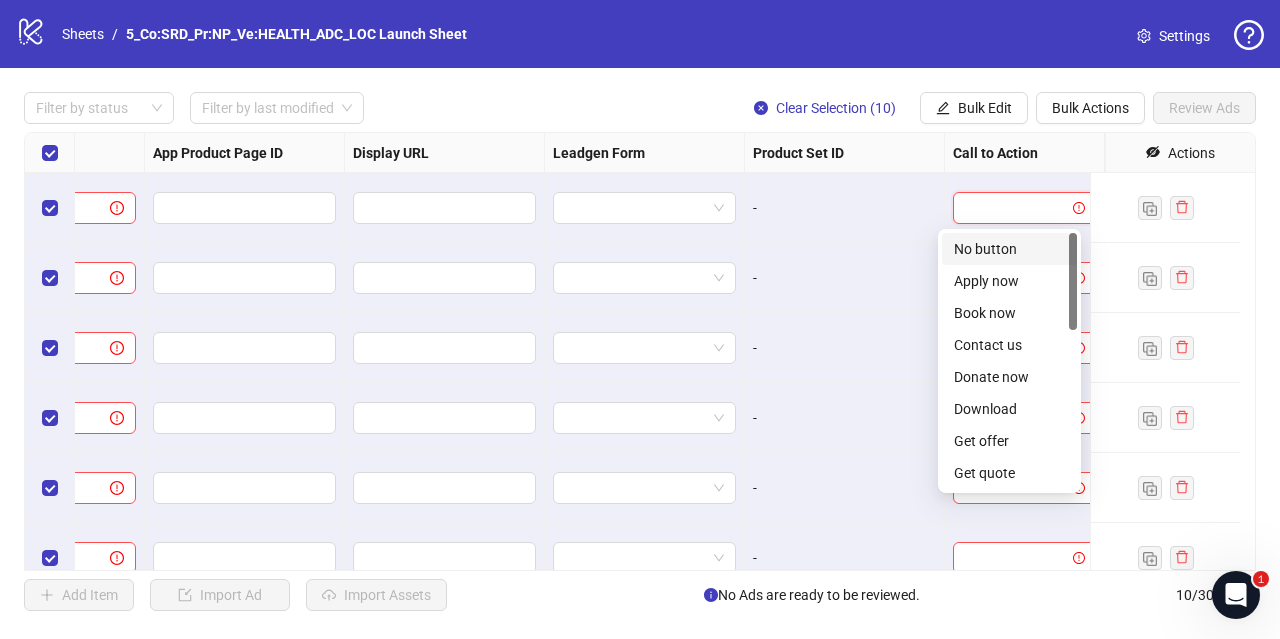 click on "-" at bounding box center [844, 208] 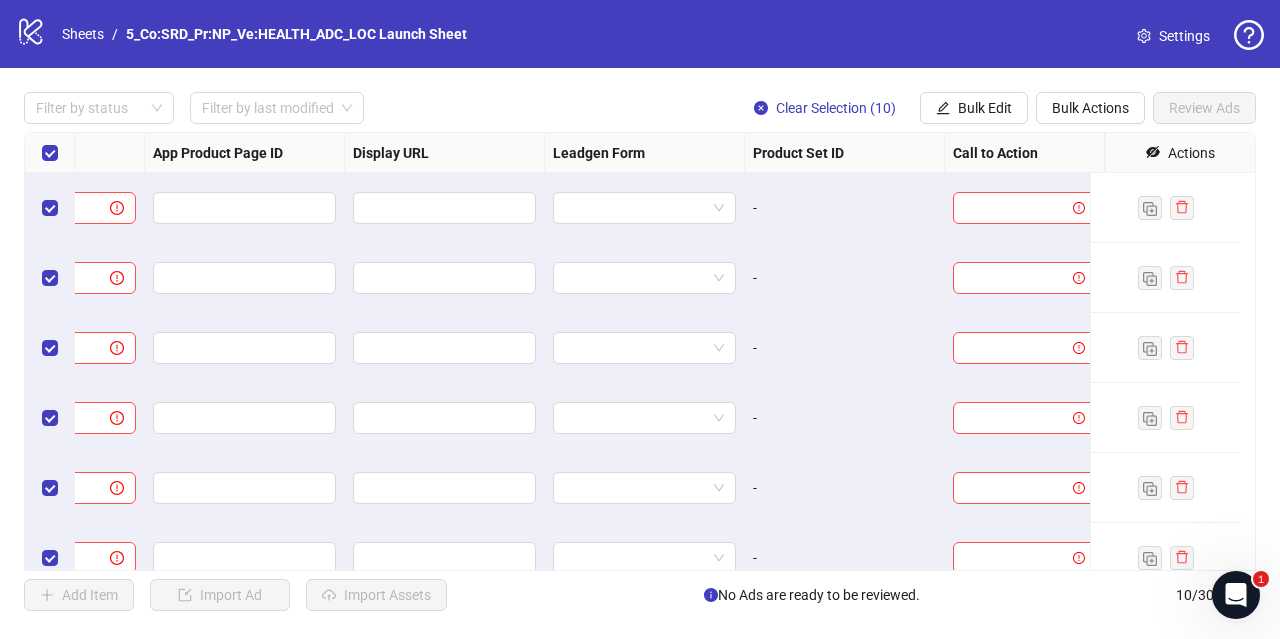 scroll, scrollTop: 0, scrollLeft: 1776, axis: horizontal 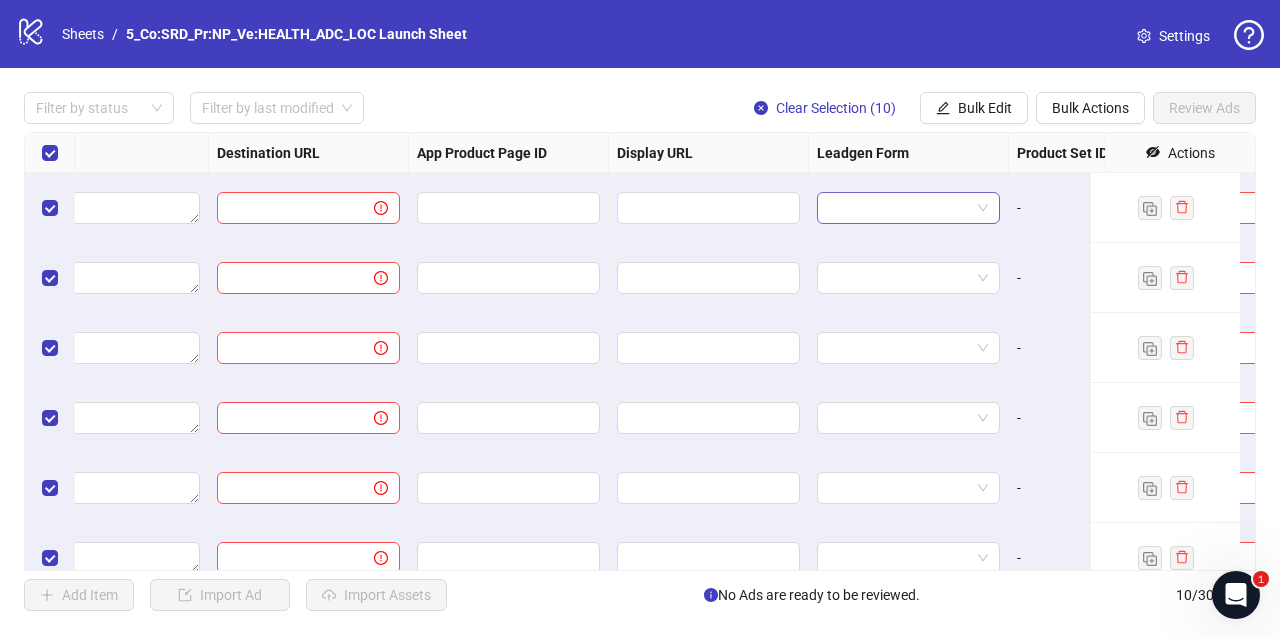 click at bounding box center (899, 208) 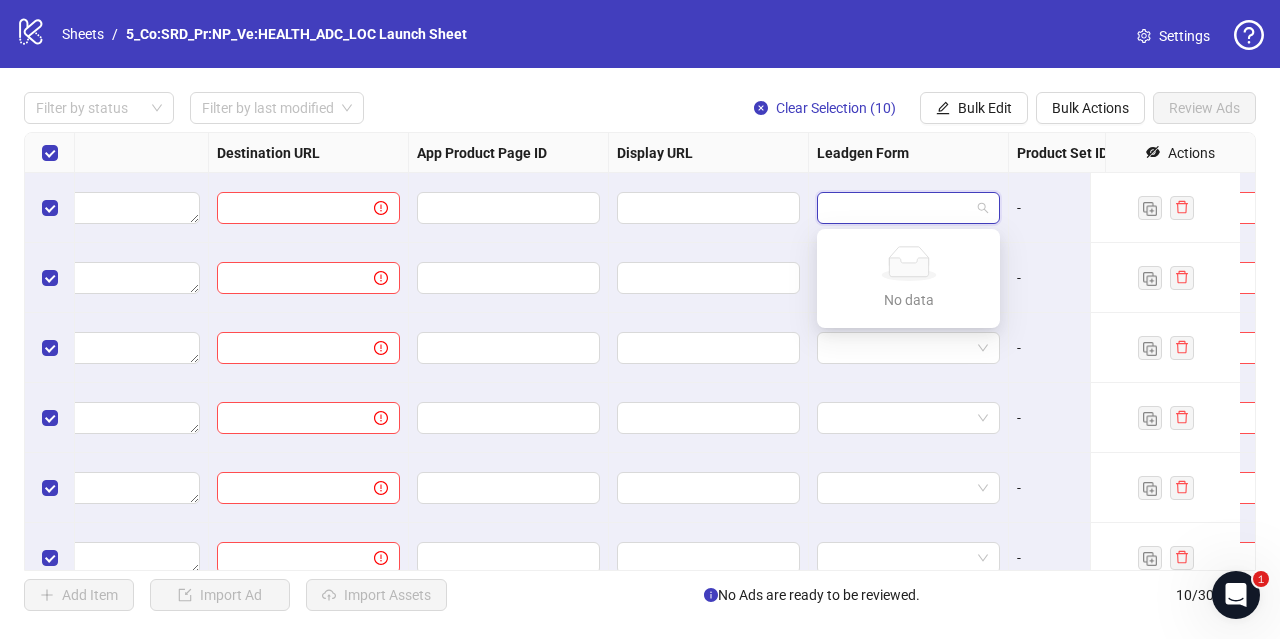 click at bounding box center [899, 208] 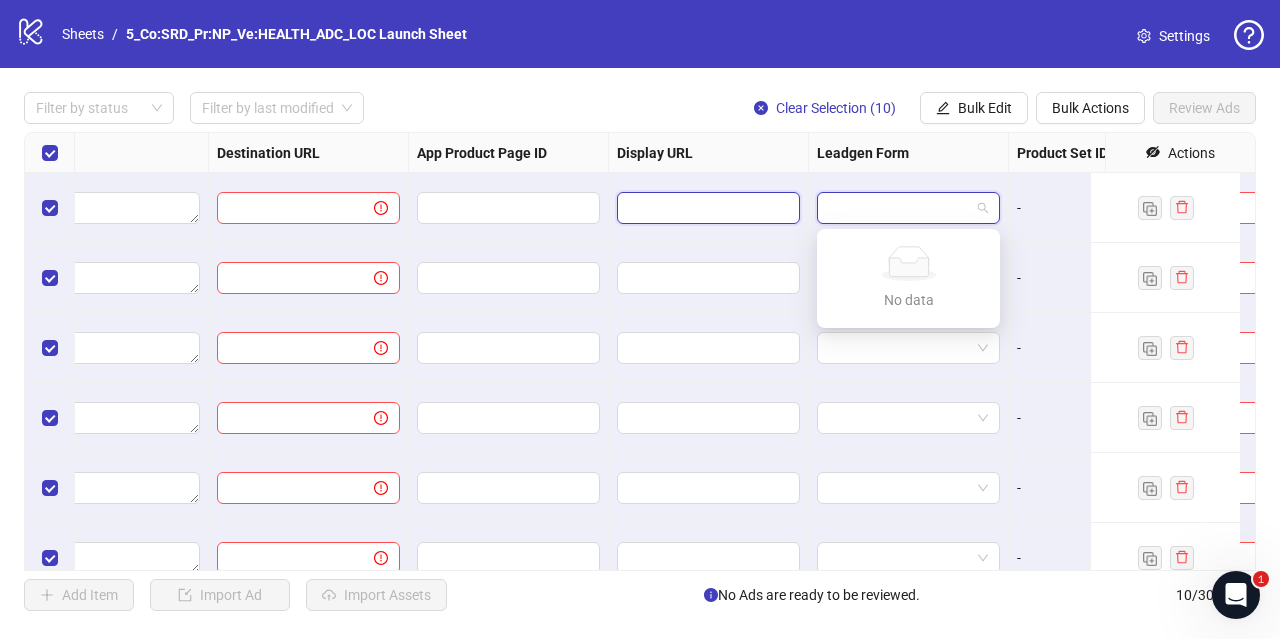 click at bounding box center (706, 208) 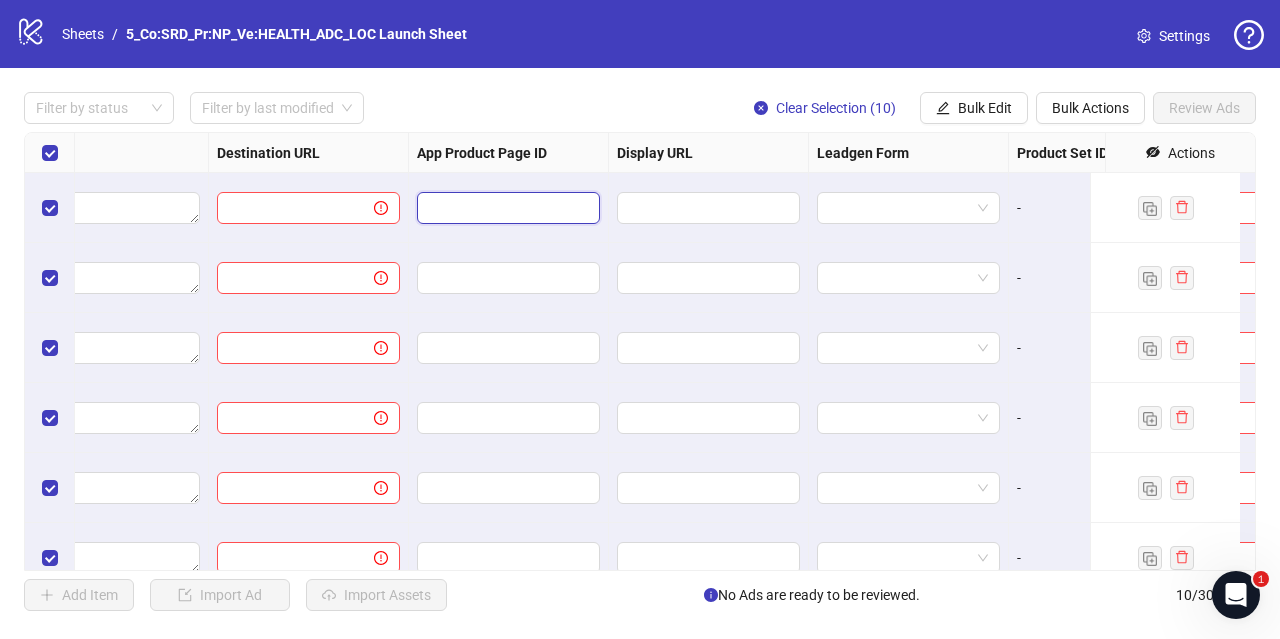click at bounding box center (494, 208) 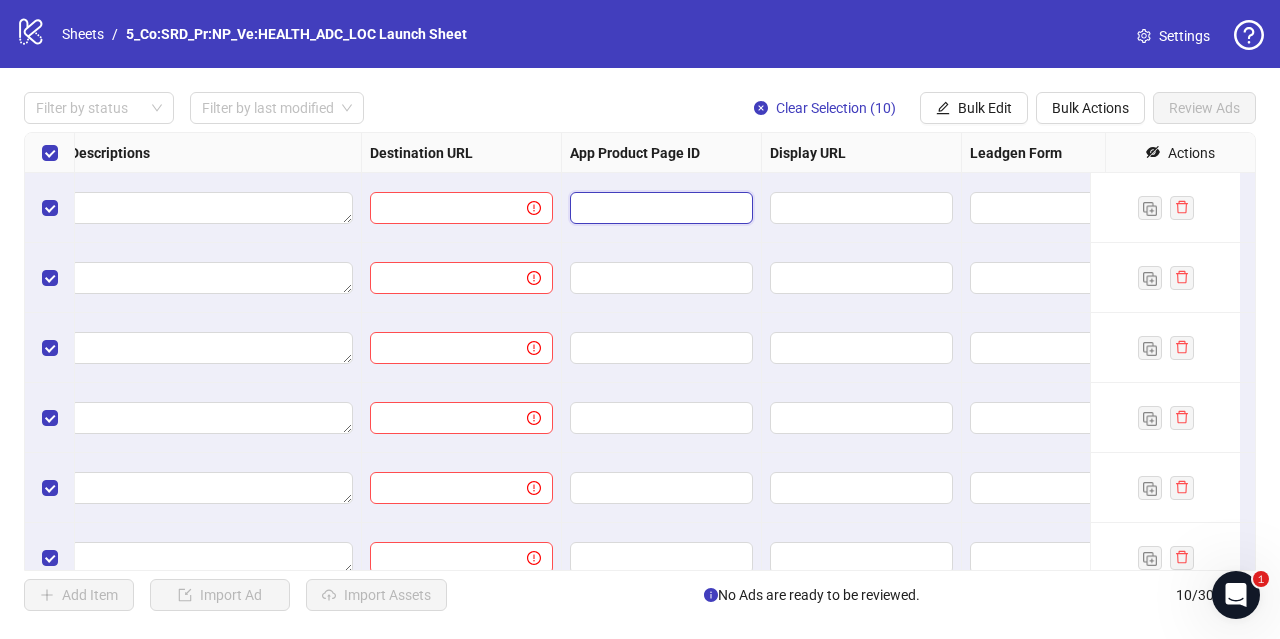 scroll, scrollTop: 0, scrollLeft: 1620, axis: horizontal 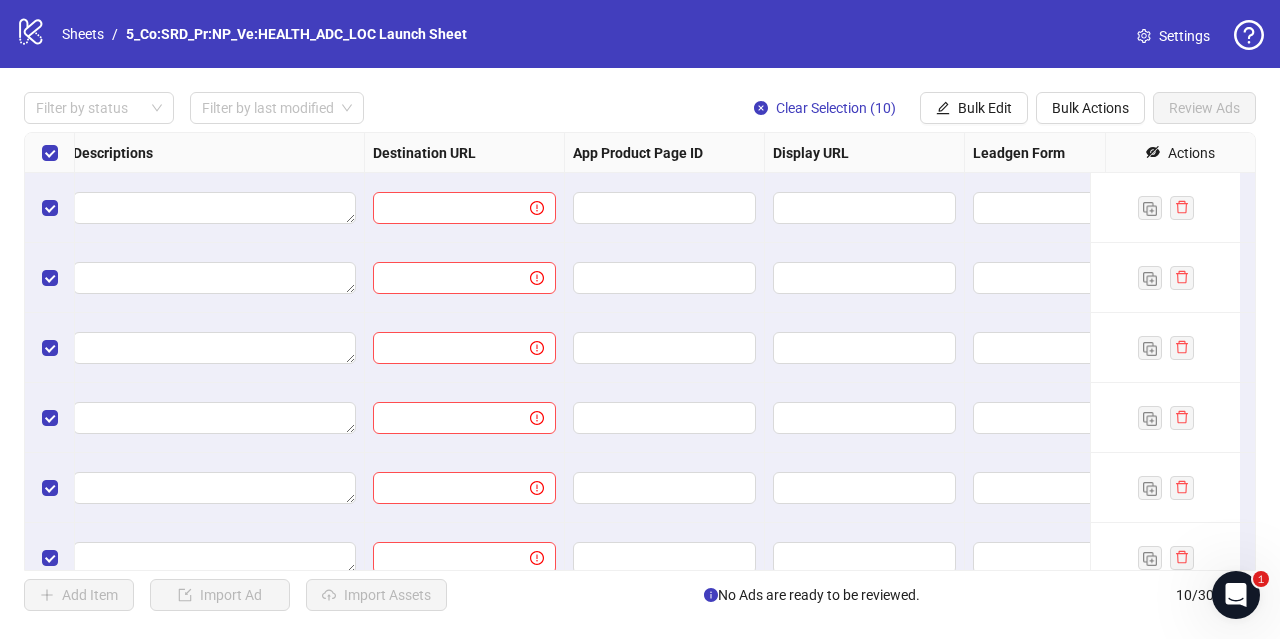 click 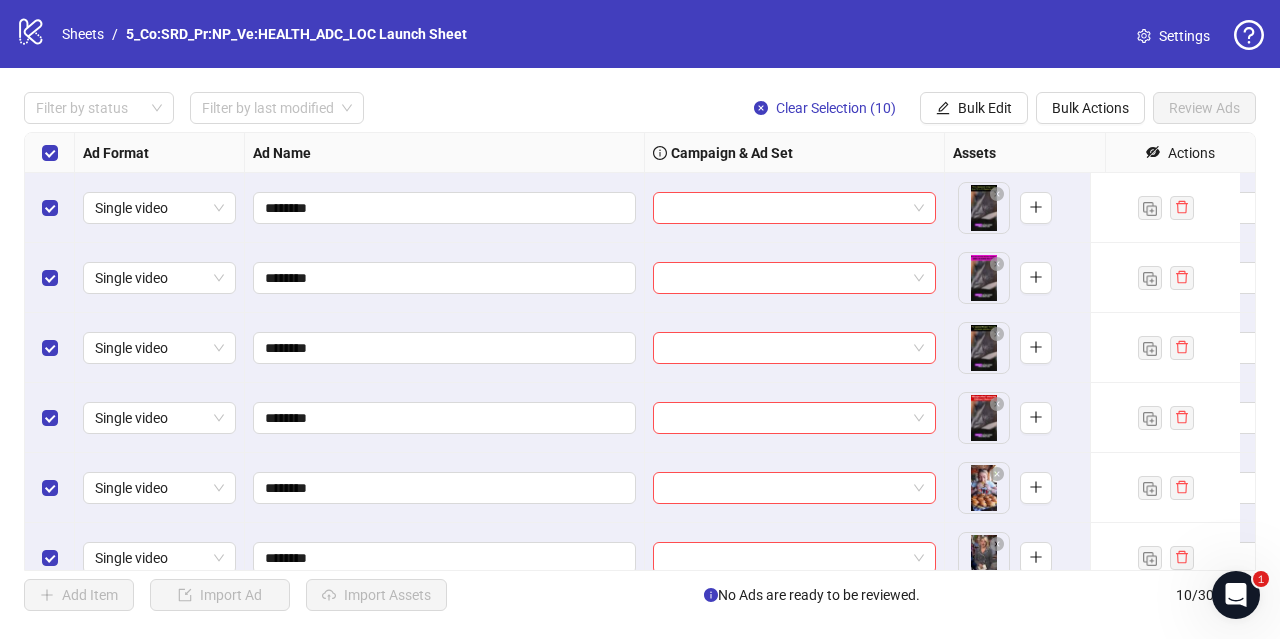scroll, scrollTop: 0, scrollLeft: 61, axis: horizontal 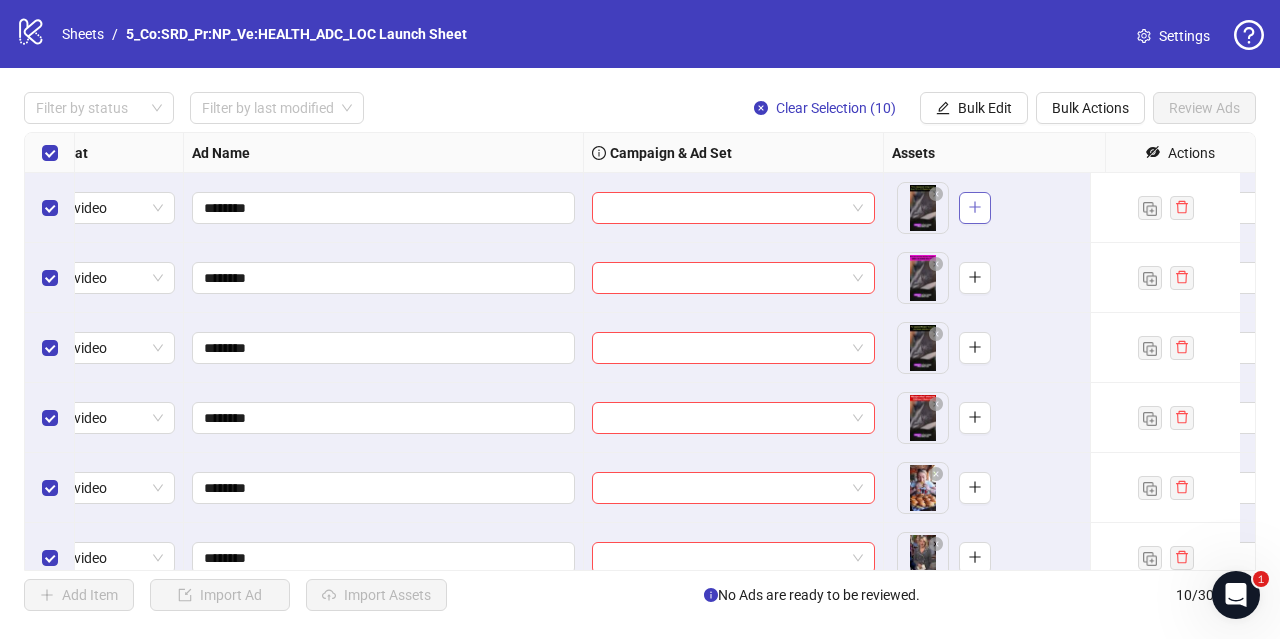 click 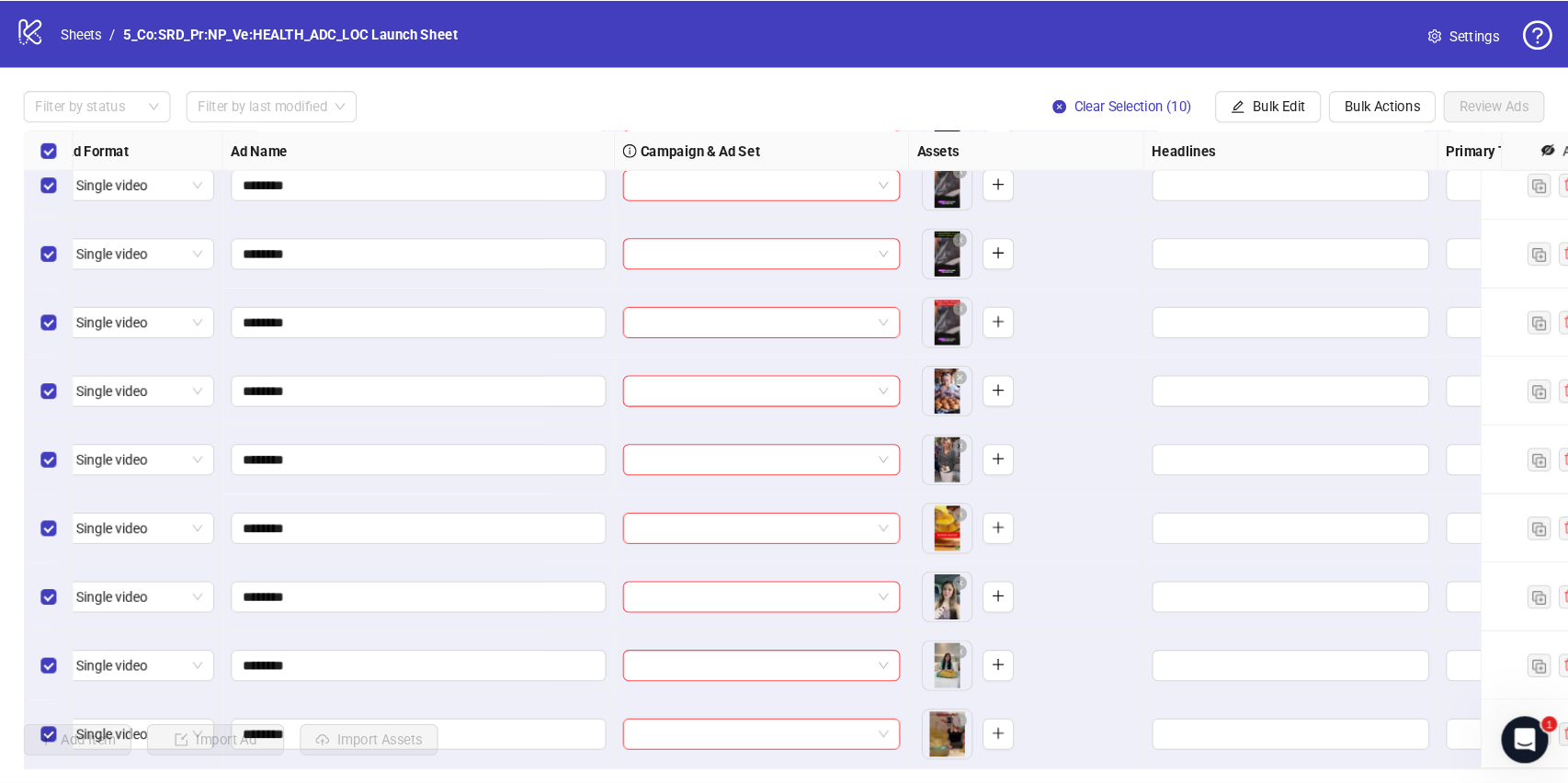 scroll, scrollTop: 101, scrollLeft: 16, axis: both 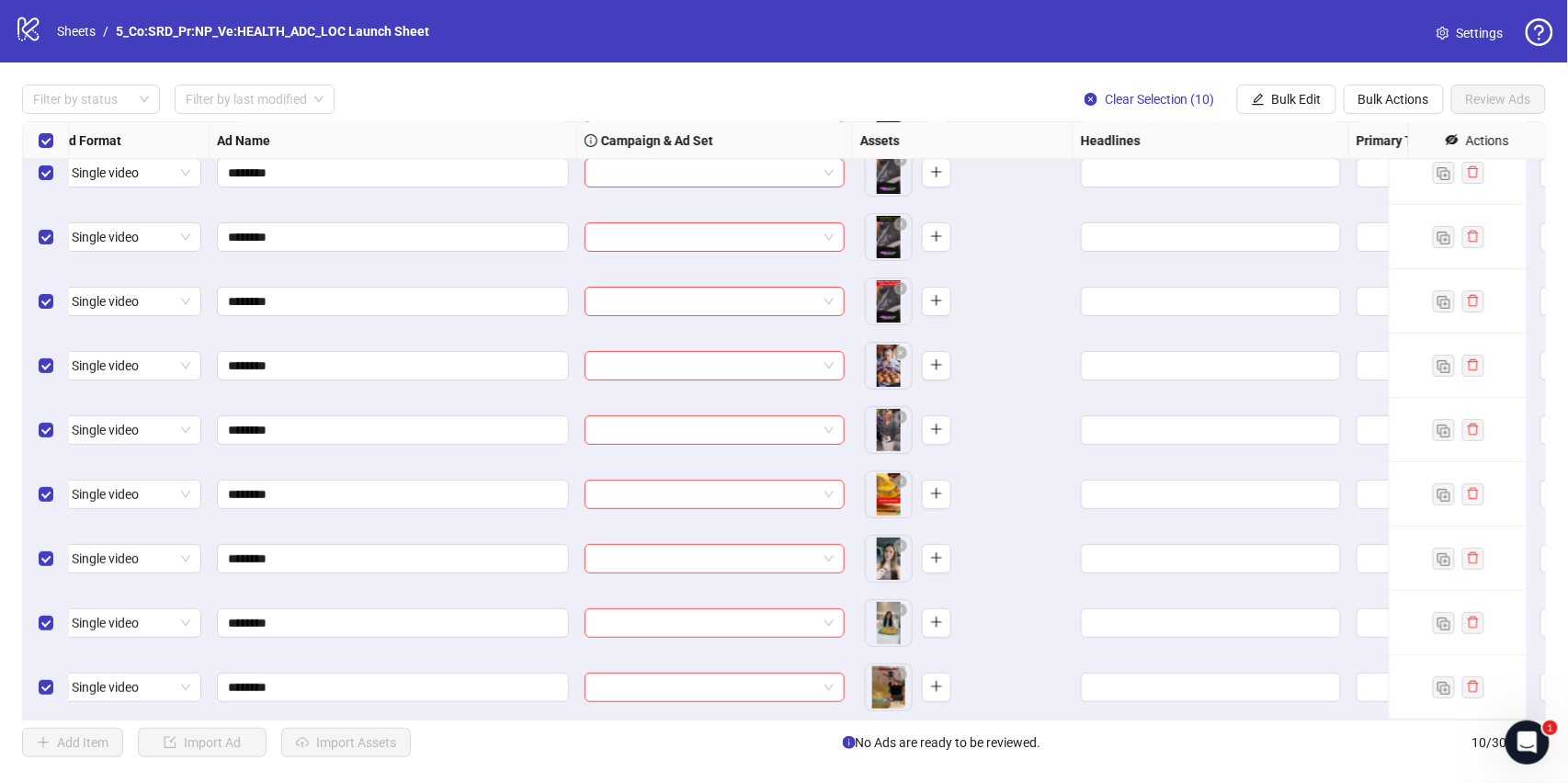 click on "Assets" at bounding box center [963, 141] 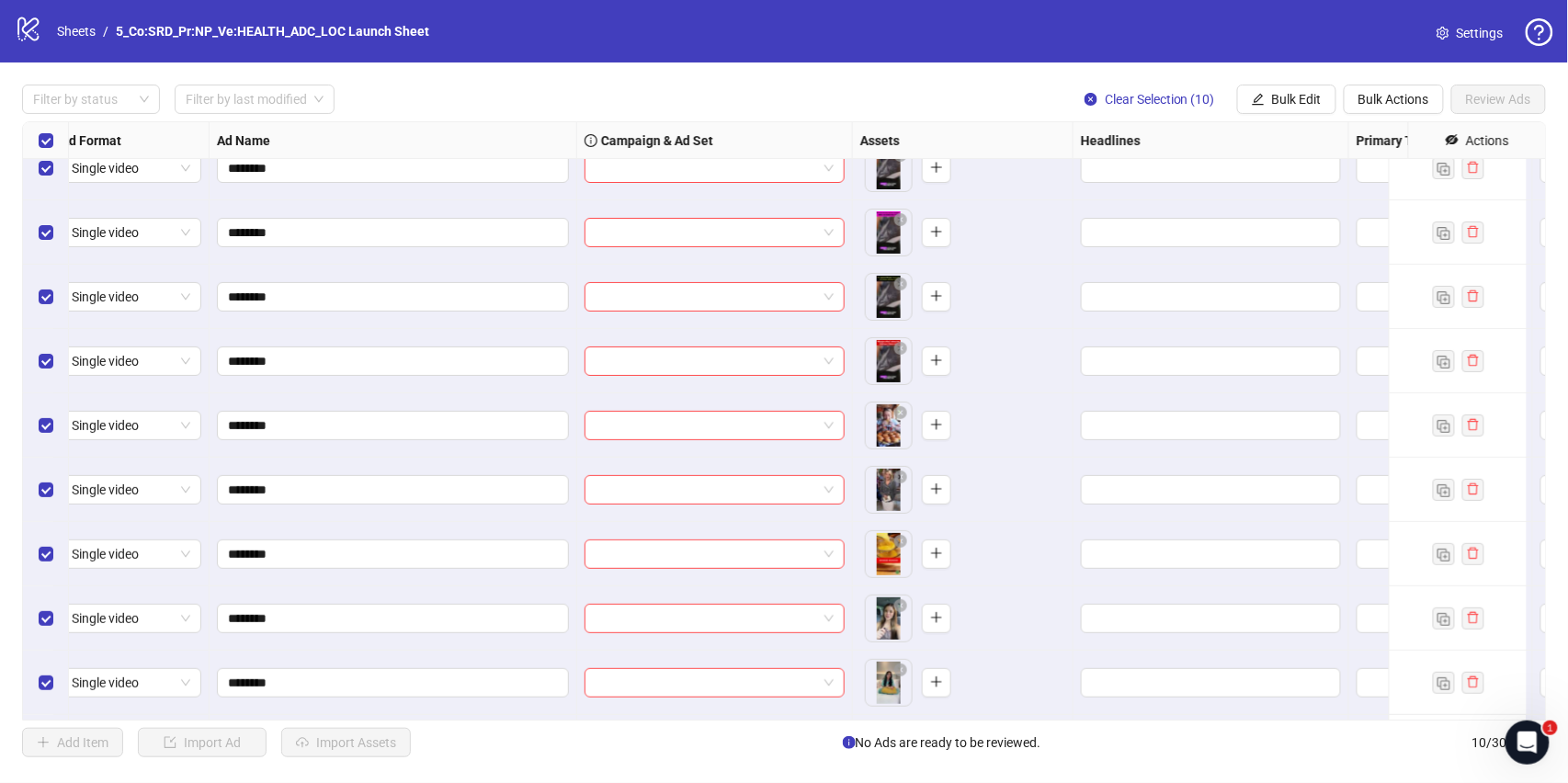 scroll, scrollTop: 0, scrollLeft: 16, axis: horizontal 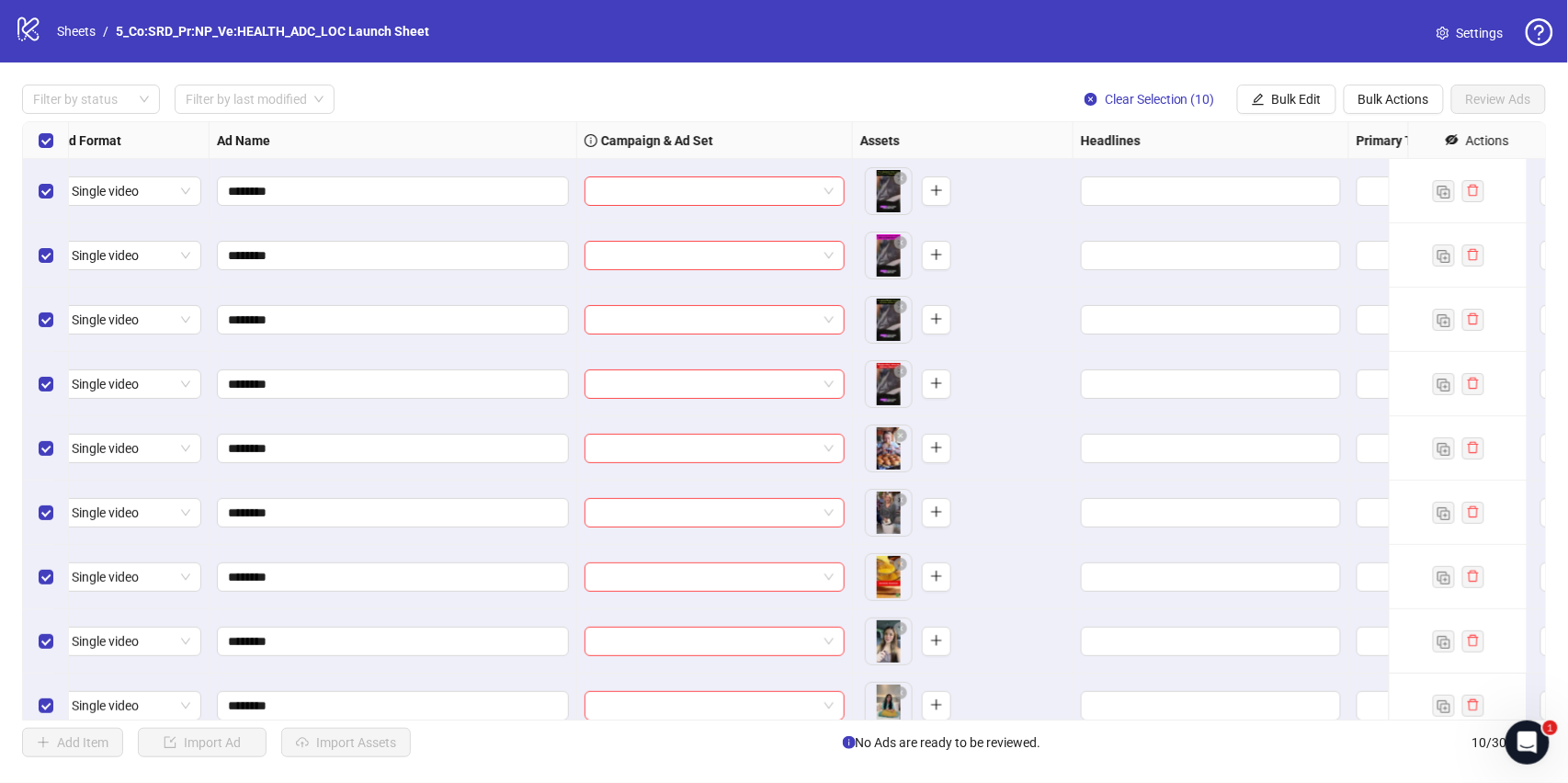 click at bounding box center (46, 141) 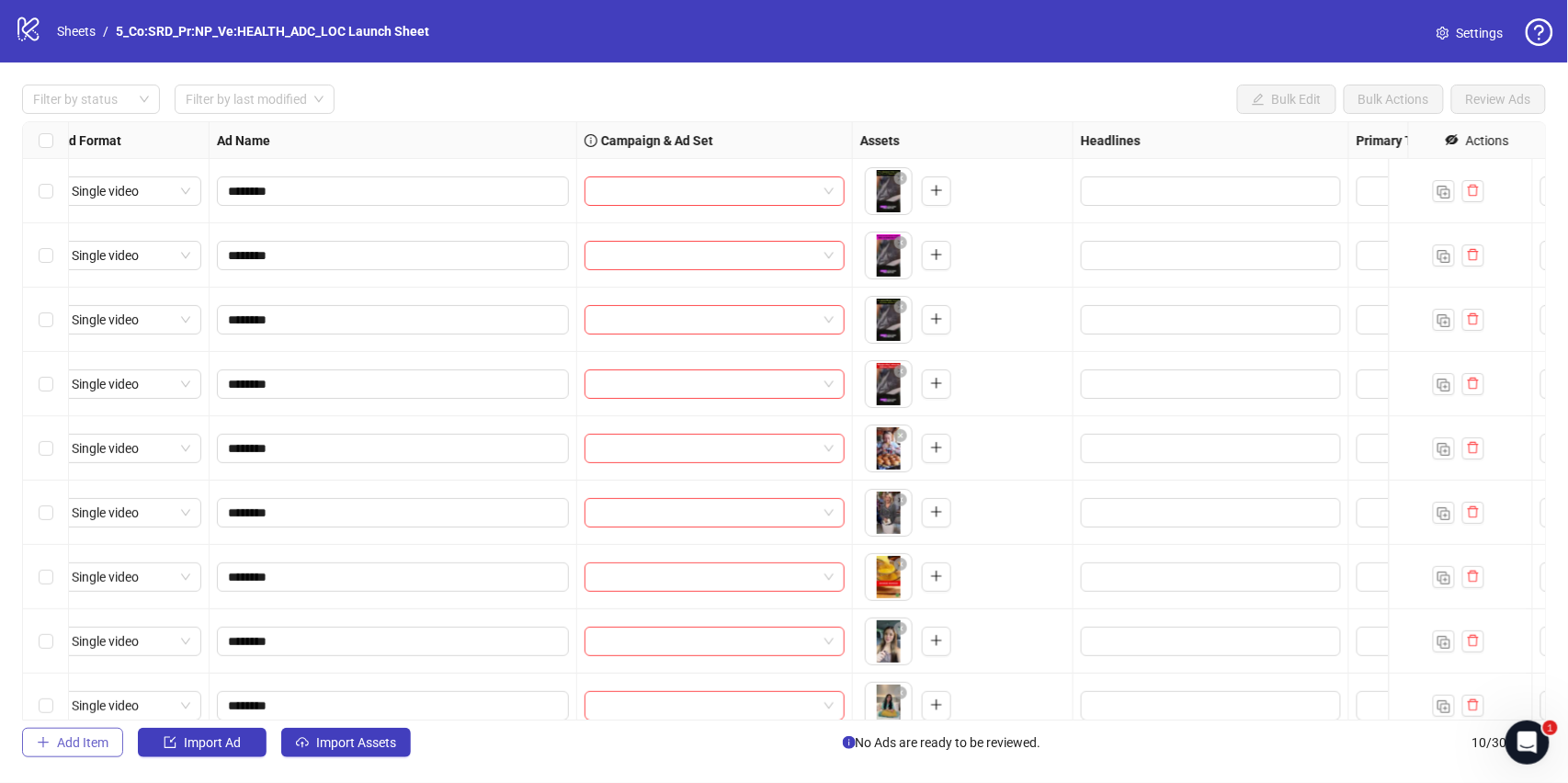 click on "Add Item" at bounding box center (83, 743) 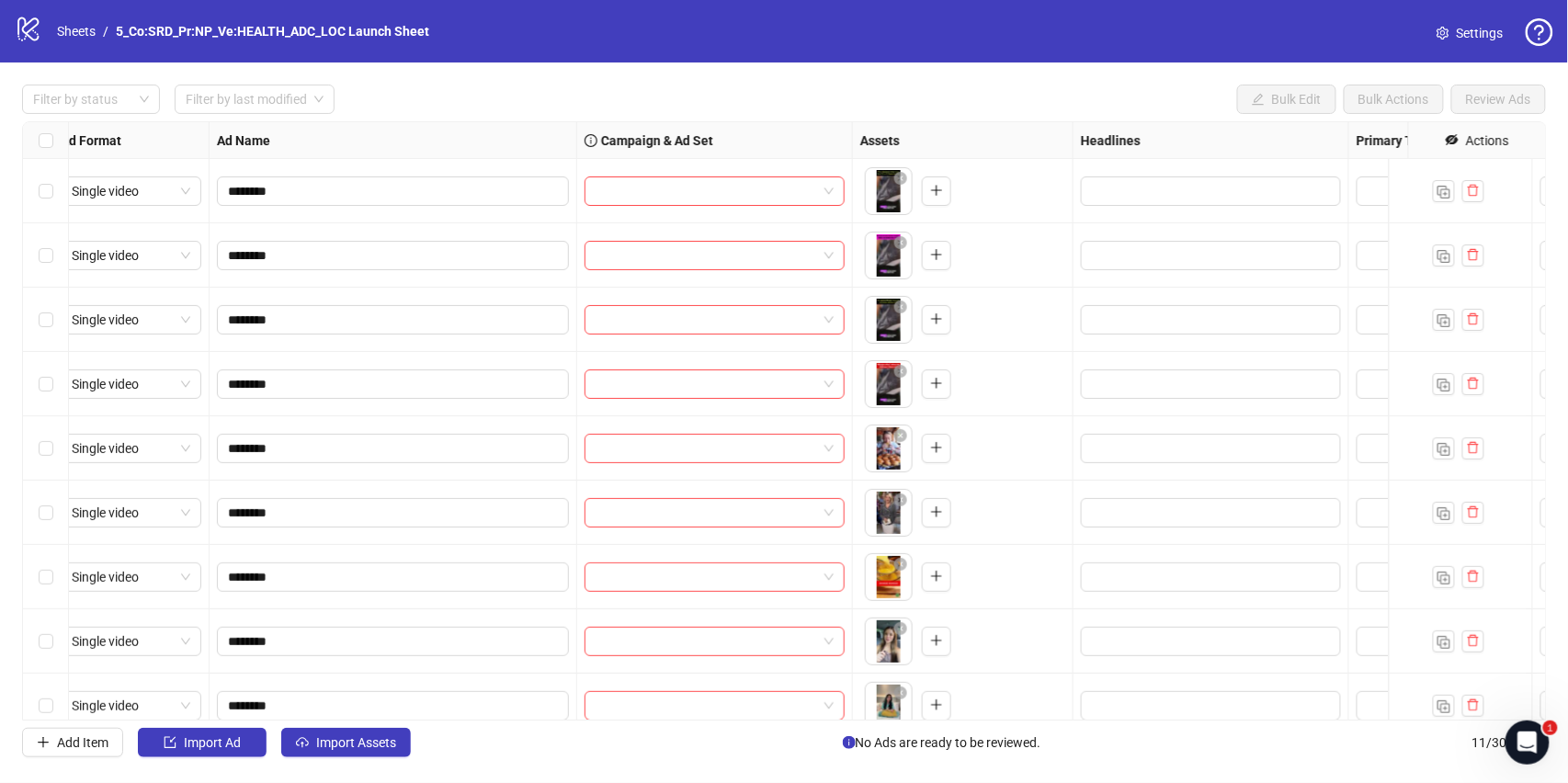 scroll, scrollTop: 166, scrollLeft: 16, axis: both 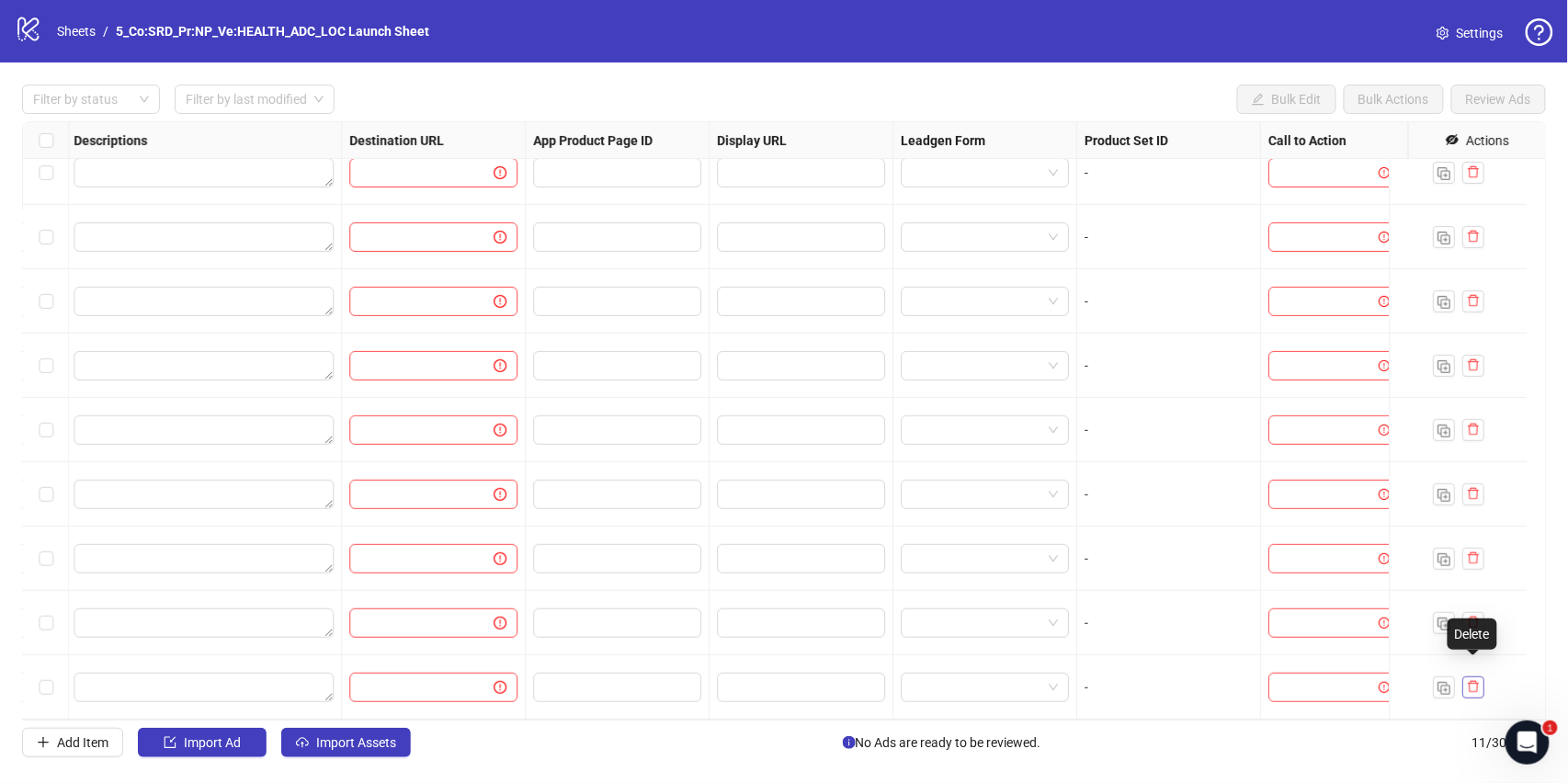 click 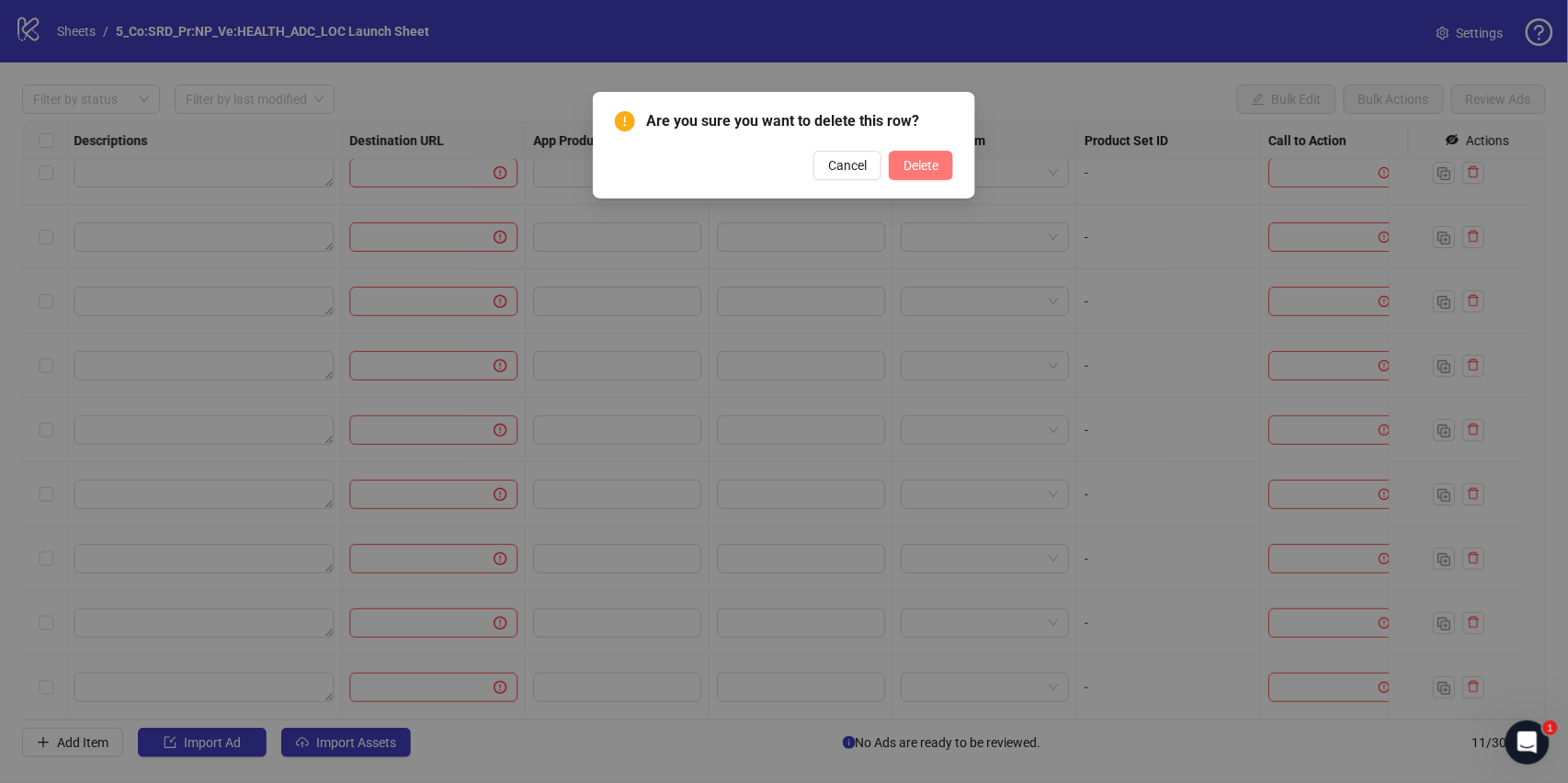 click on "Delete" at bounding box center (921, 165) 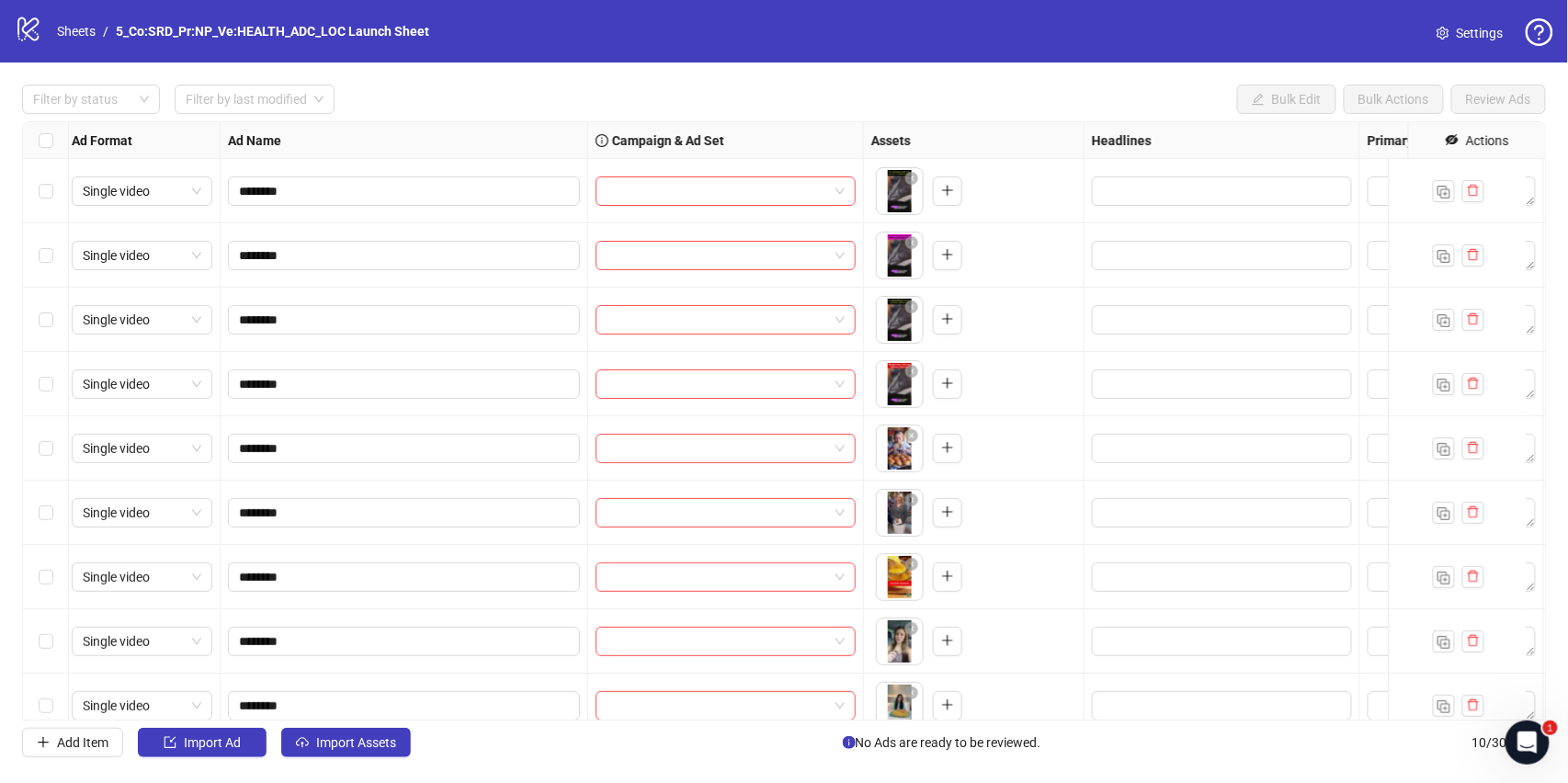scroll, scrollTop: 0, scrollLeft: 1, axis: horizontal 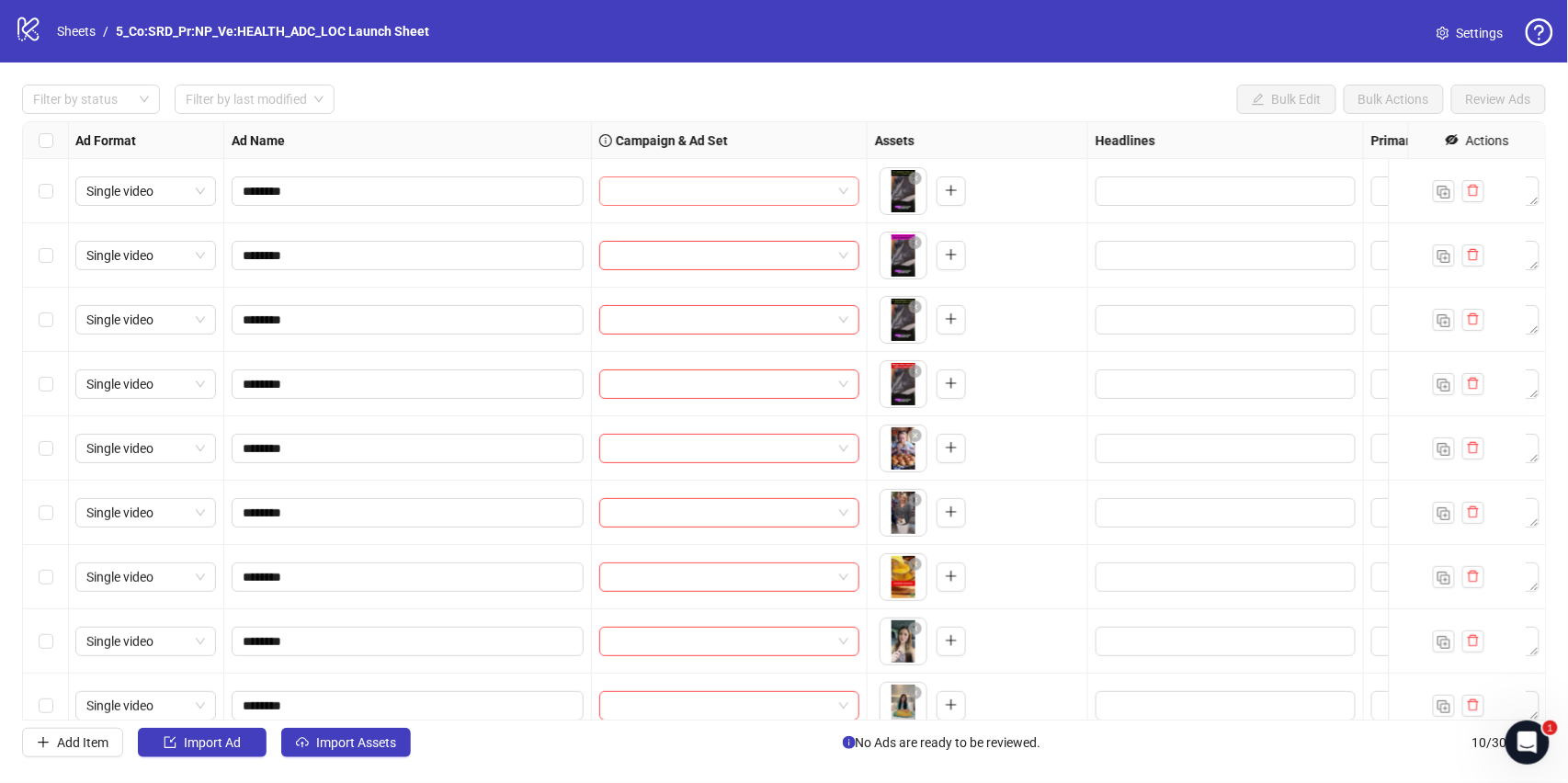 click at bounding box center (729, 191) 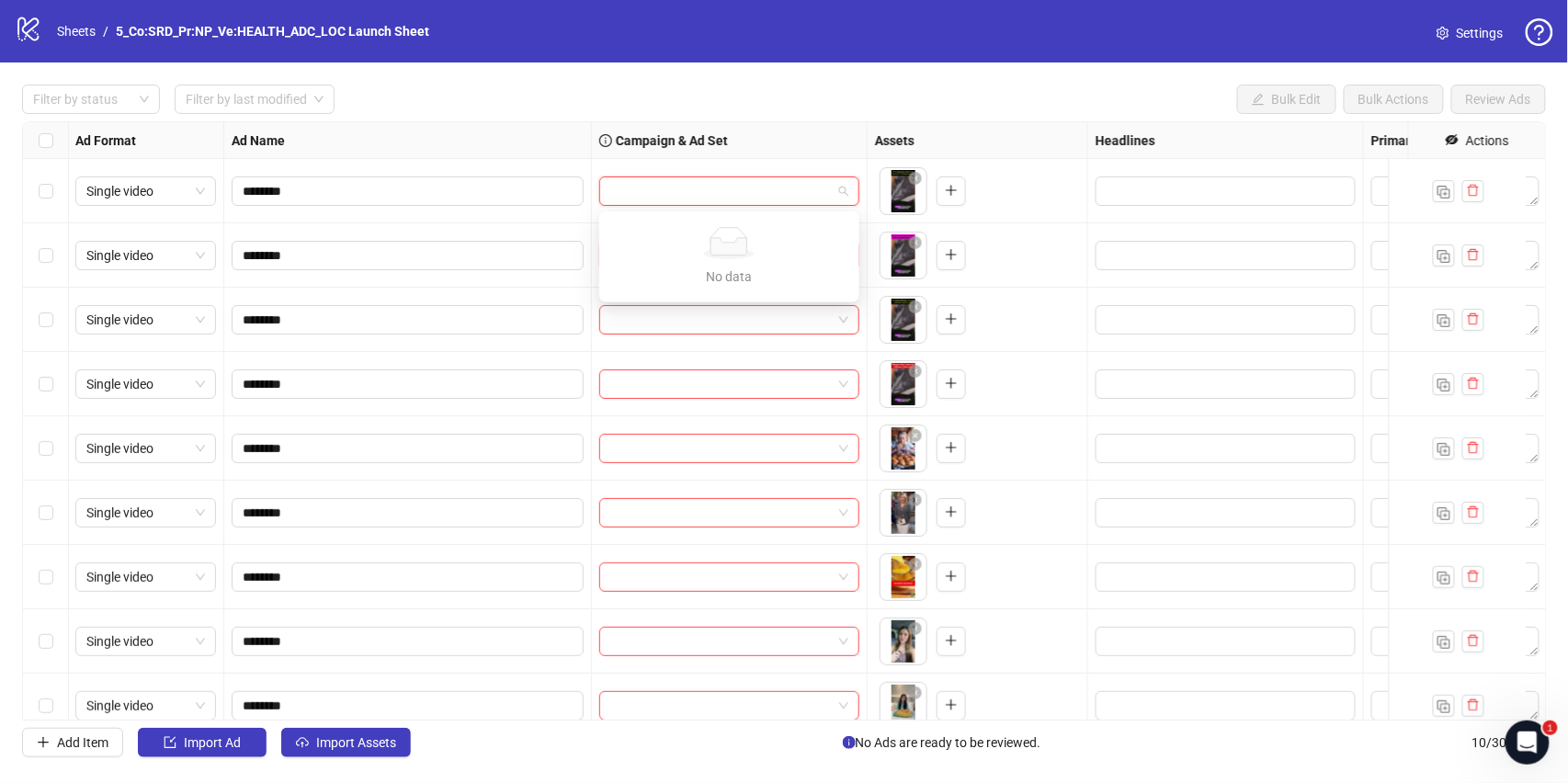 click at bounding box center [729, 191] 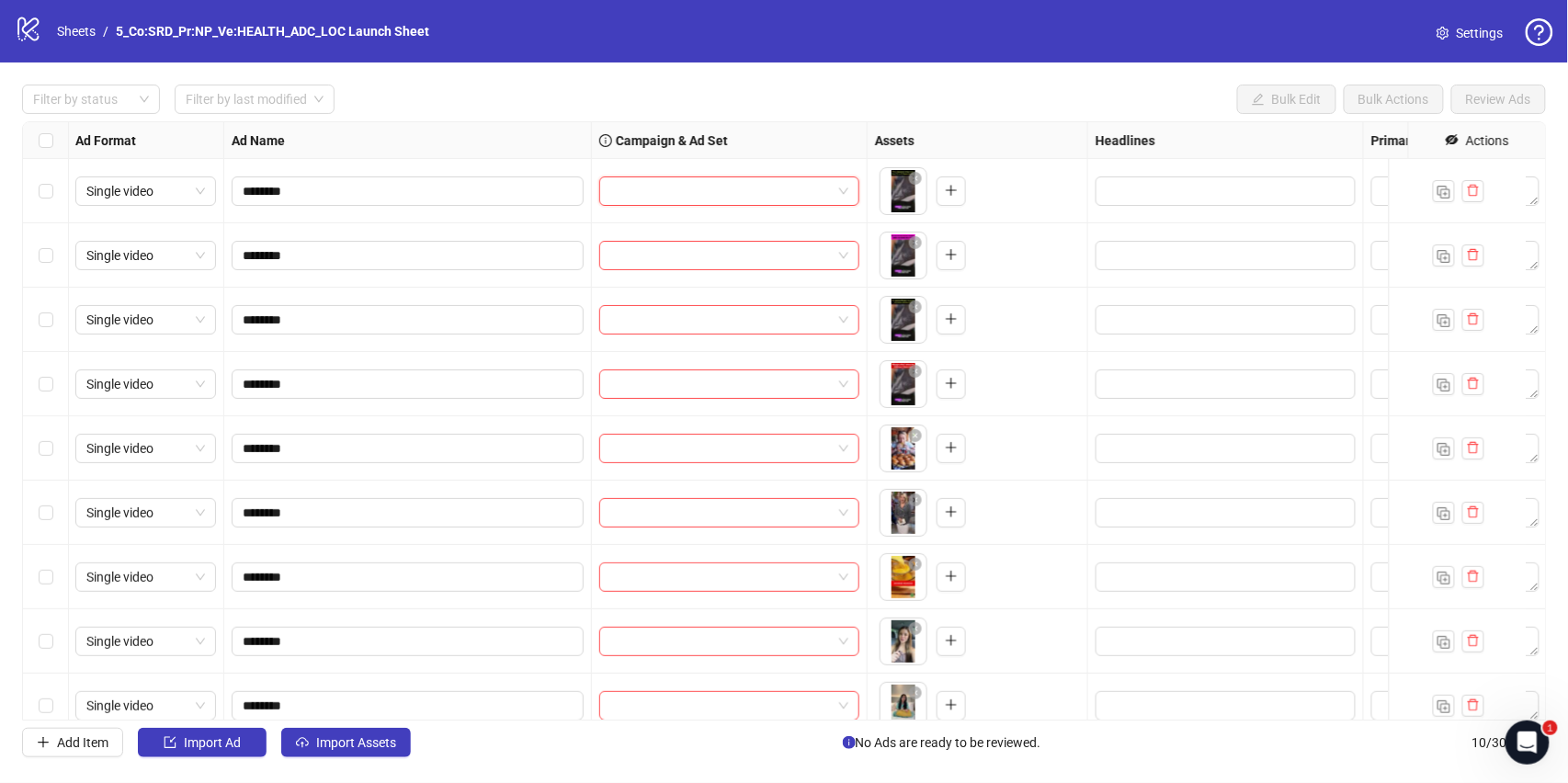 click on "Settings" at bounding box center (1470, 33) 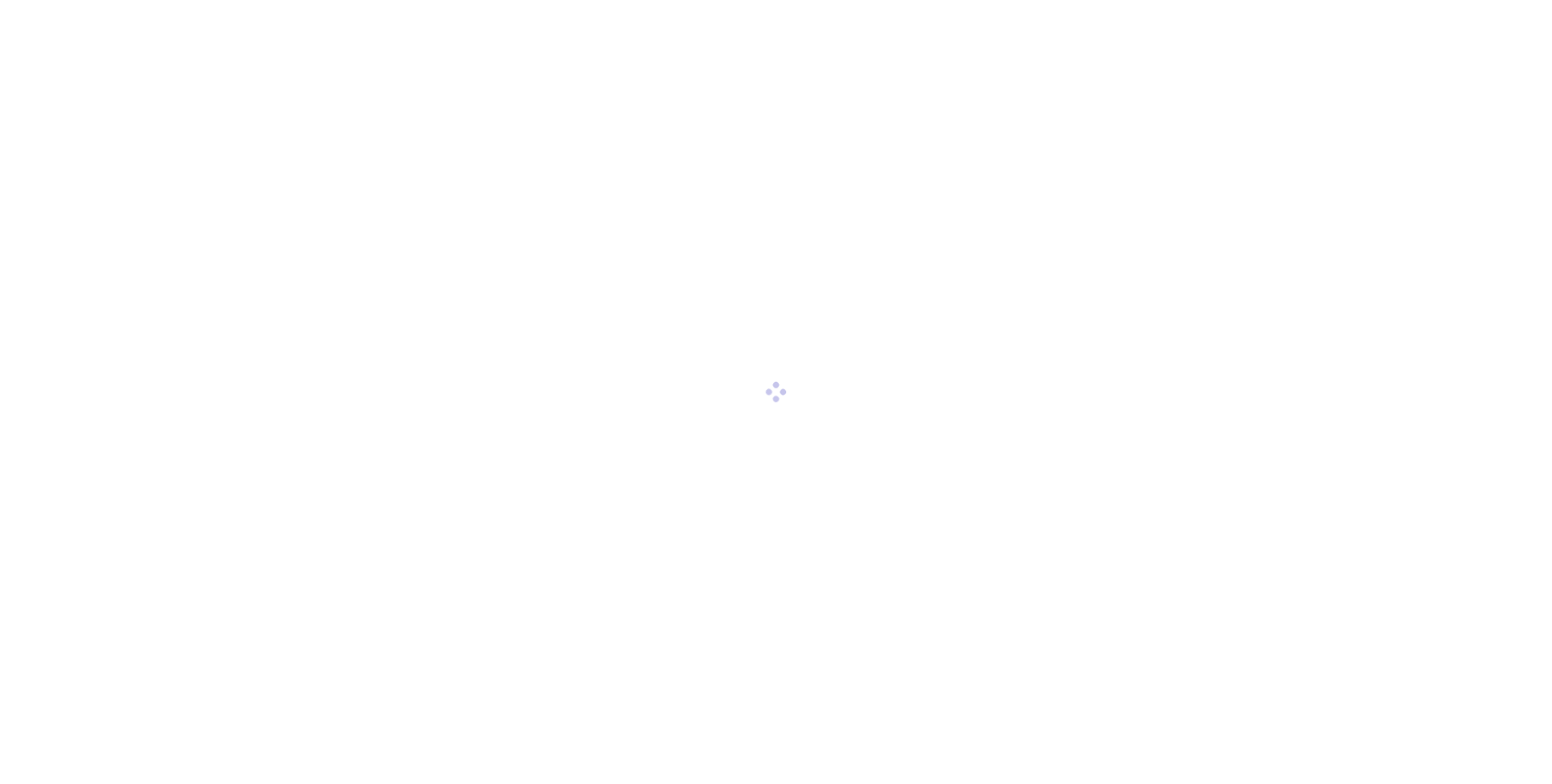scroll, scrollTop: 0, scrollLeft: 0, axis: both 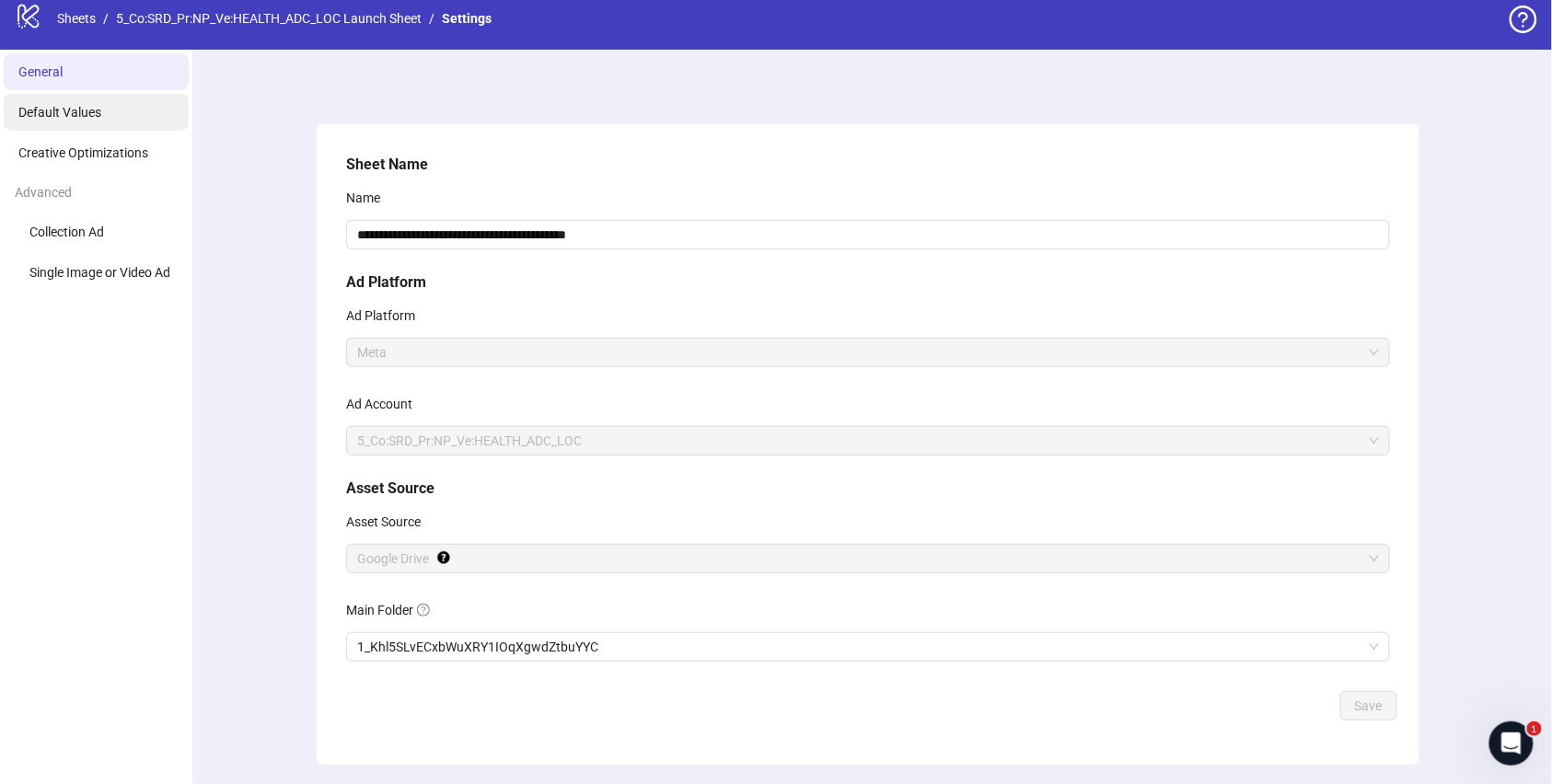 click on "Default Values" at bounding box center [96, 112] 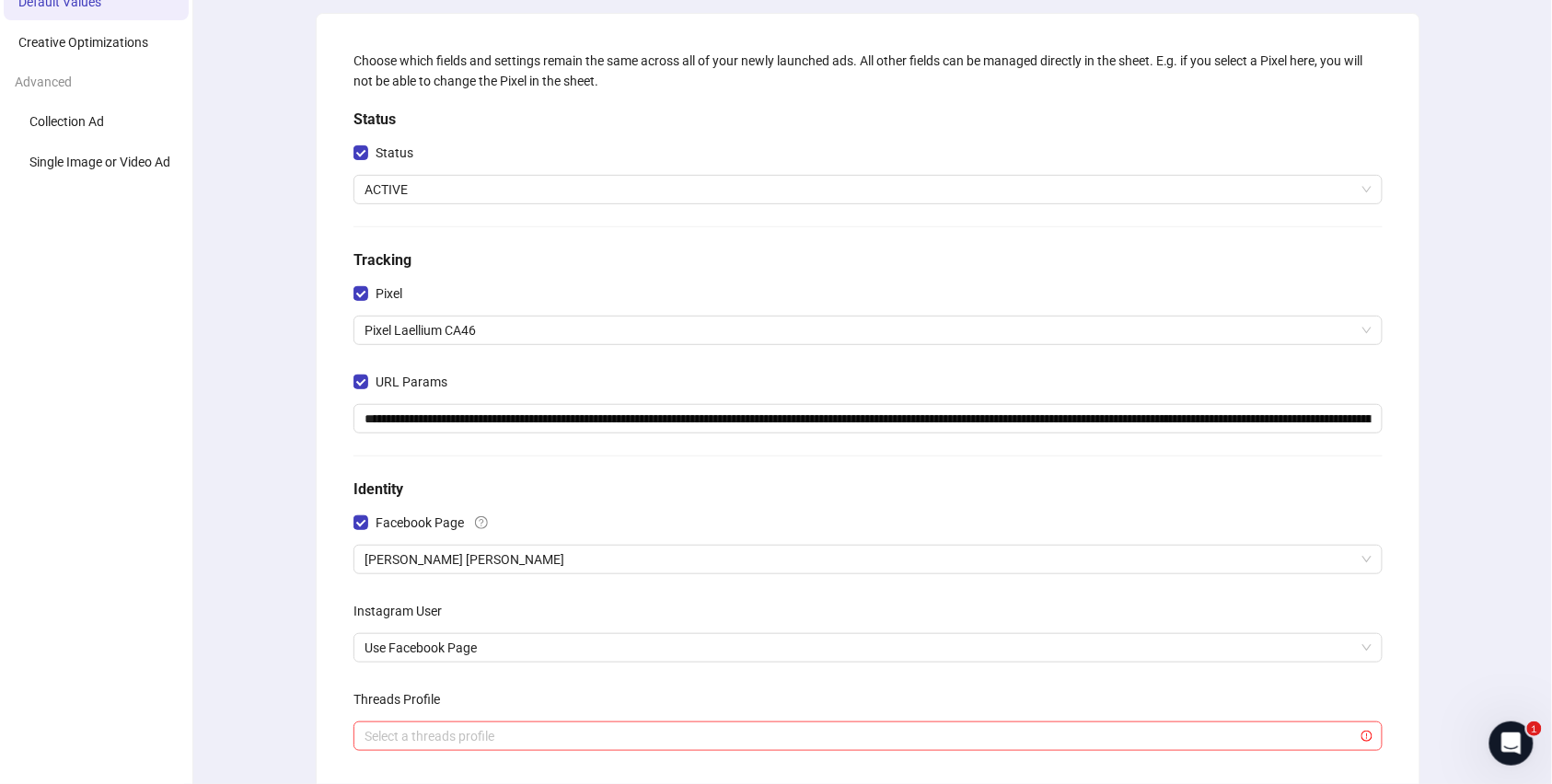 scroll, scrollTop: 78, scrollLeft: 0, axis: vertical 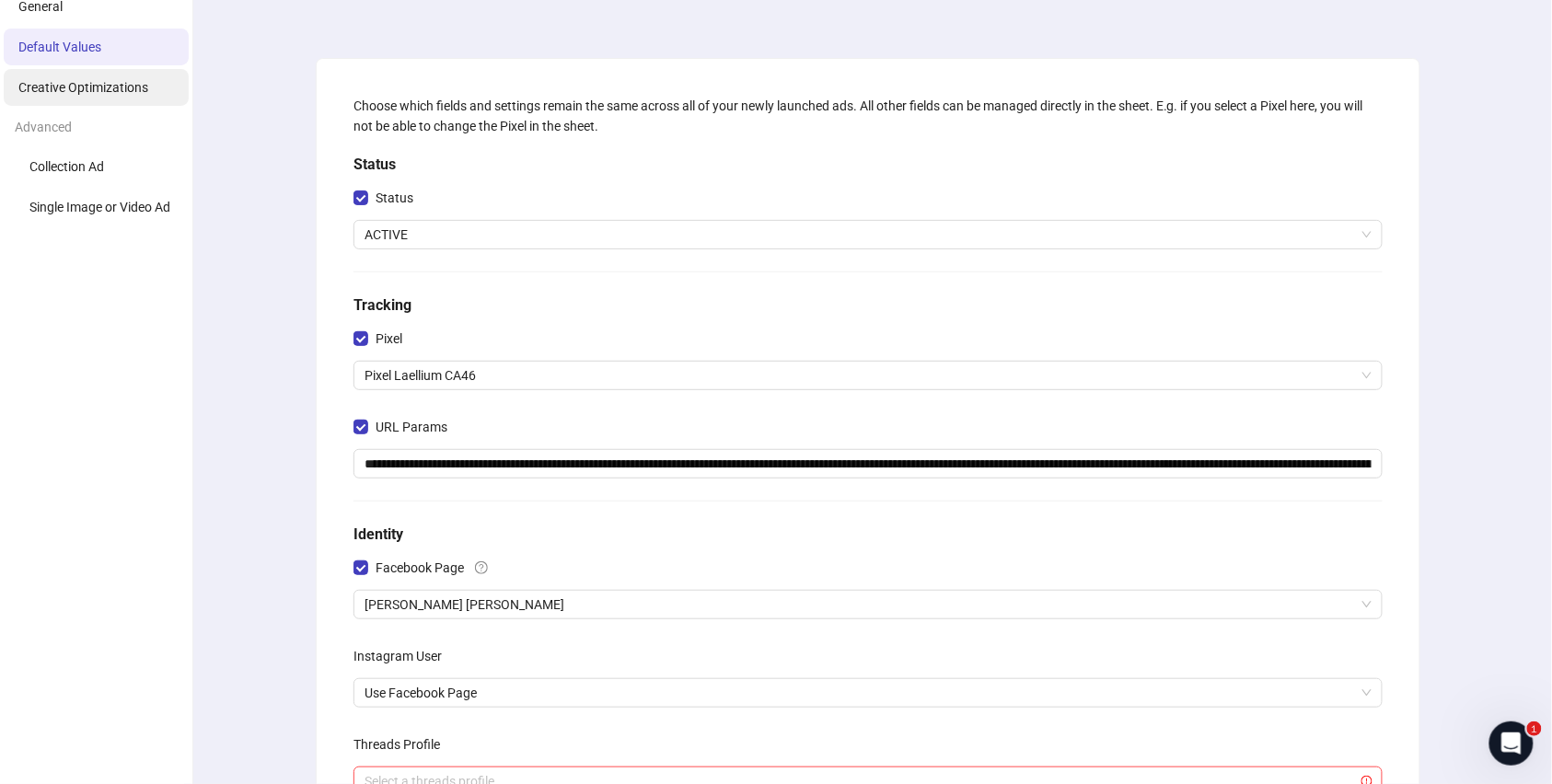 click on "Creative Optimizations" at bounding box center [83, 87] 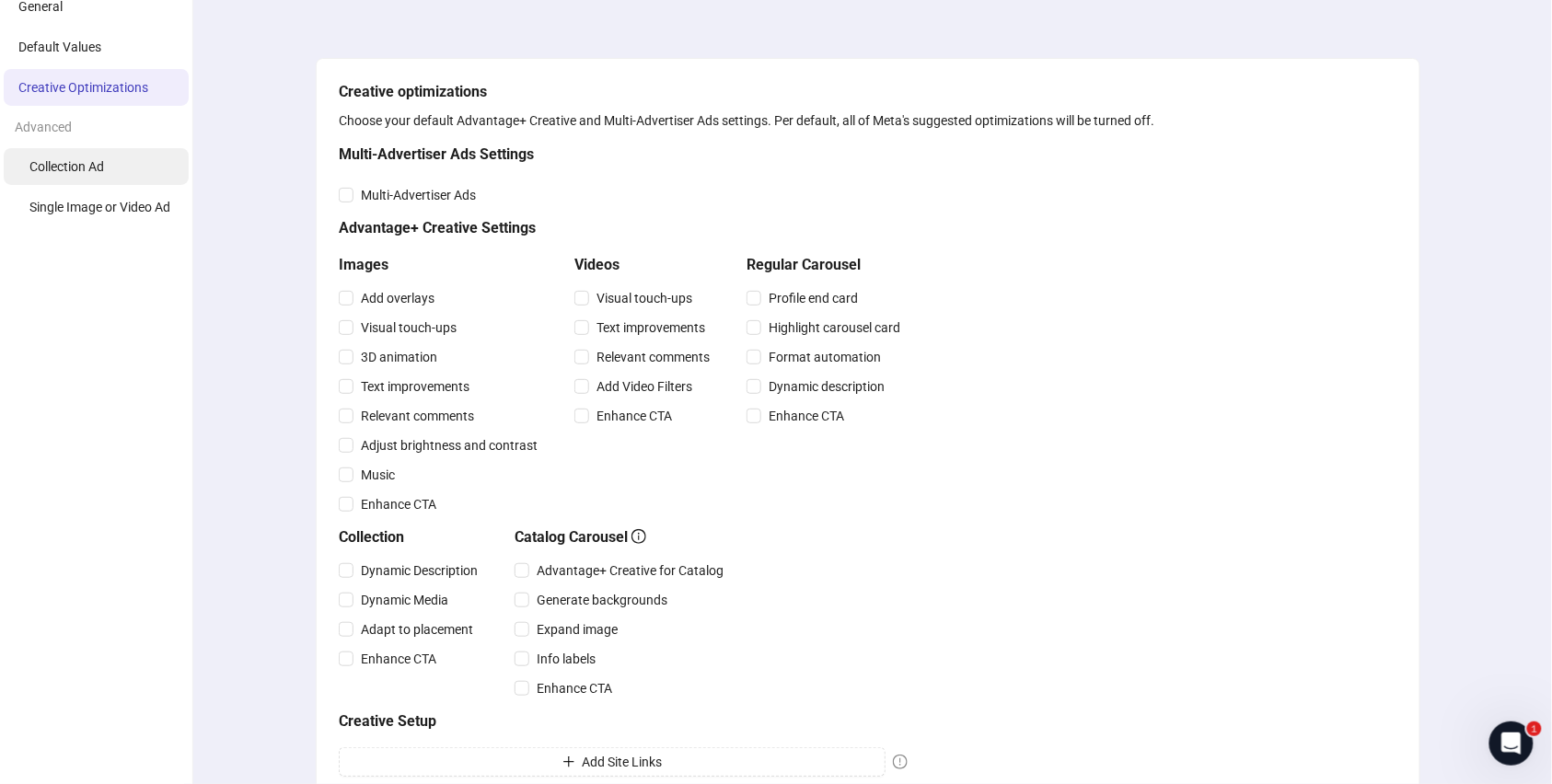 click on "Collection Ad" at bounding box center [66, 167] 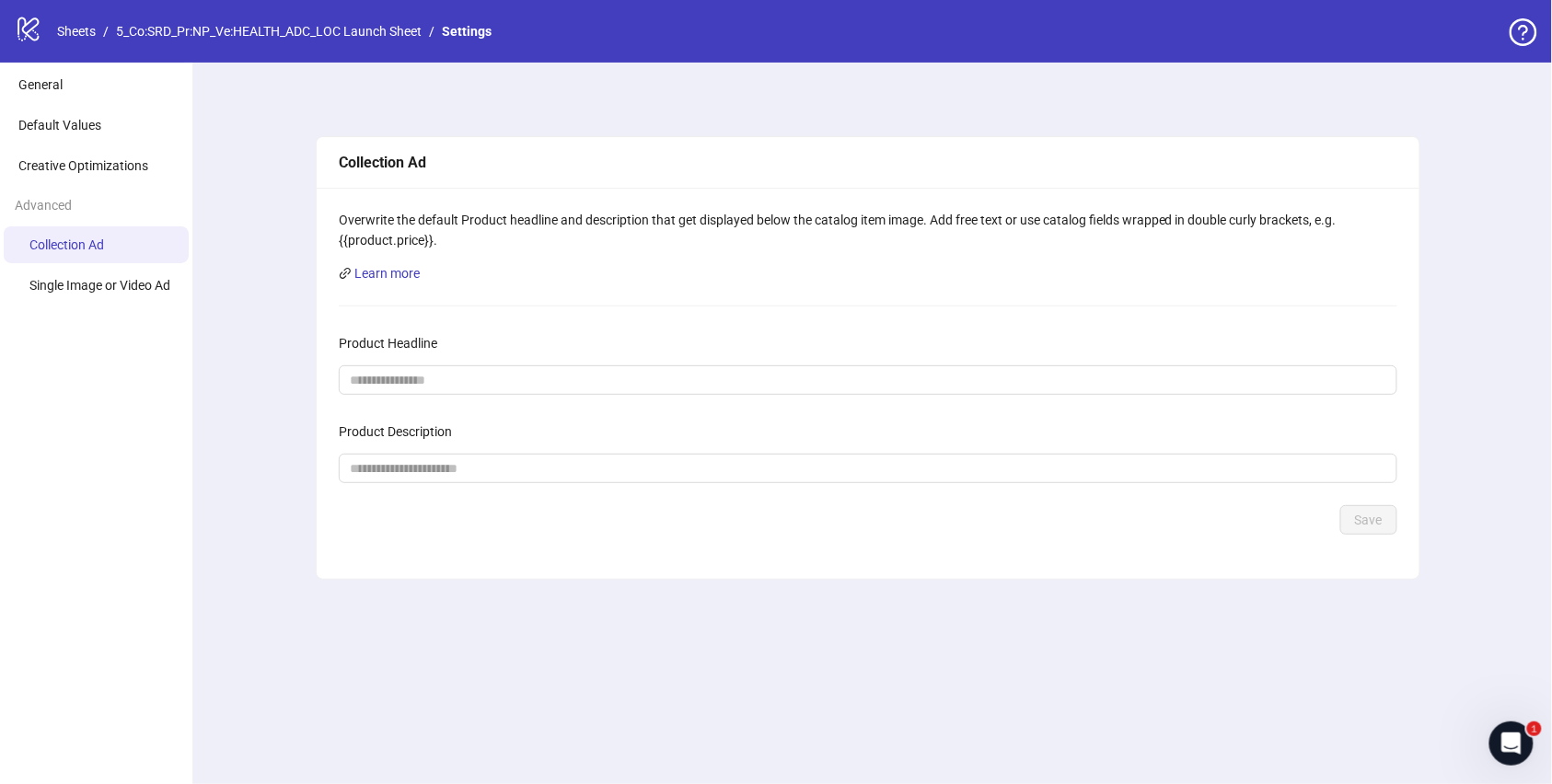 scroll, scrollTop: 0, scrollLeft: 0, axis: both 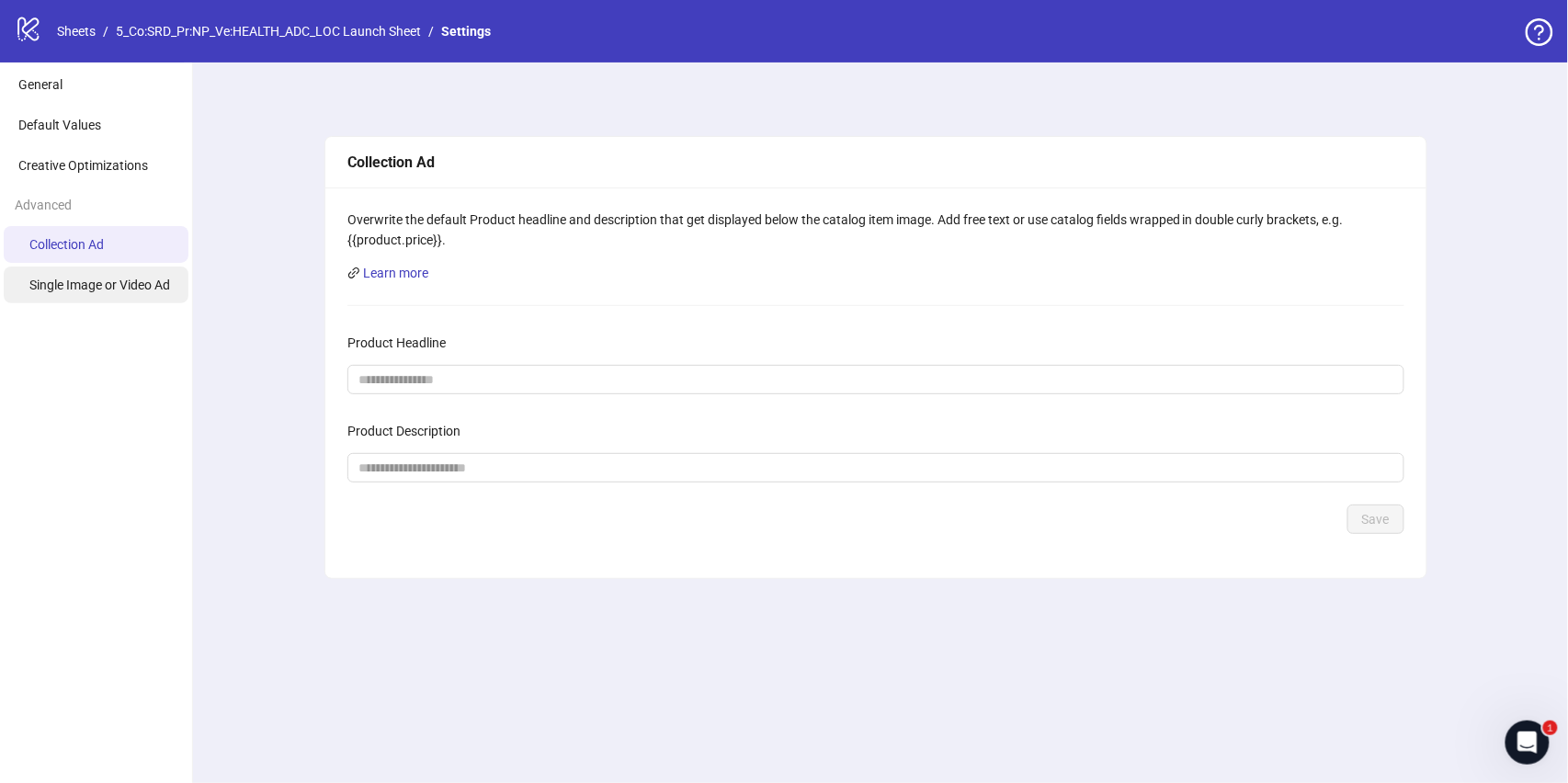 click on "Single Image or Video Ad" at bounding box center [99, 285] 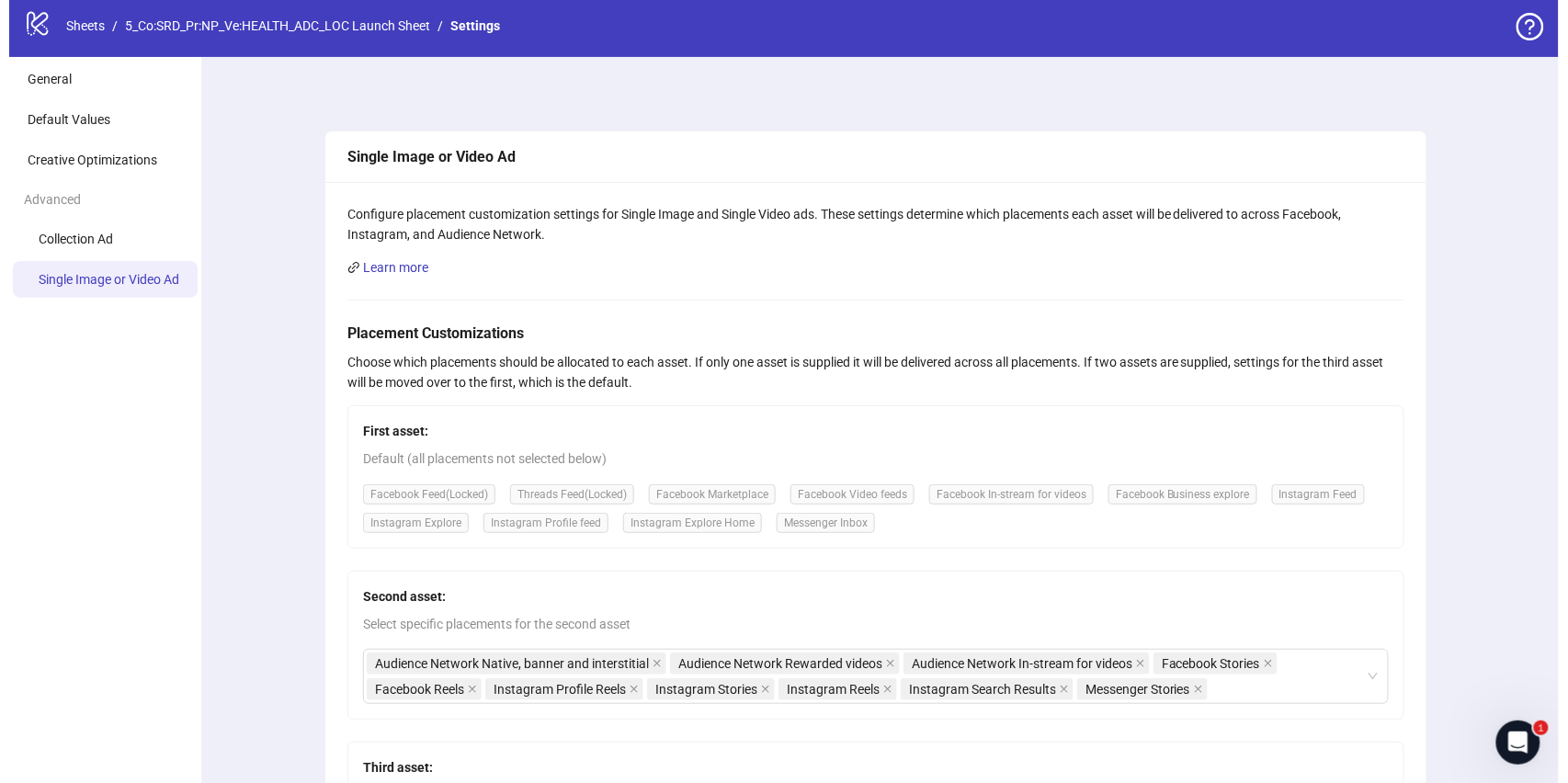scroll, scrollTop: 0, scrollLeft: 0, axis: both 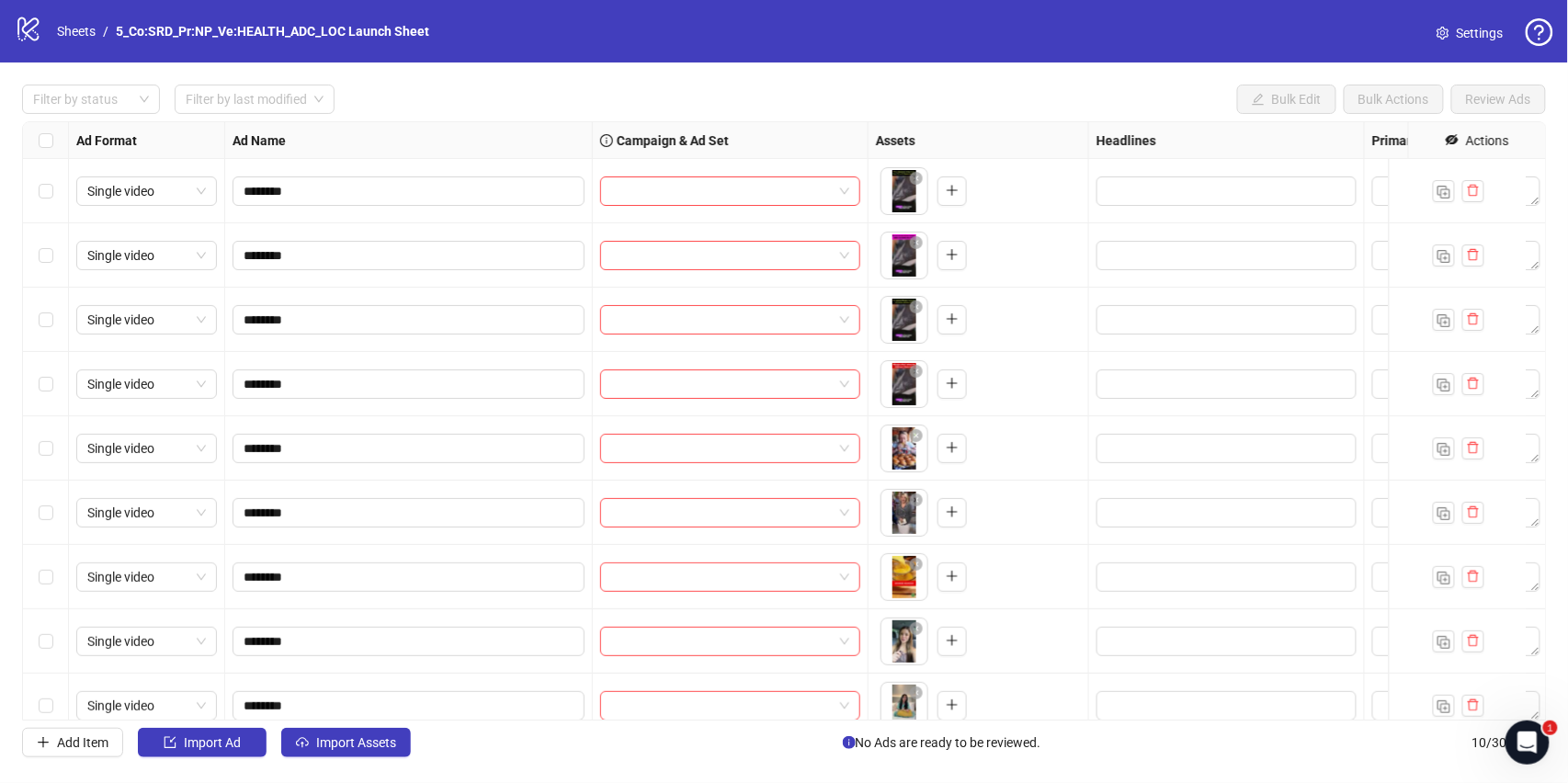 drag, startPoint x: 726, startPoint y: 141, endPoint x: 626, endPoint y: 134, distance: 100.2447 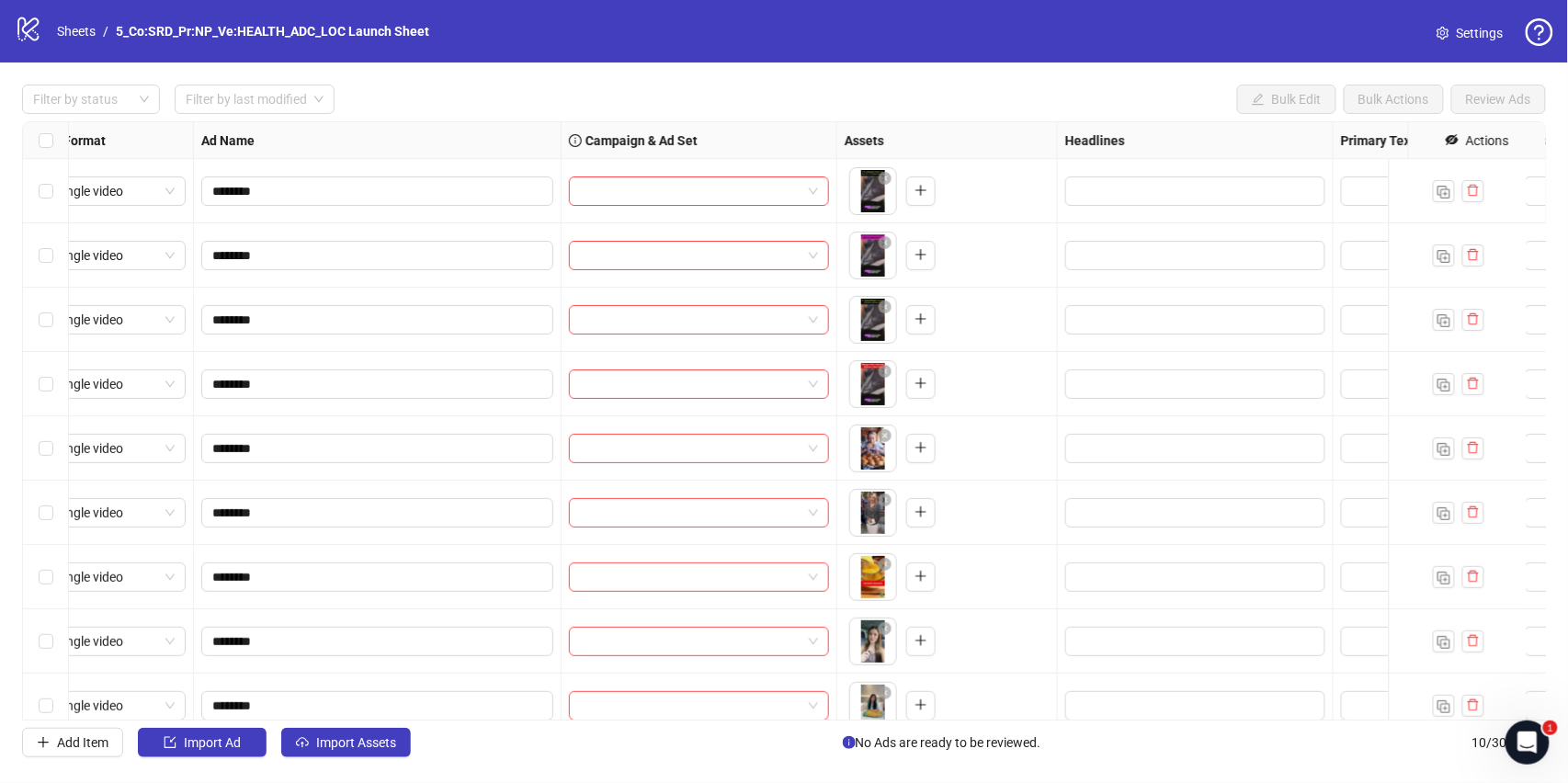 scroll, scrollTop: 0, scrollLeft: 0, axis: both 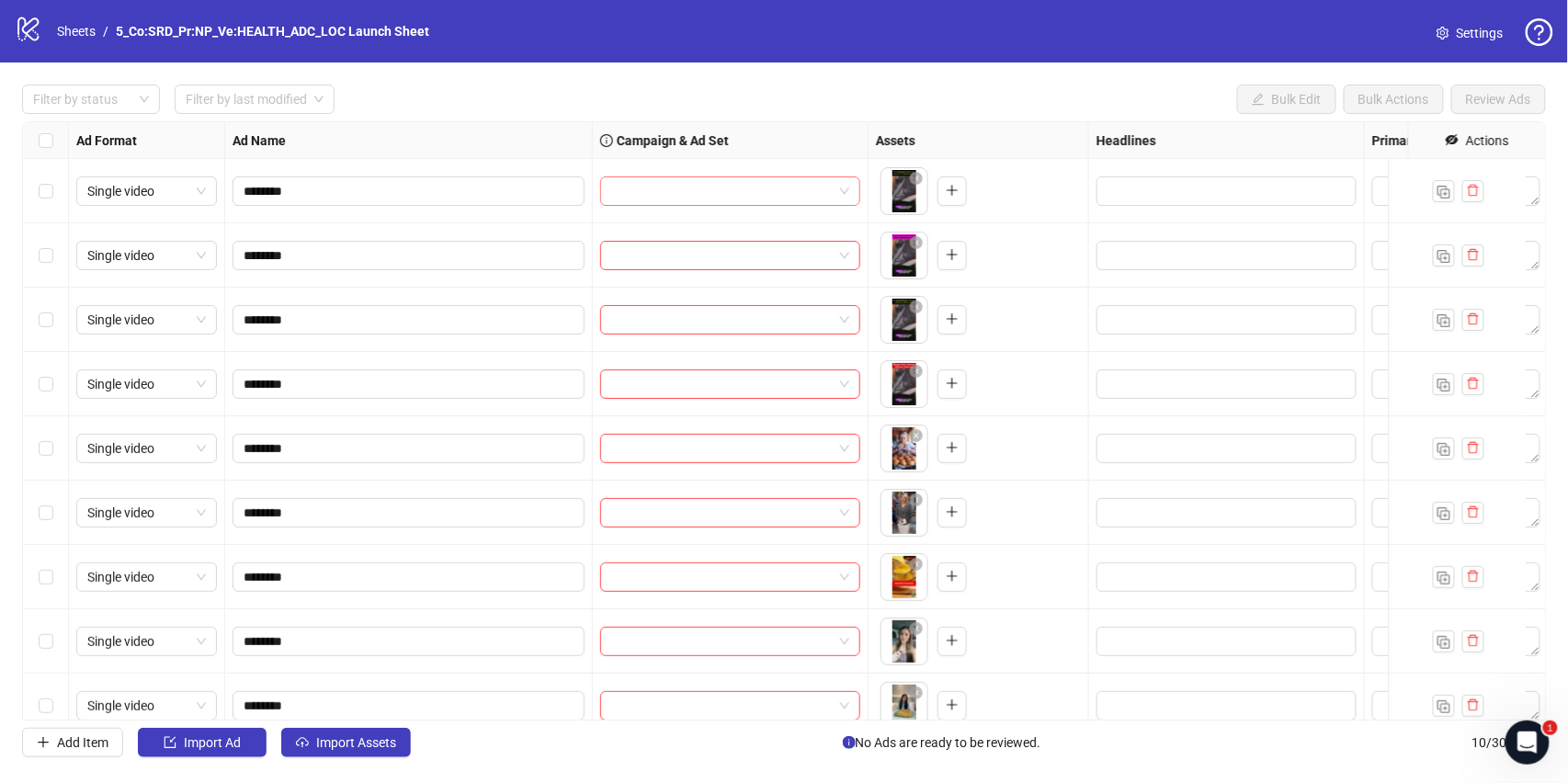 click at bounding box center [730, 191] 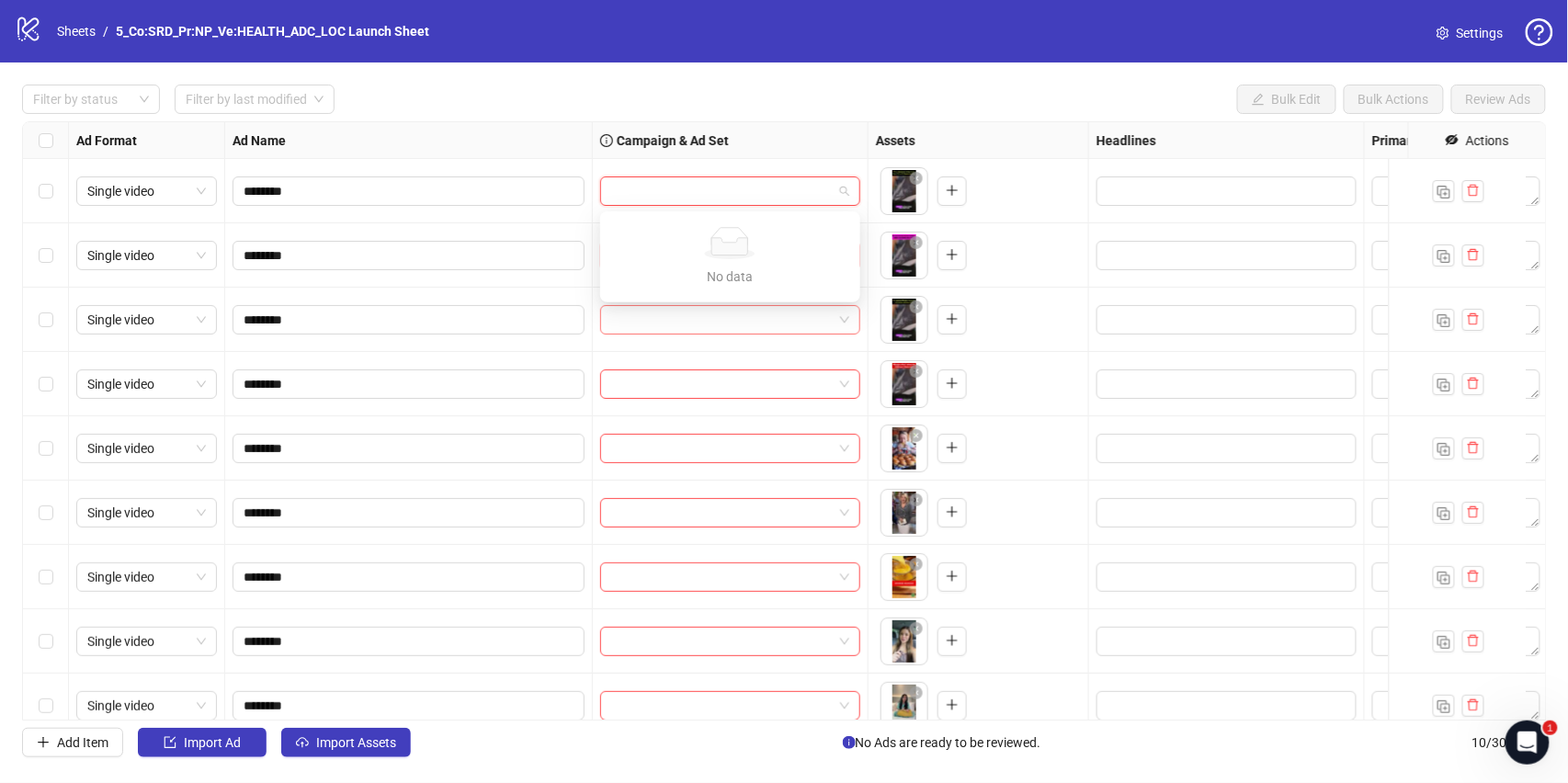 click at bounding box center [722, 320] 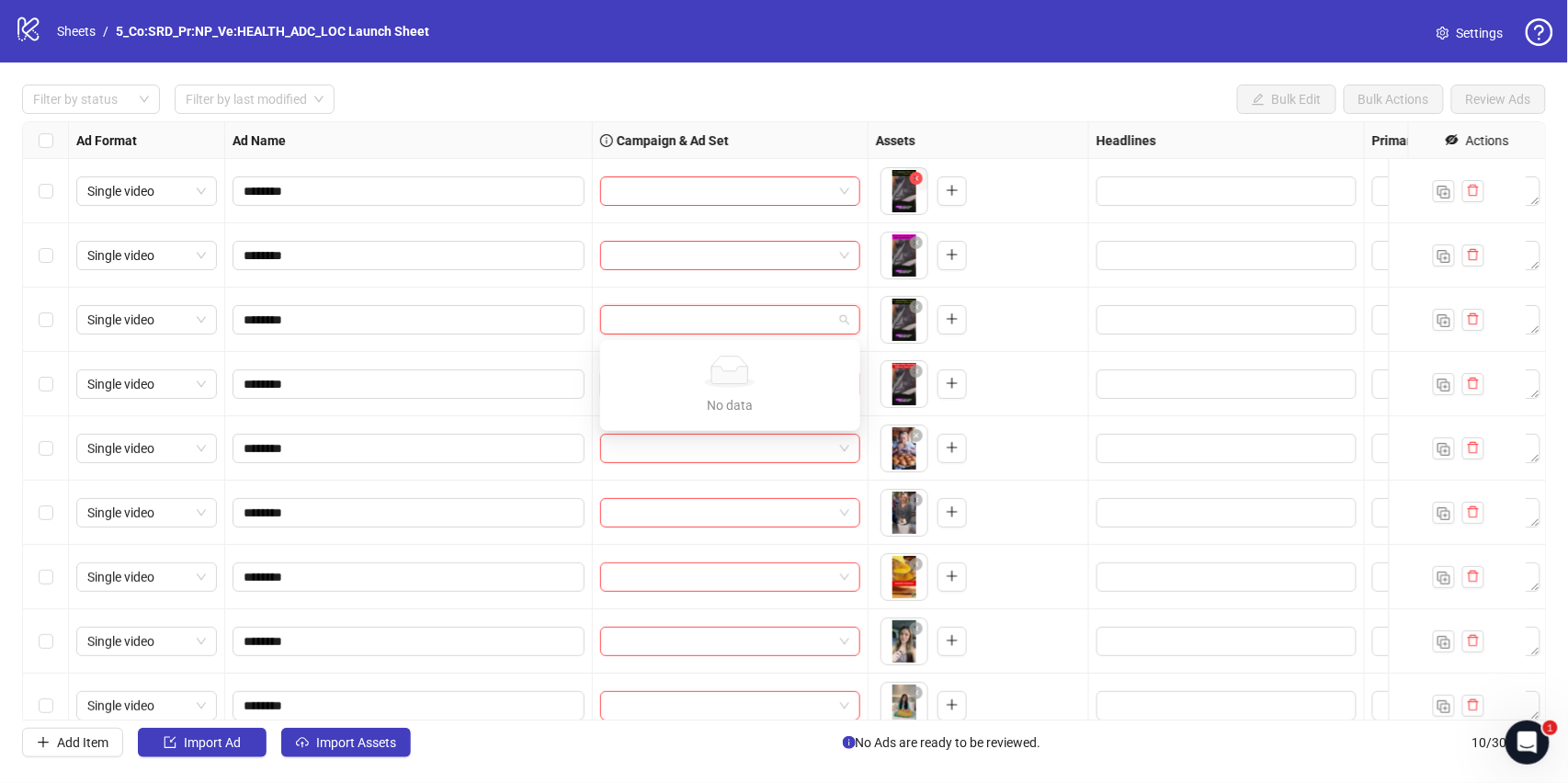 click 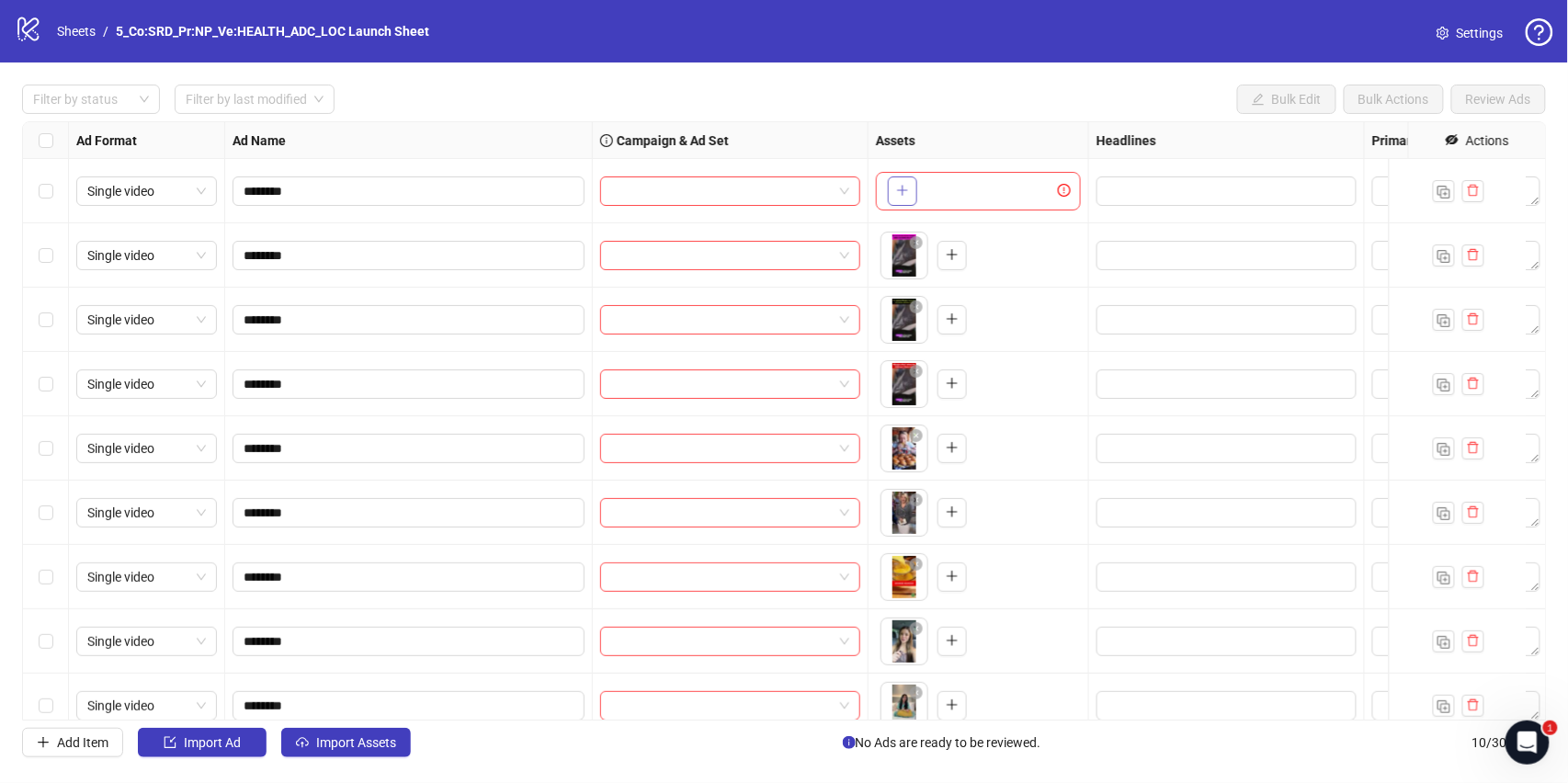 click 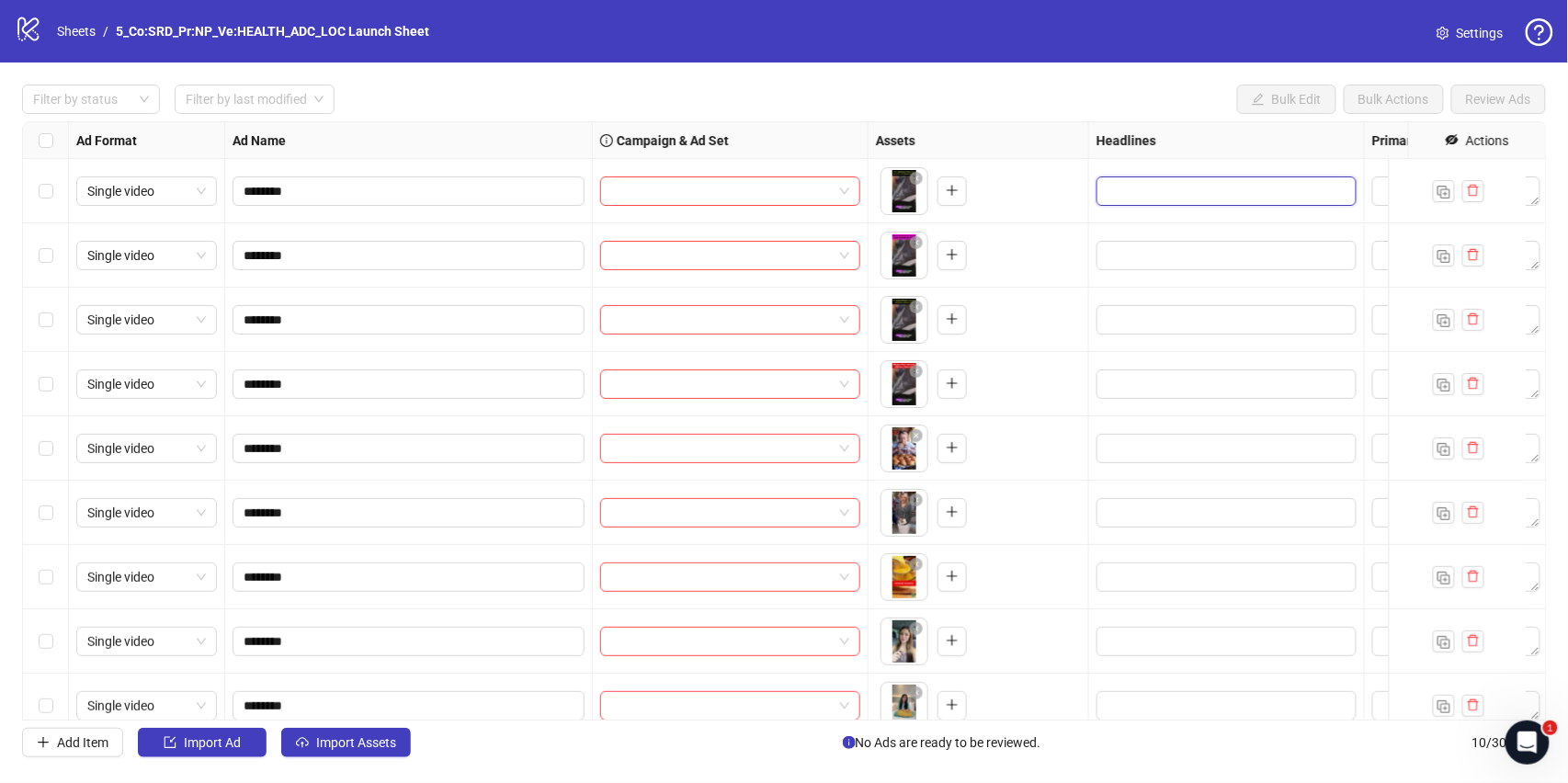 click at bounding box center (1224, 191) 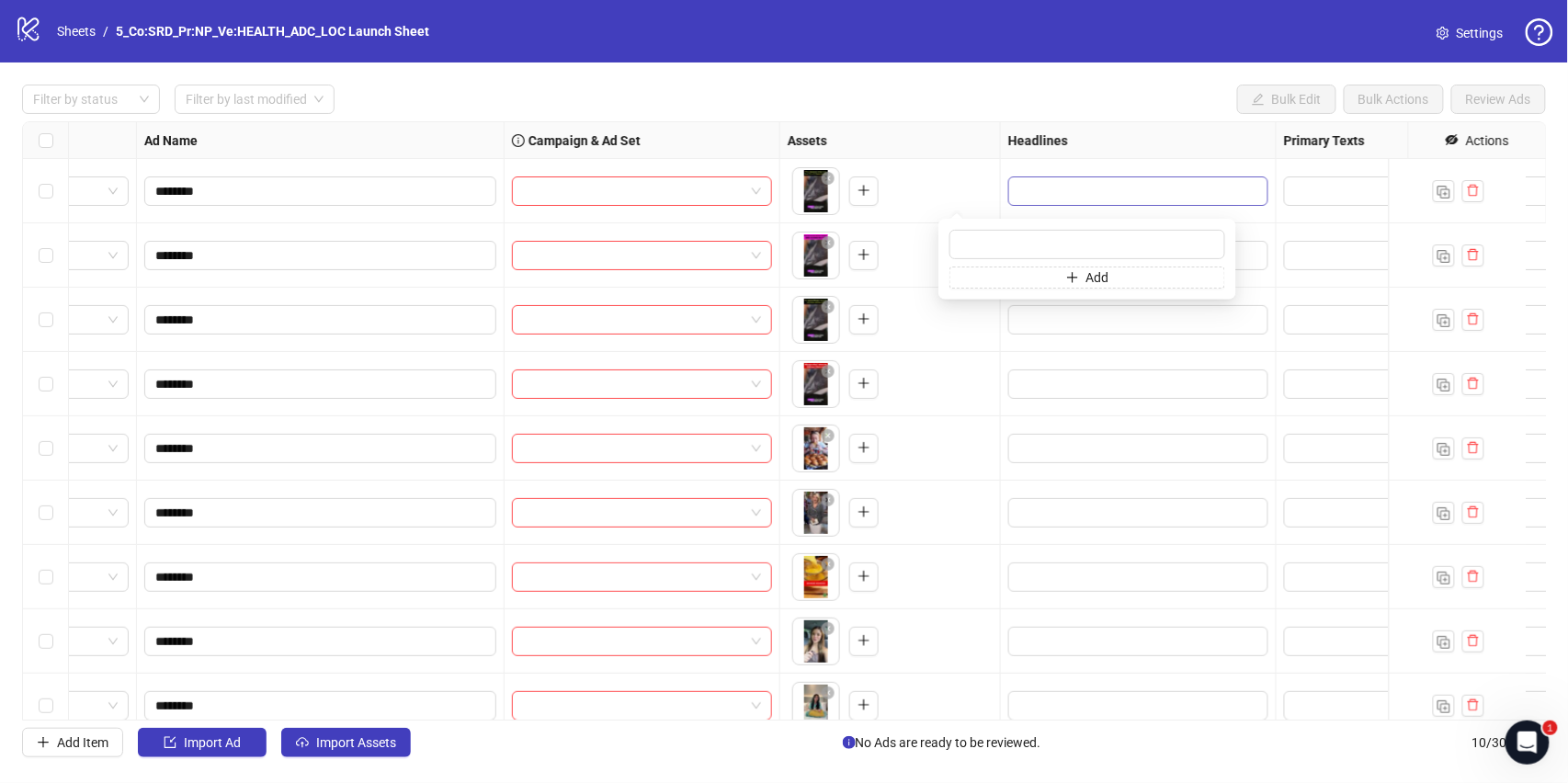 scroll, scrollTop: 0, scrollLeft: 164, axis: horizontal 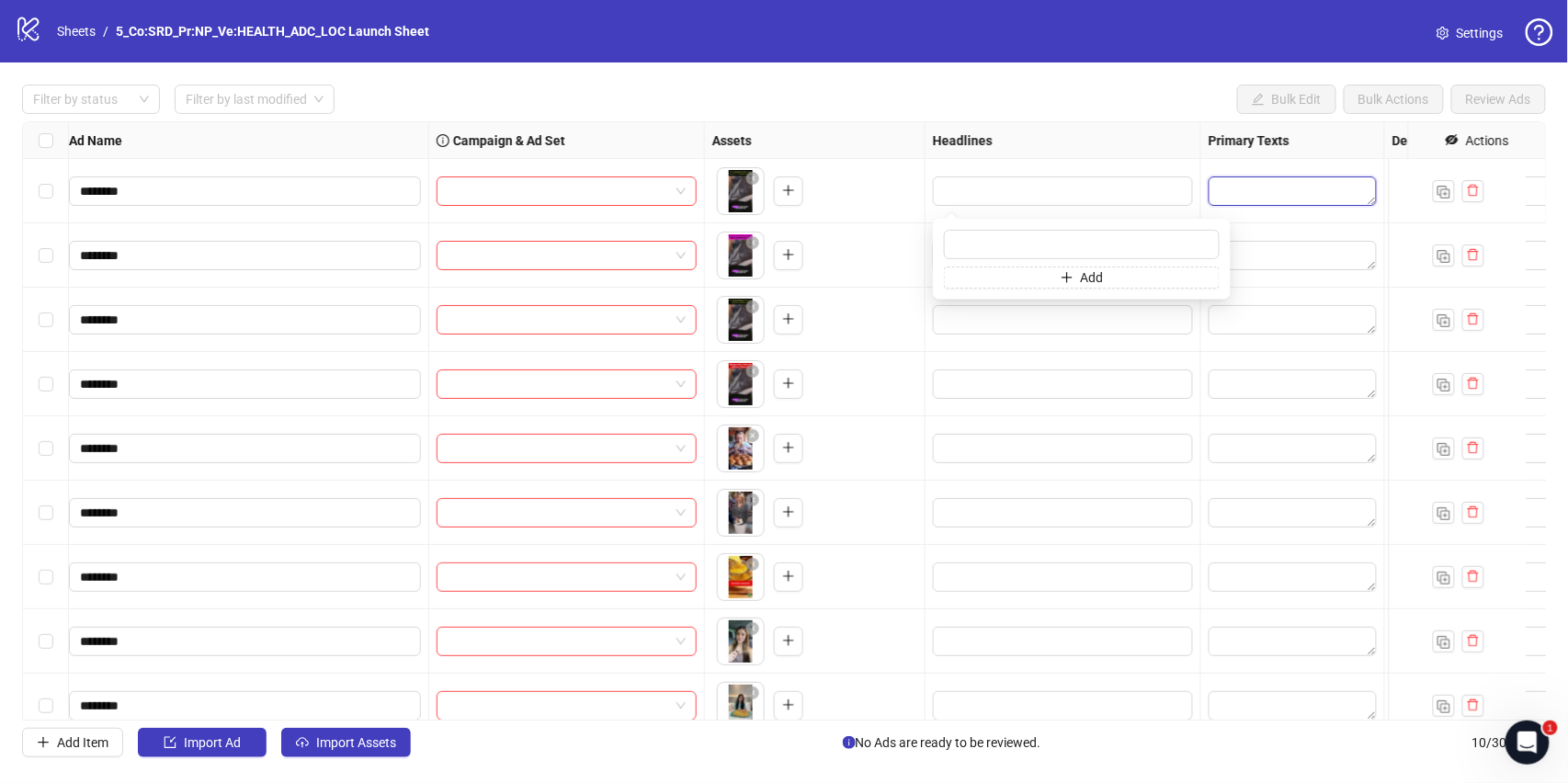click at bounding box center (1292, 191) 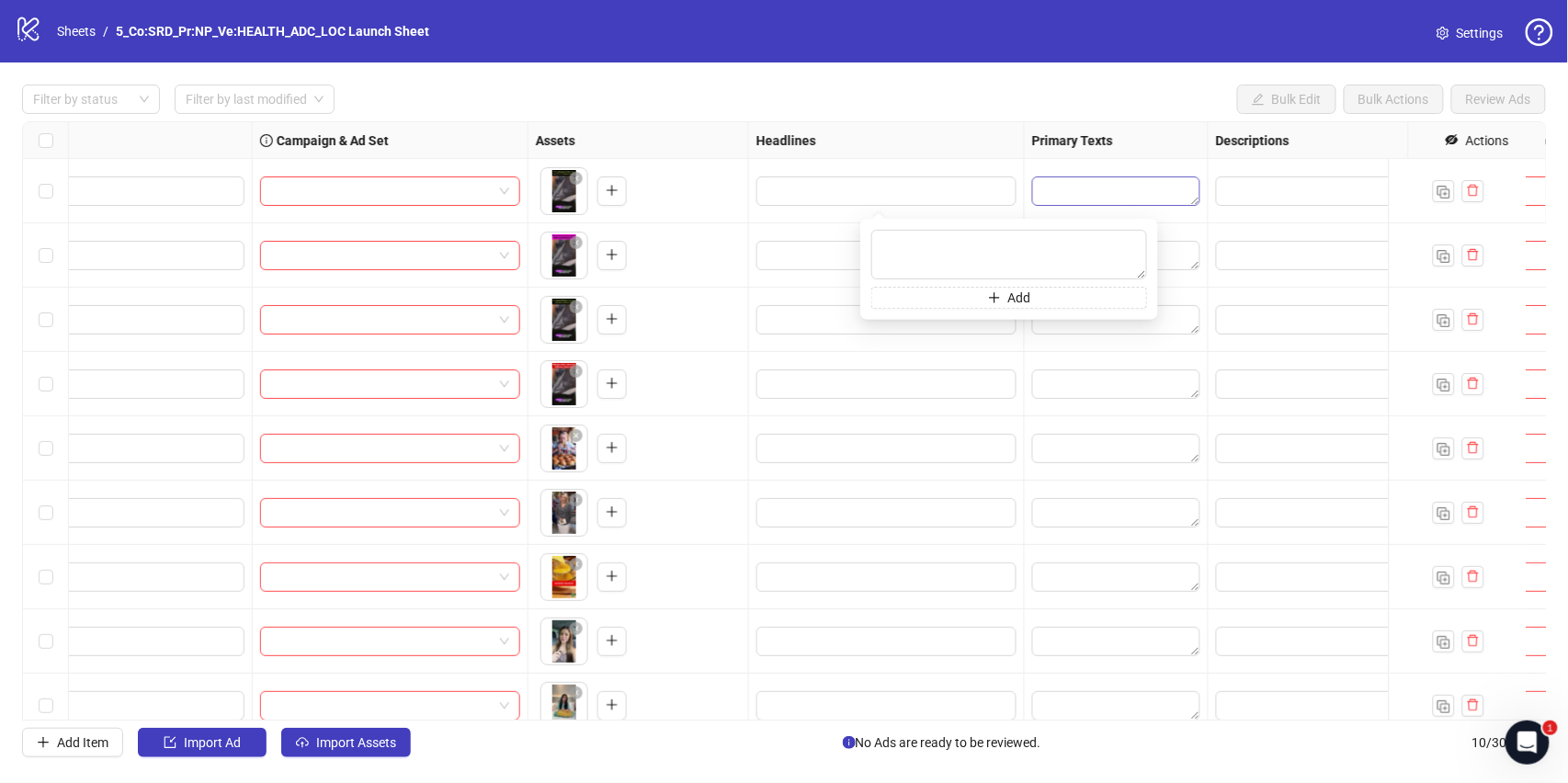 scroll, scrollTop: 0, scrollLeft: 512, axis: horizontal 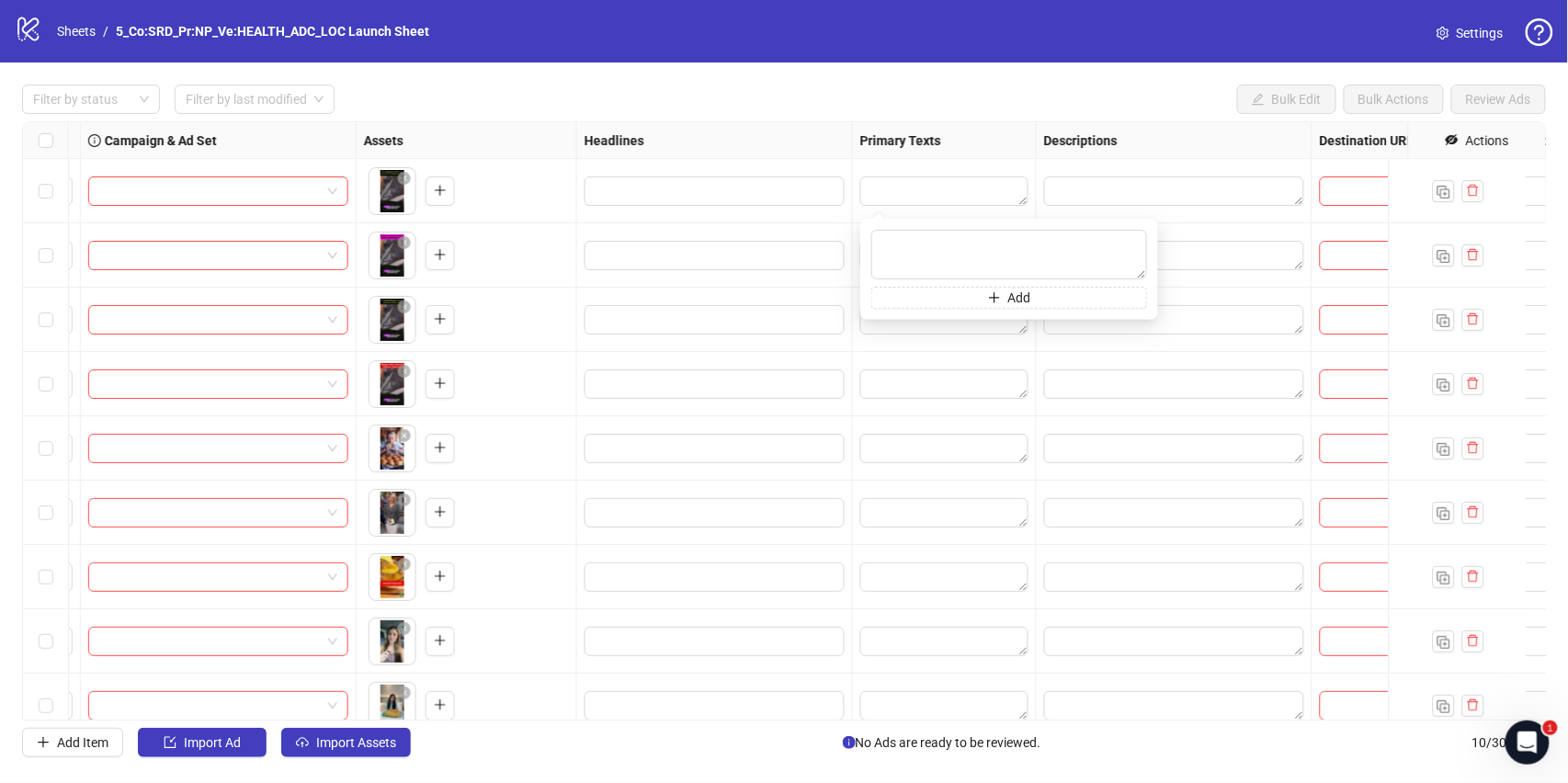 click on "logo/logo-mobile Sheets / 5_Co:SRD_Pr:NP_Ve:HEALTH_ADC_LOC Launch Sheet Settings" at bounding box center [784, 31] 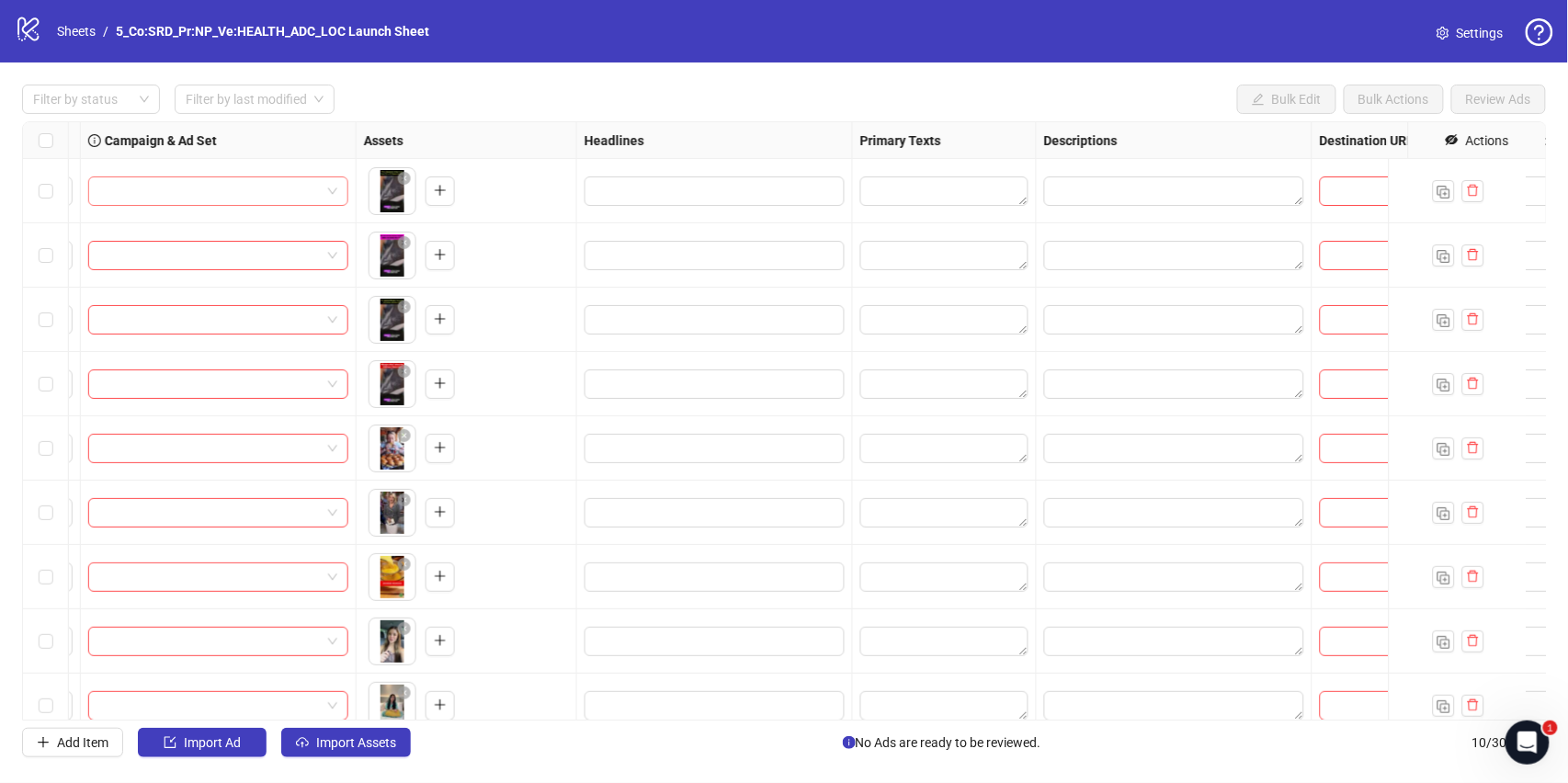 click at bounding box center (210, 191) 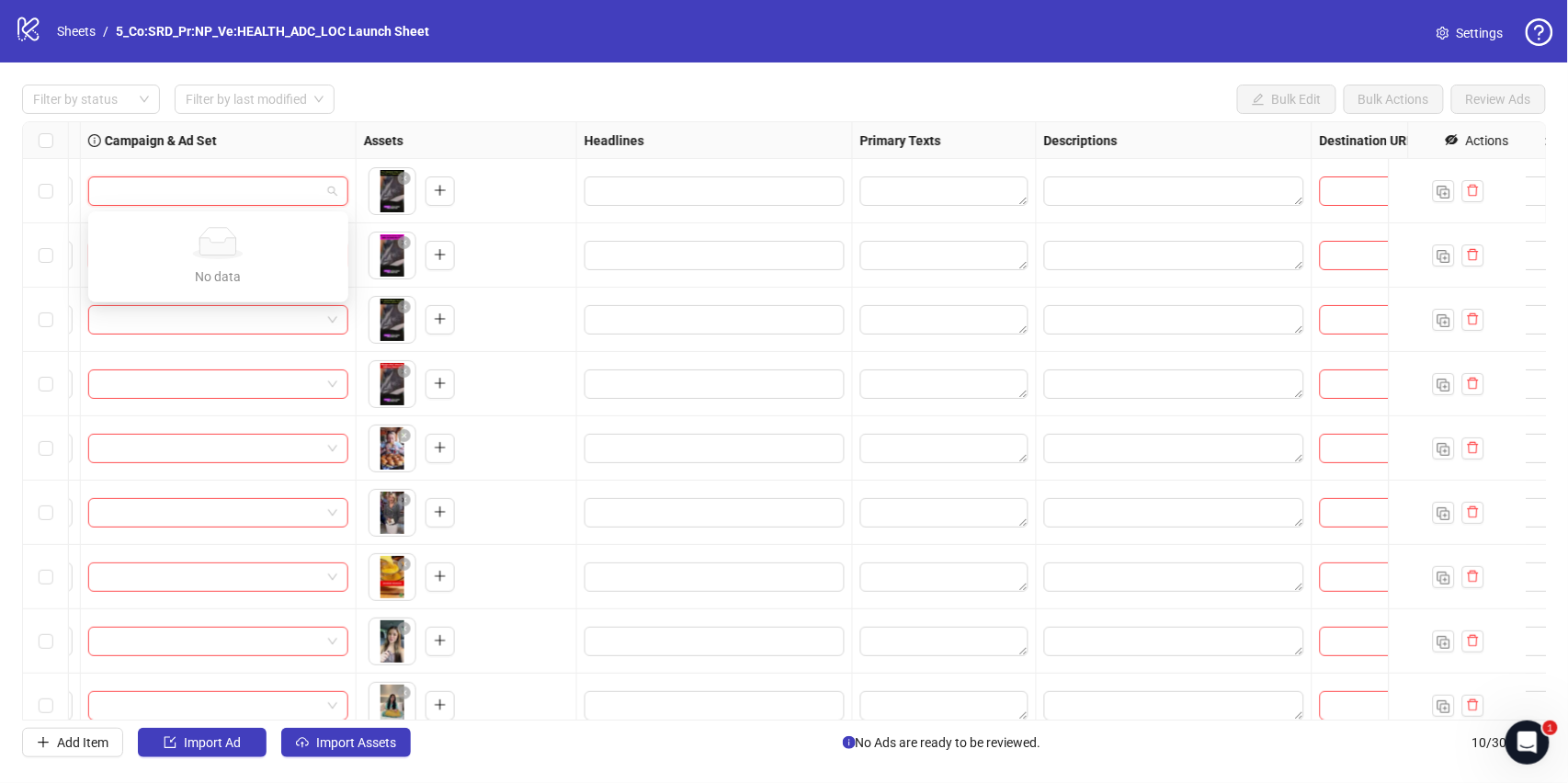 click on "To pick up a draggable item, press the space bar.
While dragging, use the arrow keys to move the item.
Press space again to drop the item in its new position, or press escape to cancel." at bounding box center (466, 255) 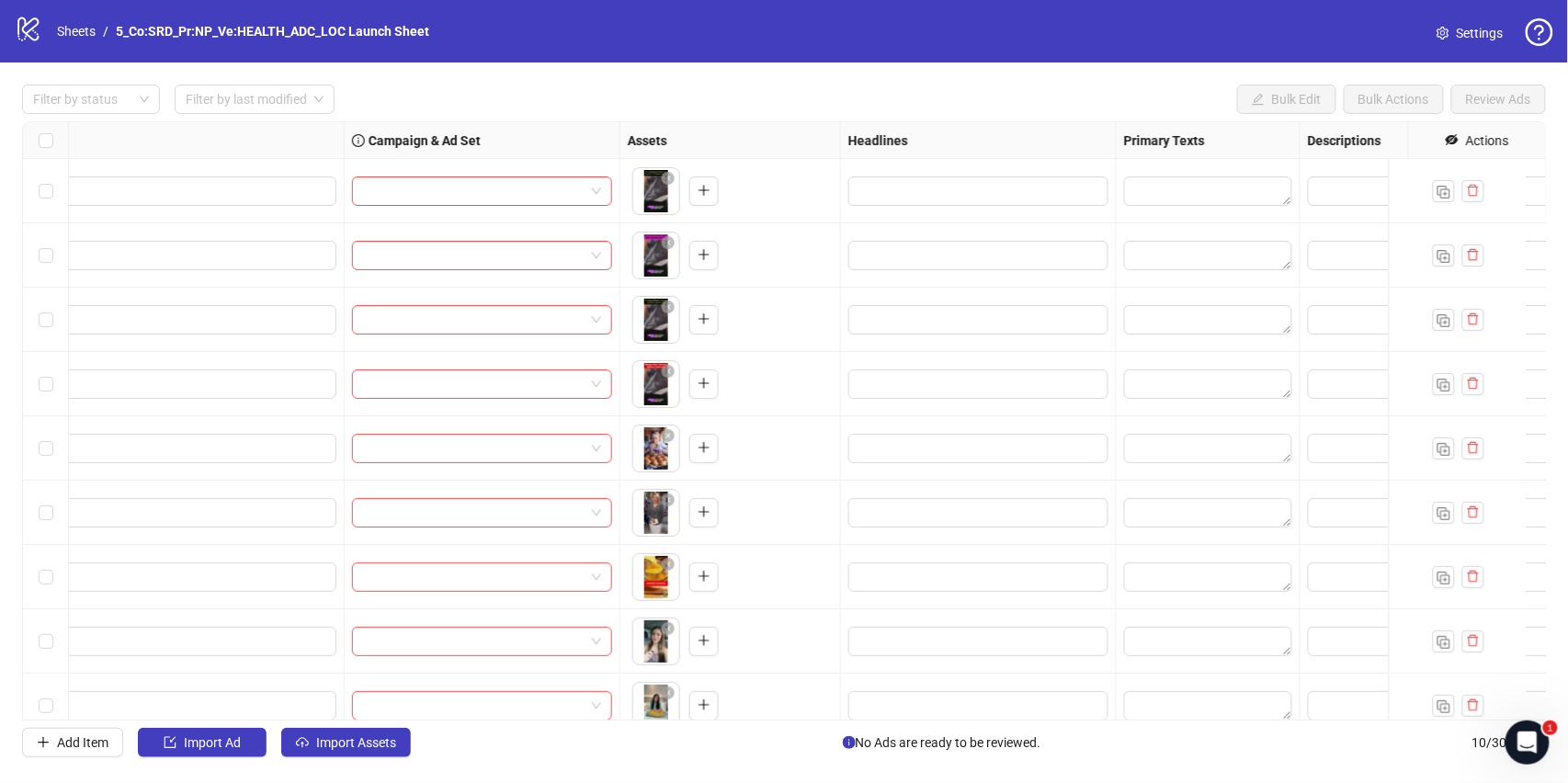 scroll, scrollTop: 0, scrollLeft: 0, axis: both 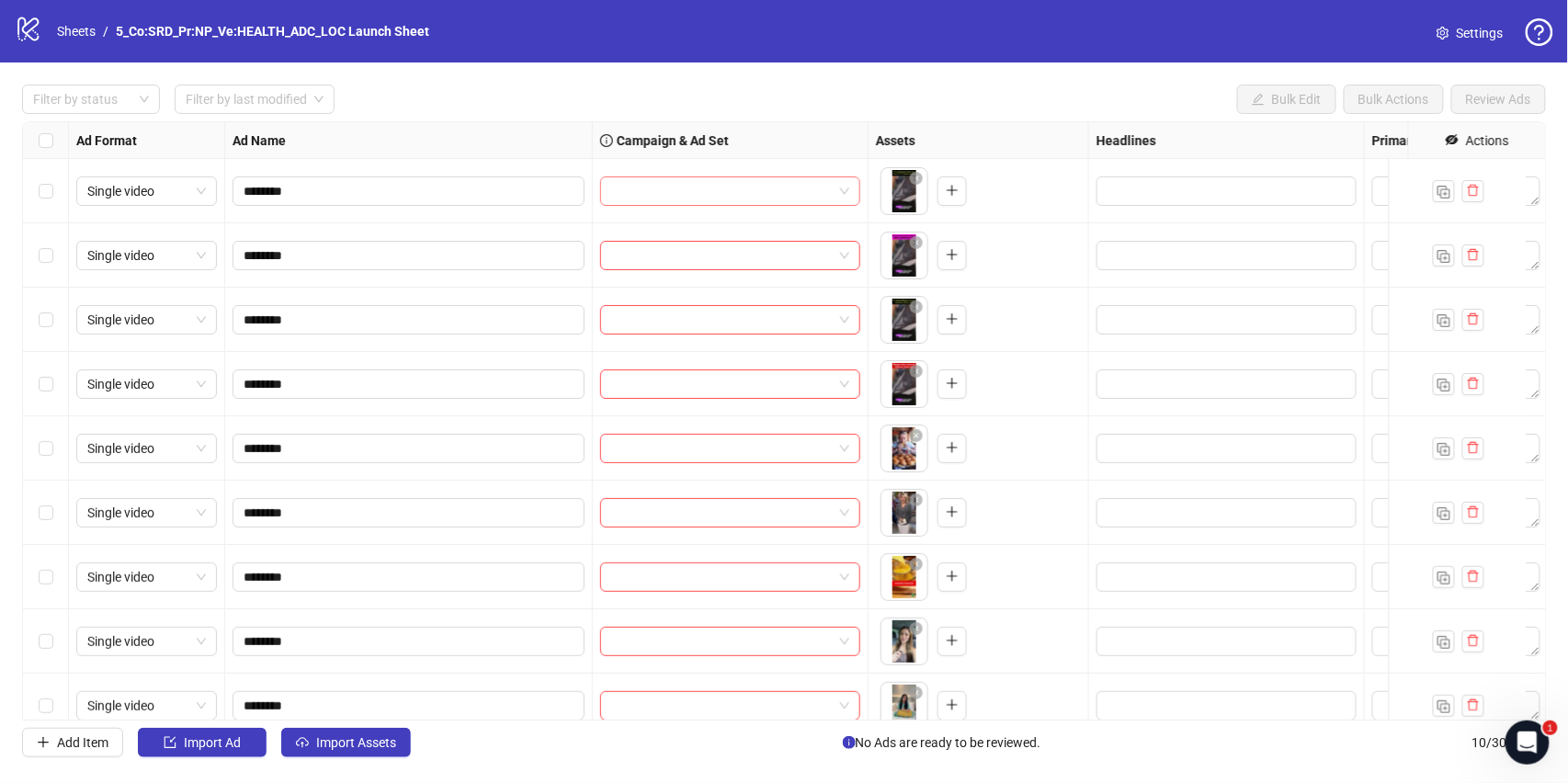 click at bounding box center (722, 191) 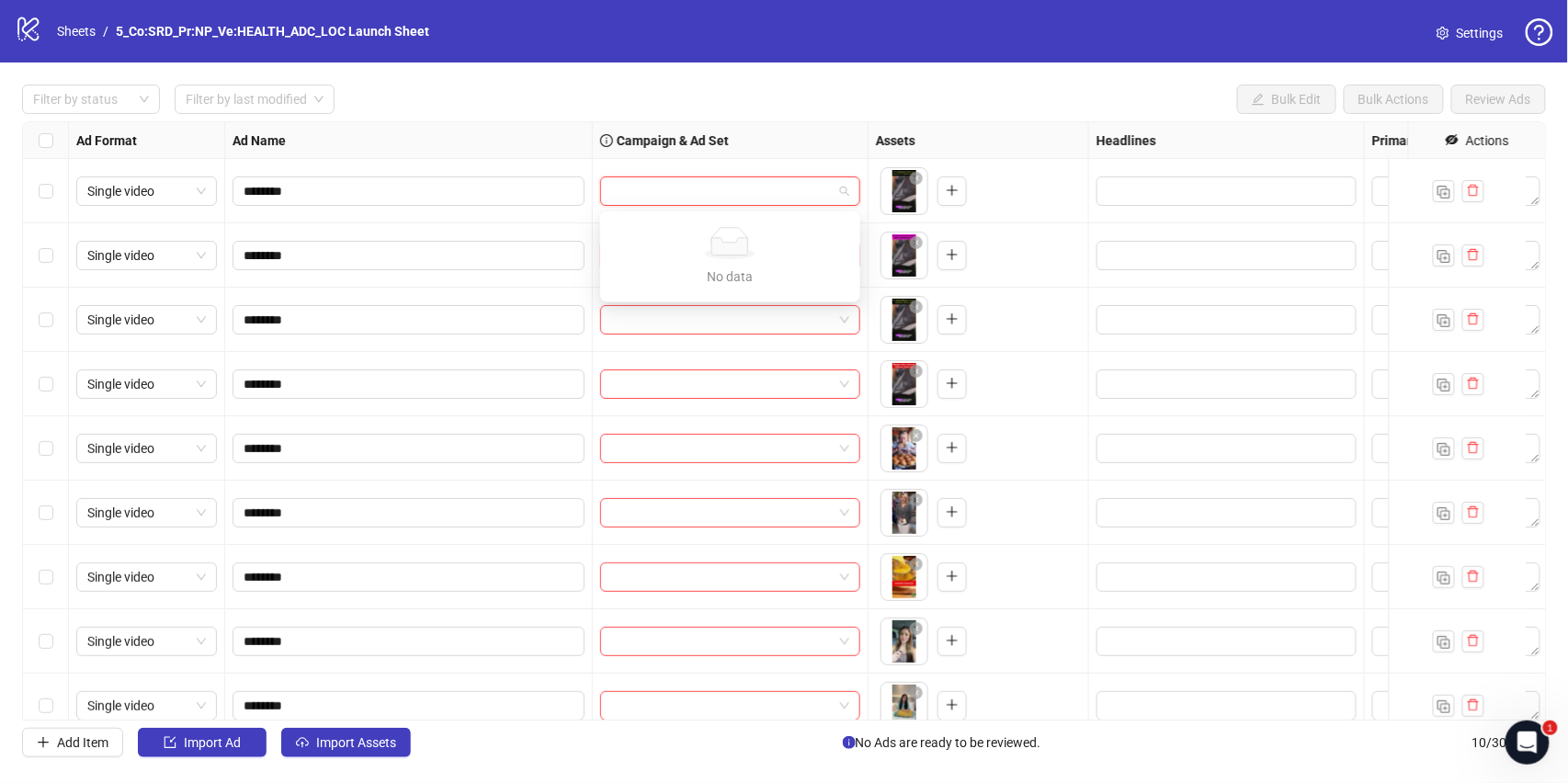 click at bounding box center (722, 191) 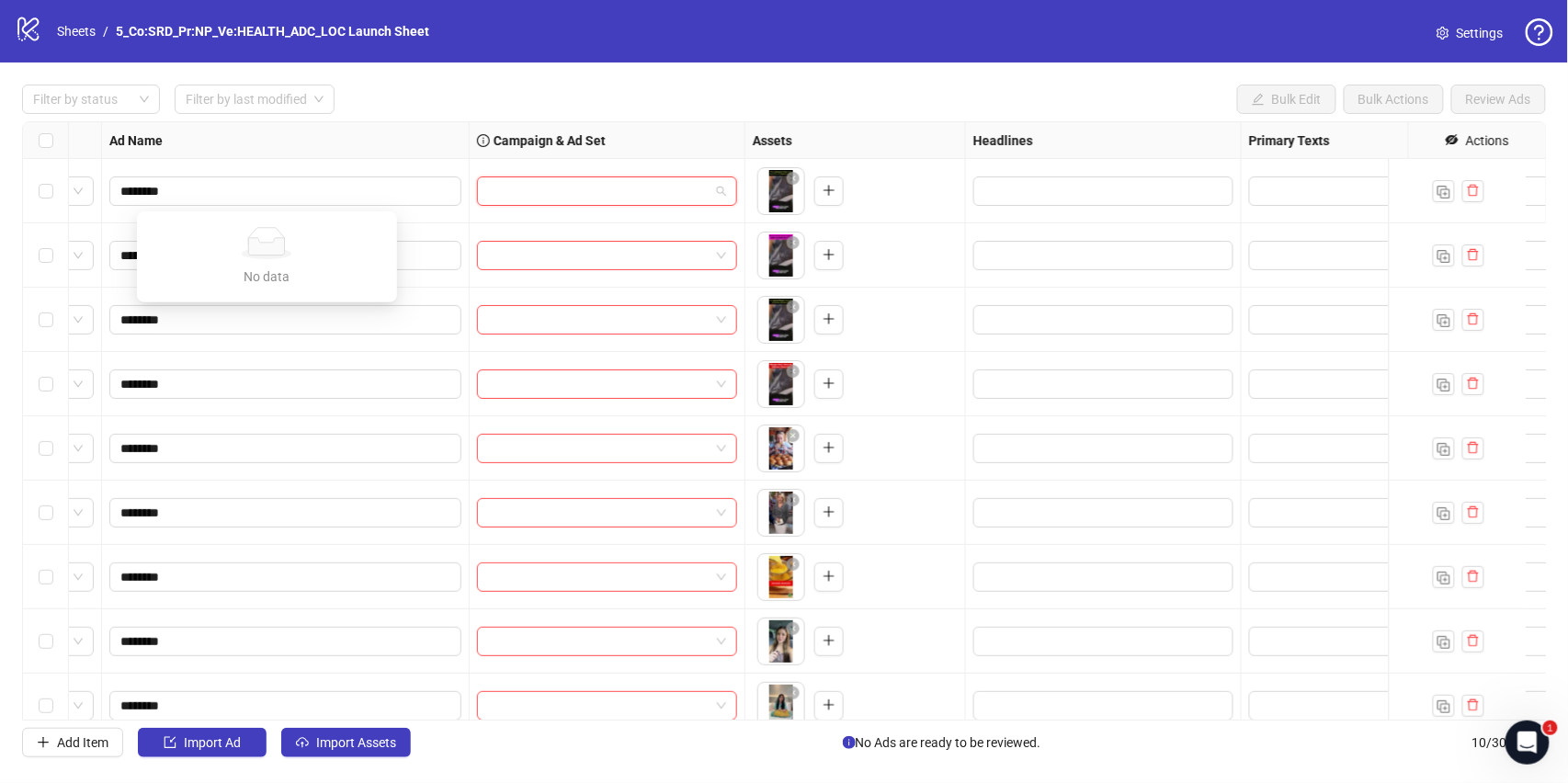 scroll, scrollTop: 0, scrollLeft: 463, axis: horizontal 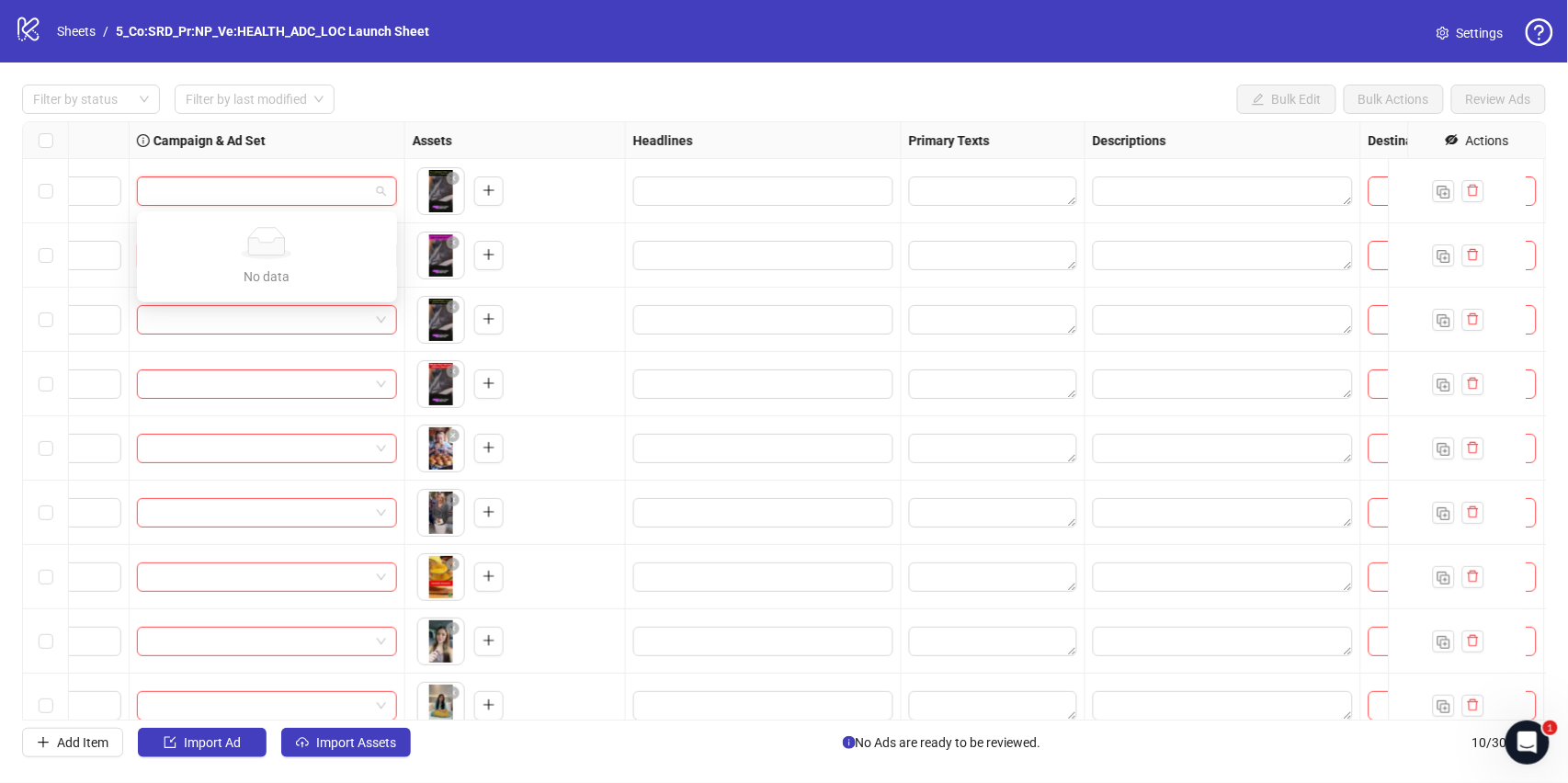 click on "Filter by status Filter by last modified Bulk Edit Bulk Actions Review Ads" at bounding box center [784, 99] 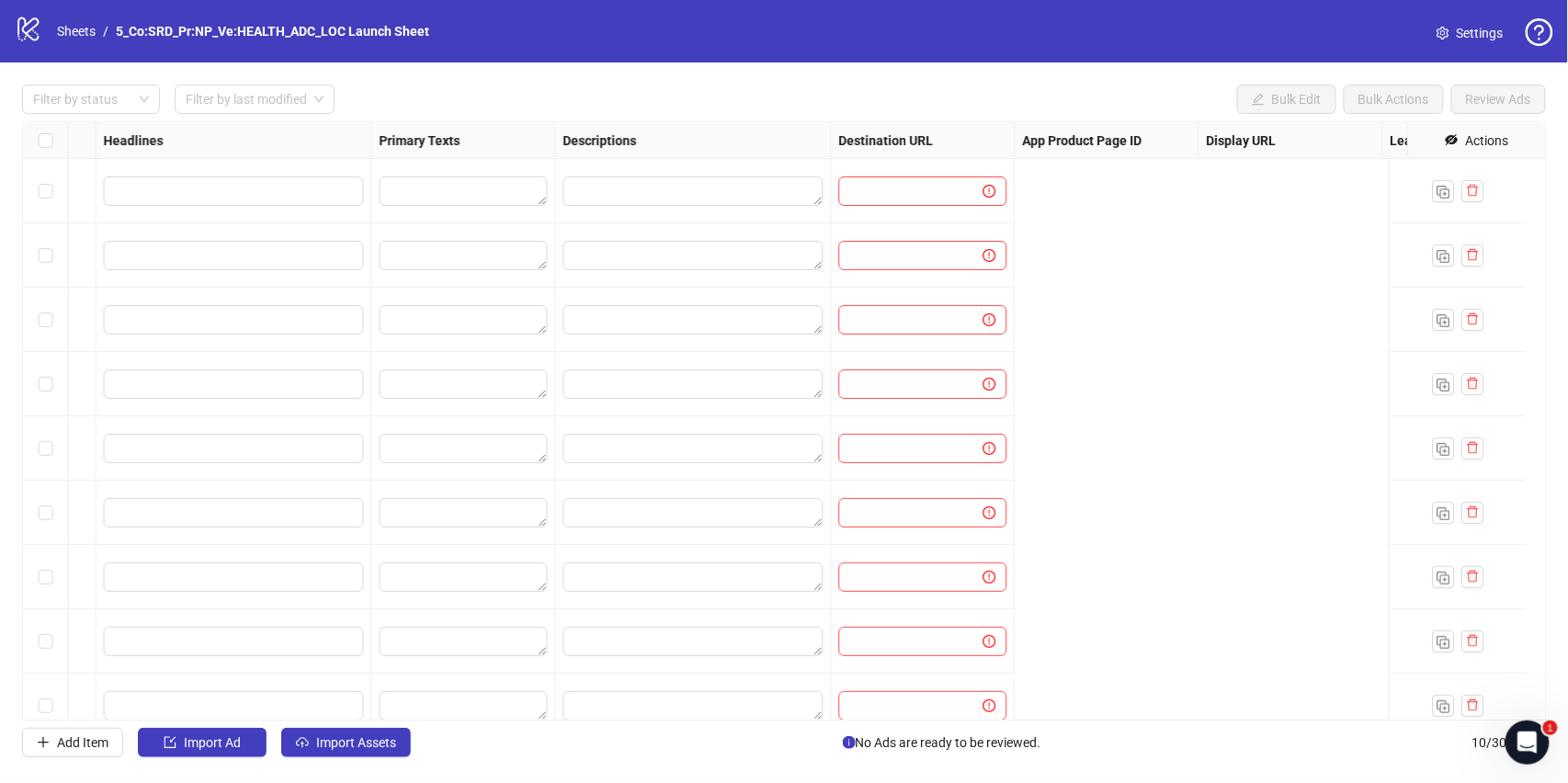 scroll, scrollTop: 0, scrollLeft: 56, axis: horizontal 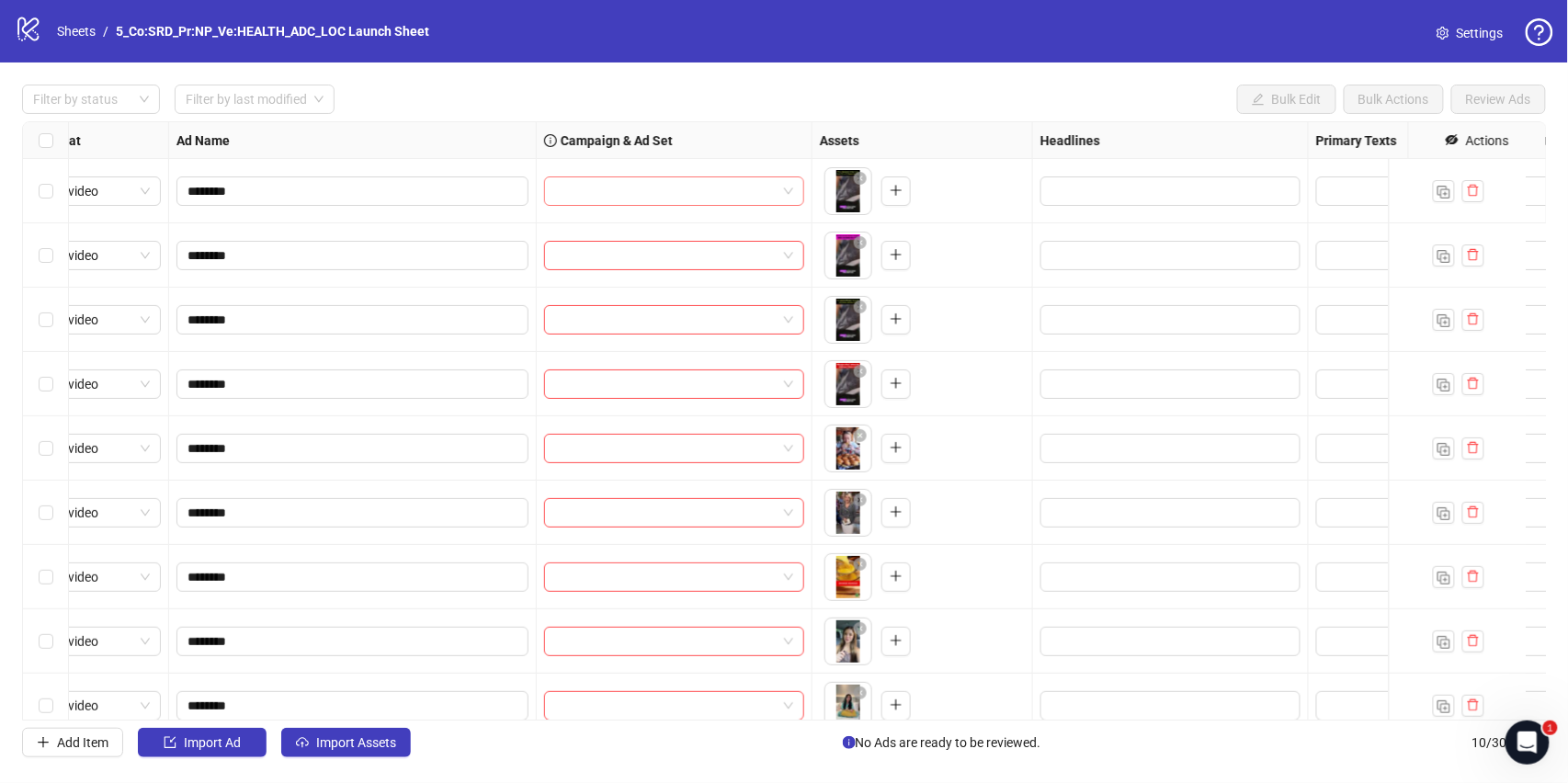 click at bounding box center [665, 191] 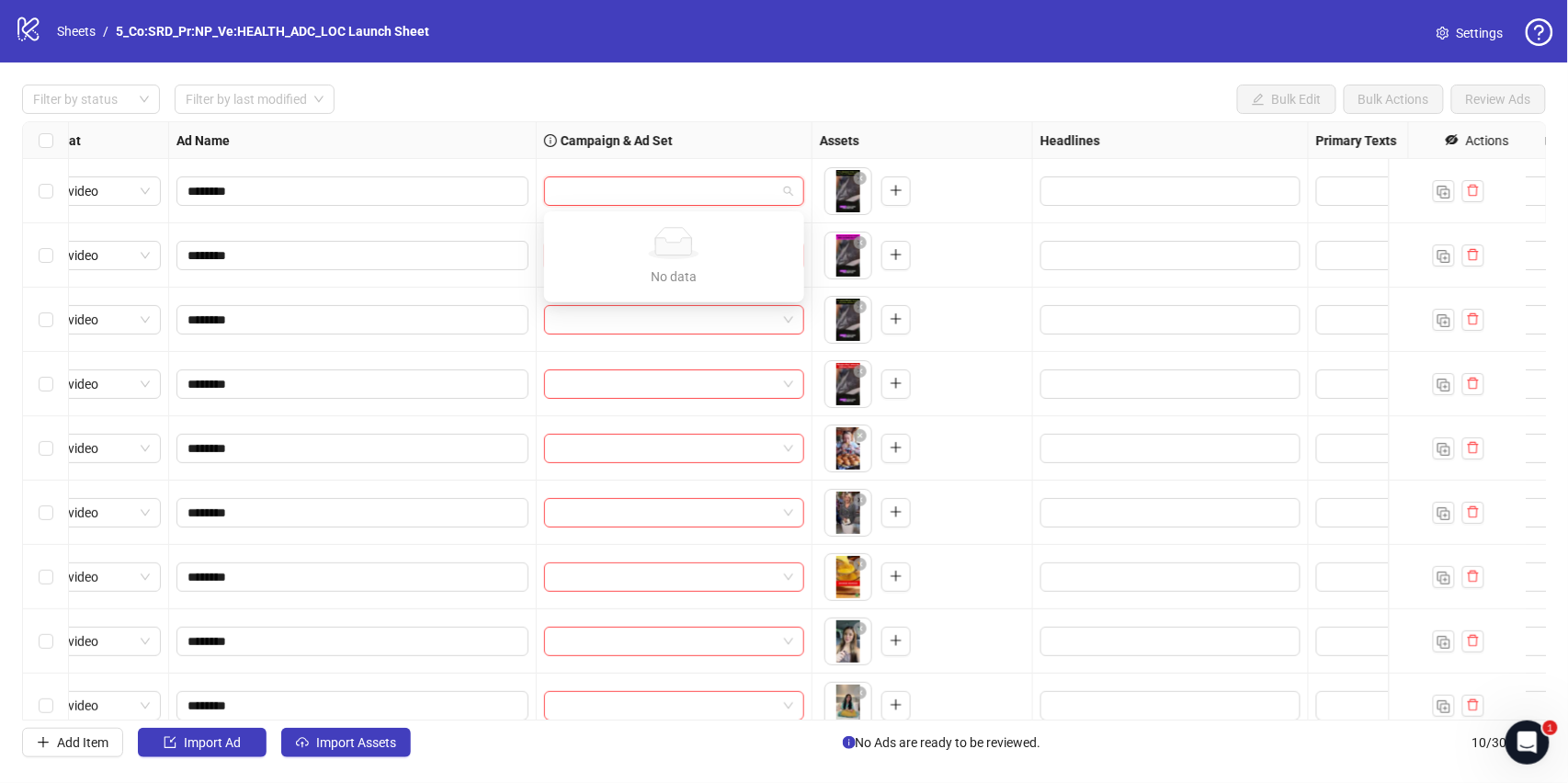 click on "No data" at bounding box center [674, 243] 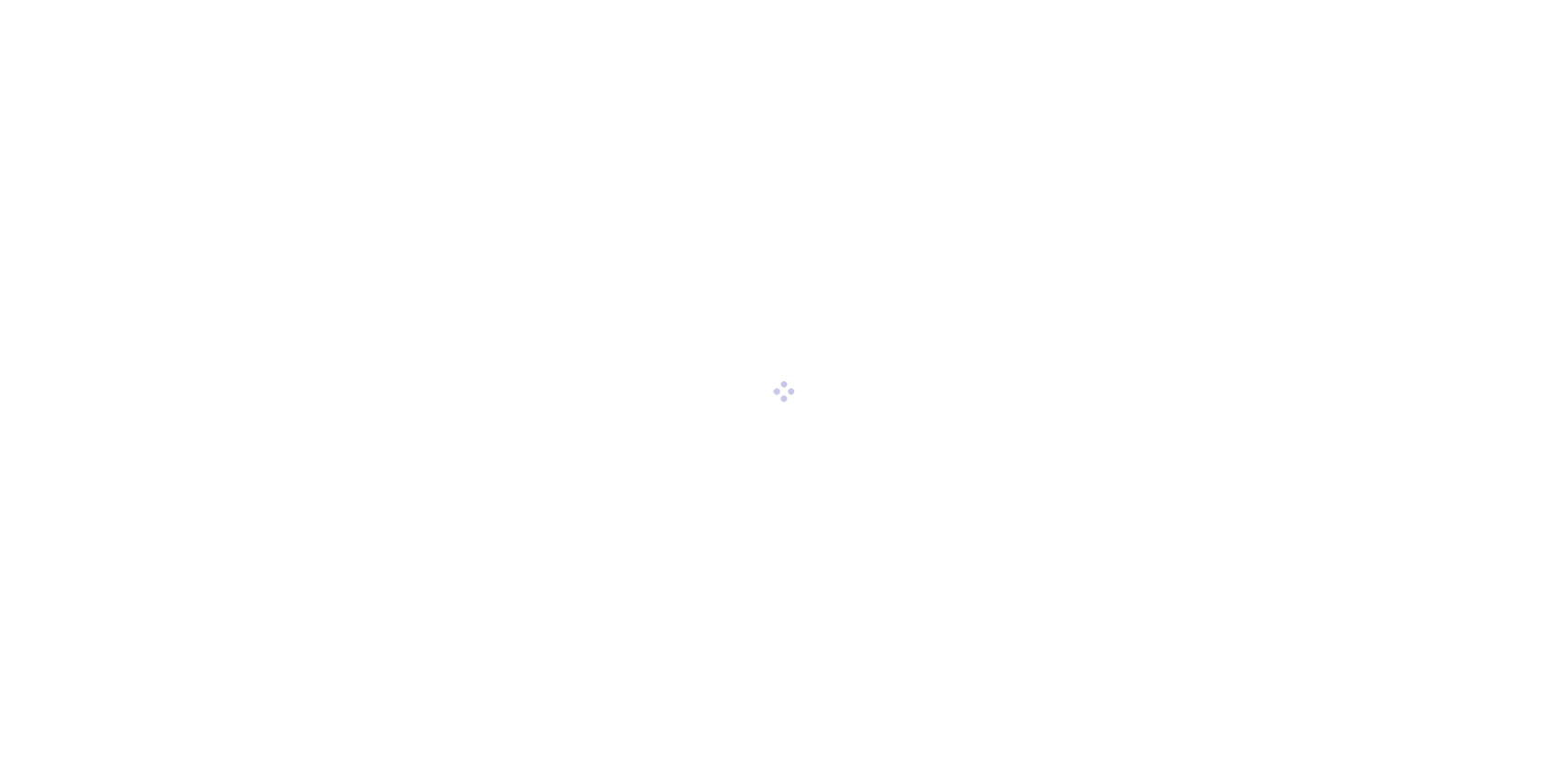 scroll, scrollTop: 0, scrollLeft: 0, axis: both 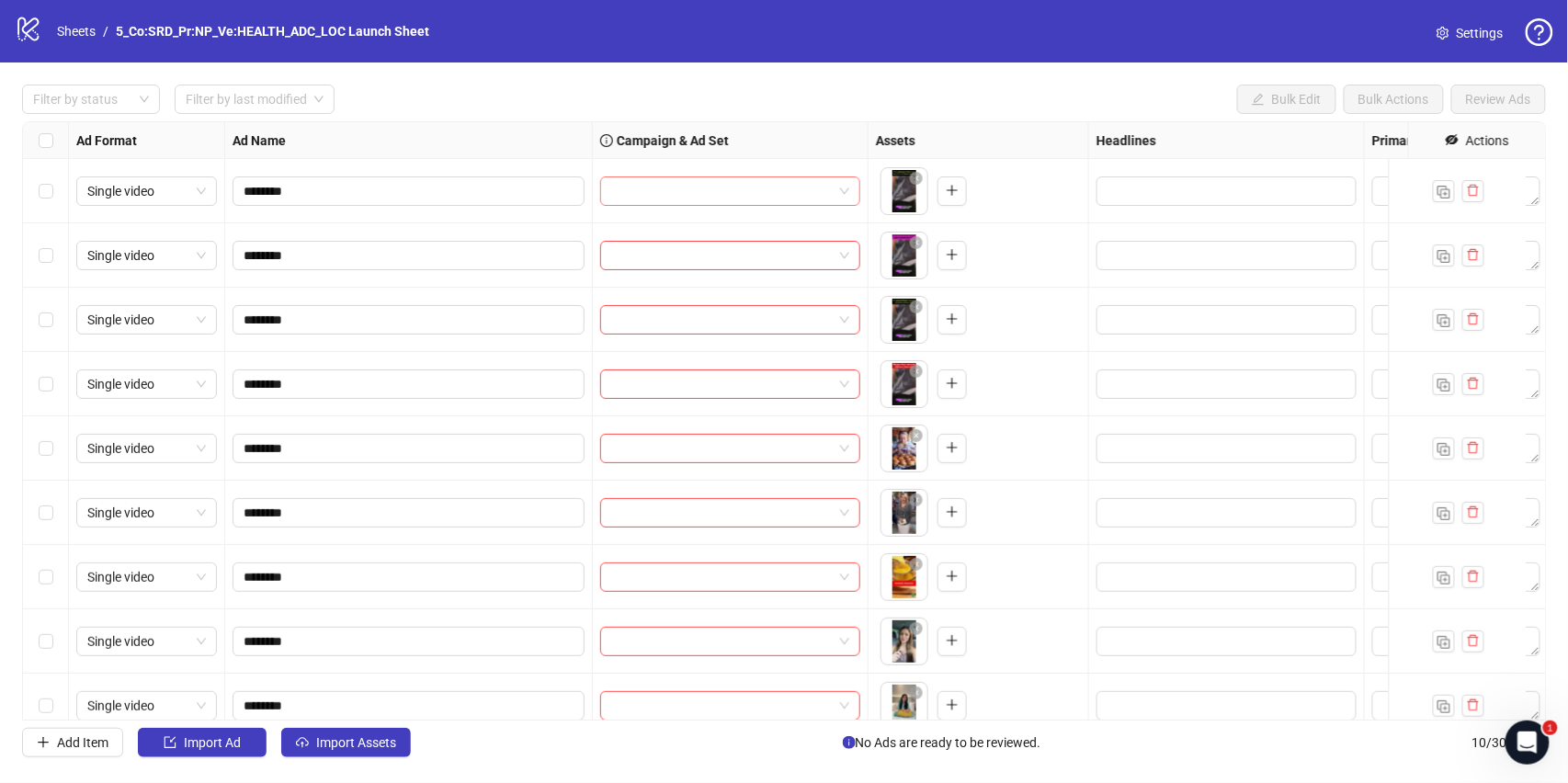 click at bounding box center (722, 191) 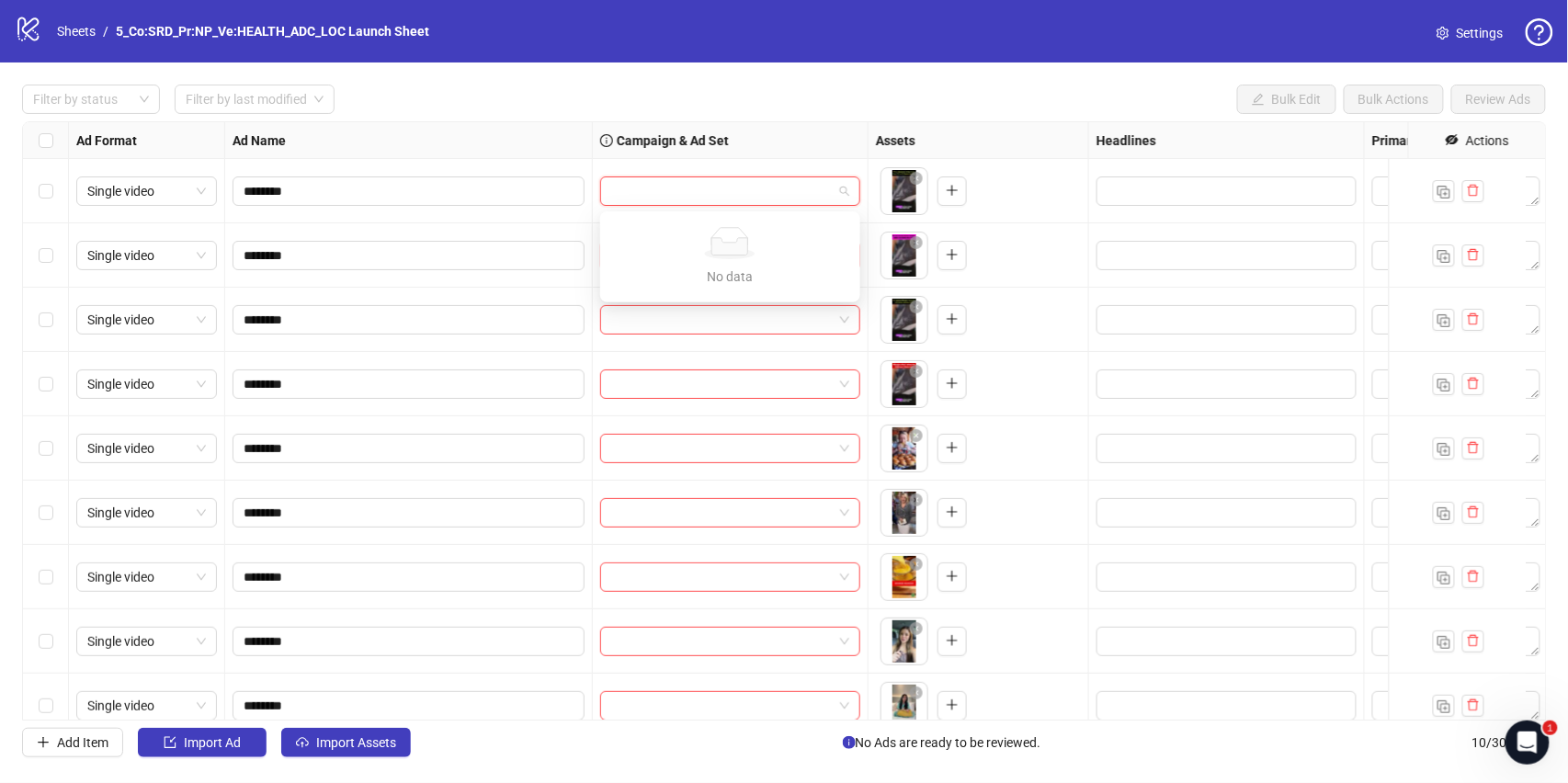 click at bounding box center [722, 191] 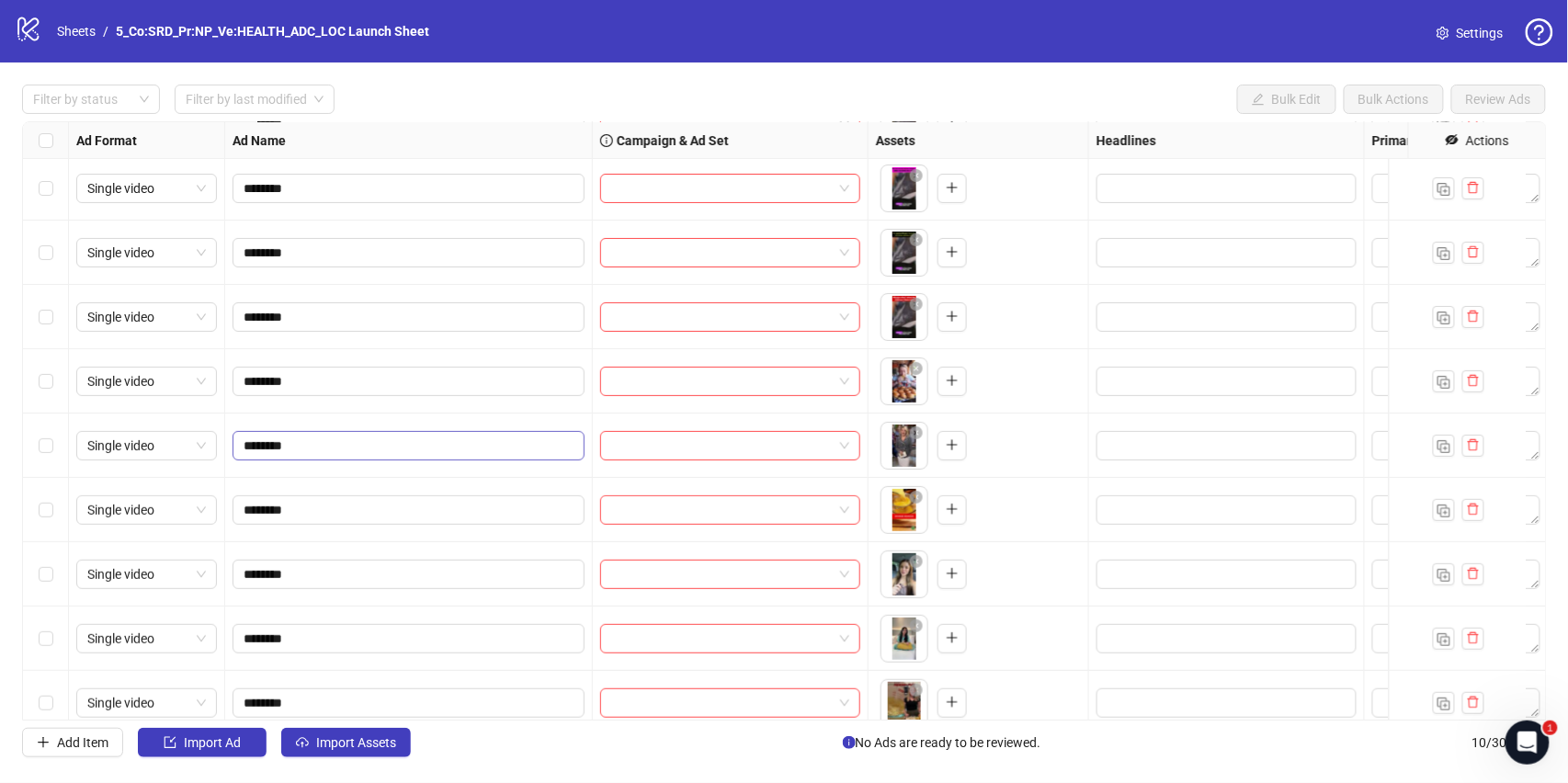 scroll, scrollTop: 0, scrollLeft: 0, axis: both 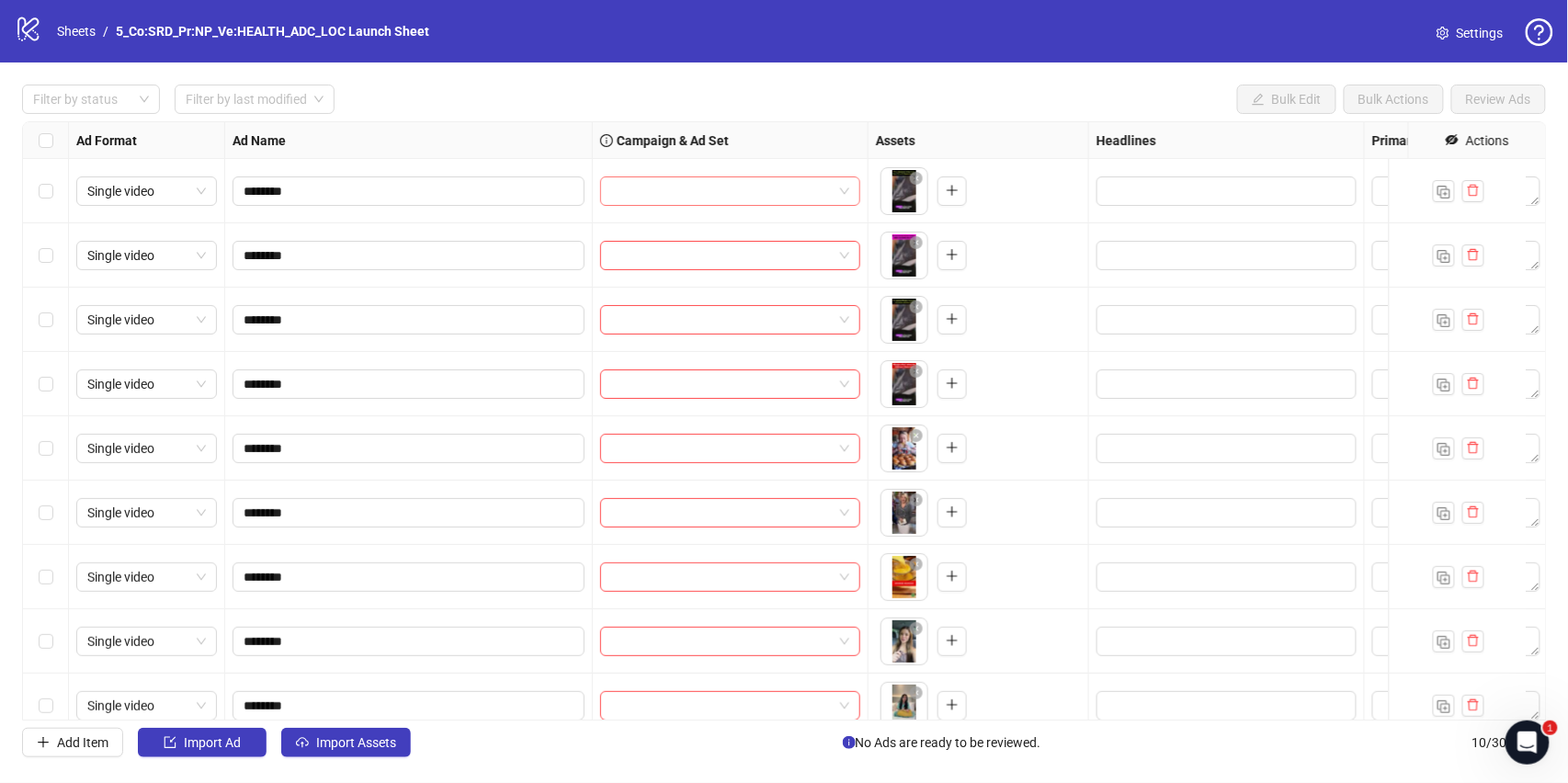 click at bounding box center (722, 191) 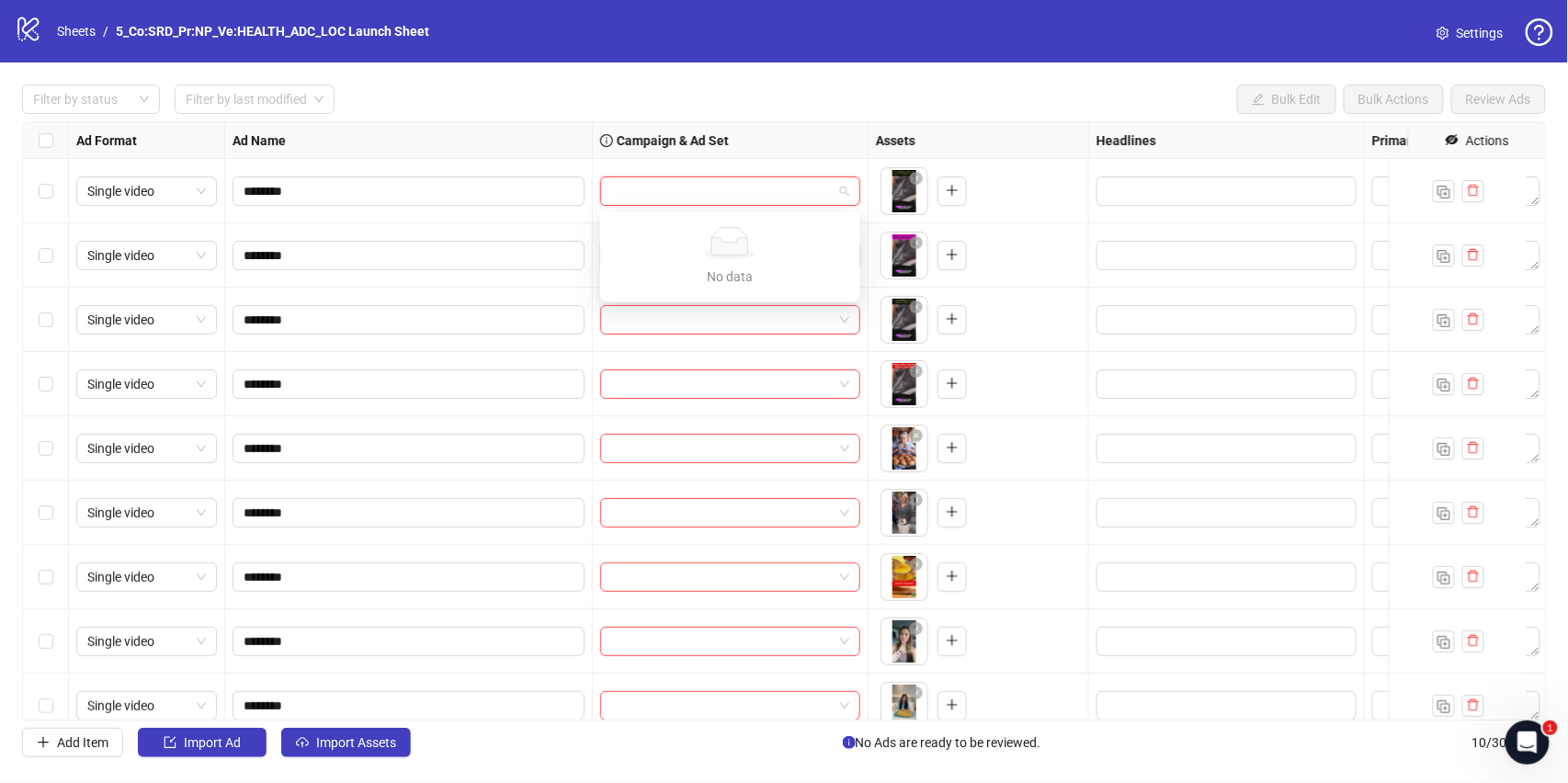 click at bounding box center (722, 191) 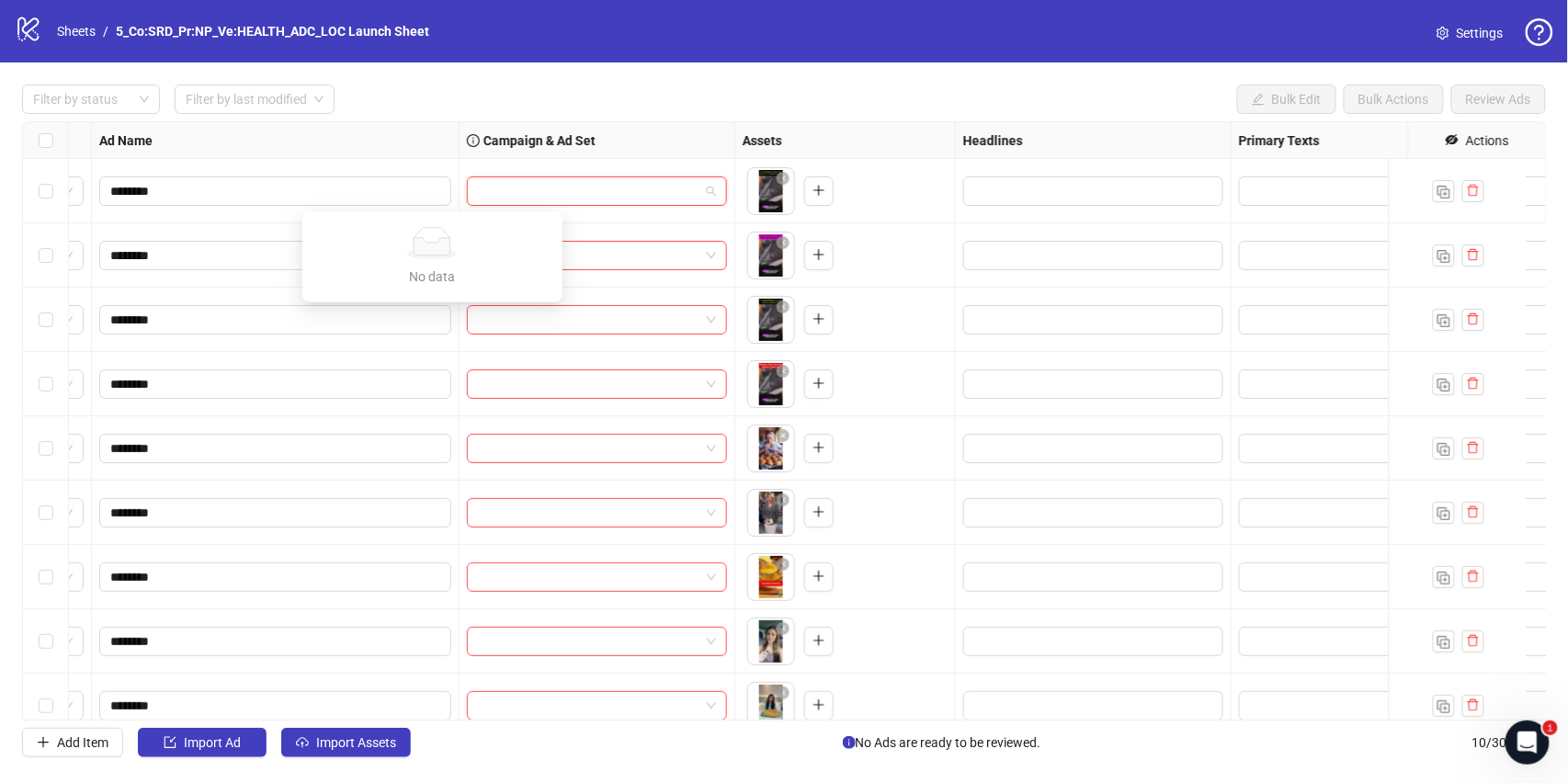 scroll, scrollTop: 0, scrollLeft: 301, axis: horizontal 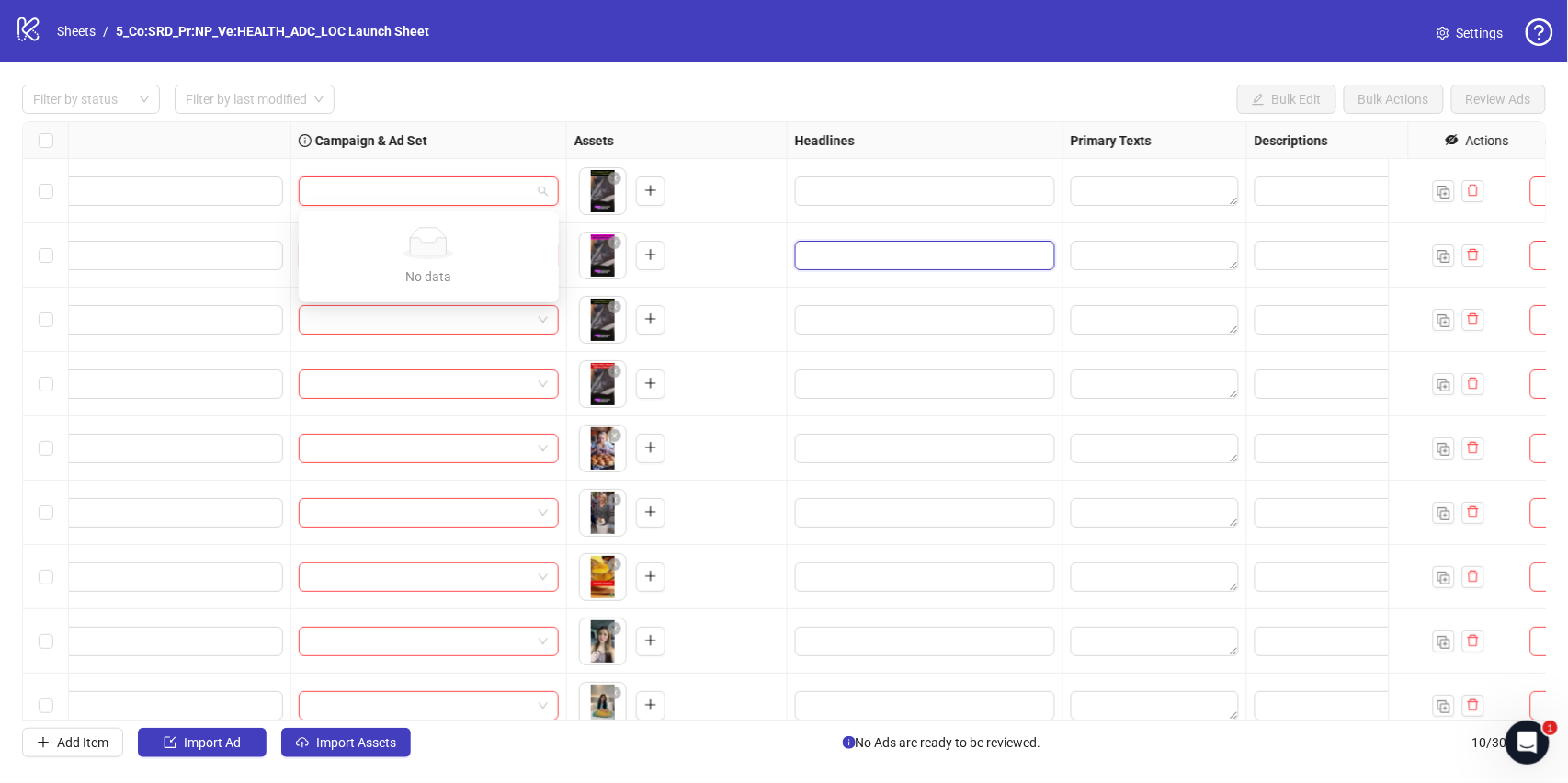 click at bounding box center (923, 255) 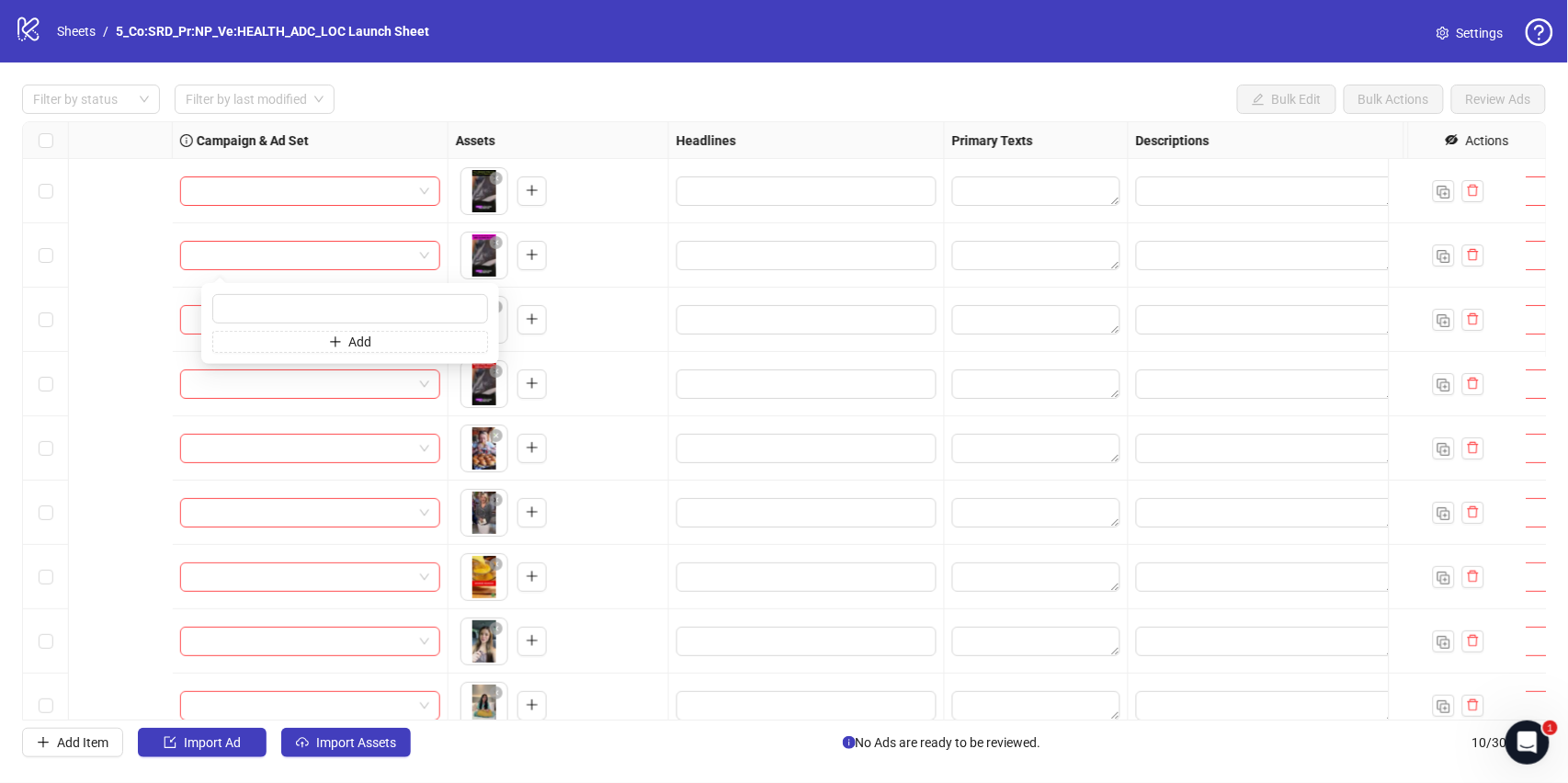 scroll, scrollTop: 0, scrollLeft: 906, axis: horizontal 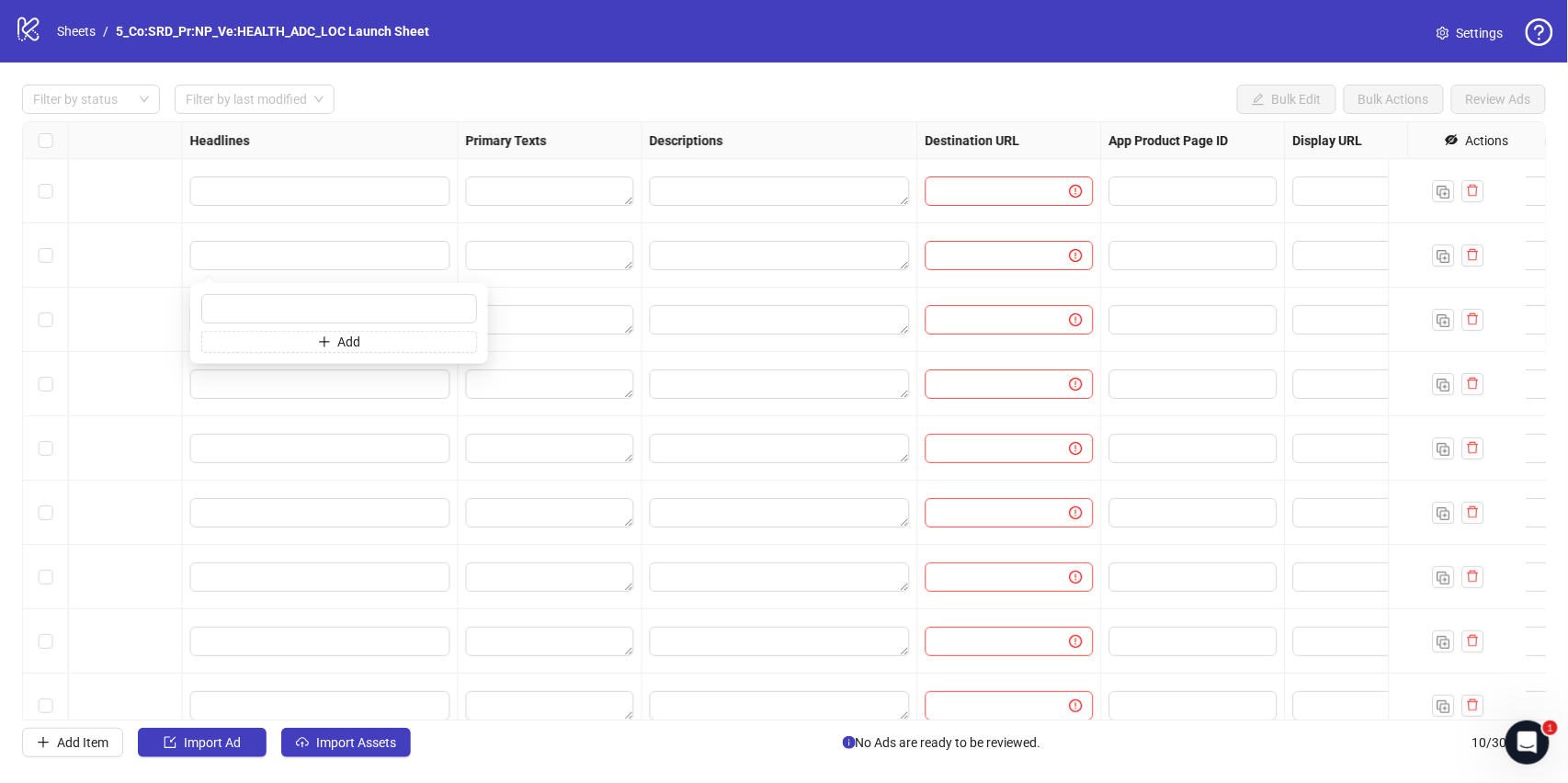 click at bounding box center [1010, 191] 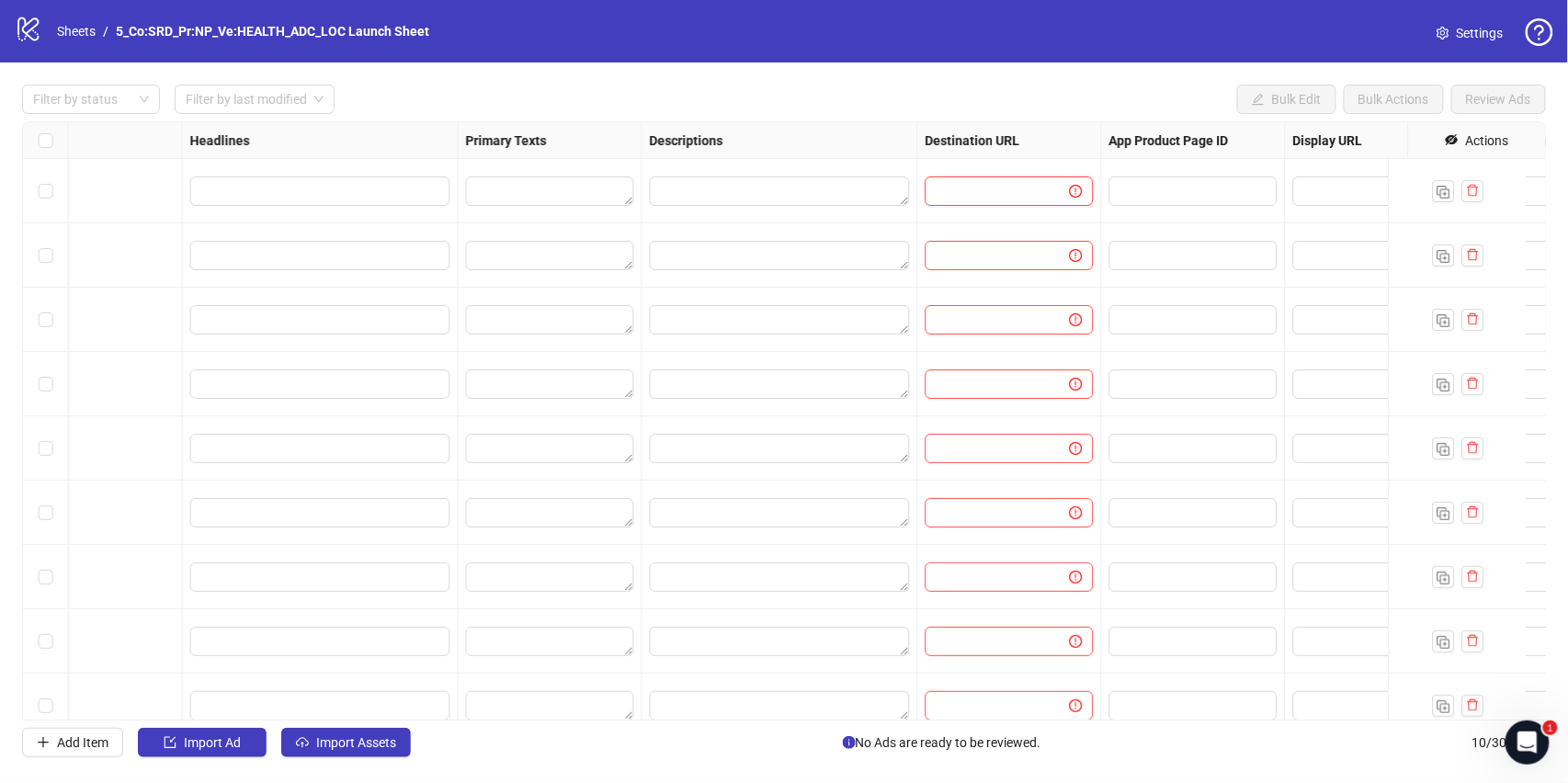 click at bounding box center [990, 191] 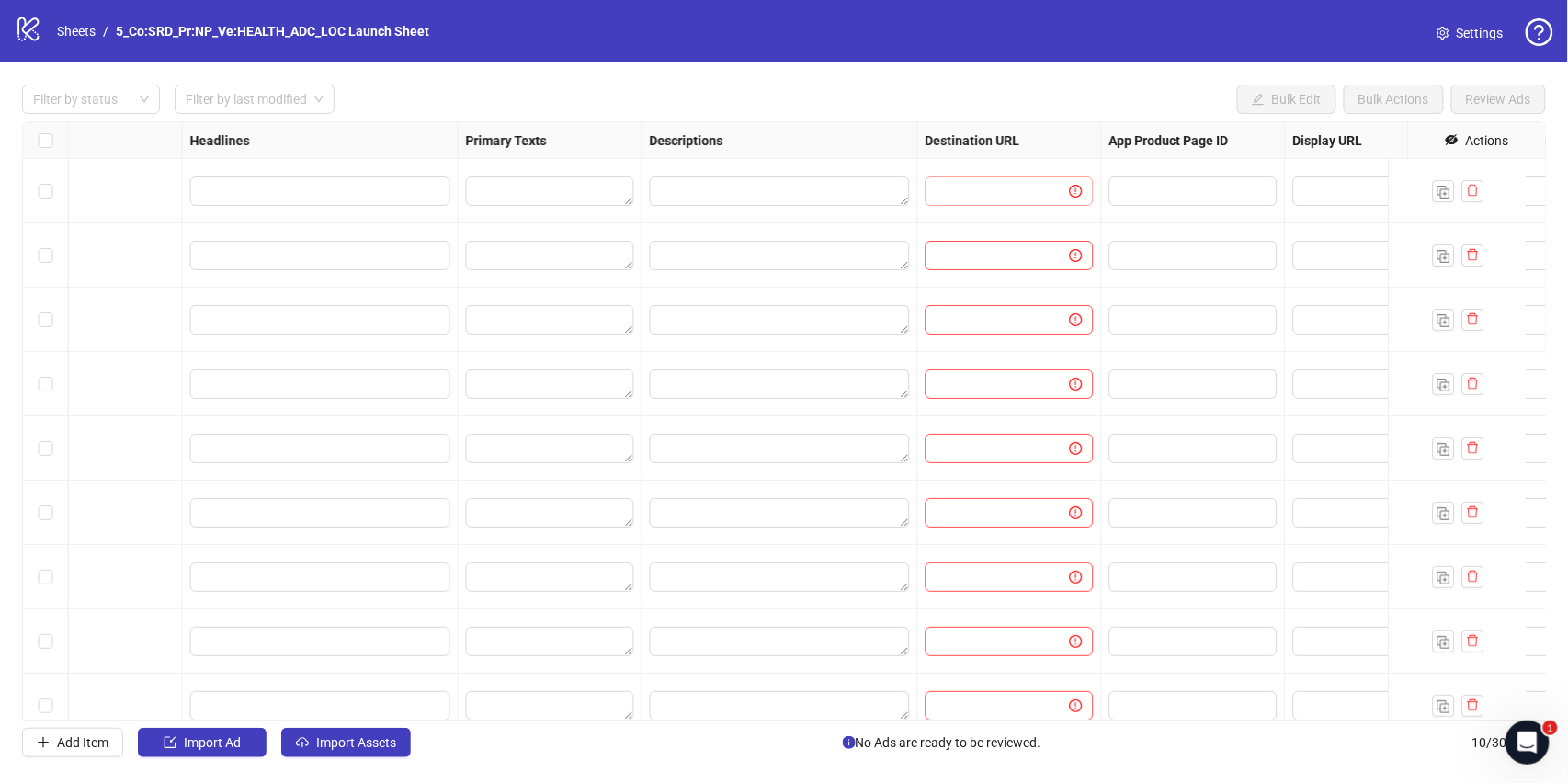 click 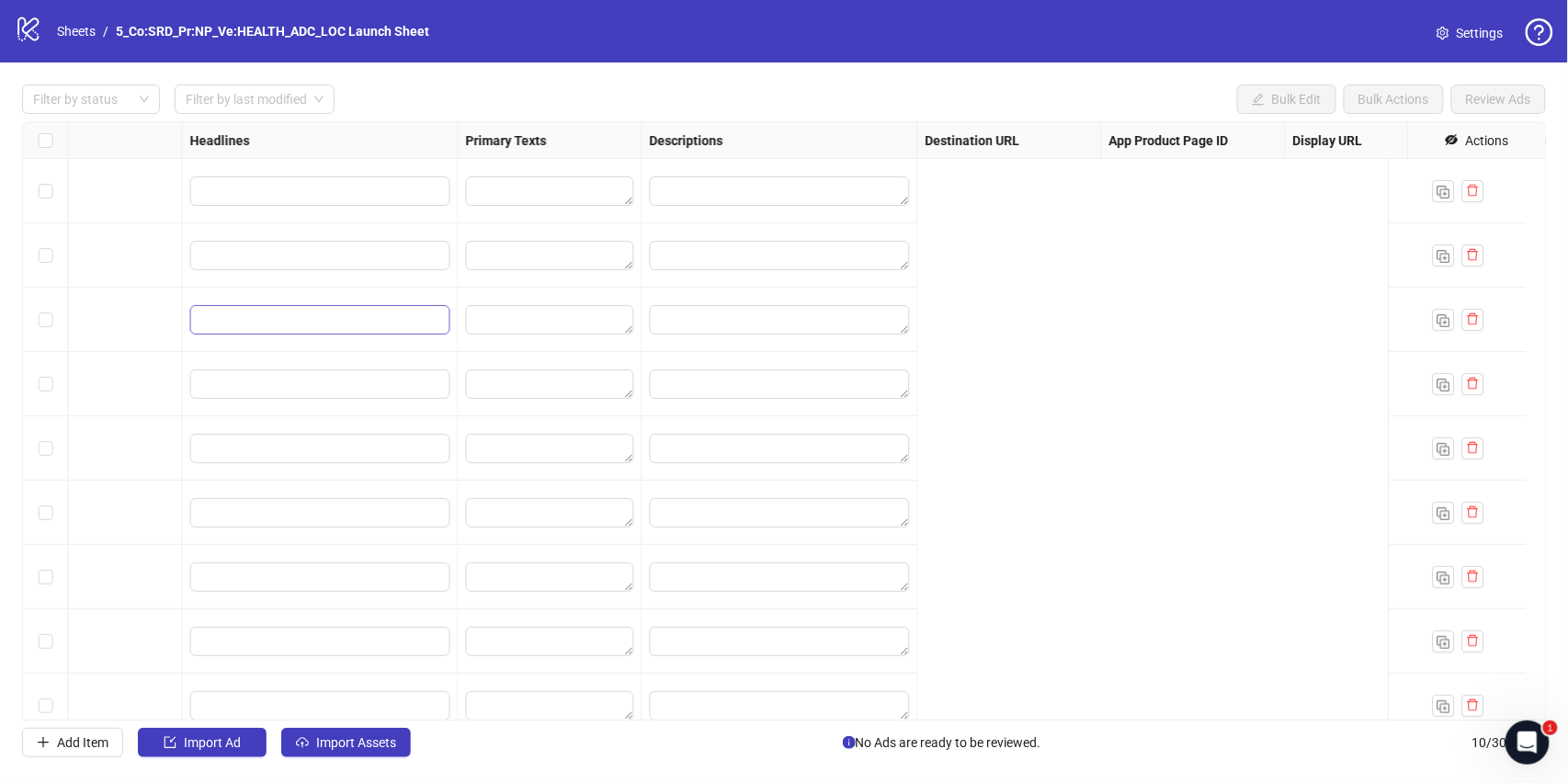 scroll, scrollTop: 0, scrollLeft: 0, axis: both 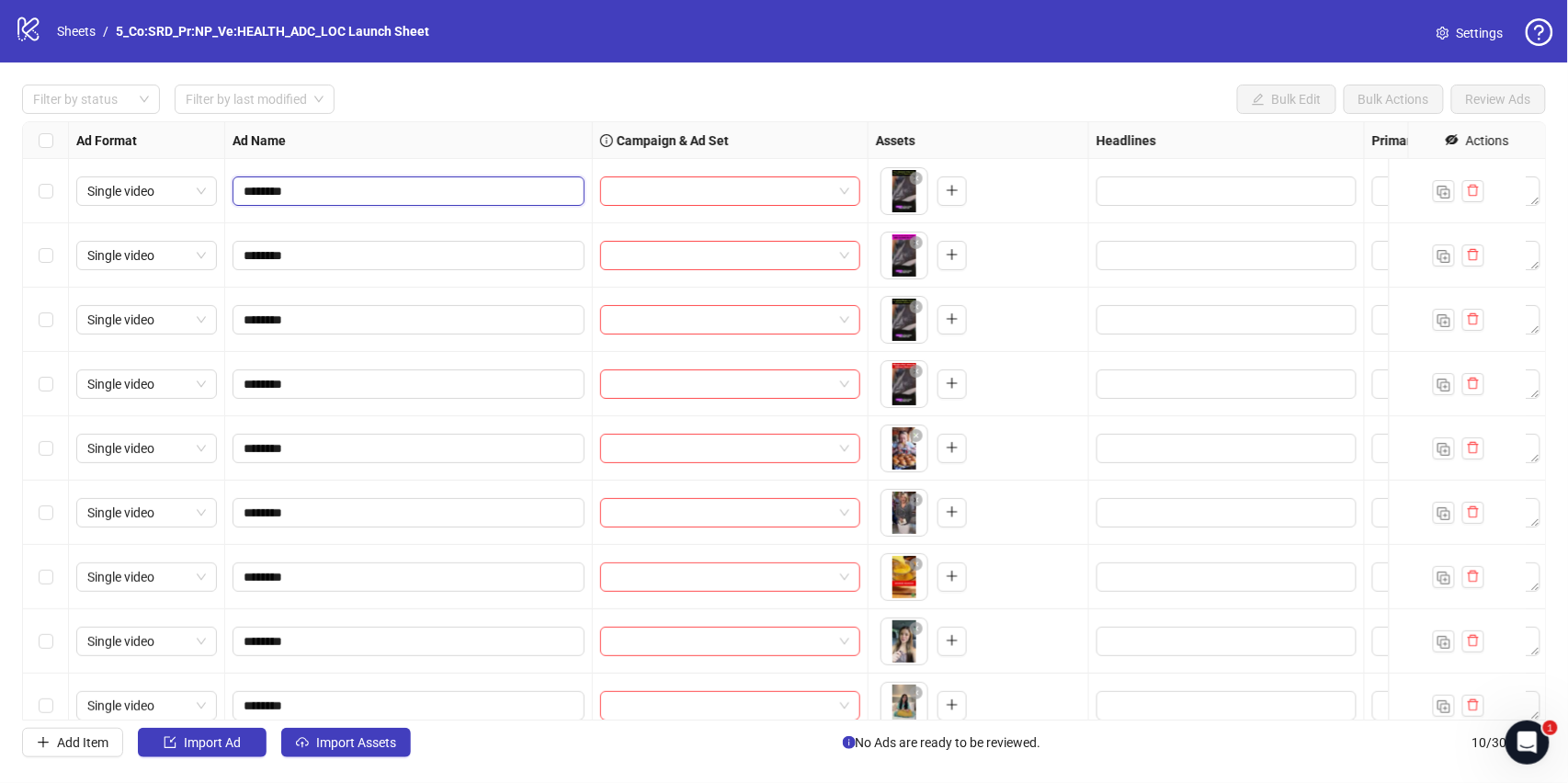 click on "********" at bounding box center (406, 191) 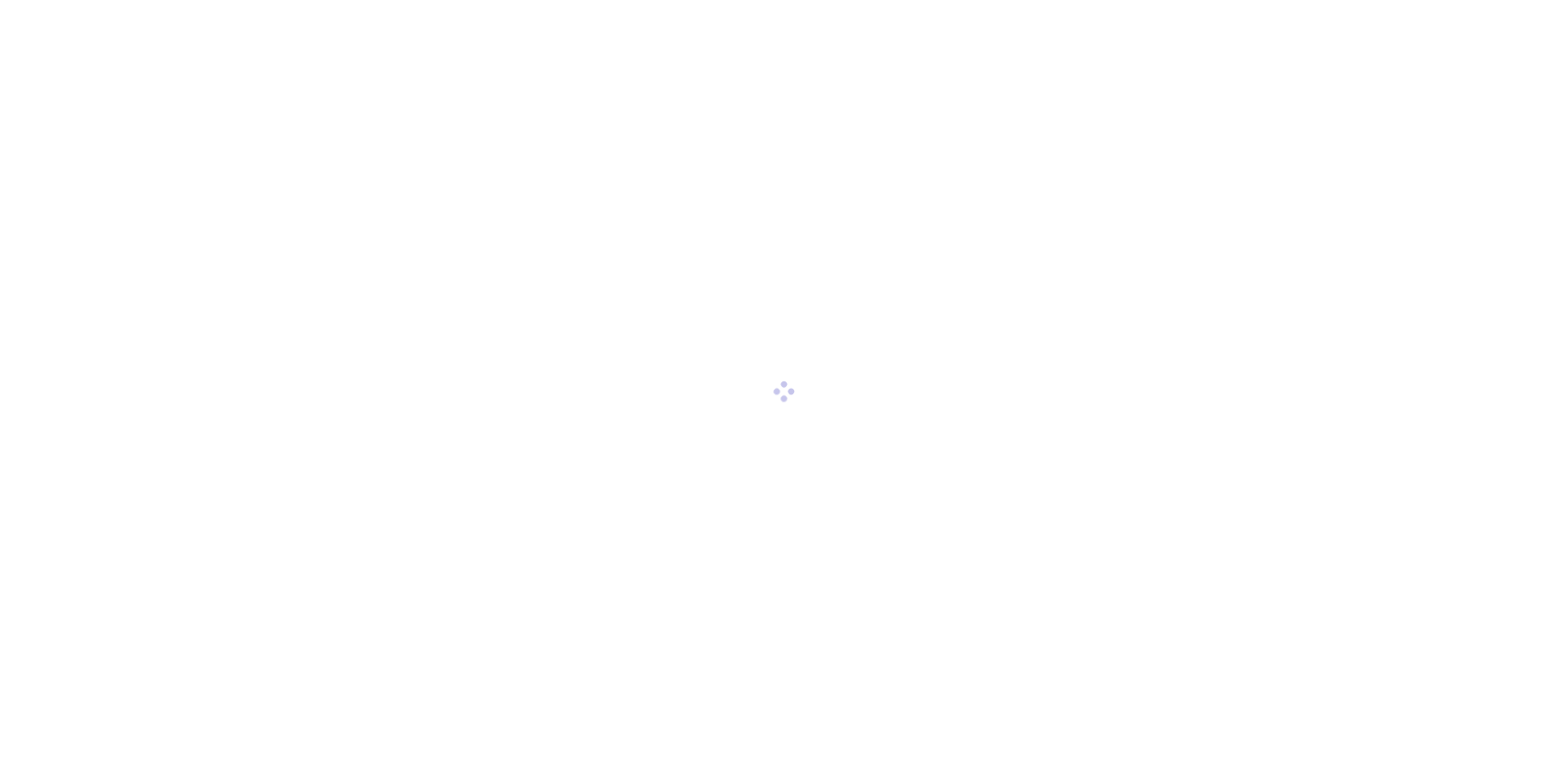 scroll, scrollTop: 0, scrollLeft: 0, axis: both 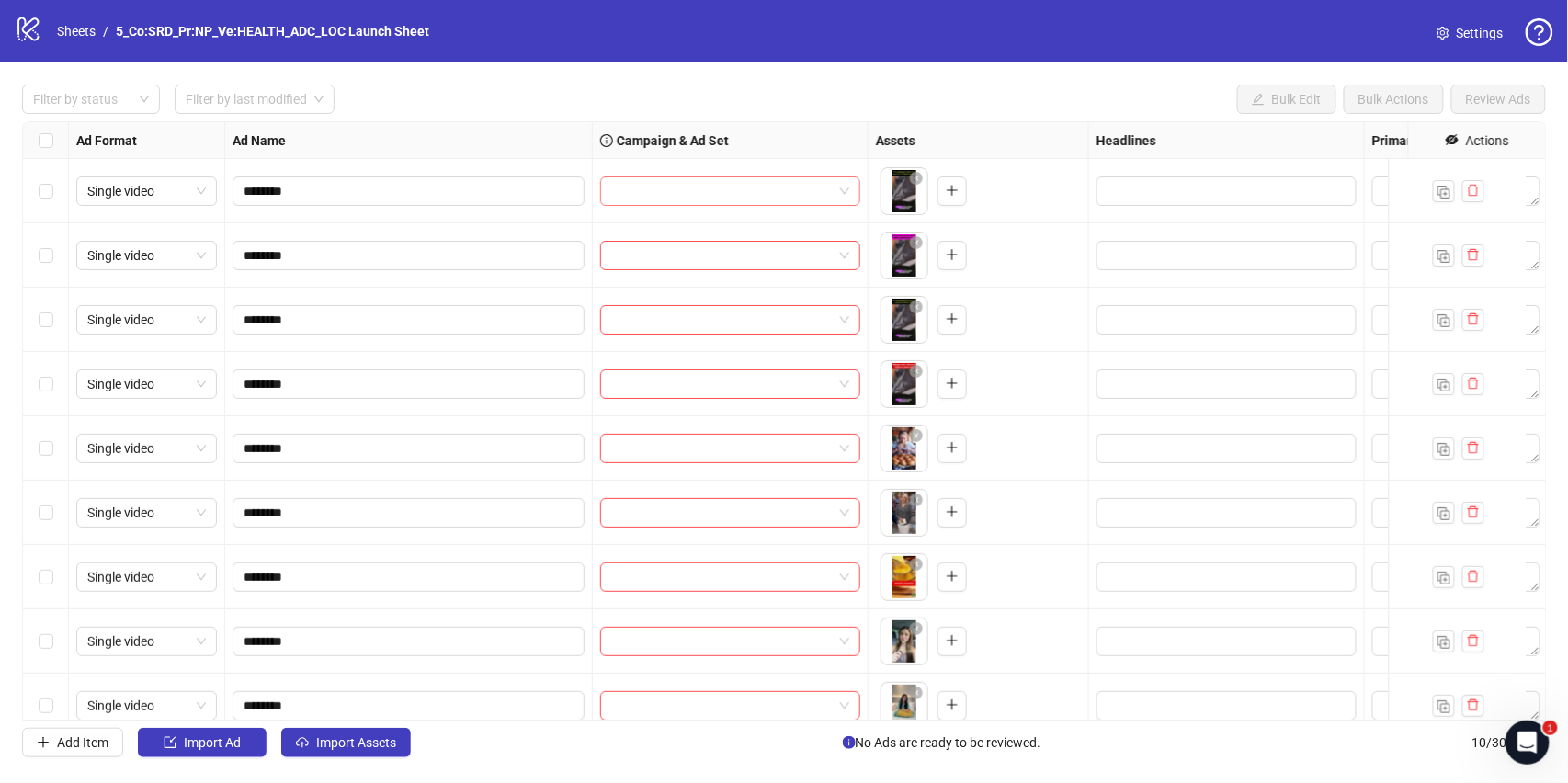 click at bounding box center [722, 191] 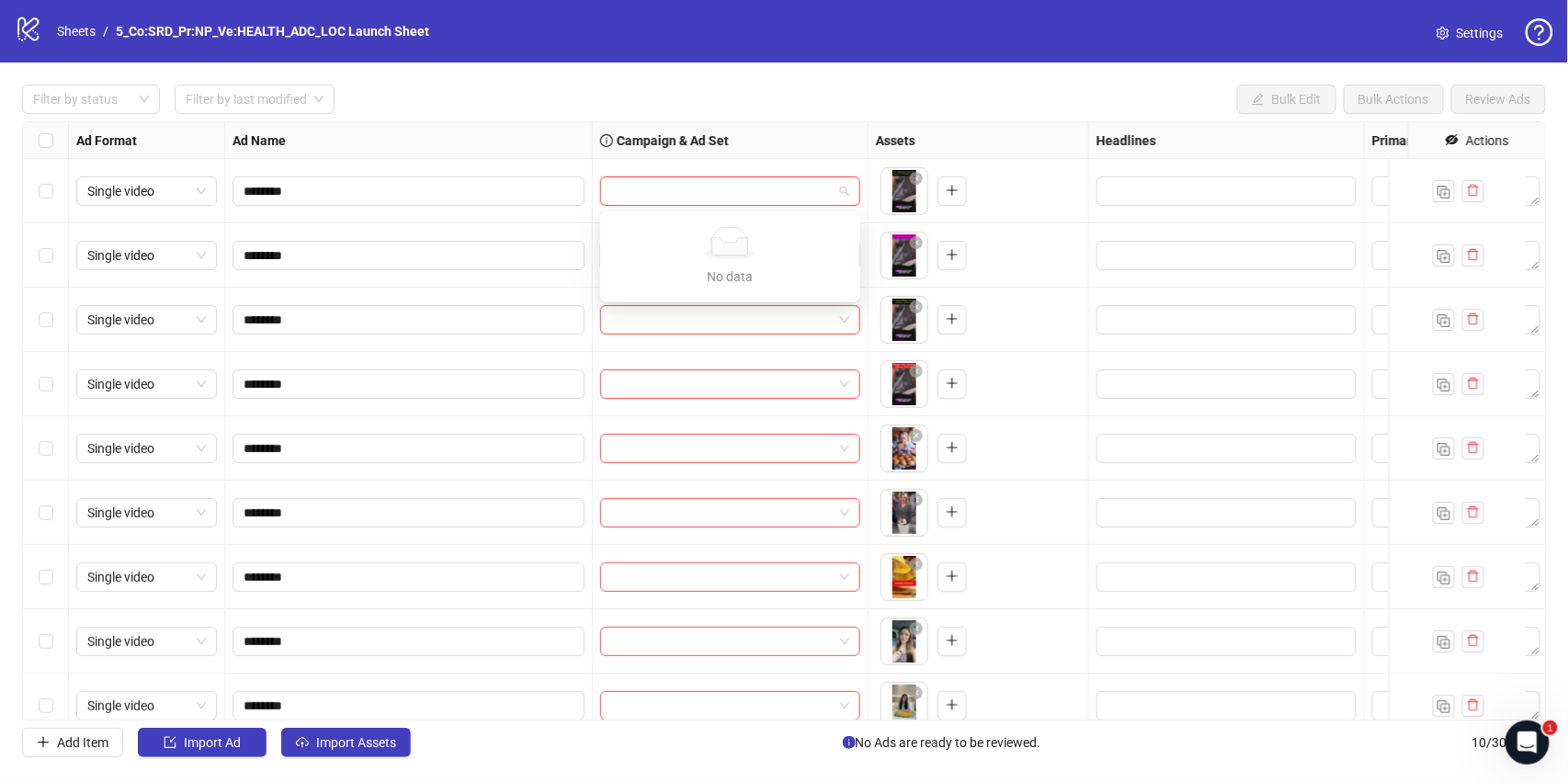 click at bounding box center (722, 191) 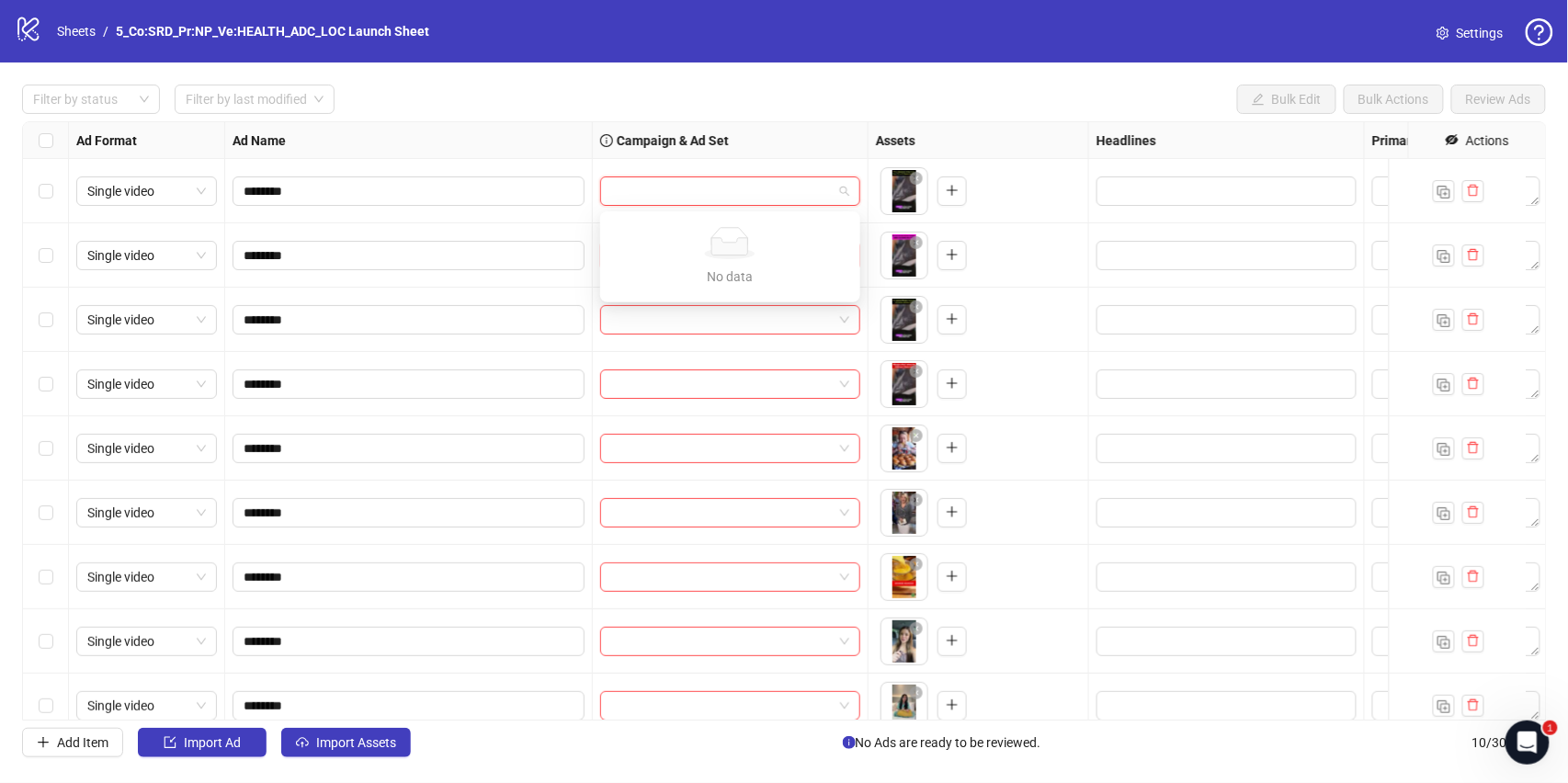 click at bounding box center (731, 384) 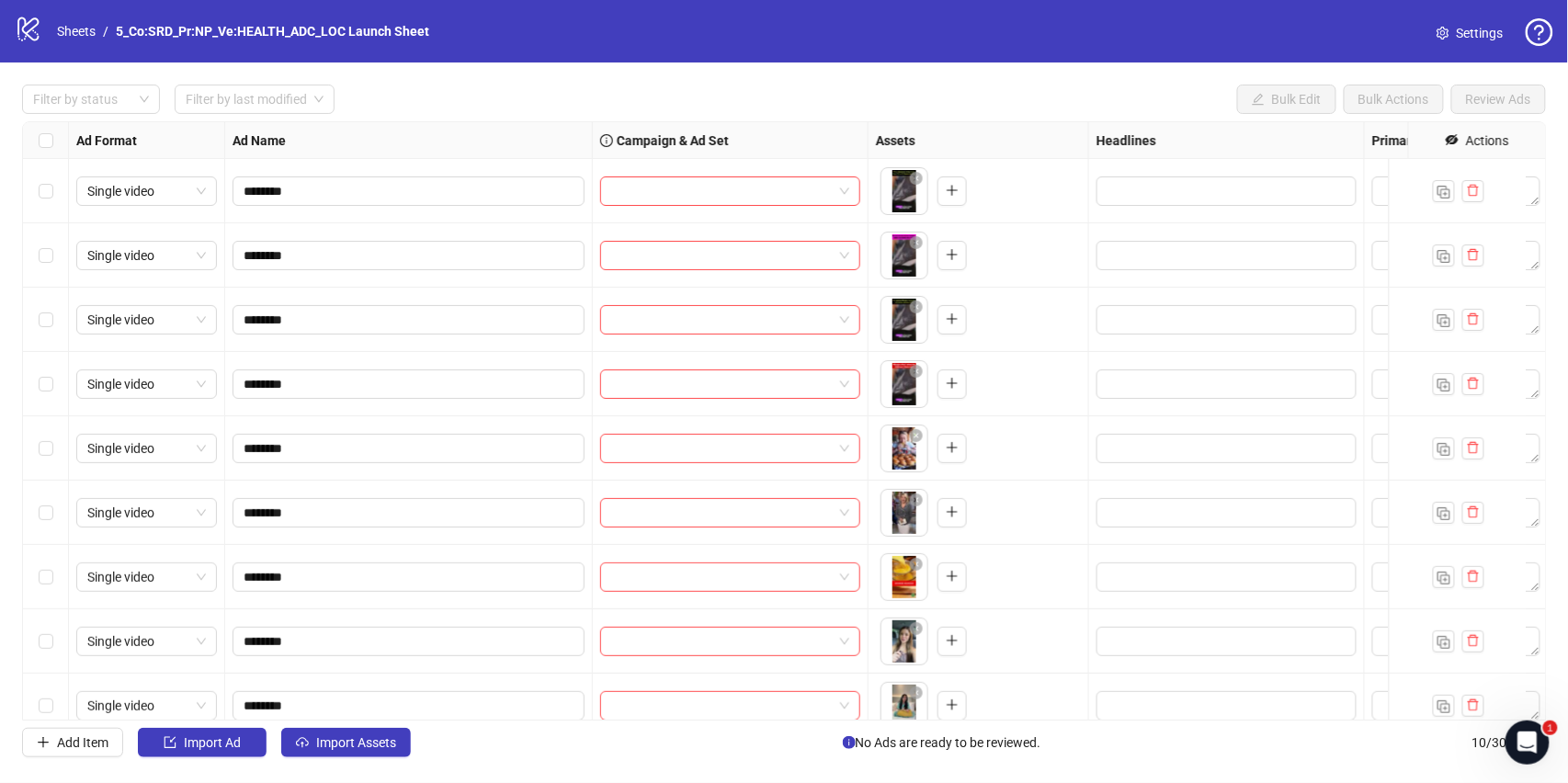 click at bounding box center [731, 384] 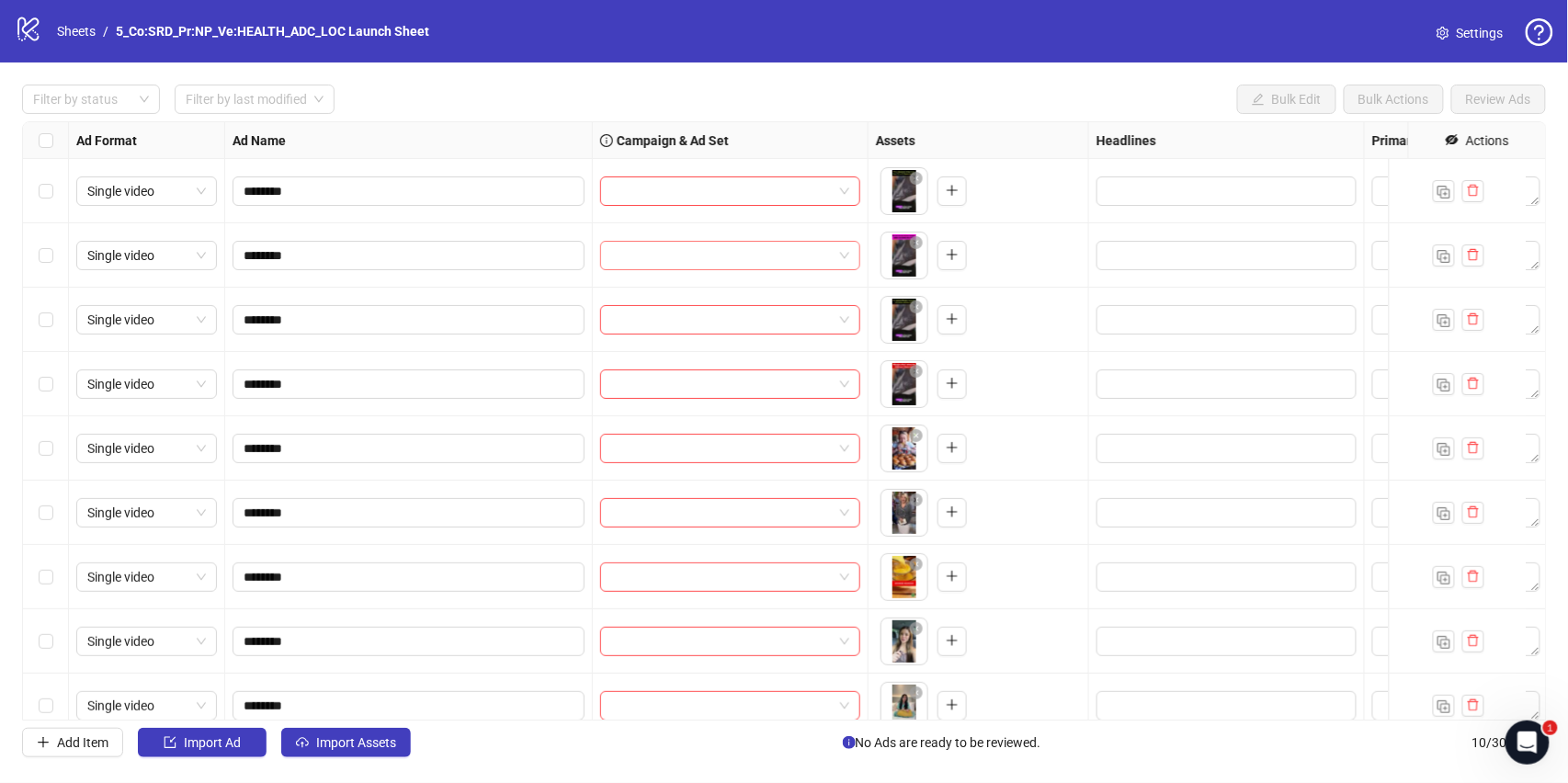 click at bounding box center [722, 255] 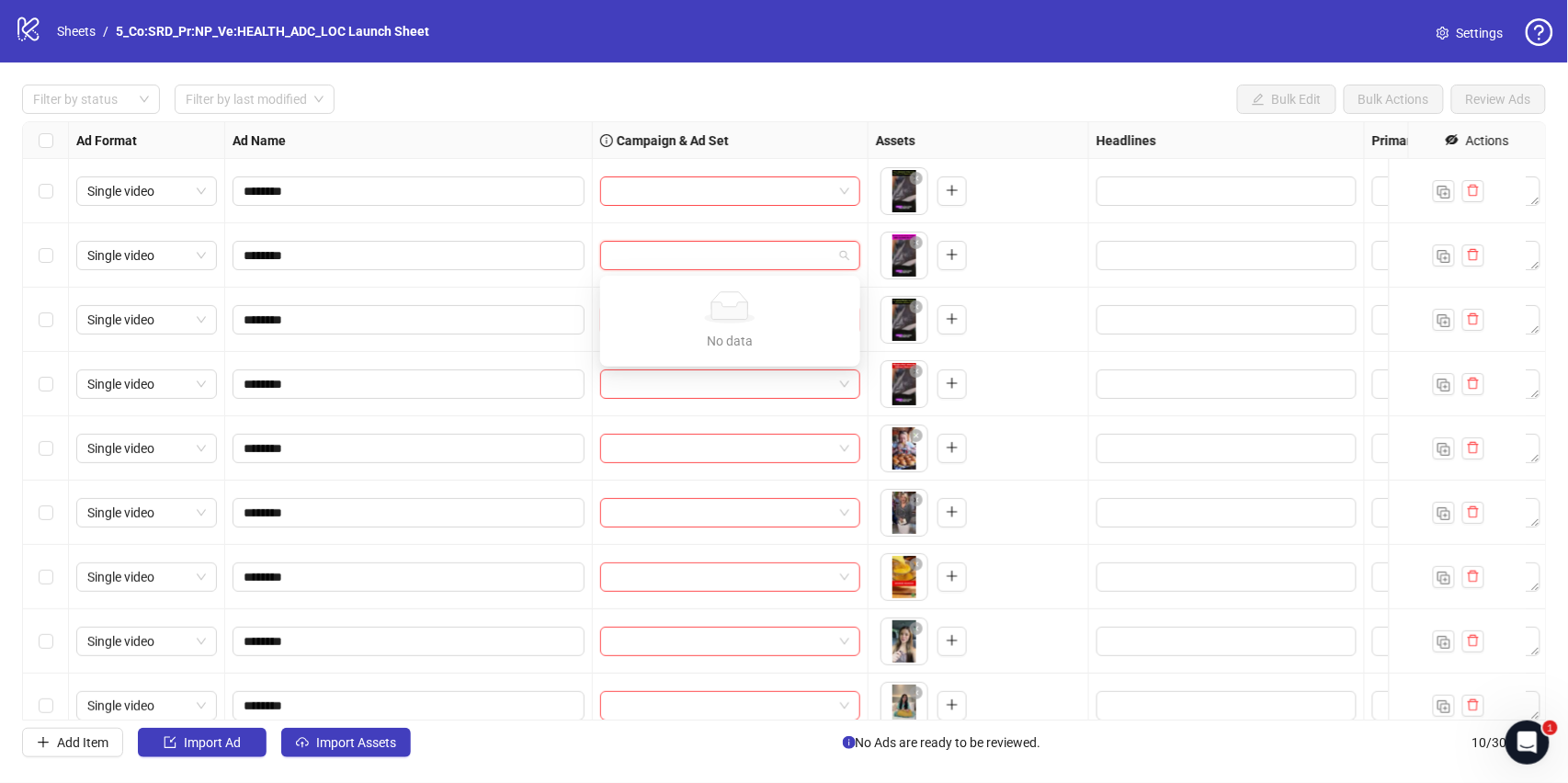 click on "Filter by status Filter by last modified Bulk Edit Bulk Actions Review Ads Ad Format Ad Name Campaign & Ad Set Assets Headlines Primary Texts Descriptions Destination URL App Product Page ID Display URL Leadgen Form Product Set ID Call to Action Actions Single video ********
To pick up a draggable item, press the space bar.
While dragging, use the arrow keys to move the item.
Press space again to drop the item in its new position, or press escape to cancel.
Single video ********
To pick up a draggable item, press the space bar.
While dragging, use the arrow keys to move the item.
Press space again to drop the item in its new position, or press escape to cancel.
Single video ********
To pick up a draggable item, press the space bar.
While dragging, use the arrow keys to move the item.
Press space again to drop the item in its new position, or press escape to cancel.
Single video ******** Single video ******** Single video ******** Single video ******** 10 /" at bounding box center [784, 421] 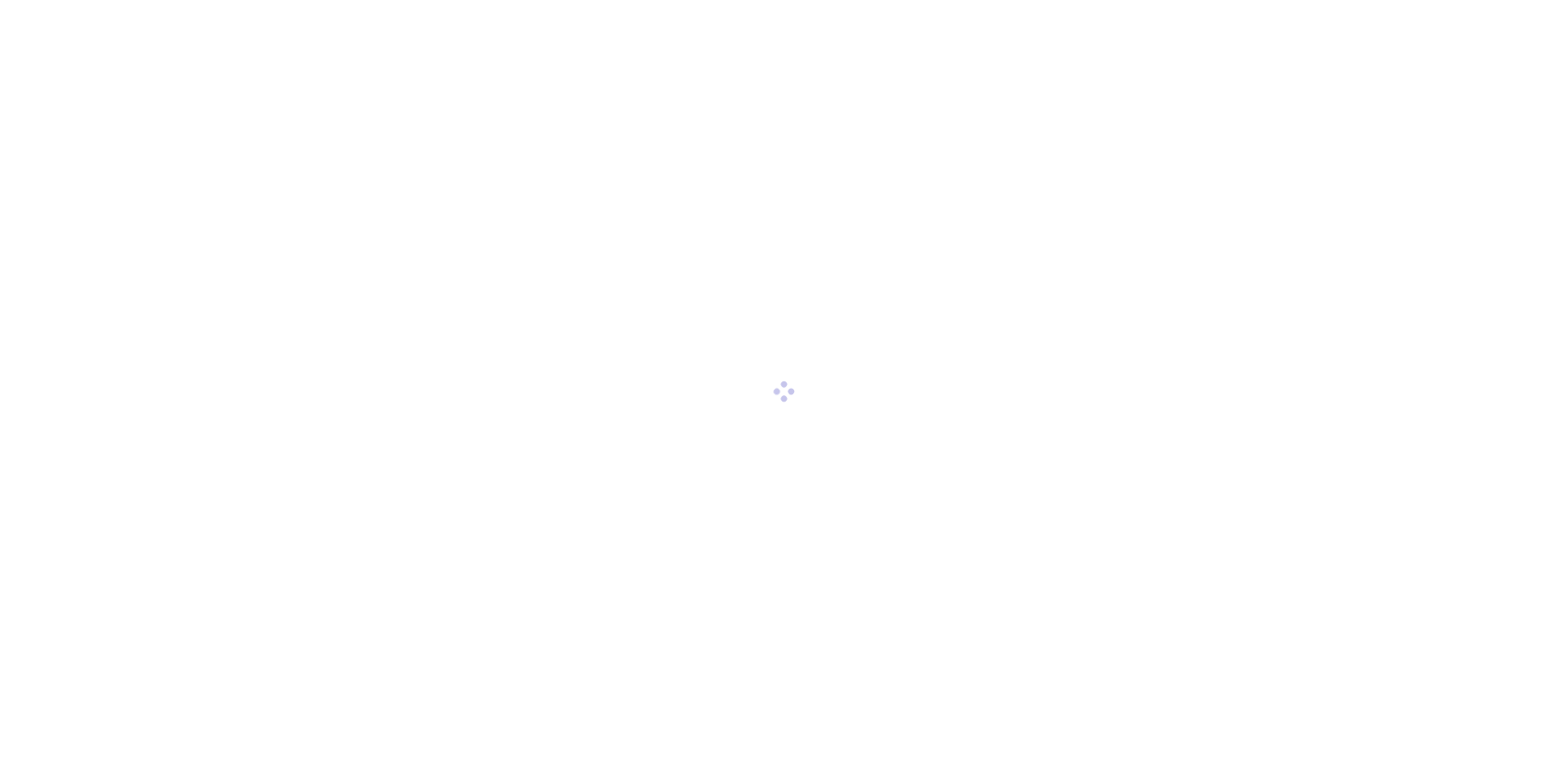 scroll, scrollTop: 0, scrollLeft: 0, axis: both 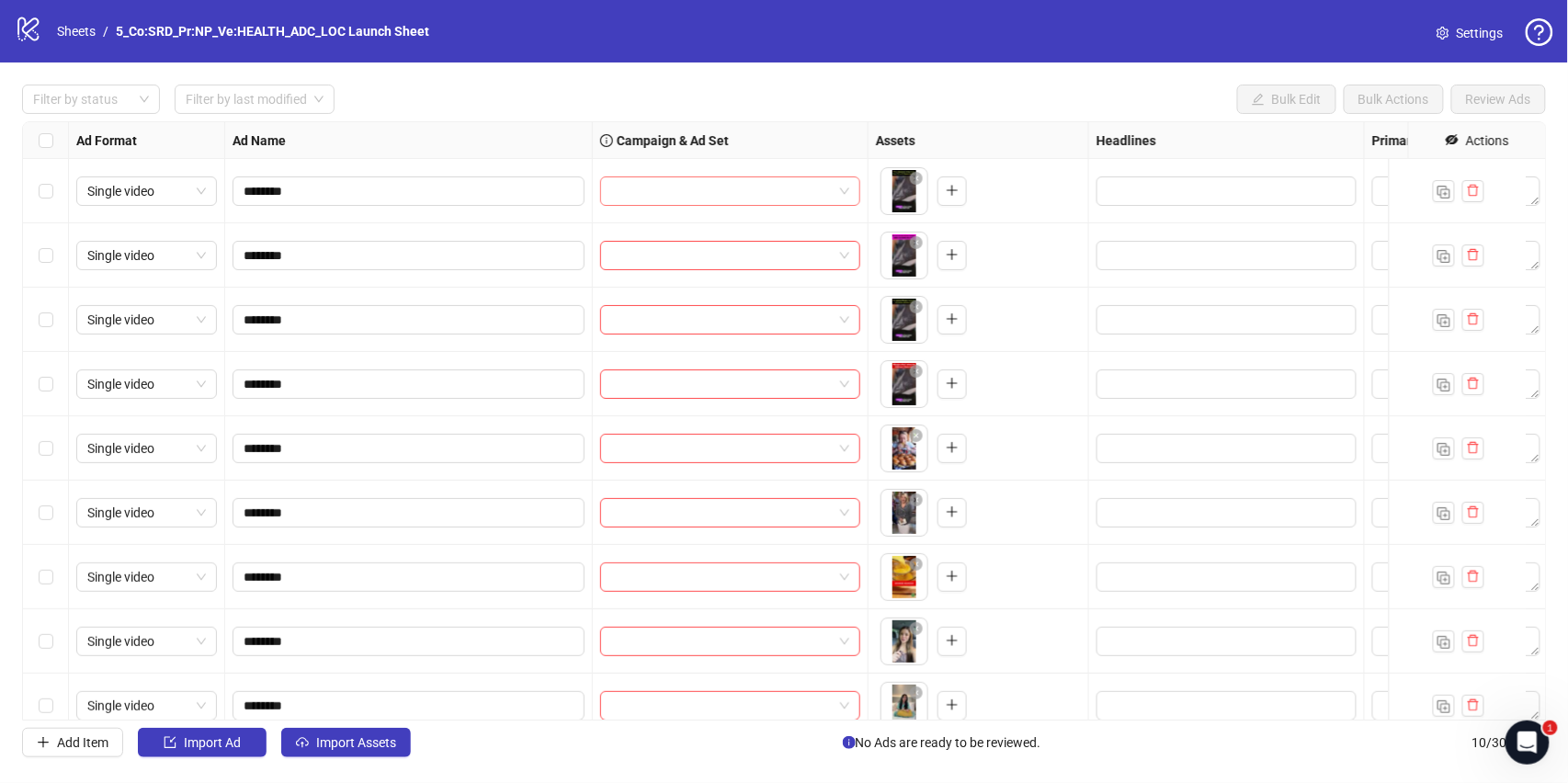 click at bounding box center [722, 191] 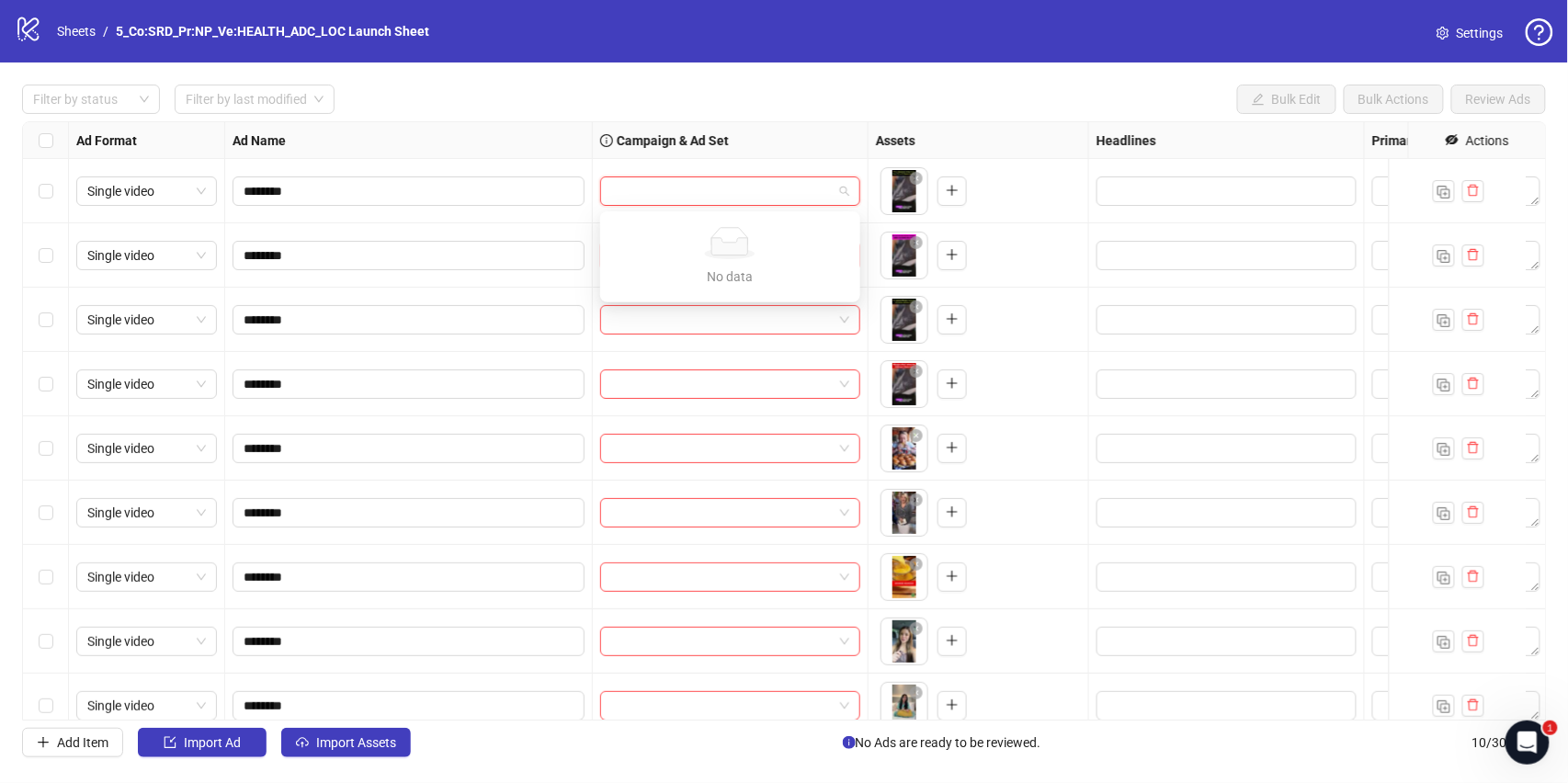 click at bounding box center [722, 191] 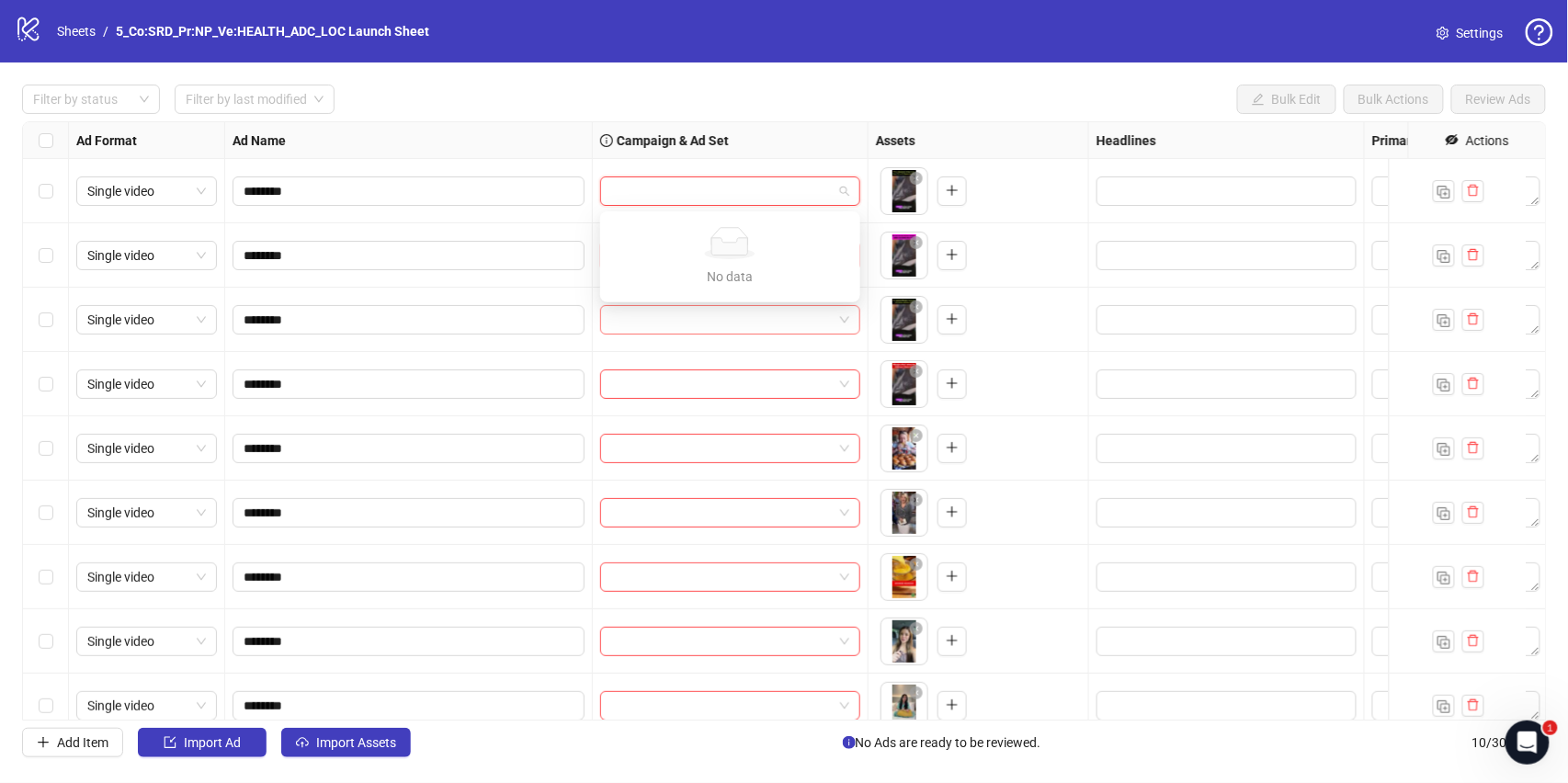 click at bounding box center (722, 320) 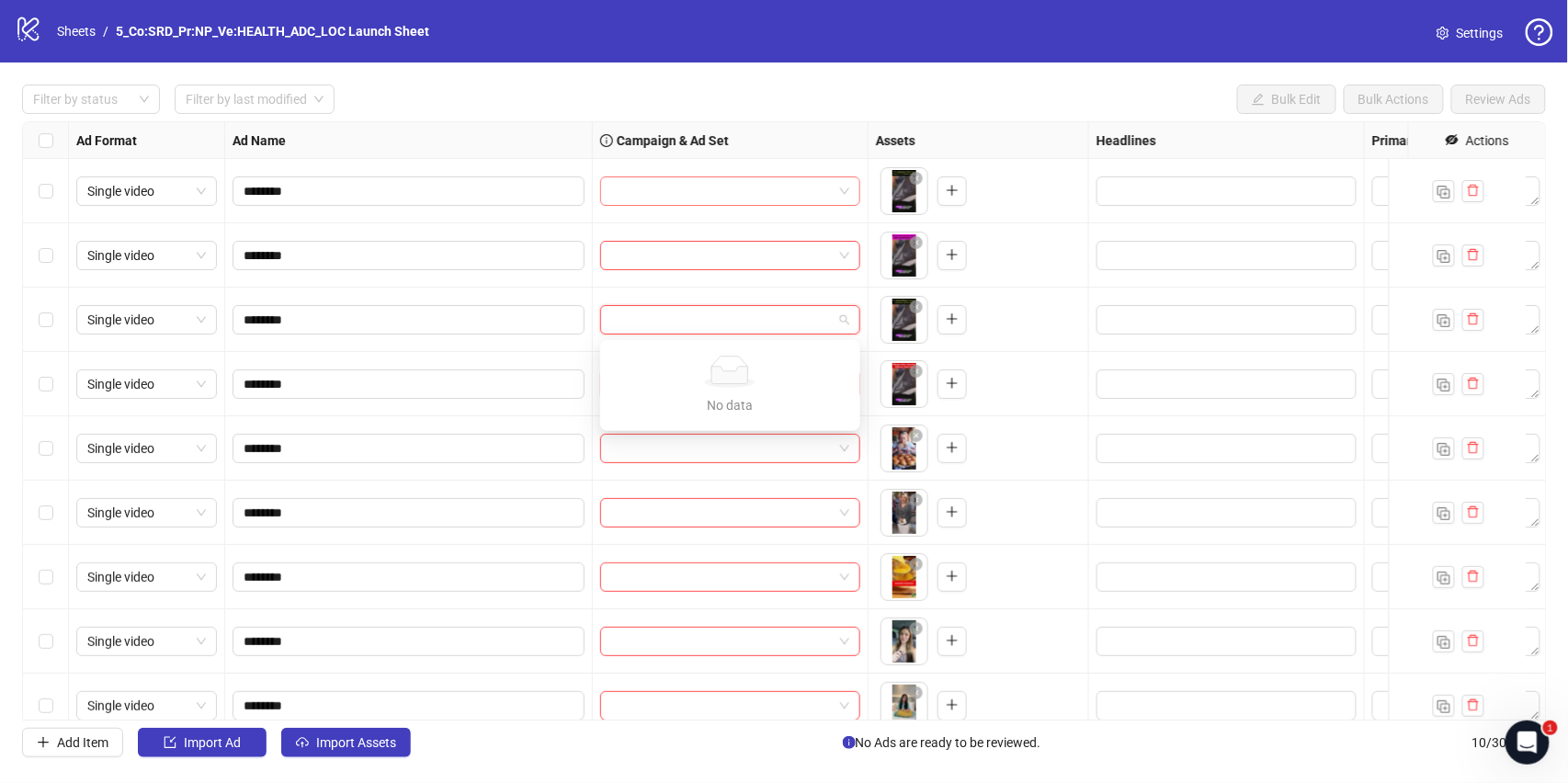 click at bounding box center [722, 191] 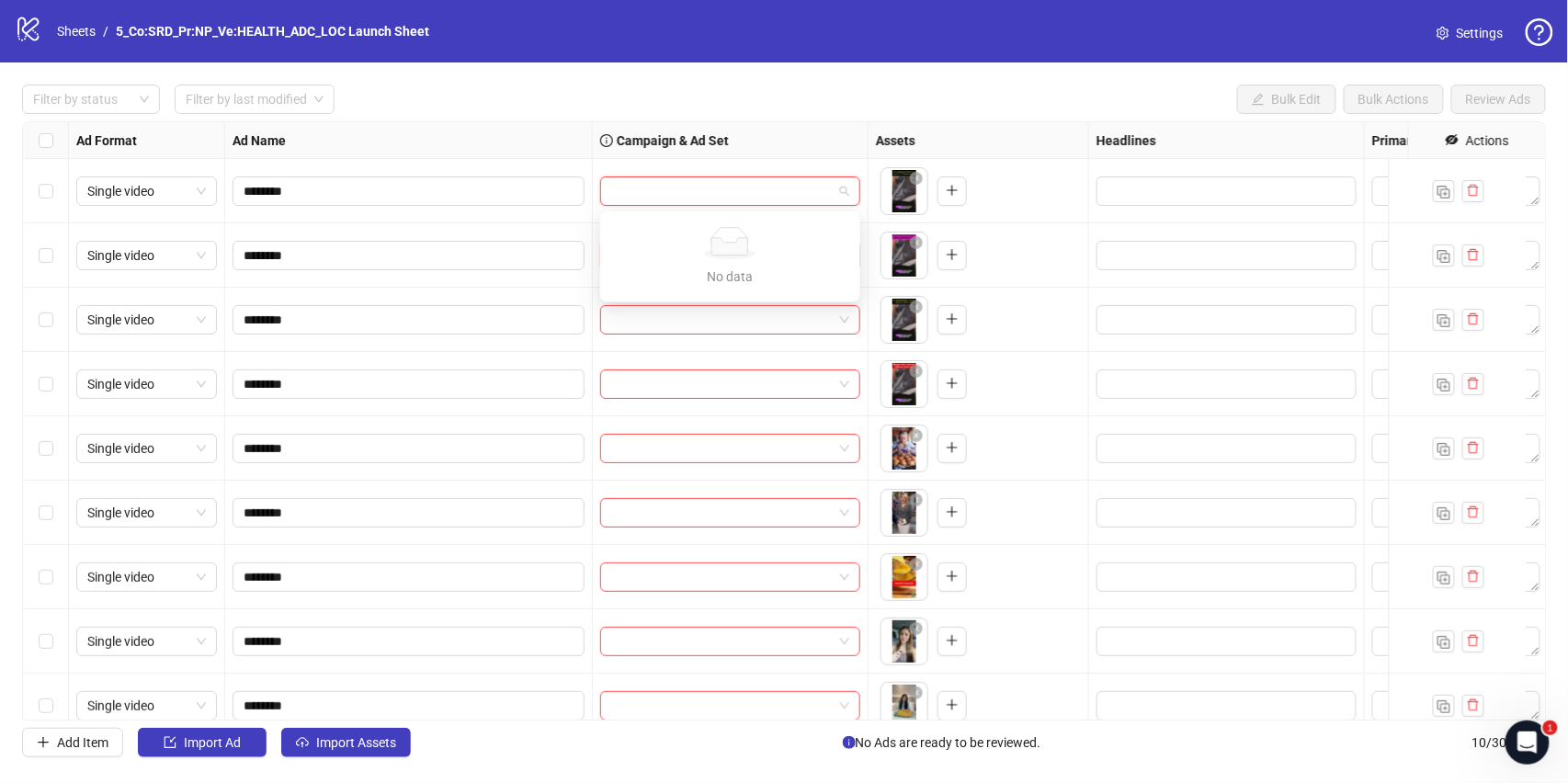 click at bounding box center [46, 141] 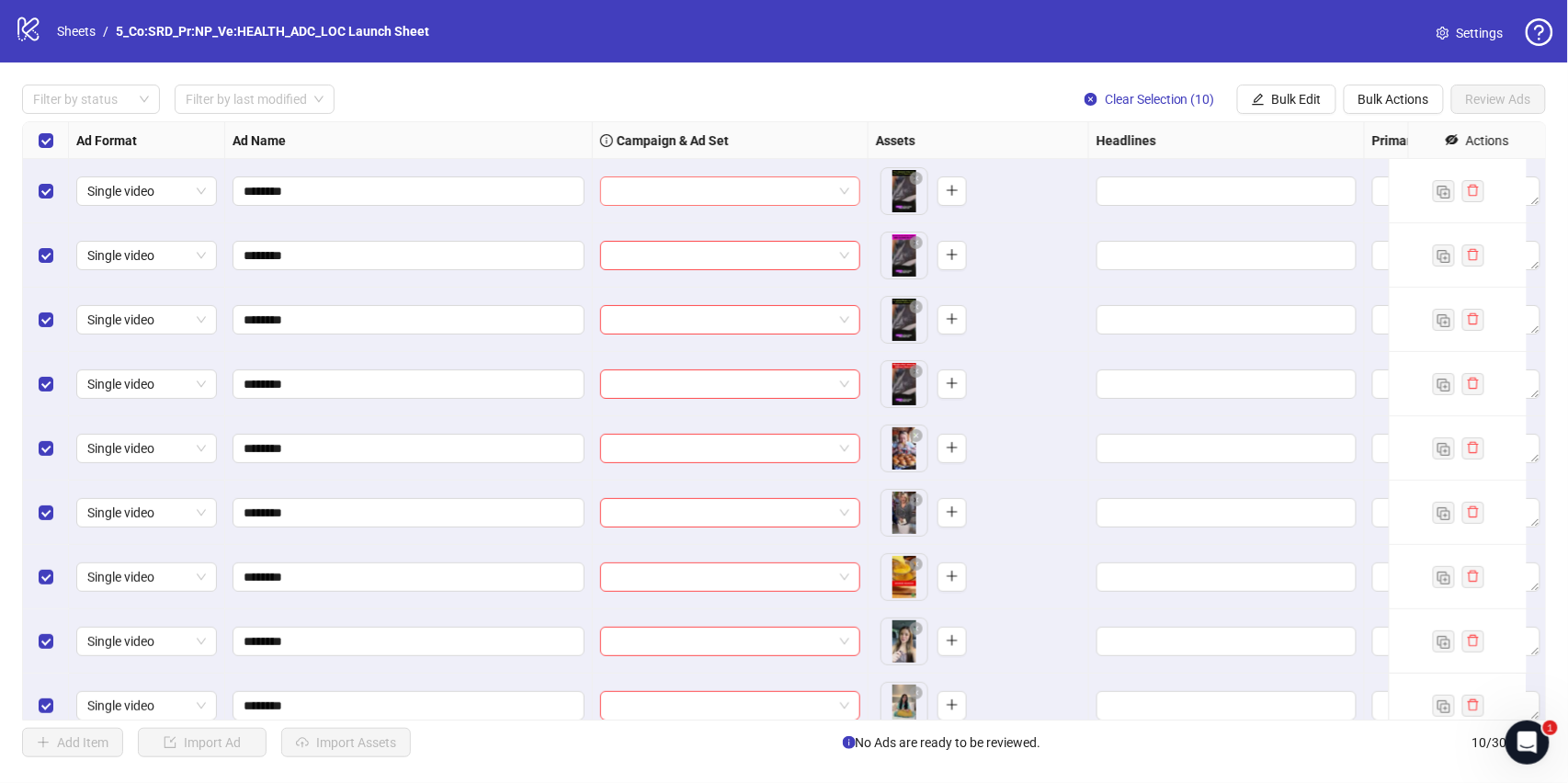 click at bounding box center [722, 191] 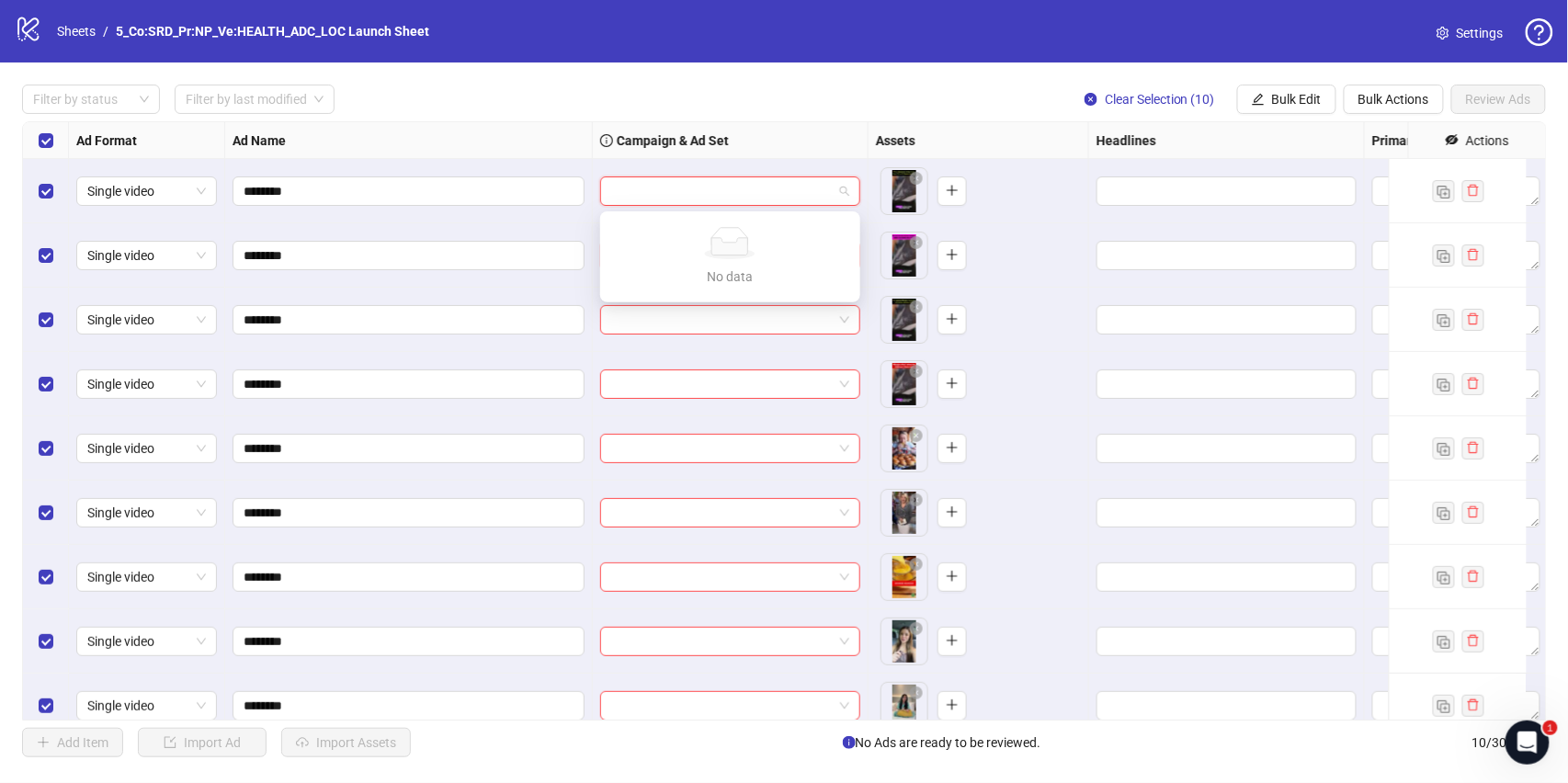 click at bounding box center [722, 191] 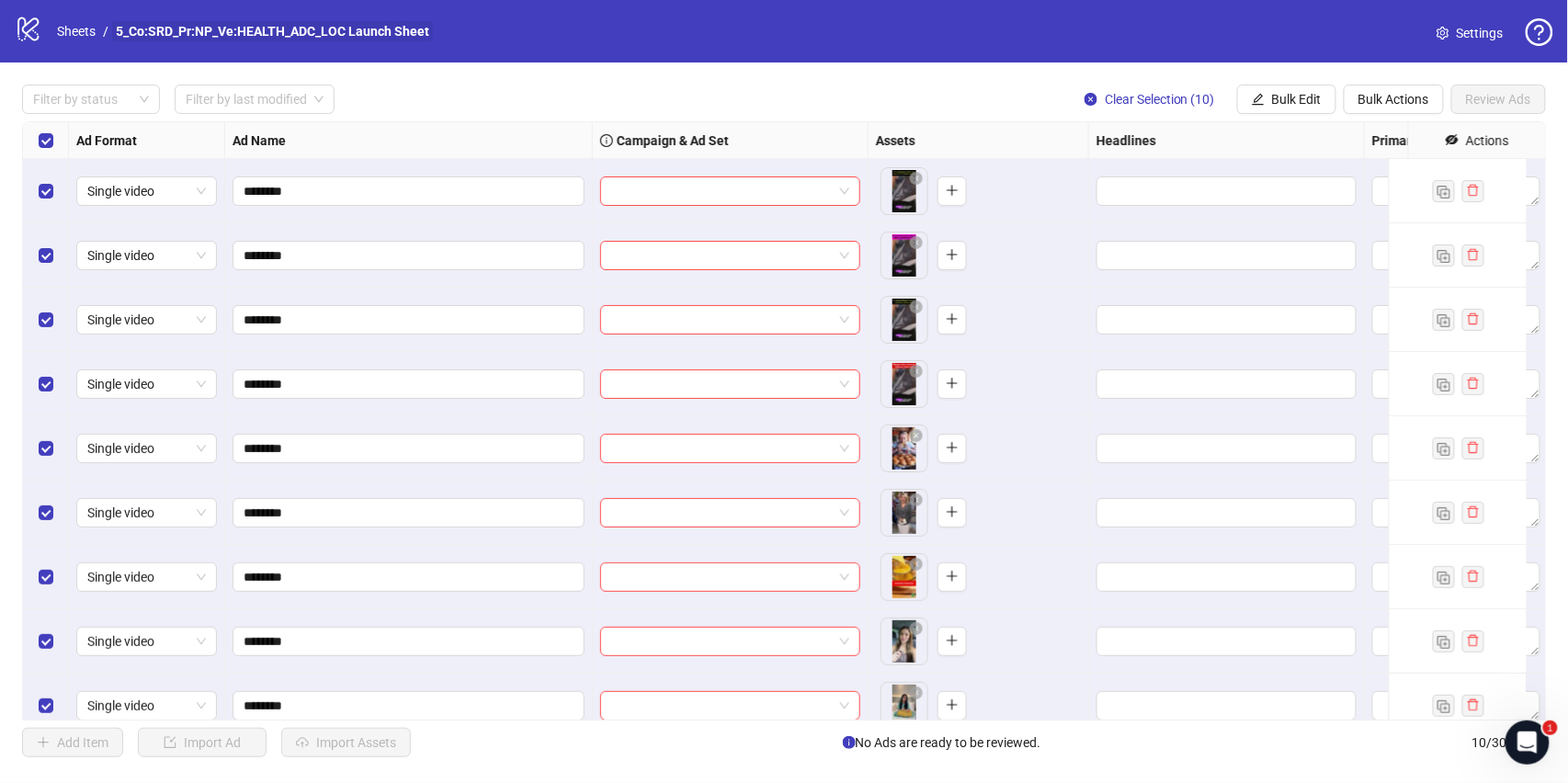 click on "5_Co:SRD_Pr:NP_Ve:HEALTH_ADC_LOC Launch Sheet" at bounding box center [272, 31] 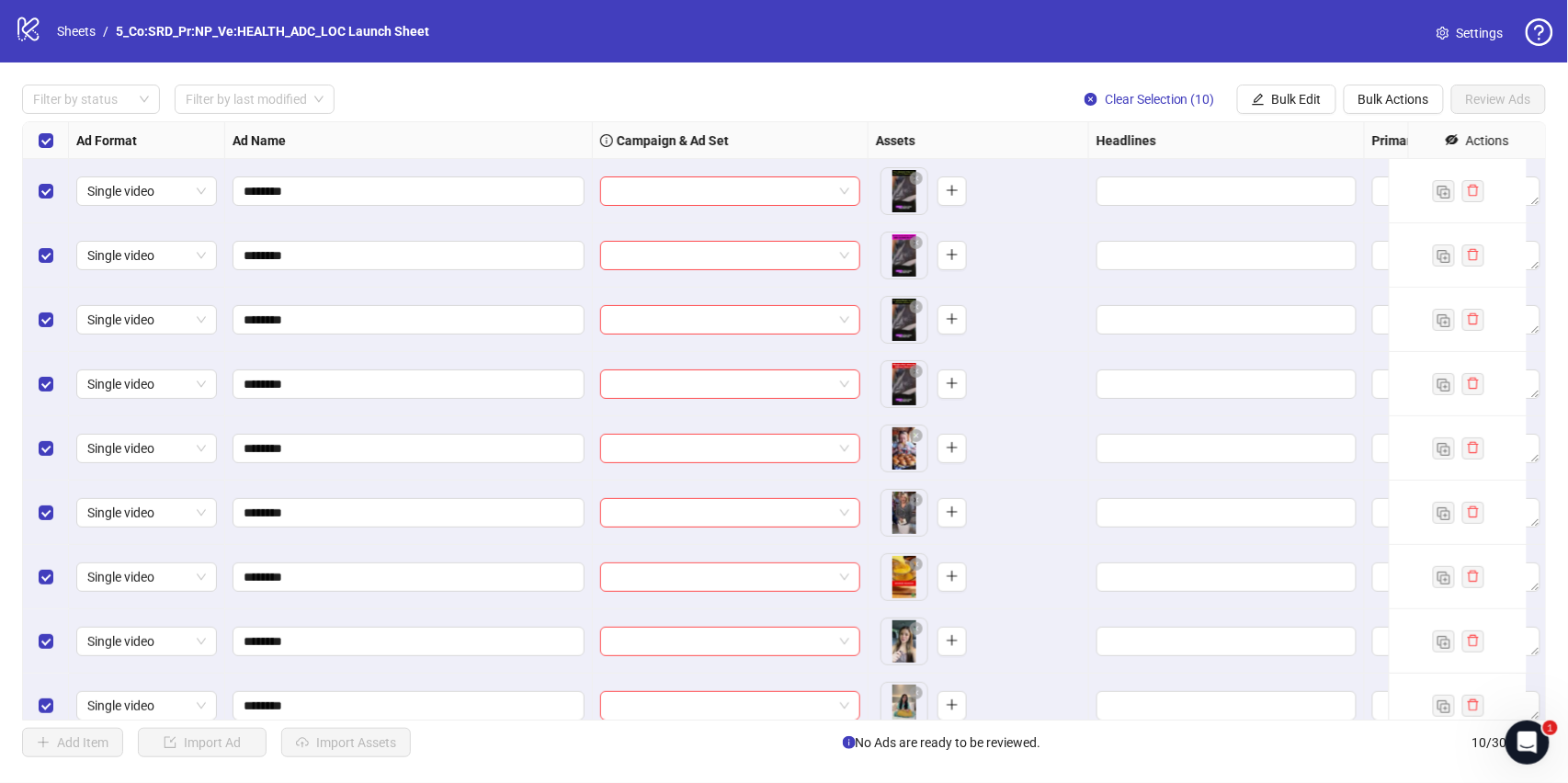click at bounding box center [731, 191] 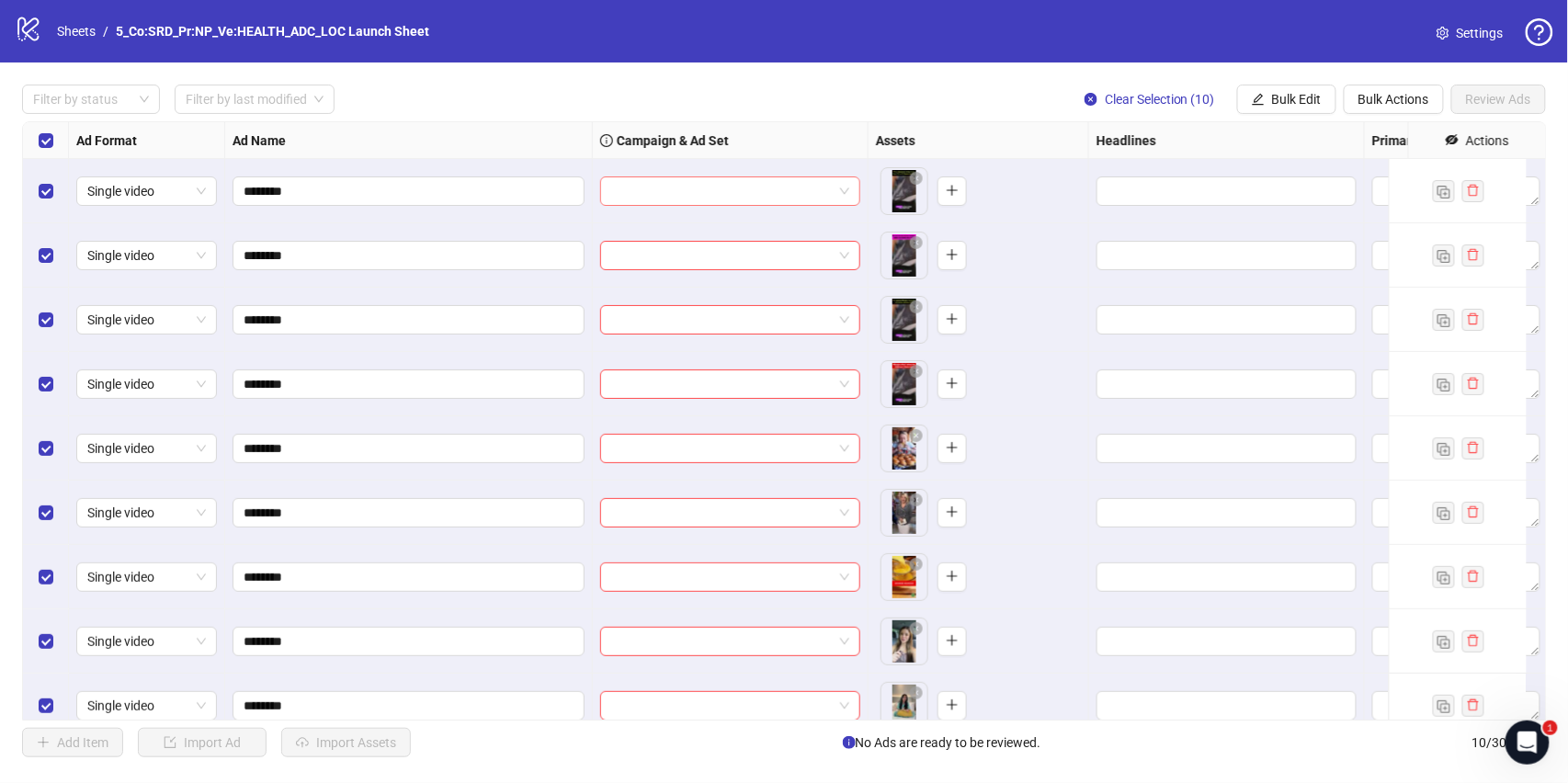 click at bounding box center [722, 191] 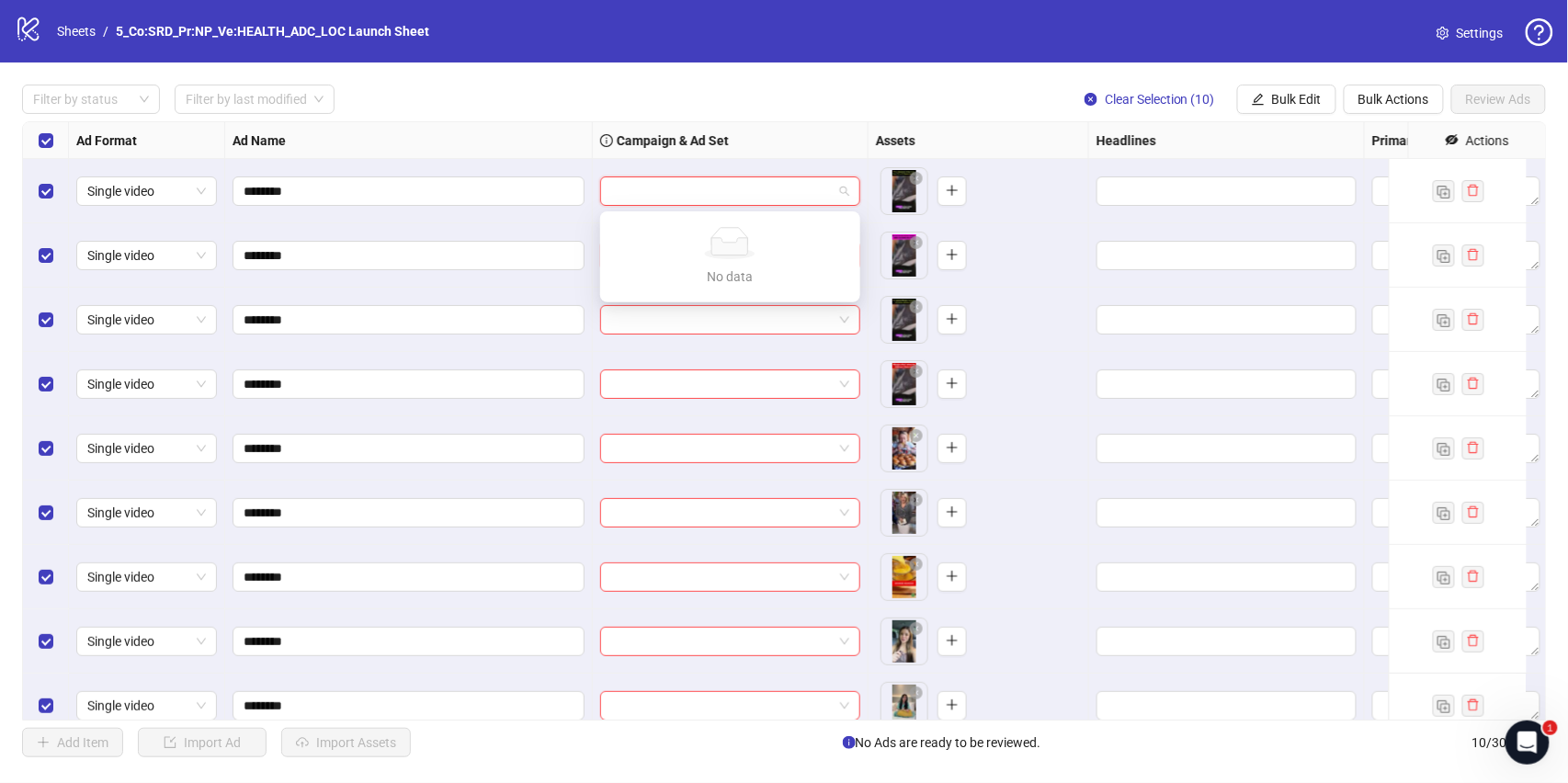 click at bounding box center [722, 191] 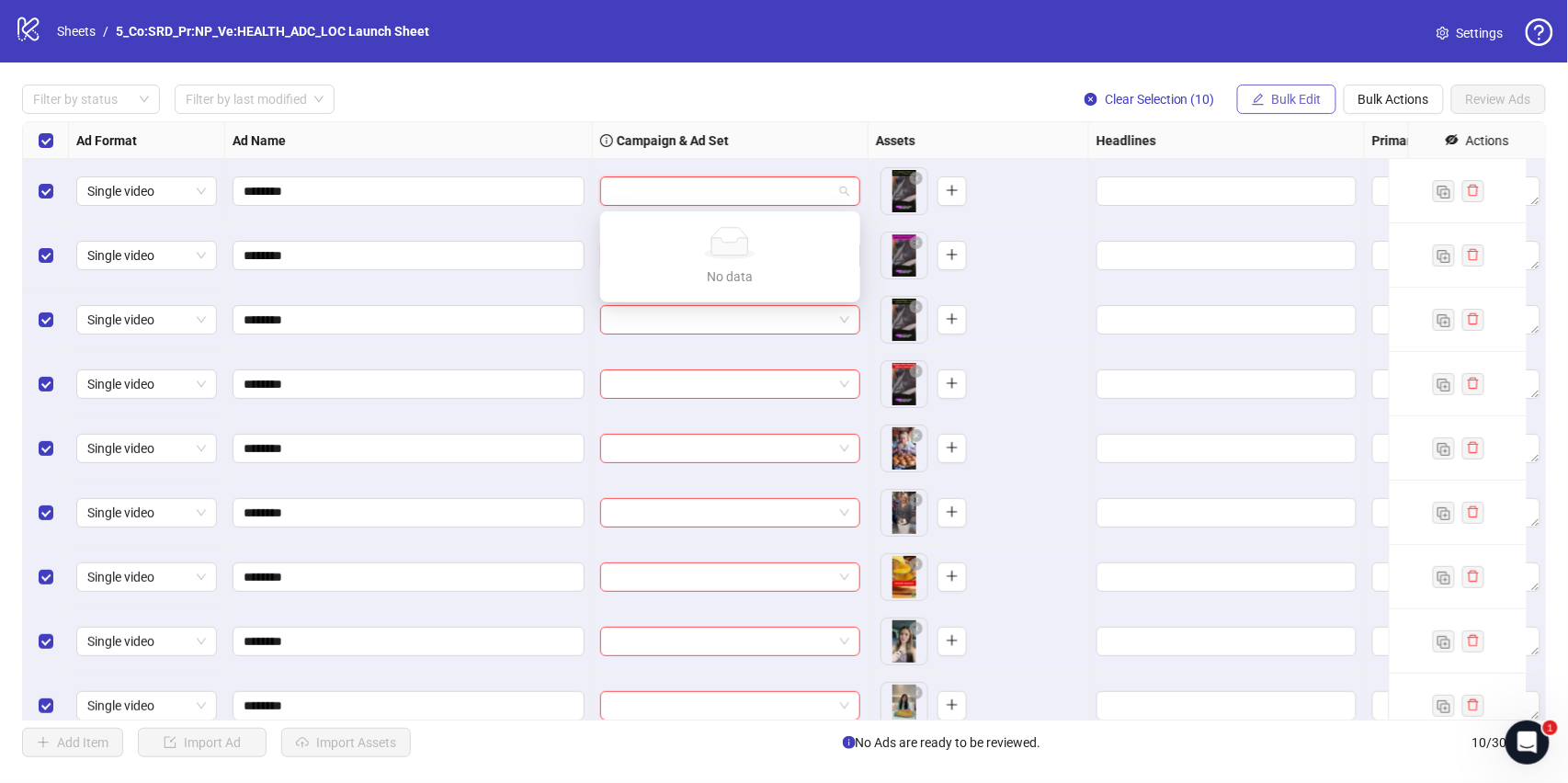 click on "Bulk Edit" at bounding box center [1297, 99] 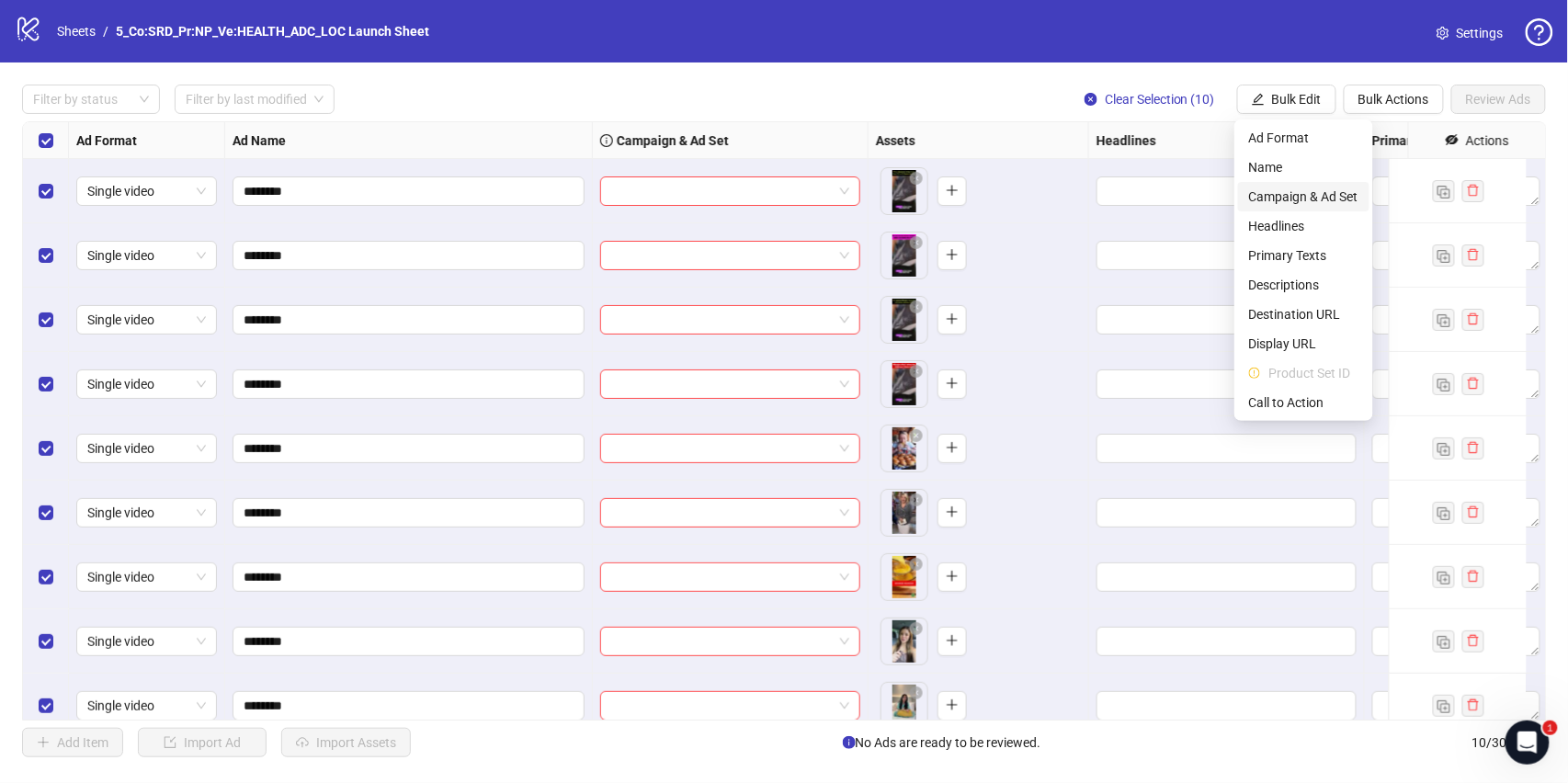 click on "Campaign & Ad Set" at bounding box center (1303, 197) 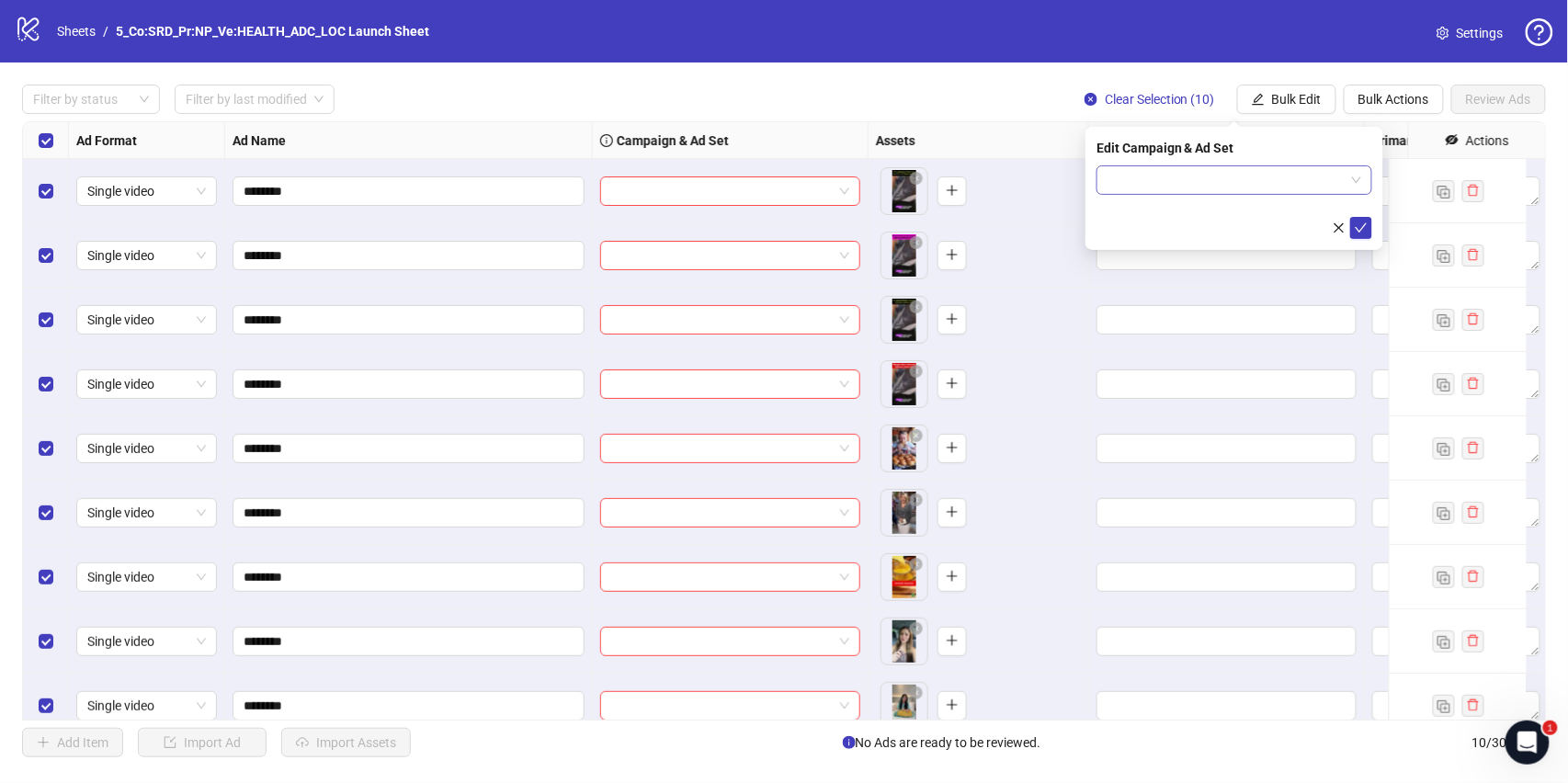 click at bounding box center [1226, 180] 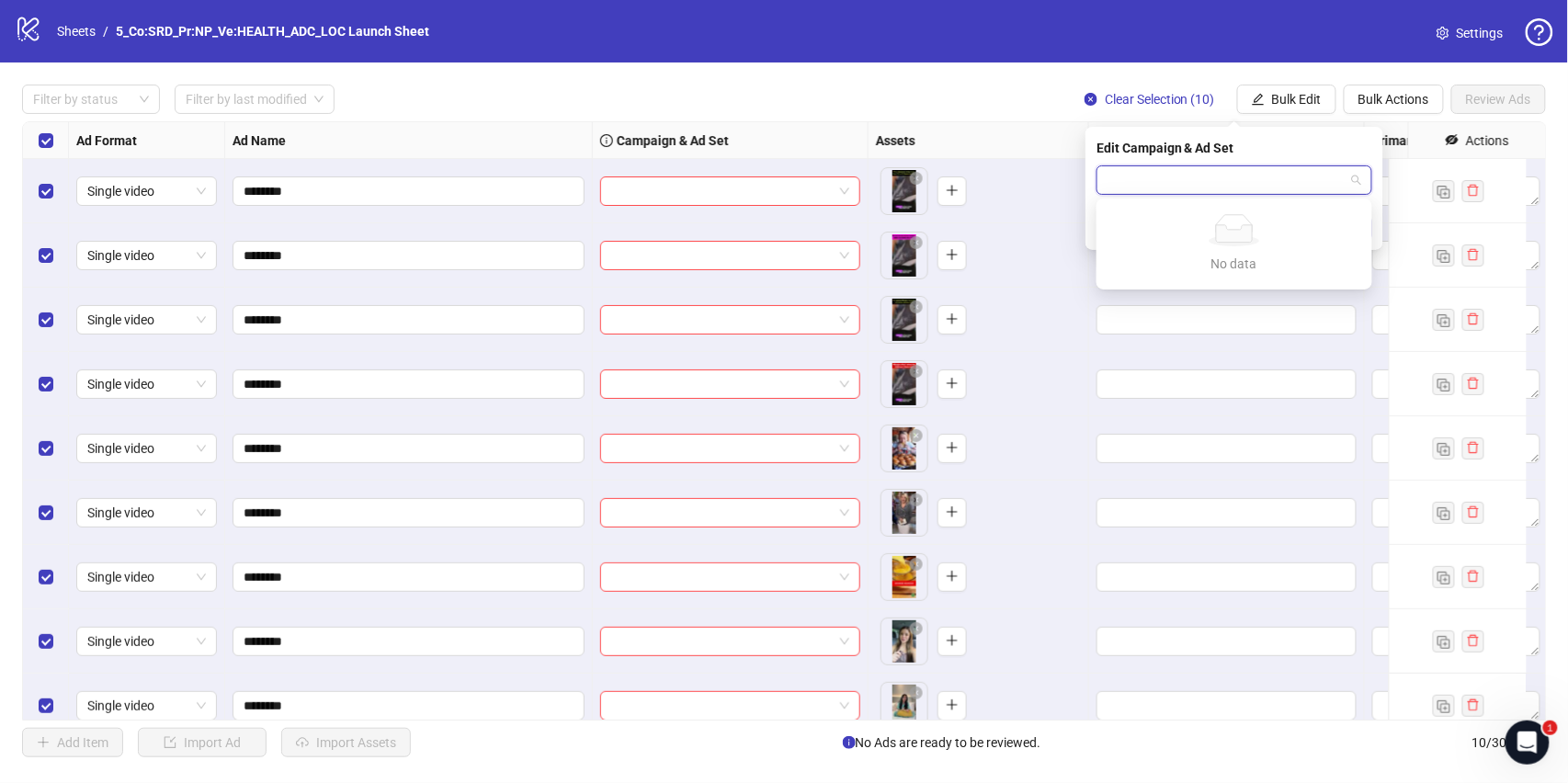 click at bounding box center [1226, 180] 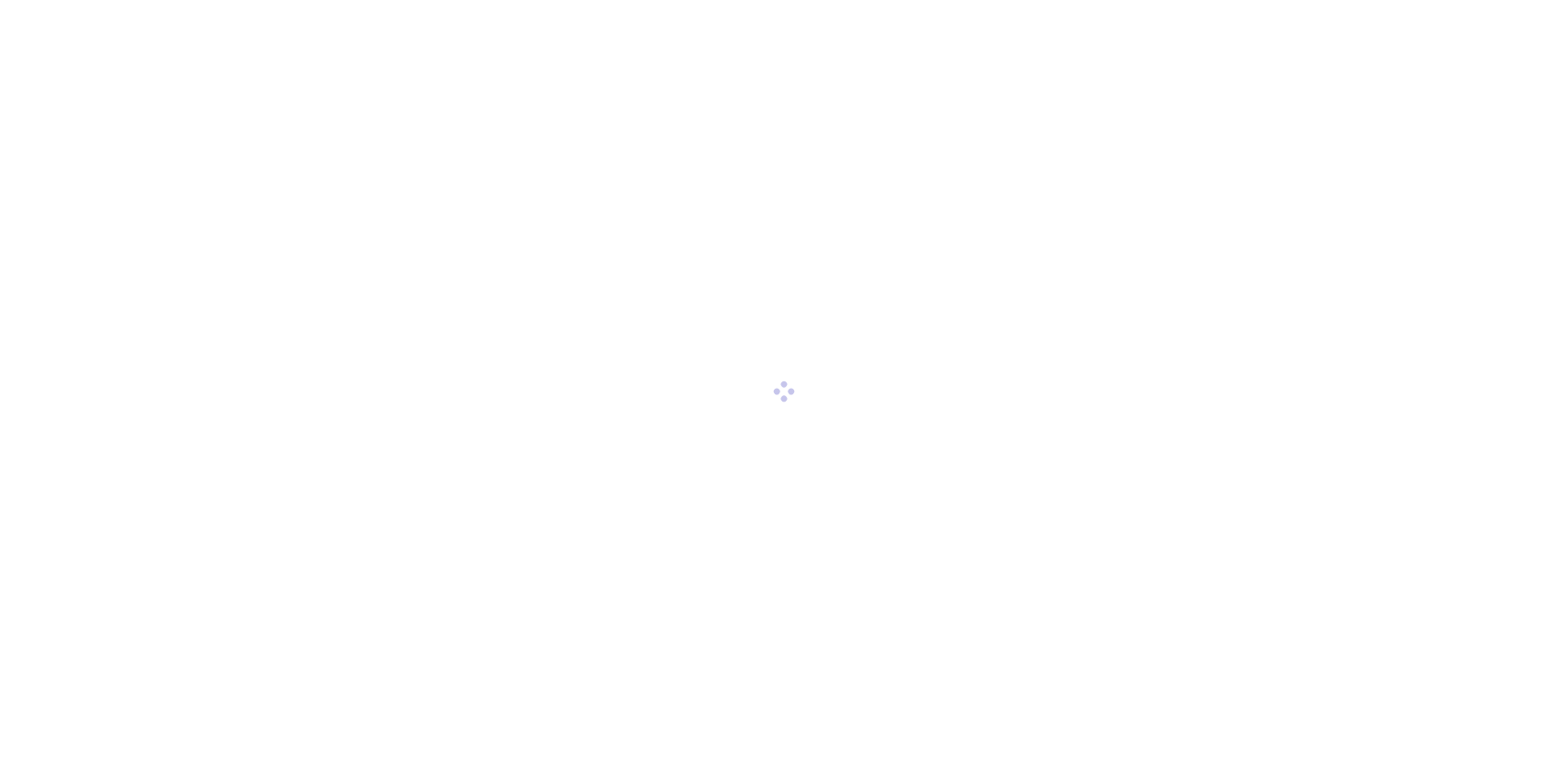 scroll, scrollTop: 0, scrollLeft: 0, axis: both 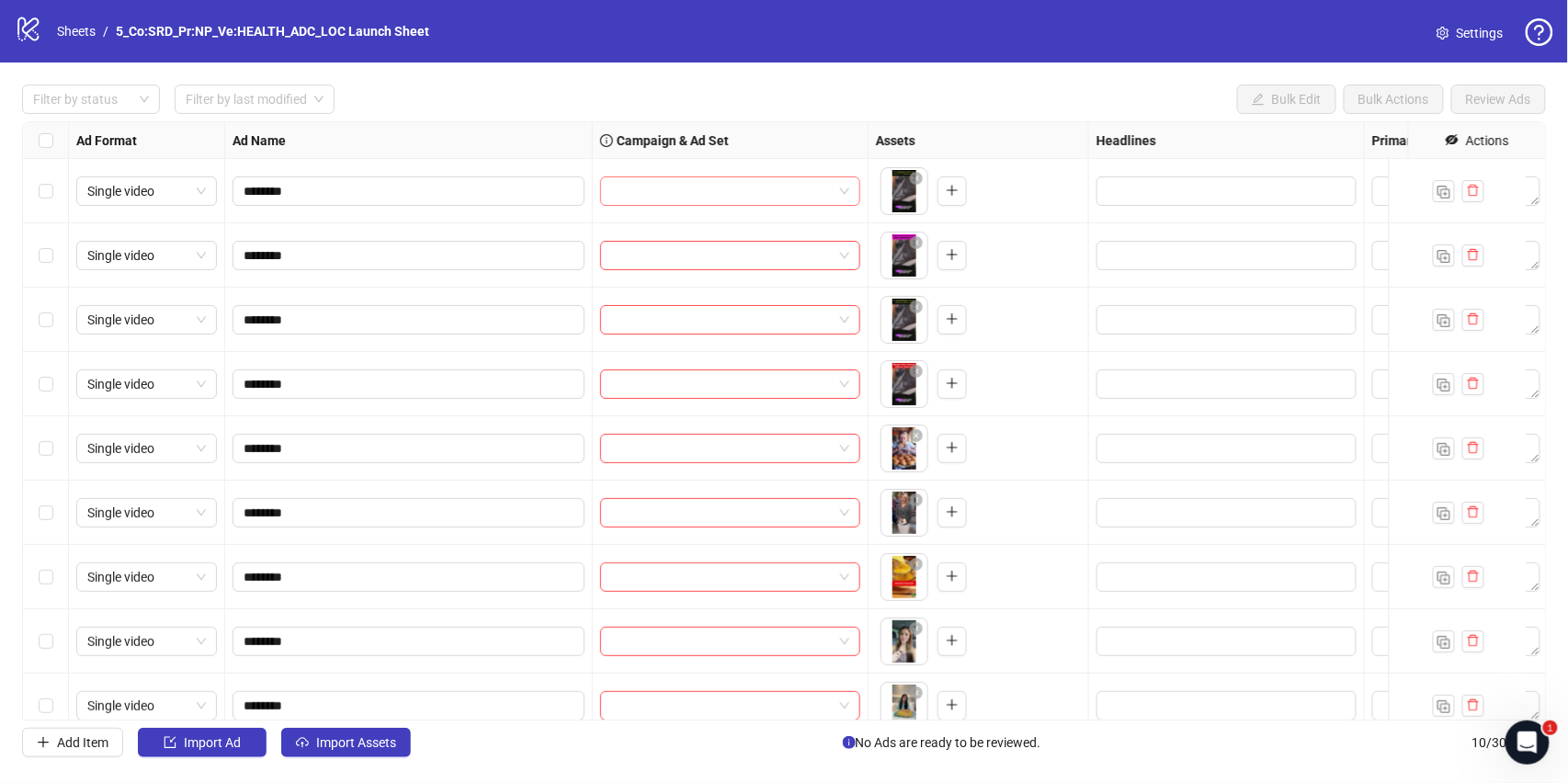 click at bounding box center [722, 191] 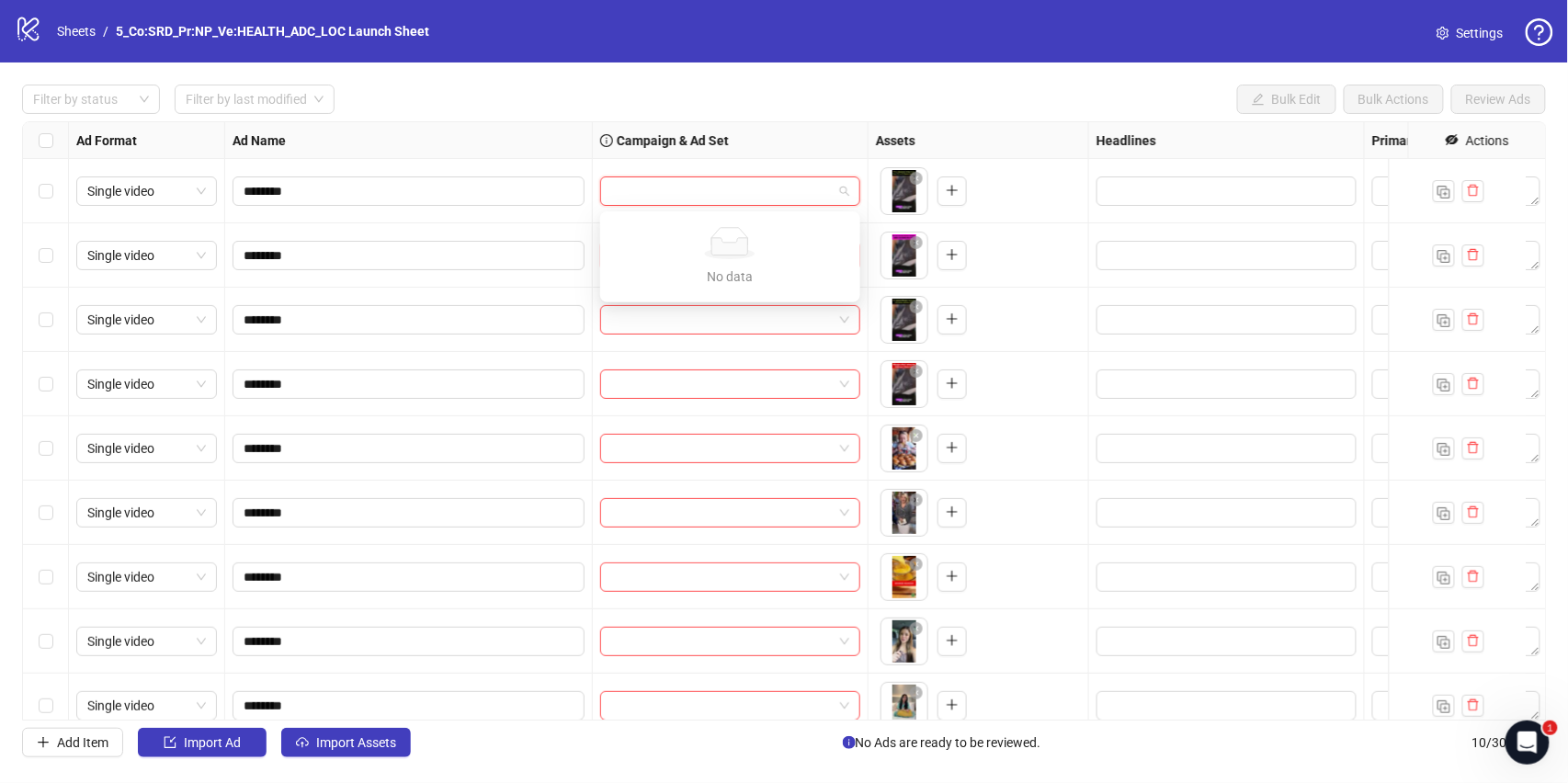 click at bounding box center [722, 191] 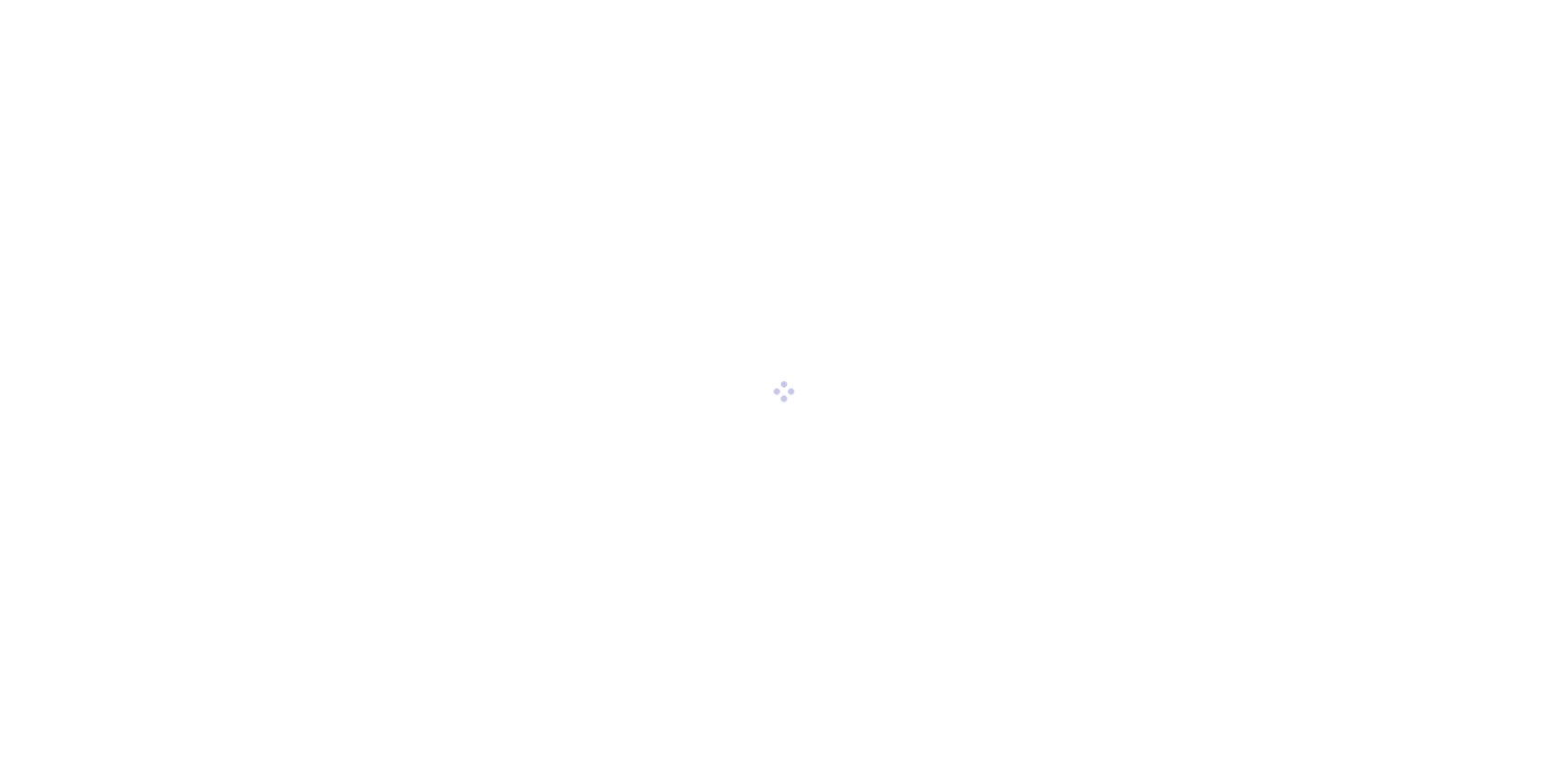 scroll, scrollTop: 0, scrollLeft: 0, axis: both 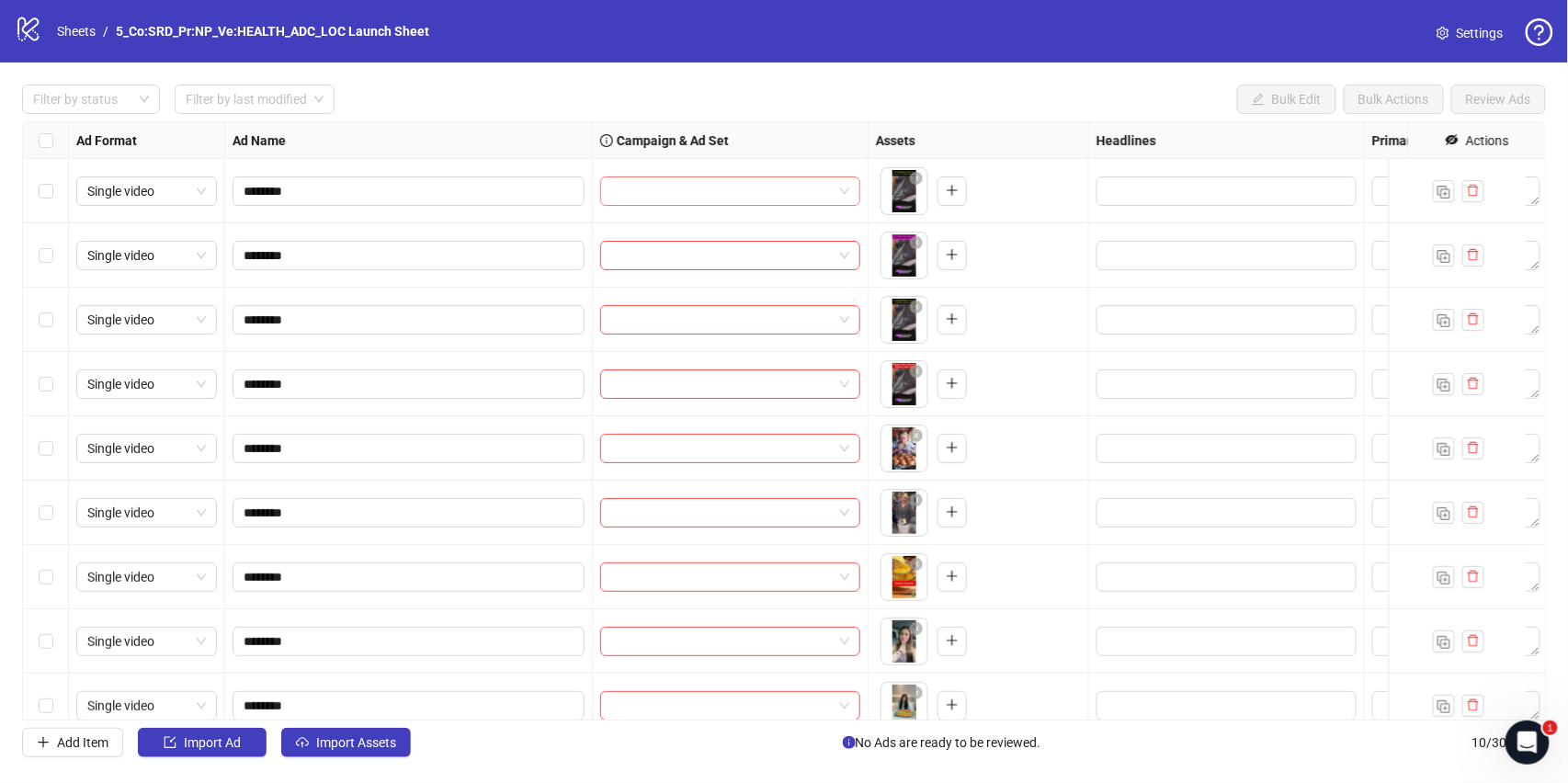 click at bounding box center [722, 191] 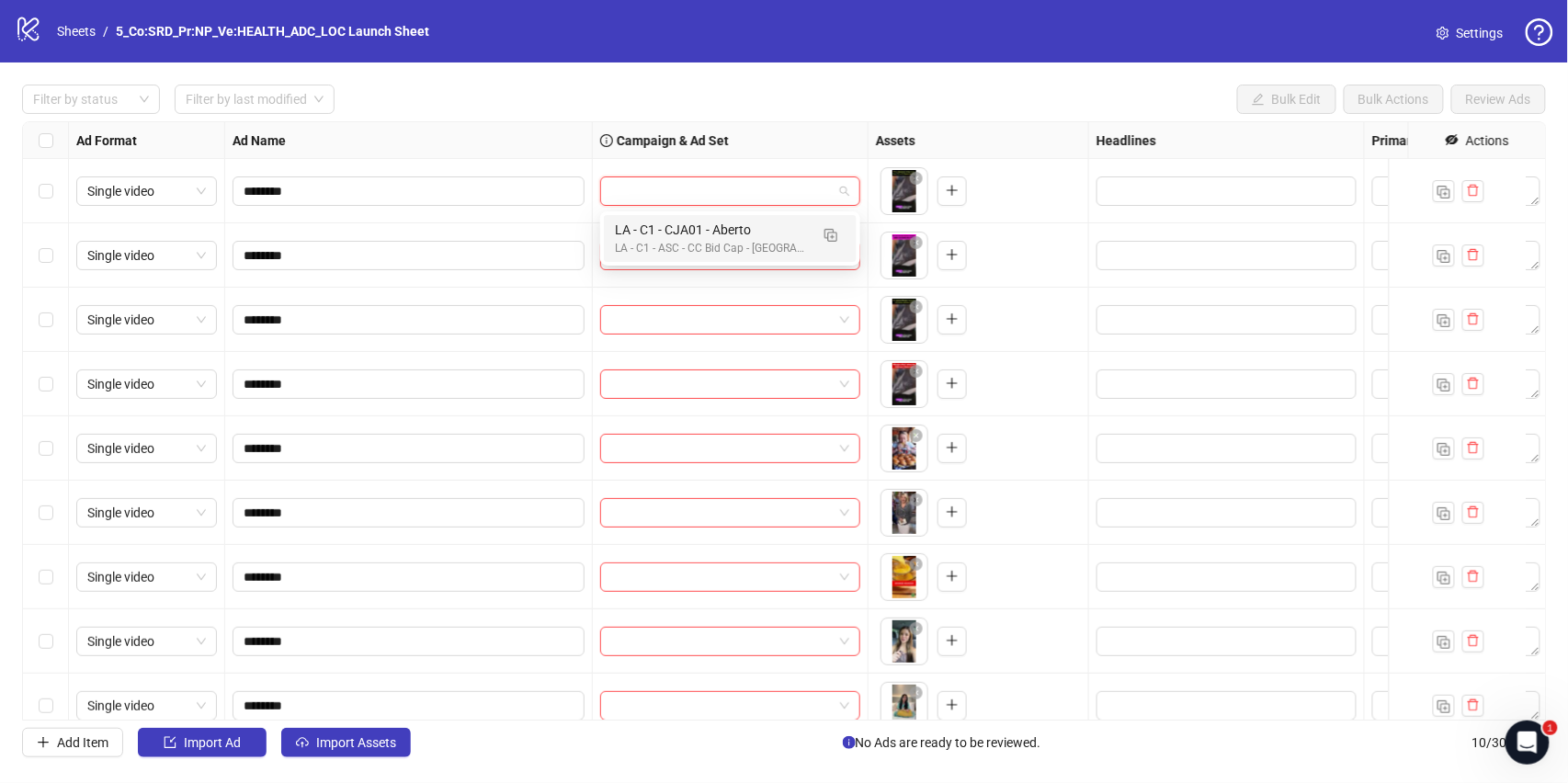 click on "Filter by status Filter by last modified Bulk Edit Bulk Actions Review Ads" at bounding box center [784, 99] 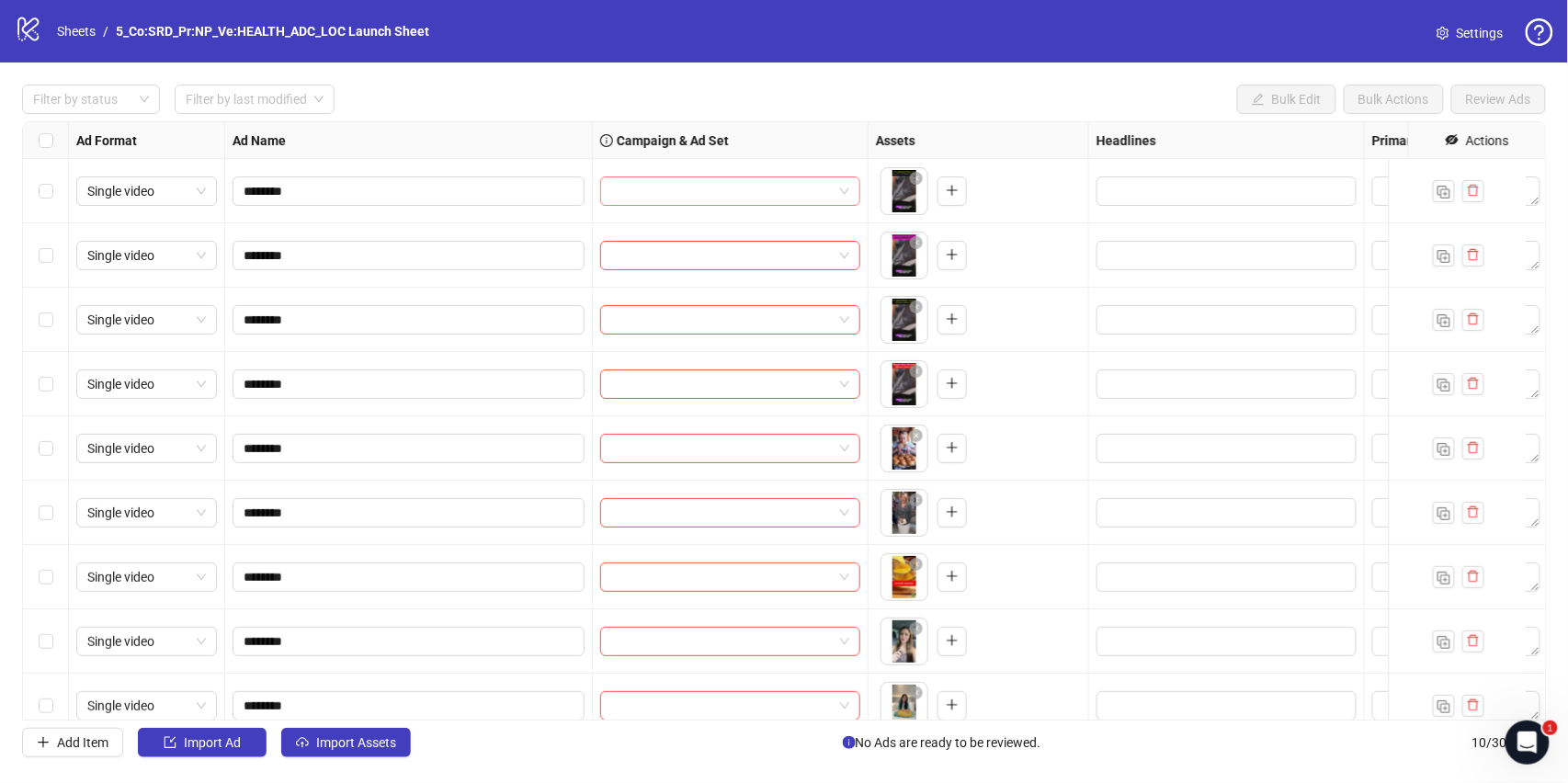 click at bounding box center (722, 191) 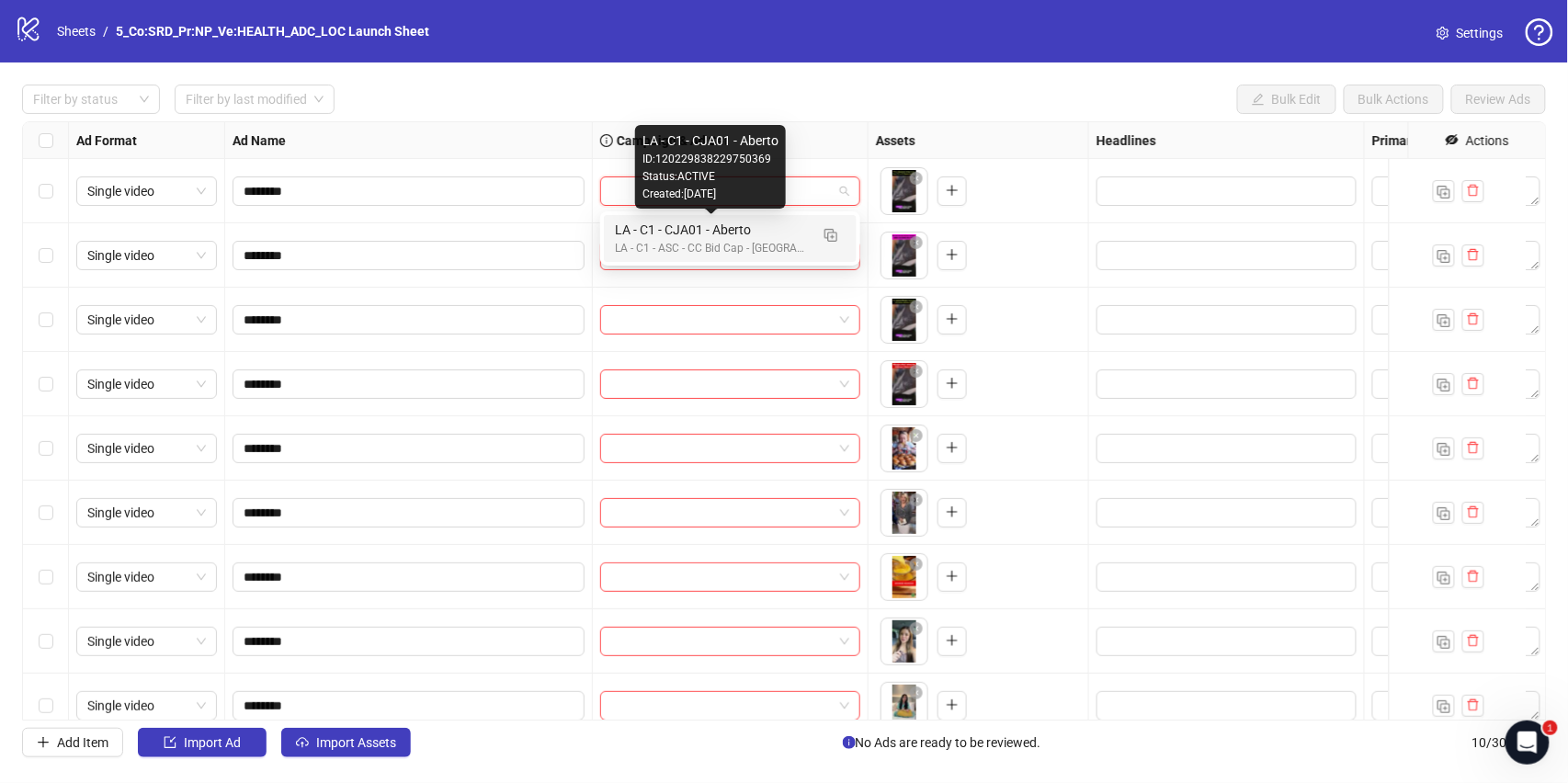 click on "LA - C1 - CJA01 - Aberto" at bounding box center (711, 230) 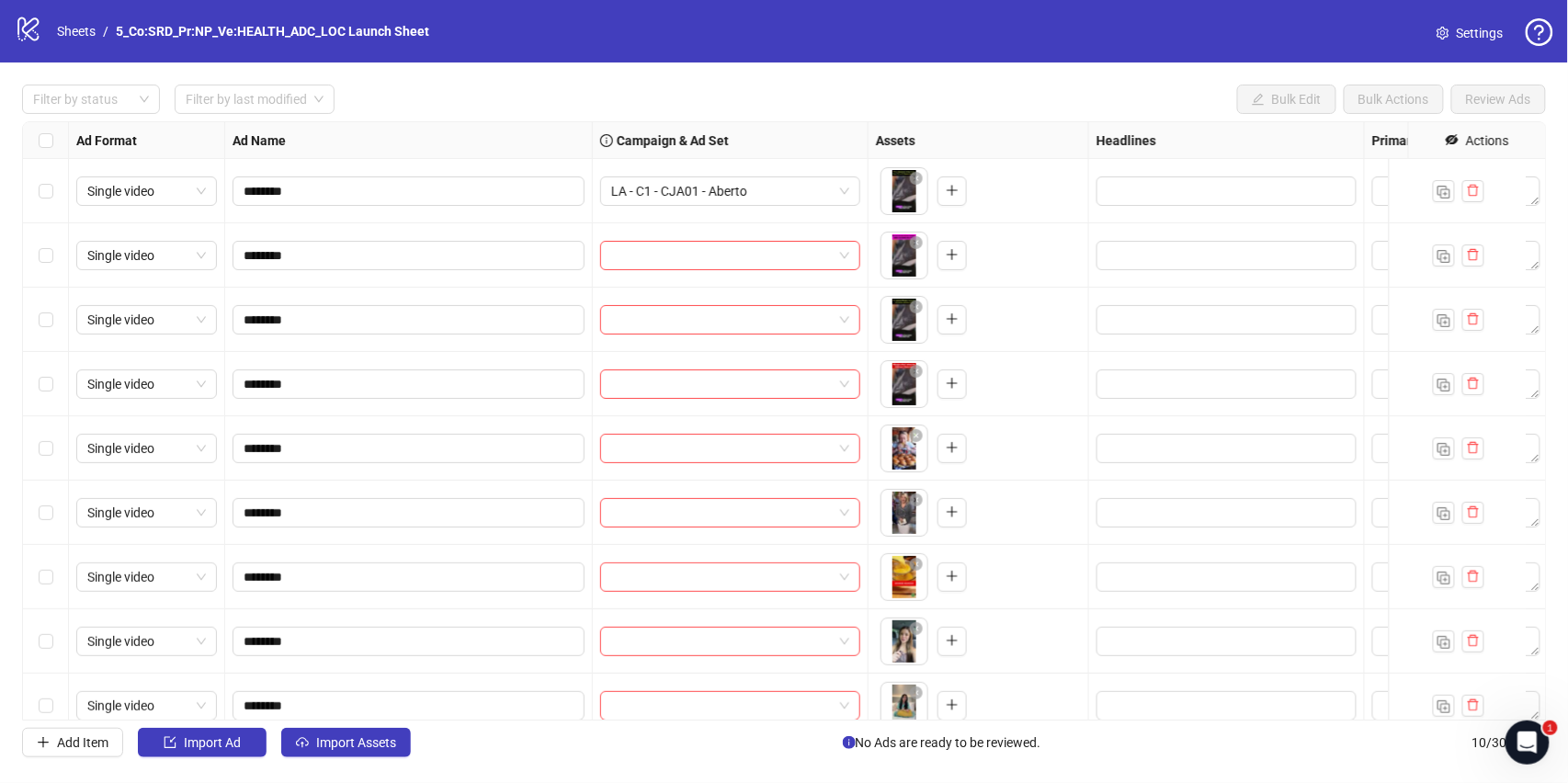 click at bounding box center (46, 141) 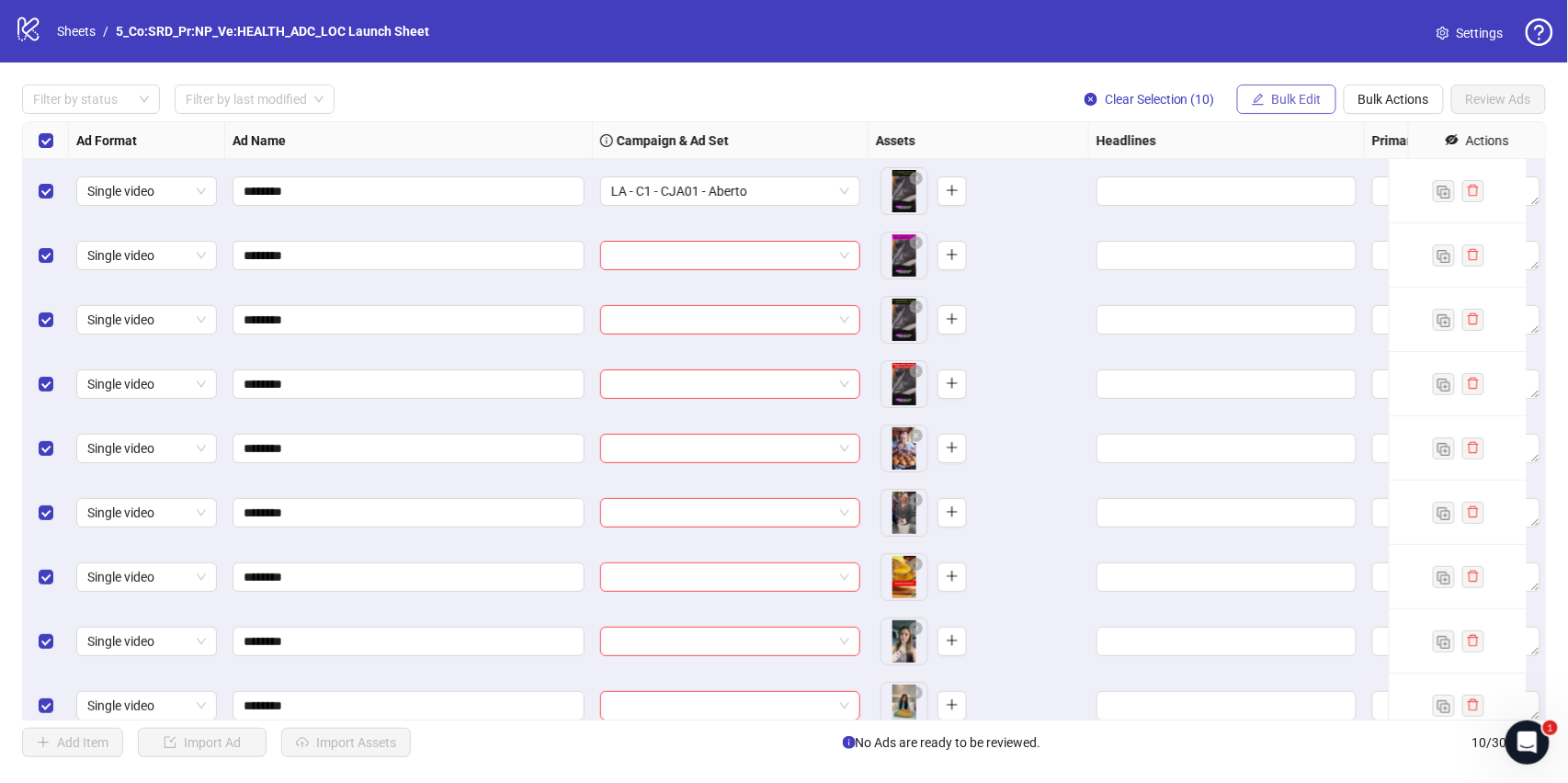 click on "Bulk Edit" at bounding box center (1297, 99) 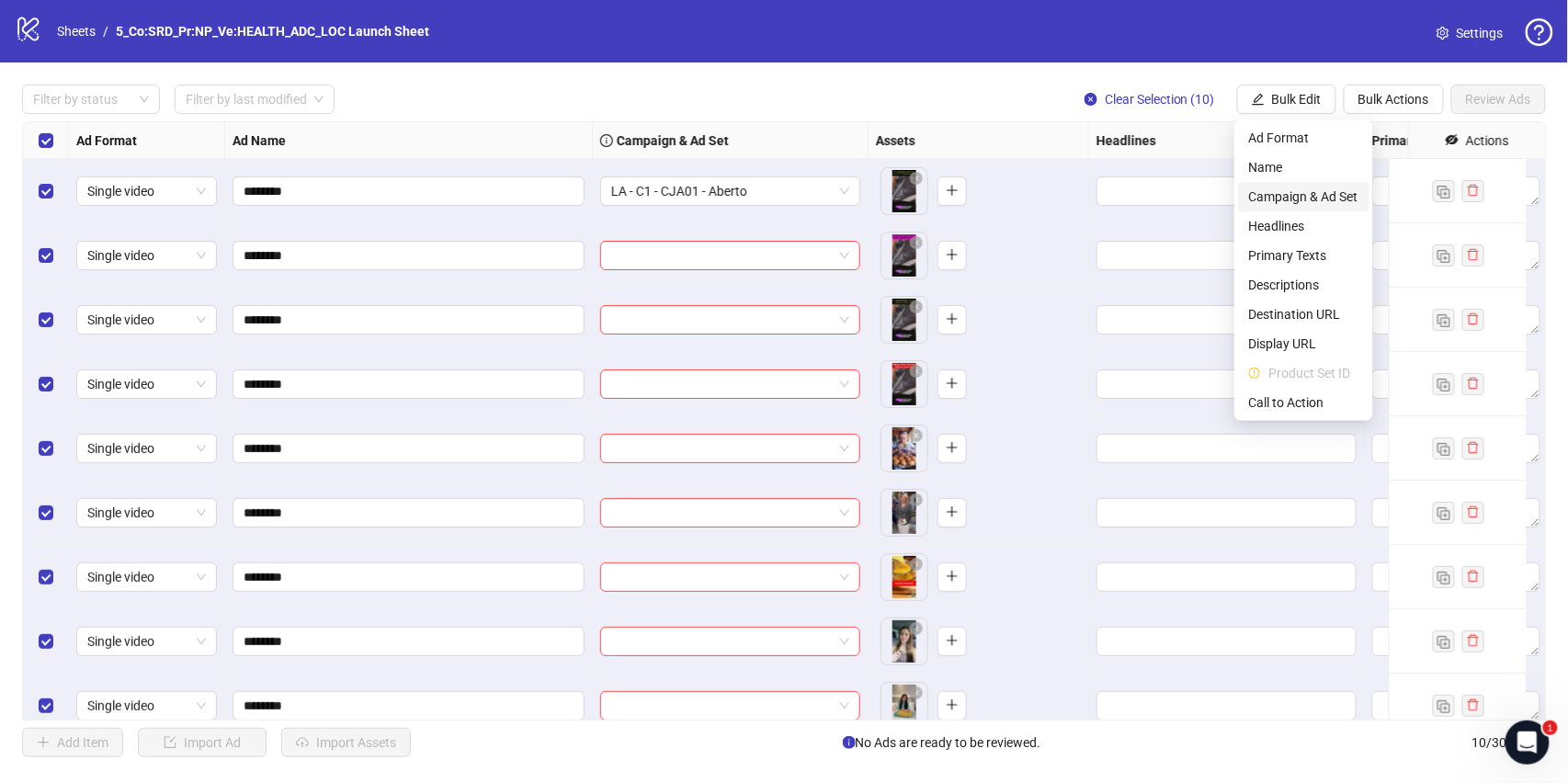 click on "Campaign & Ad Set" at bounding box center [1303, 197] 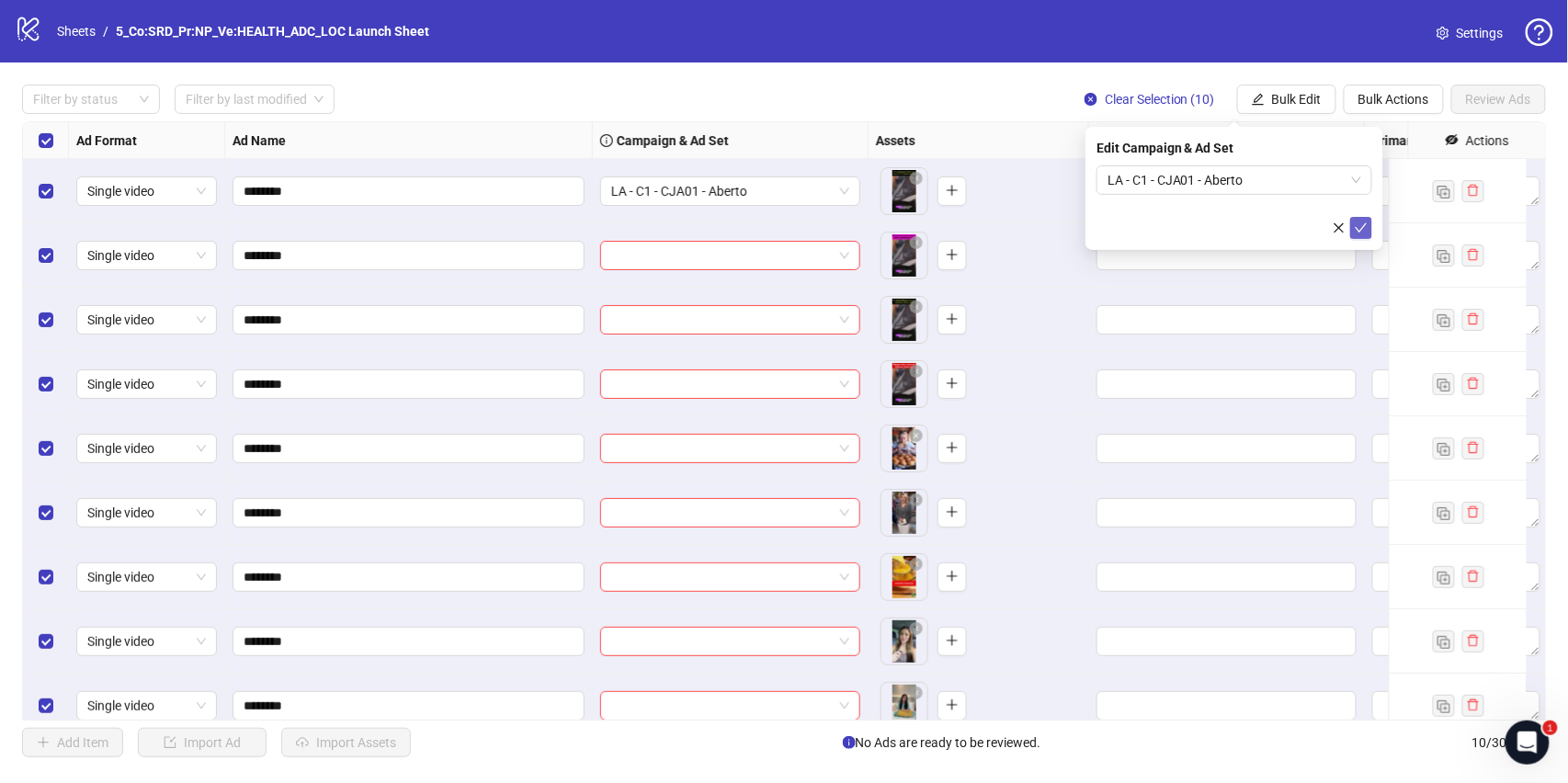 click 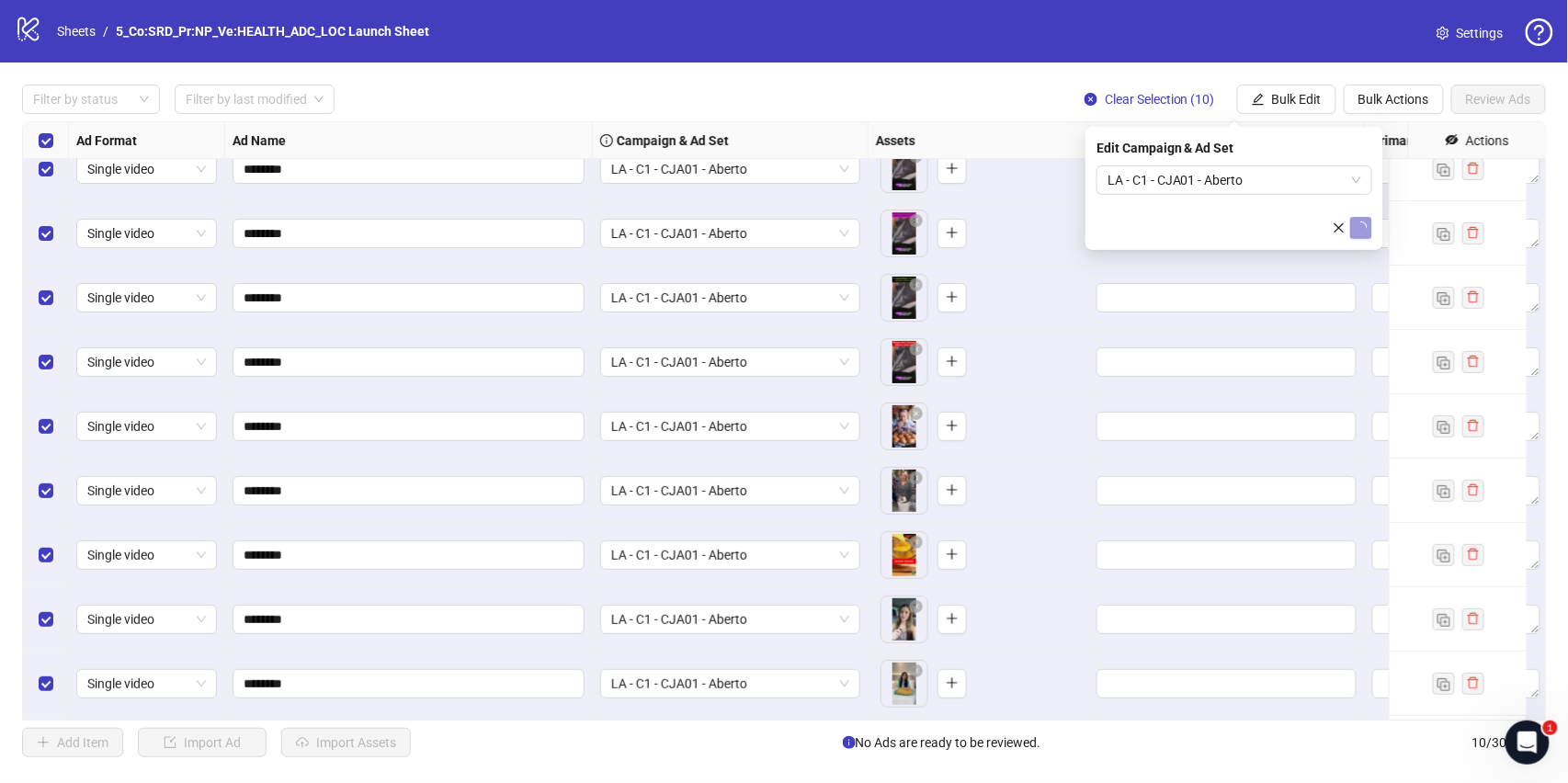 scroll, scrollTop: 0, scrollLeft: 0, axis: both 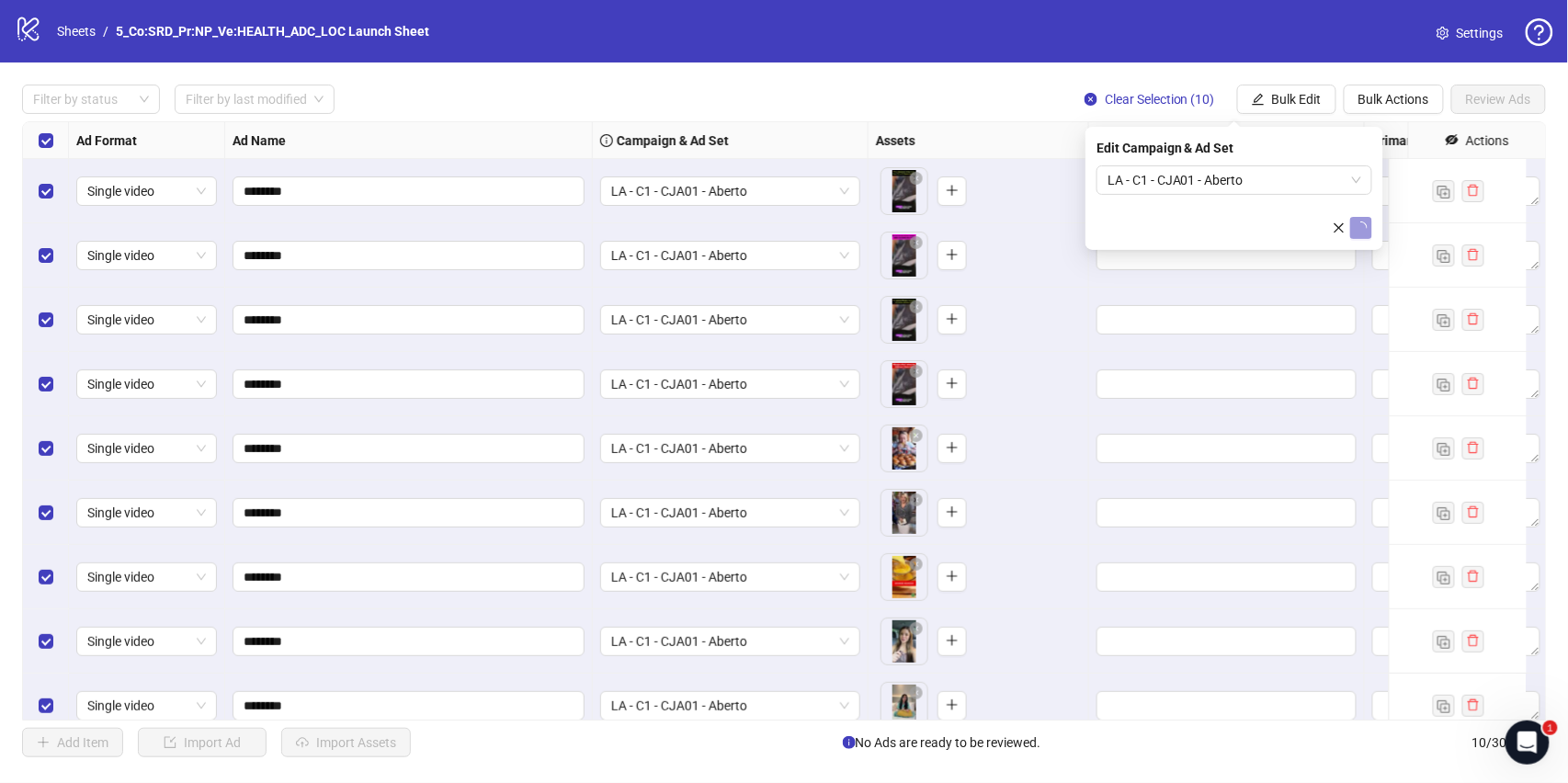 click on "Ad Format Ad Name Campaign & Ad Set Assets Headlines Primary Texts Descriptions Destination URL App Product Page ID Display URL Leadgen Form Product Set ID Call to Action Actions Single video ******** LA - C1 - CJA01 - Aberto
To pick up a draggable item, press the space bar.
While dragging, use the arrow keys to move the item.
Press space again to drop the item in its new position, or press escape to cancel.
Single video ******** LA - C1 - CJA01 - Aberto
To pick up a draggable item, press the space bar.
While dragging, use the arrow keys to move the item.
Press space again to drop the item in its new position, or press escape to cancel.
Single video ******** LA - C1 - CJA01 - Aberto
To pick up a draggable item, press the space bar.
While dragging, use the arrow keys to move the item.
Press space again to drop the item in its new position, or press escape to cancel.
Single video ******** LA - C1 - CJA01 - Aberto Single video ******** LA - C1 - CJA01 - Aberto" at bounding box center [784, 421] 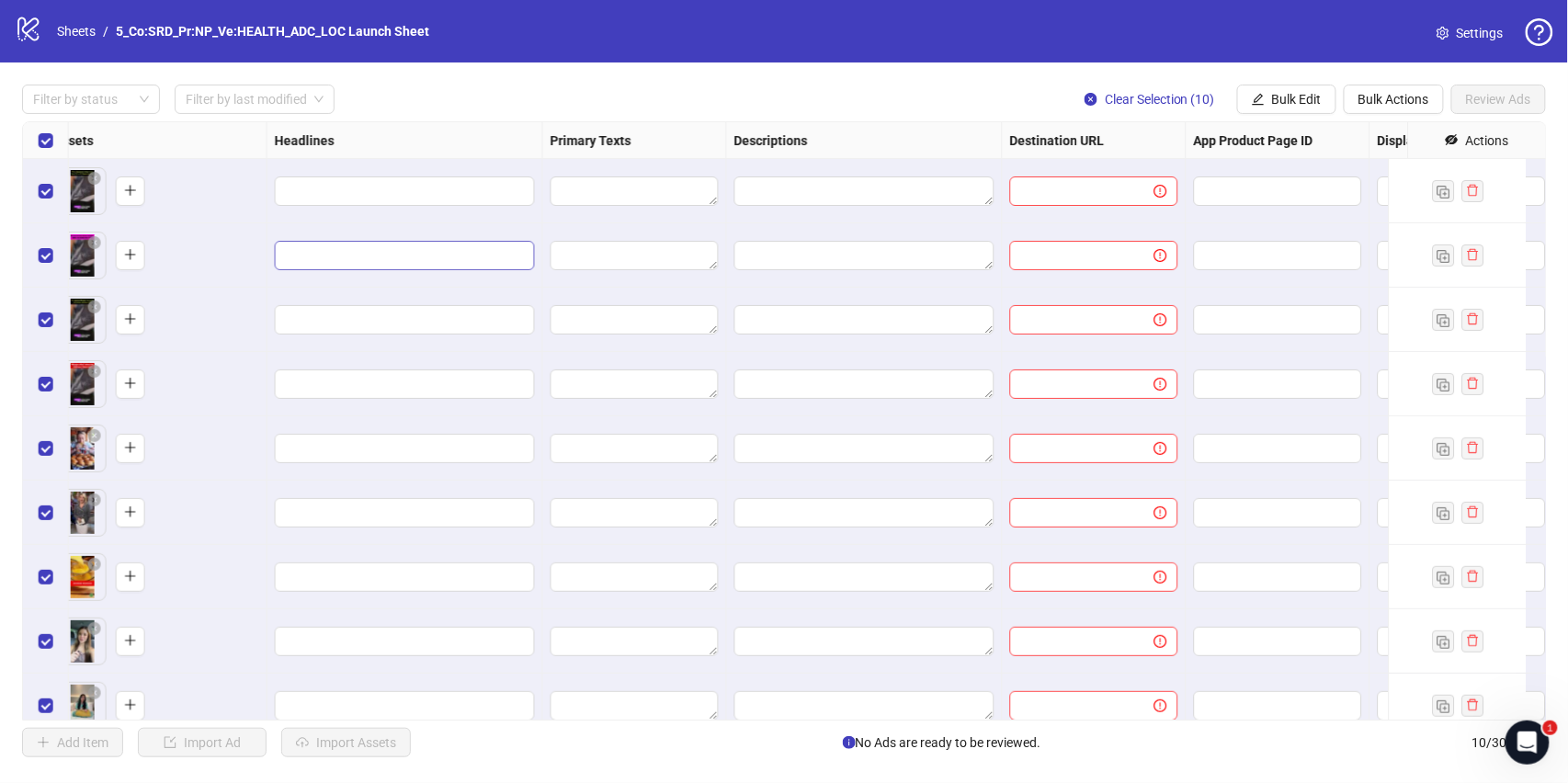 scroll, scrollTop: 0, scrollLeft: 824, axis: horizontal 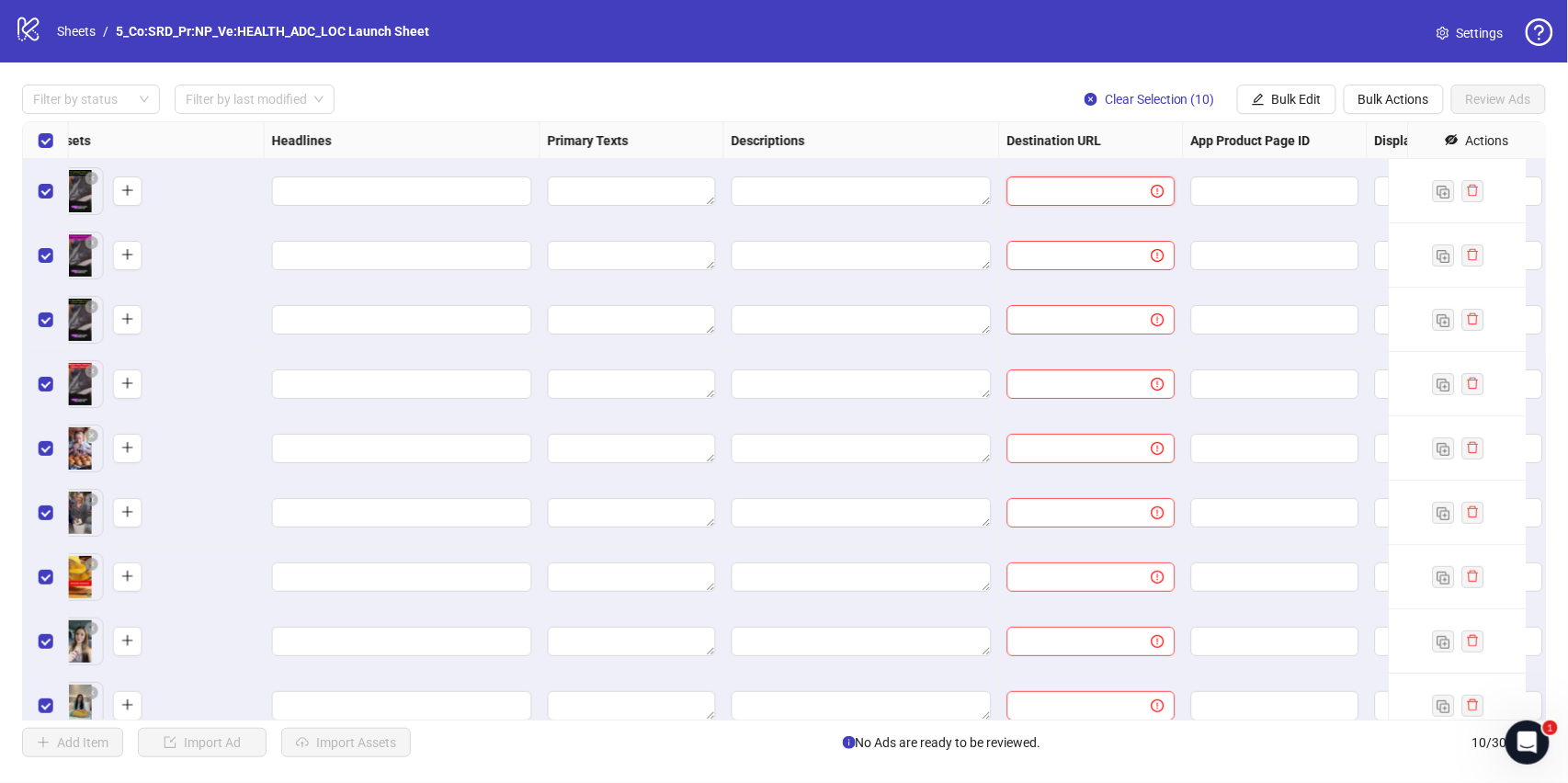 click at bounding box center [1072, 191] 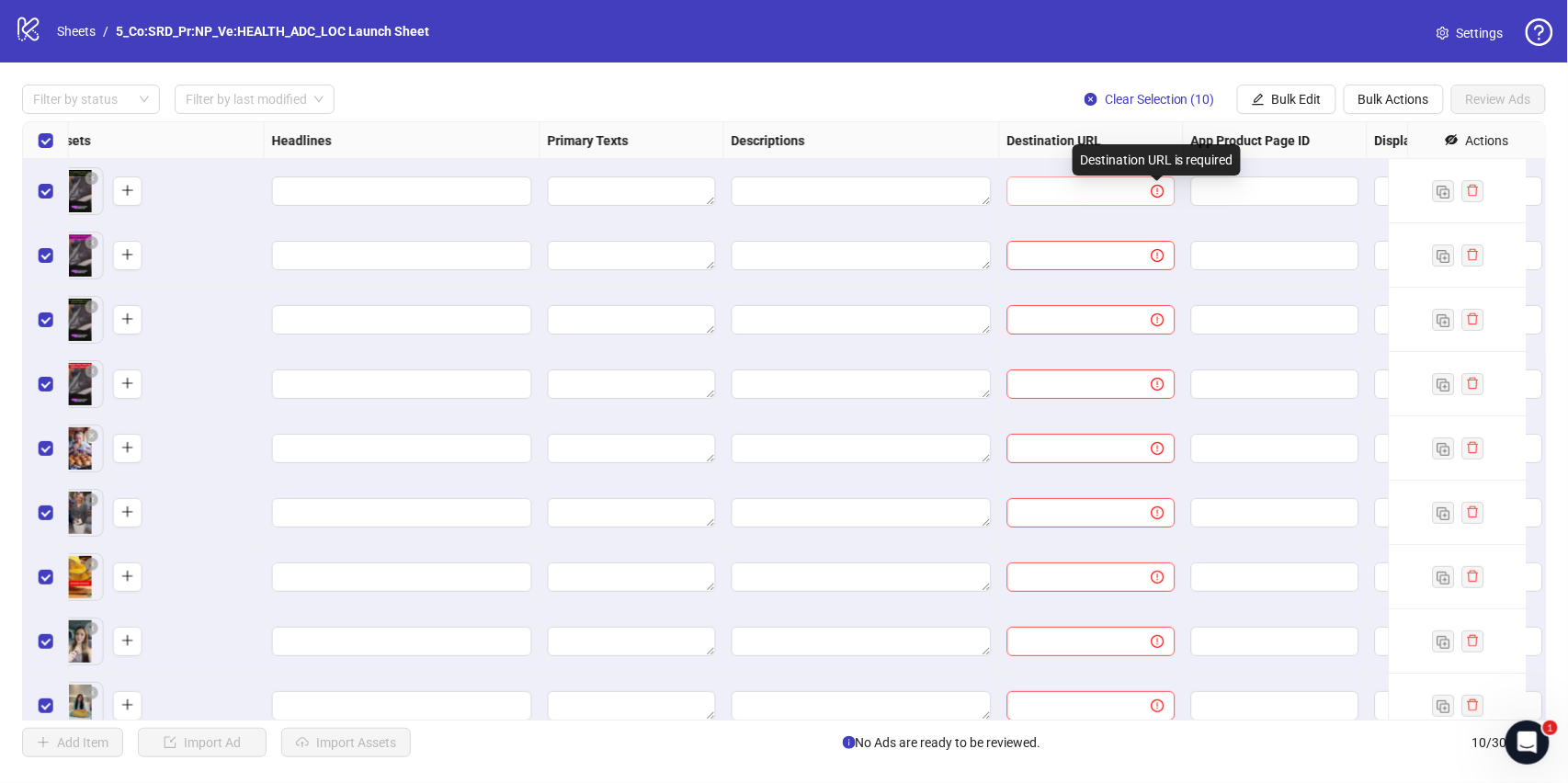 click 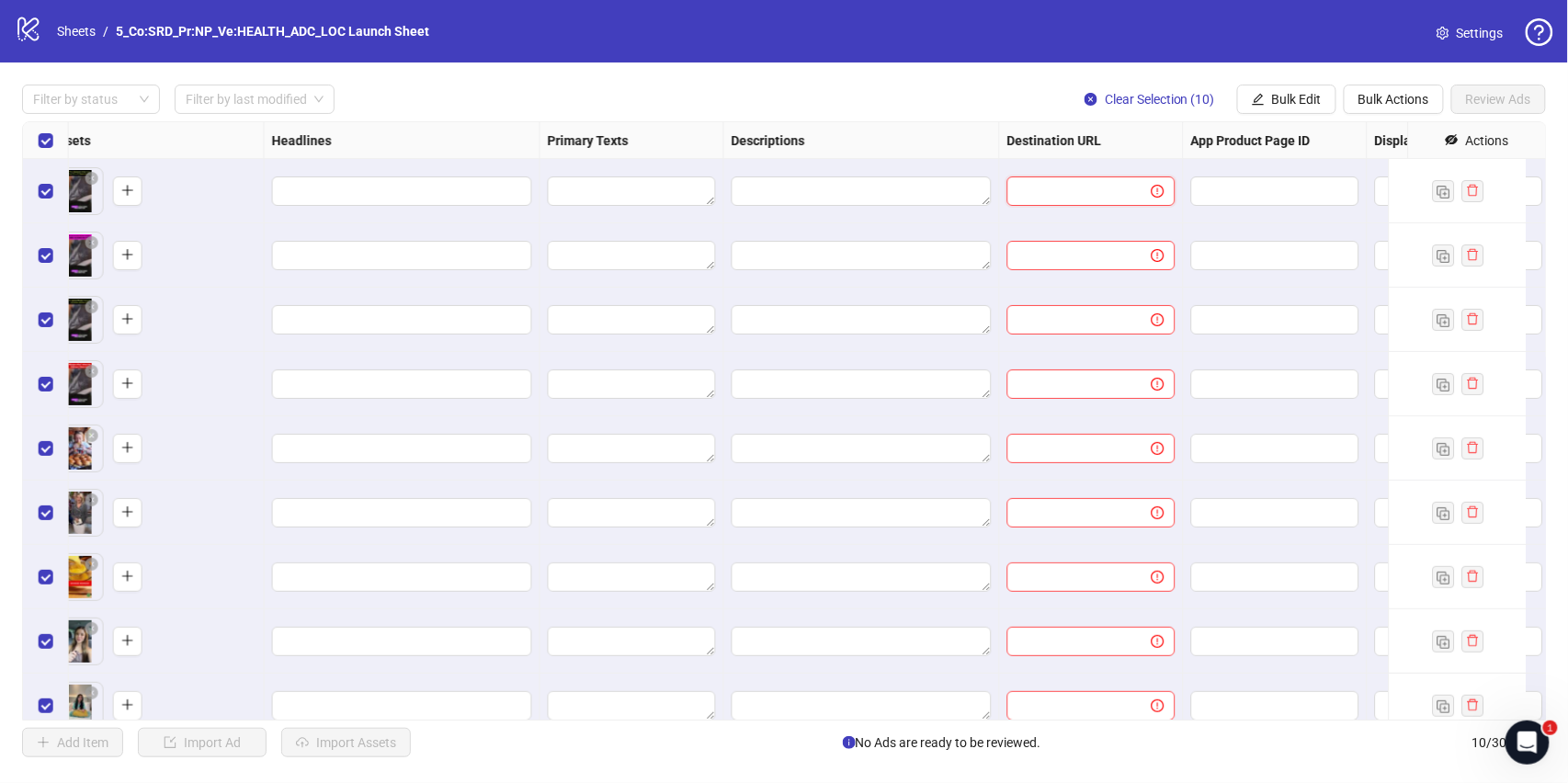 click at bounding box center (1072, 191) 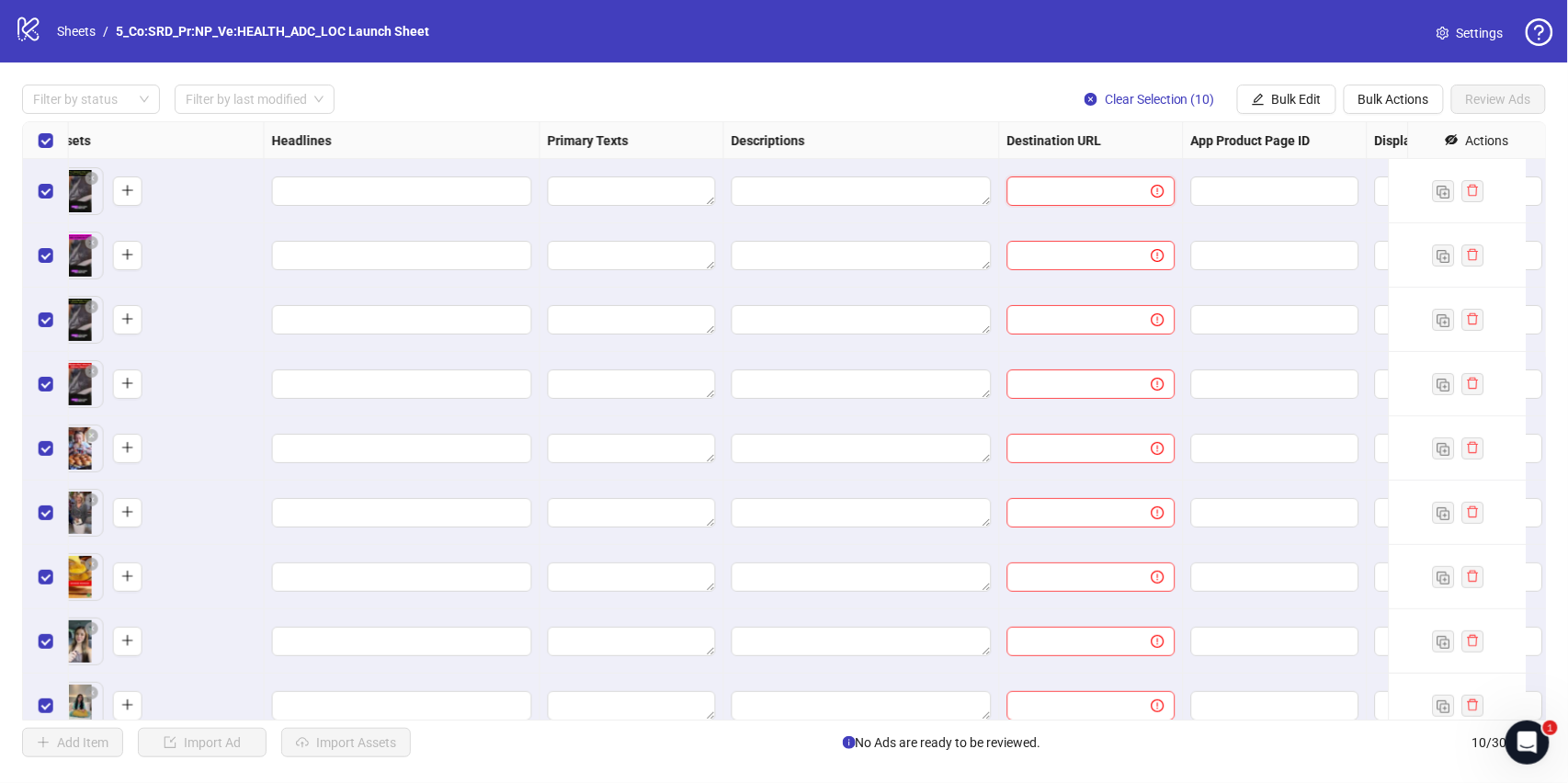 click at bounding box center (1072, 191) 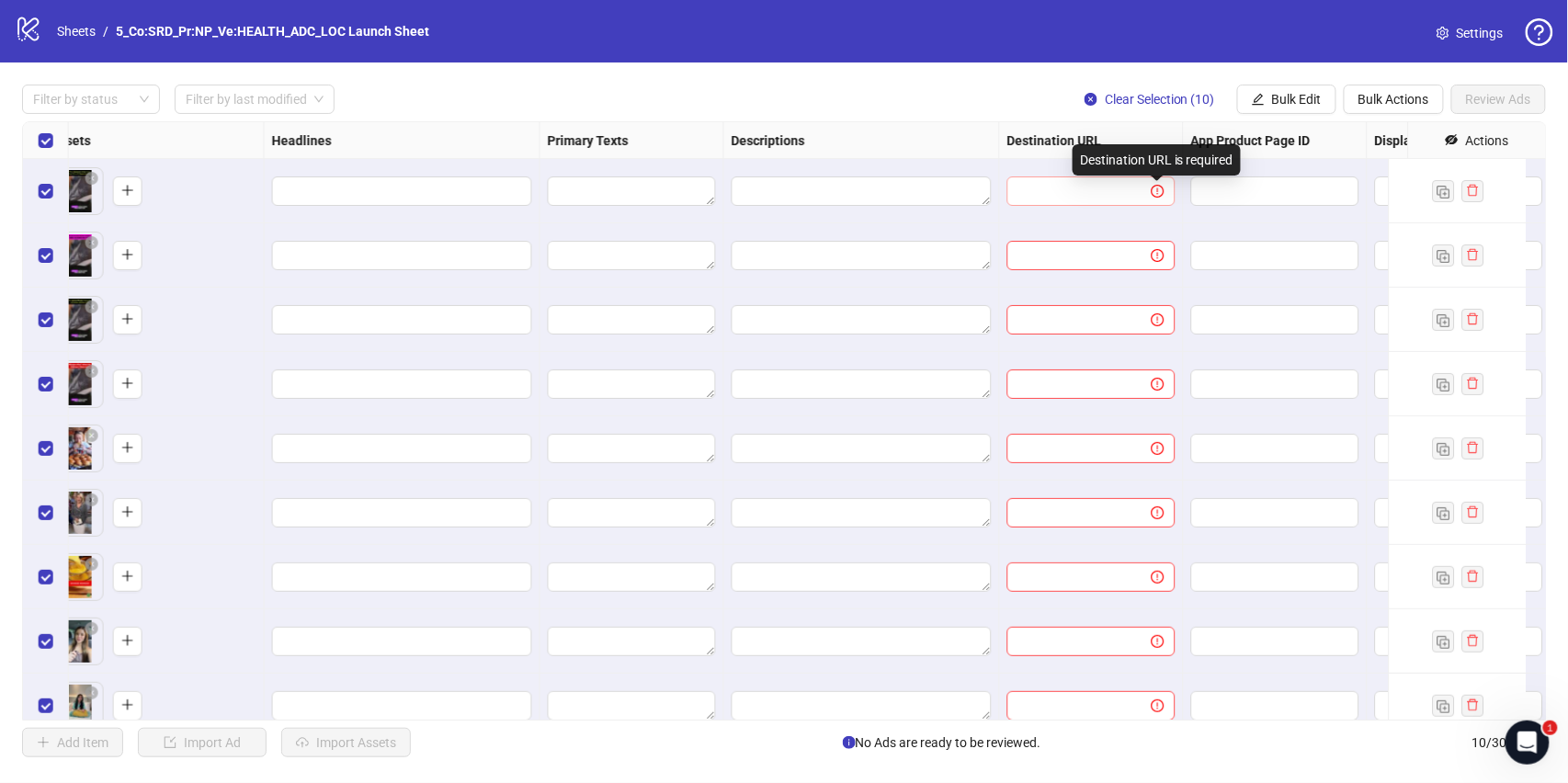 click 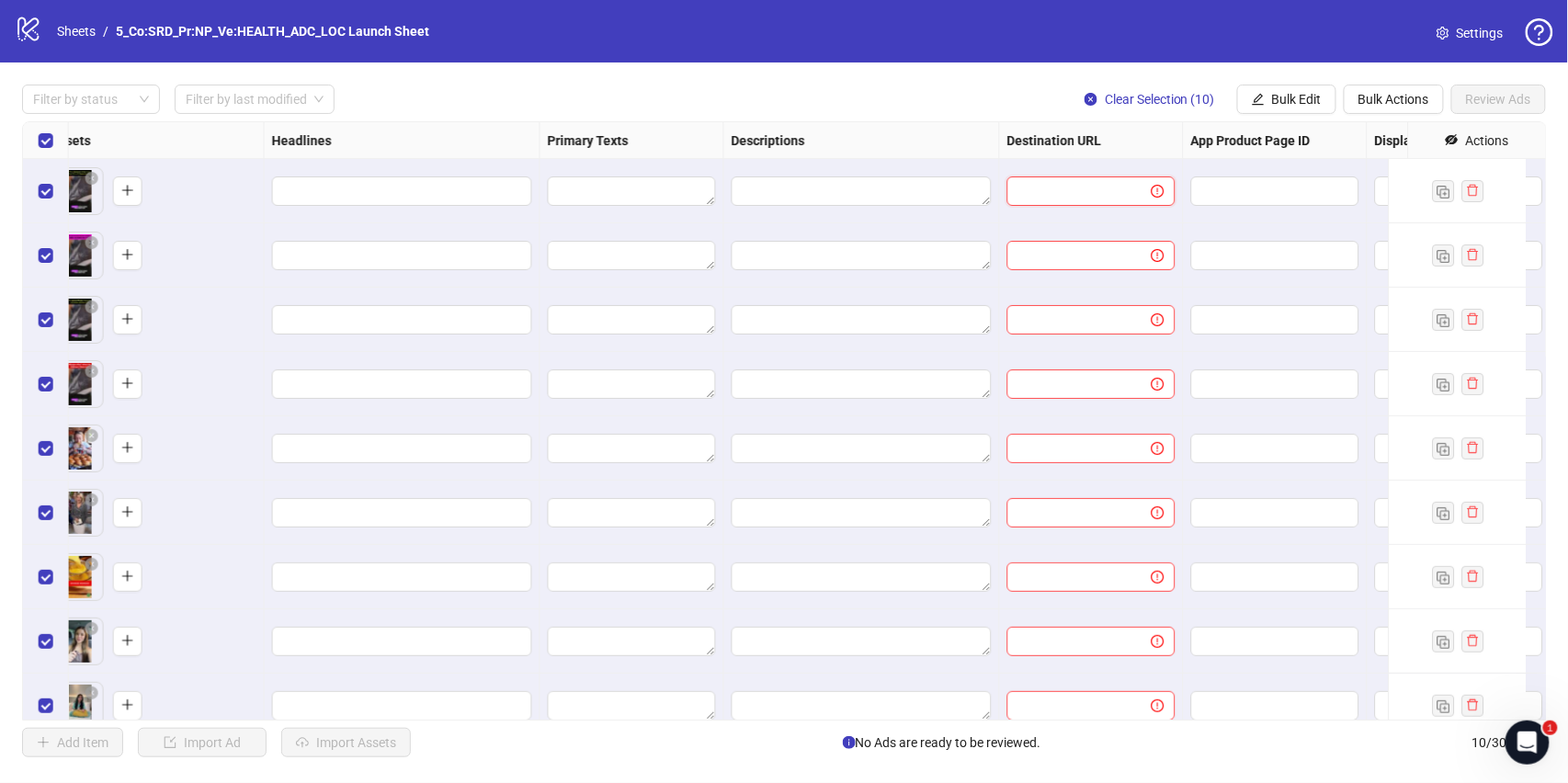 click at bounding box center (1072, 191) 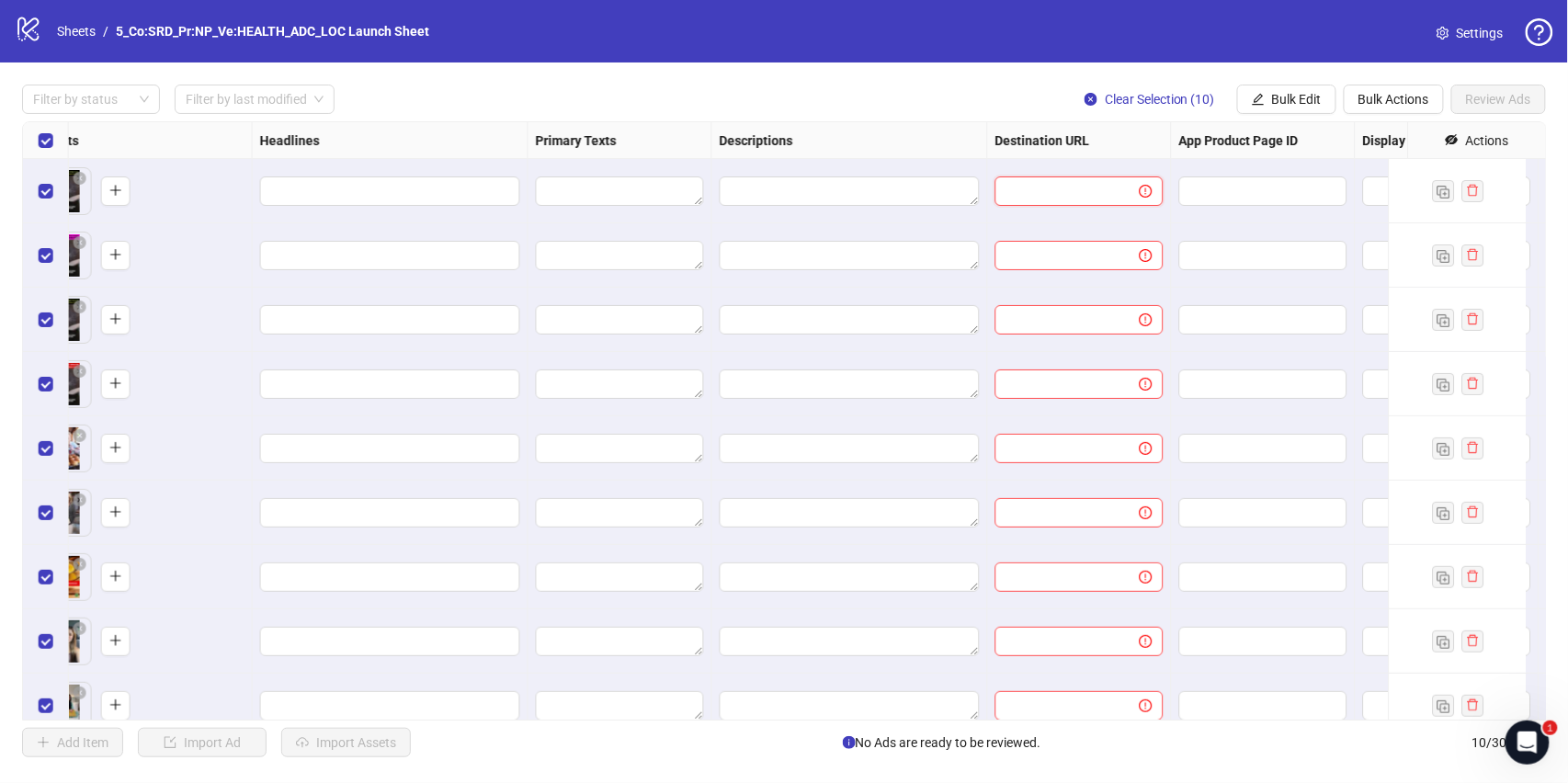 scroll, scrollTop: 0, scrollLeft: 839, axis: horizontal 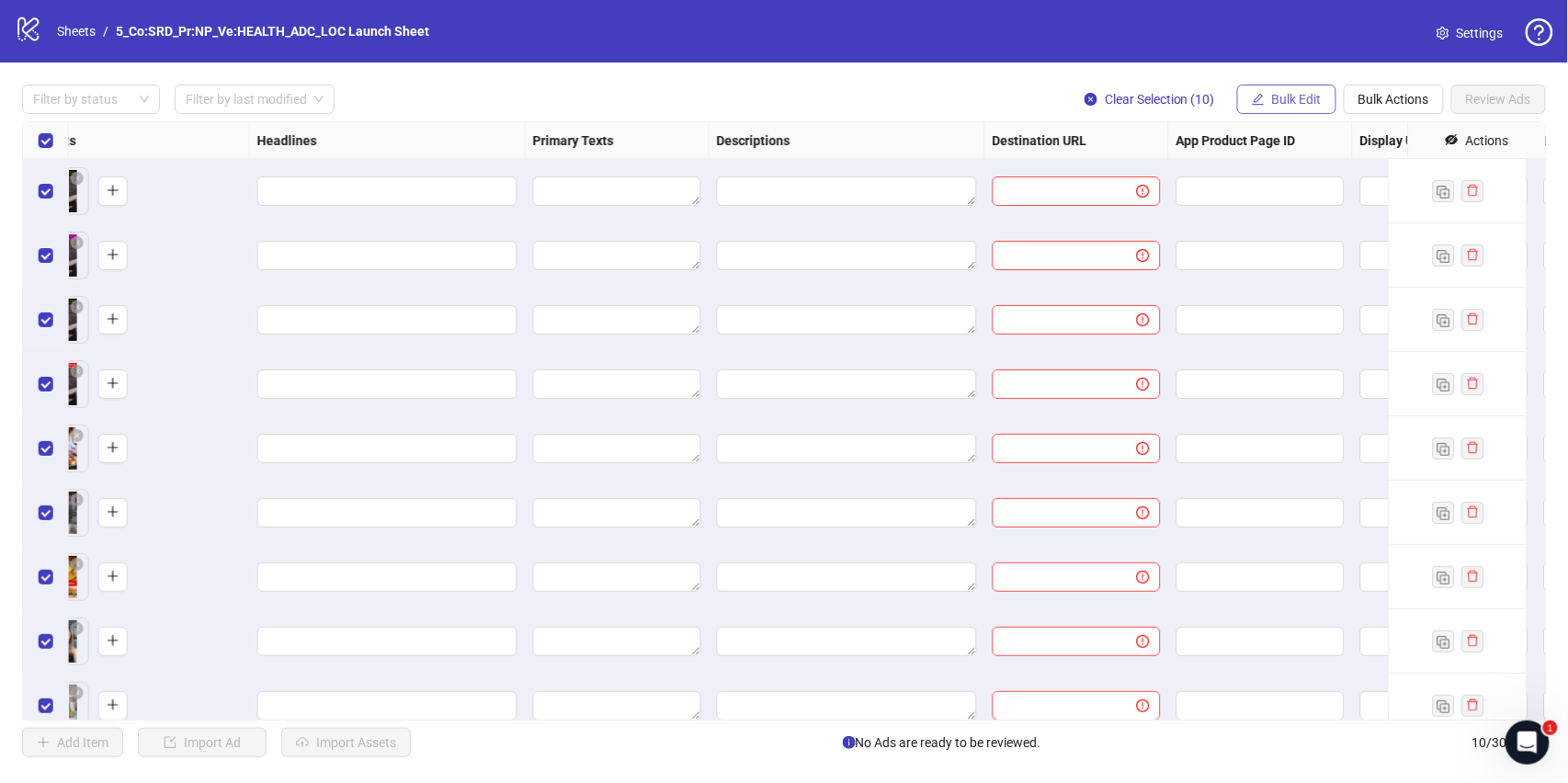 click on "Bulk Edit" at bounding box center (1297, 99) 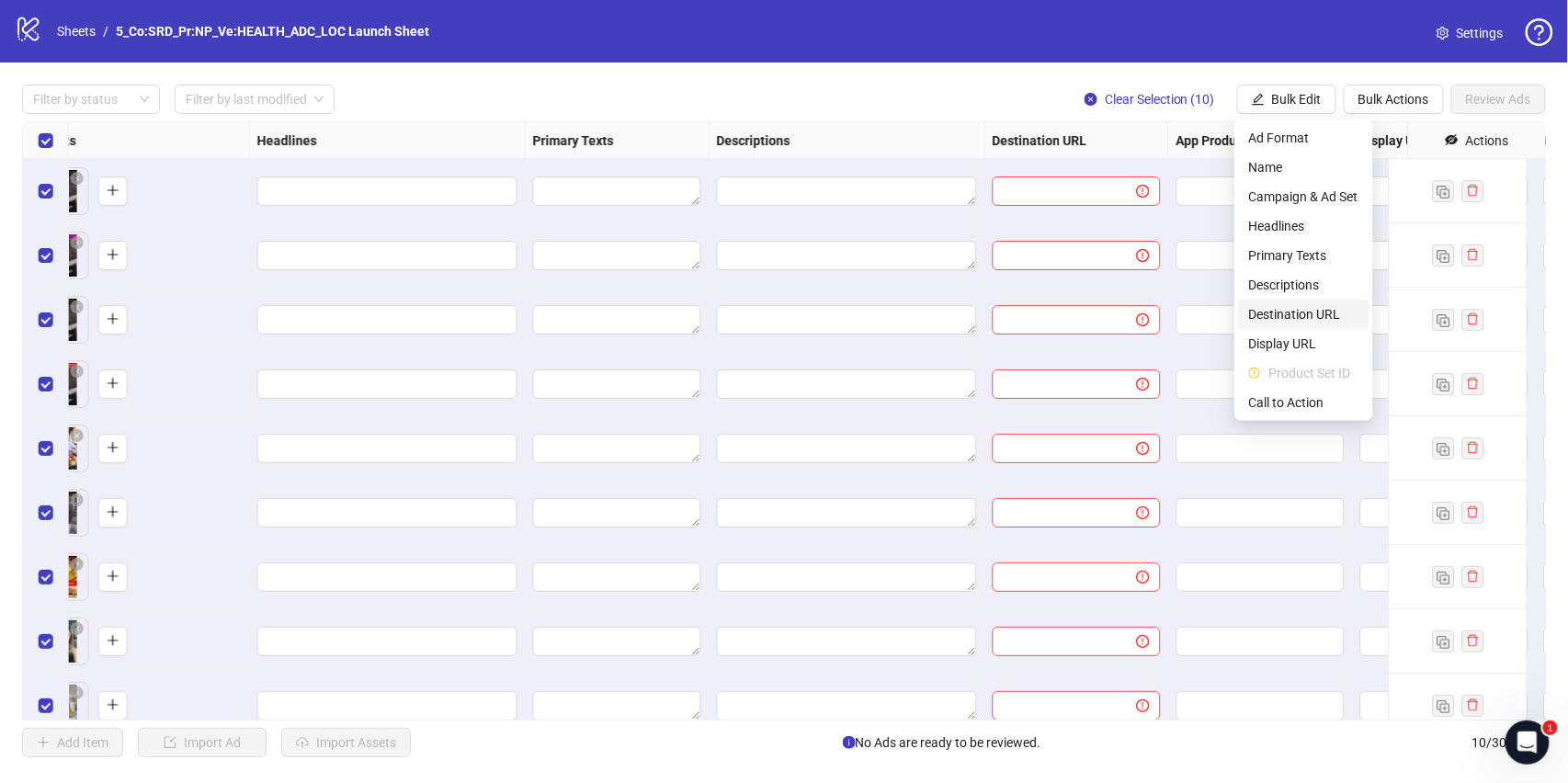 click on "Destination URL" at bounding box center [1303, 314] 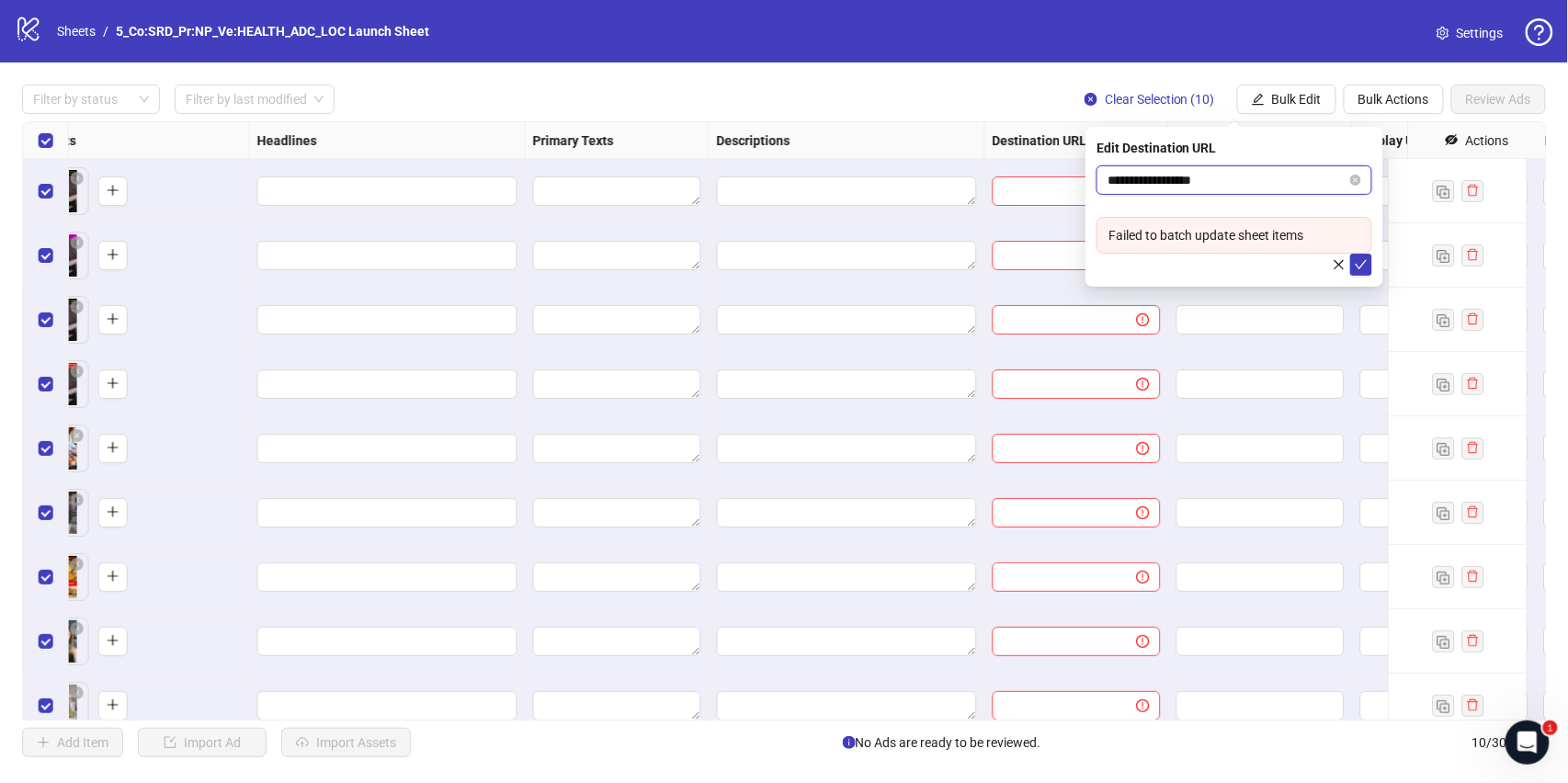 click on "**********" at bounding box center [1227, 180] 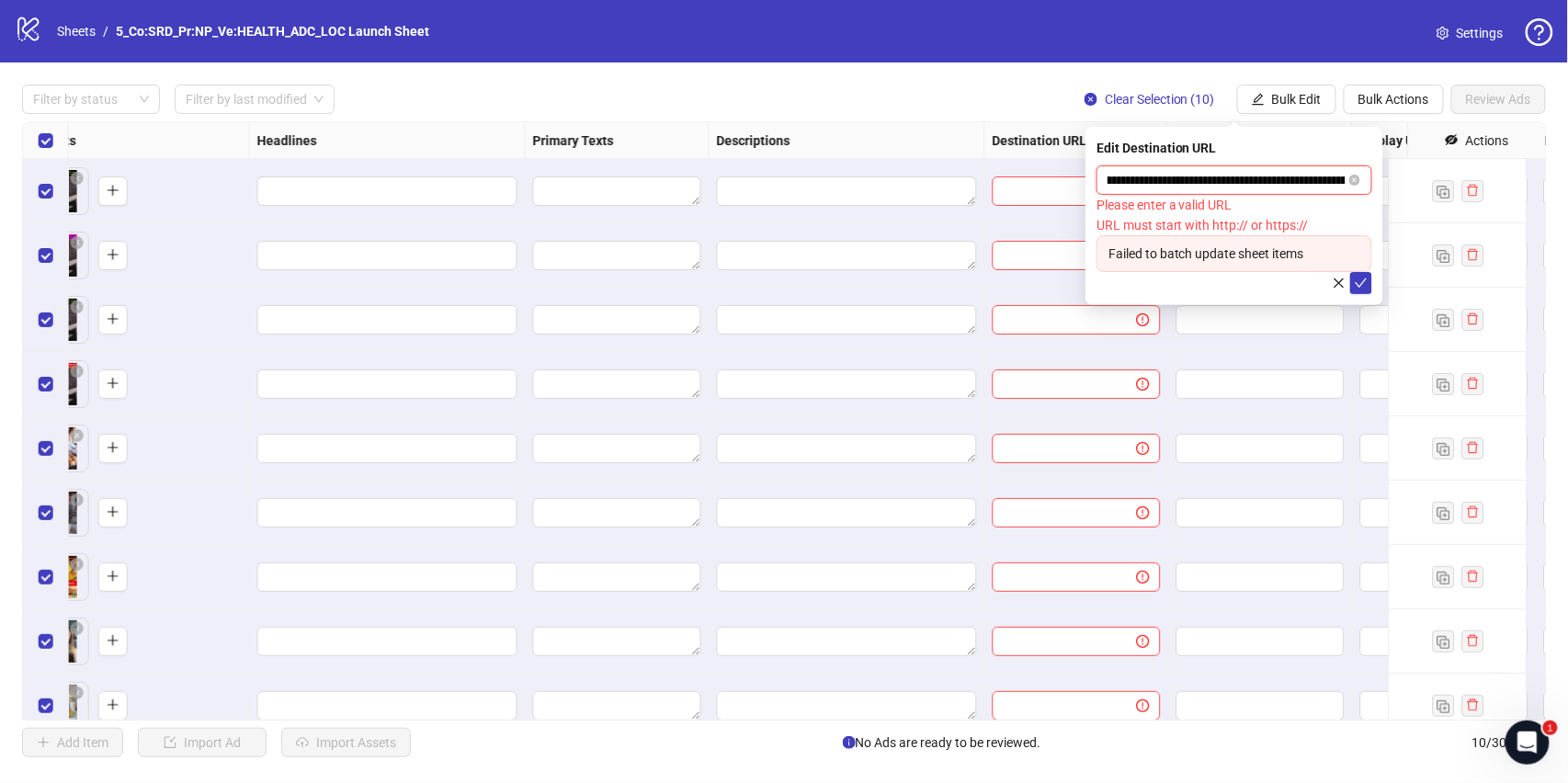 scroll, scrollTop: 0, scrollLeft: 0, axis: both 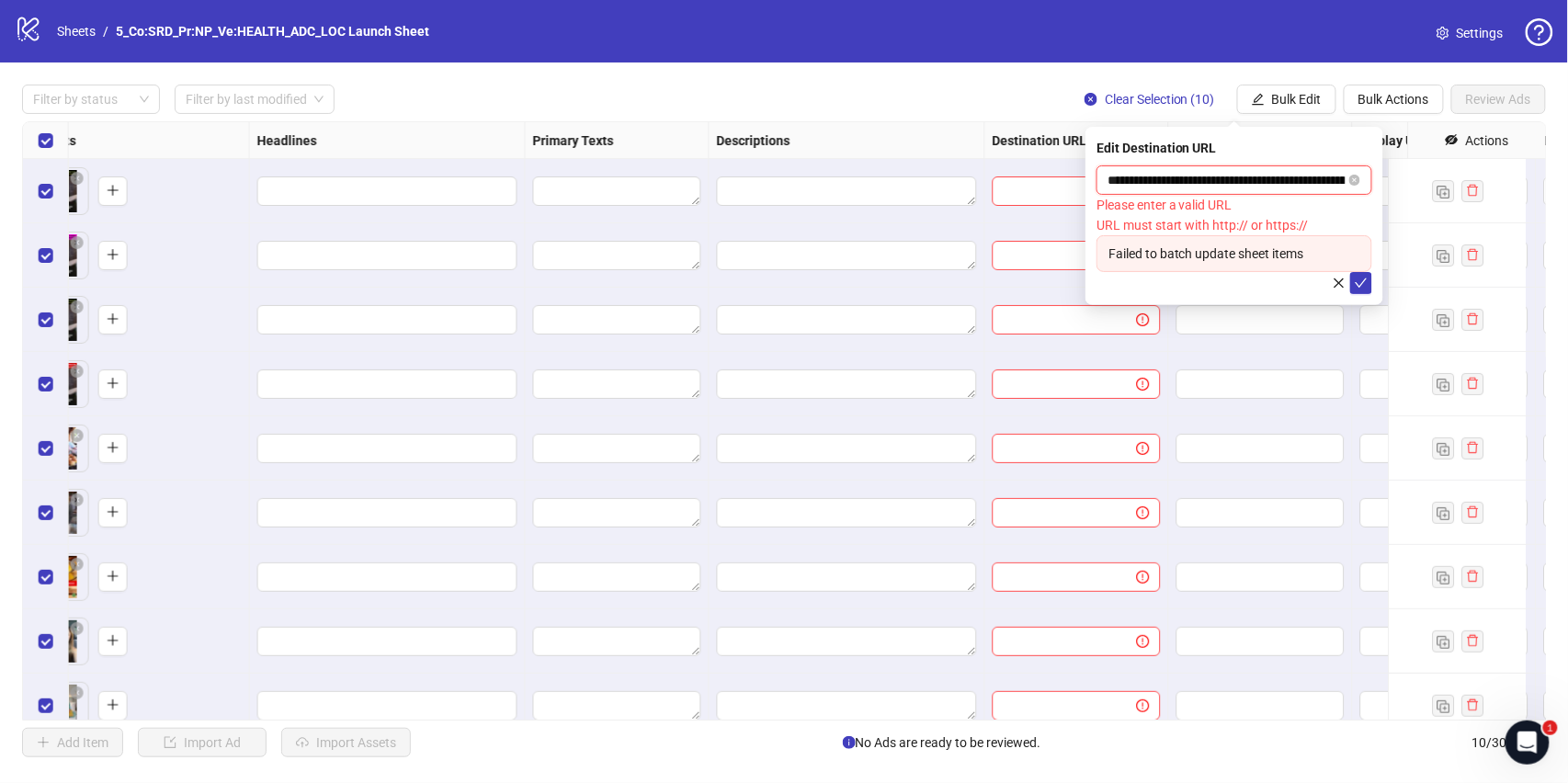 click on "**********" at bounding box center (1226, 180) 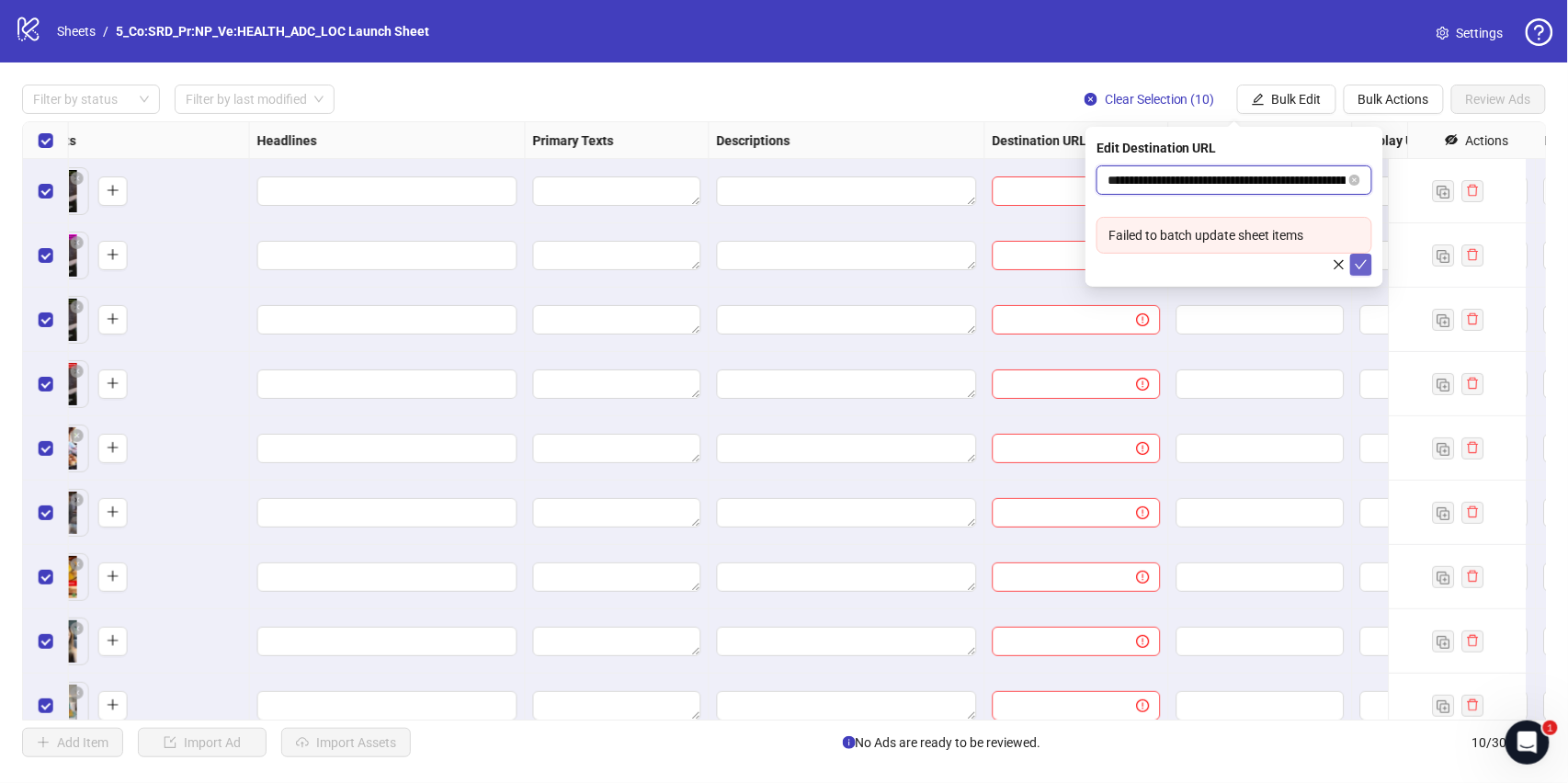 type on "**********" 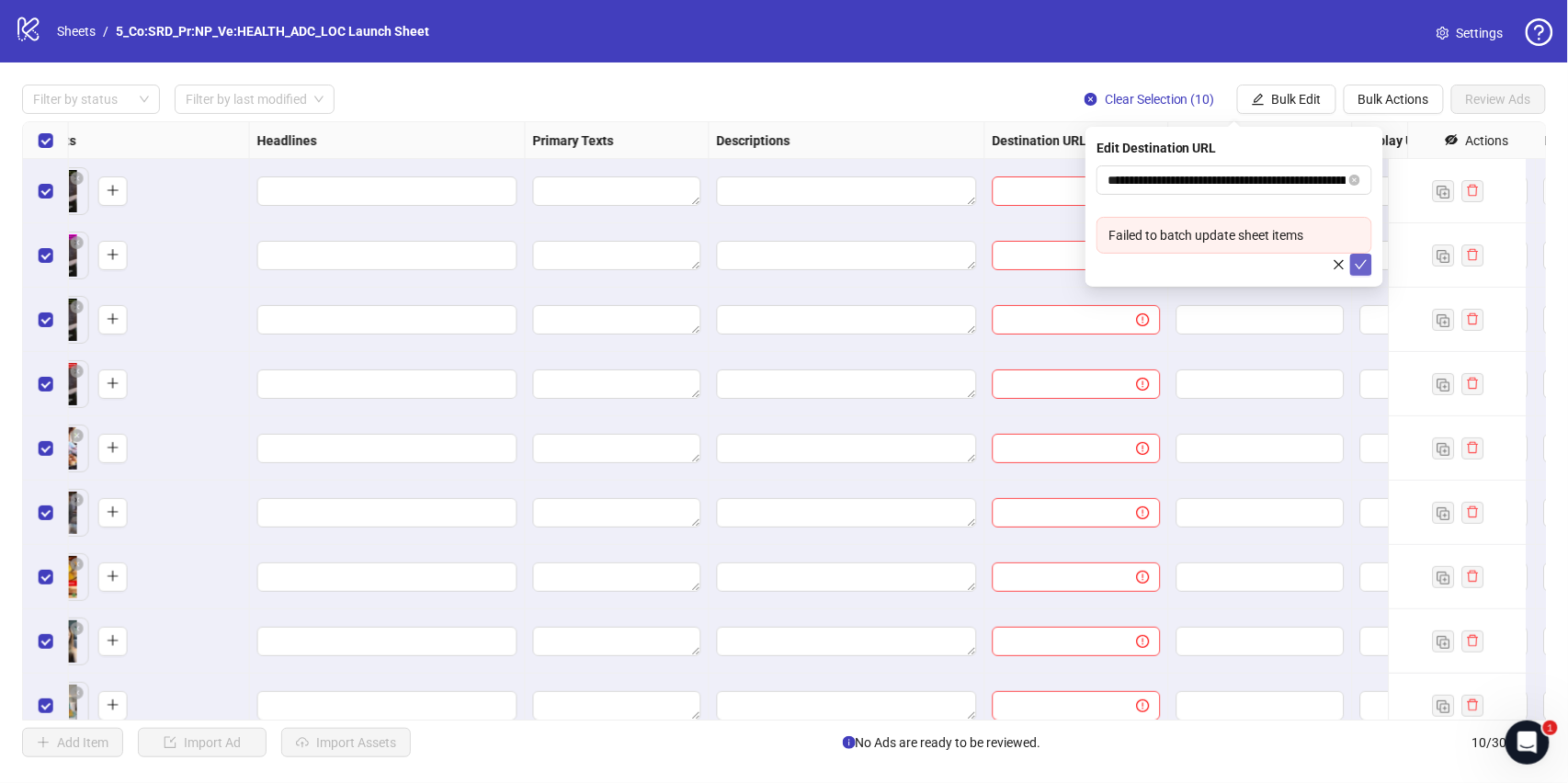 click 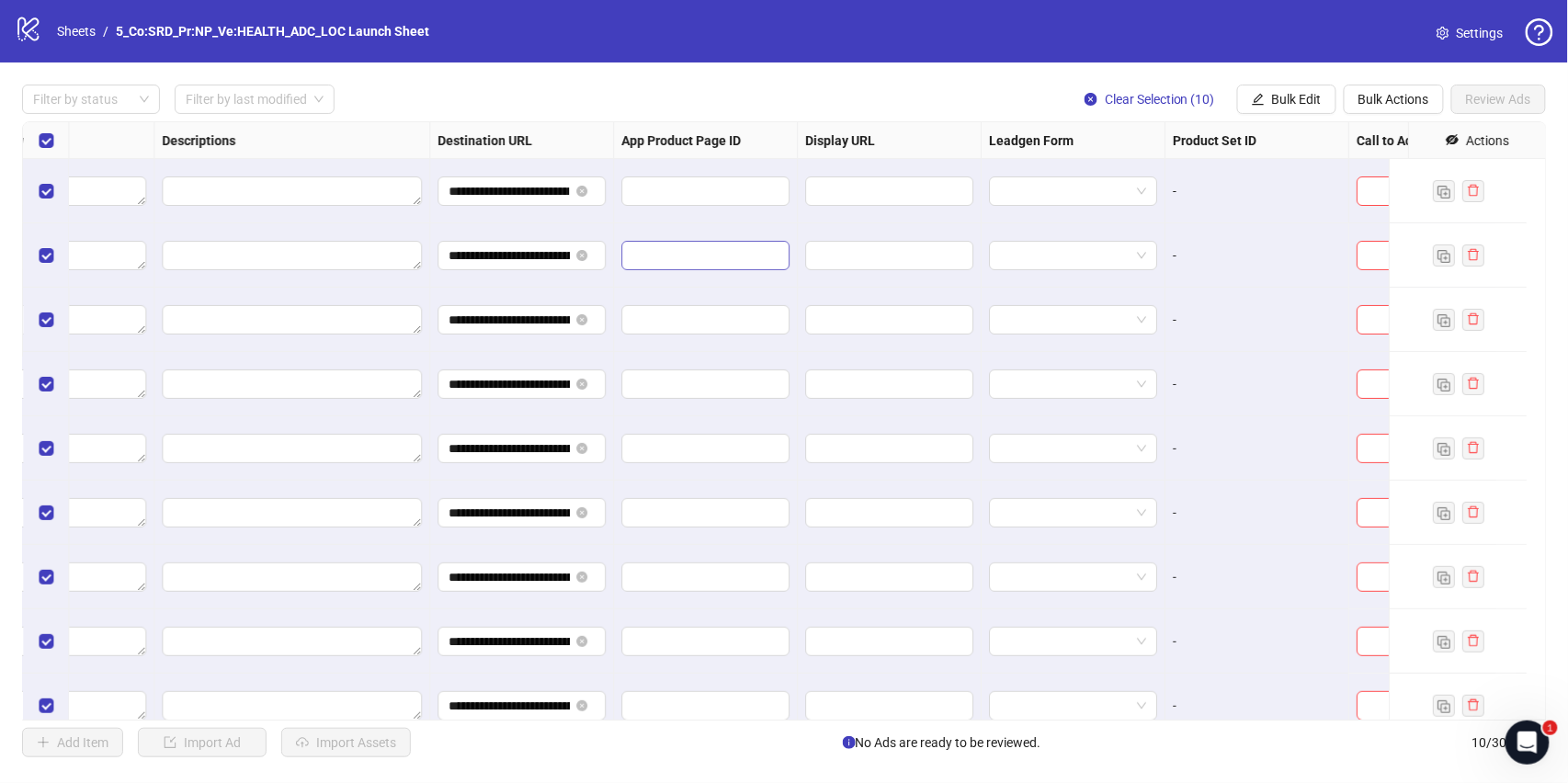 scroll, scrollTop: 0, scrollLeft: 1502, axis: horizontal 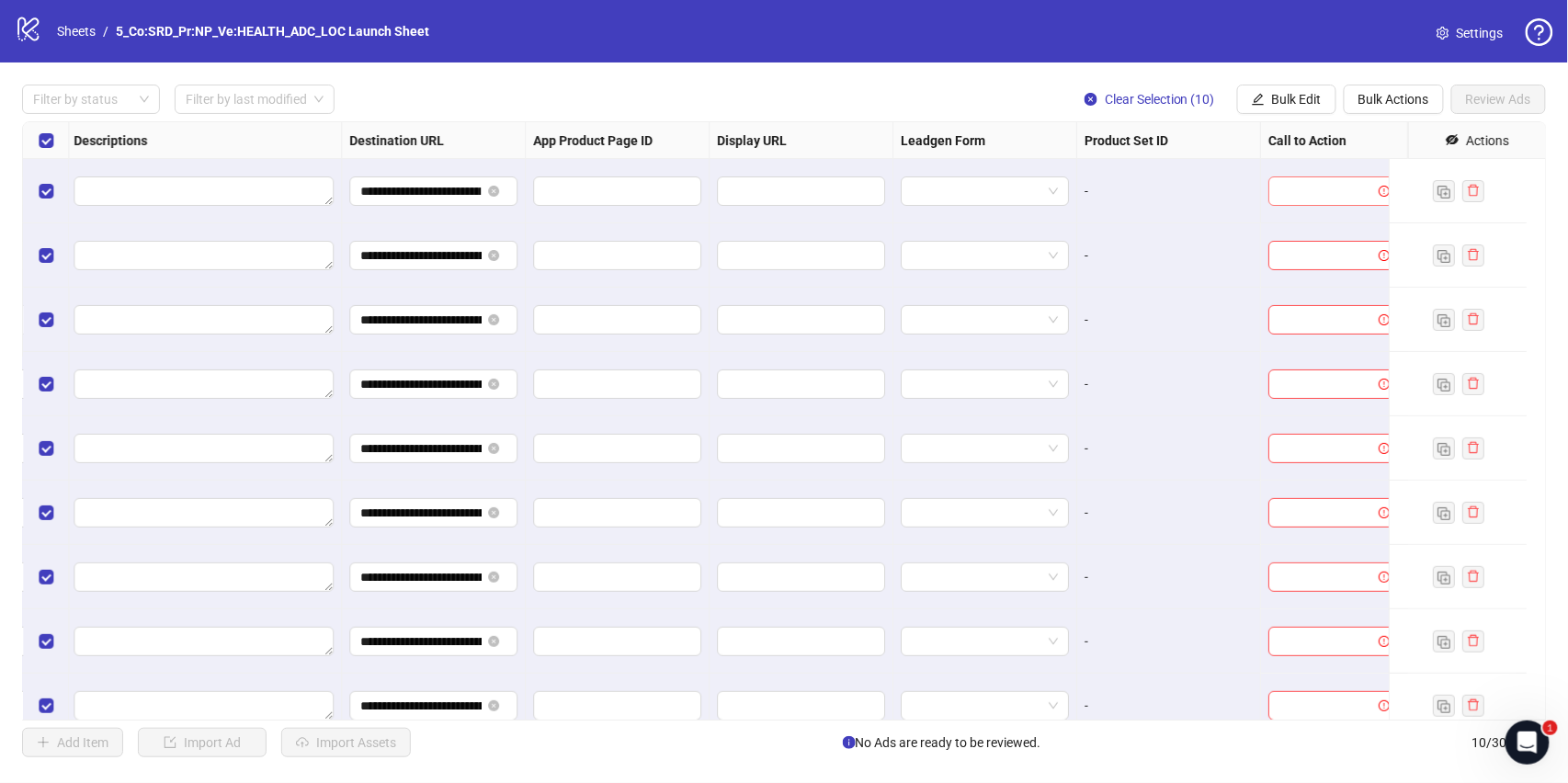 click at bounding box center (1325, 191) 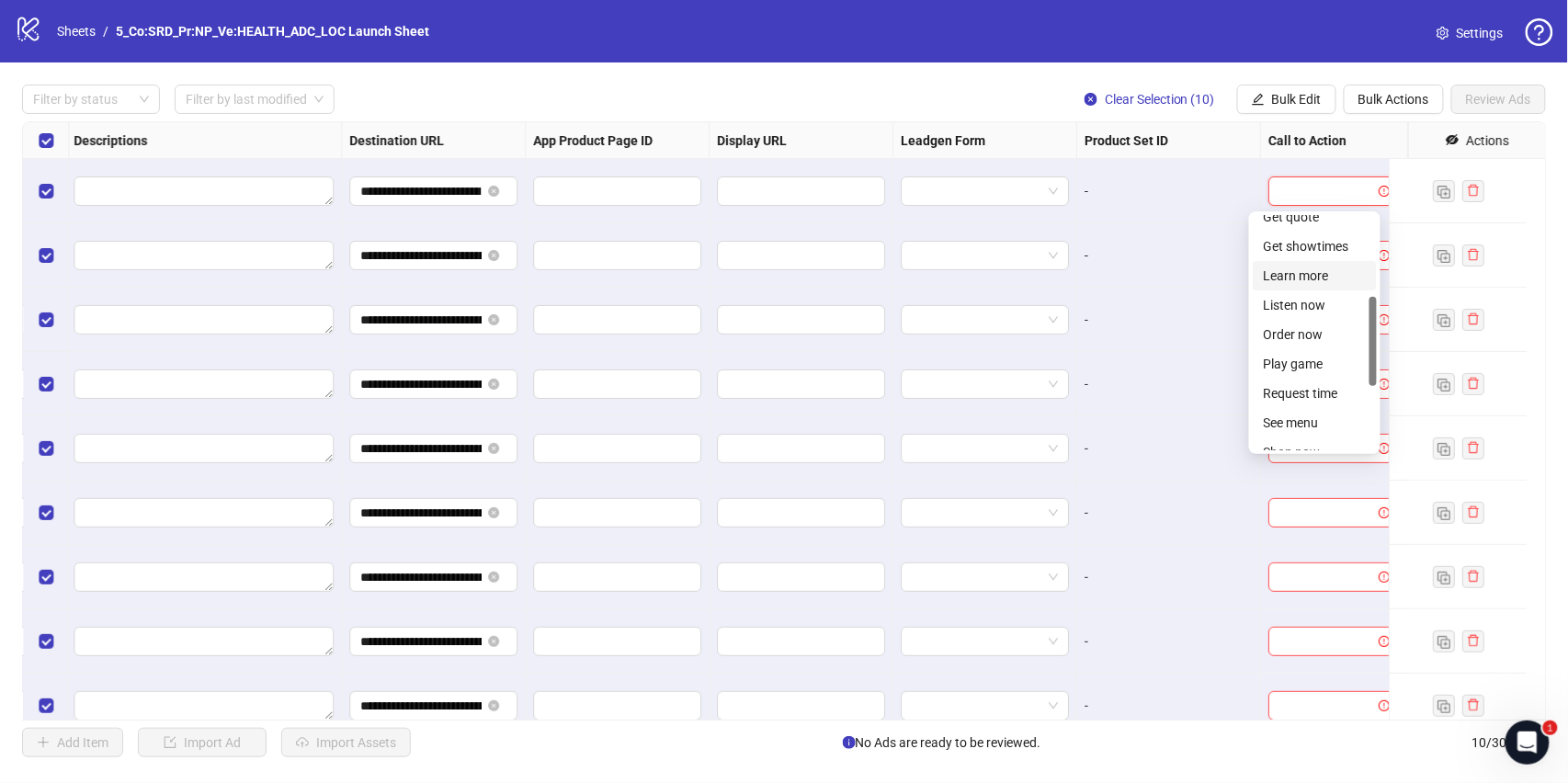 scroll, scrollTop: 214, scrollLeft: 0, axis: vertical 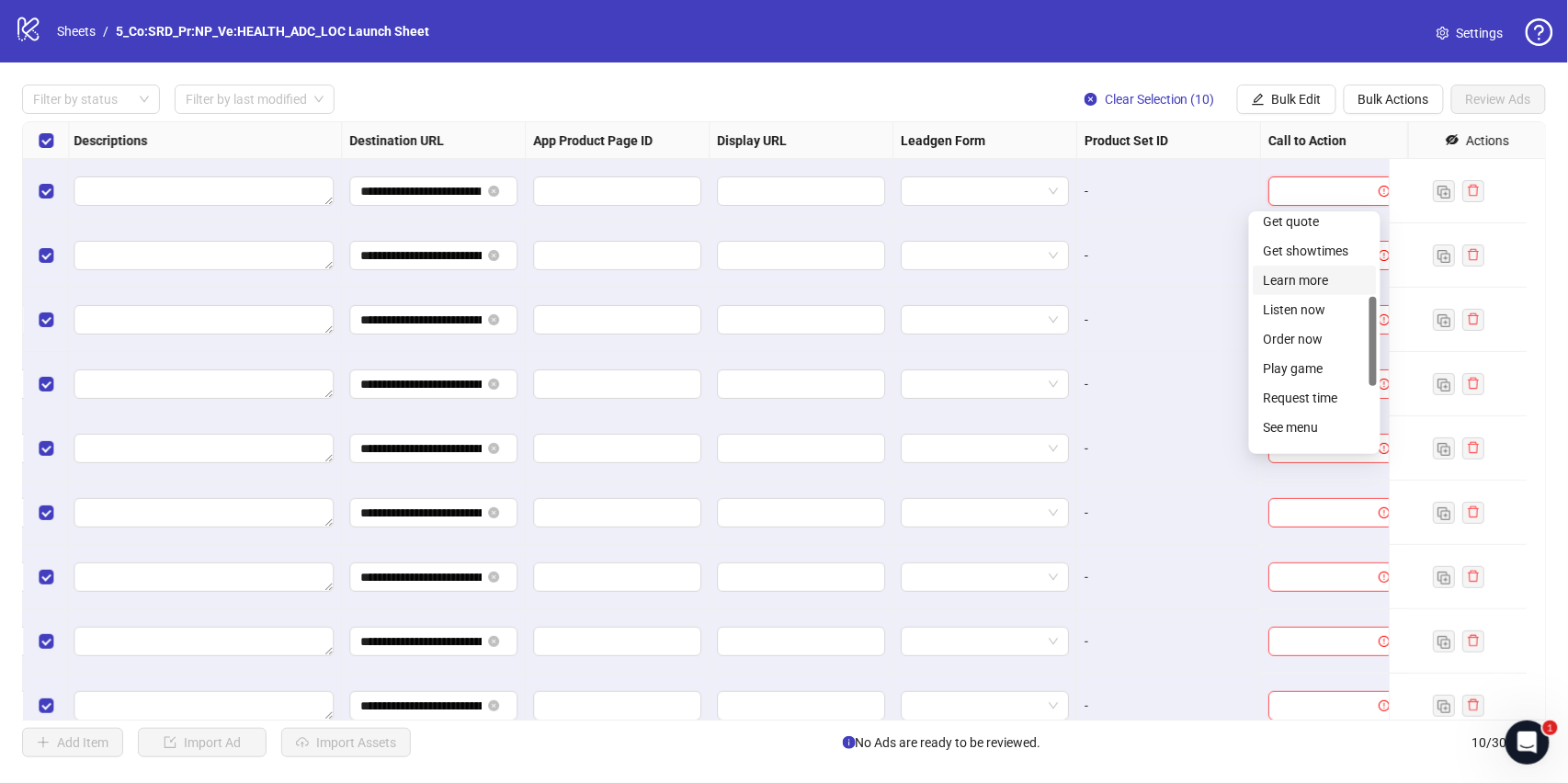 click on "Learn more" at bounding box center [1314, 280] 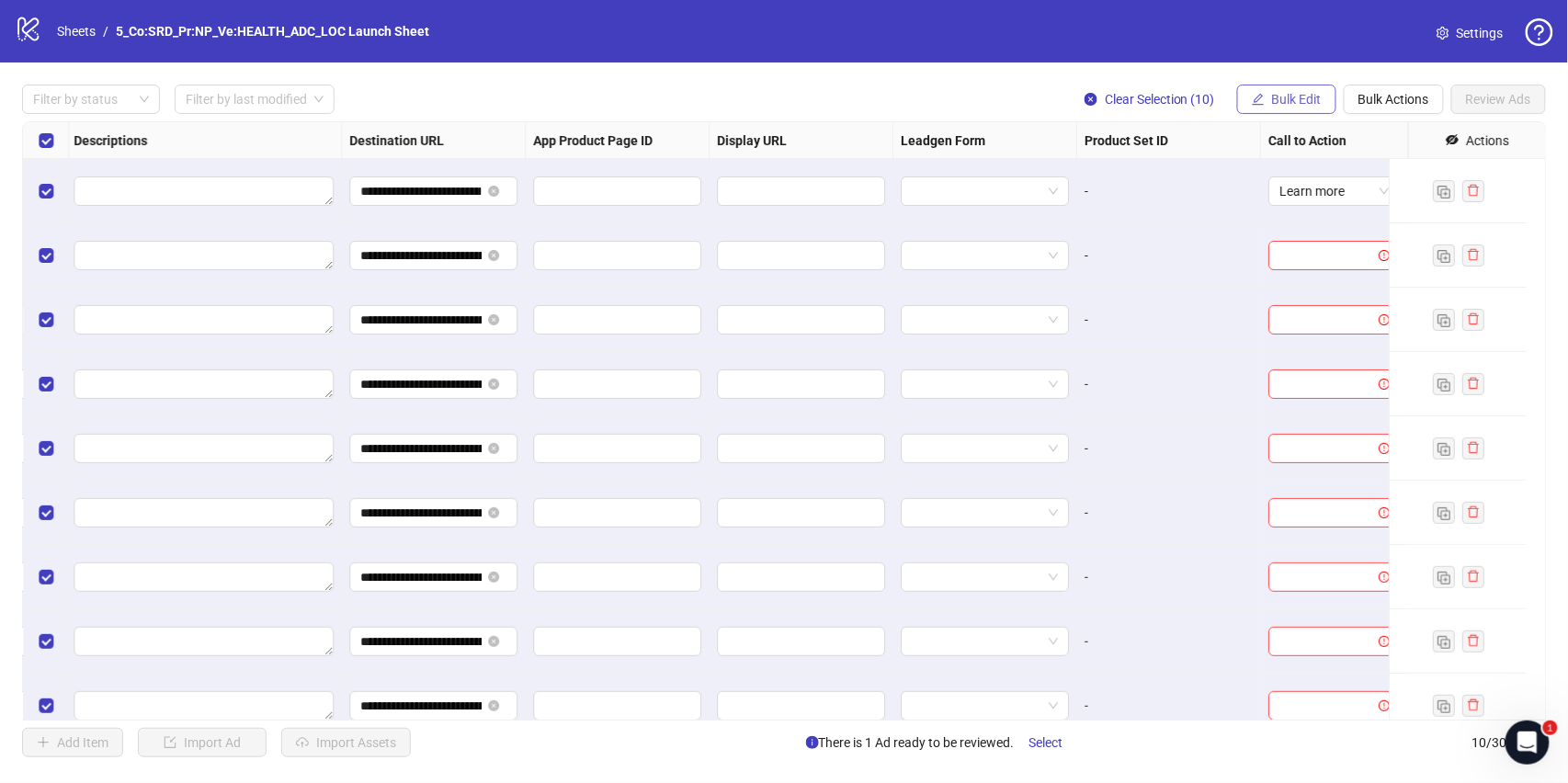 click on "Bulk Edit" at bounding box center [1297, 99] 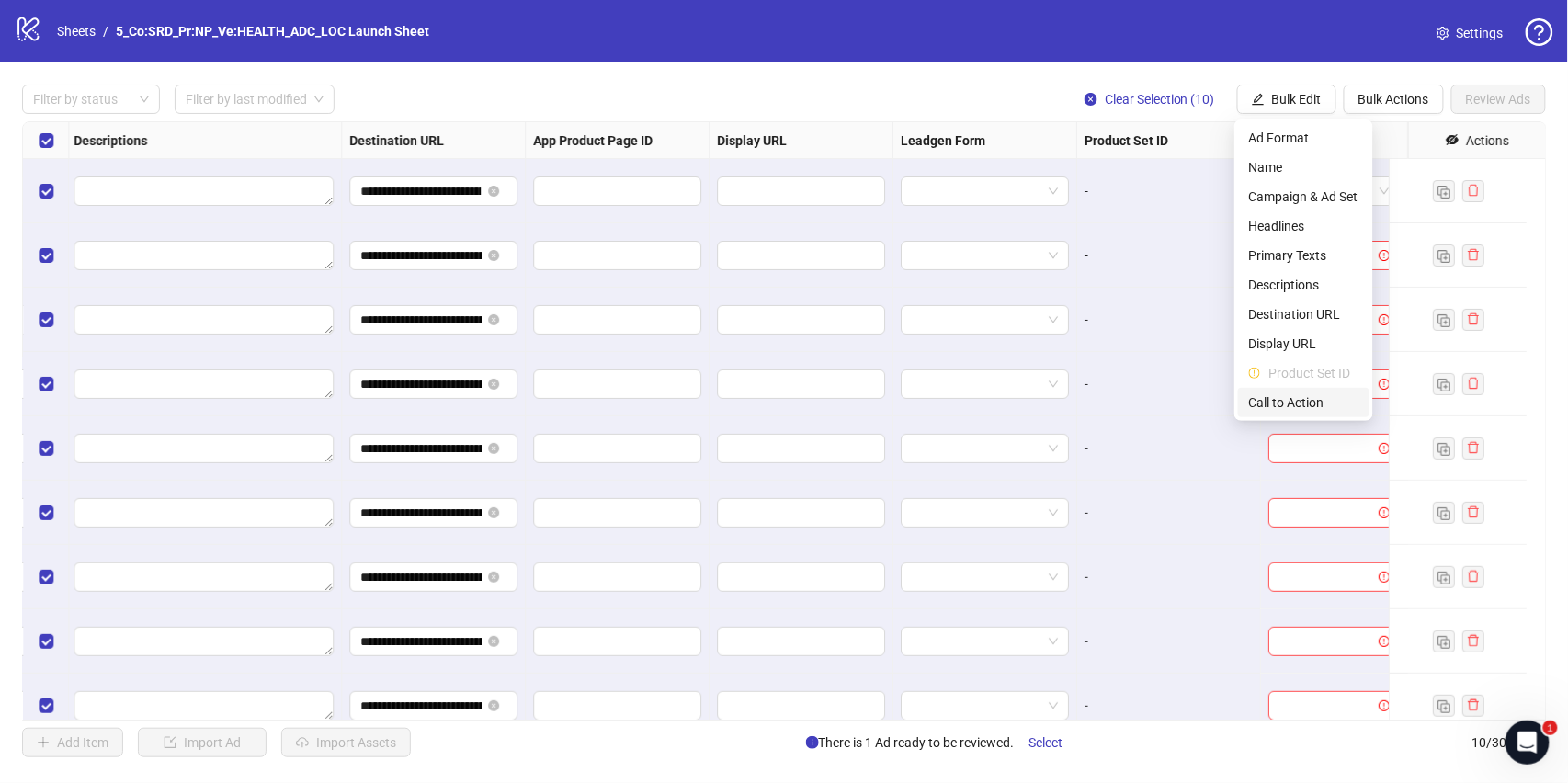 click on "Call to Action" at bounding box center (1303, 403) 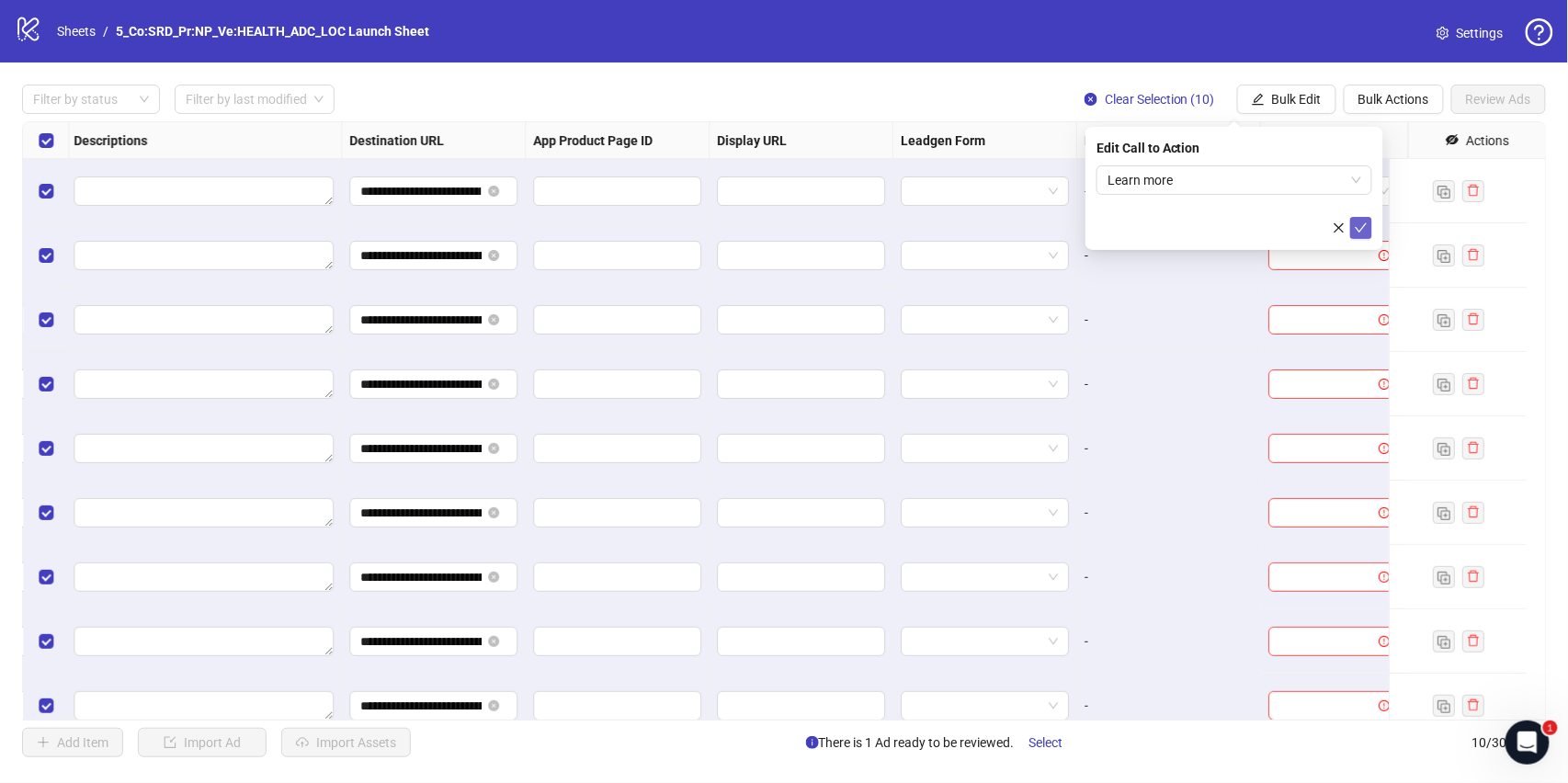 click 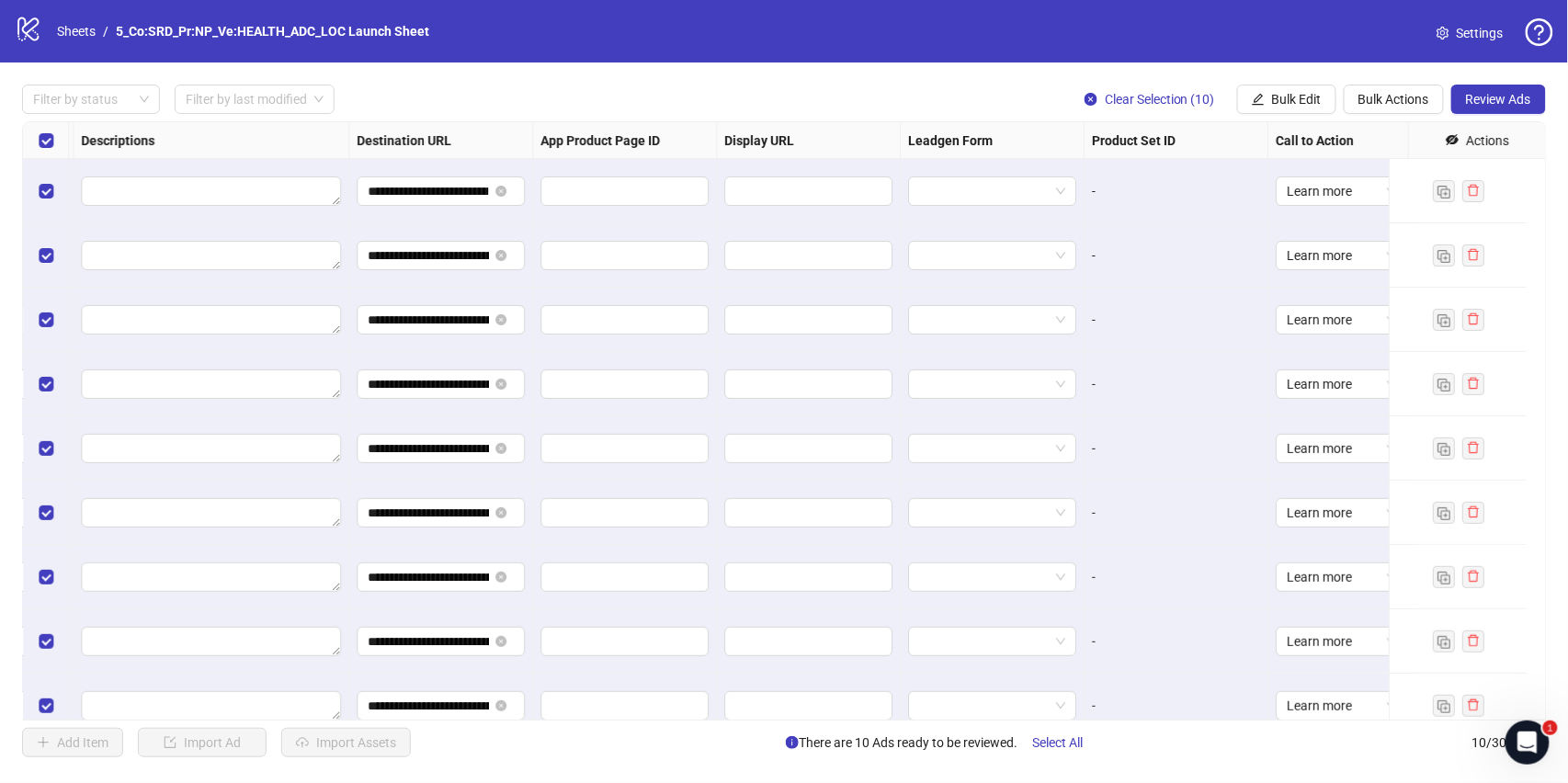 scroll, scrollTop: 0, scrollLeft: 1502, axis: horizontal 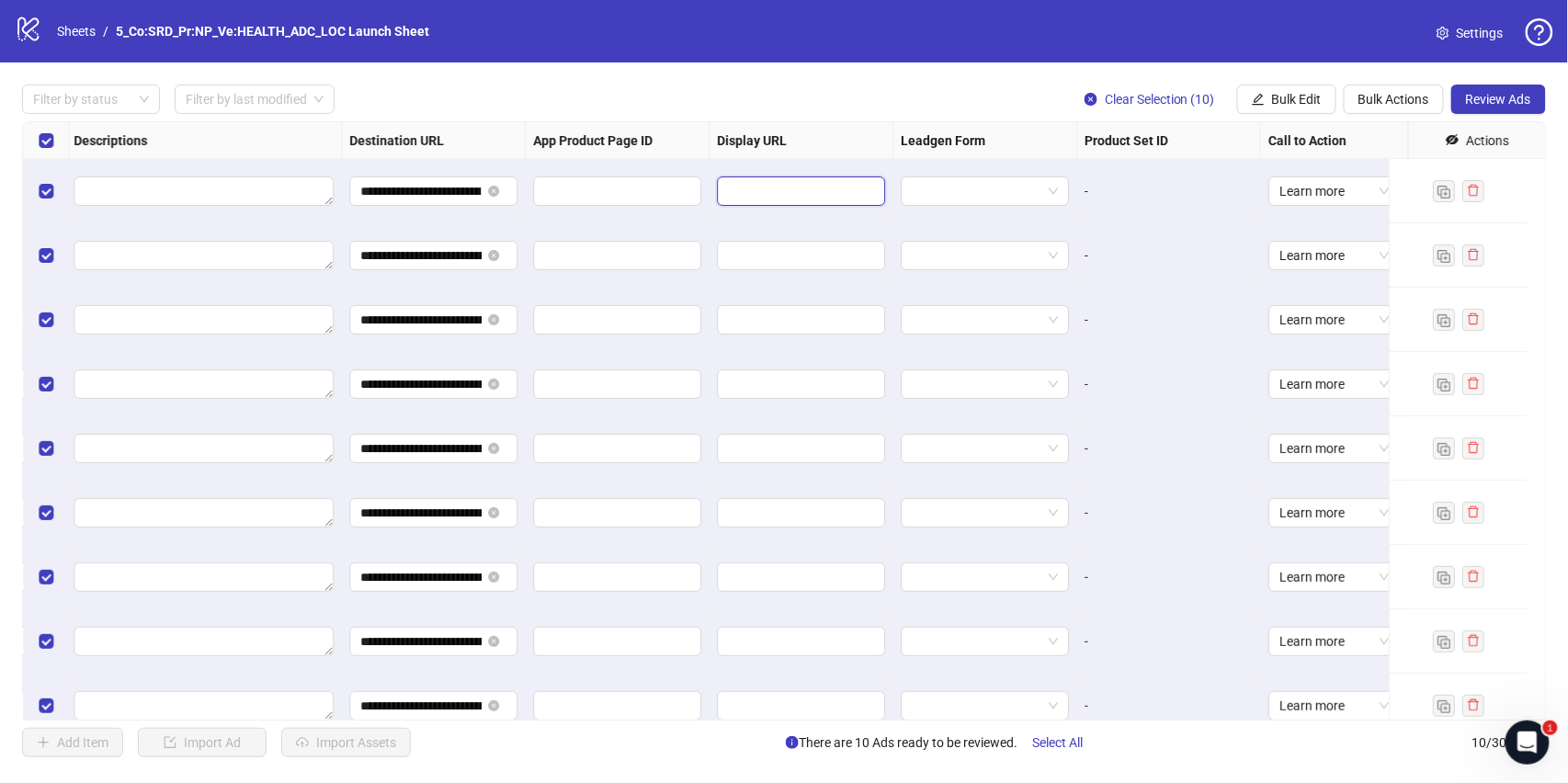 click at bounding box center (799, 191) 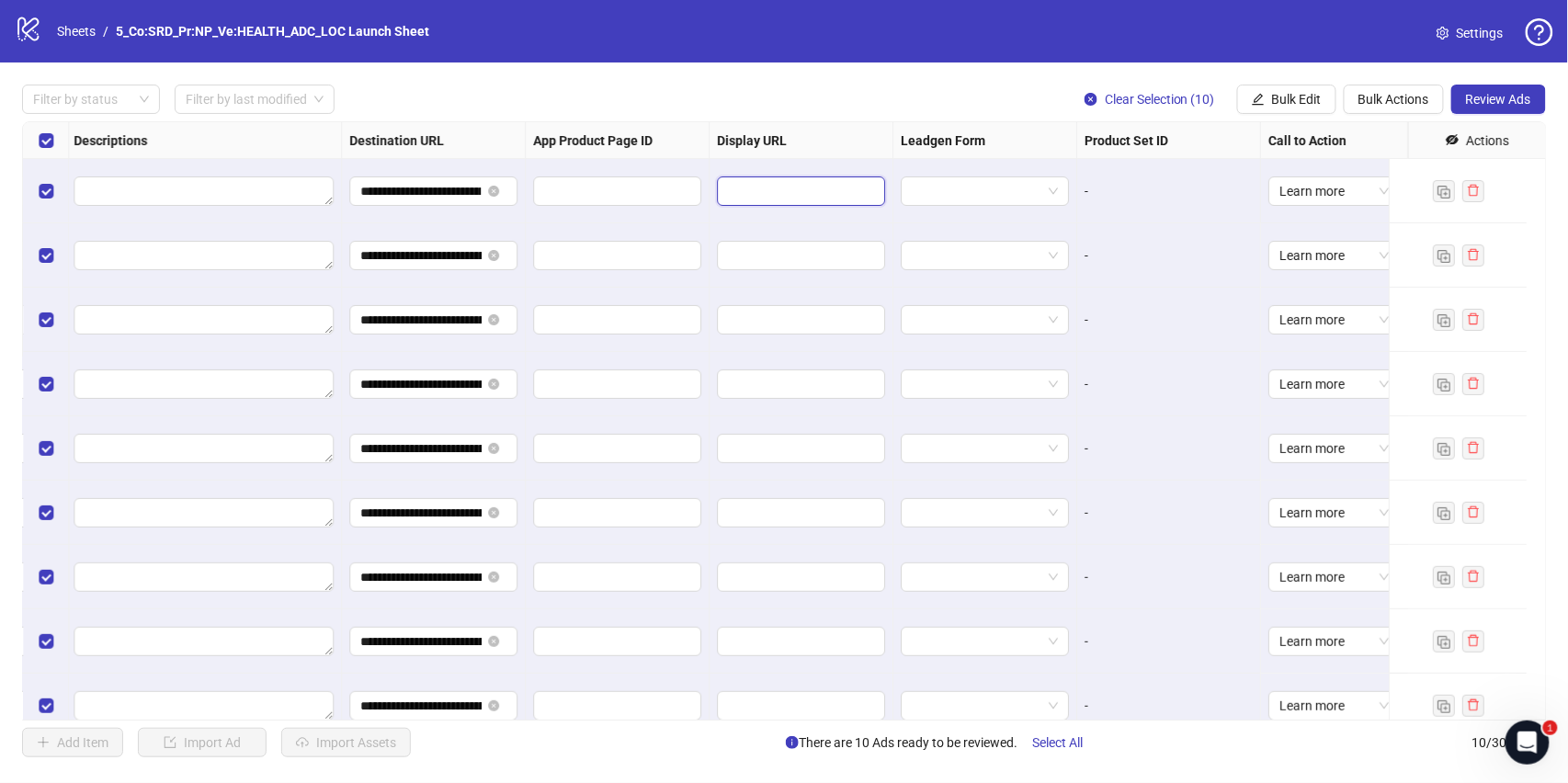 paste on "**********" 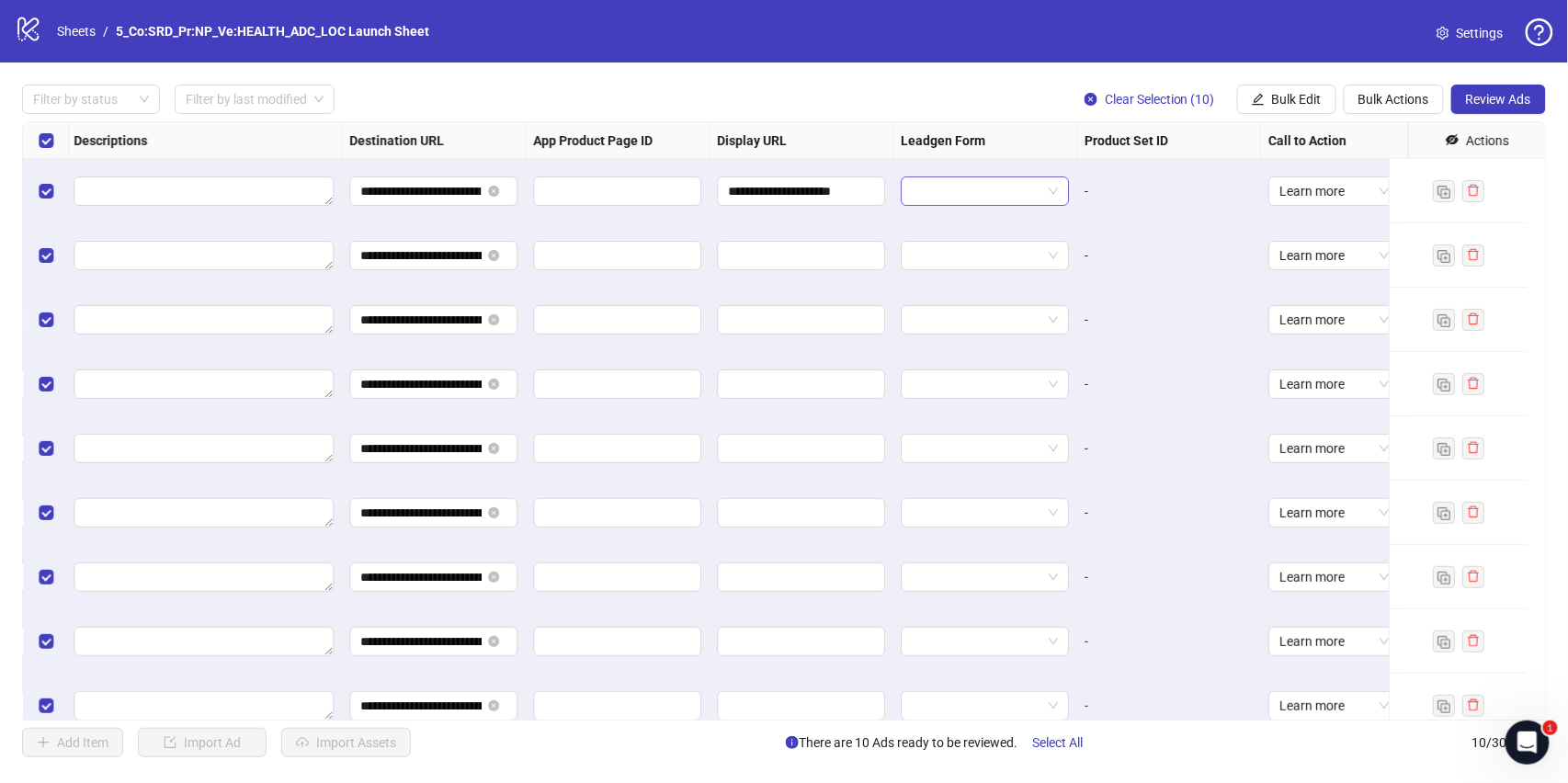 click at bounding box center (976, 191) 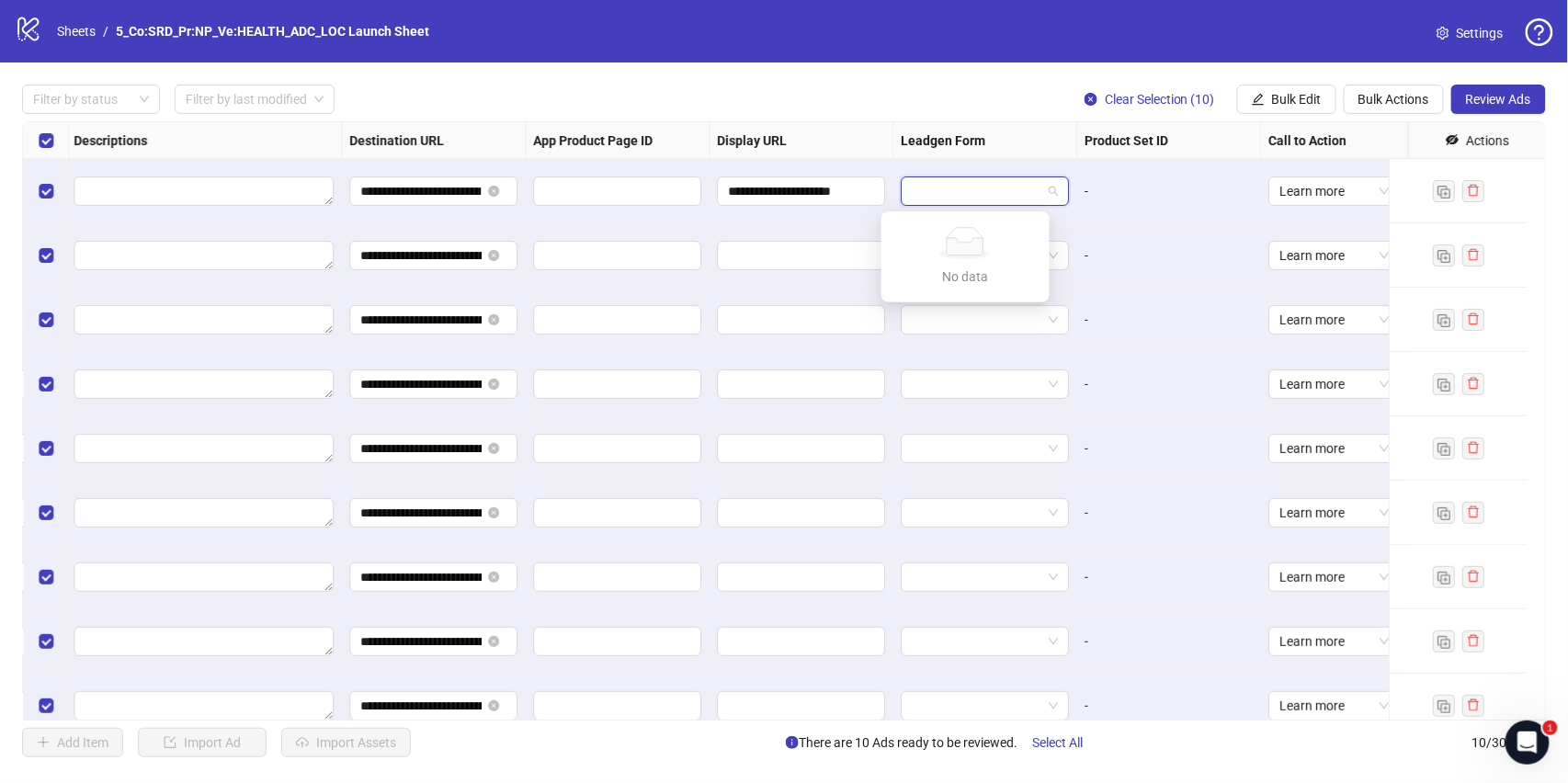 click at bounding box center (801, 255) 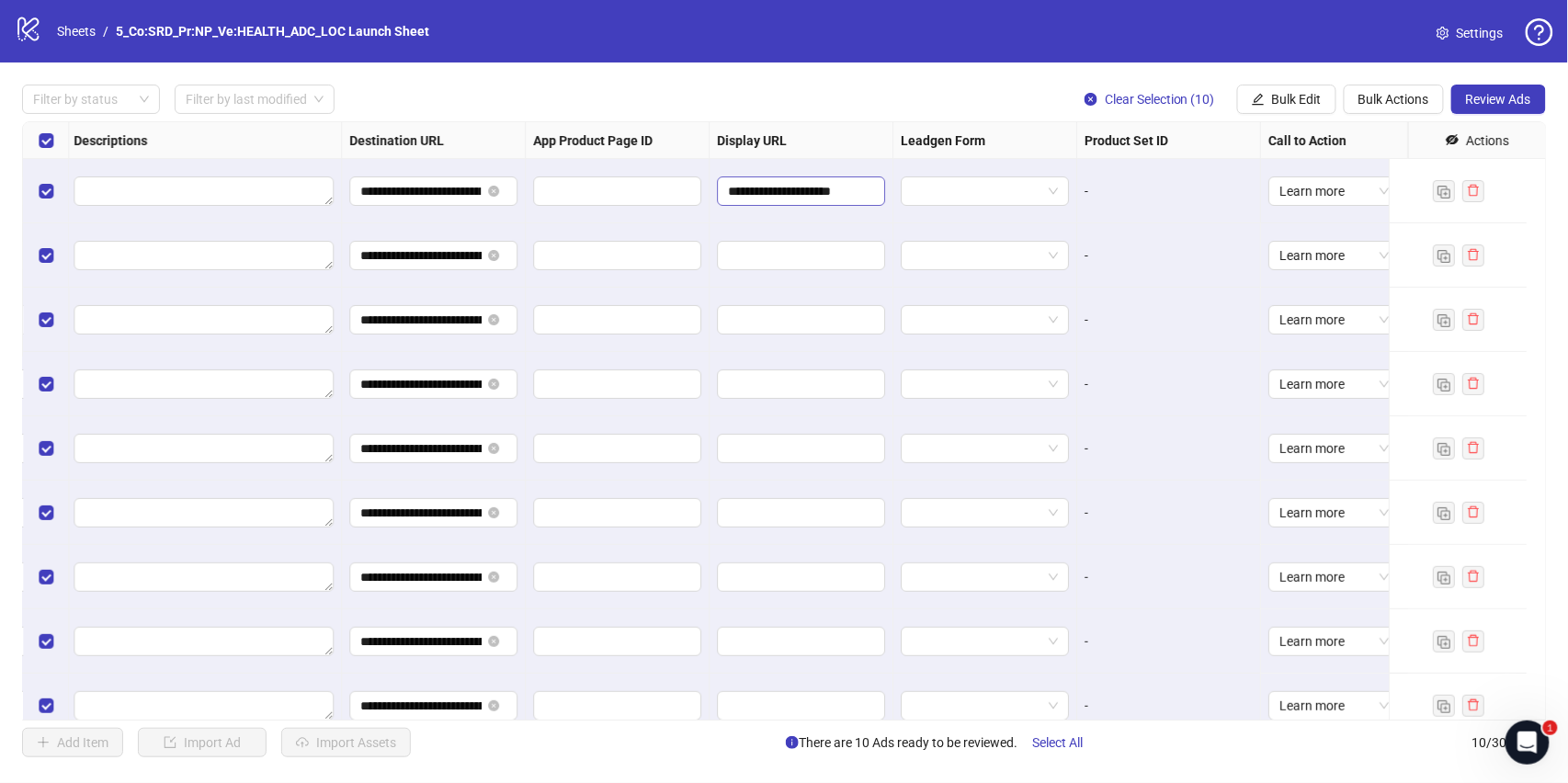 click on "**********" at bounding box center [801, 191] 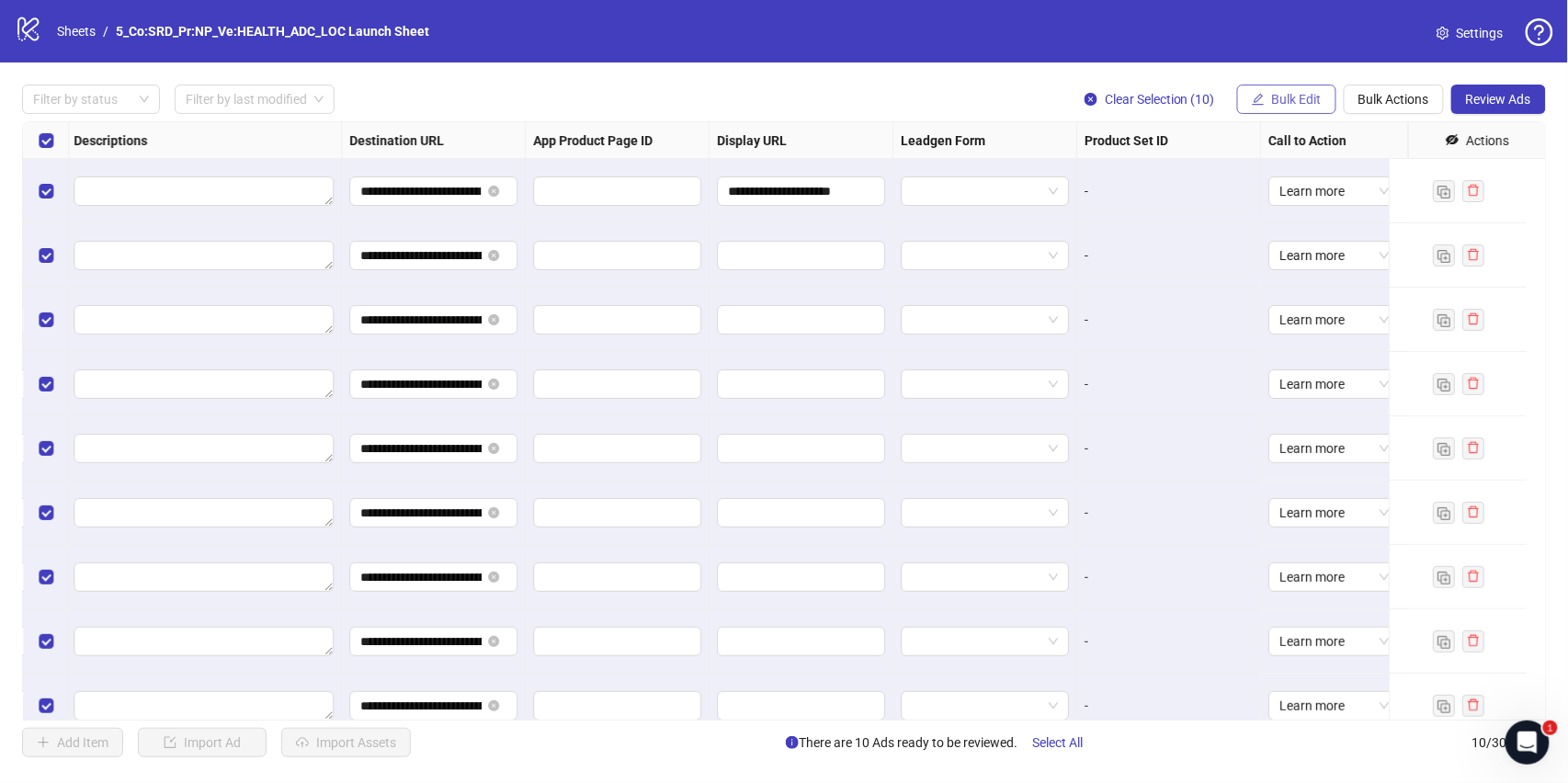 click on "Bulk Edit" at bounding box center (1297, 99) 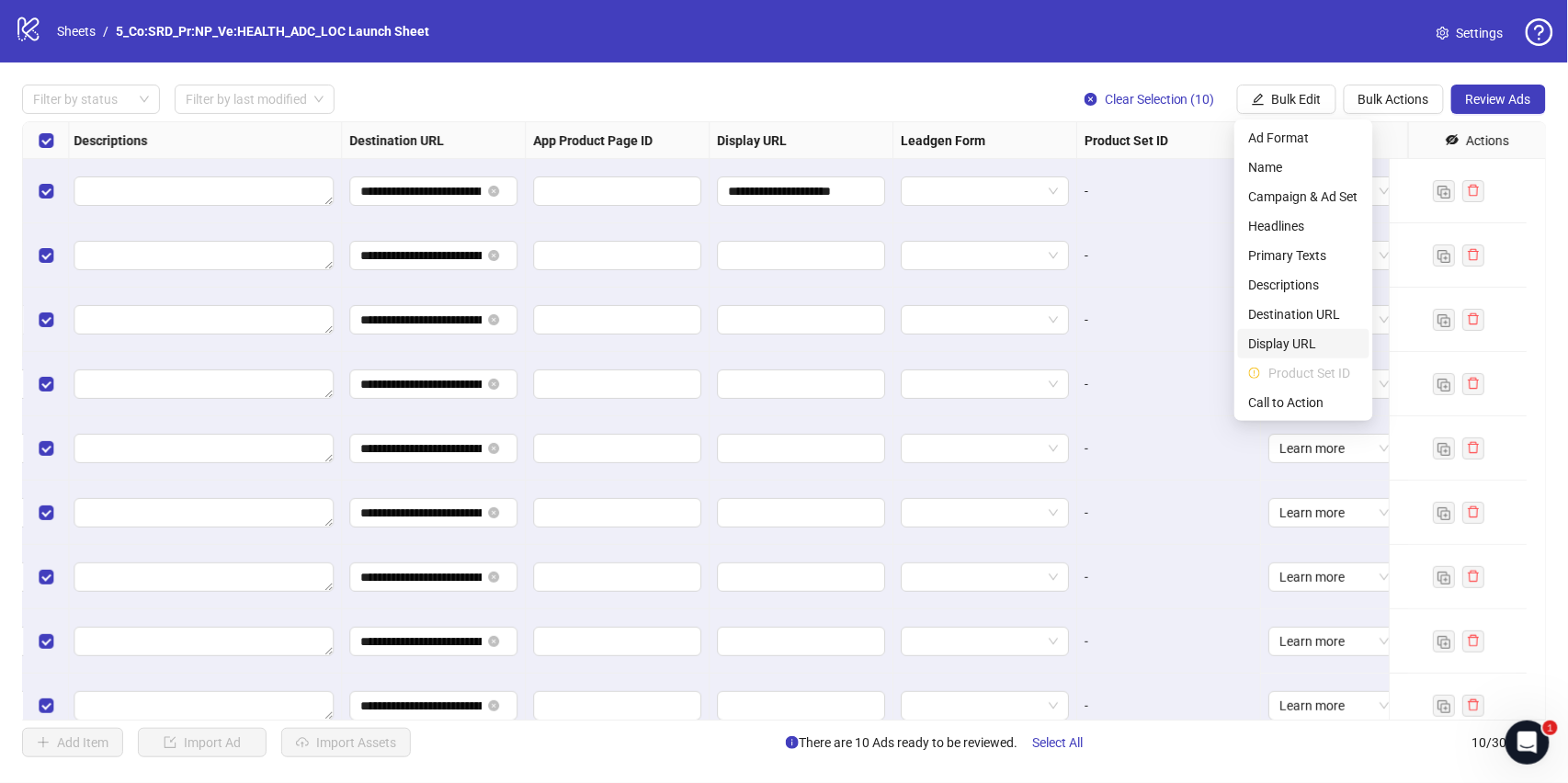 click on "Display URL" at bounding box center (1303, 344) 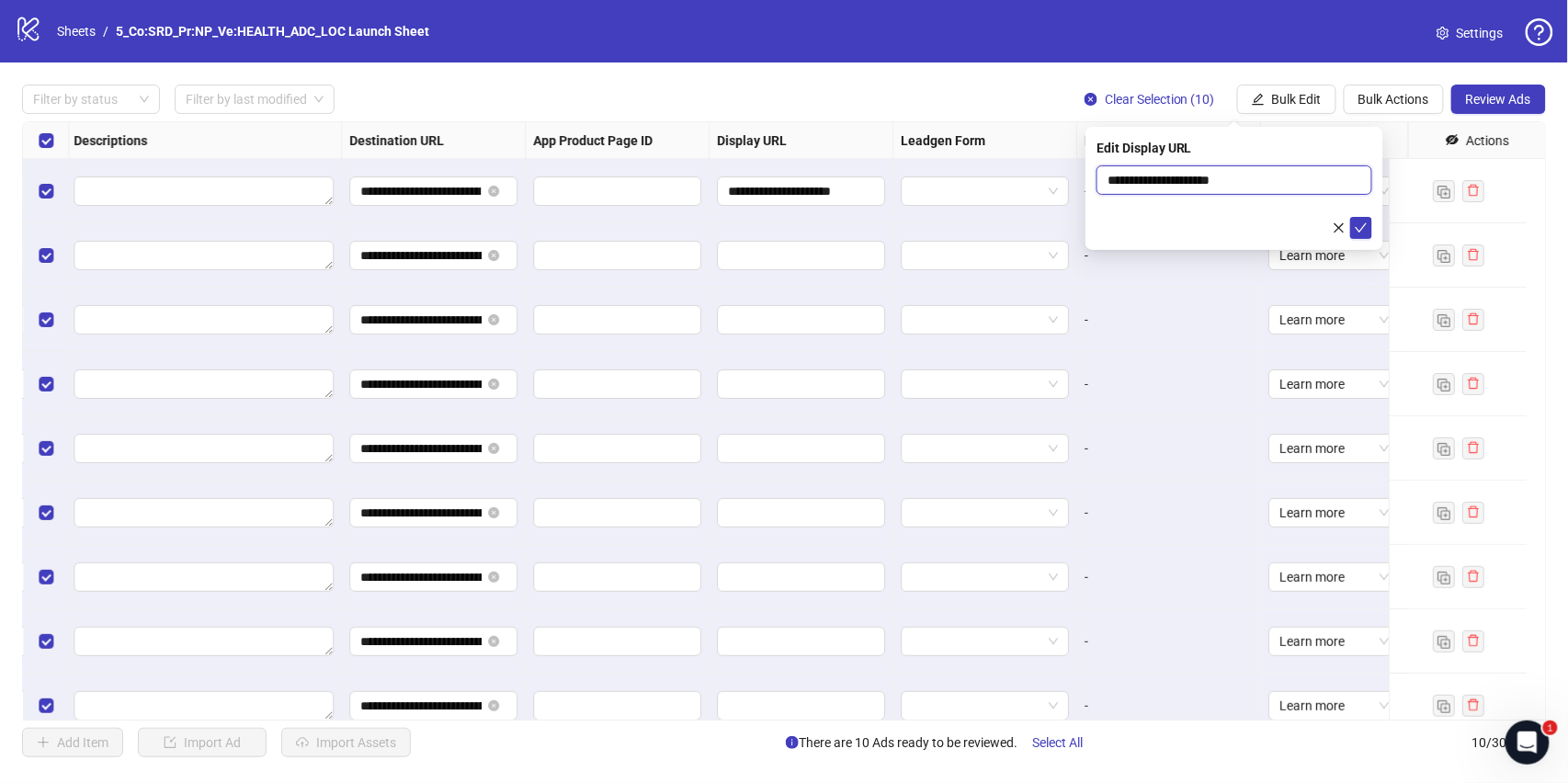 click on "**********" at bounding box center (1234, 180) 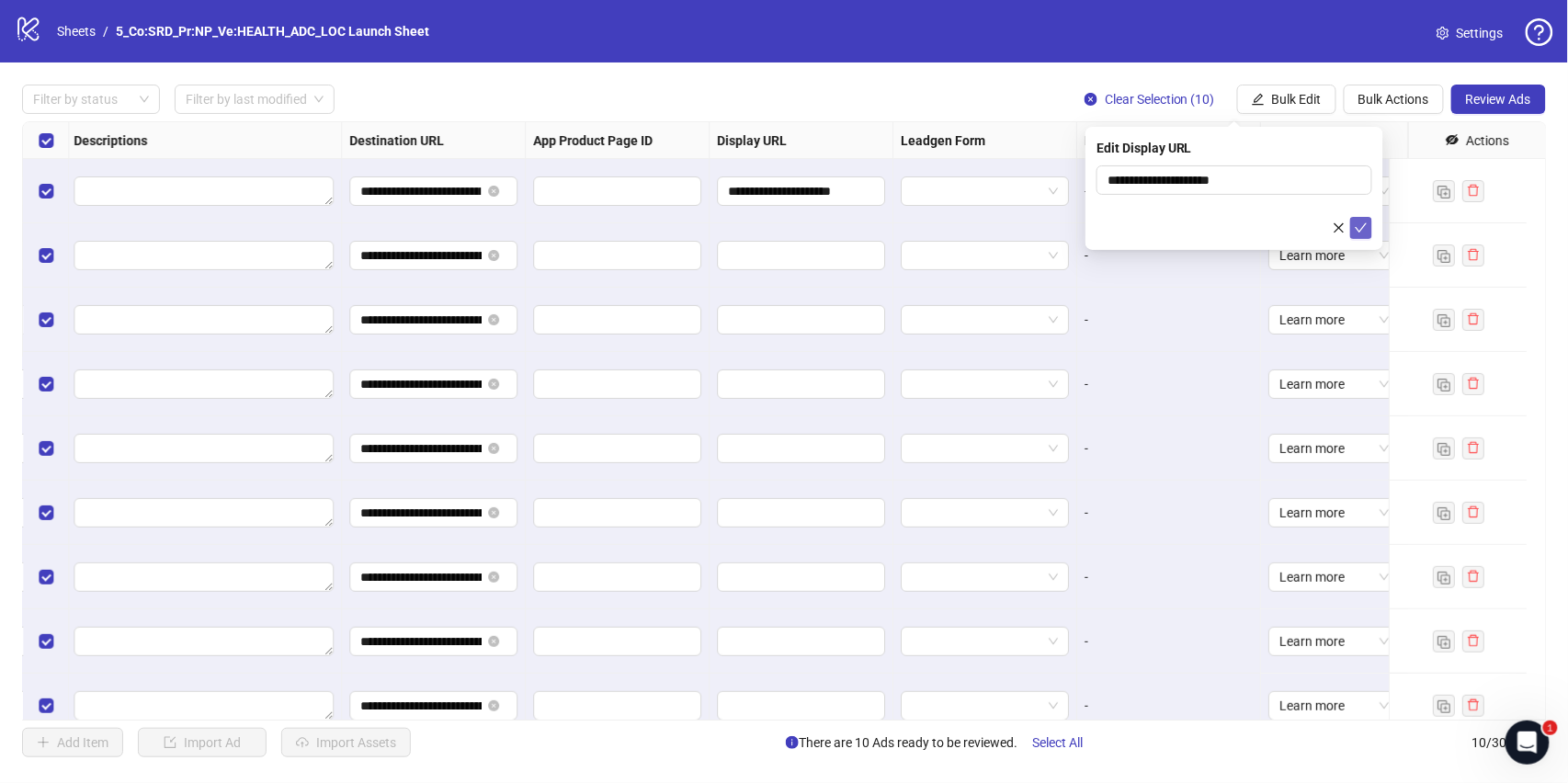 click 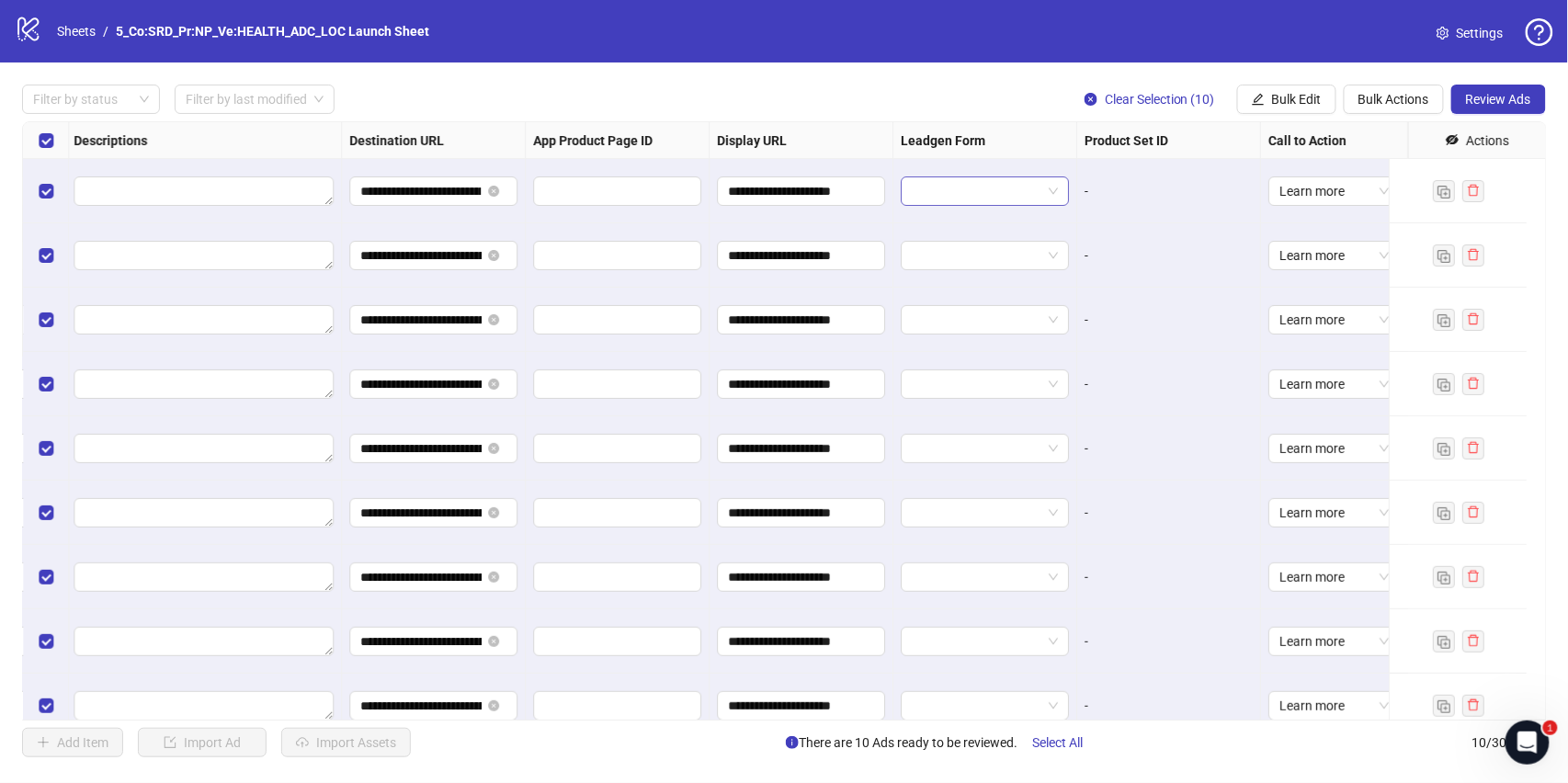 click at bounding box center (984, 191) 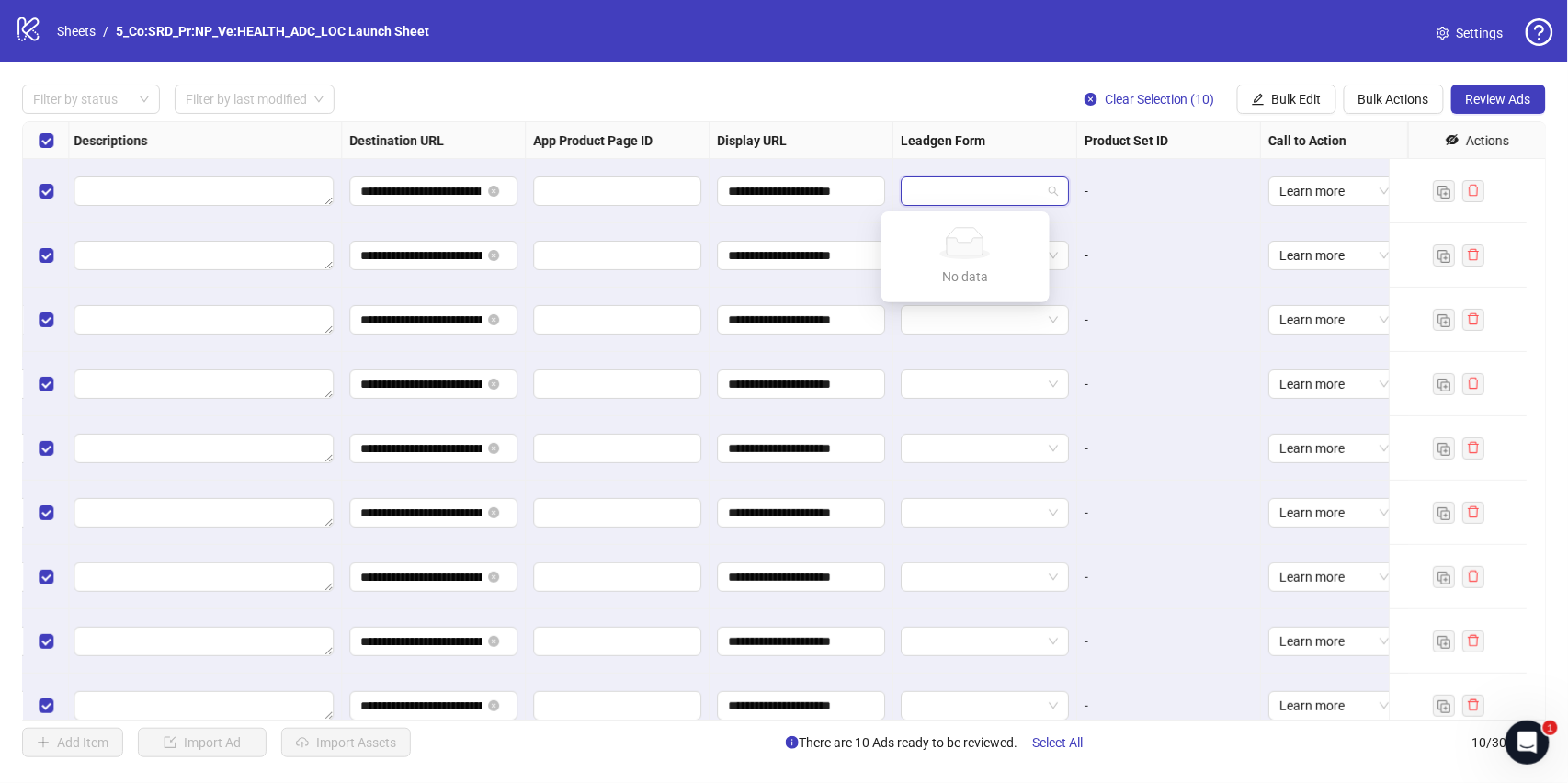 click at bounding box center (984, 191) 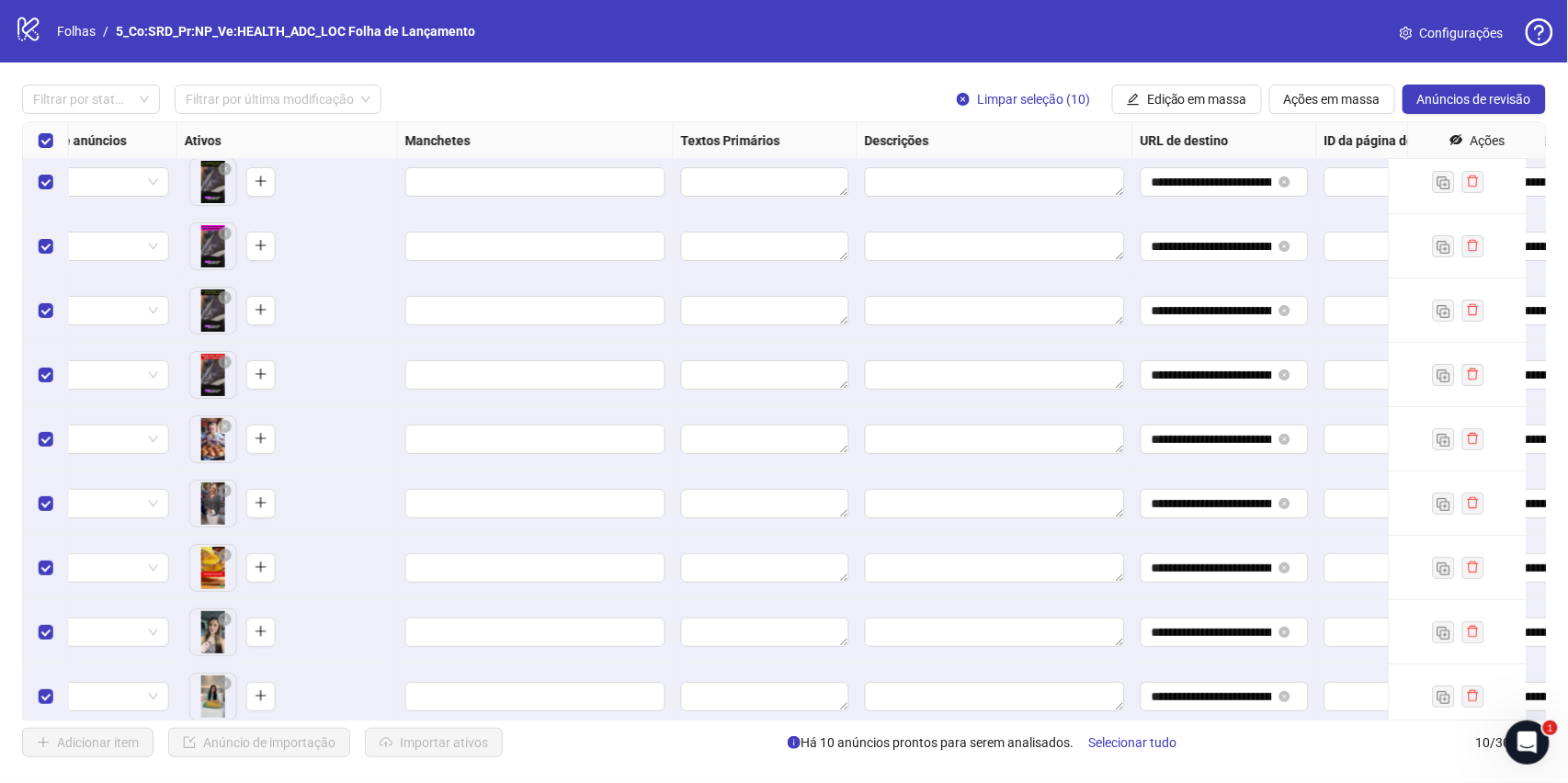 scroll, scrollTop: 0, scrollLeft: 691, axis: horizontal 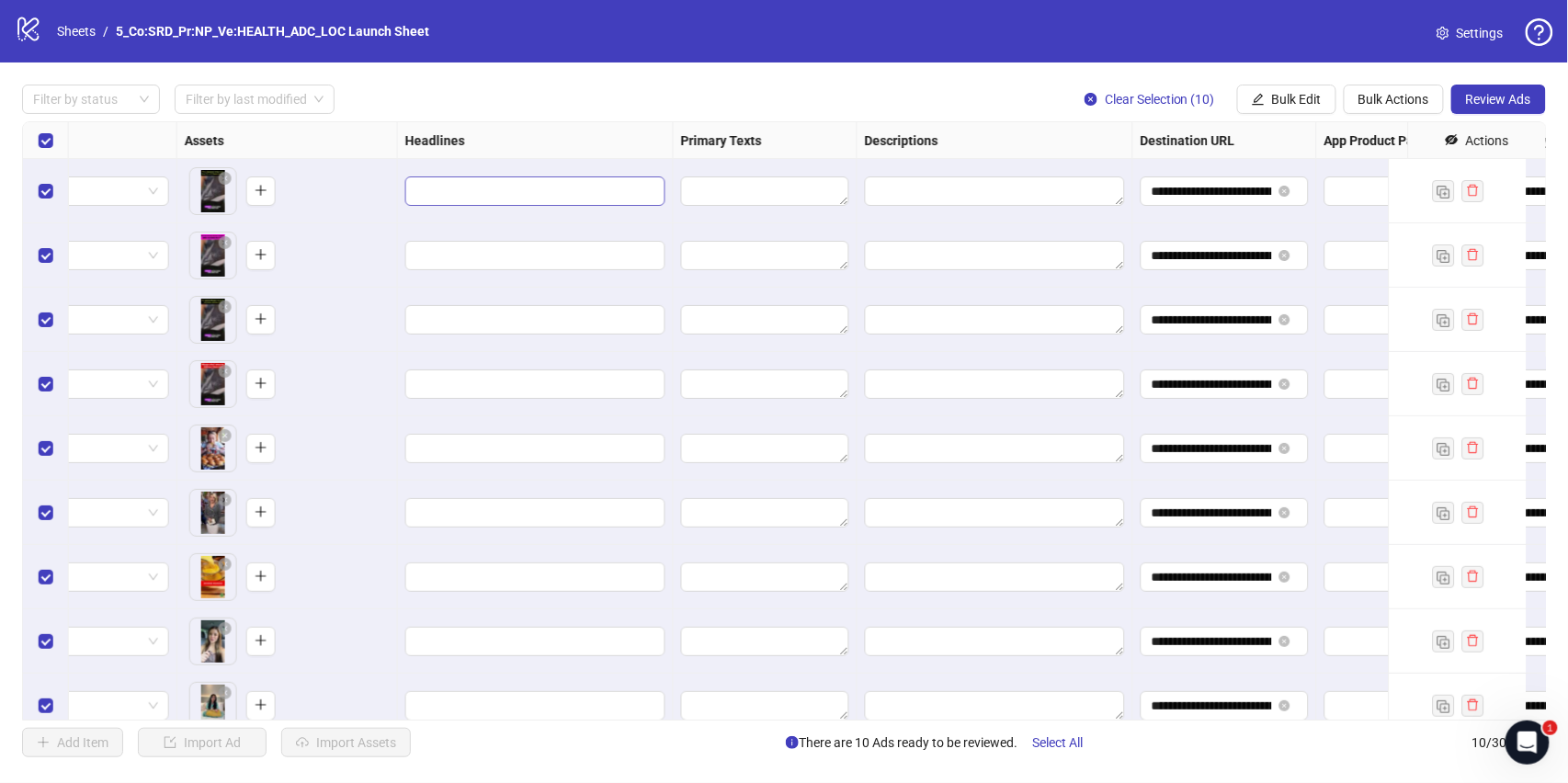 click at bounding box center [535, 191] 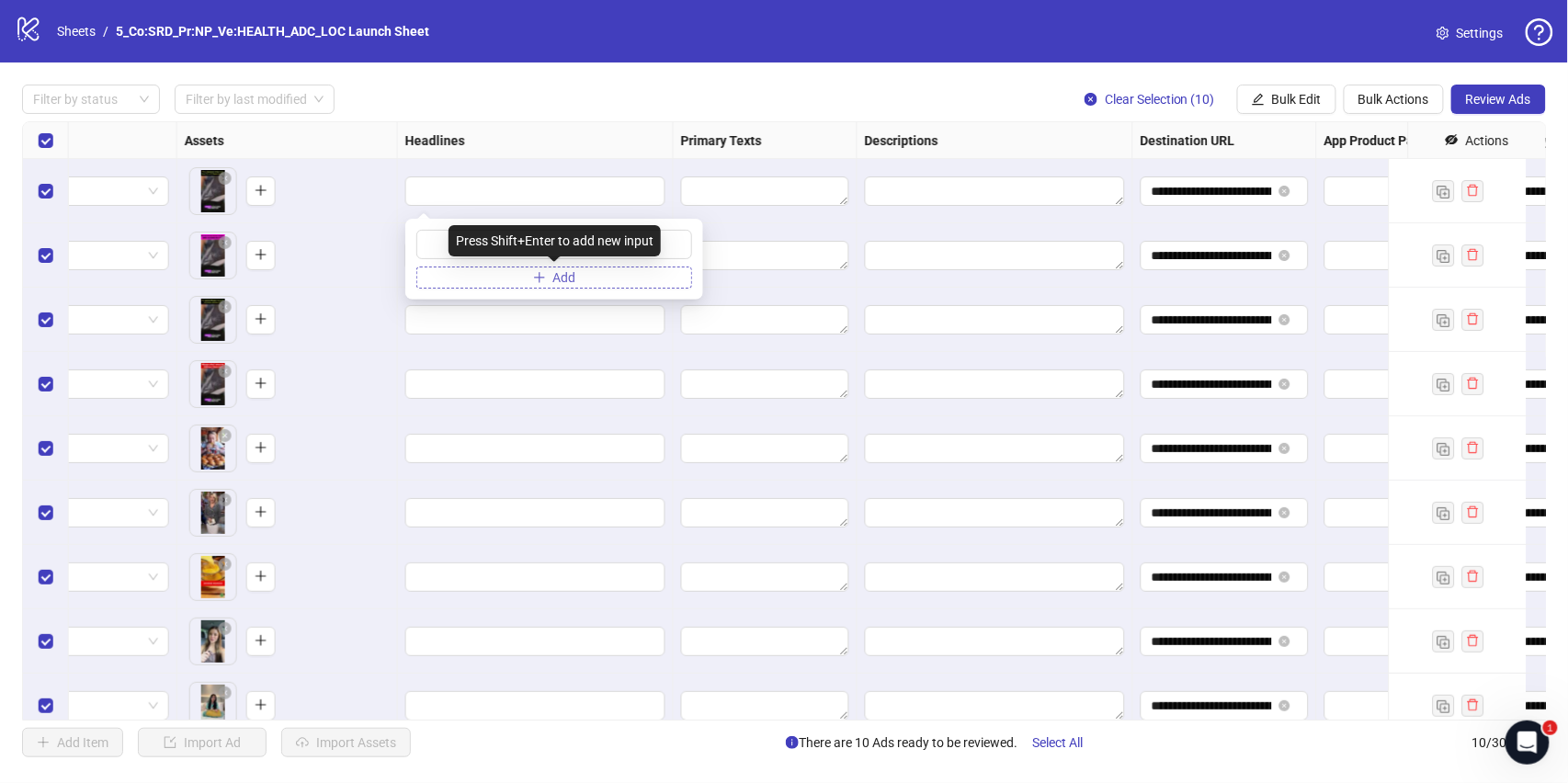 click on "Add" at bounding box center (564, 278) 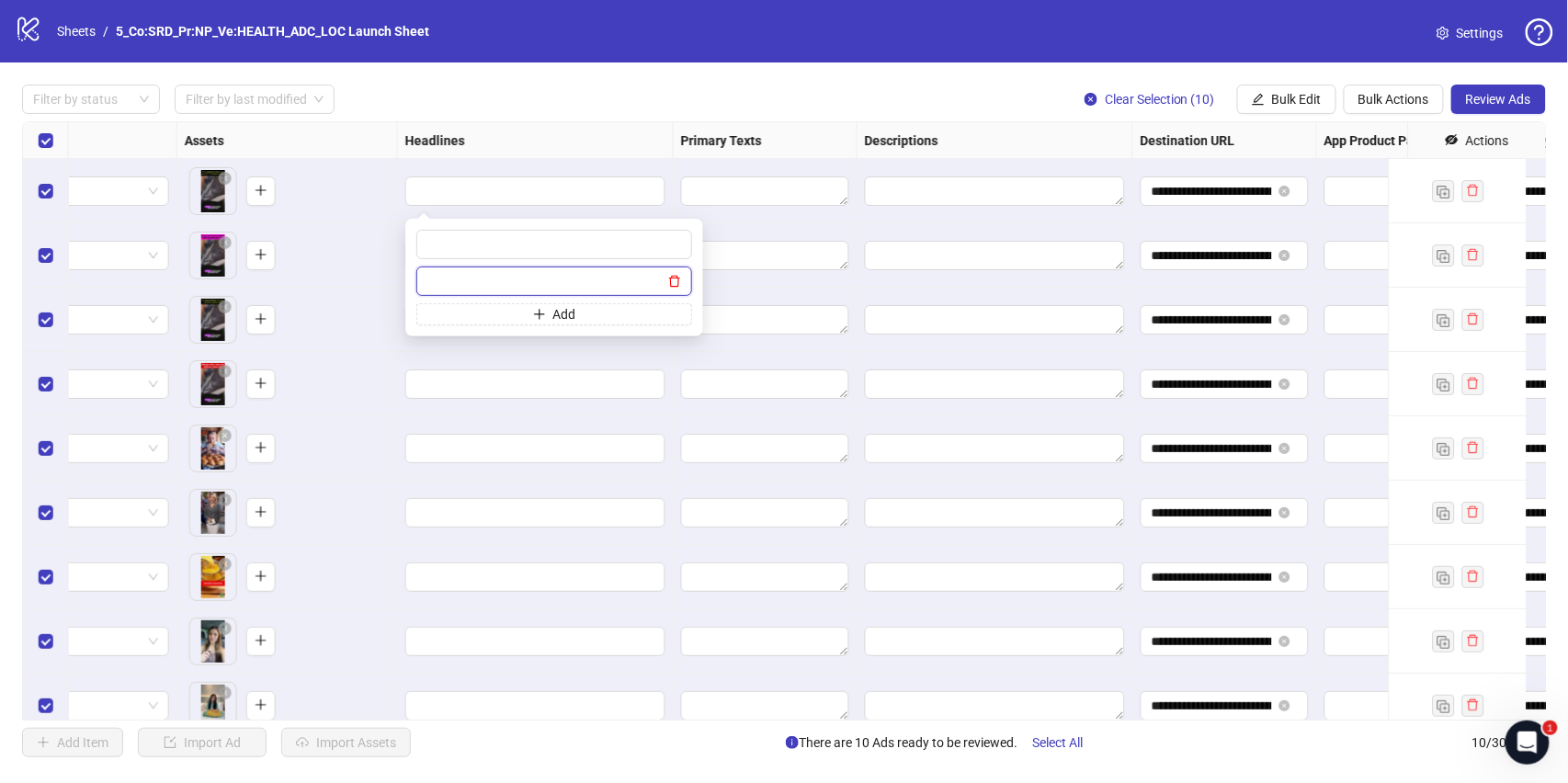 click 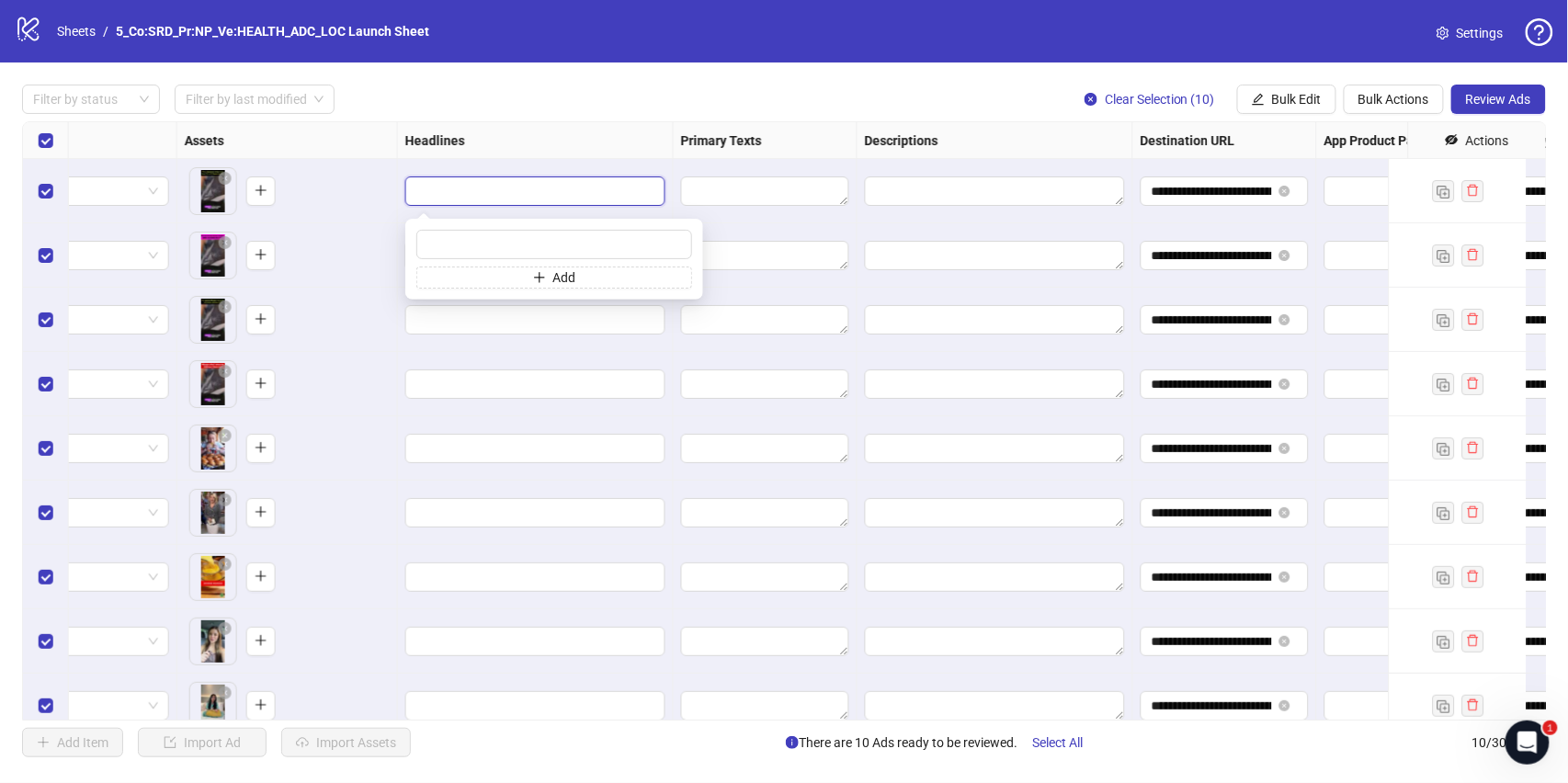 click at bounding box center (533, 191) 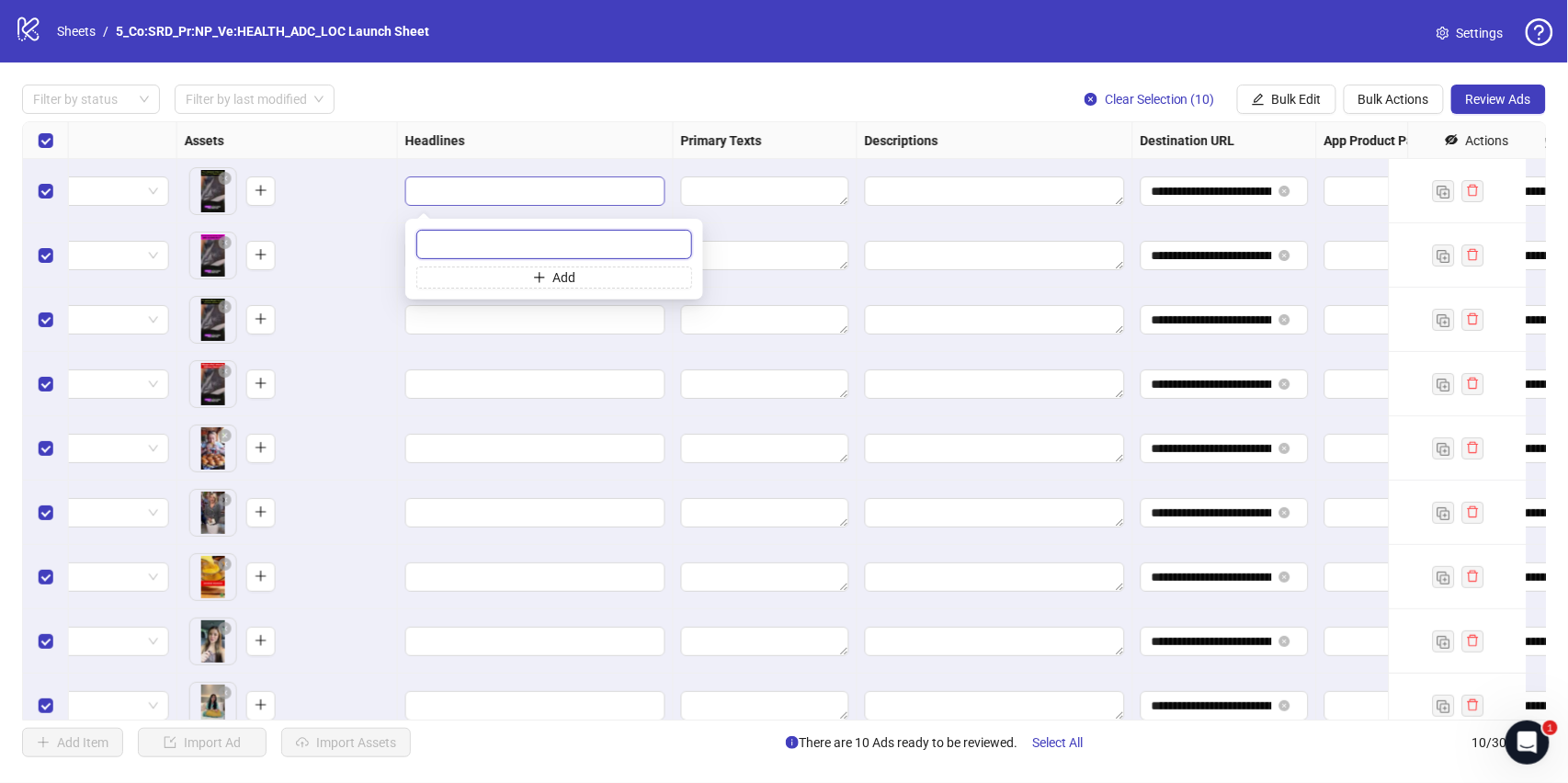 paste on "**********" 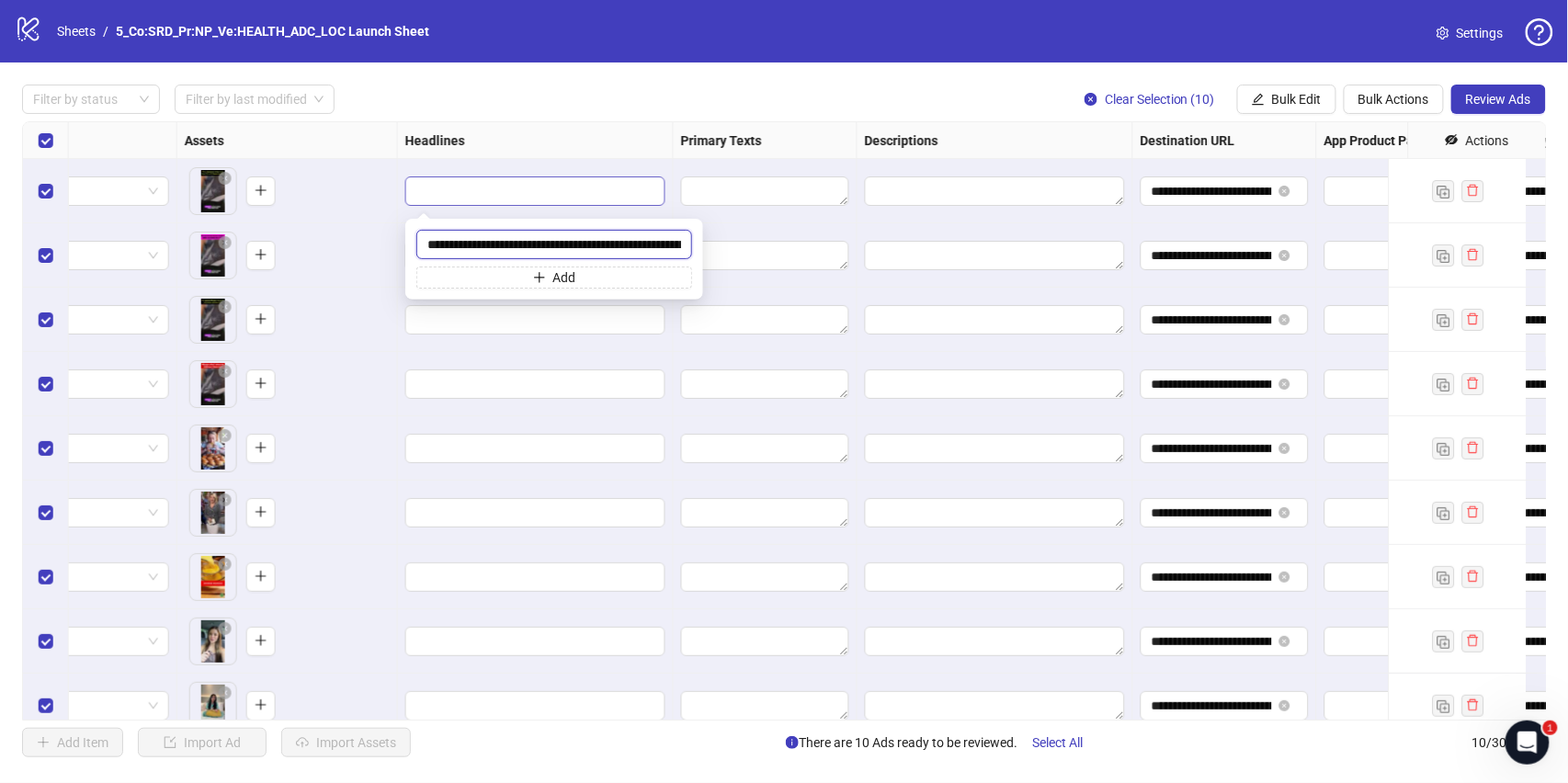 scroll, scrollTop: 0, scrollLeft: 229, axis: horizontal 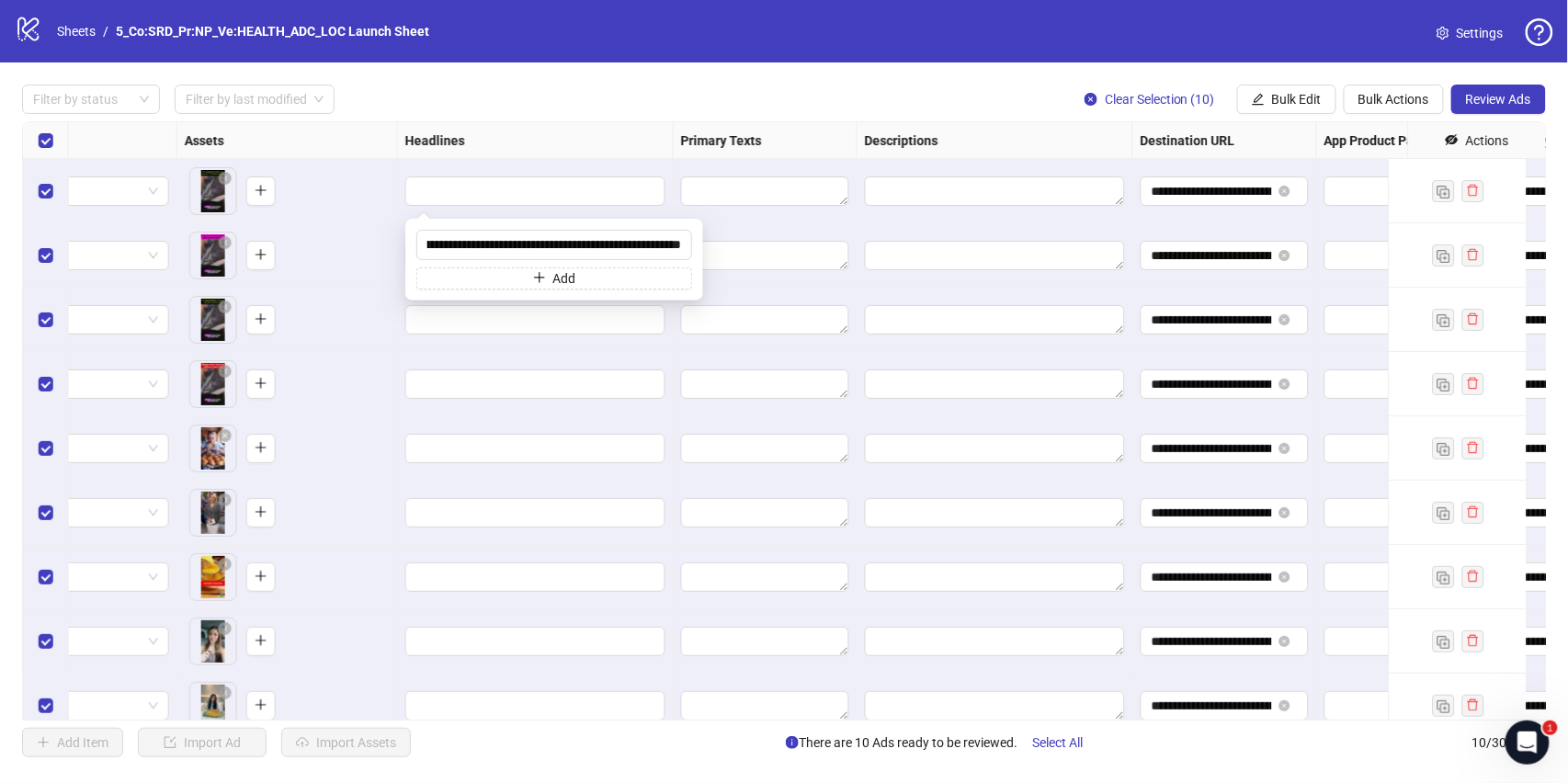 click at bounding box center (766, 384) 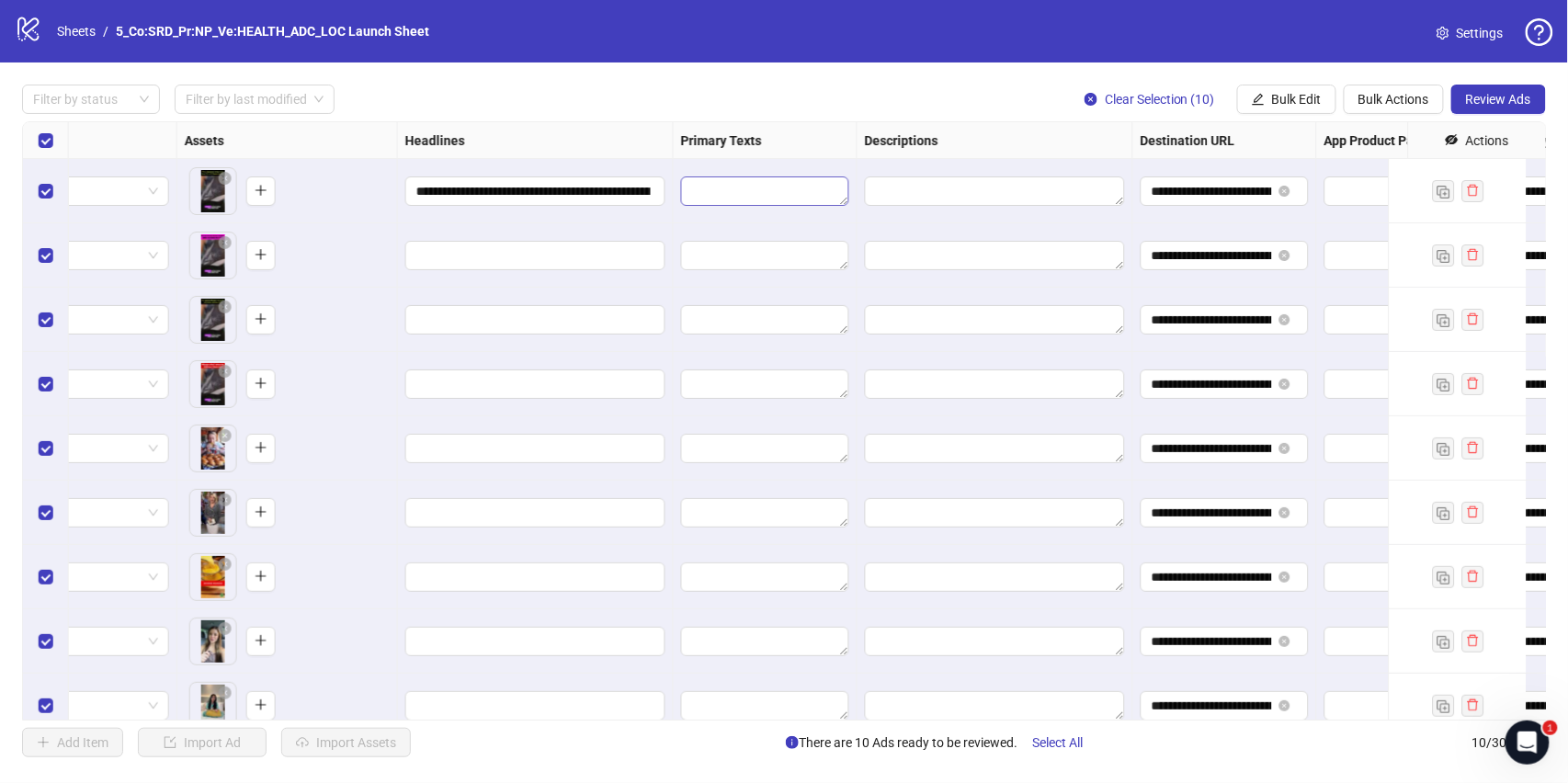 click at bounding box center [765, 191] 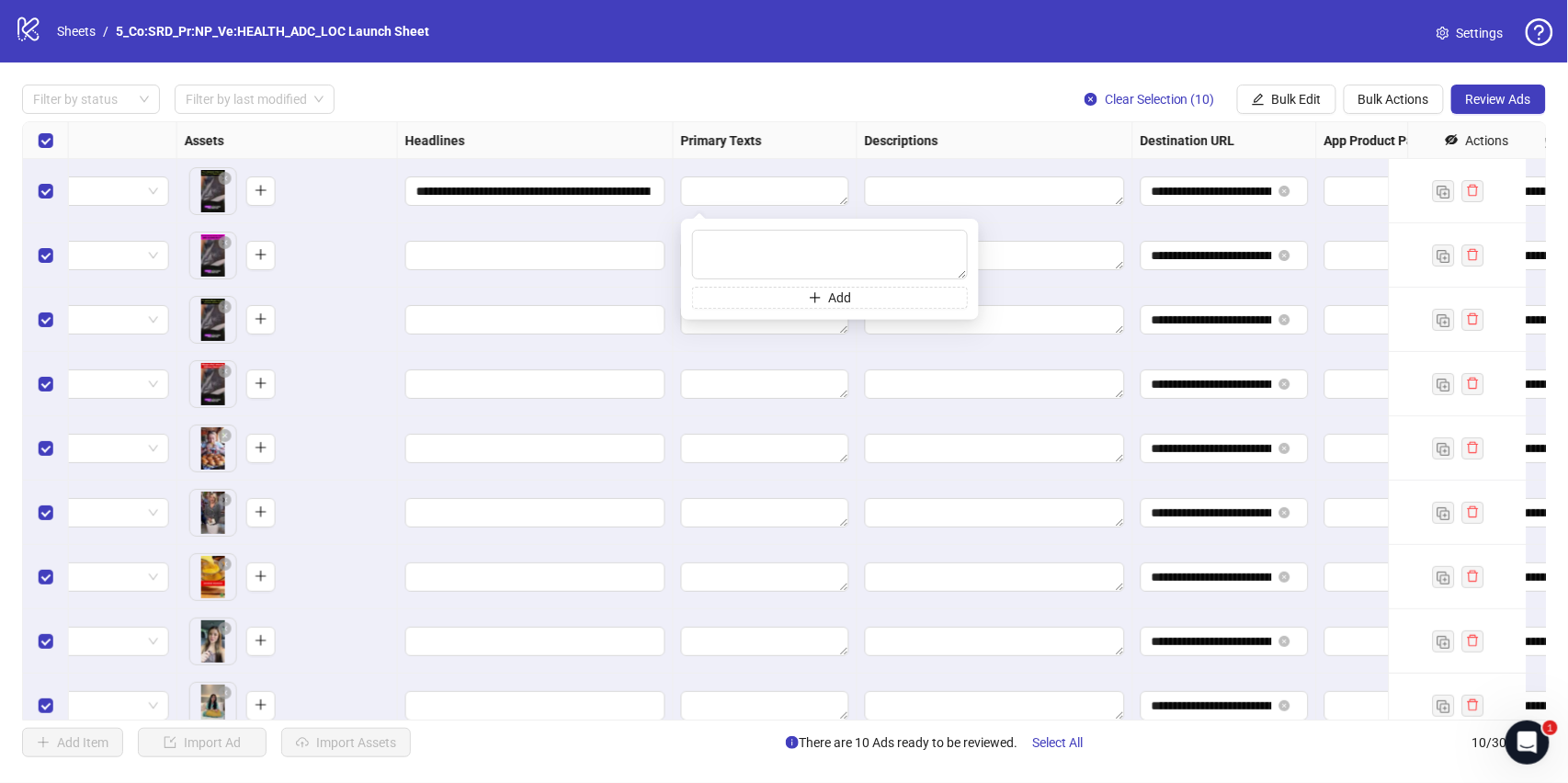 click on "Primary Texts" at bounding box center [722, 141] 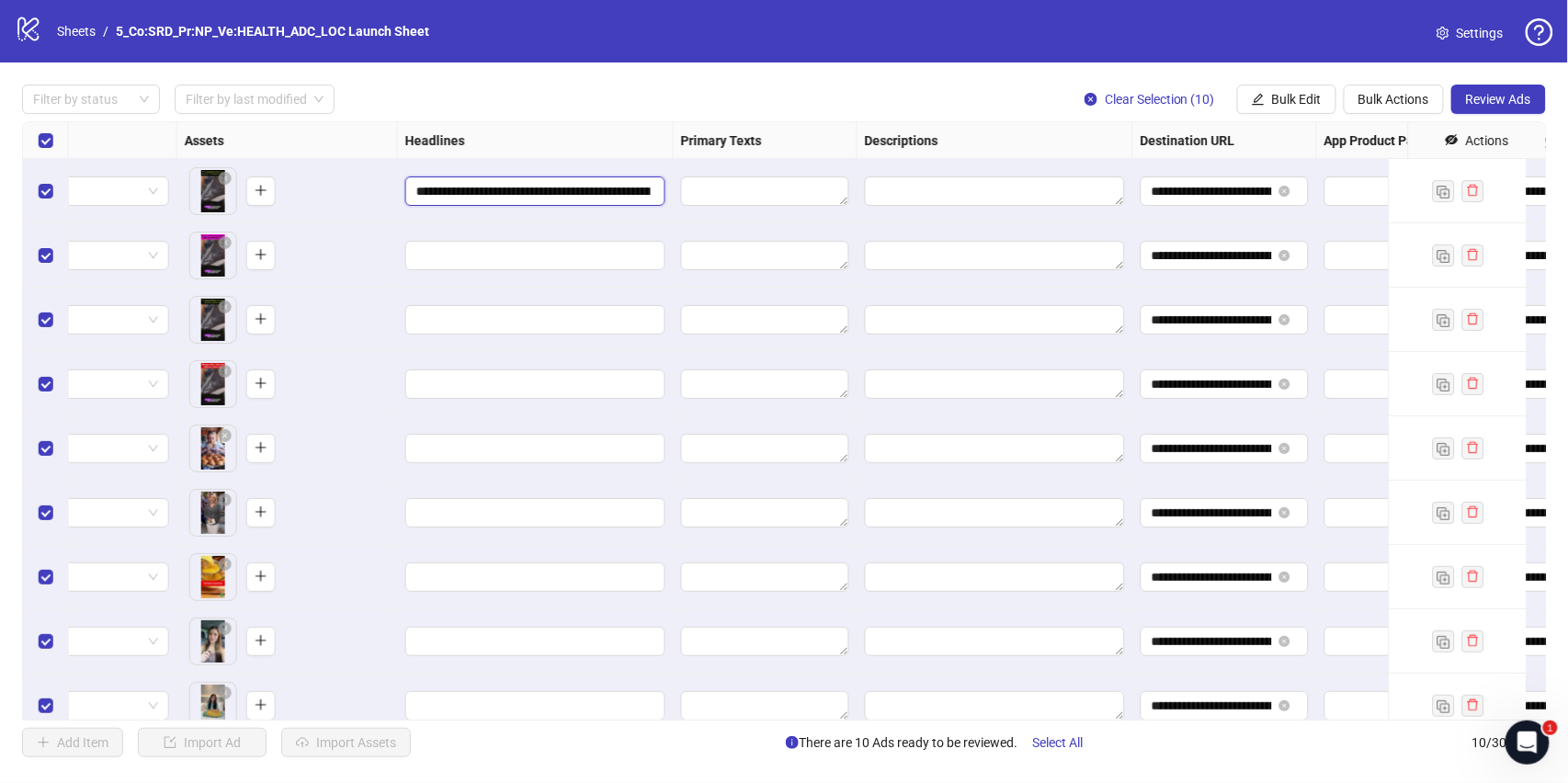 click on "**********" at bounding box center (533, 191) 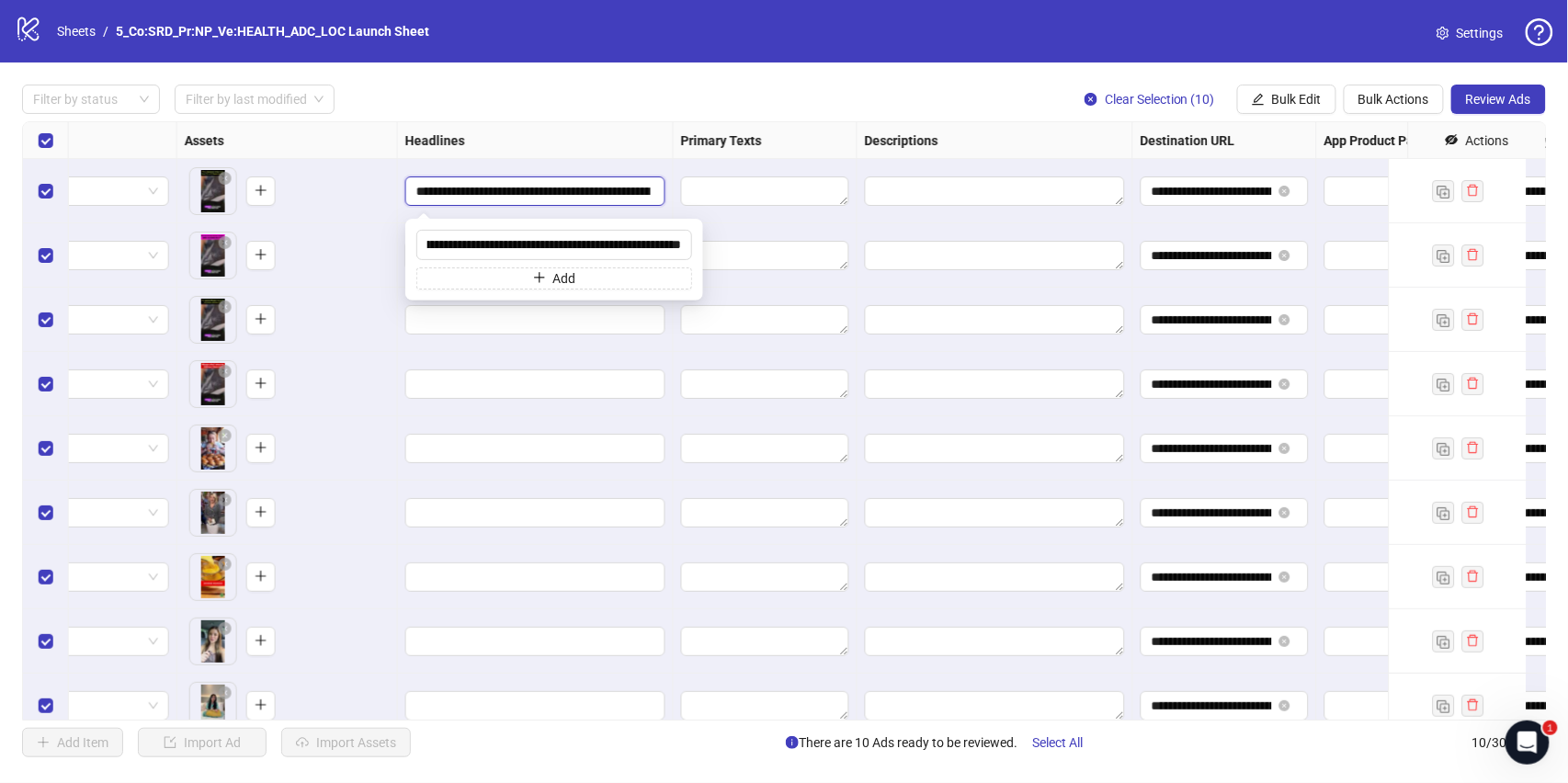 click on "**********" at bounding box center [533, 191] 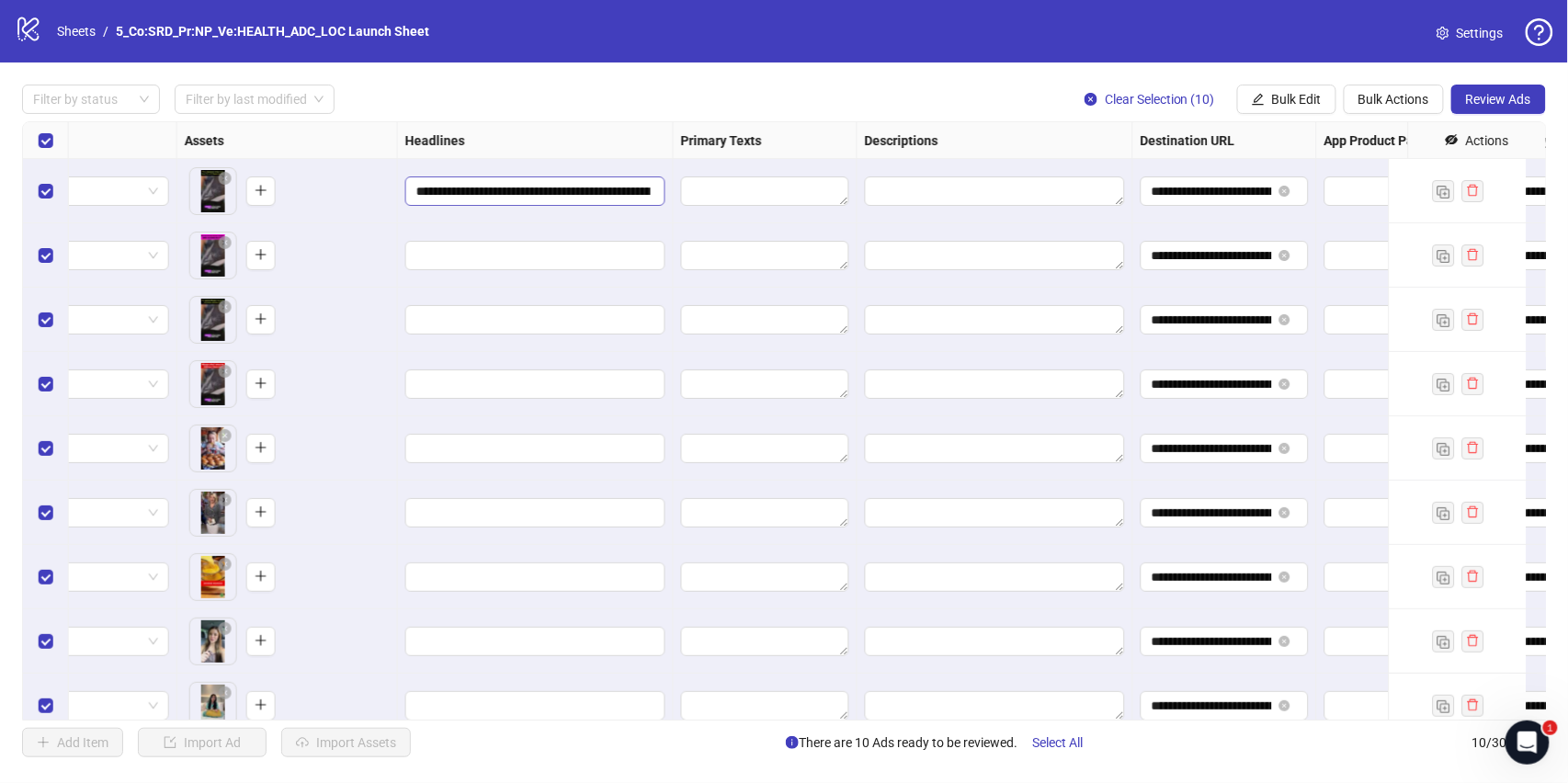 scroll, scrollTop: 0, scrollLeft: 229, axis: horizontal 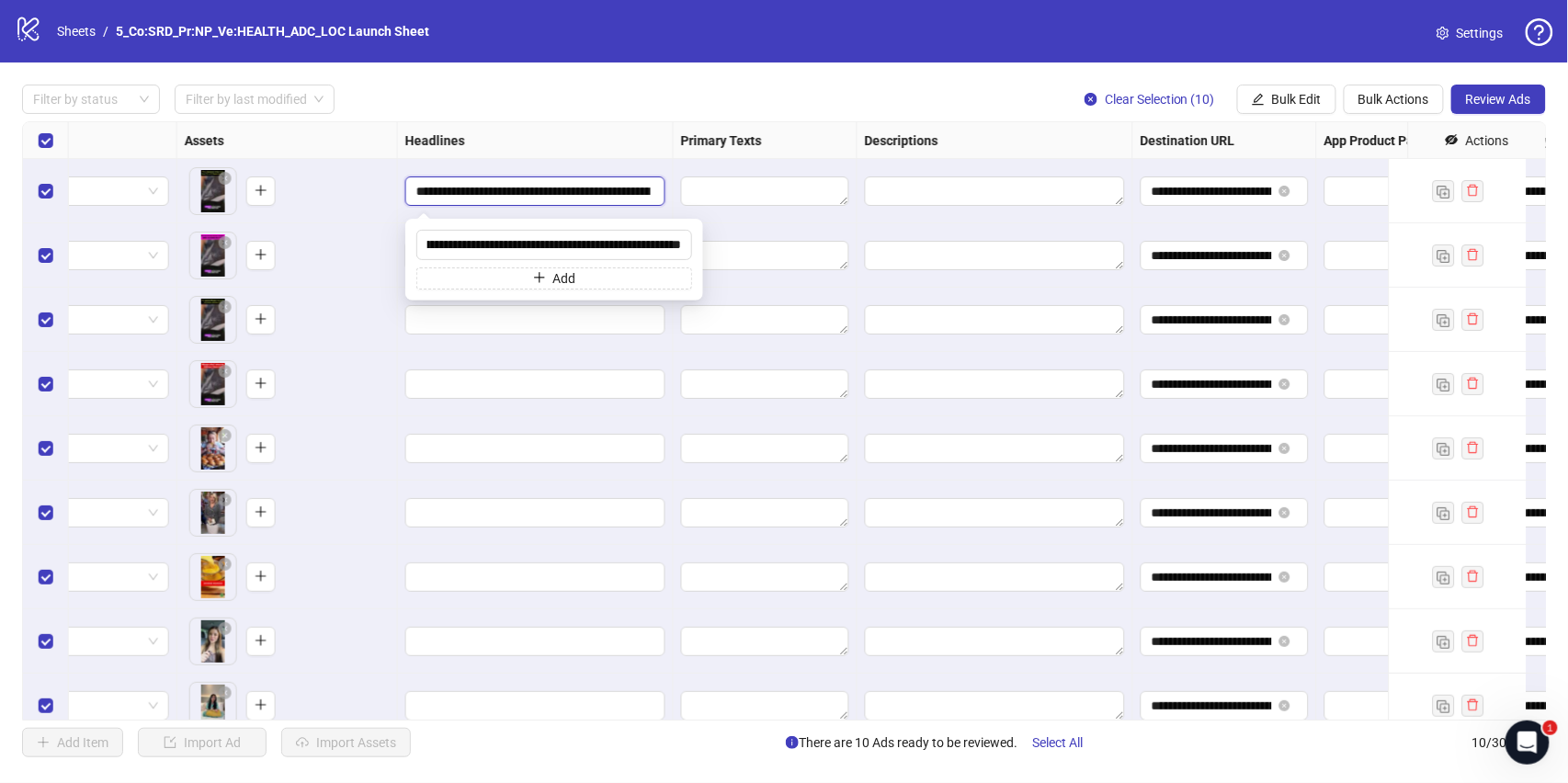click on "**********" at bounding box center (533, 191) 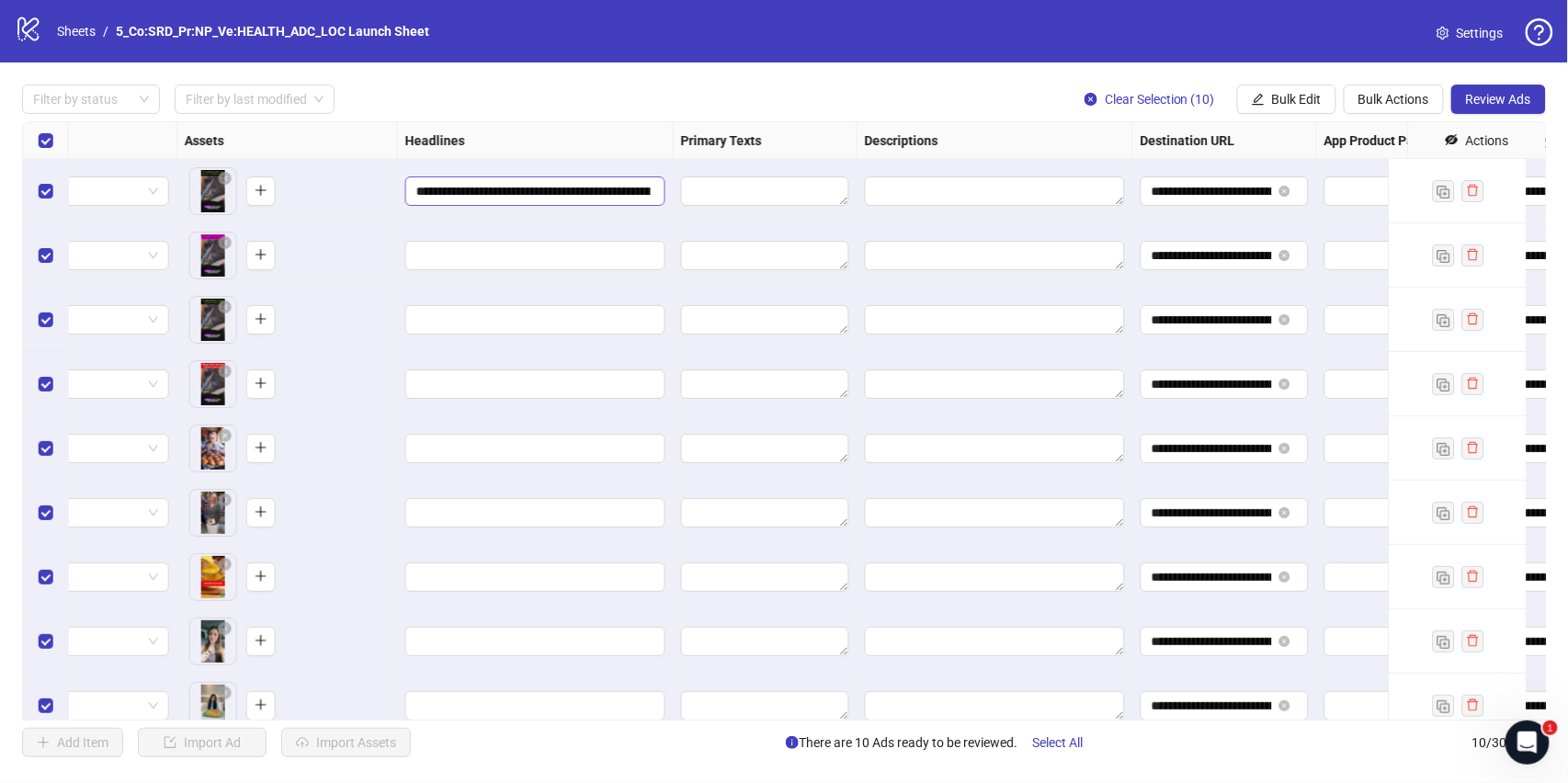 scroll, scrollTop: 0, scrollLeft: 229, axis: horizontal 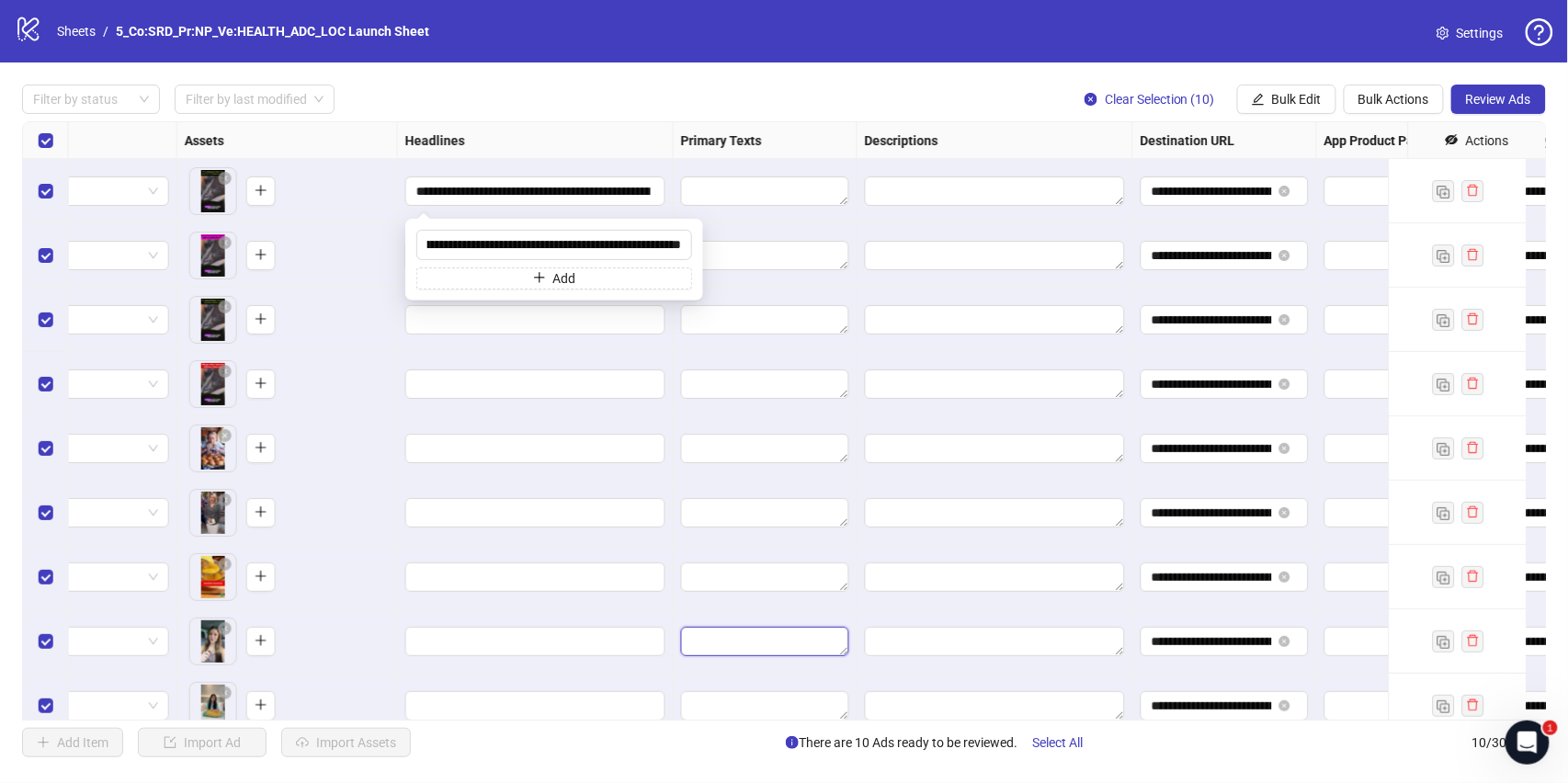 click at bounding box center (765, 641) 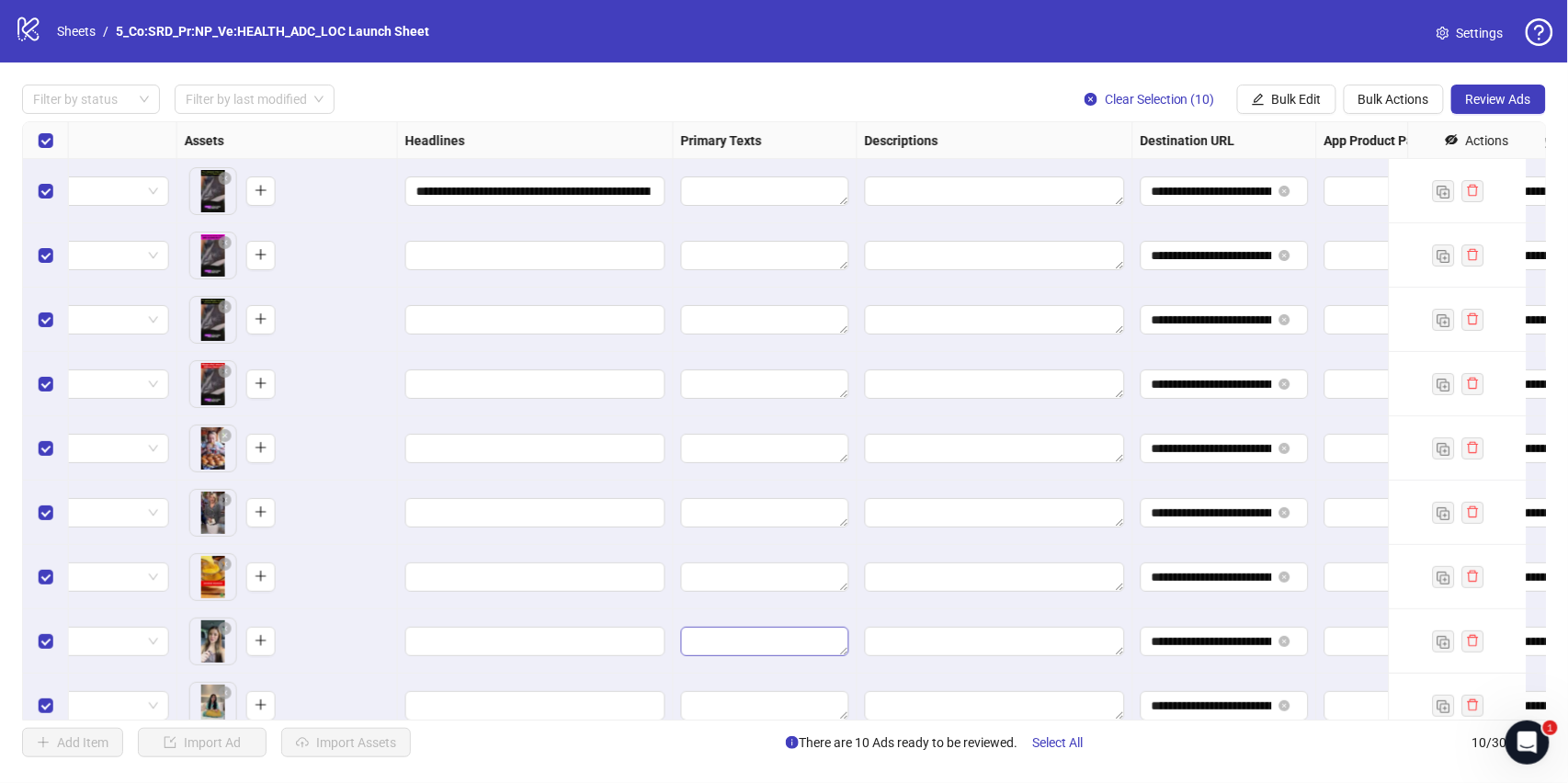 scroll, scrollTop: 0, scrollLeft: 0, axis: both 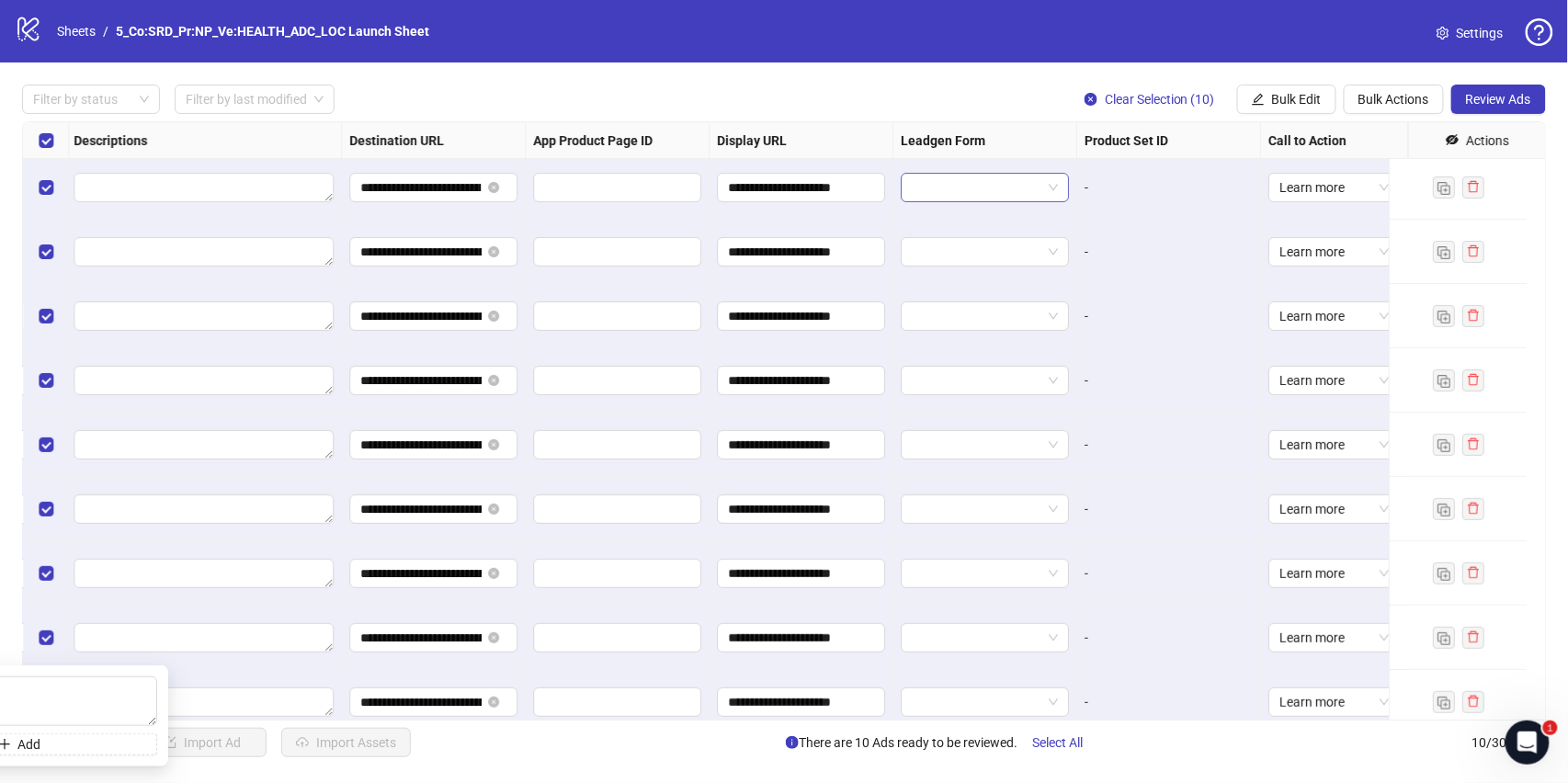 click at bounding box center [984, 187] 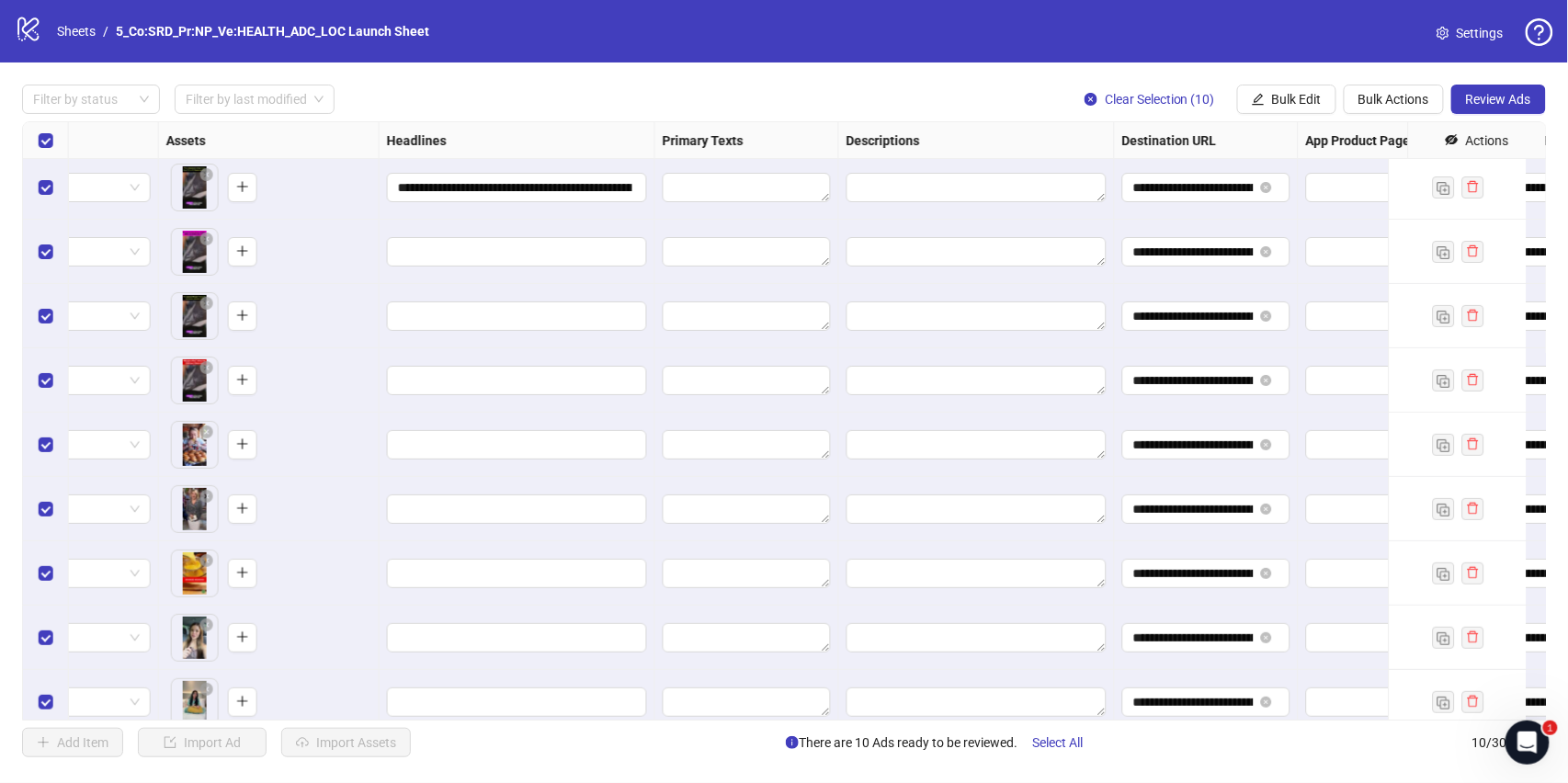 scroll, scrollTop: 4, scrollLeft: 703, axis: both 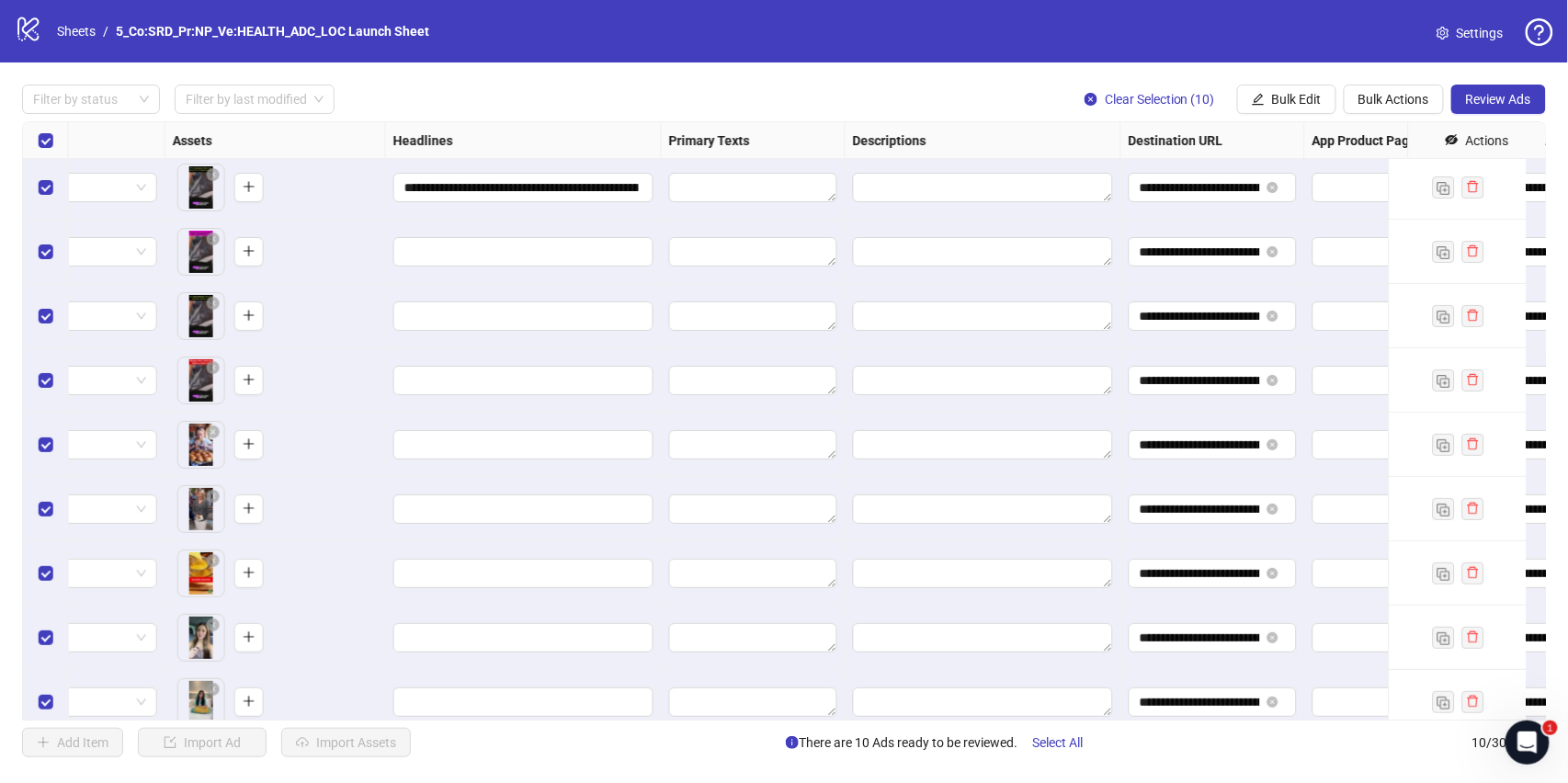 click on "Filter by status Filter by last modified Clear Selection (10) Bulk Edit Bulk Actions Review Ads" at bounding box center [784, 99] 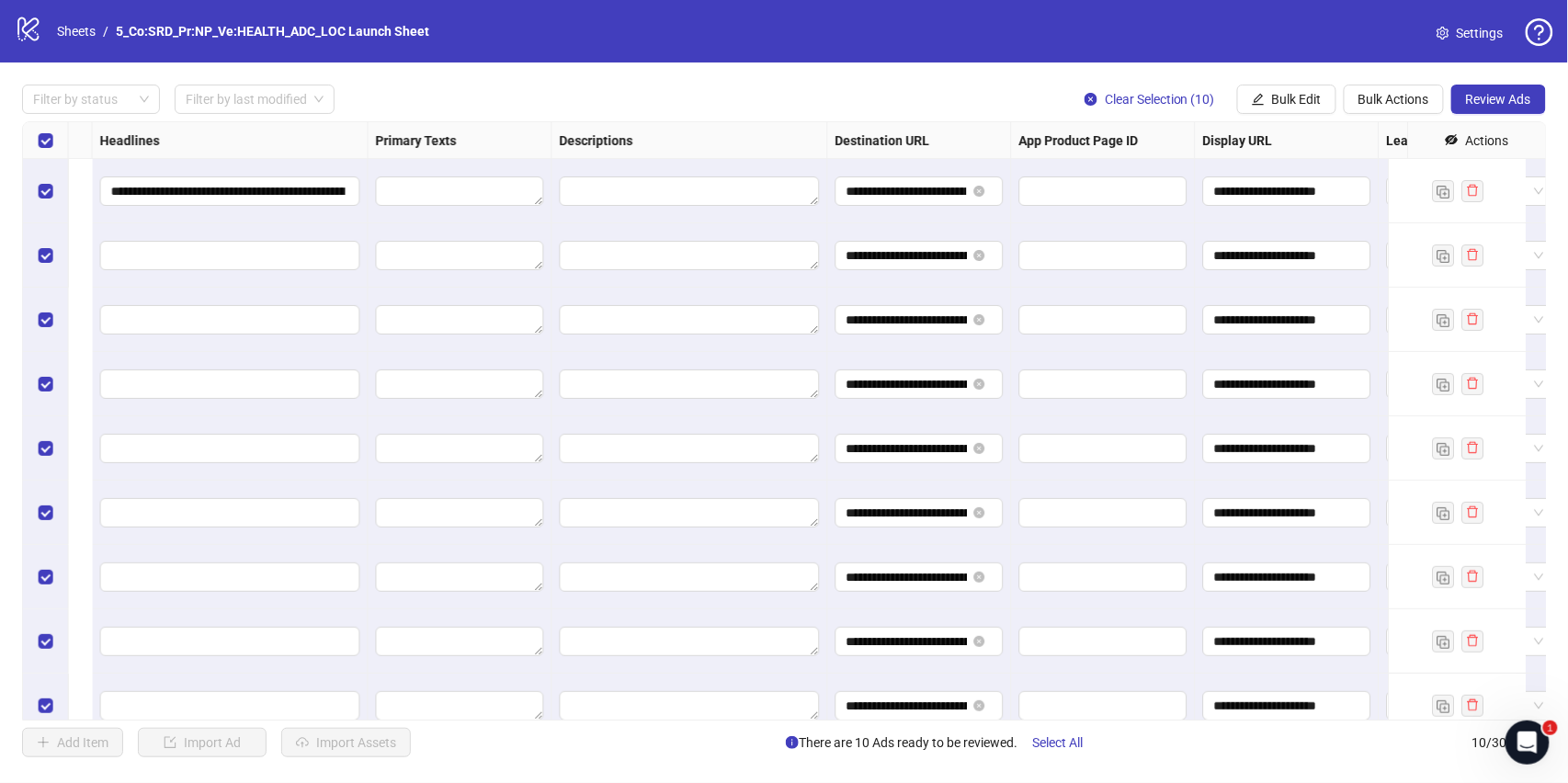 scroll, scrollTop: 0, scrollLeft: 1502, axis: horizontal 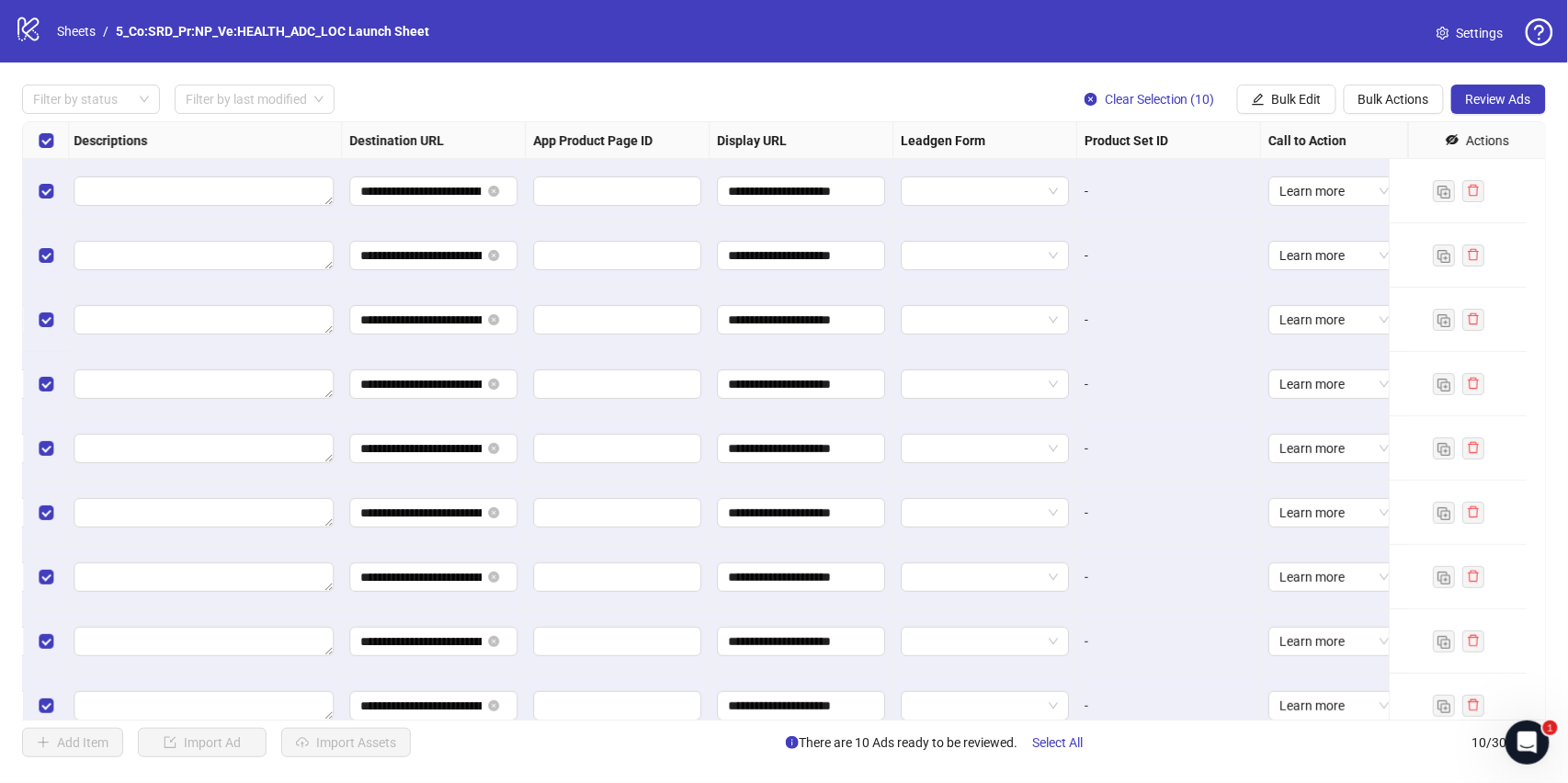 click on "-" at bounding box center [1169, 384] 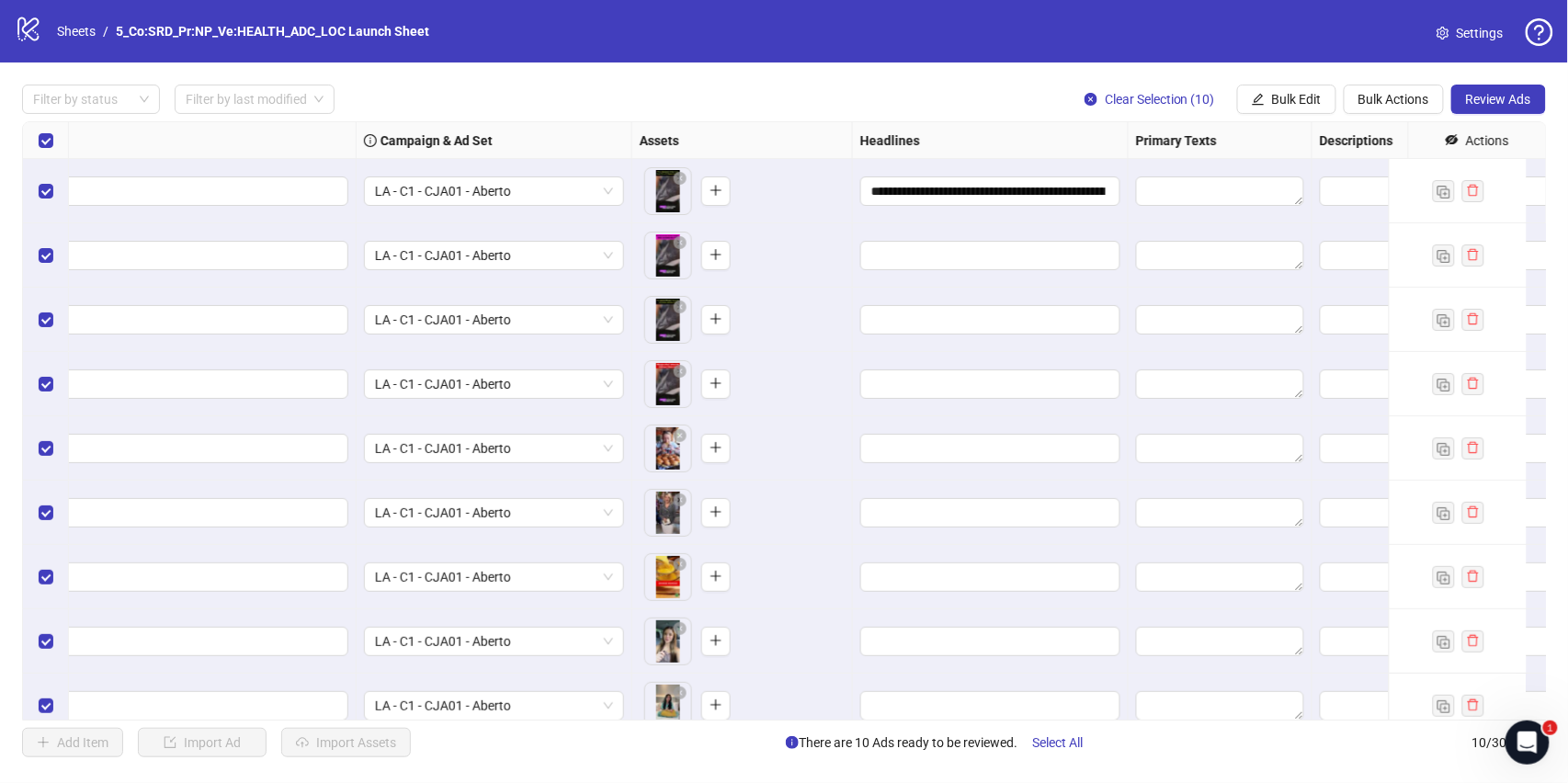 scroll, scrollTop: 0, scrollLeft: 522, axis: horizontal 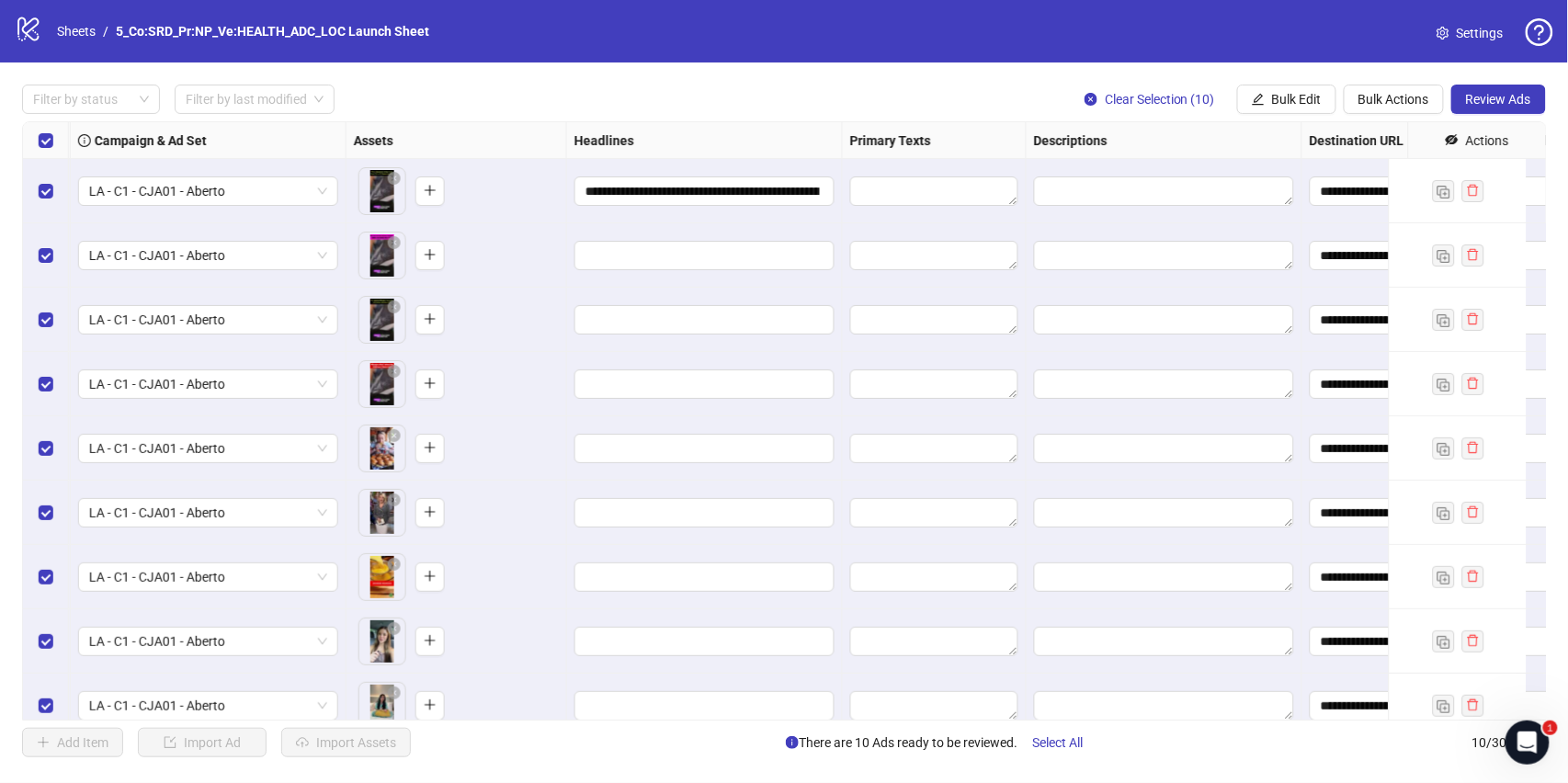 click on "Primary Texts" at bounding box center [891, 141] 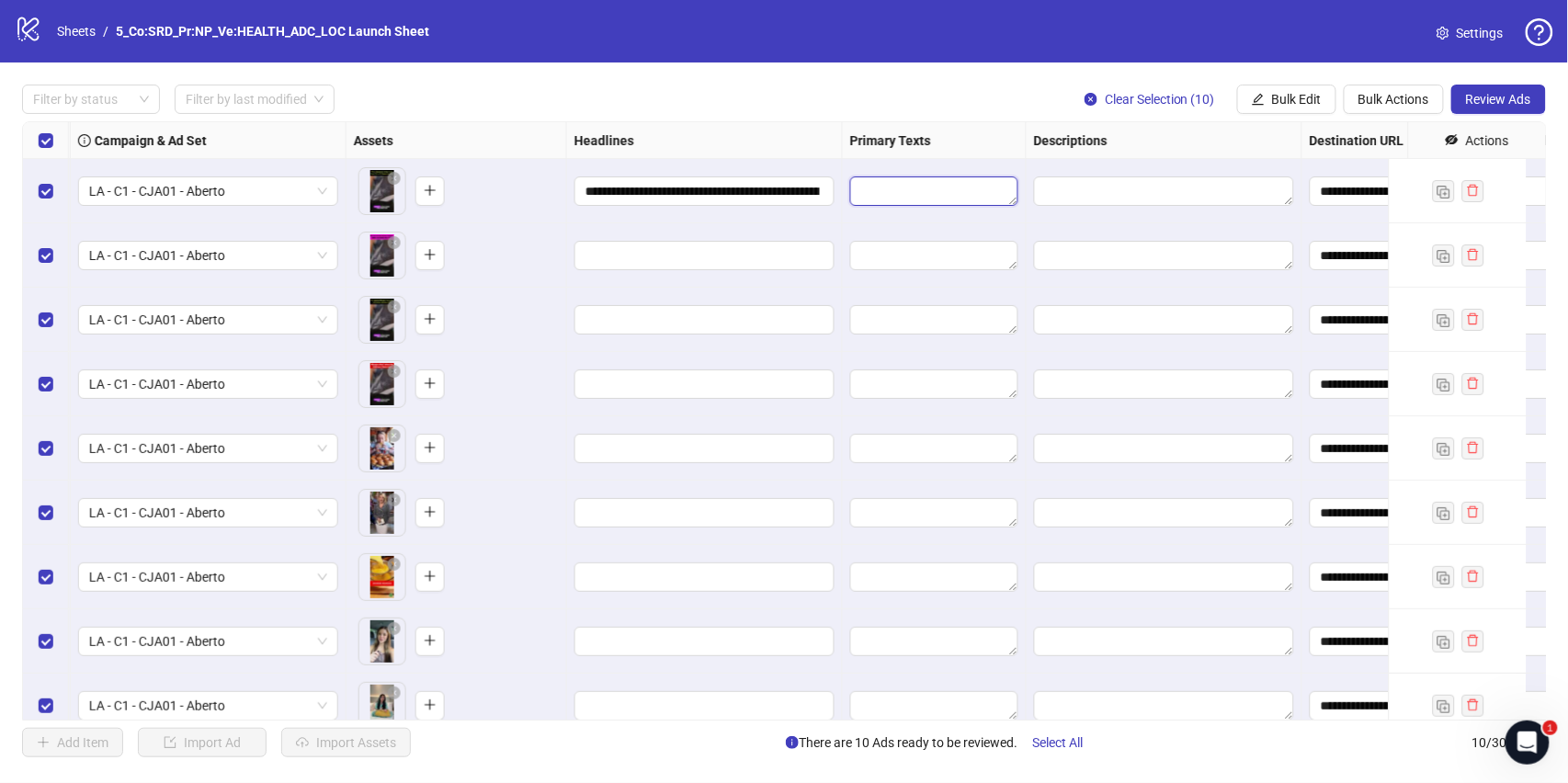 click at bounding box center [934, 191] 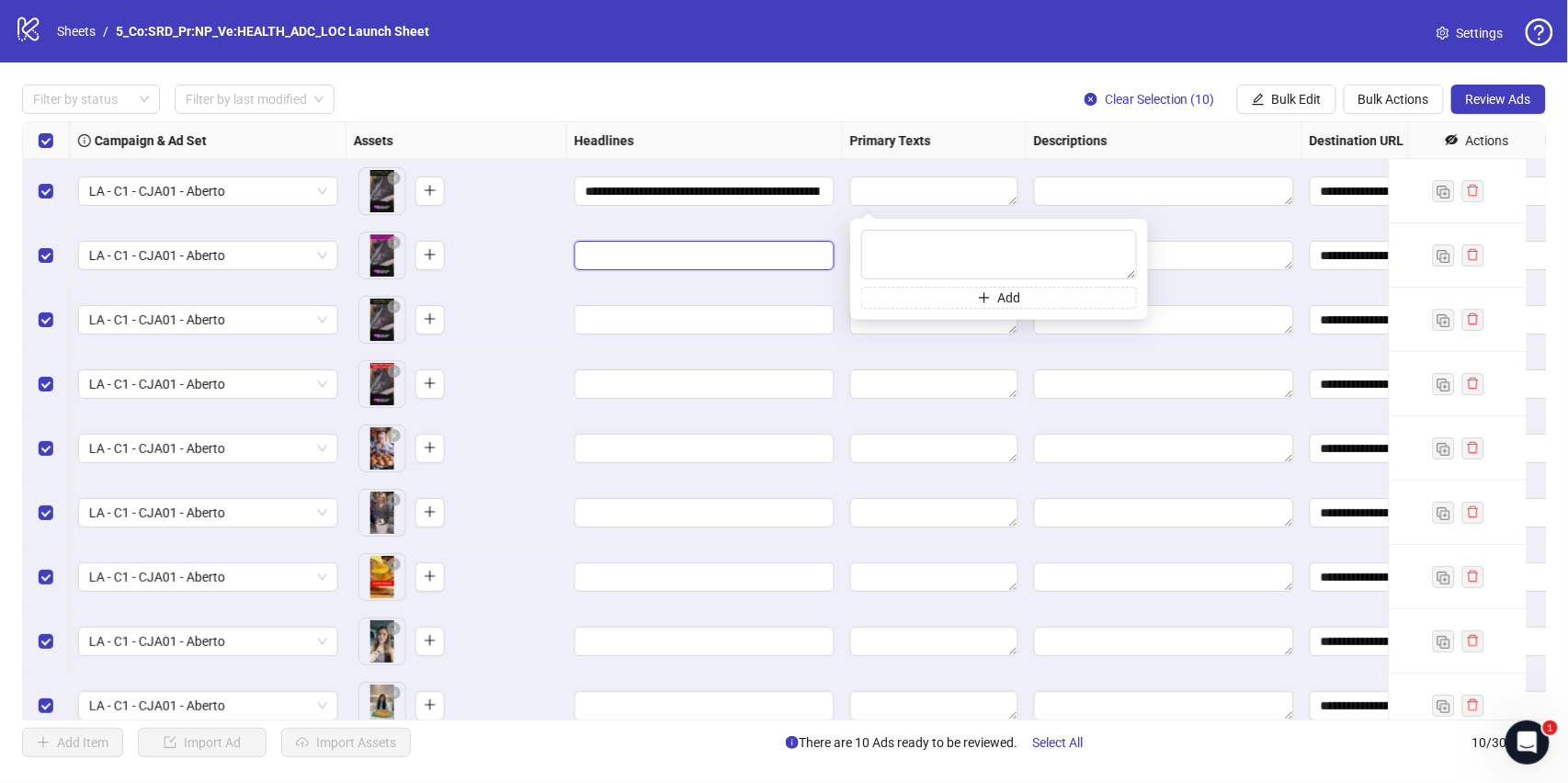 click at bounding box center (702, 255) 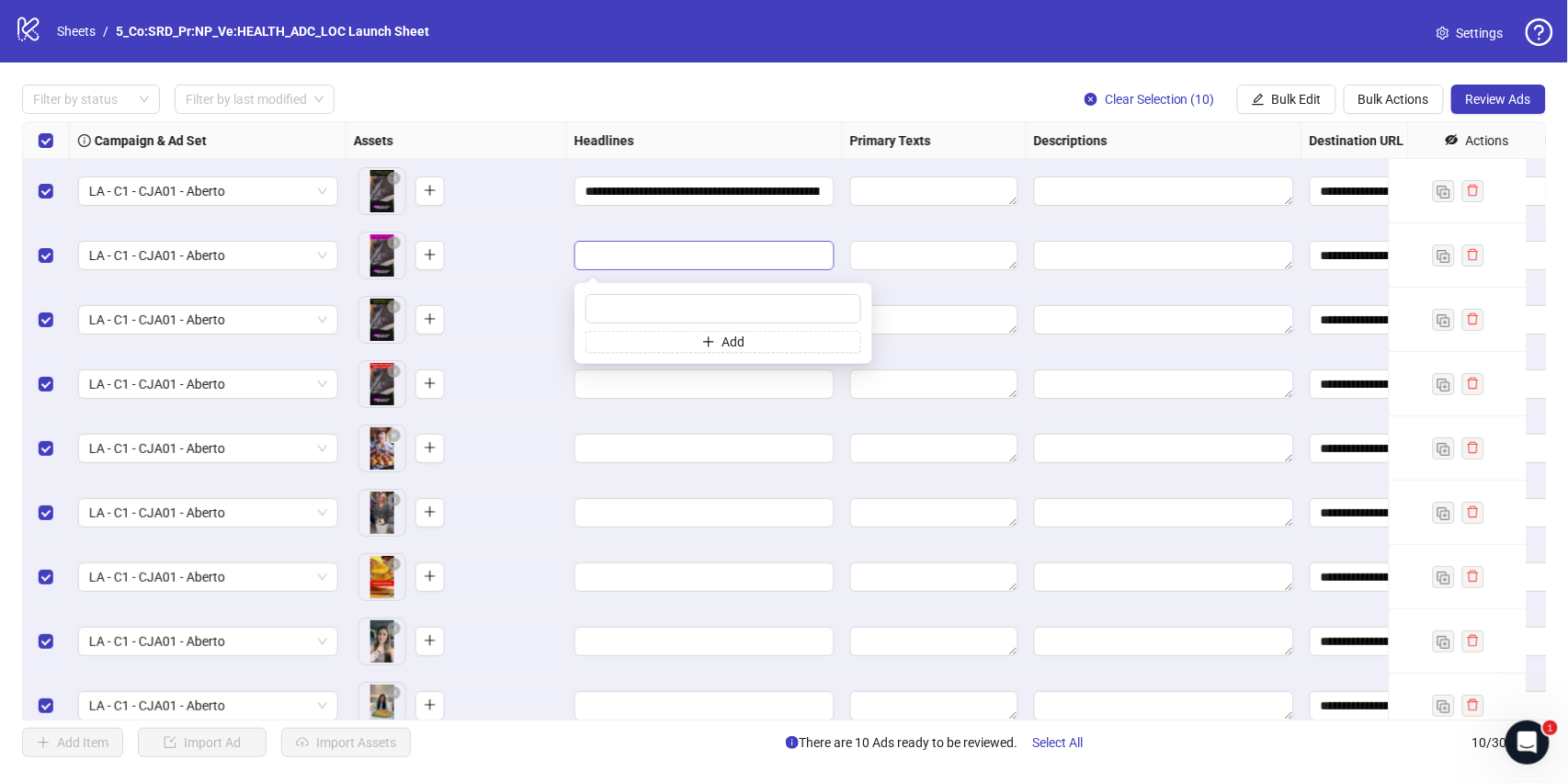 type on "**********" 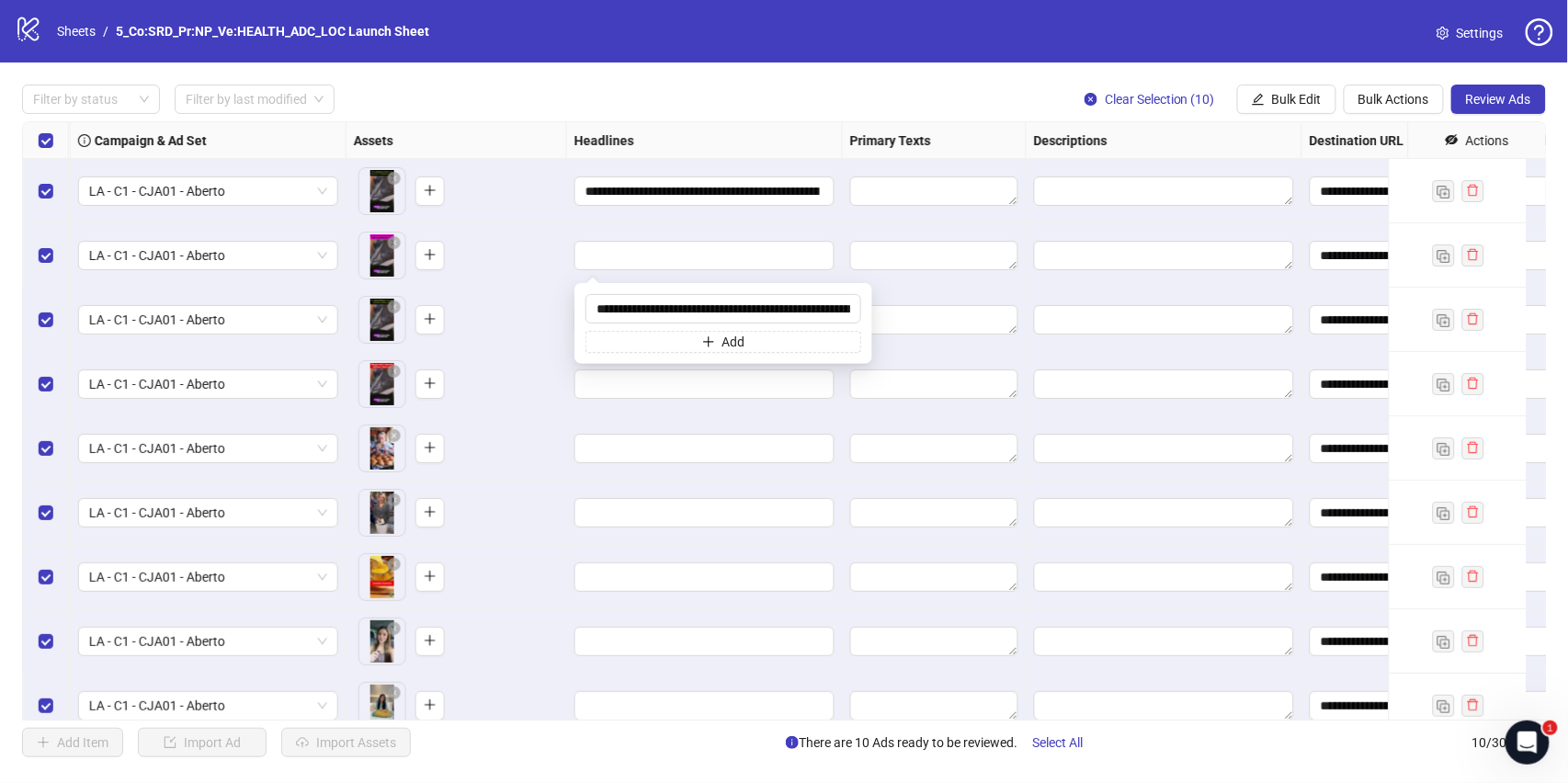 scroll, scrollTop: 0, scrollLeft: 474, axis: horizontal 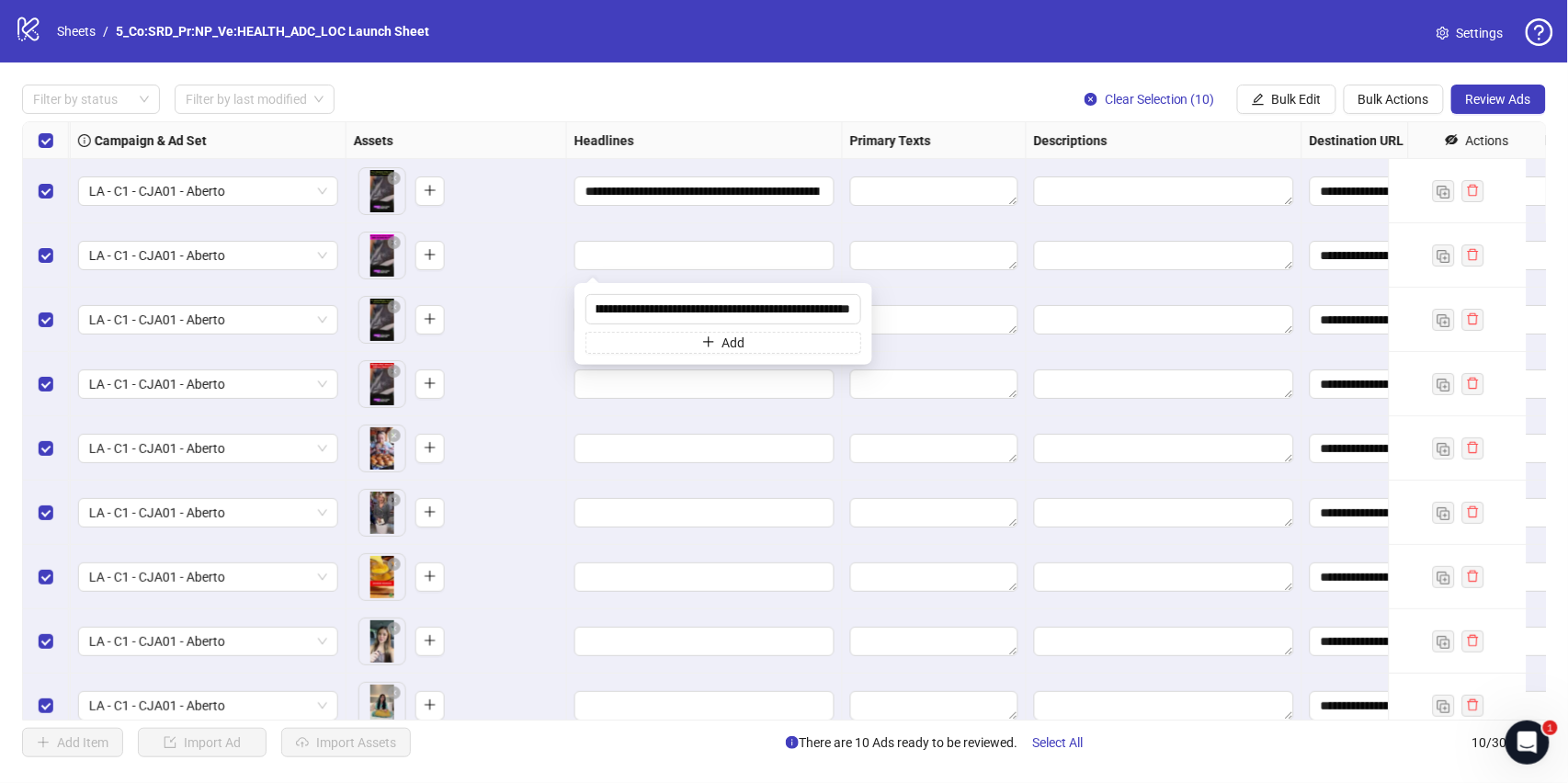 click at bounding box center [705, 384] 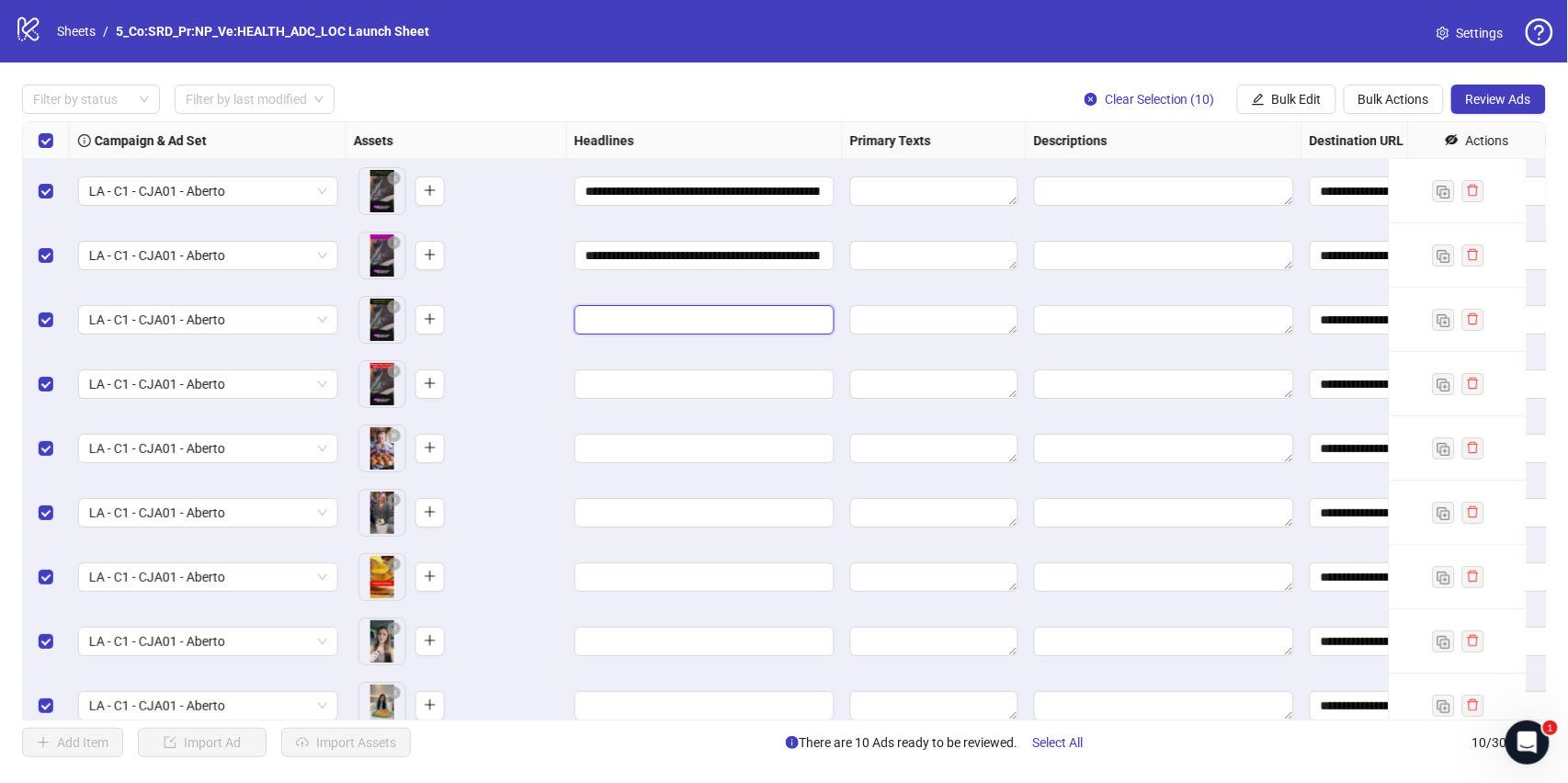 click at bounding box center (702, 320) 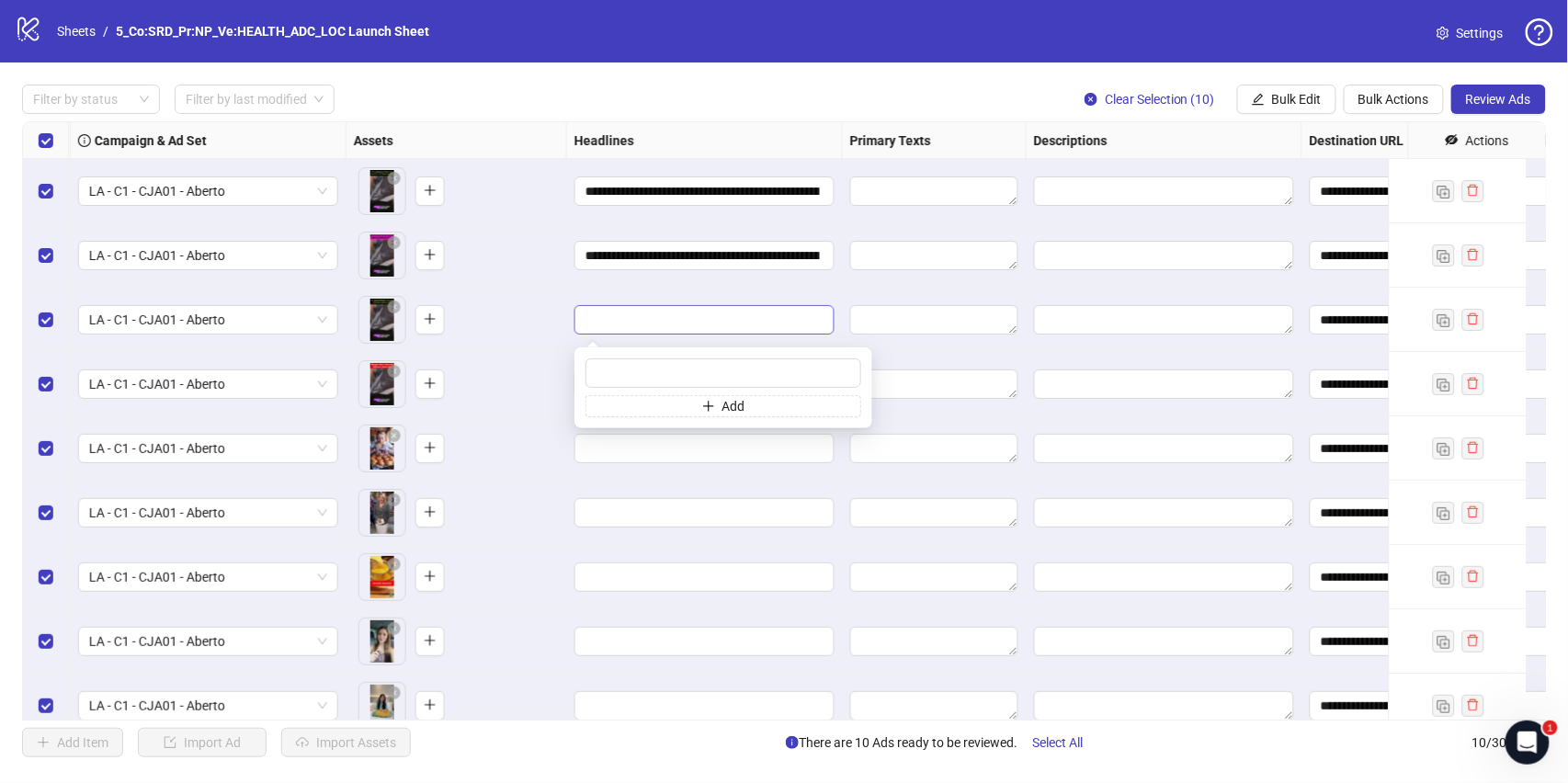 type on "**********" 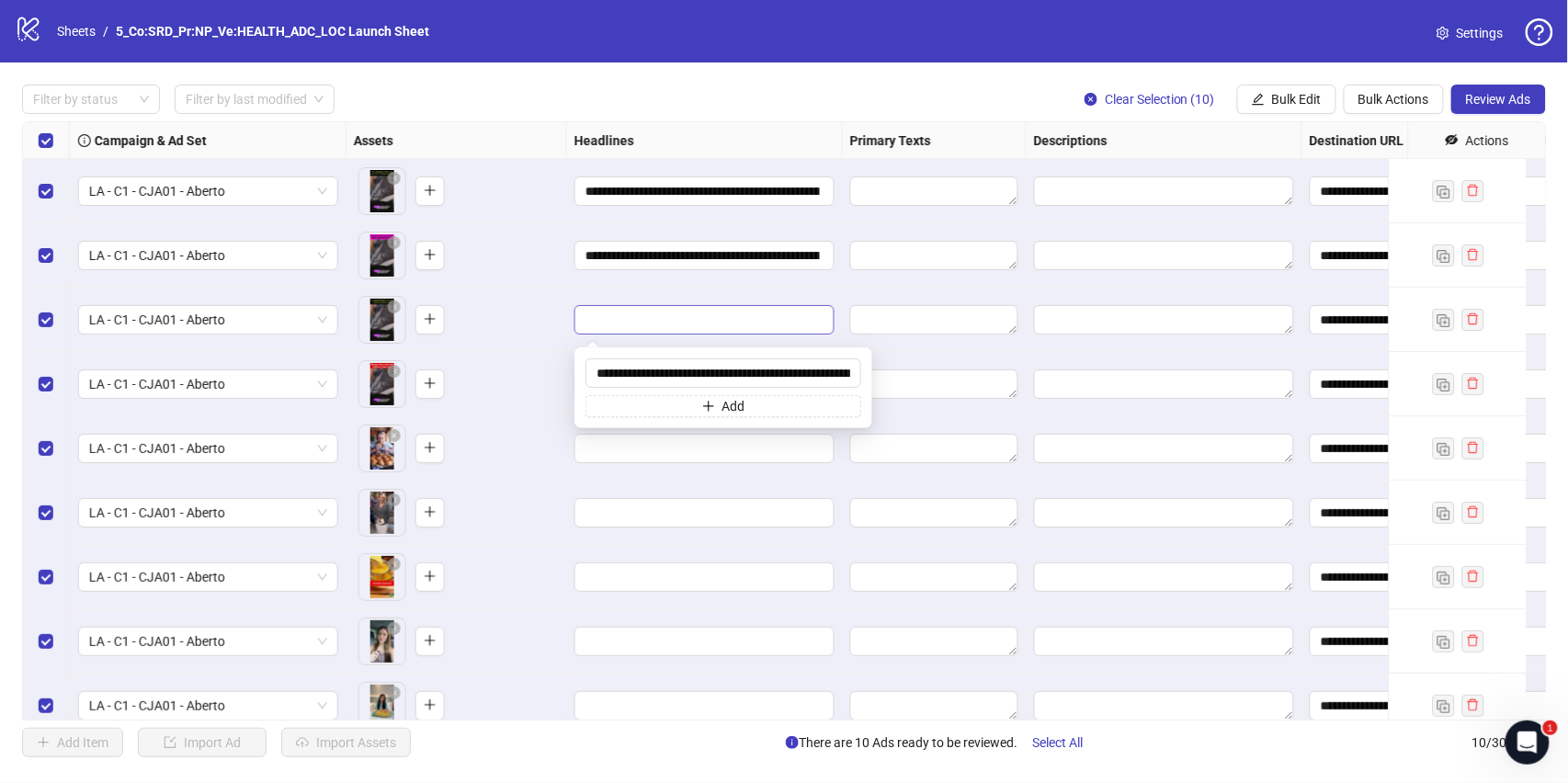 scroll, scrollTop: 0, scrollLeft: 342, axis: horizontal 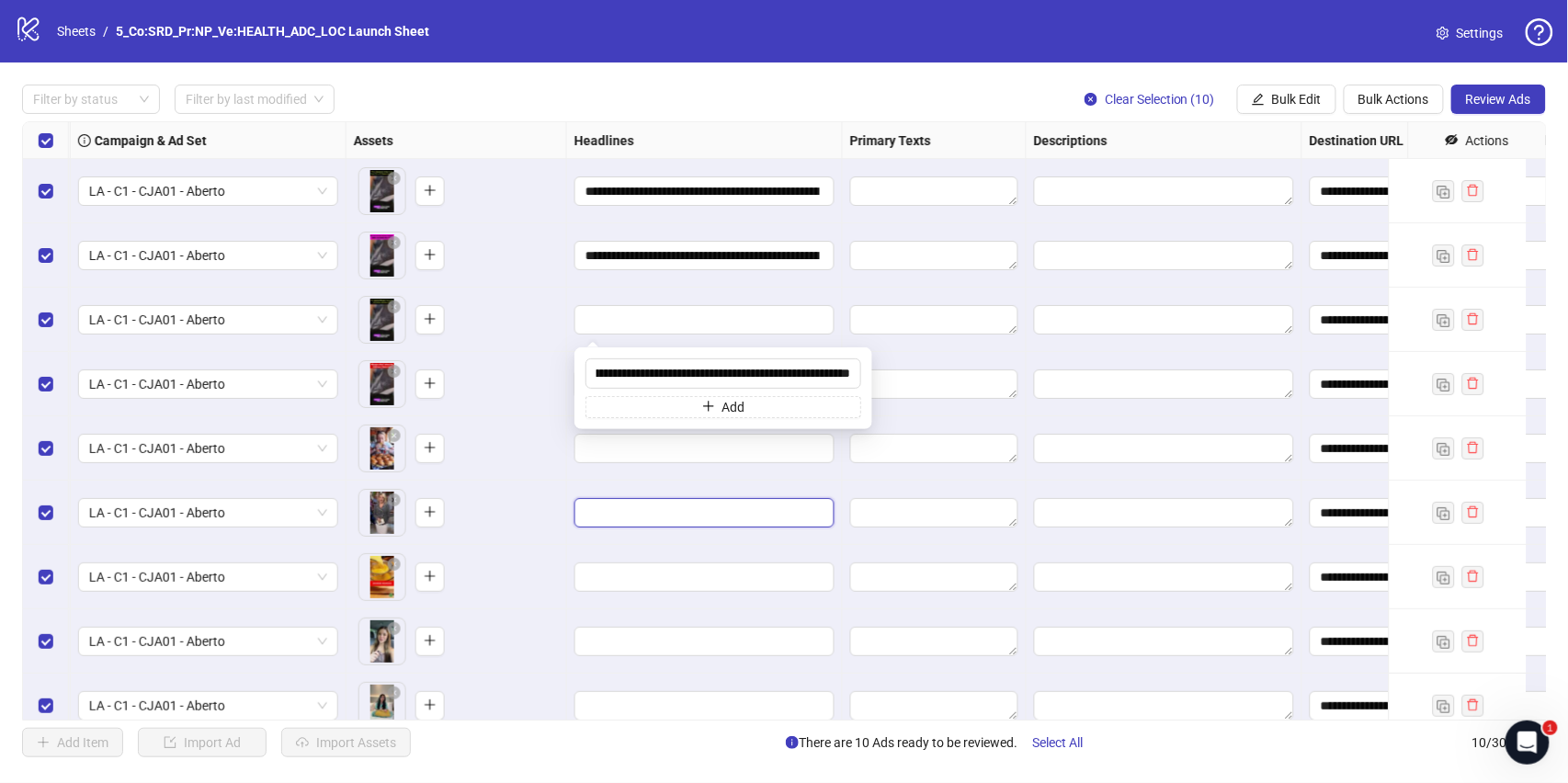 click at bounding box center [702, 513] 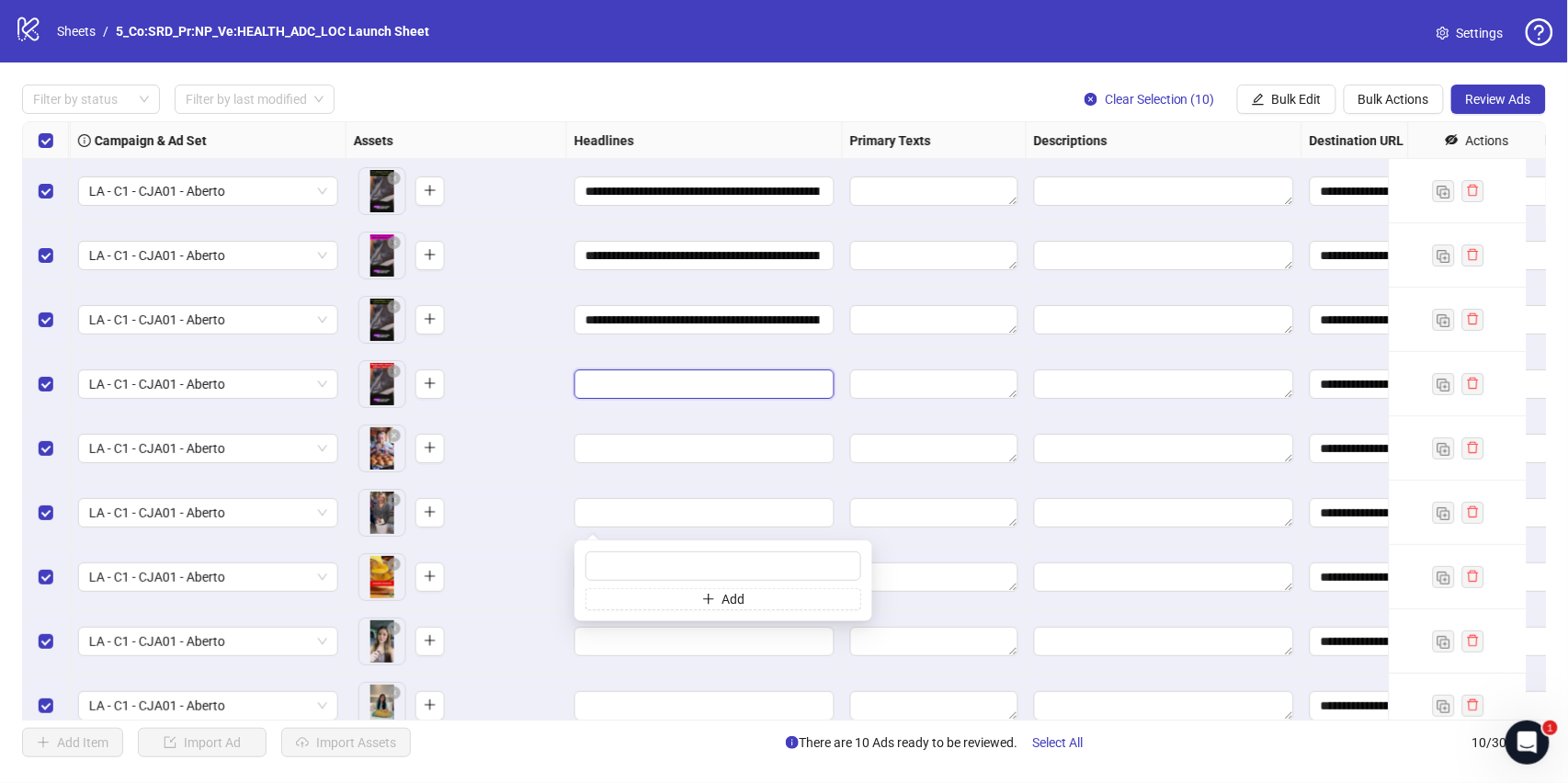 click at bounding box center [702, 384] 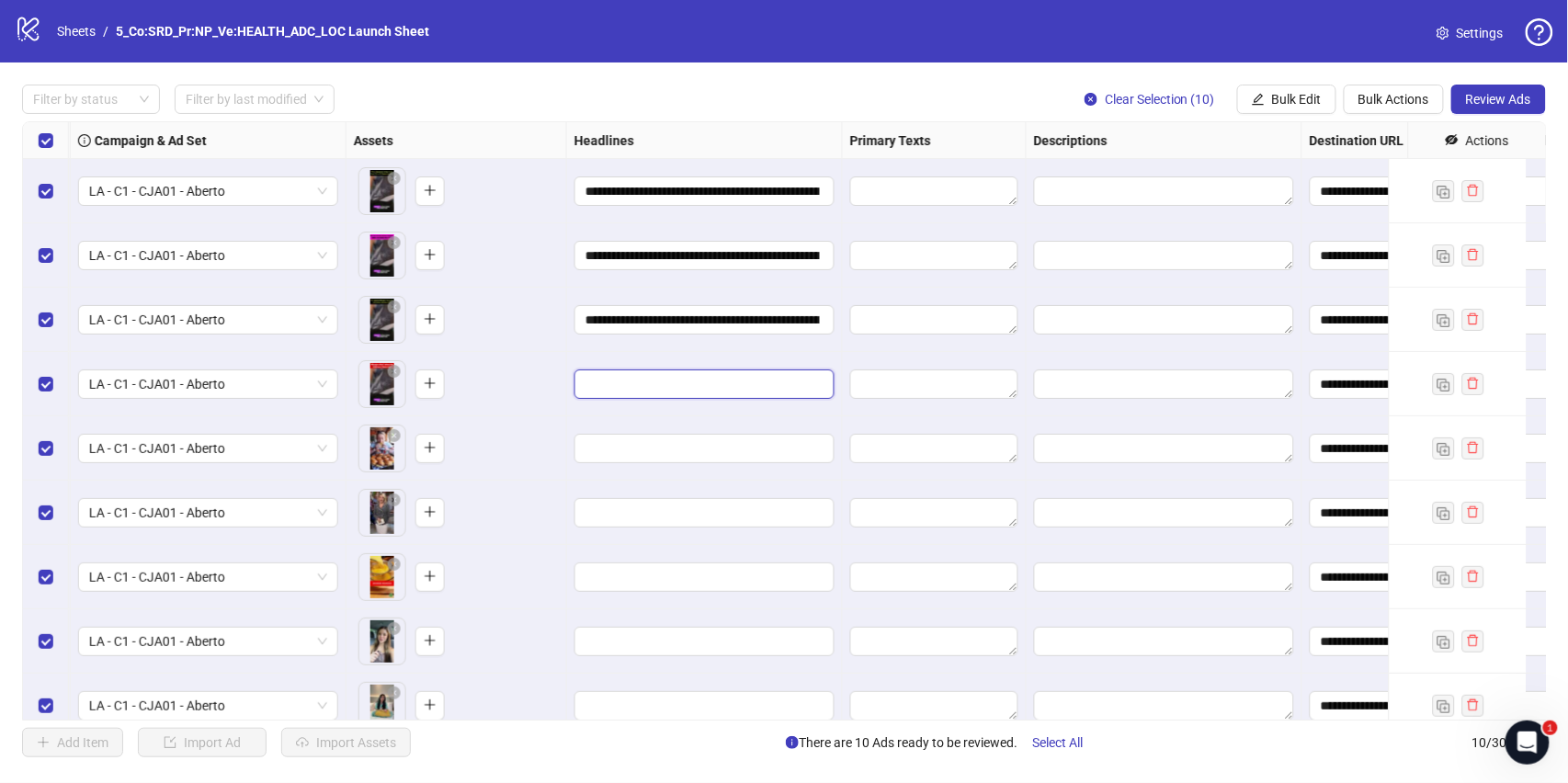click at bounding box center (702, 384) 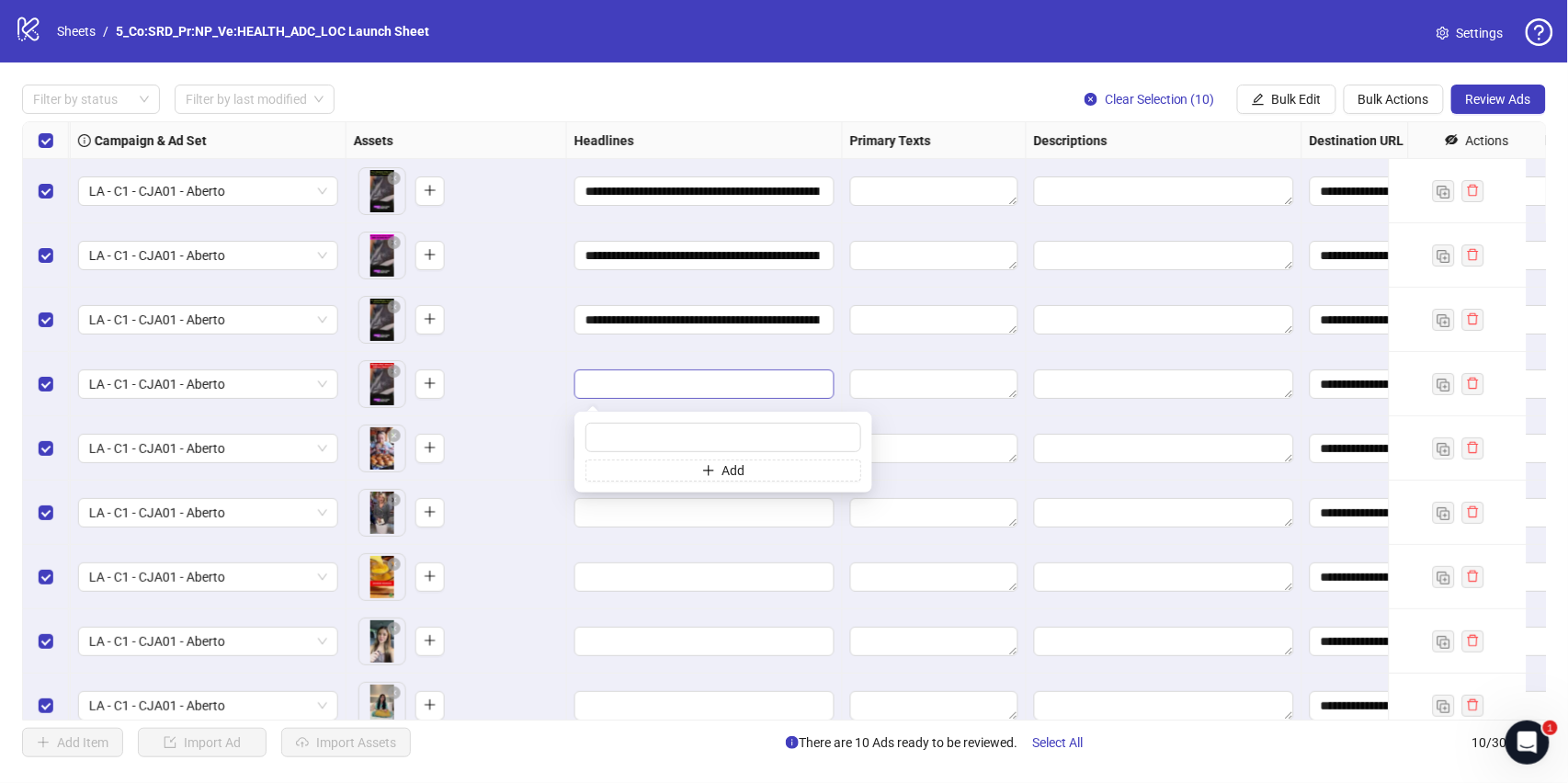 type on "**********" 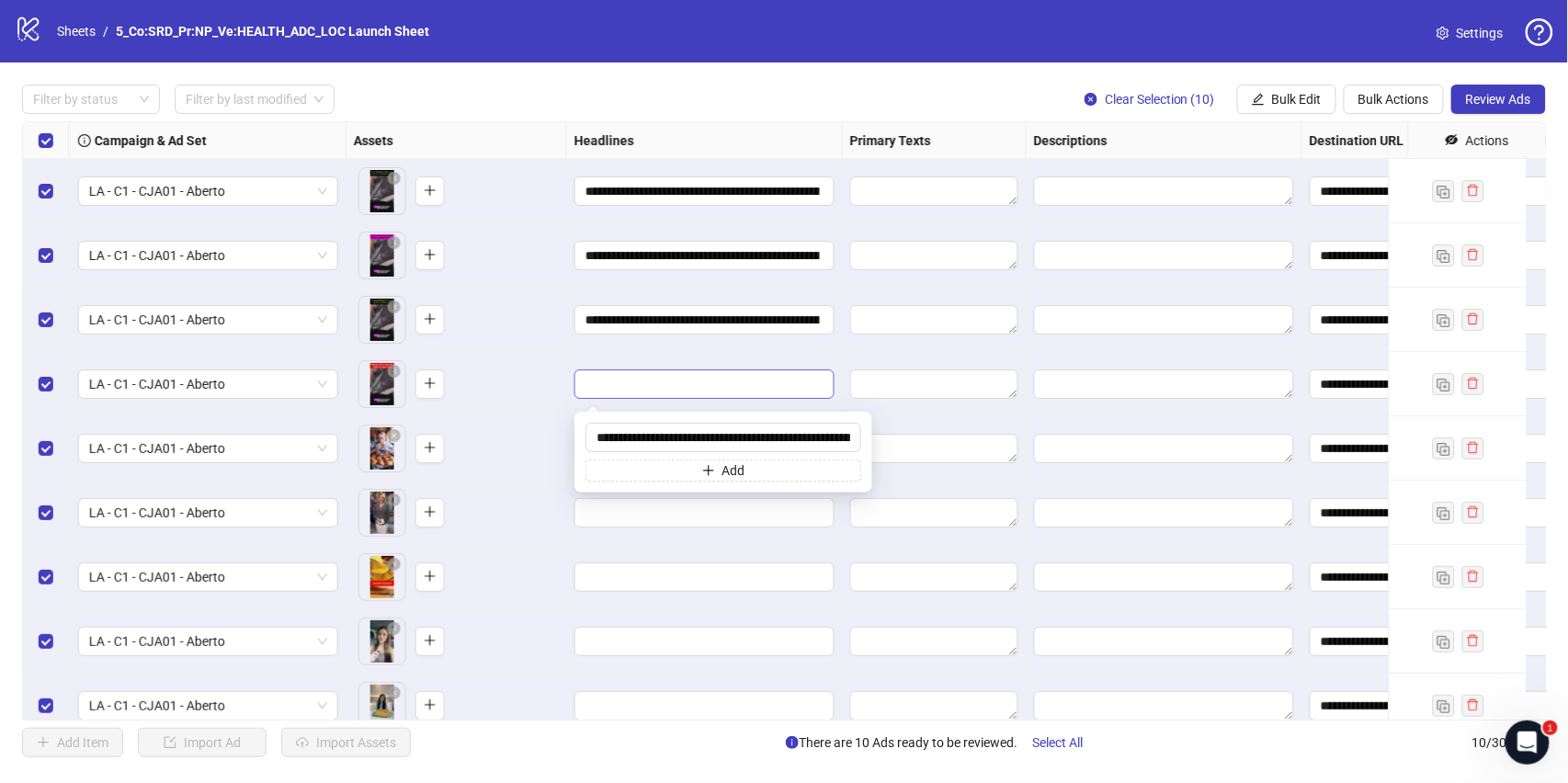 scroll, scrollTop: 0, scrollLeft: 312, axis: horizontal 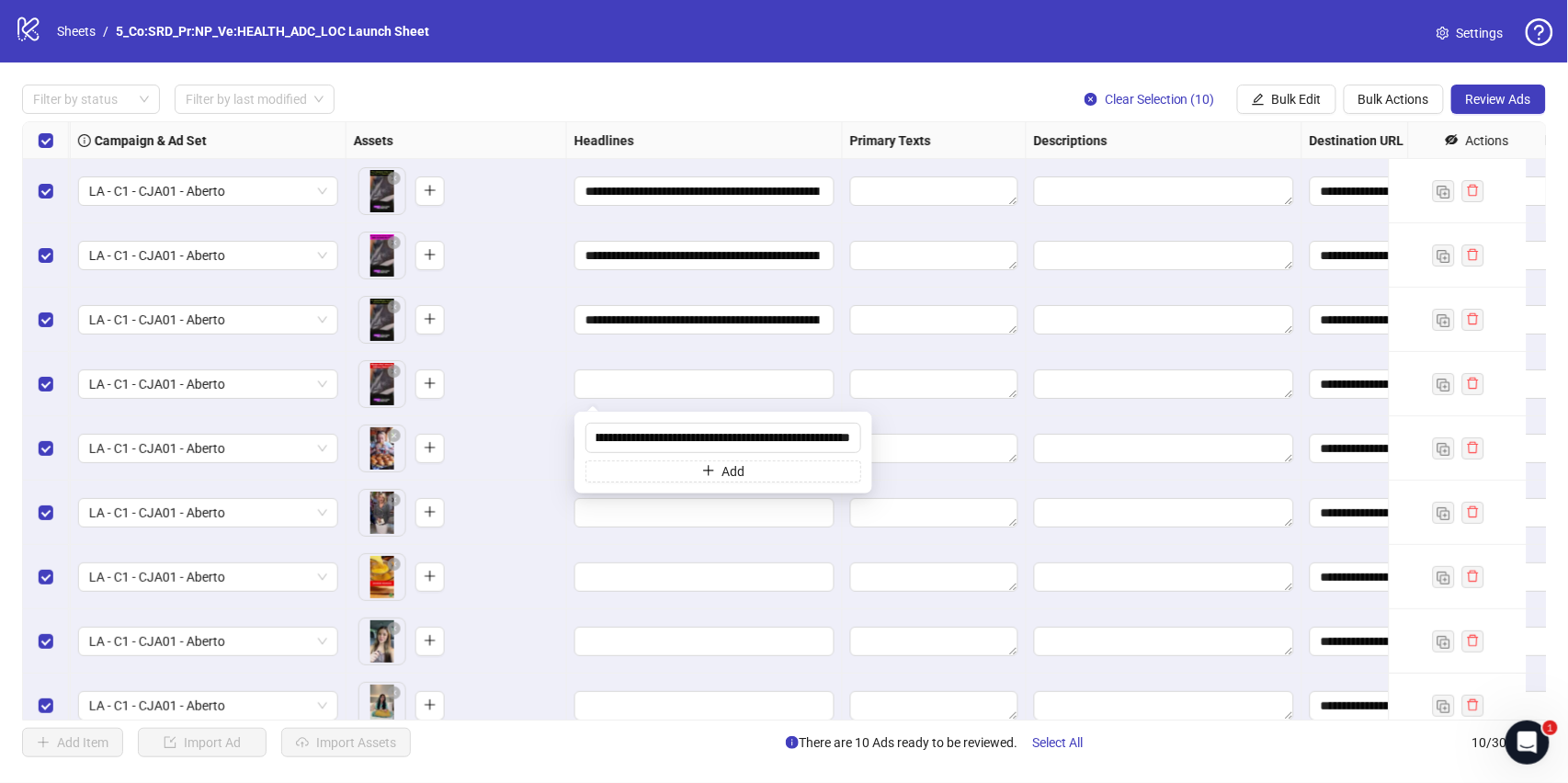 click at bounding box center [705, 577] 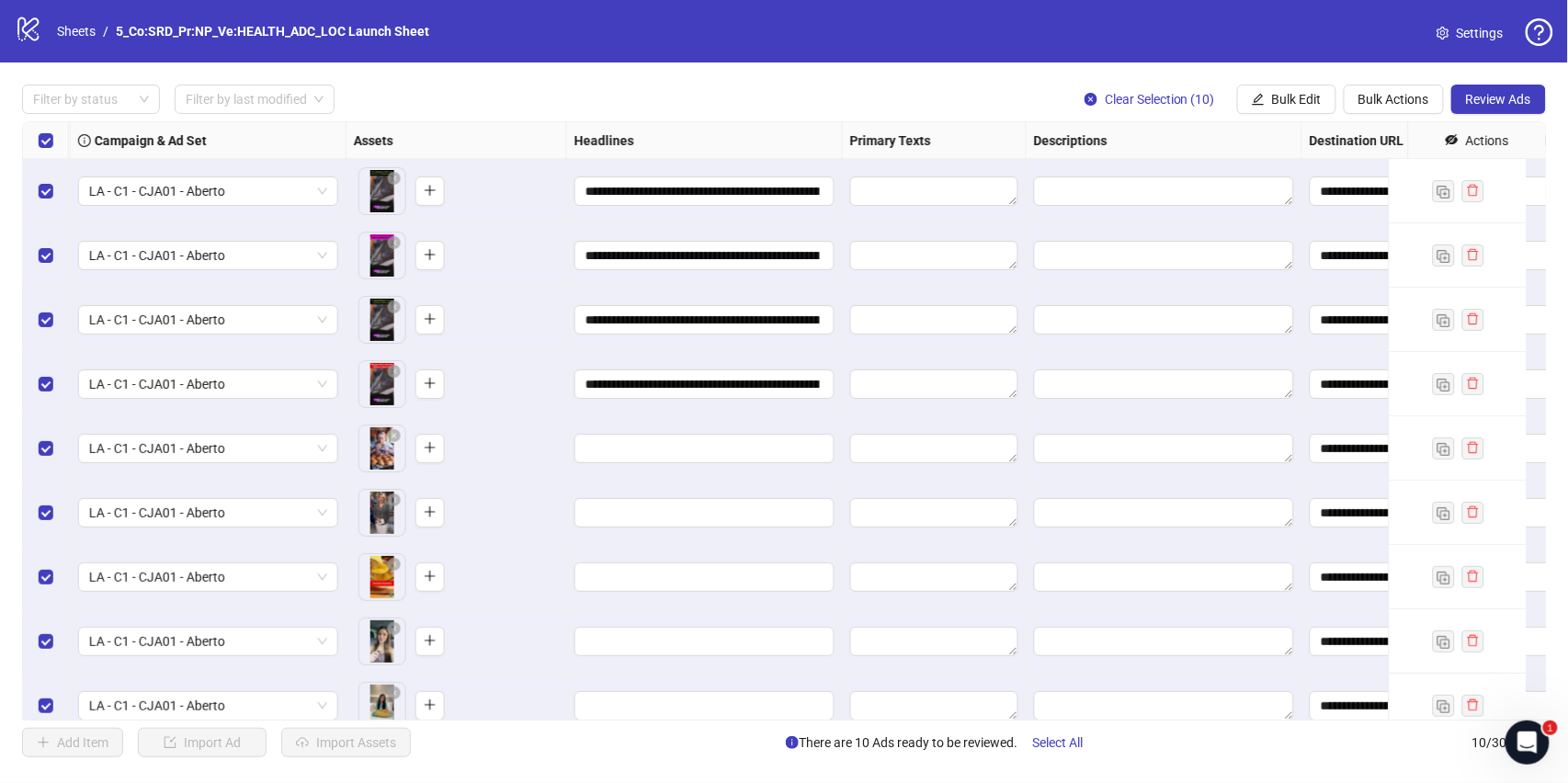 click at bounding box center (705, 448) 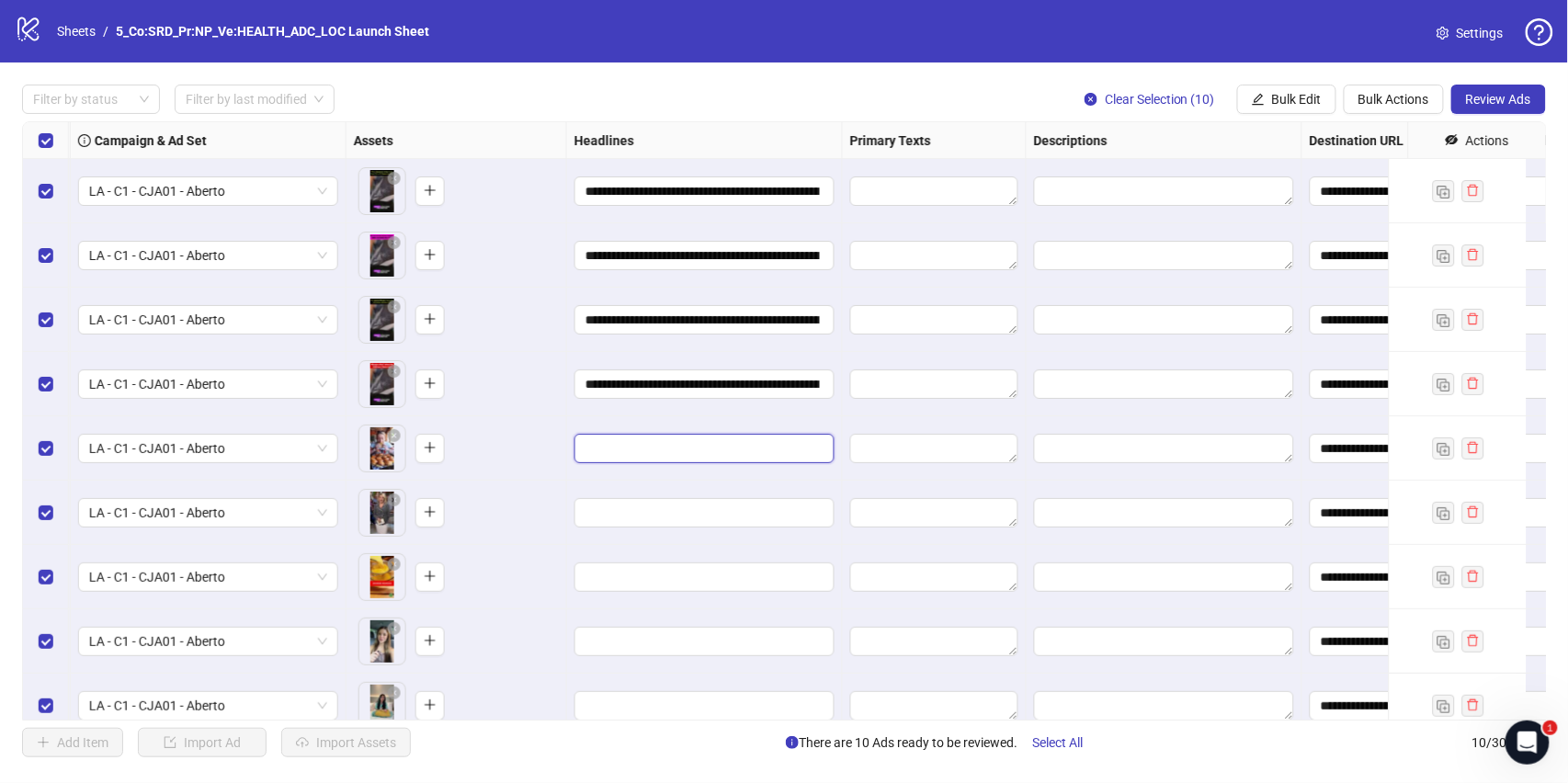 click at bounding box center [702, 448] 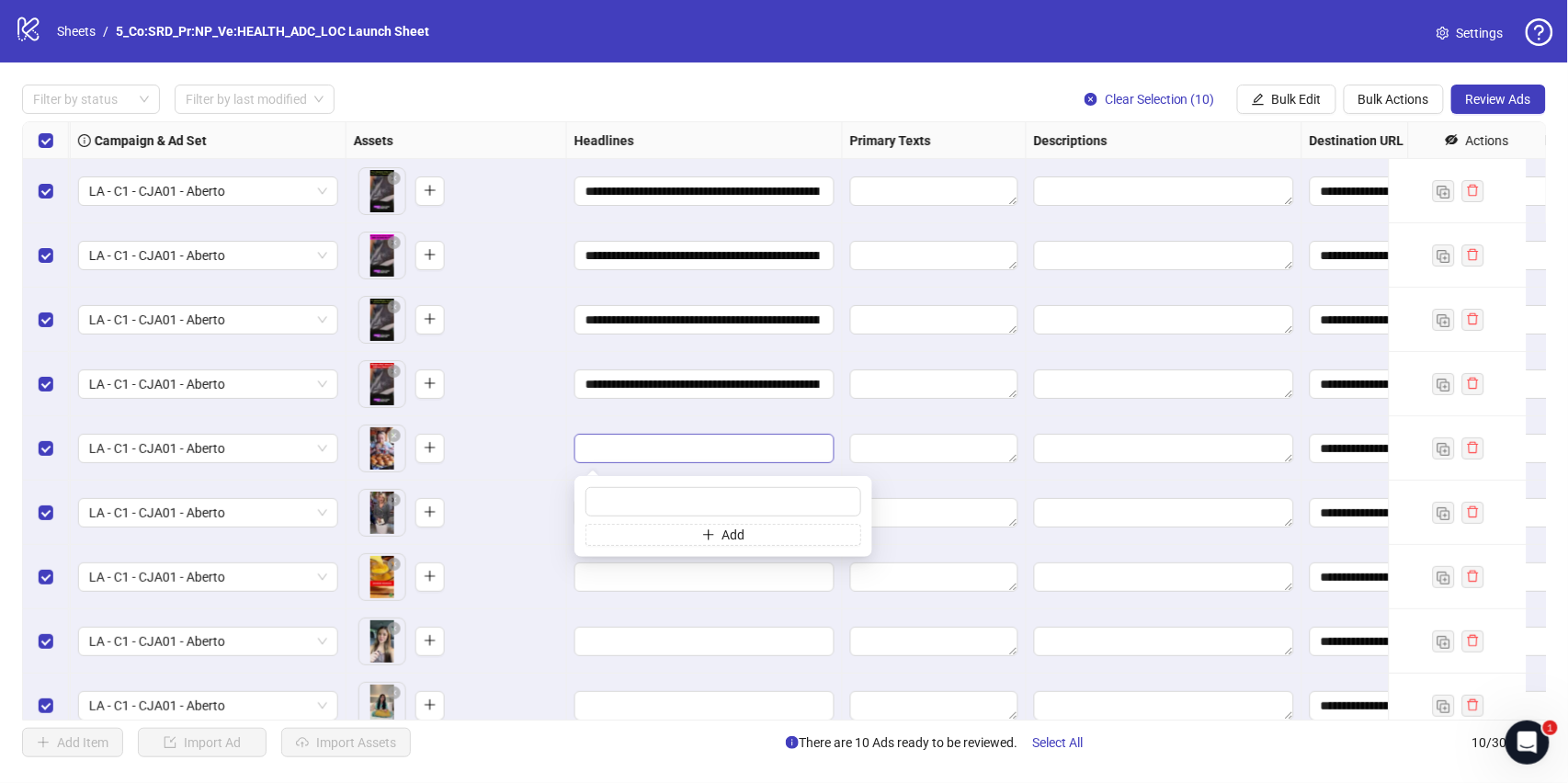 type on "**********" 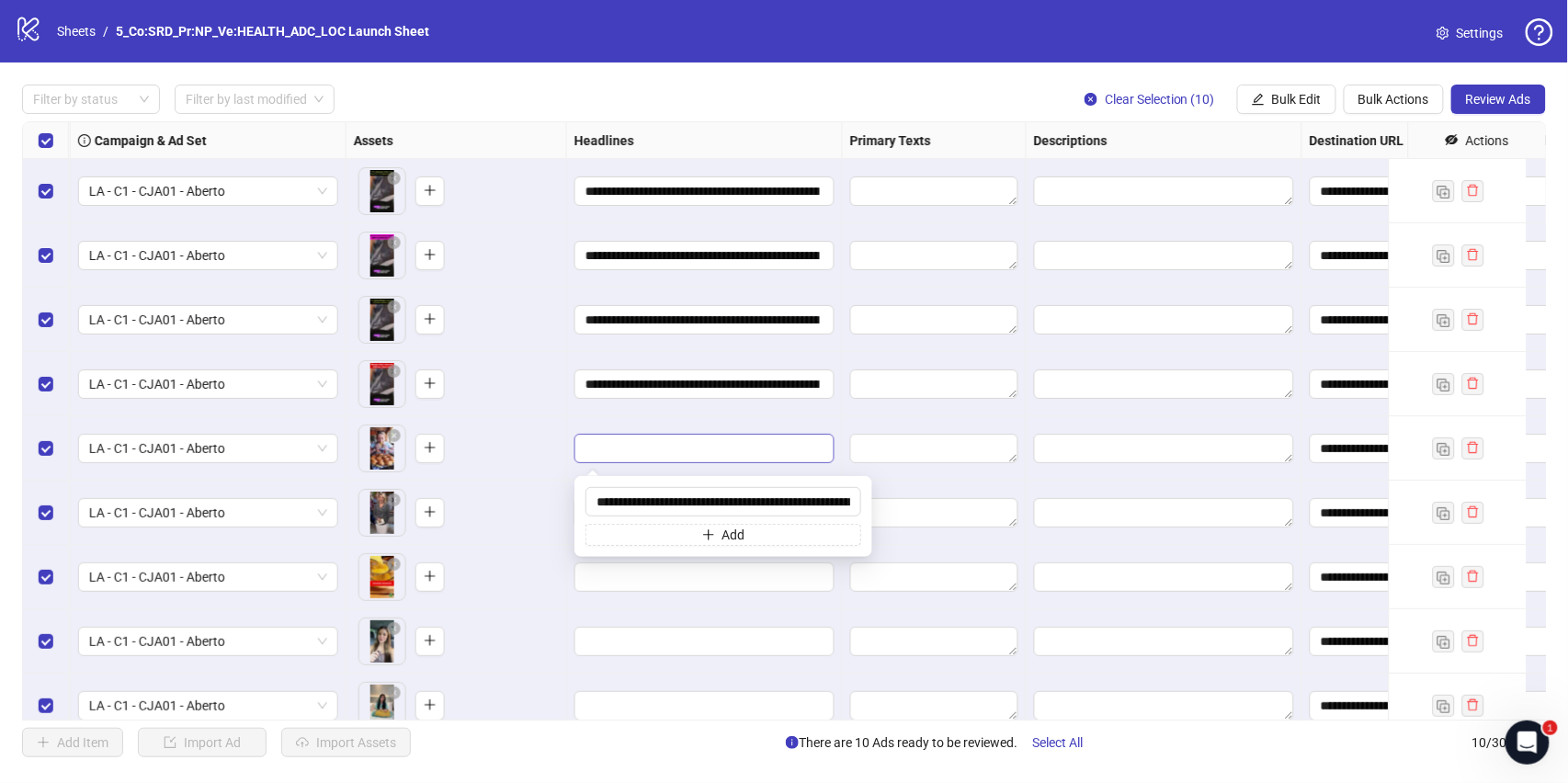 scroll, scrollTop: 0, scrollLeft: 344, axis: horizontal 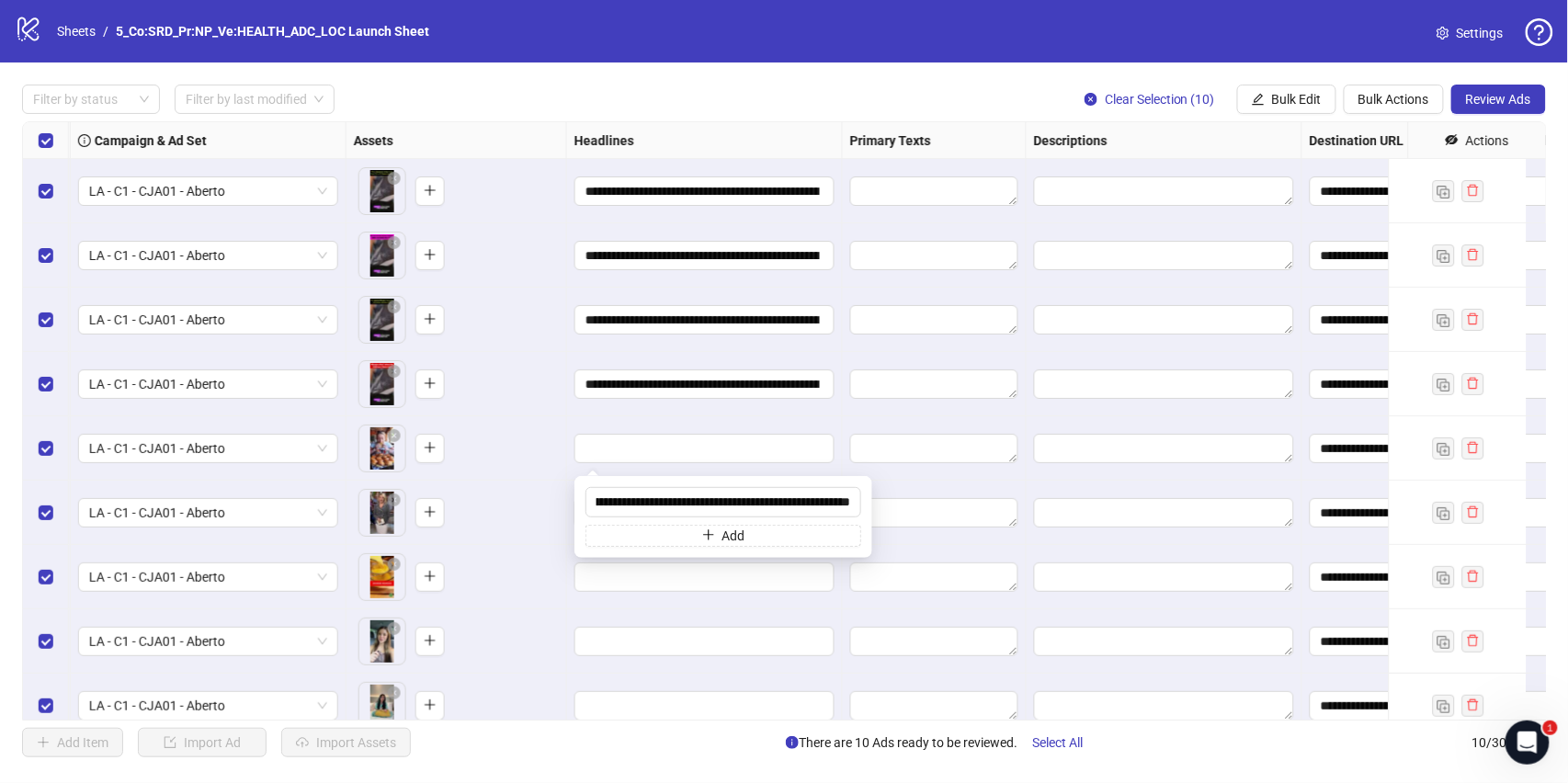 click at bounding box center [705, 641] 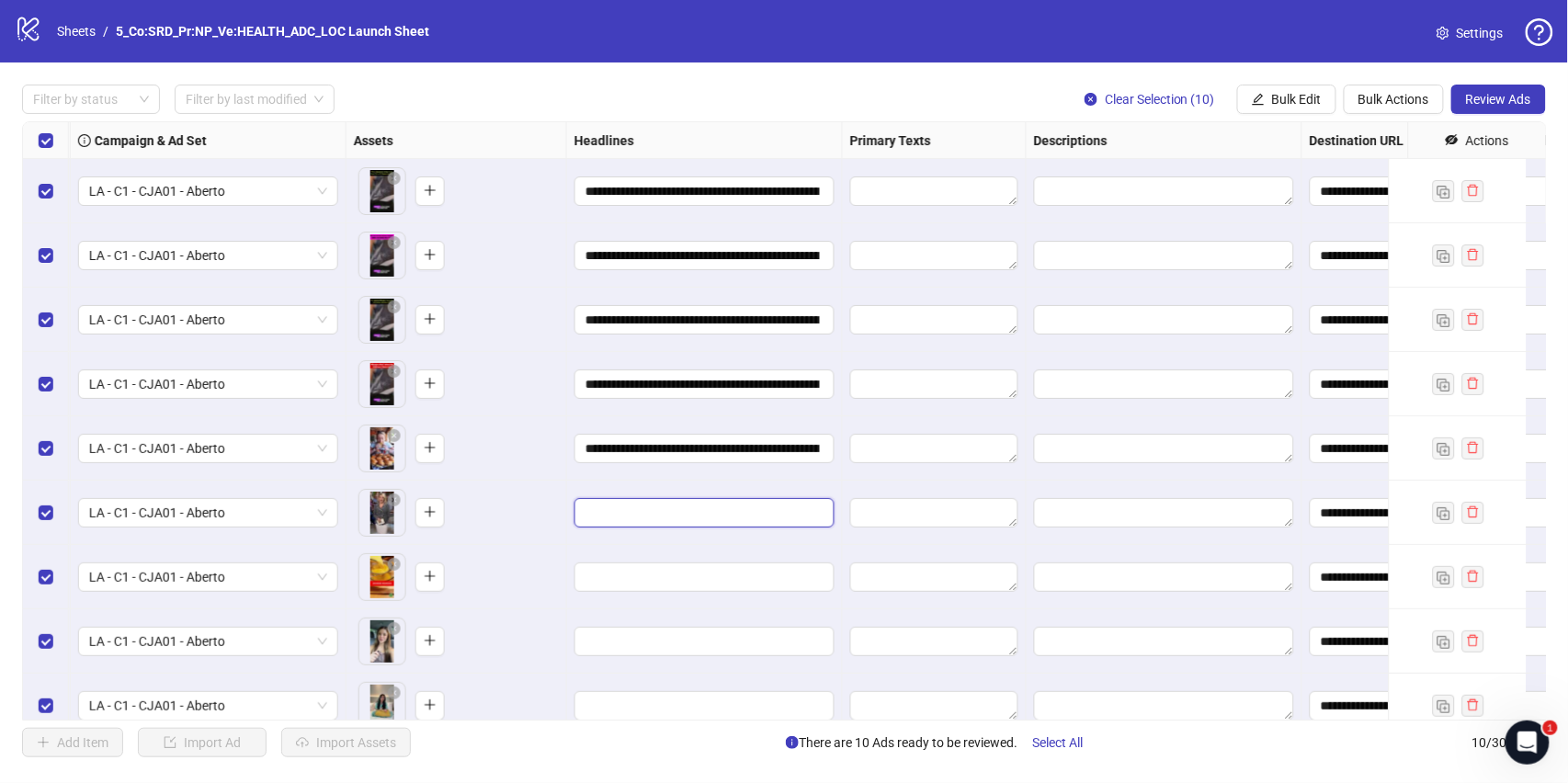 click at bounding box center [702, 513] 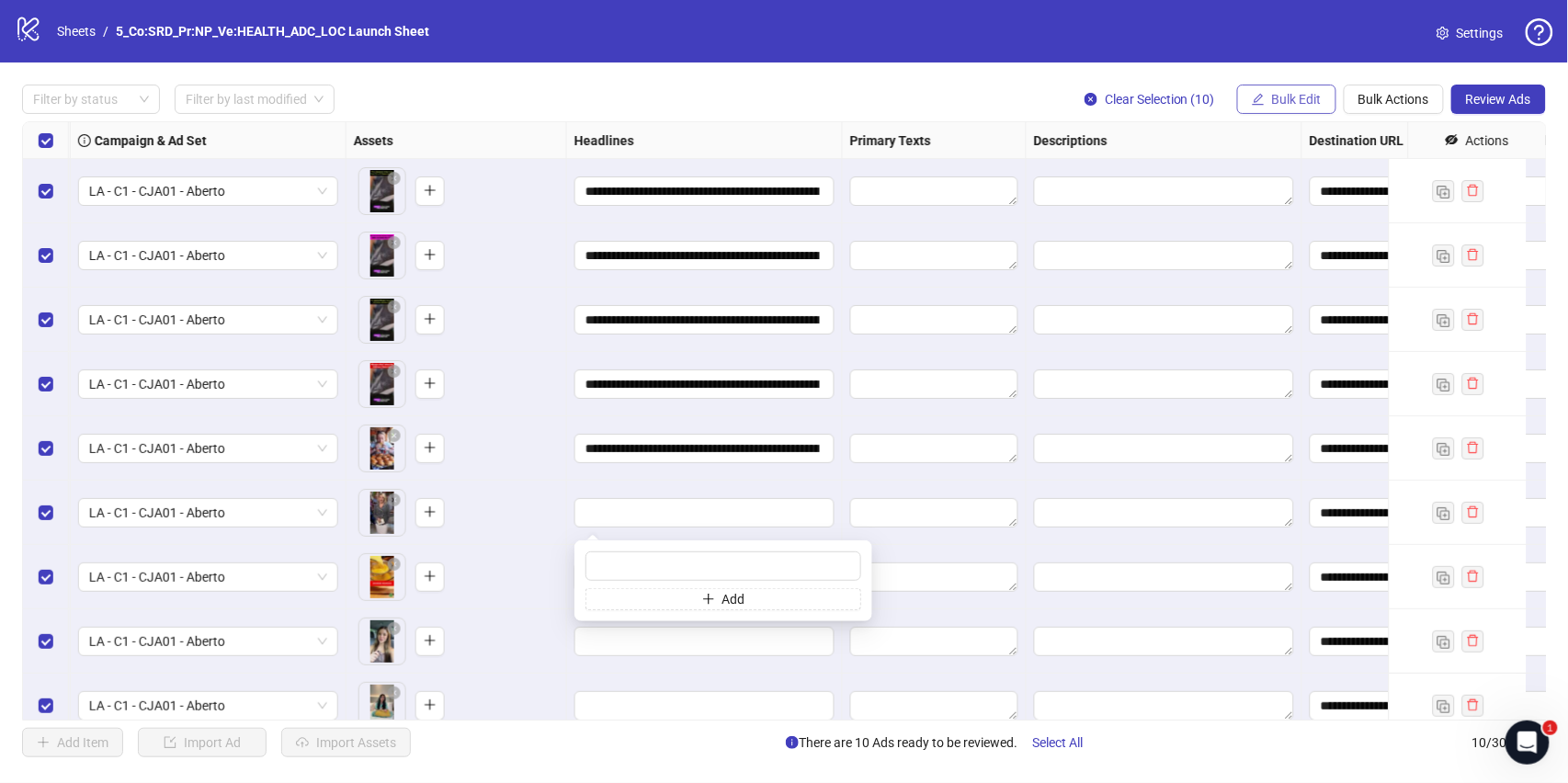 click on "Bulk Edit" at bounding box center [1297, 99] 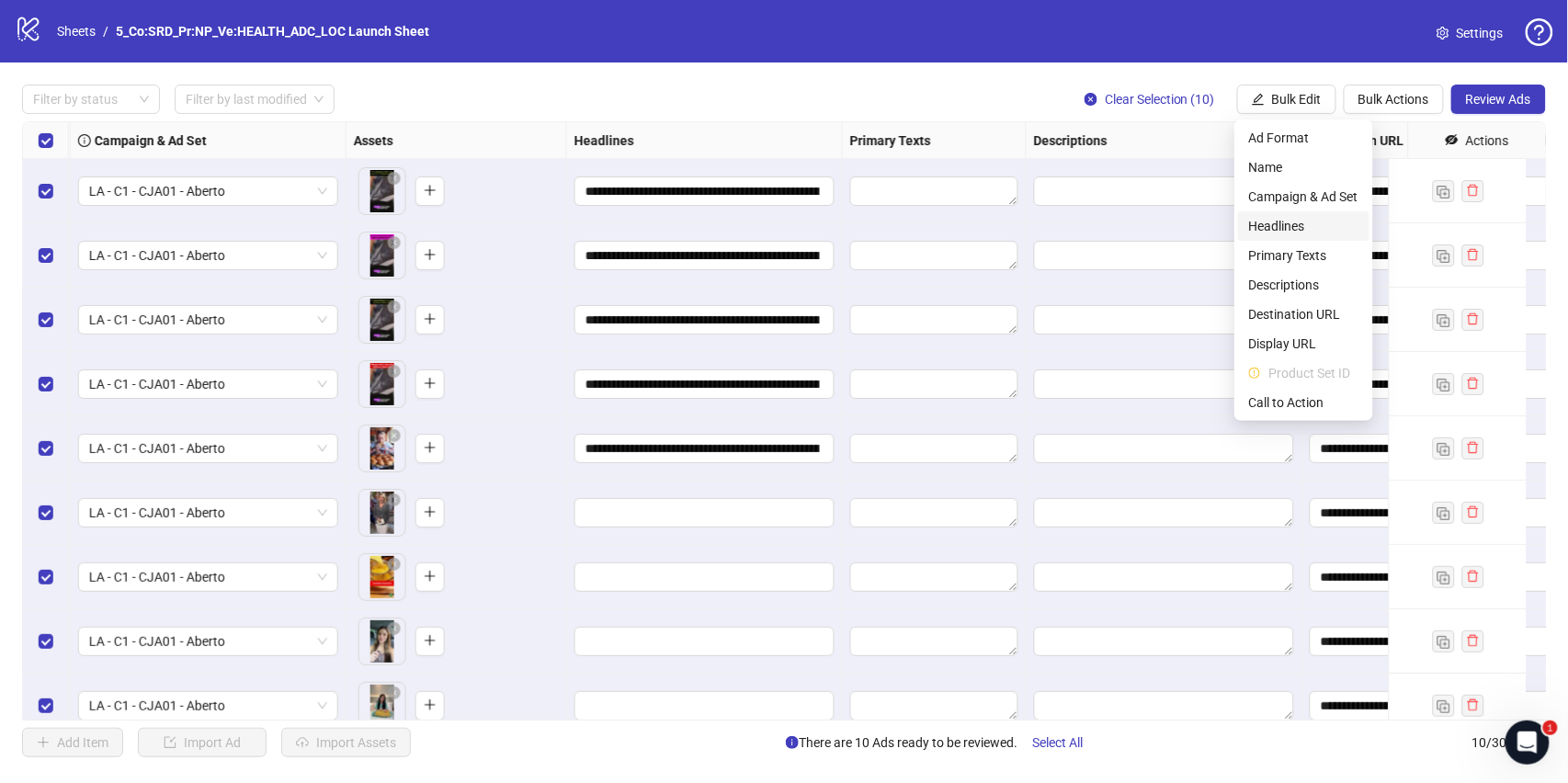 click on "Headlines" at bounding box center [1303, 226] 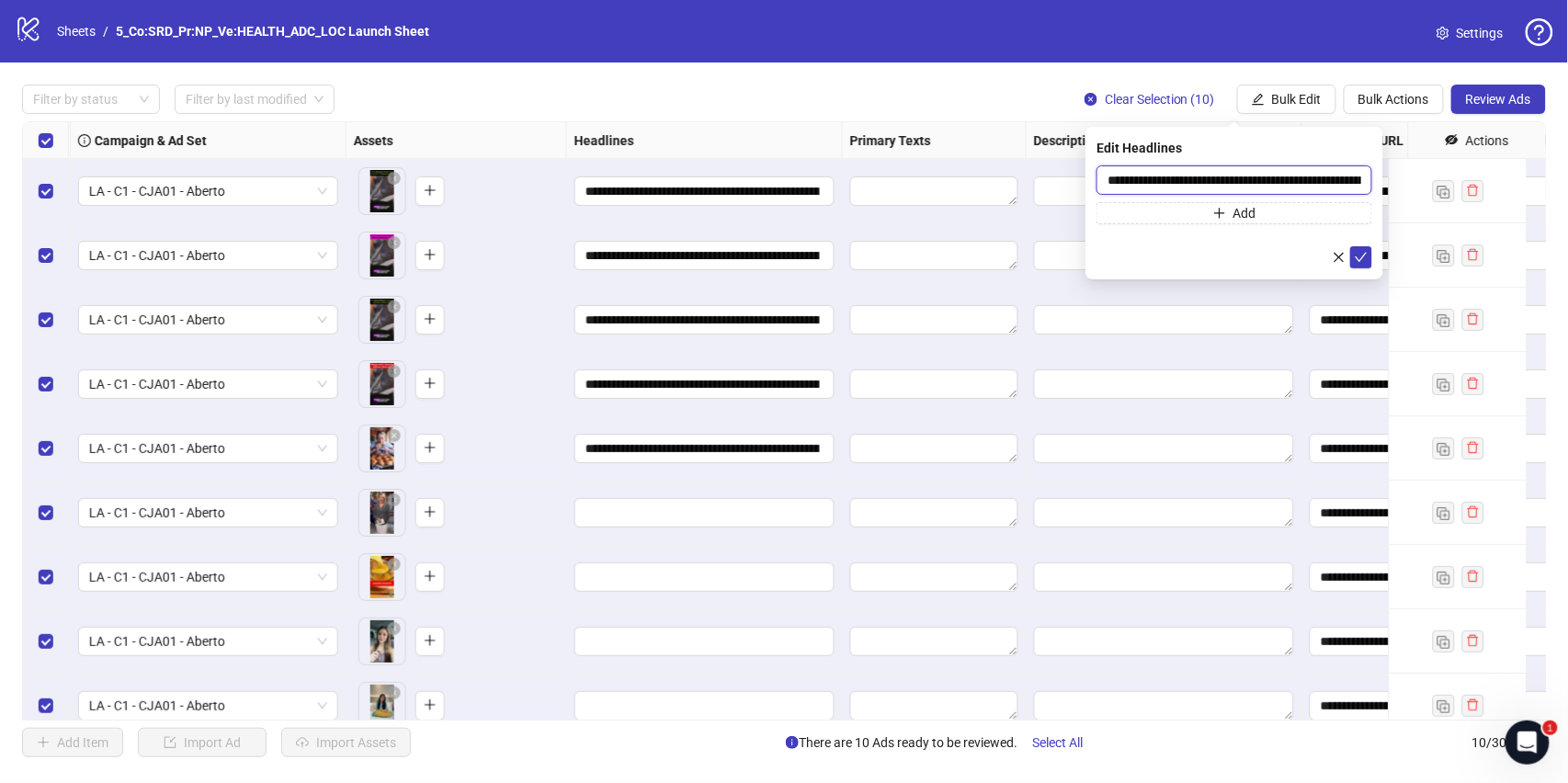 click on "**********" at bounding box center [1234, 180] 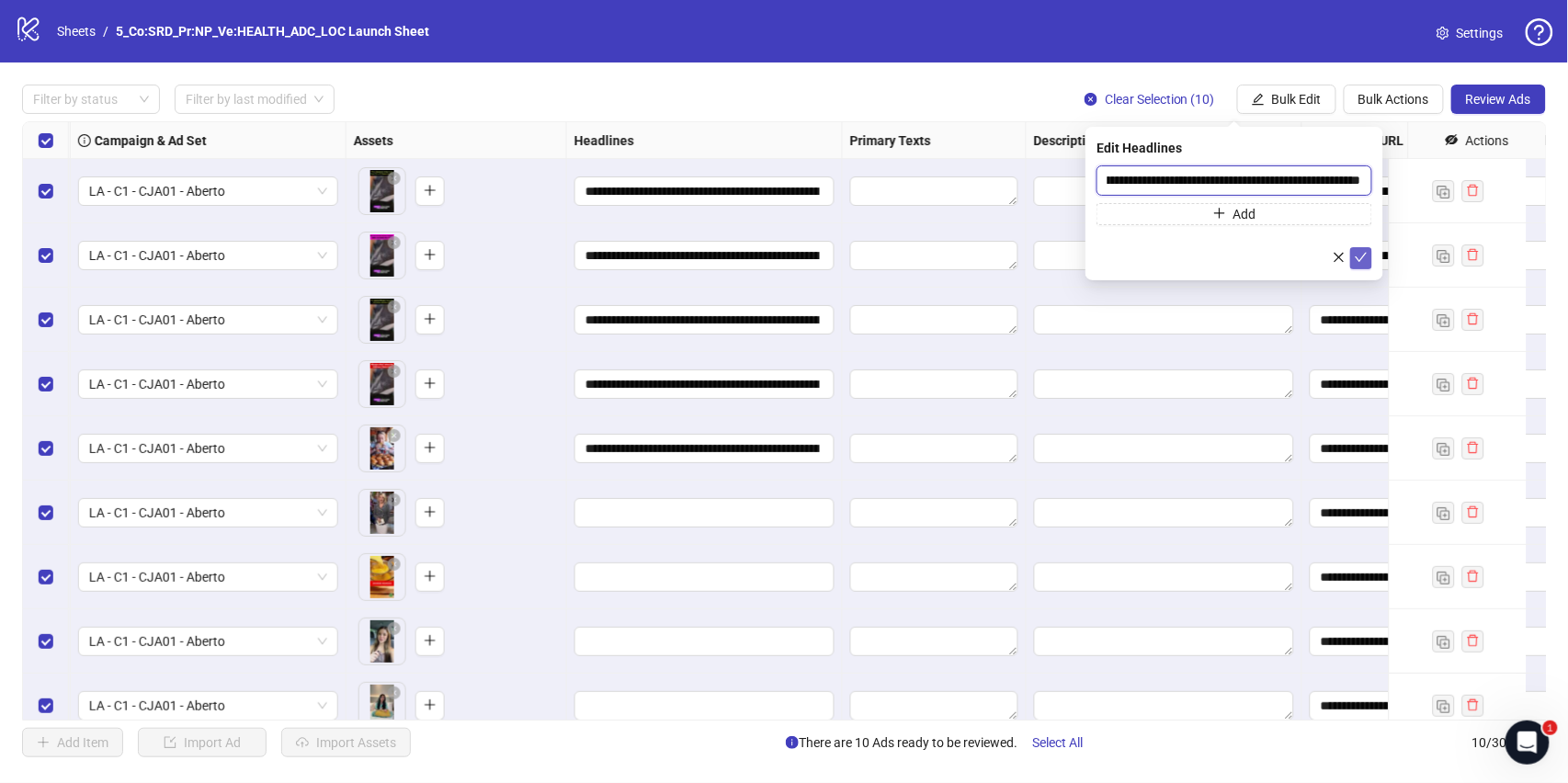 type on "**********" 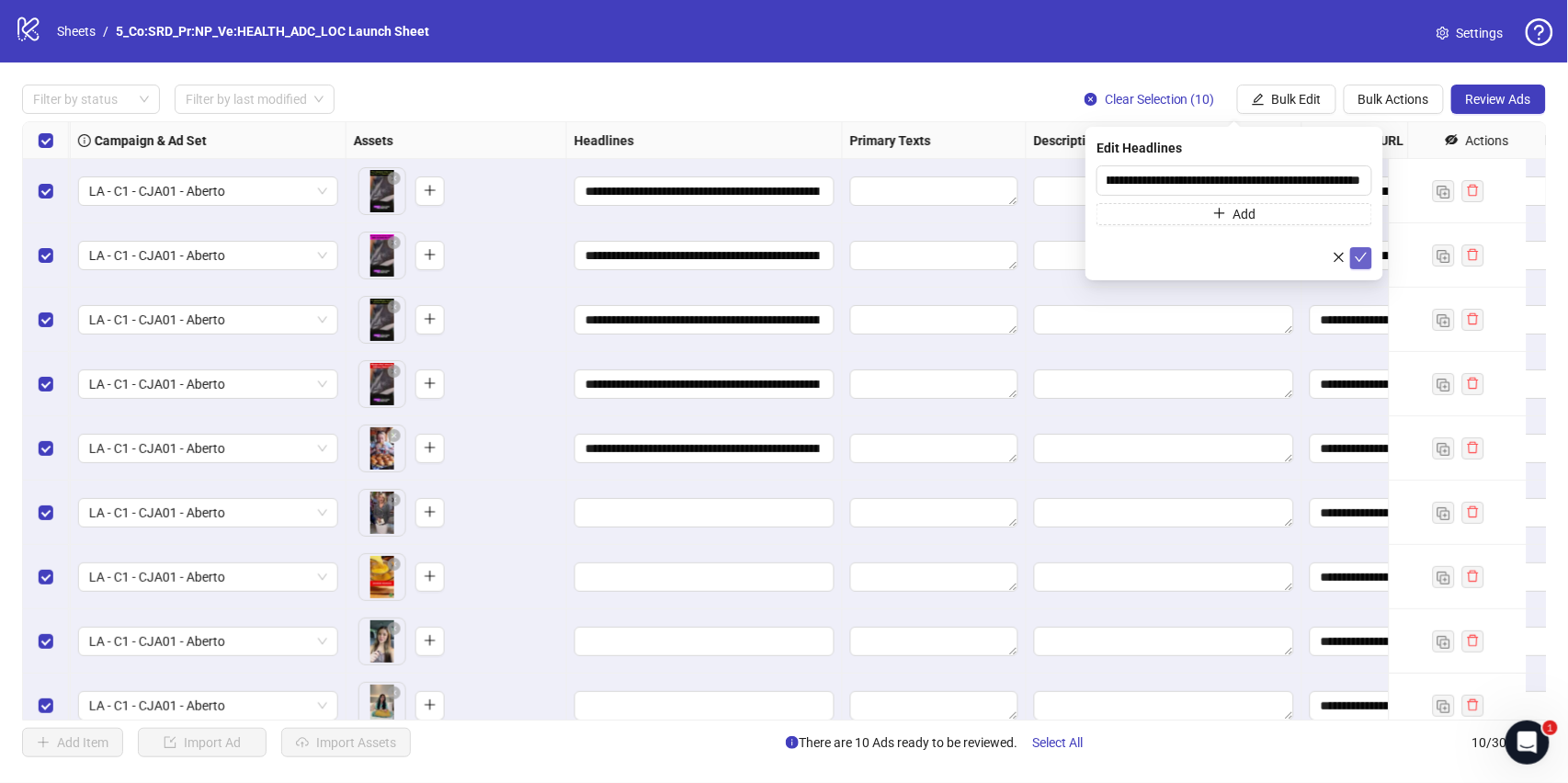 click 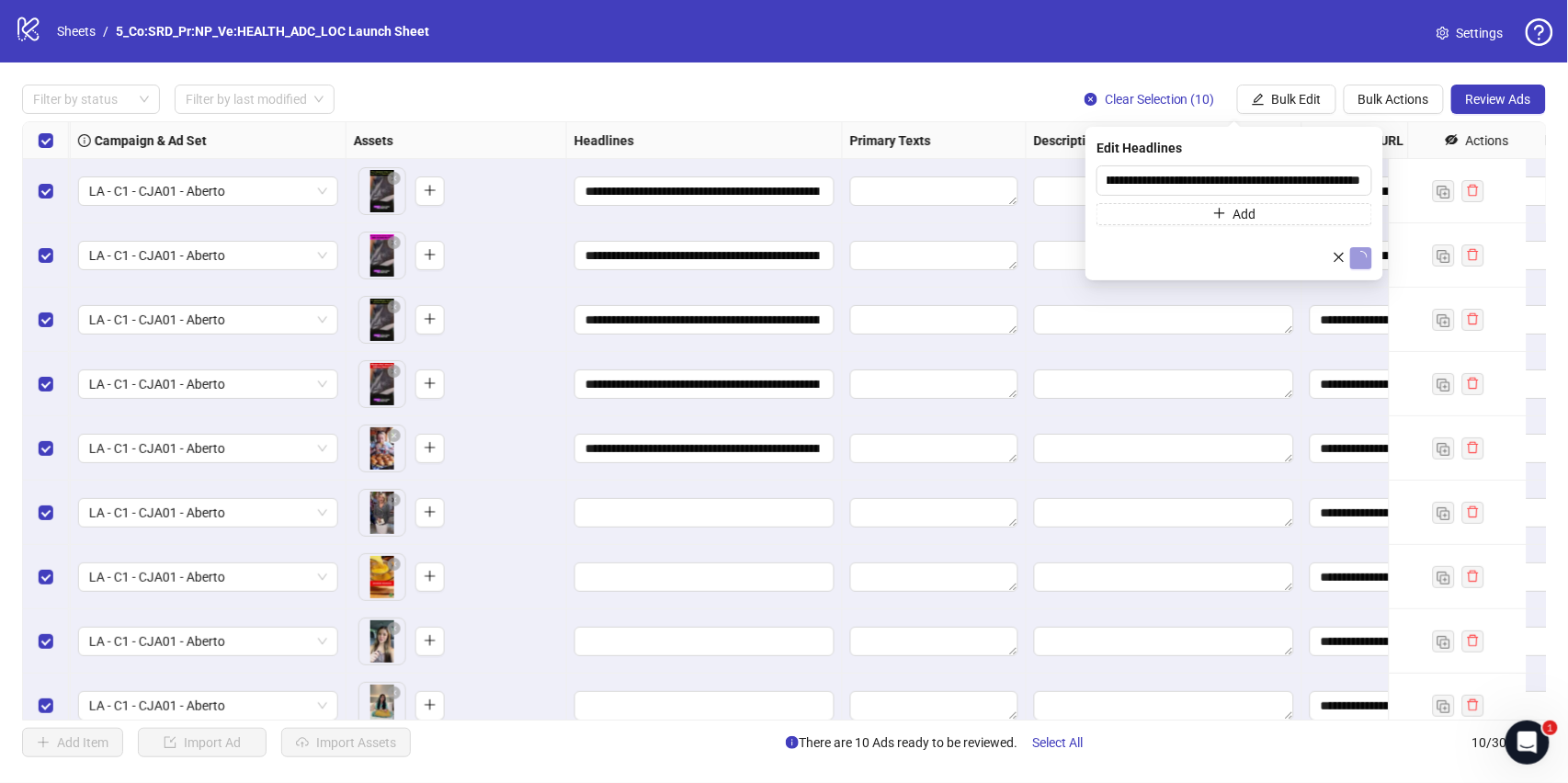 scroll, scrollTop: 0, scrollLeft: 0, axis: both 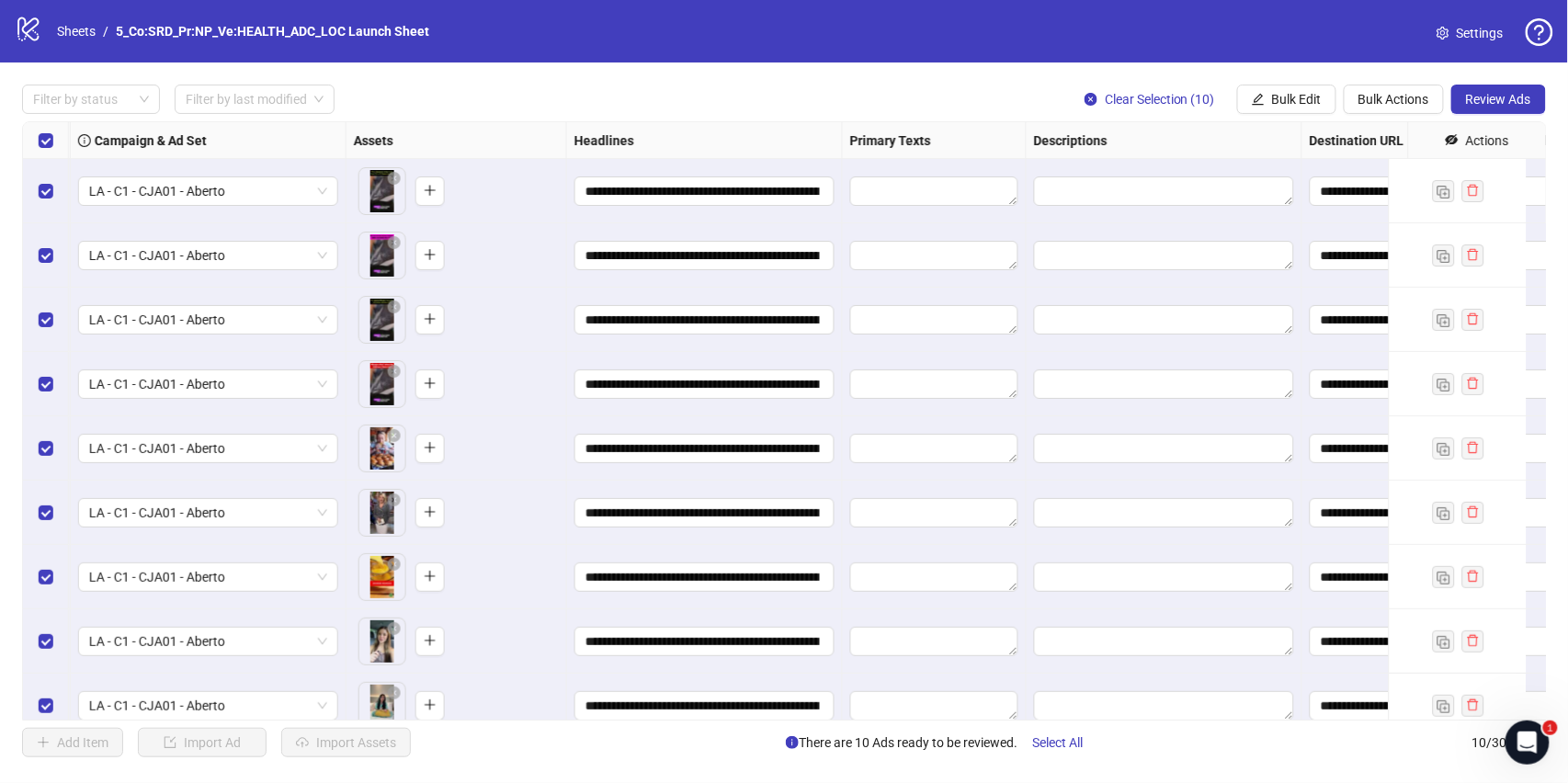 click on "**********" at bounding box center (705, 191) 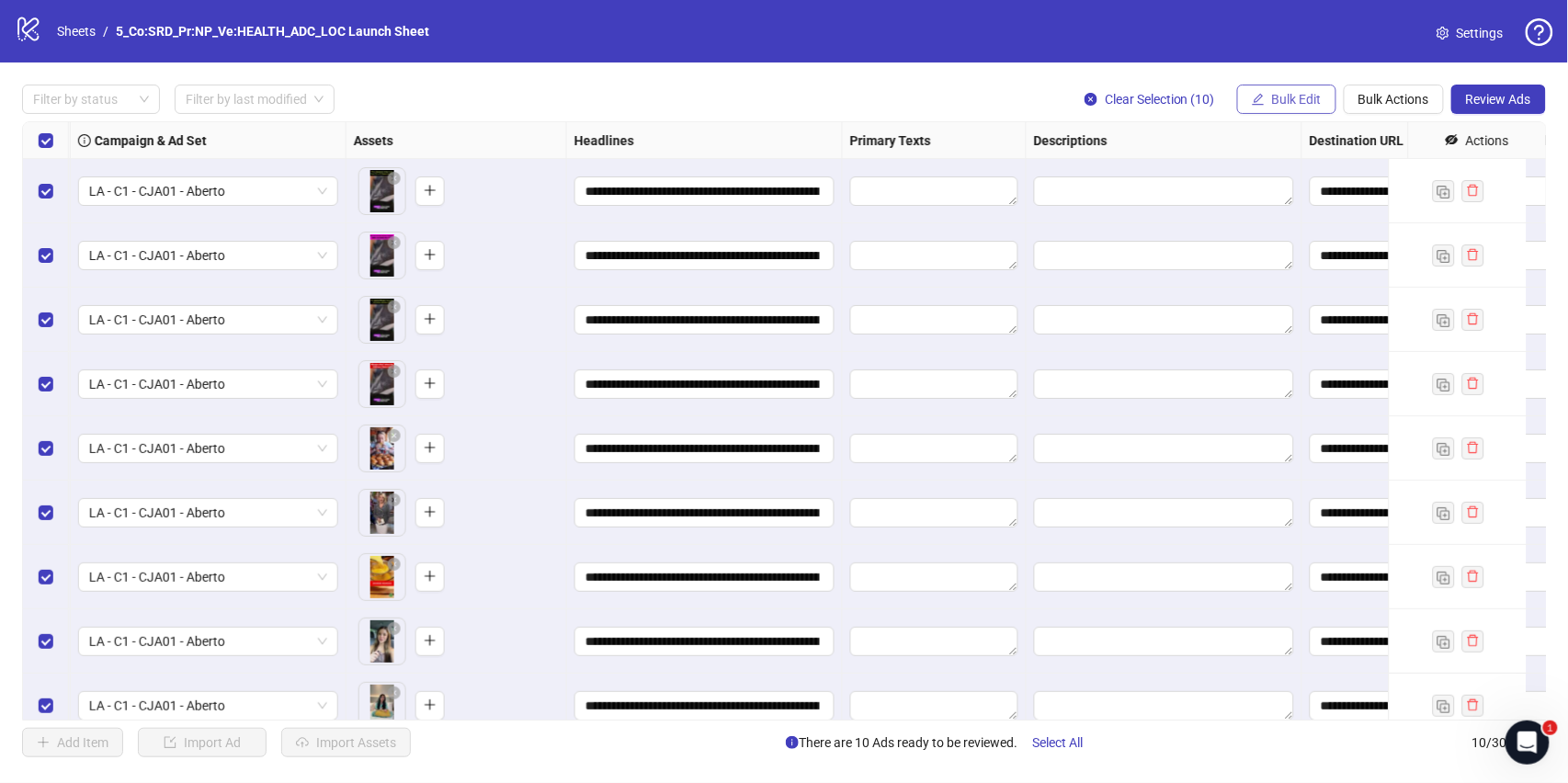 click on "Bulk Edit" at bounding box center (1297, 99) 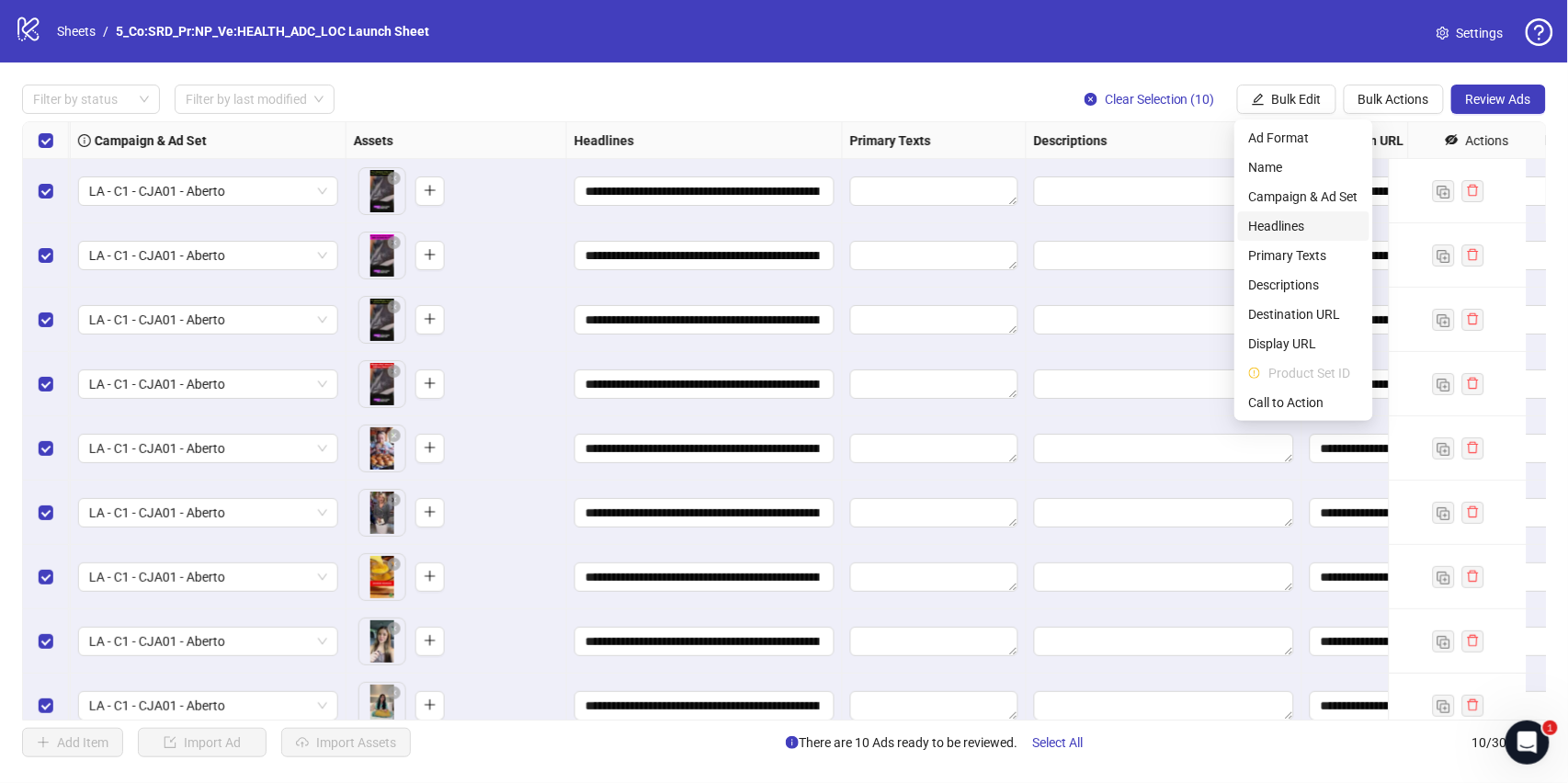click on "Headlines" at bounding box center (1303, 226) 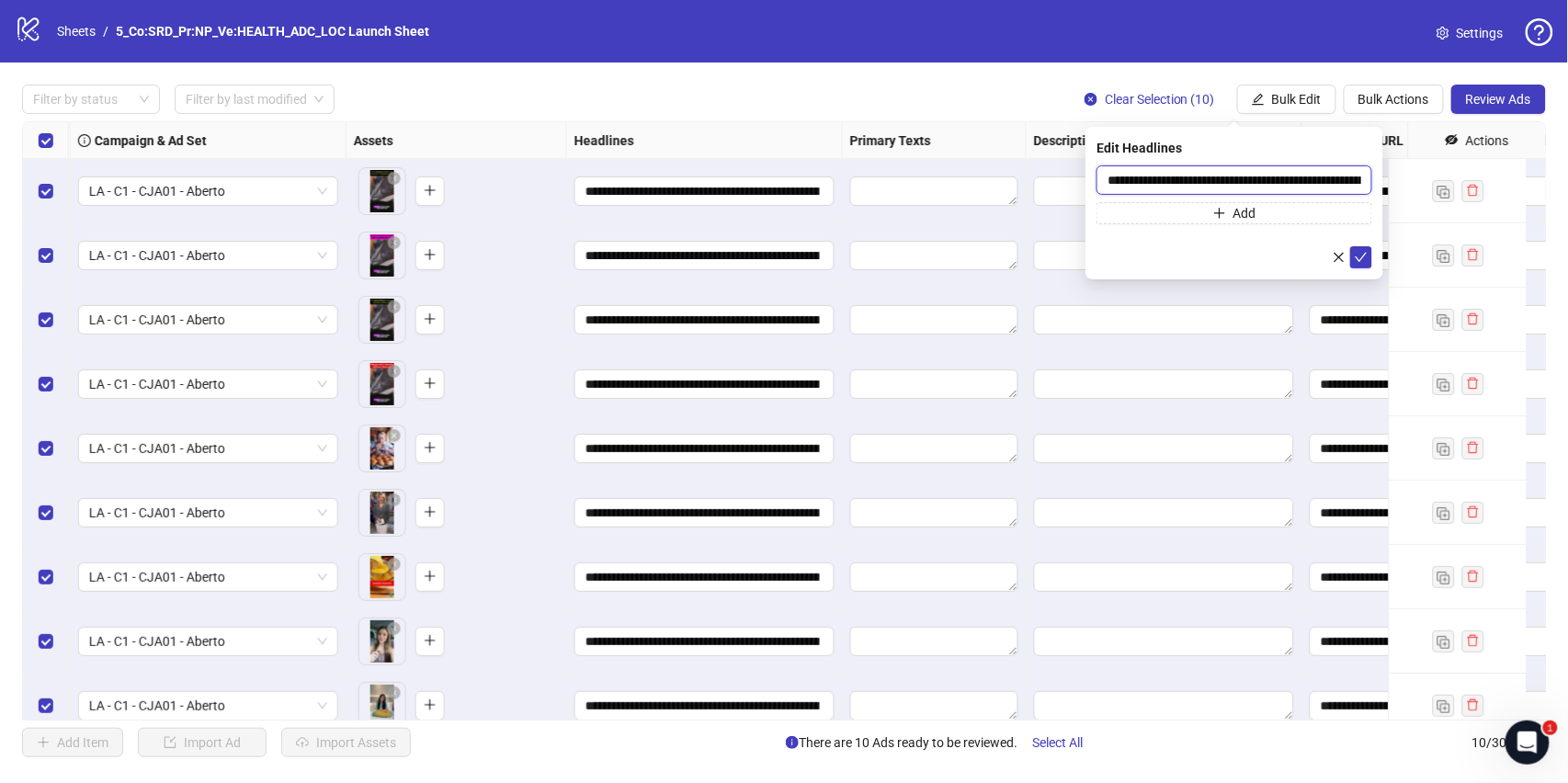 click on "**********" at bounding box center (1234, 180) 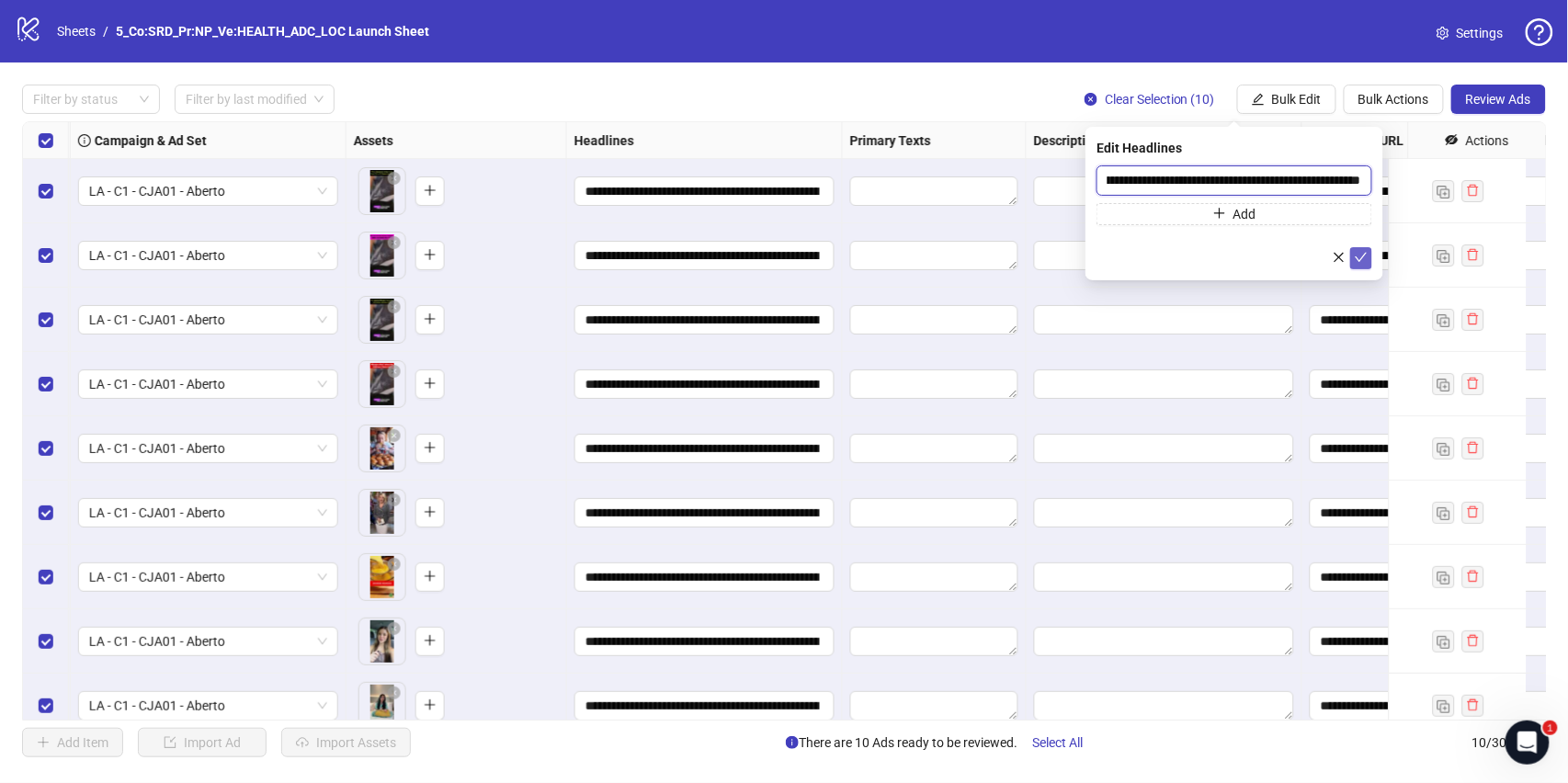 type on "**********" 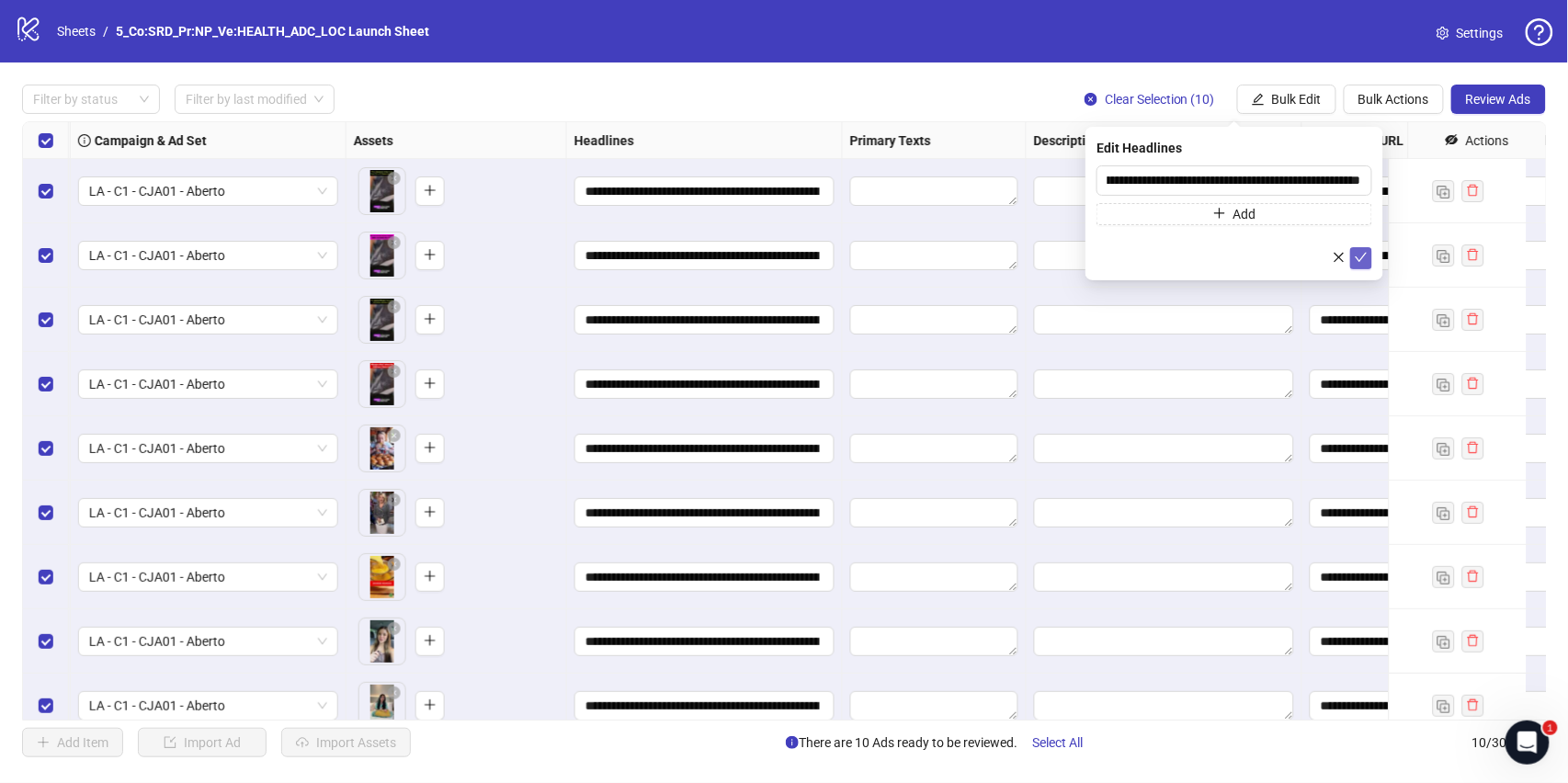 click 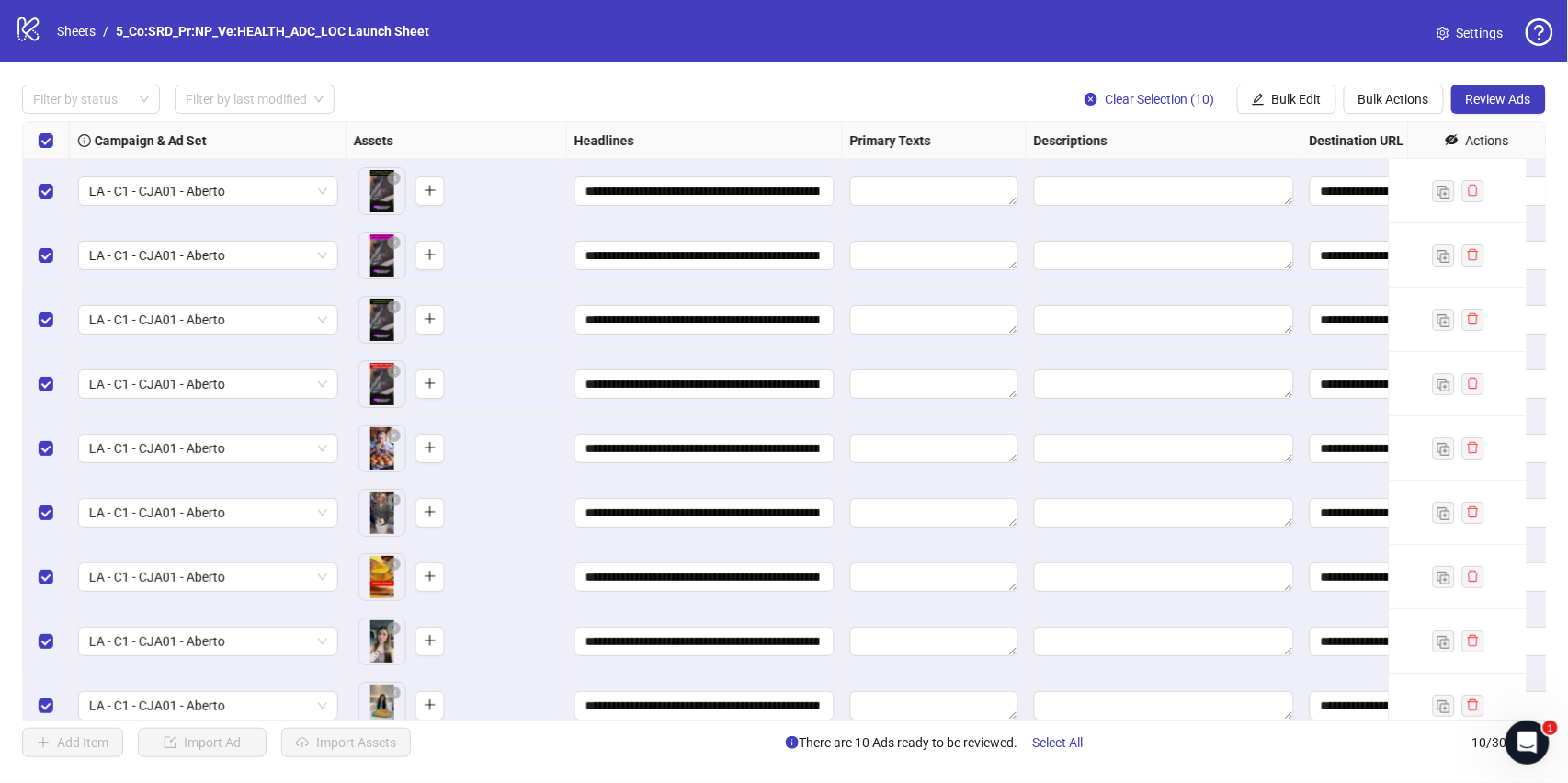 drag, startPoint x: 928, startPoint y: 138, endPoint x: 785, endPoint y: 125, distance: 143.58969 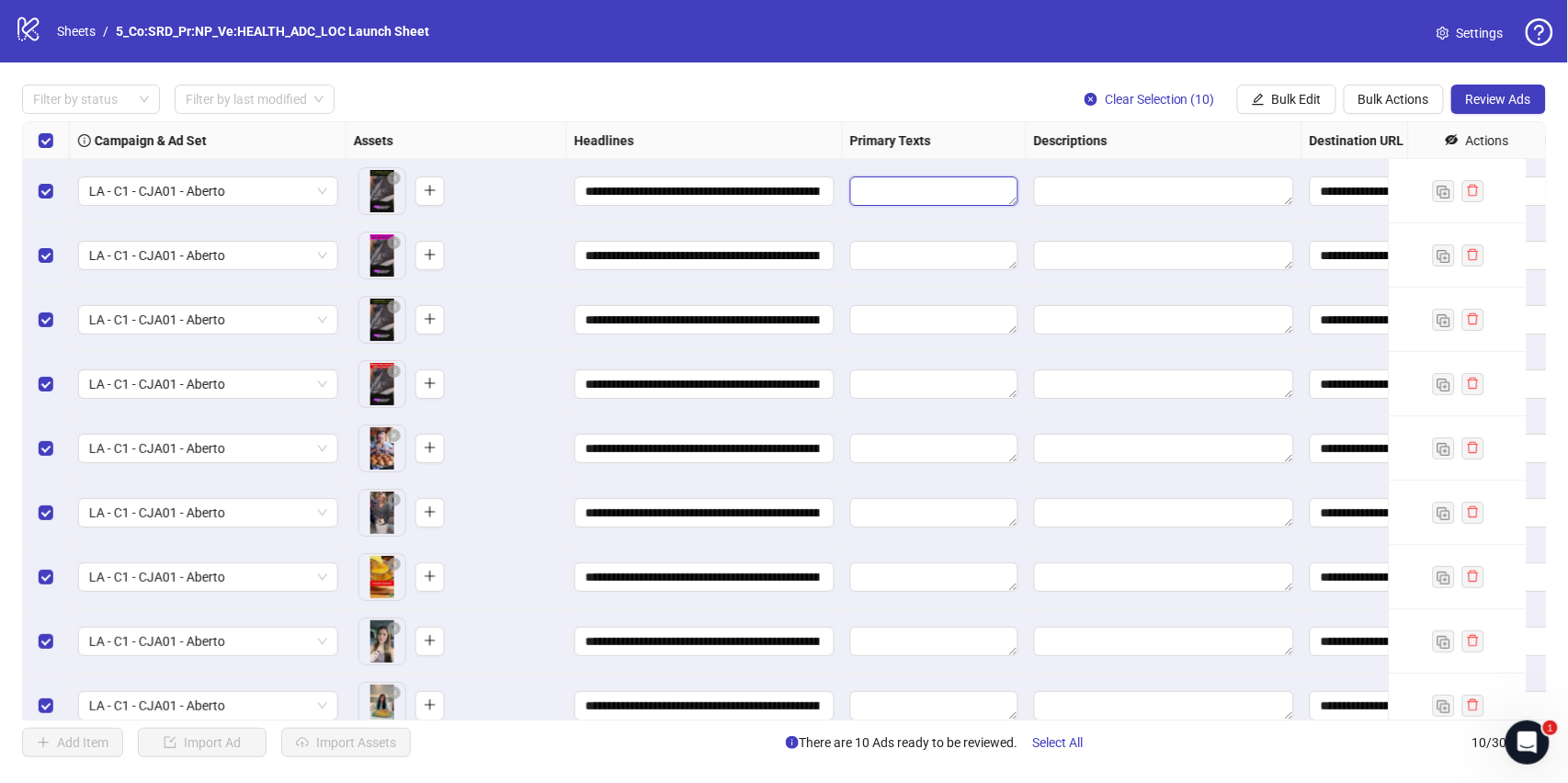 click at bounding box center [934, 191] 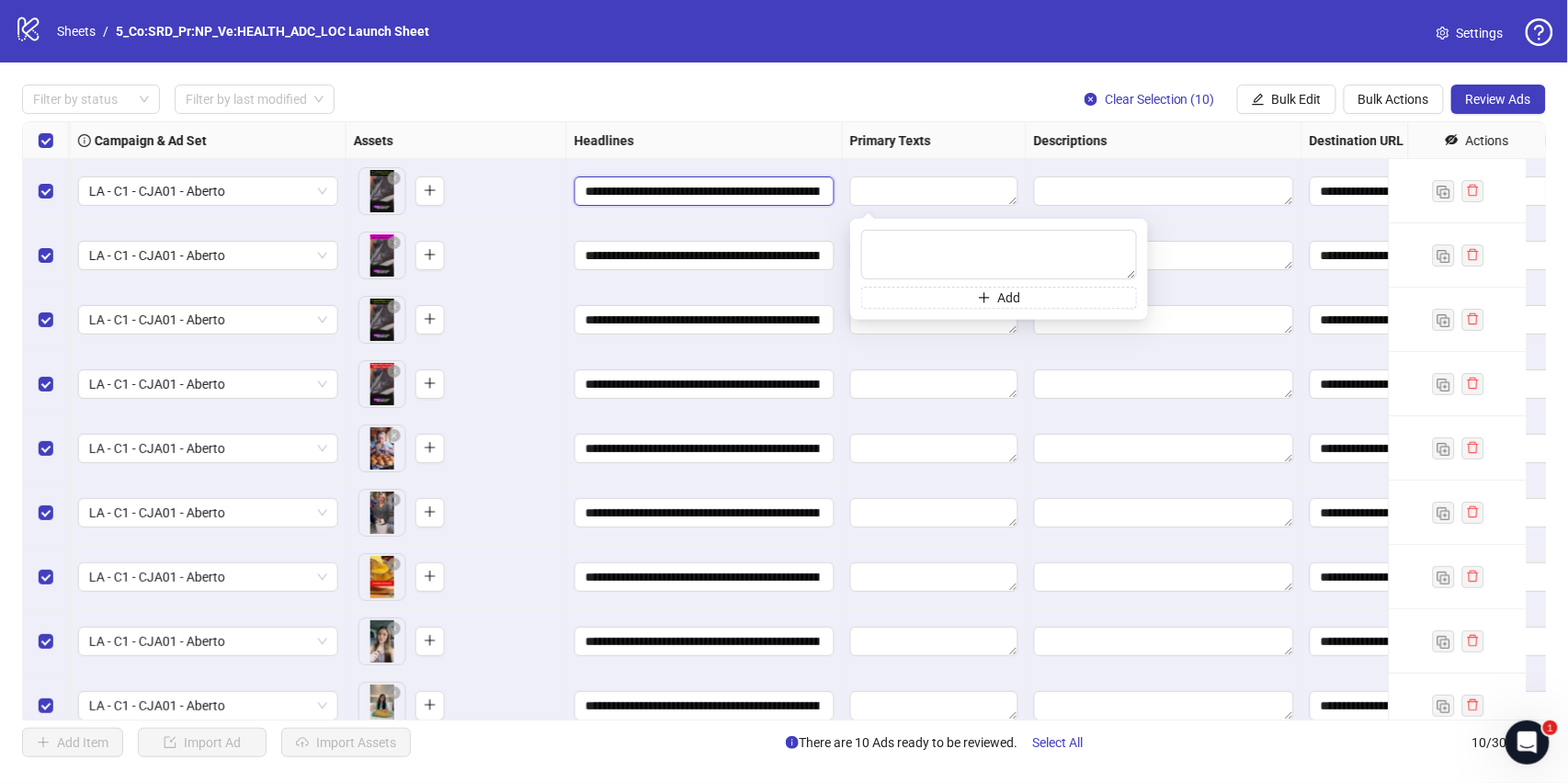 click on "**********" at bounding box center [702, 191] 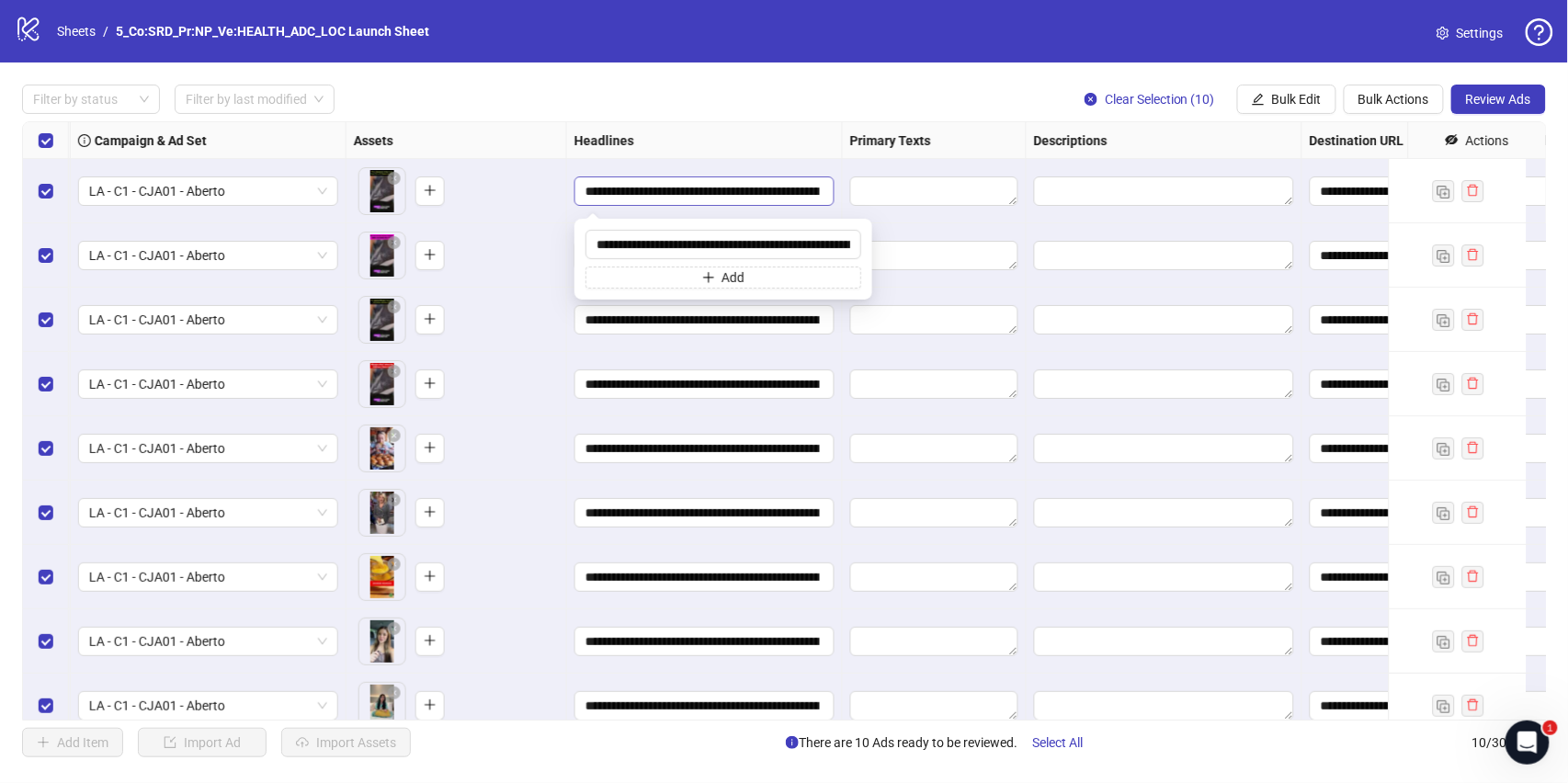 scroll, scrollTop: 0, scrollLeft: 225, axis: horizontal 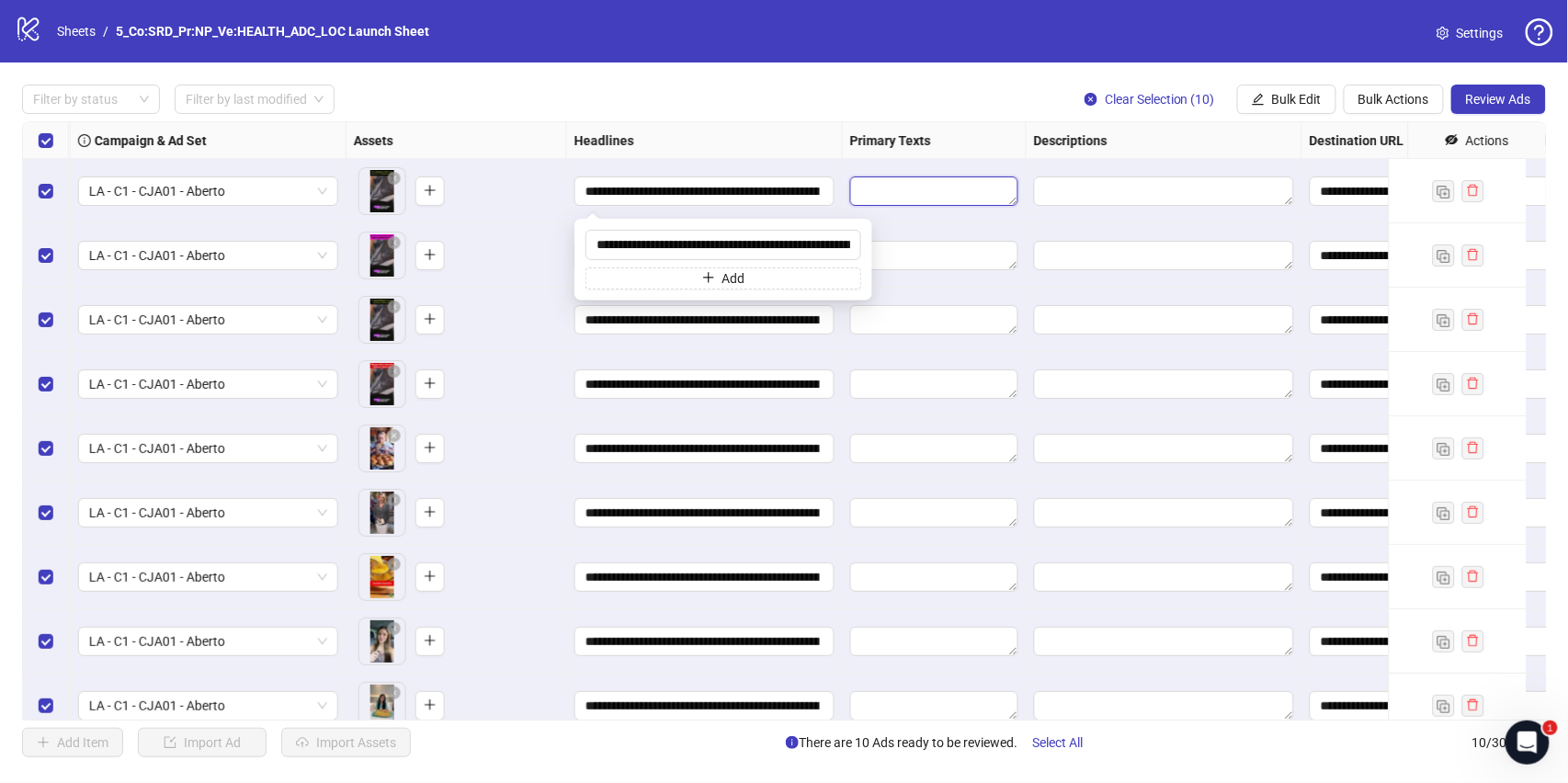 click at bounding box center (934, 191) 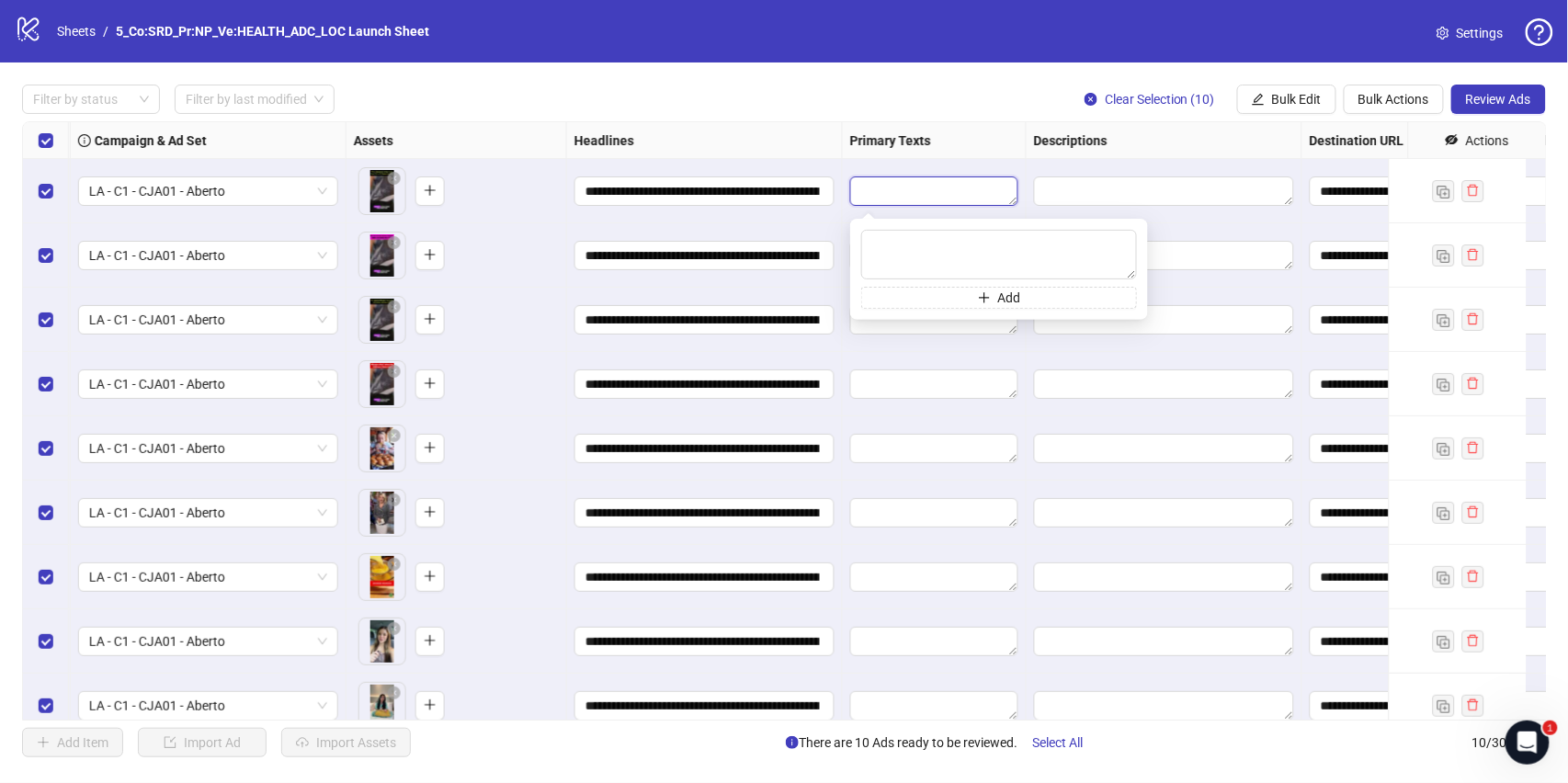 click at bounding box center [934, 191] 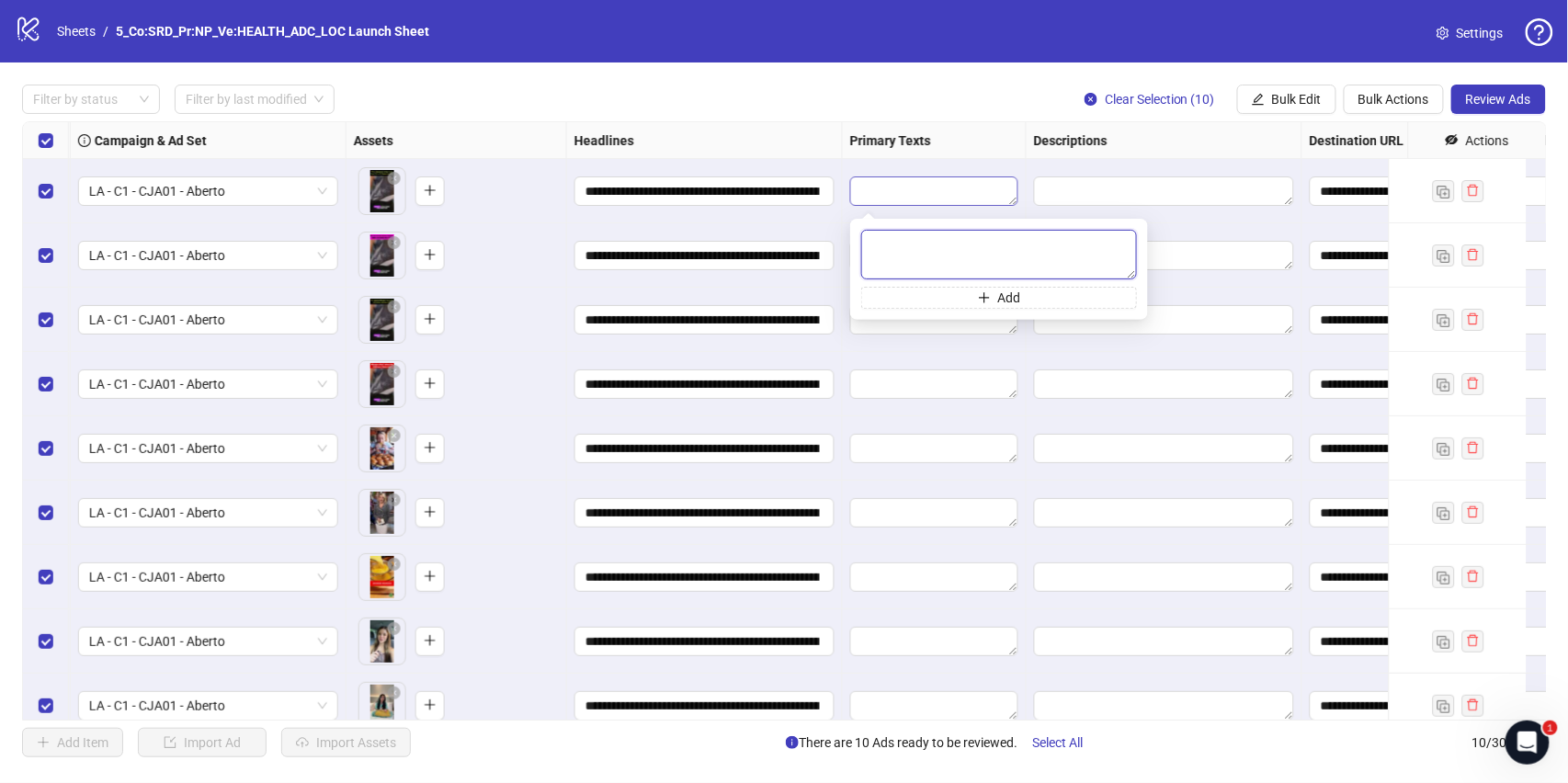 paste on "**********" 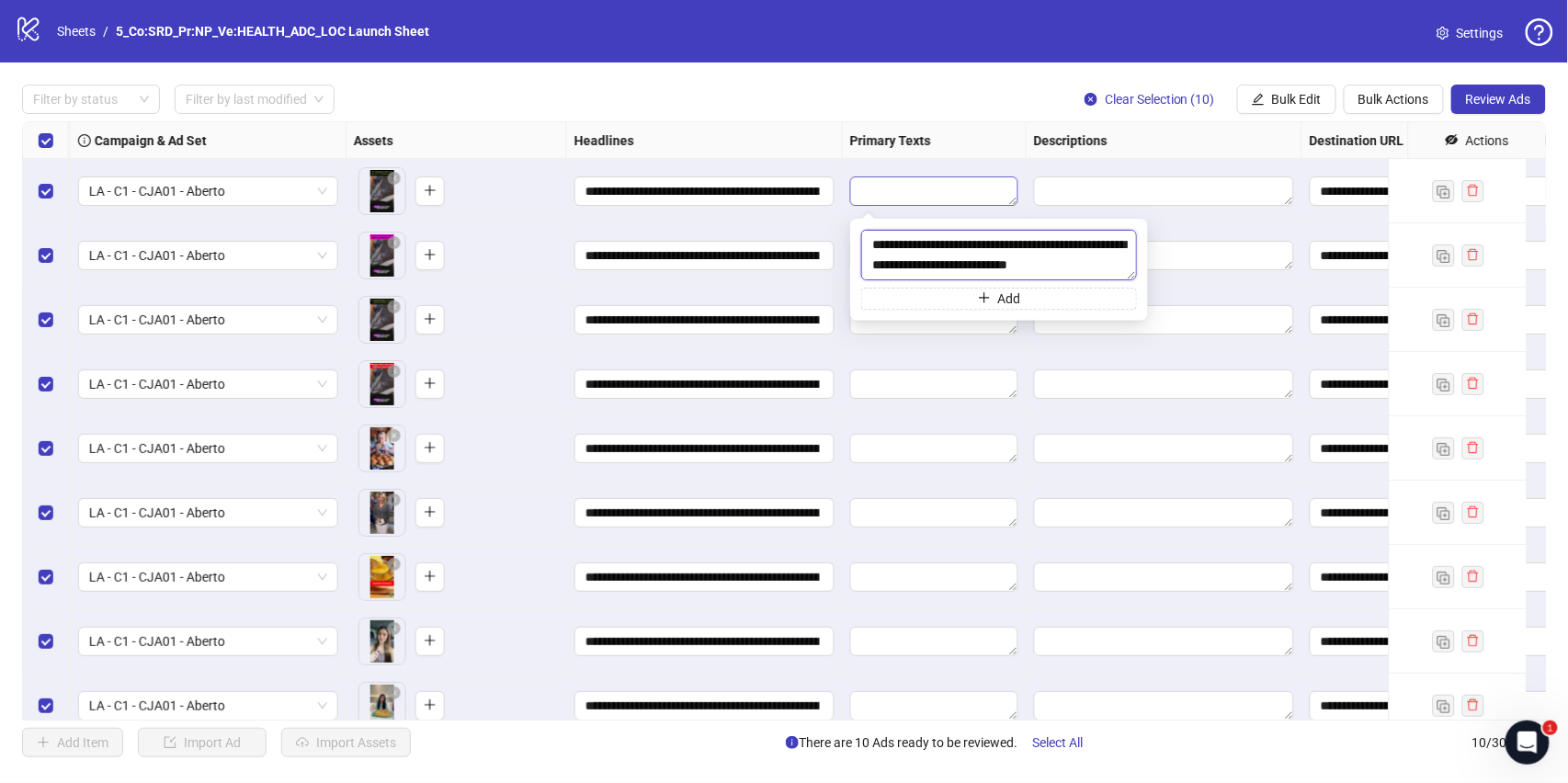 scroll, scrollTop: 136, scrollLeft: 0, axis: vertical 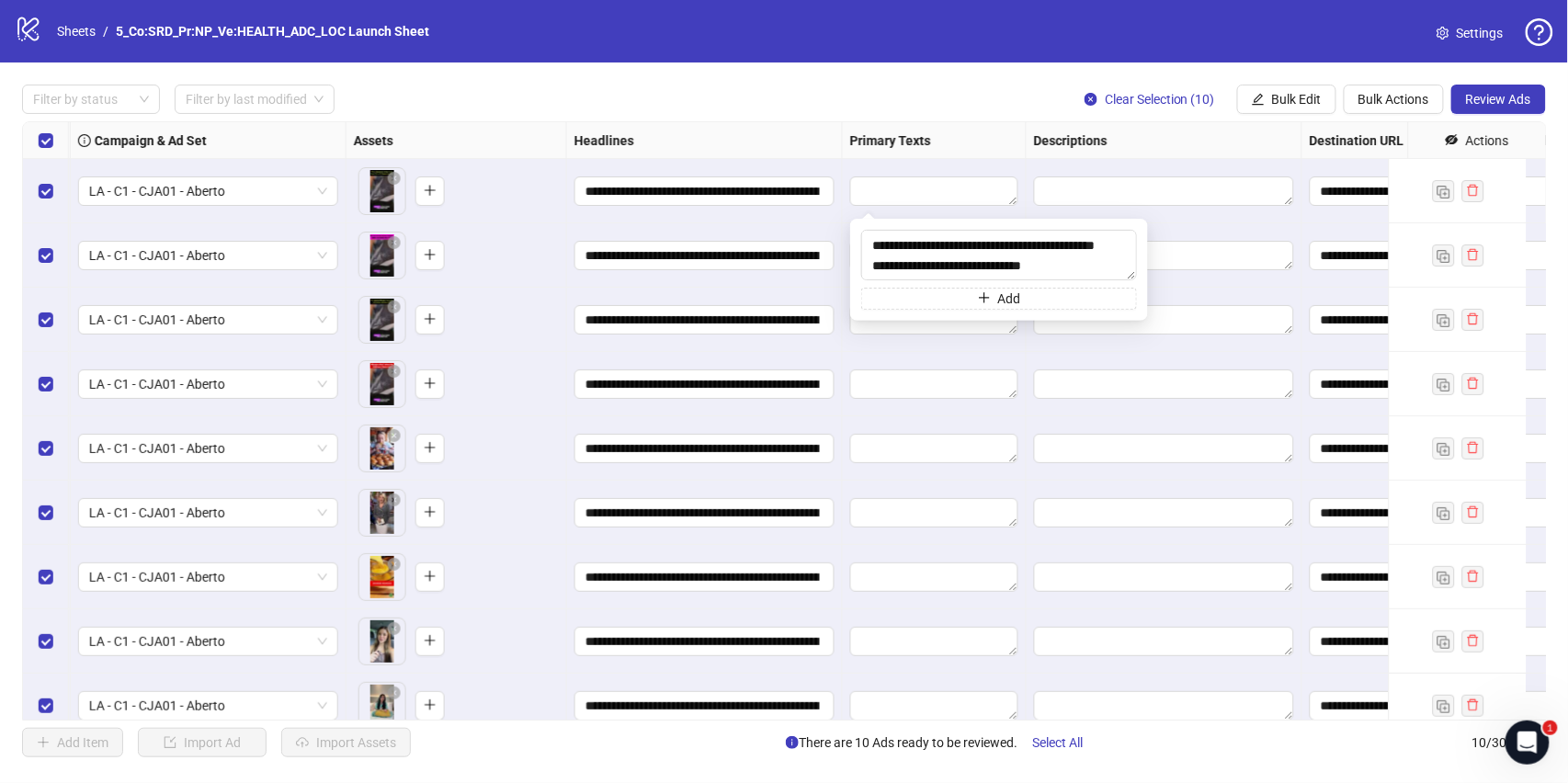 click at bounding box center (1165, 320) 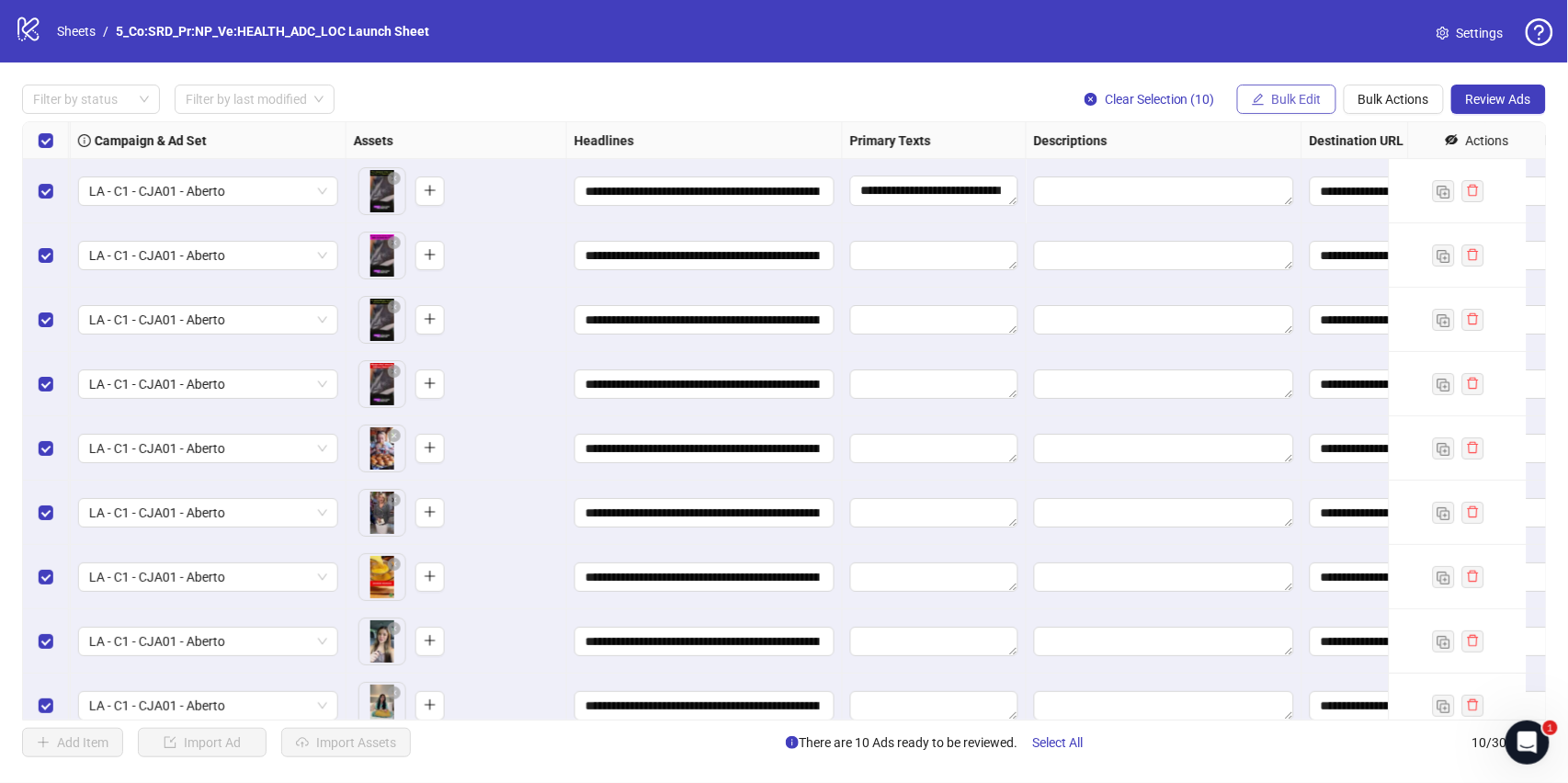 click on "Bulk Edit" at bounding box center [1297, 99] 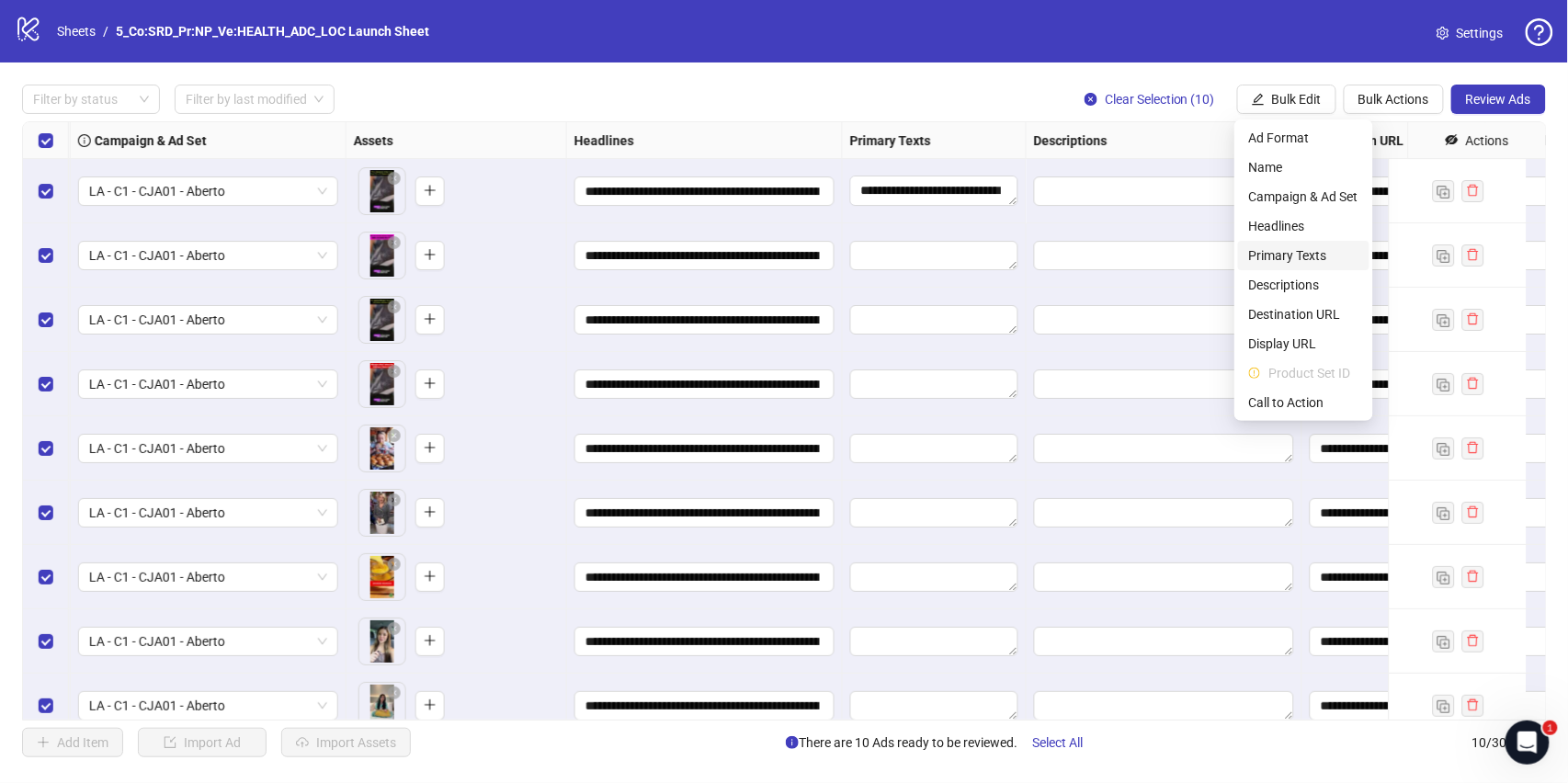 click on "Primary Texts" at bounding box center (1303, 255) 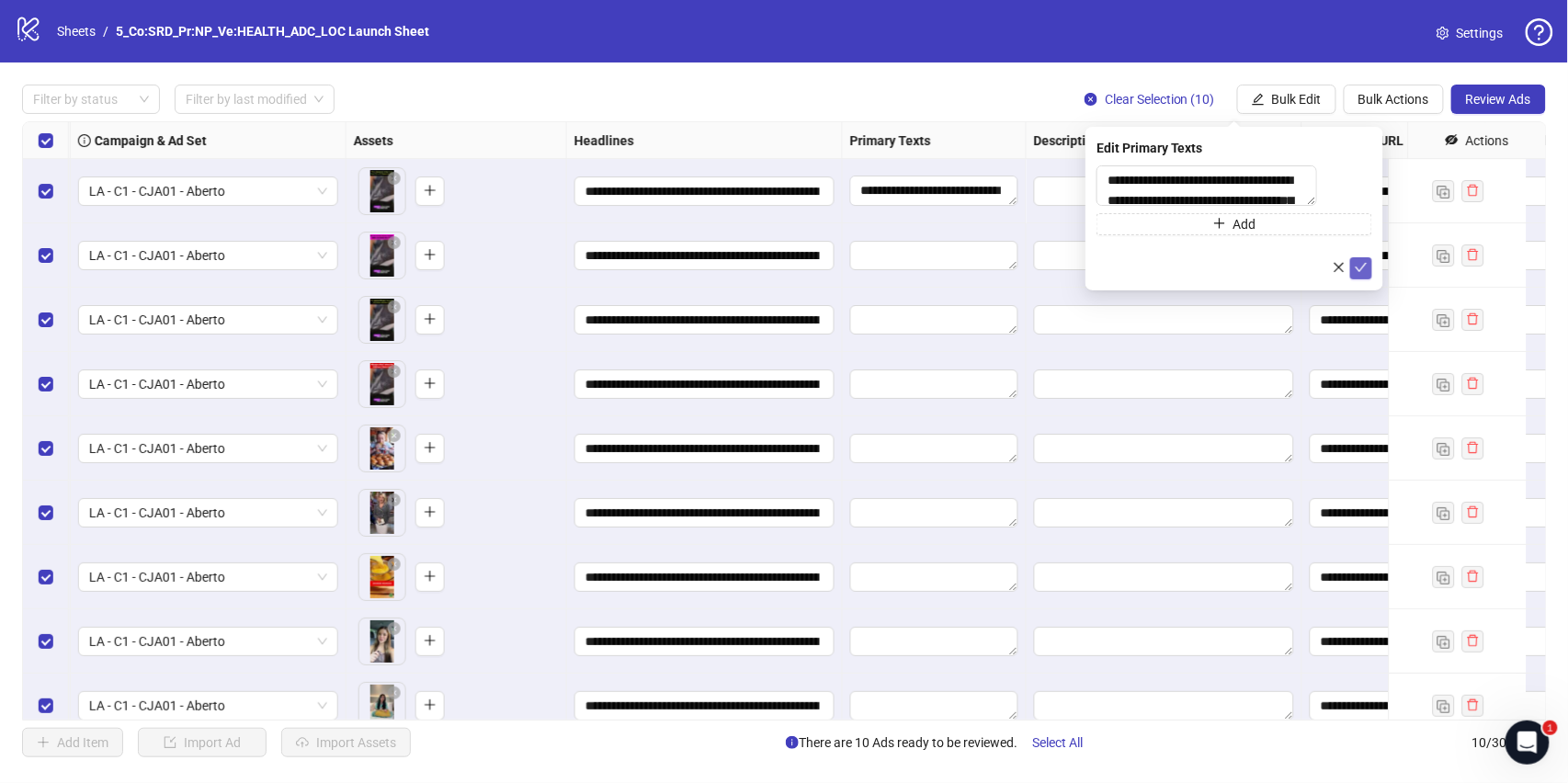 click 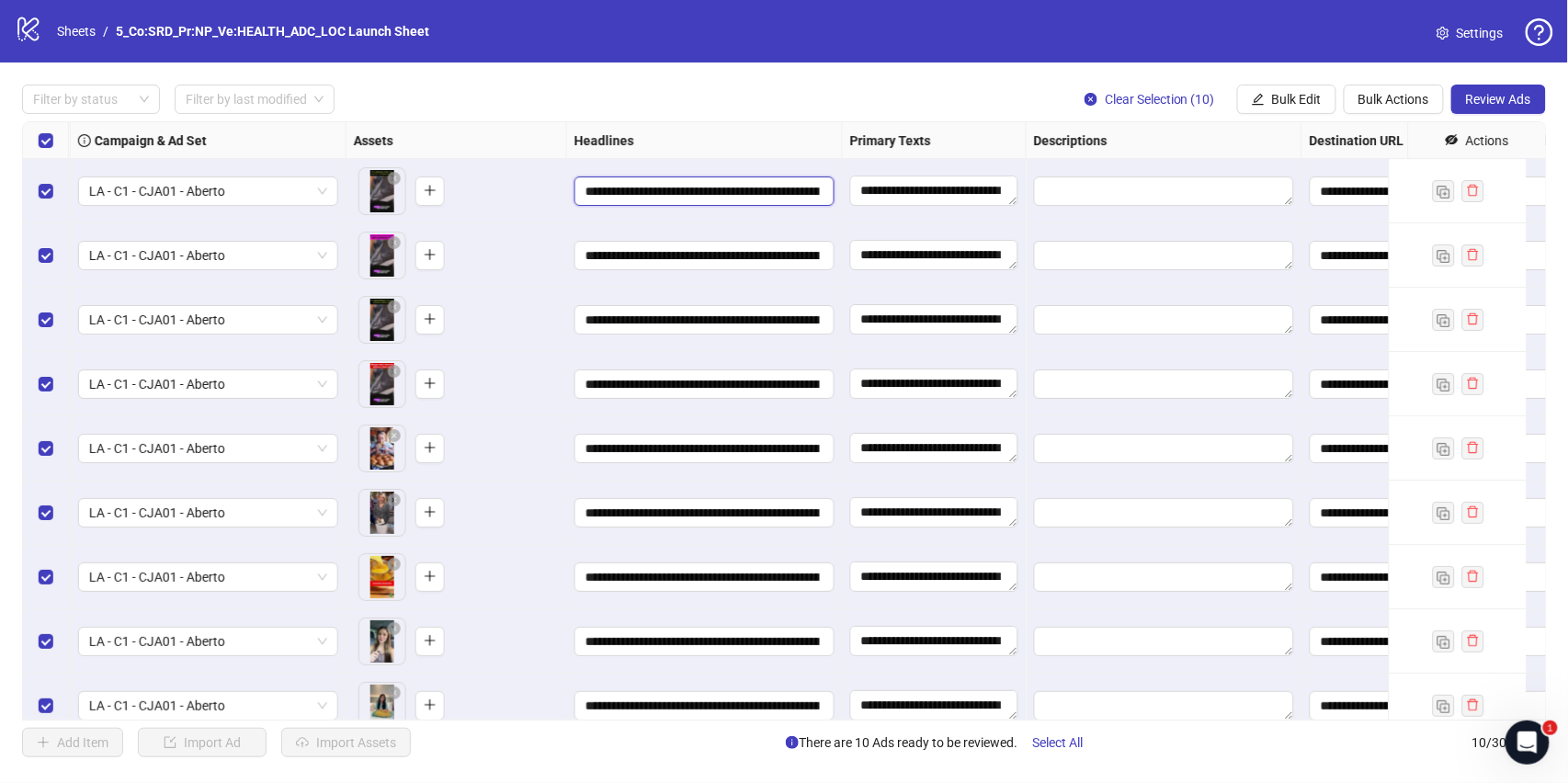 click on "**********" at bounding box center (702, 191) 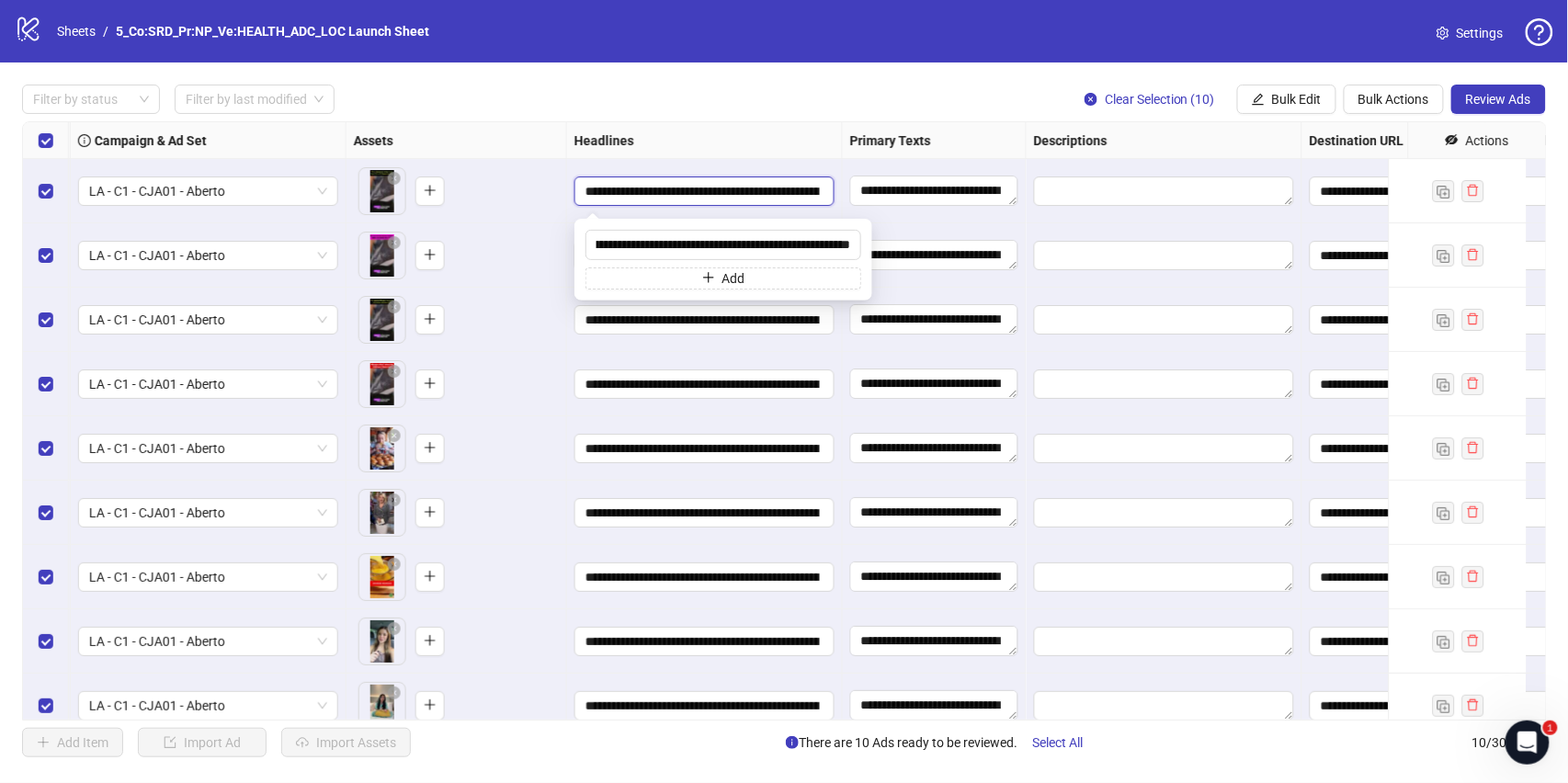 click on "**********" at bounding box center [702, 191] 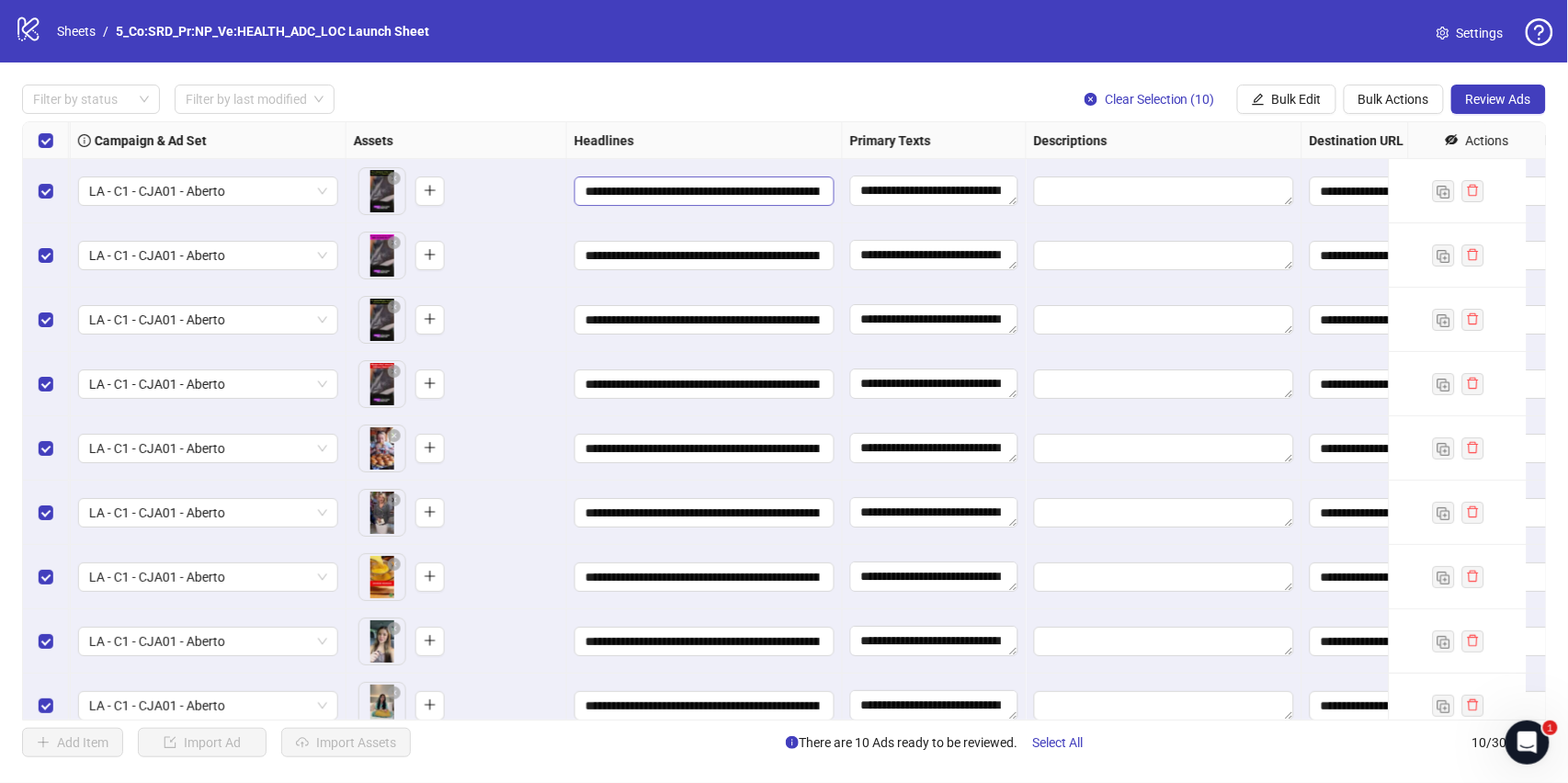 scroll, scrollTop: 0, scrollLeft: 225, axis: horizontal 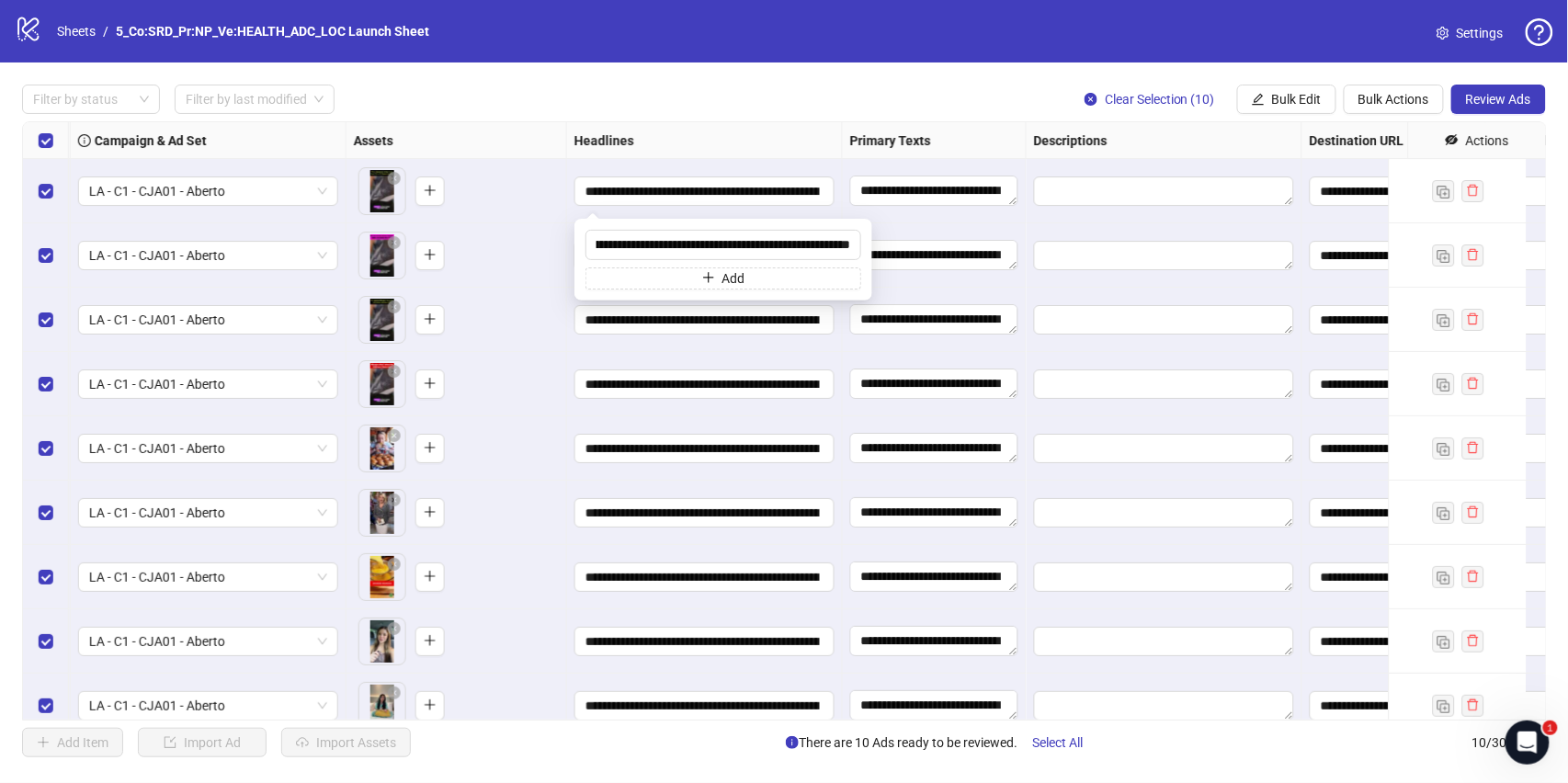 click on "**********" at bounding box center [784, 421] 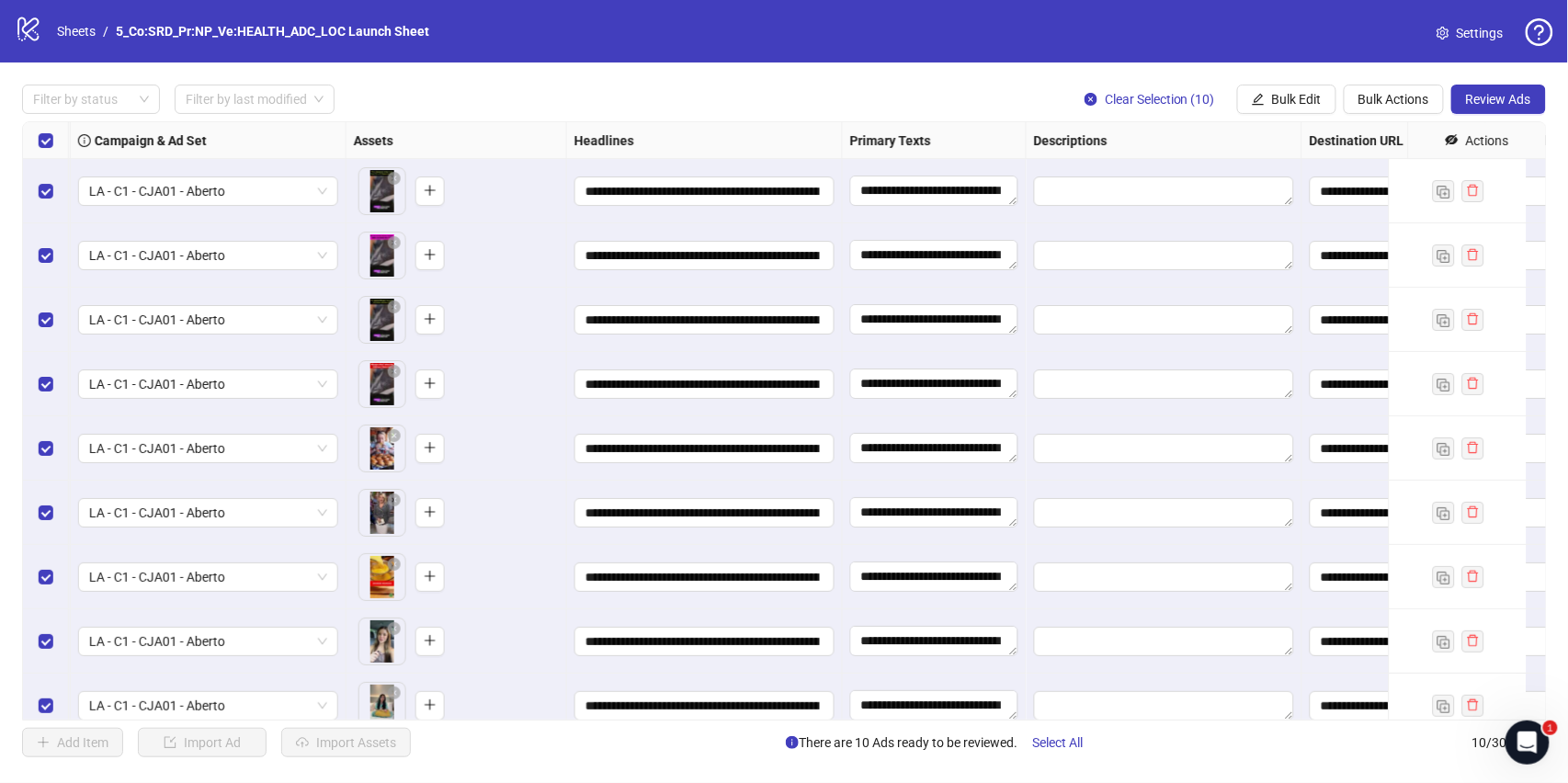 scroll, scrollTop: 0, scrollLeft: 0, axis: both 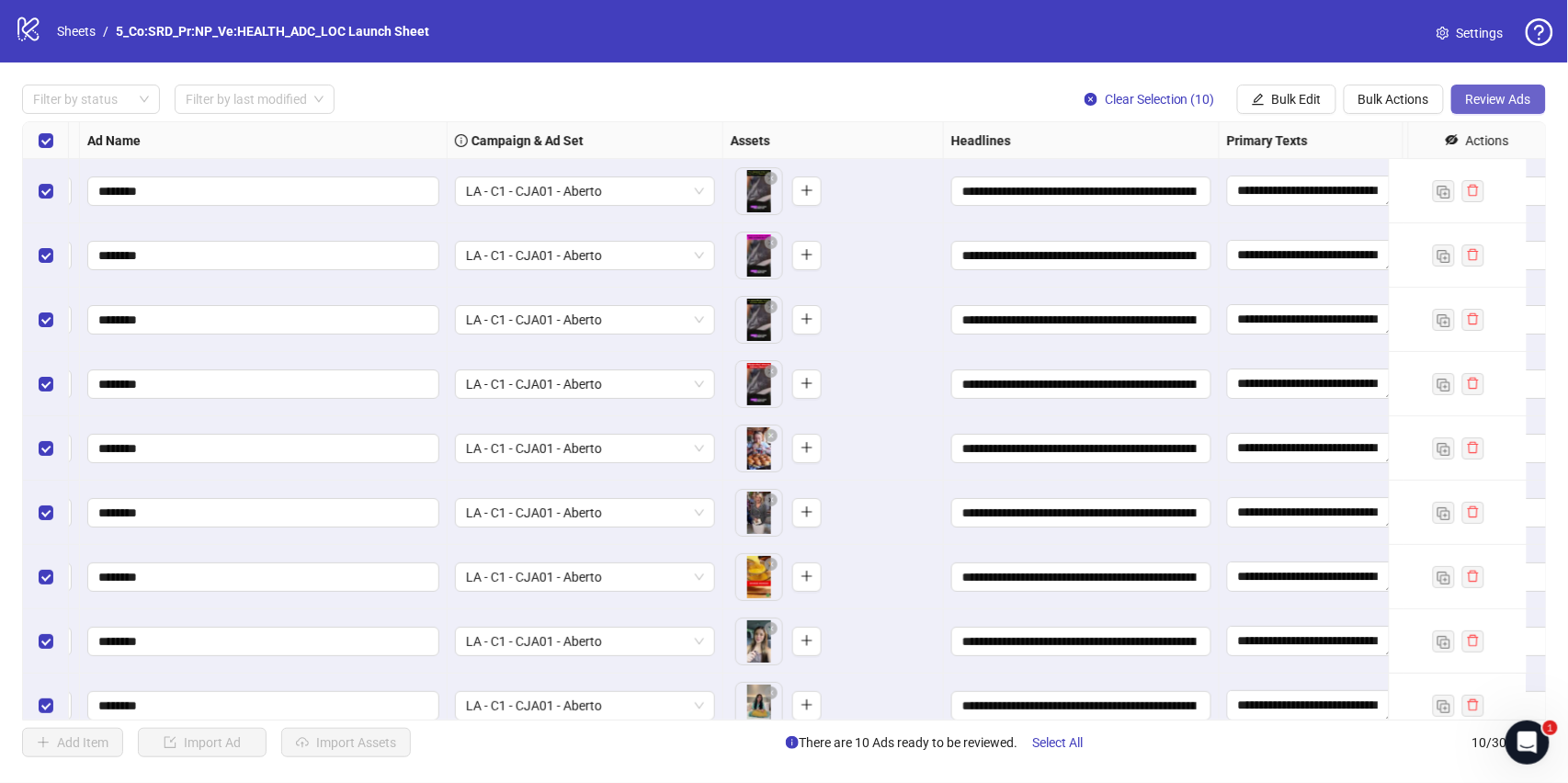 click on "Review Ads" at bounding box center [1498, 99] 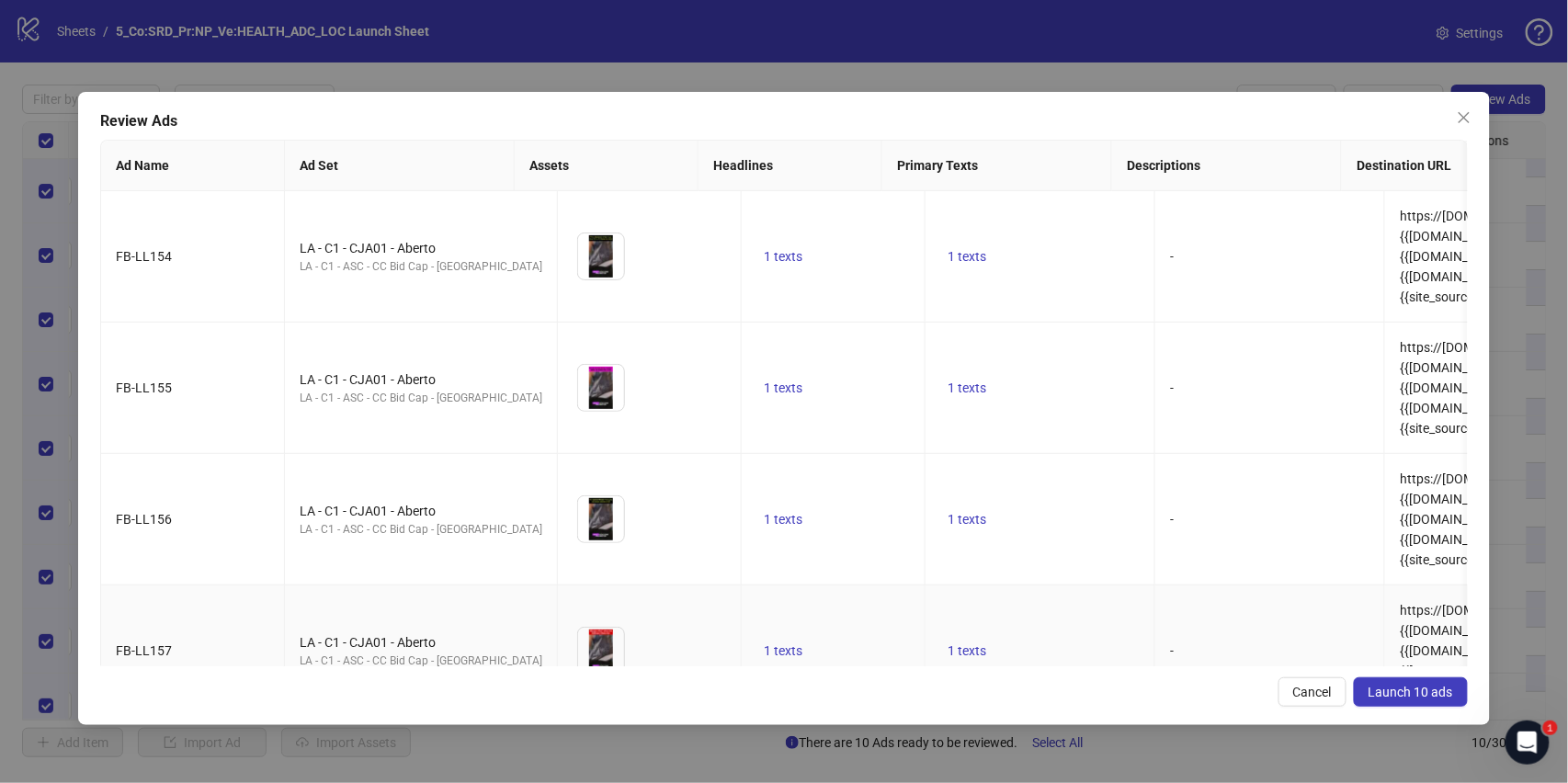 scroll, scrollTop: 0, scrollLeft: 30, axis: horizontal 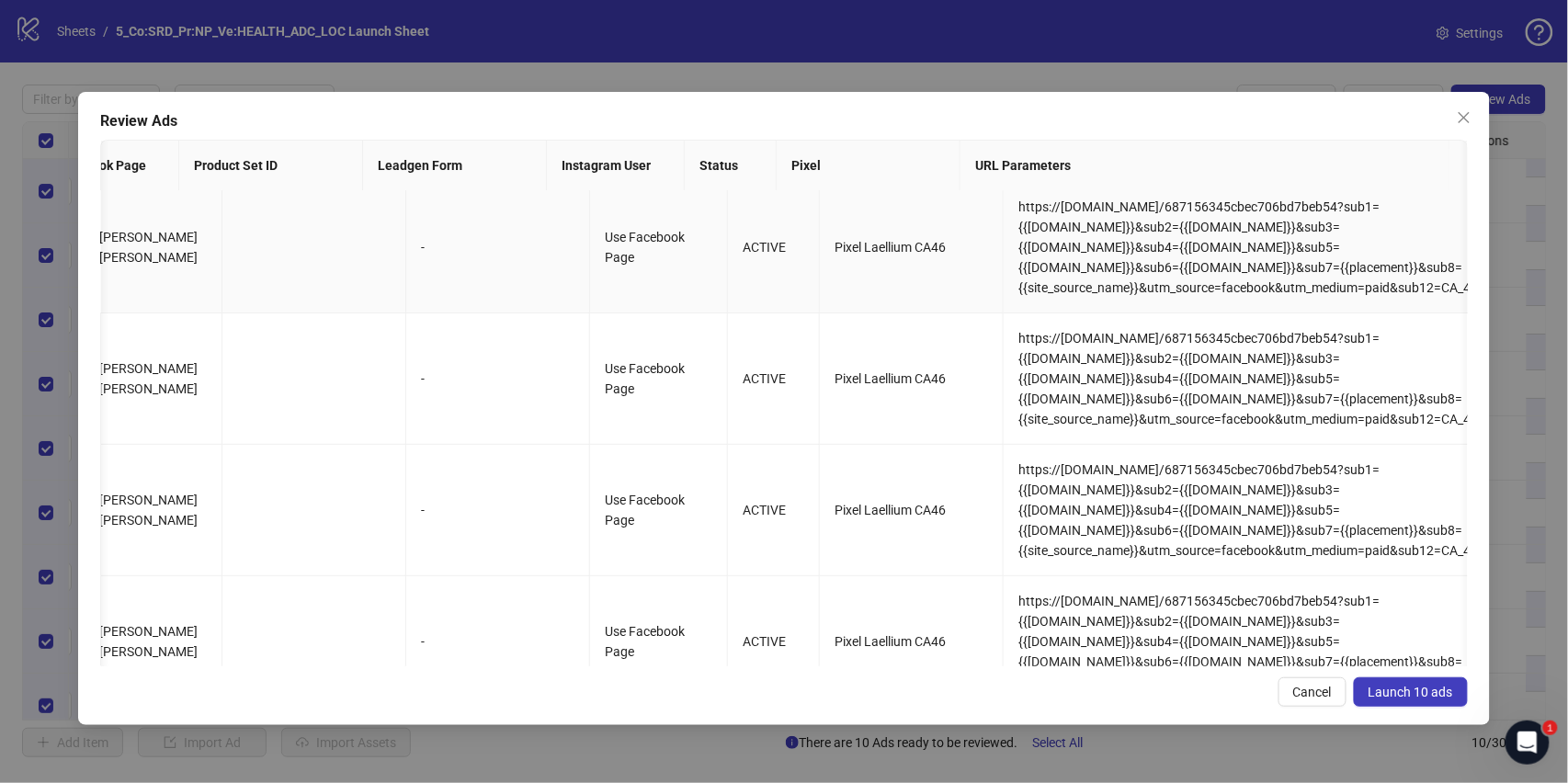 click on "https://[DOMAIN_NAME]/687156345cbec706bd7beb54?sub1={{[DOMAIN_NAME]}}&sub2={{[DOMAIN_NAME]}}&sub3={{[DOMAIN_NAME]}}&sub4={{[DOMAIN_NAME]}}&sub5={{[DOMAIN_NAME]}}&sub6={{[DOMAIN_NAME]}}&sub7={{placement}}&sub8={{site_source_name}}&utm_source=facebook&utm_medium=paid&sub12=CA_46" at bounding box center [1248, 247] 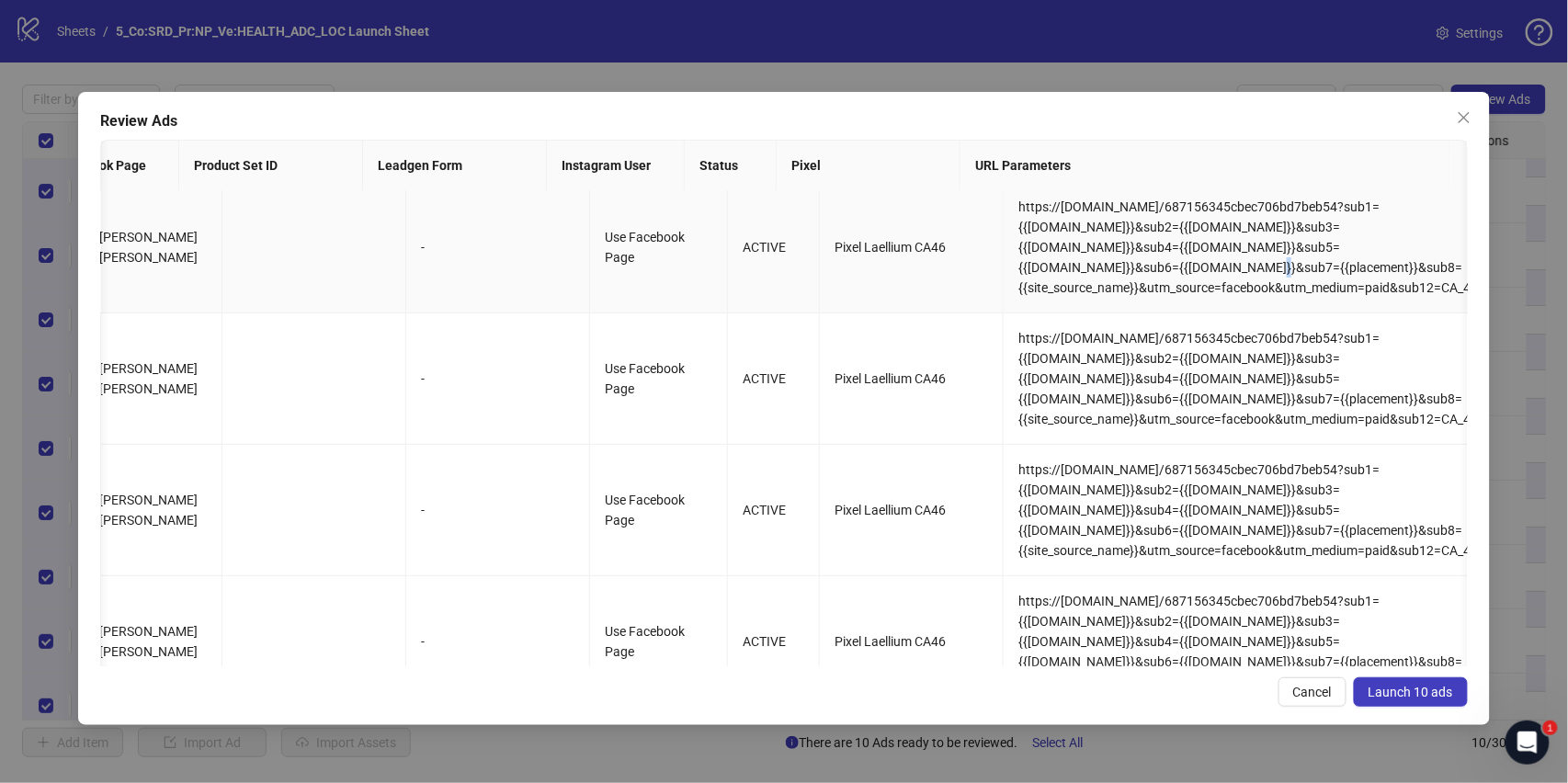 click on "https://[DOMAIN_NAME]/687156345cbec706bd7beb54?sub1={{[DOMAIN_NAME]}}&sub2={{[DOMAIN_NAME]}}&sub3={{[DOMAIN_NAME]}}&sub4={{[DOMAIN_NAME]}}&sub5={{[DOMAIN_NAME]}}&sub6={{[DOMAIN_NAME]}}&sub7={{placement}}&sub8={{site_source_name}}&utm_source=facebook&utm_medium=paid&sub12=CA_46" at bounding box center (1248, 247) 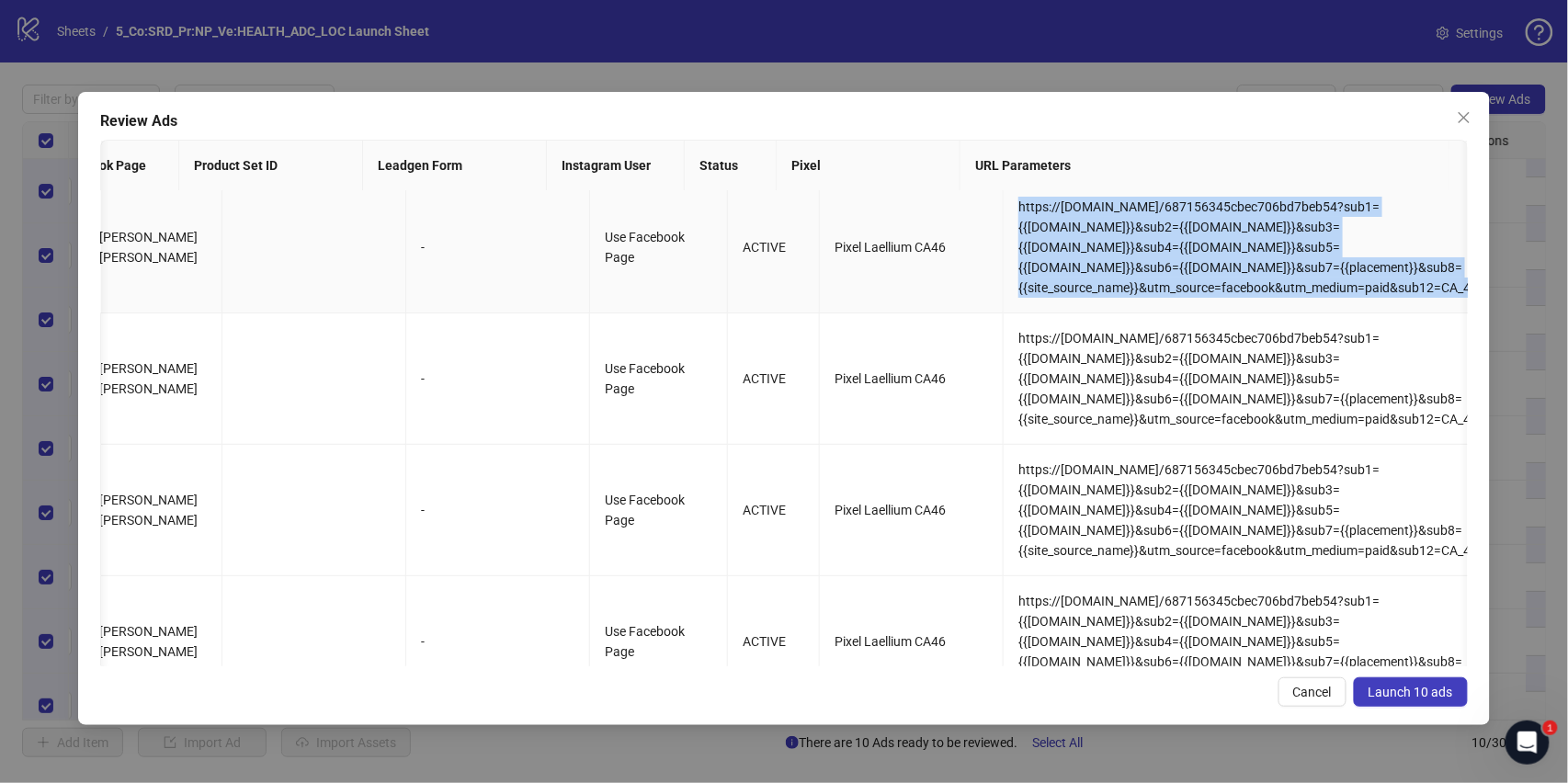 click on "https://[DOMAIN_NAME]/687156345cbec706bd7beb54?sub1={{[DOMAIN_NAME]}}&sub2={{[DOMAIN_NAME]}}&sub3={{[DOMAIN_NAME]}}&sub4={{[DOMAIN_NAME]}}&sub5={{[DOMAIN_NAME]}}&sub6={{[DOMAIN_NAME]}}&sub7={{placement}}&sub8={{site_source_name}}&utm_source=facebook&utm_medium=paid&sub12=CA_46" at bounding box center [1248, 247] 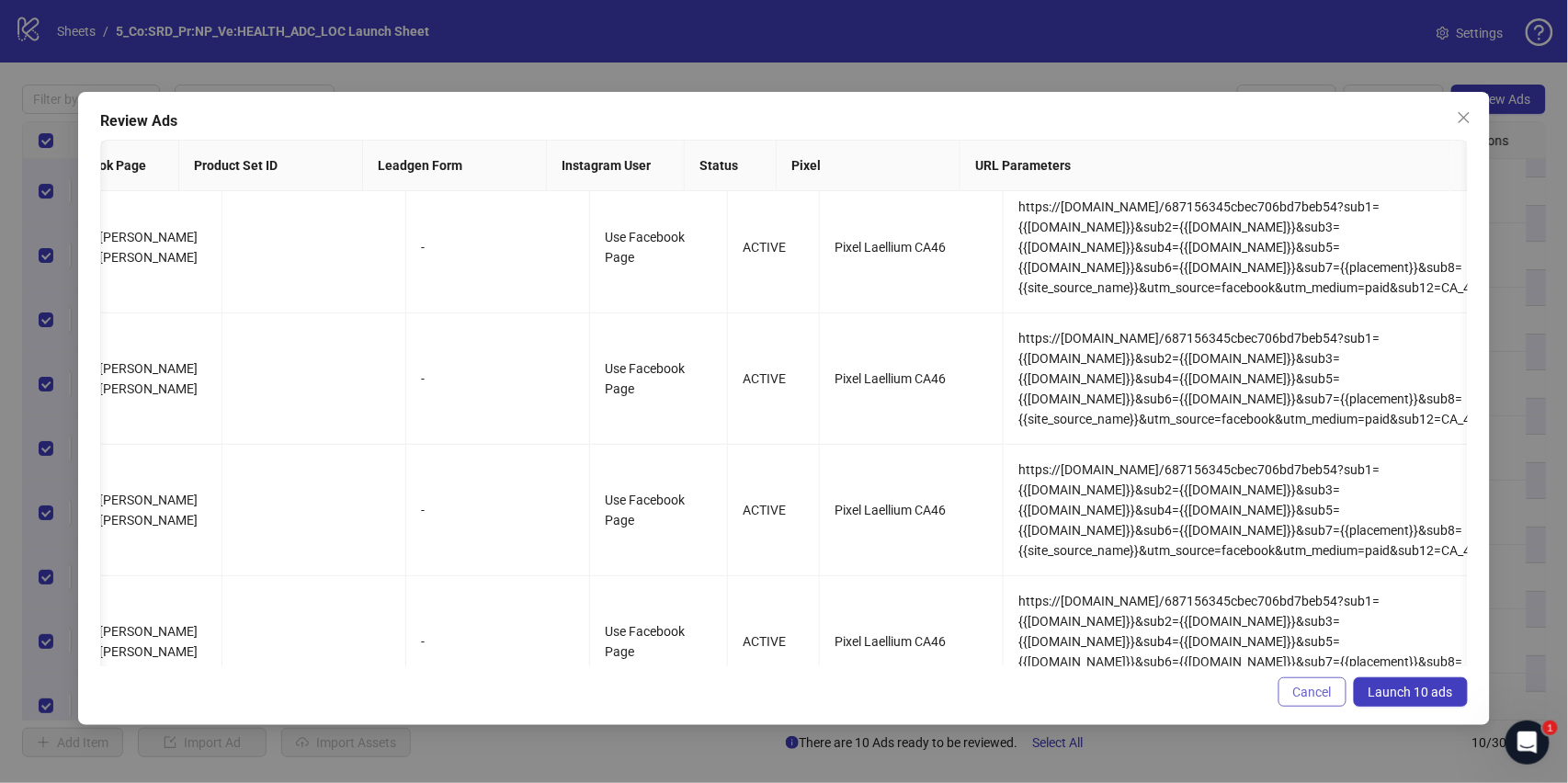 click on "Cancel" at bounding box center [1312, 692] 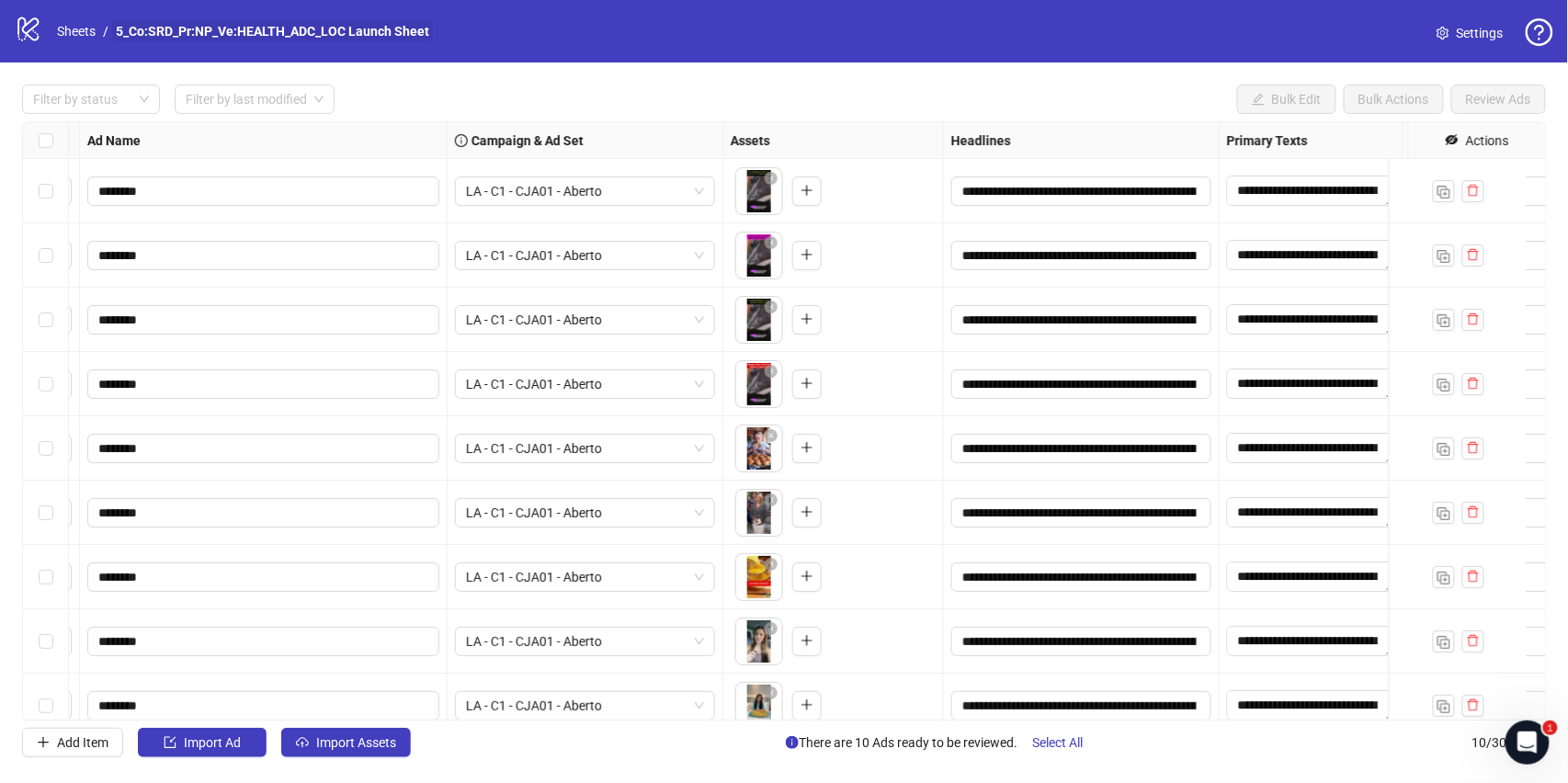 click on "5_Co:SRD_Pr:NP_Ve:HEALTH_ADC_LOC Launch Sheet" at bounding box center (272, 31) 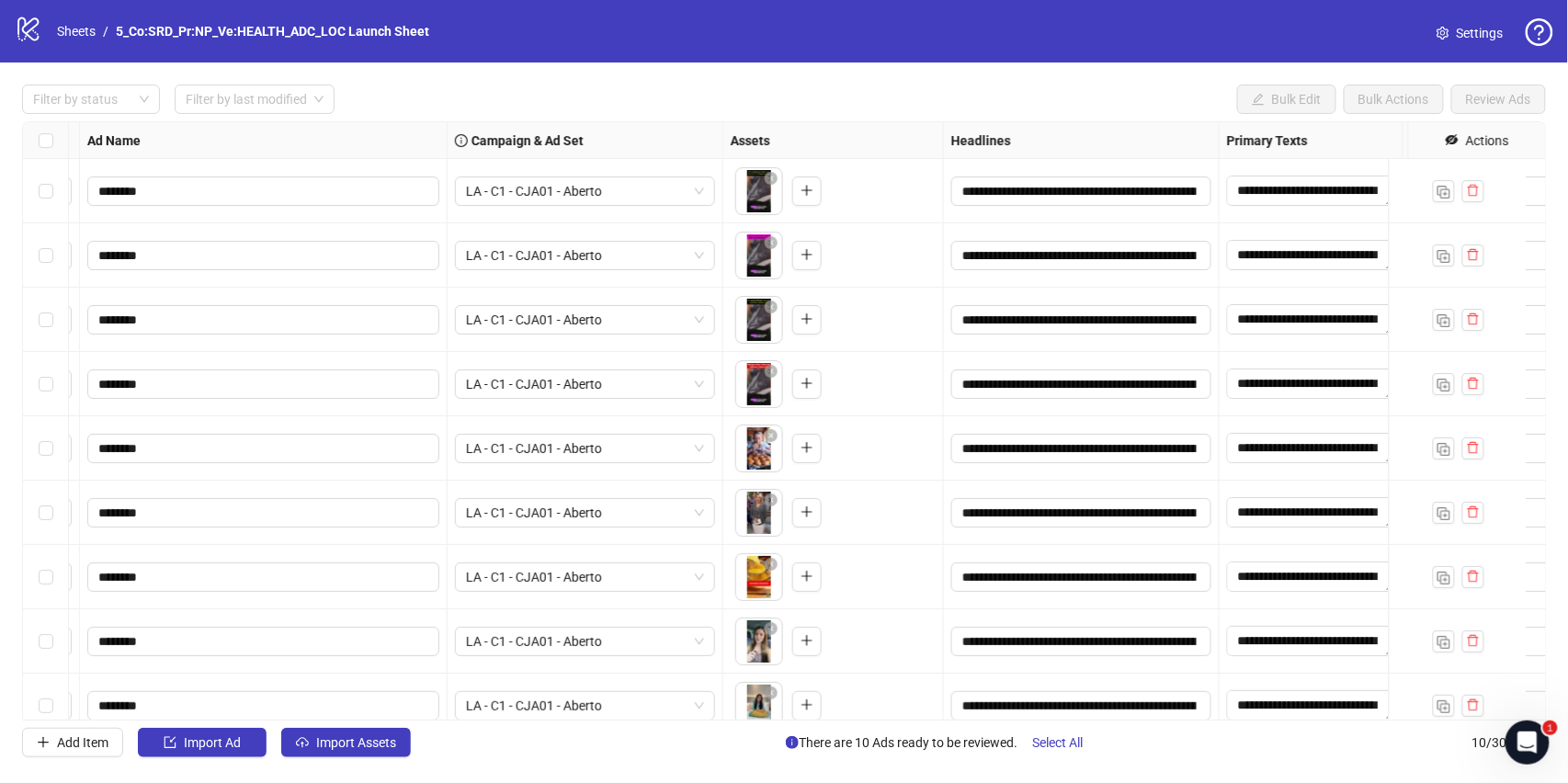 click on "Settings" at bounding box center (1470, 33) 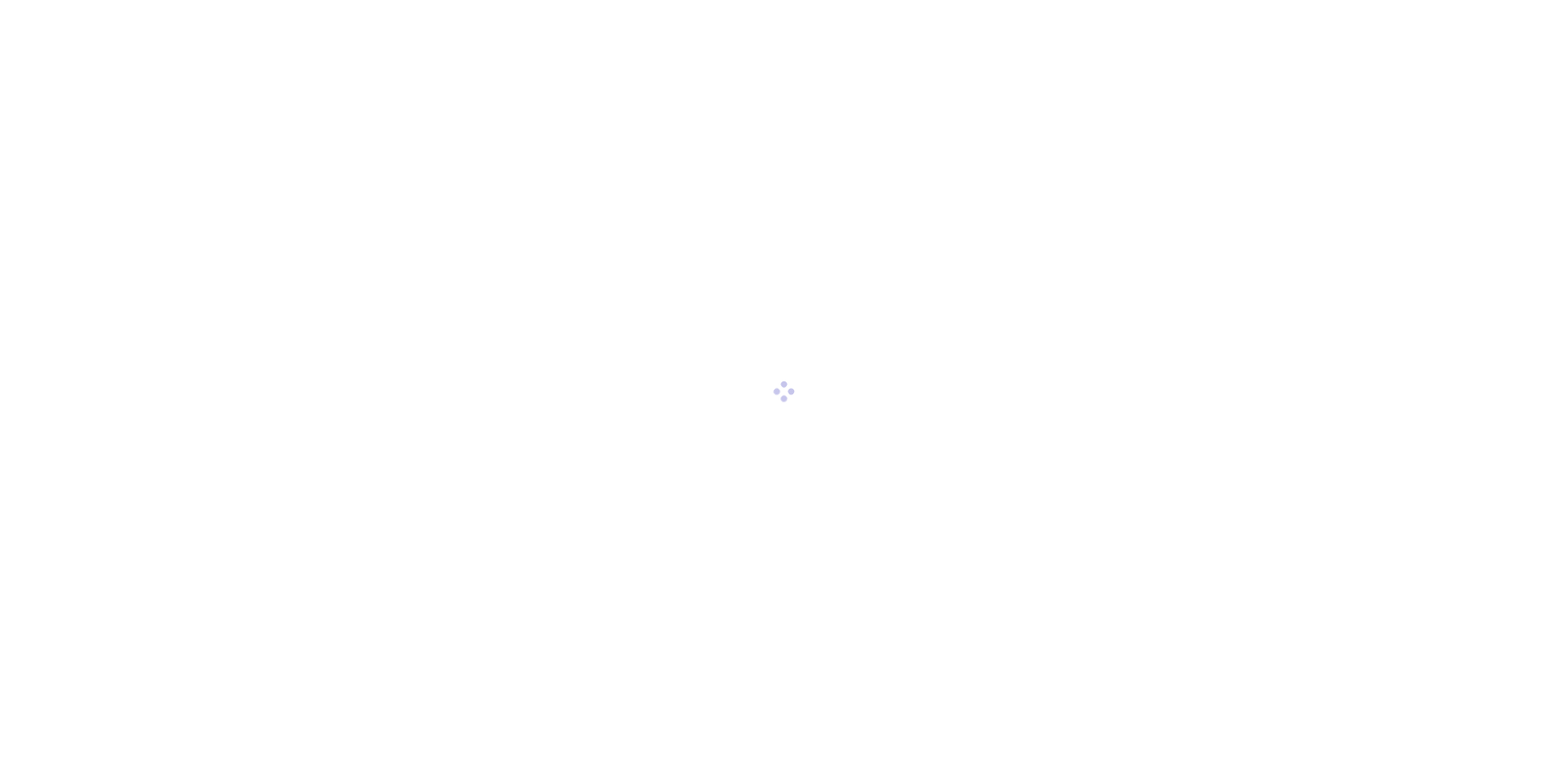 scroll, scrollTop: 0, scrollLeft: 0, axis: both 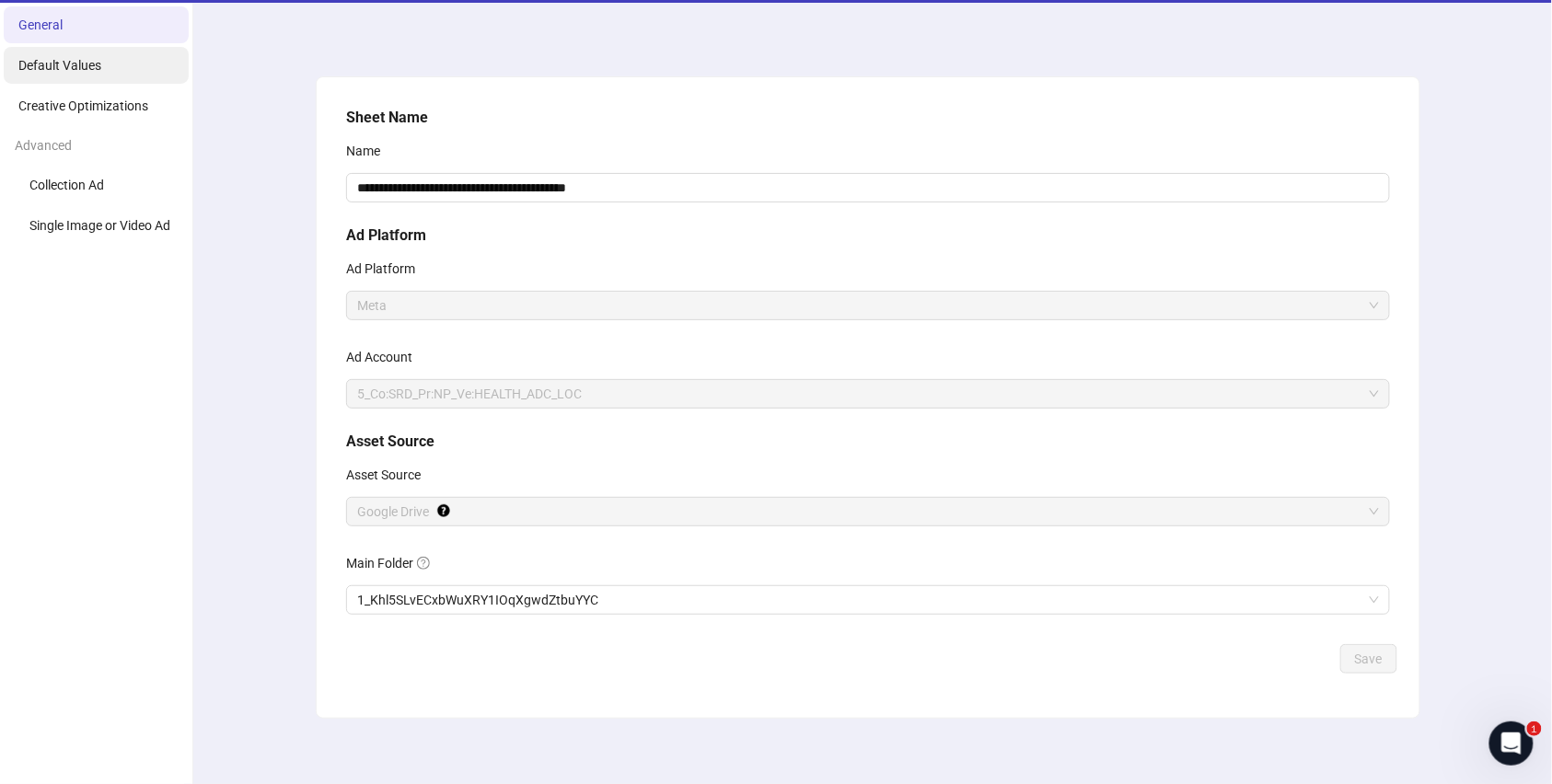 click on "Default Values" at bounding box center [96, 65] 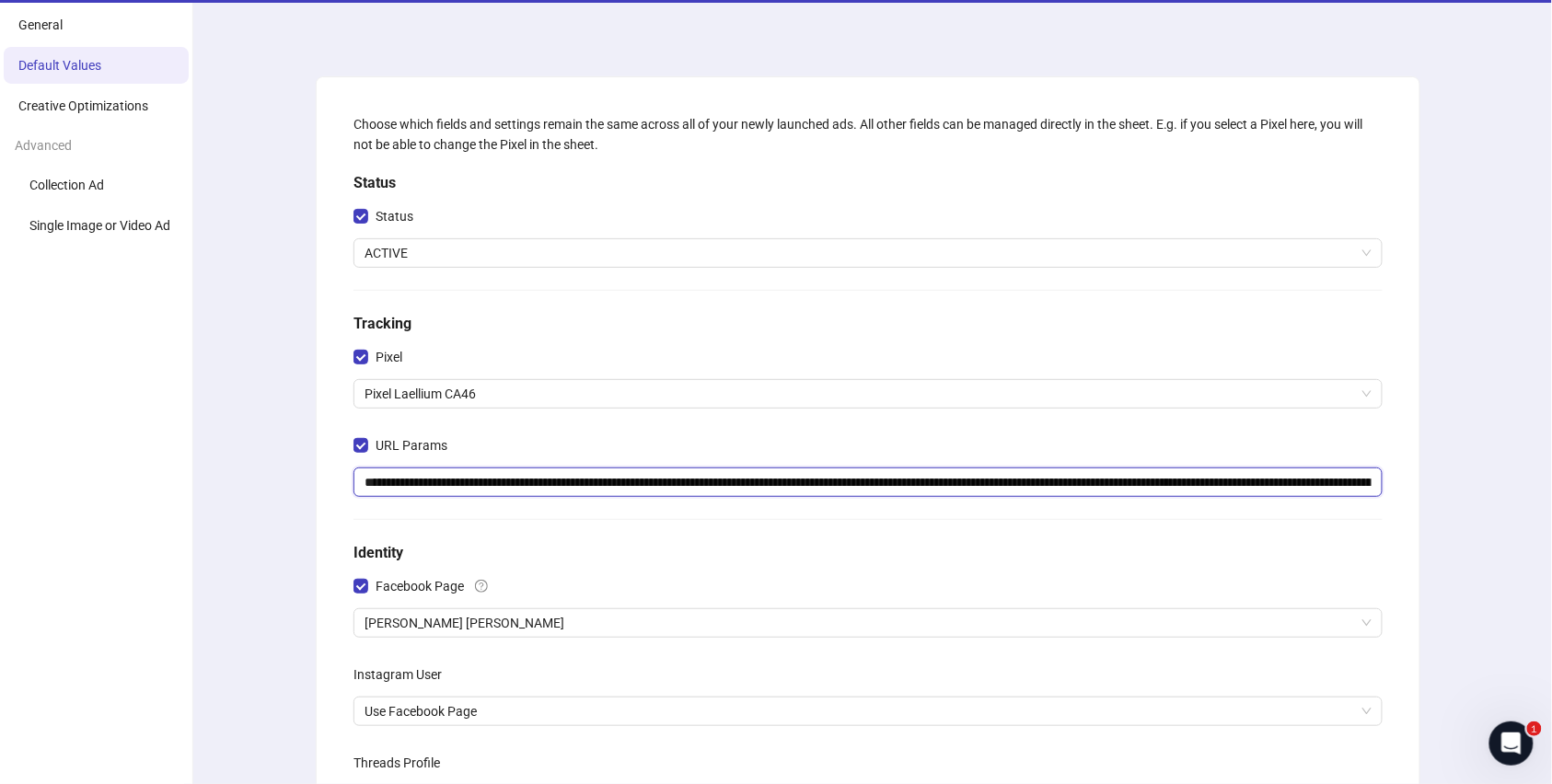 click on "**********" at bounding box center (868, 482) 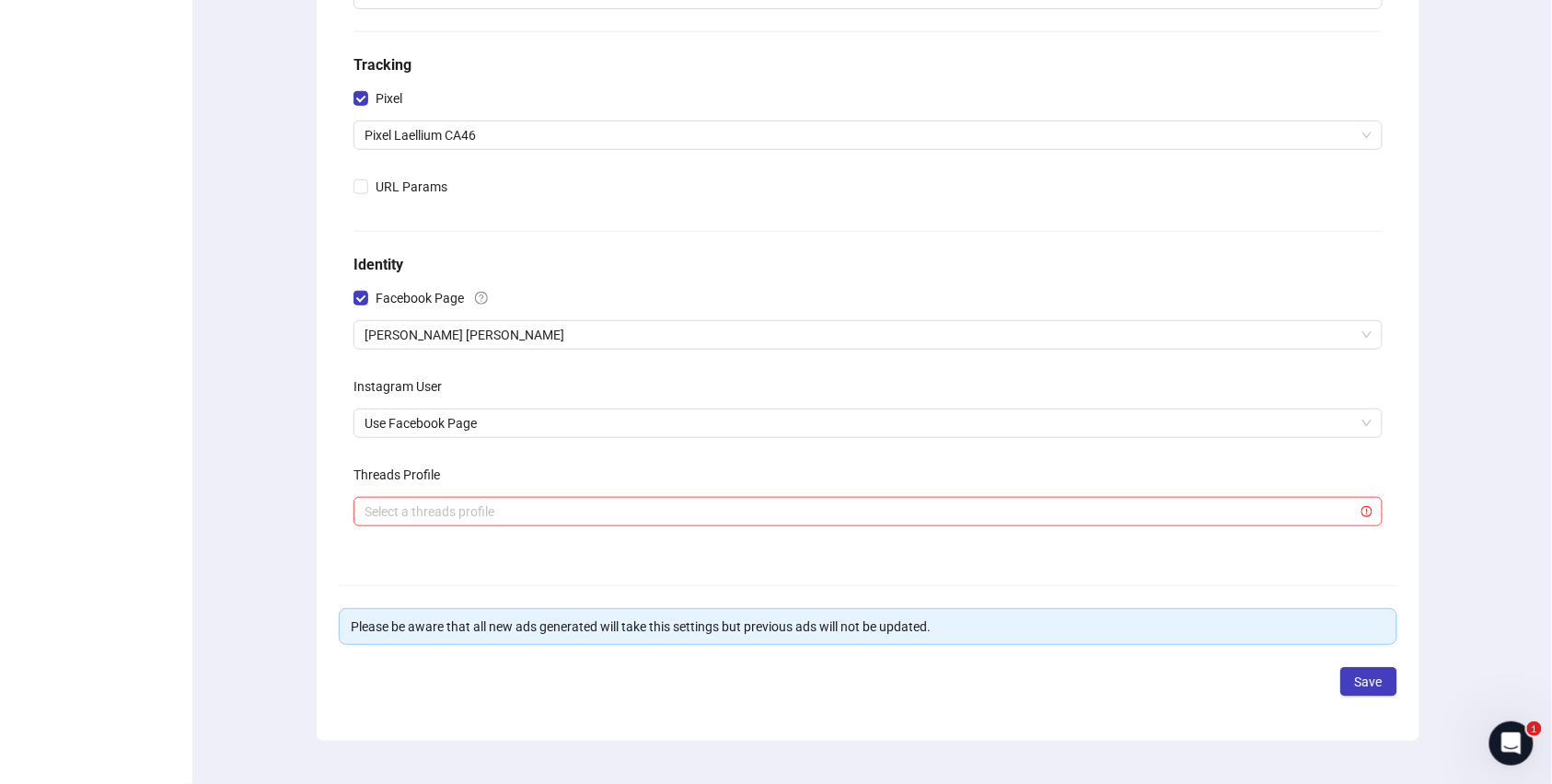 scroll, scrollTop: 353, scrollLeft: 0, axis: vertical 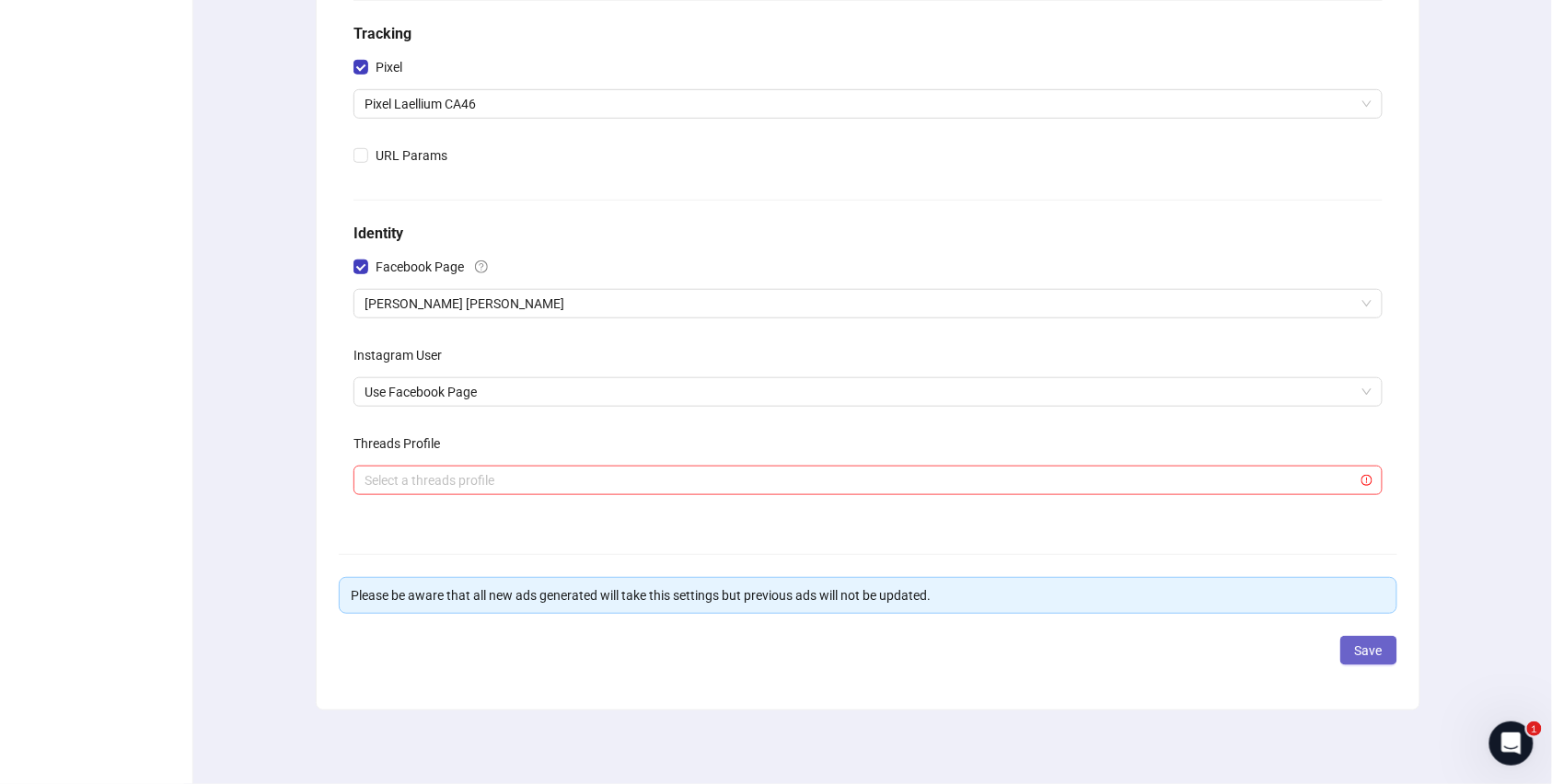 click on "Save" at bounding box center (1369, 651) 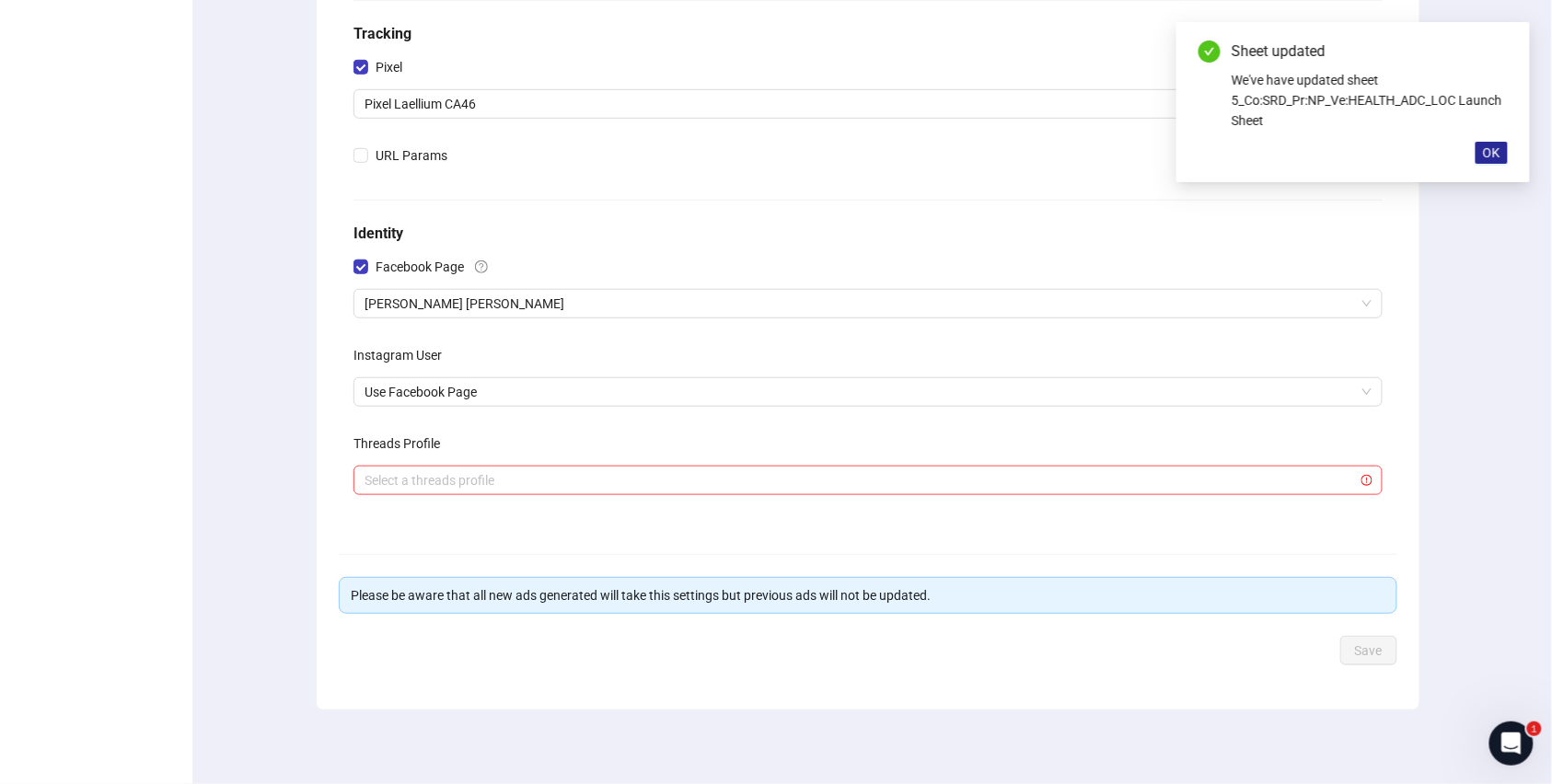 click on "OK" at bounding box center [1491, 153] 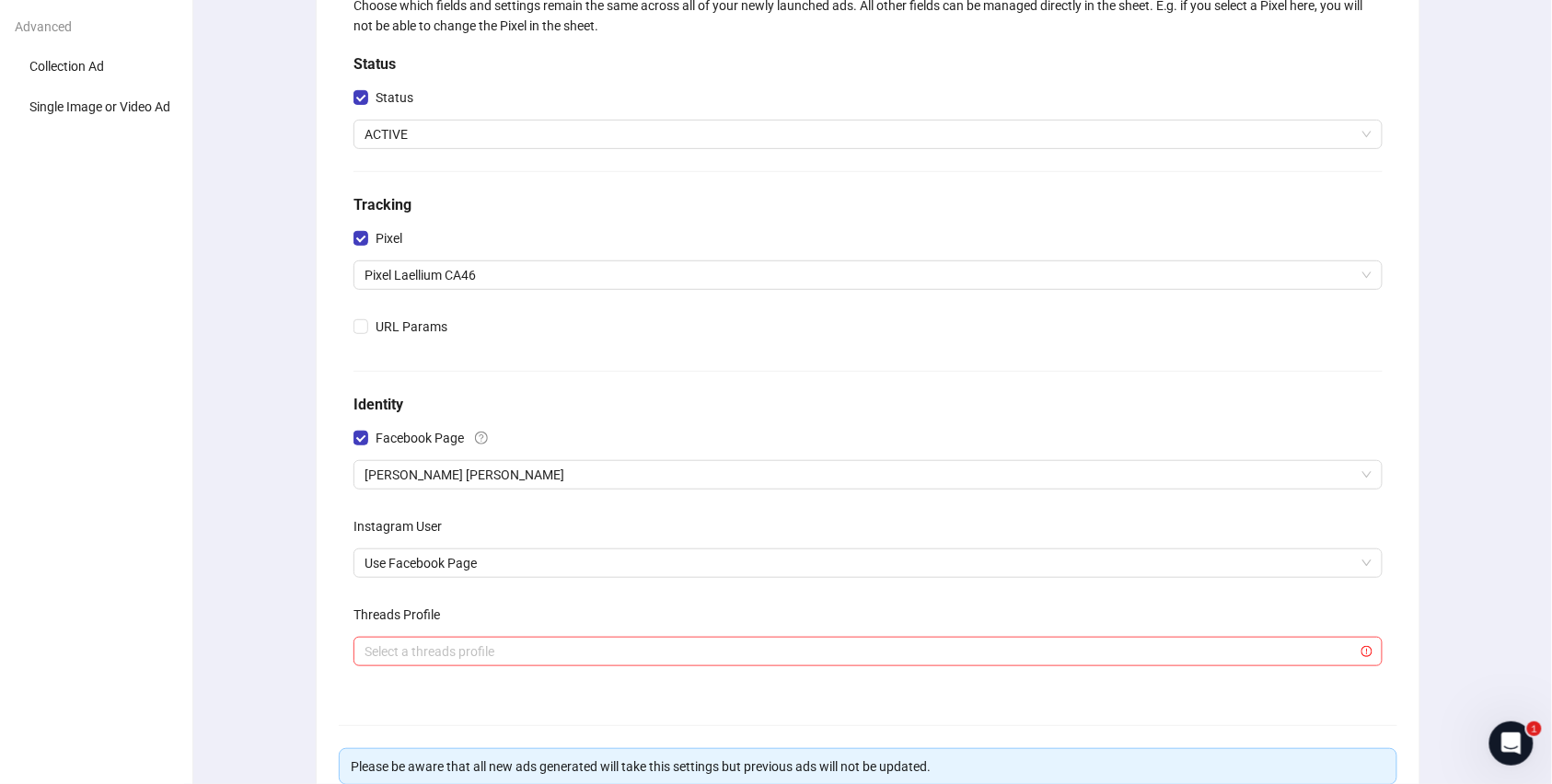 scroll, scrollTop: 0, scrollLeft: 0, axis: both 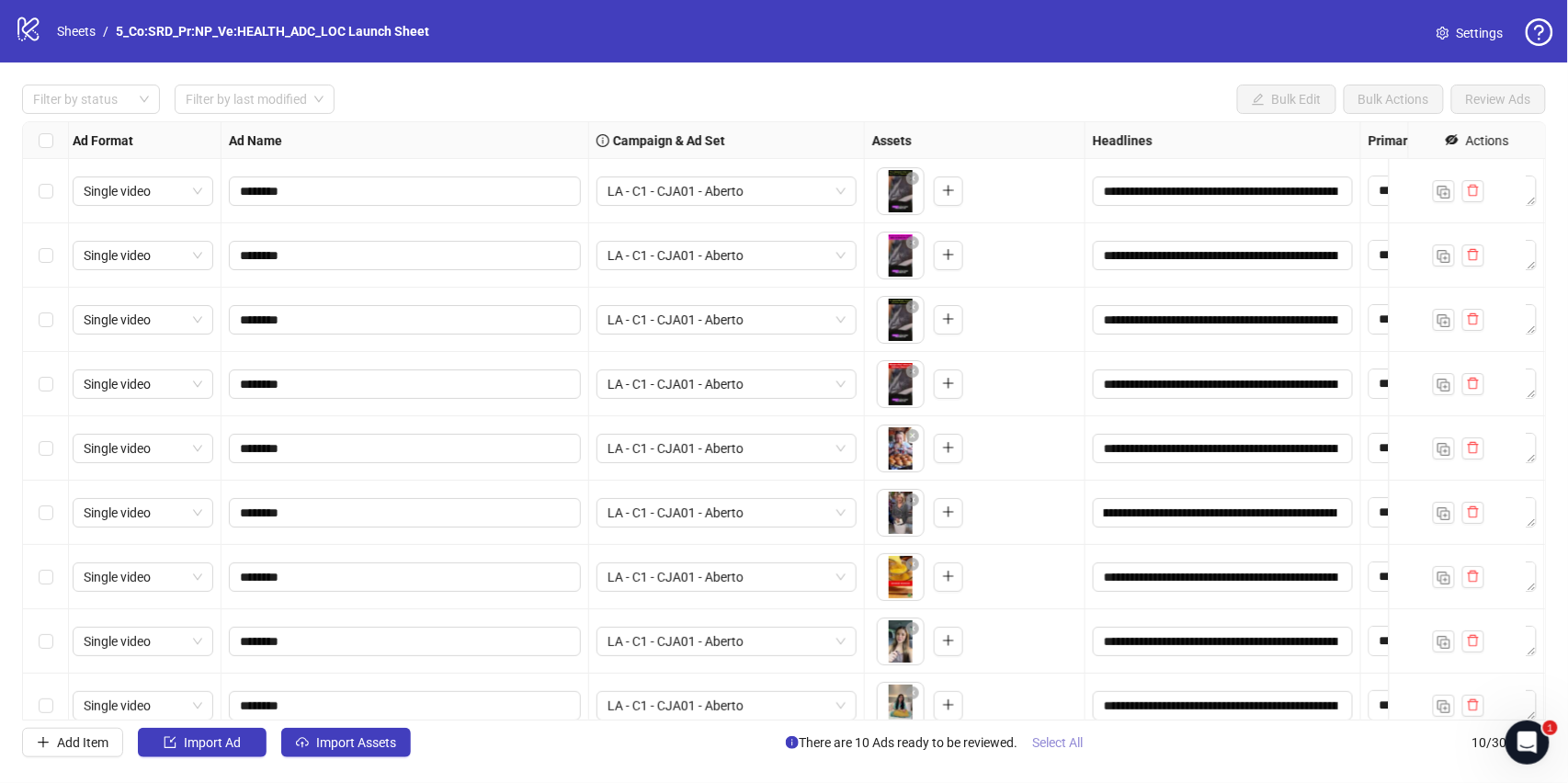 click on "Select All" at bounding box center (1057, 743) 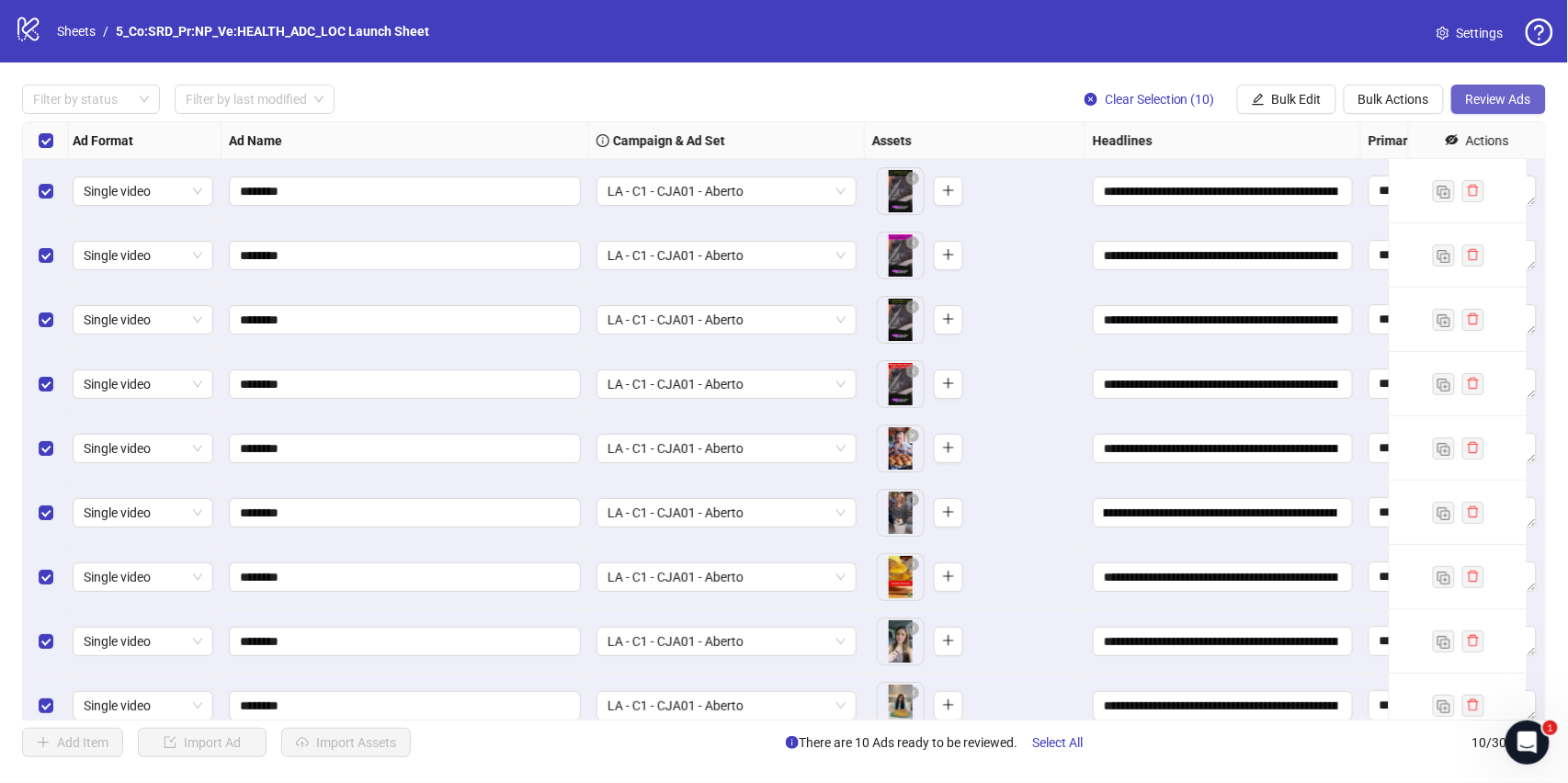 click on "Review Ads" at bounding box center [1498, 99] 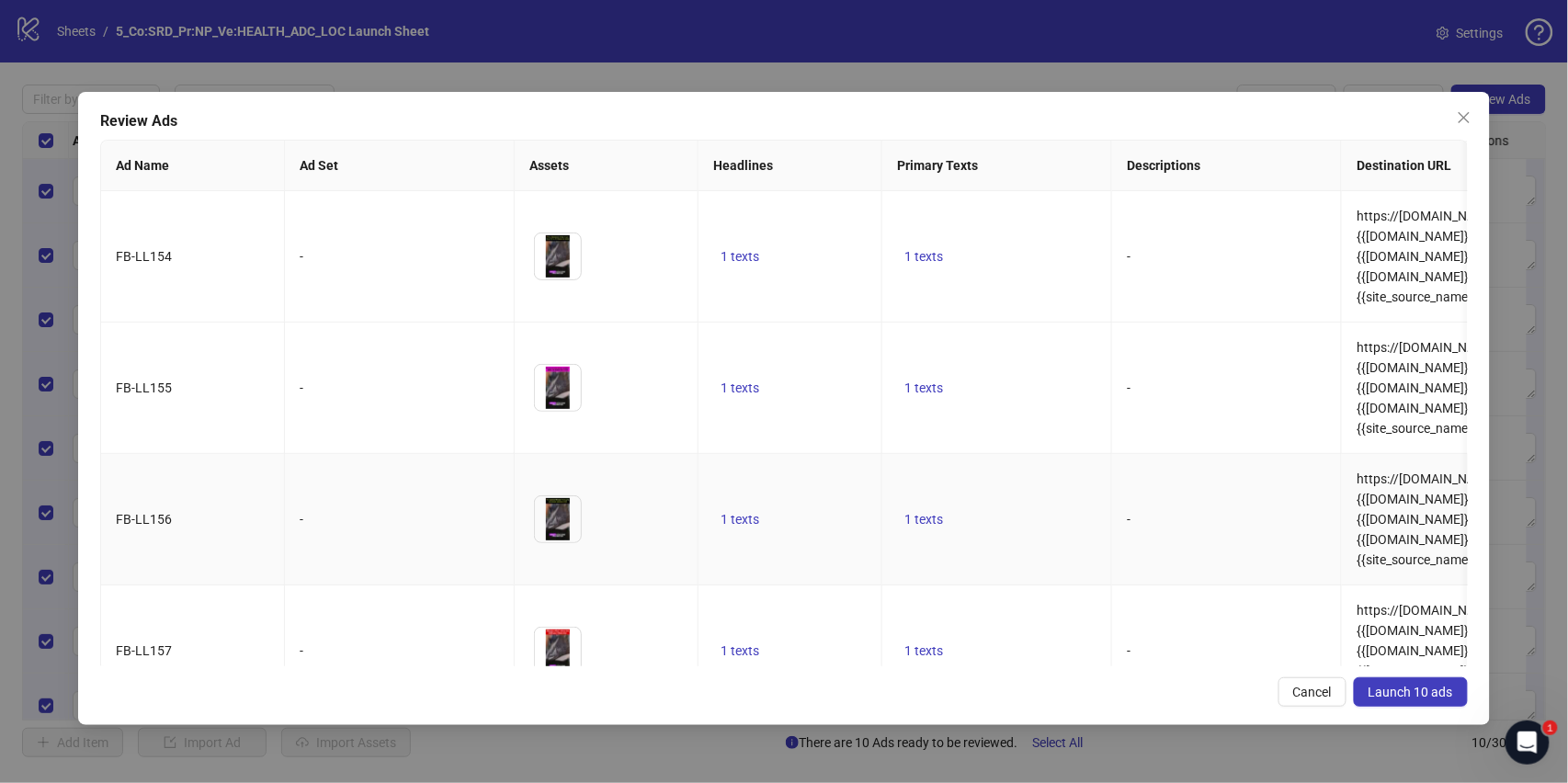 scroll, scrollTop: 0, scrollLeft: 17, axis: horizontal 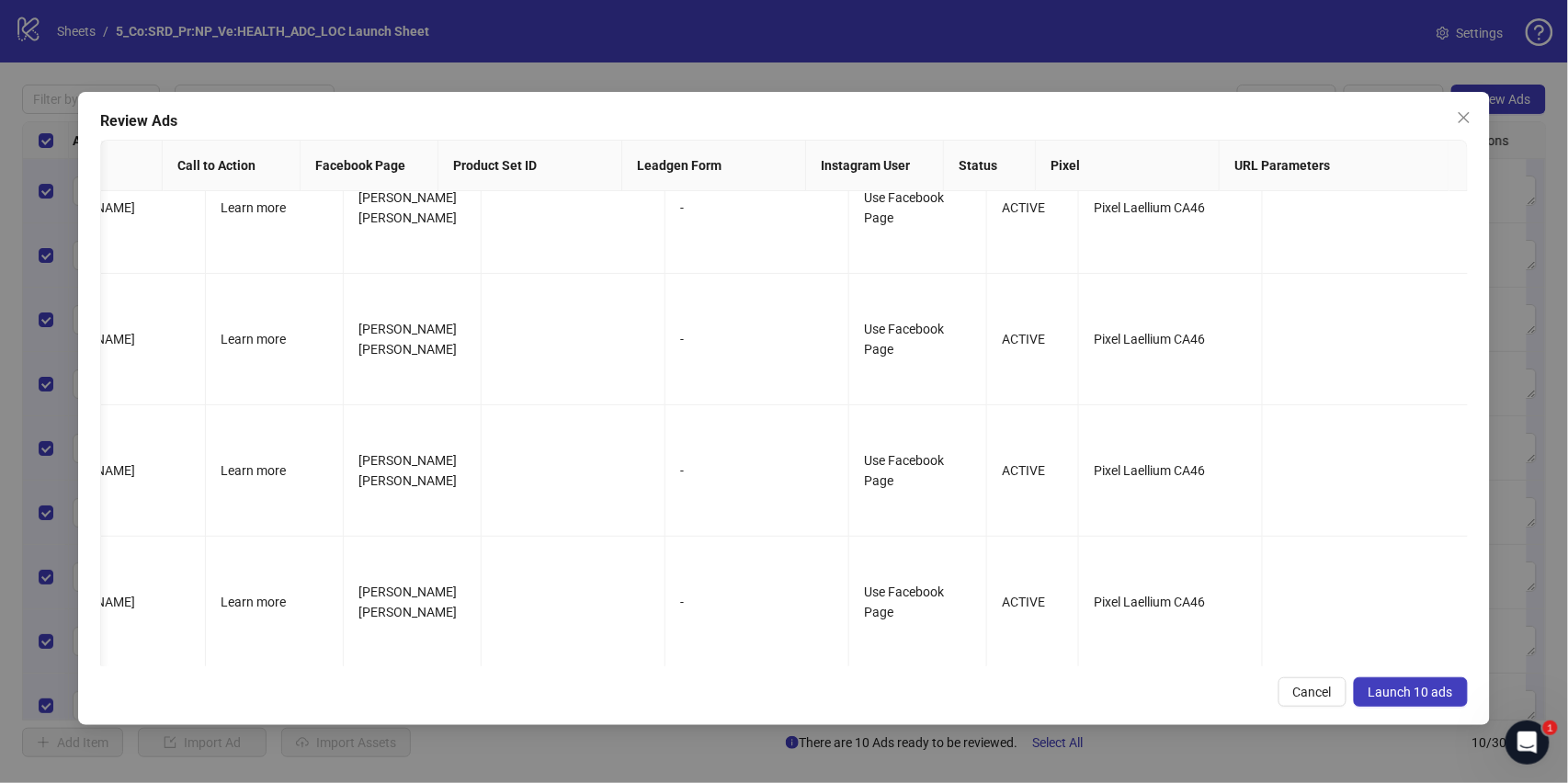 click on "Launch 10 ads" at bounding box center (1411, 692) 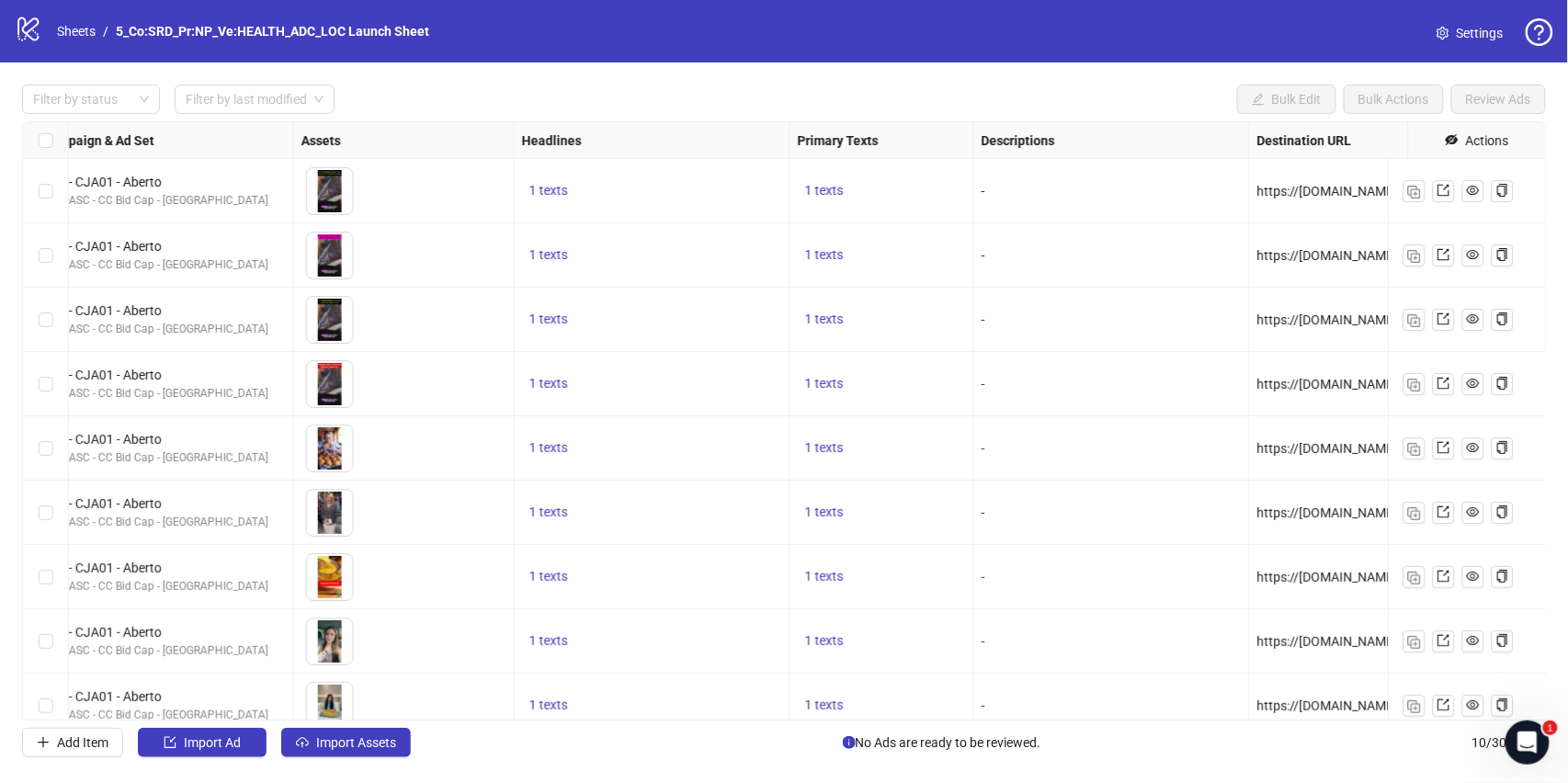 scroll, scrollTop: 0, scrollLeft: 0, axis: both 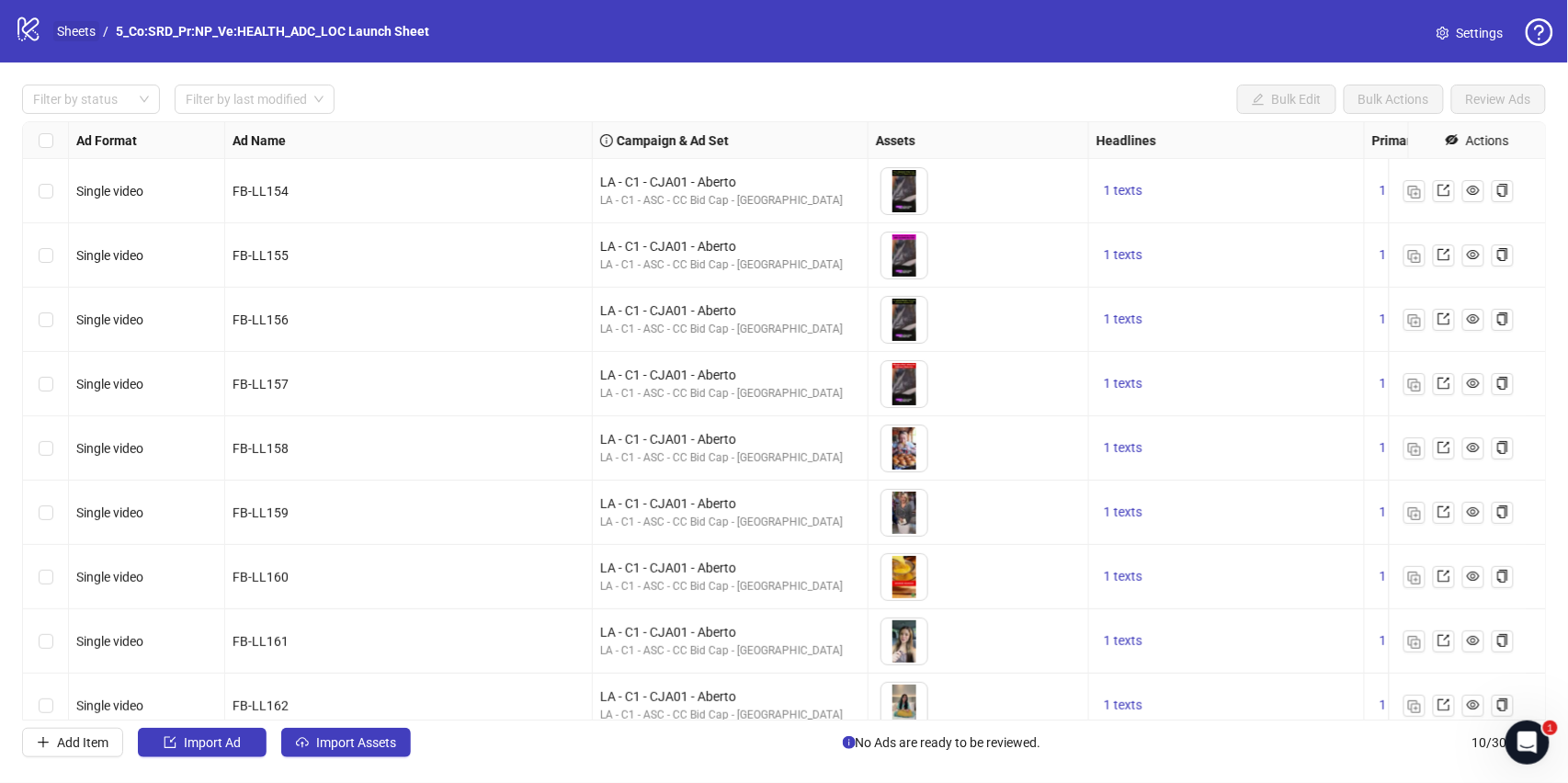 click on "Sheets" at bounding box center [76, 31] 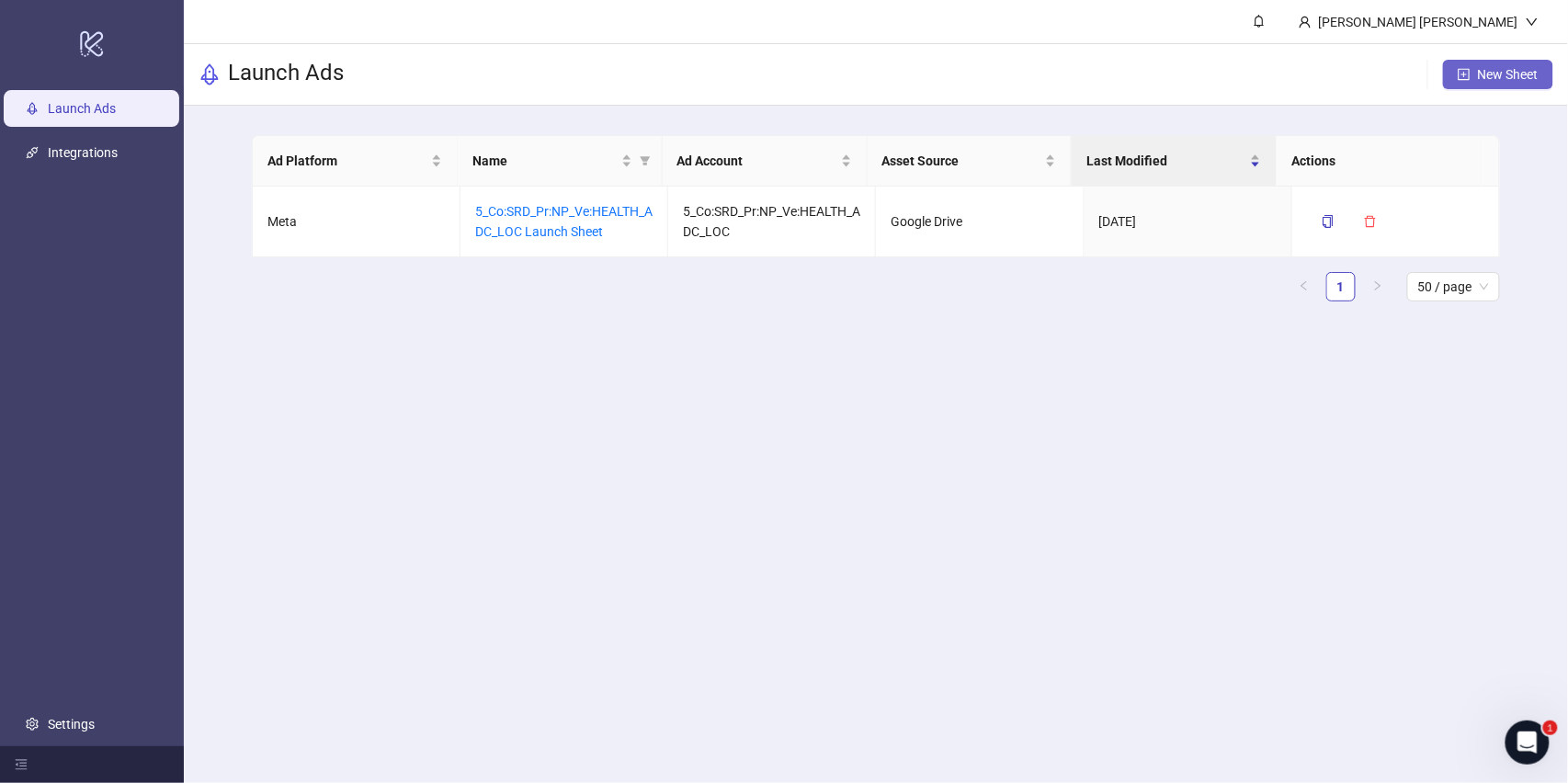 click on "New Sheet" at bounding box center (1508, 74) 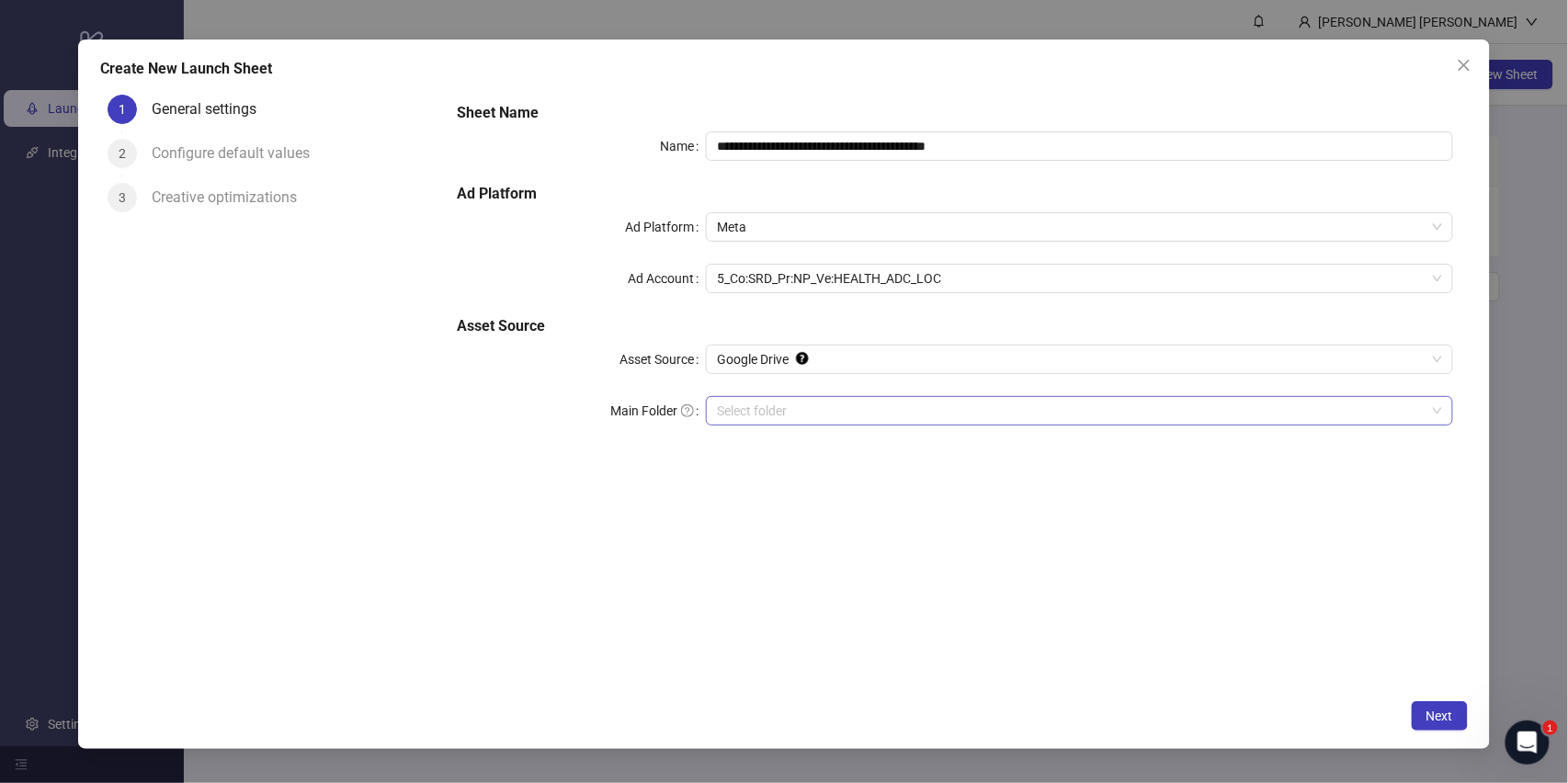 click on "Main Folder" at bounding box center (1071, 411) 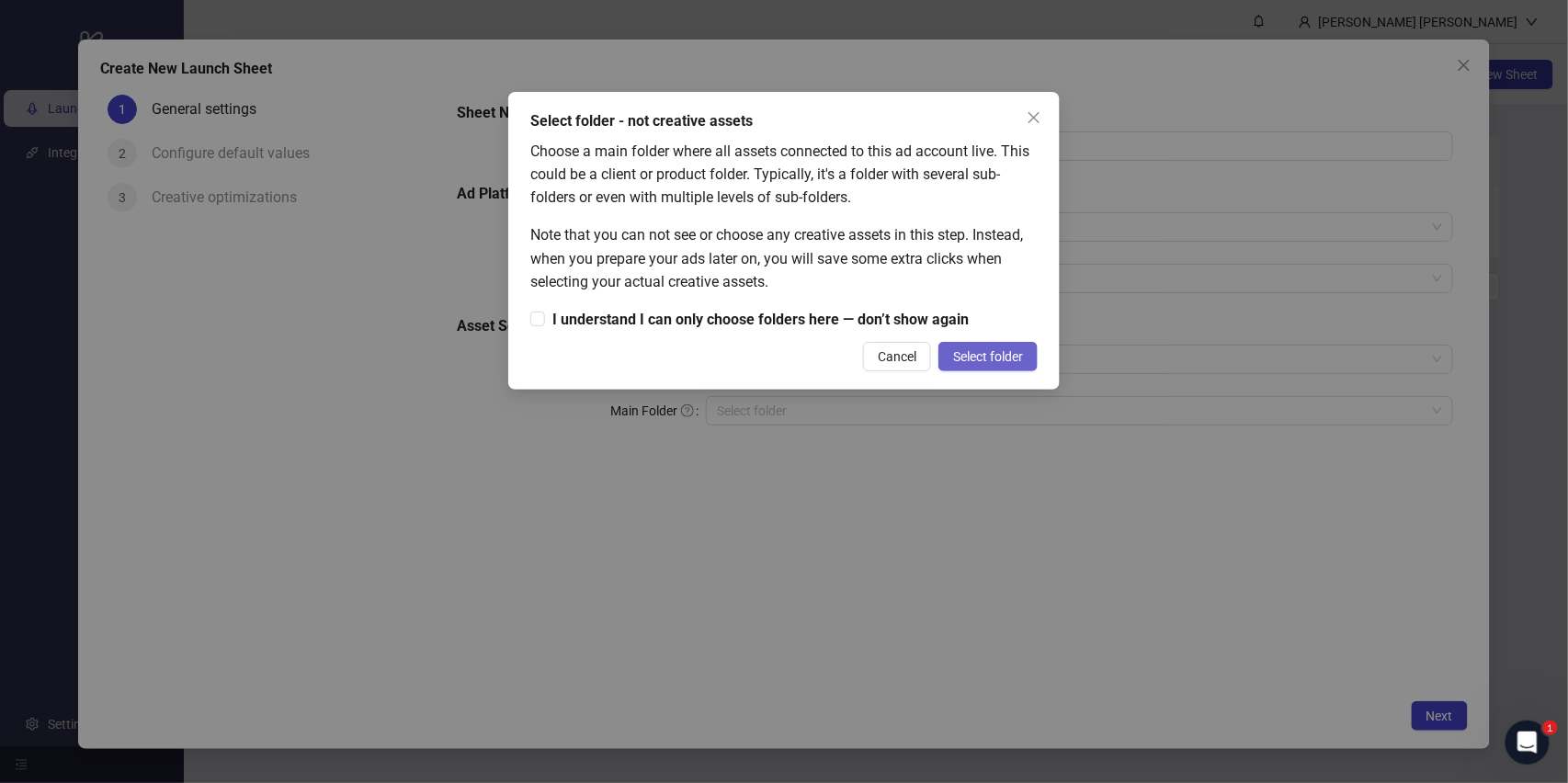 click on "Select folder" at bounding box center (988, 357) 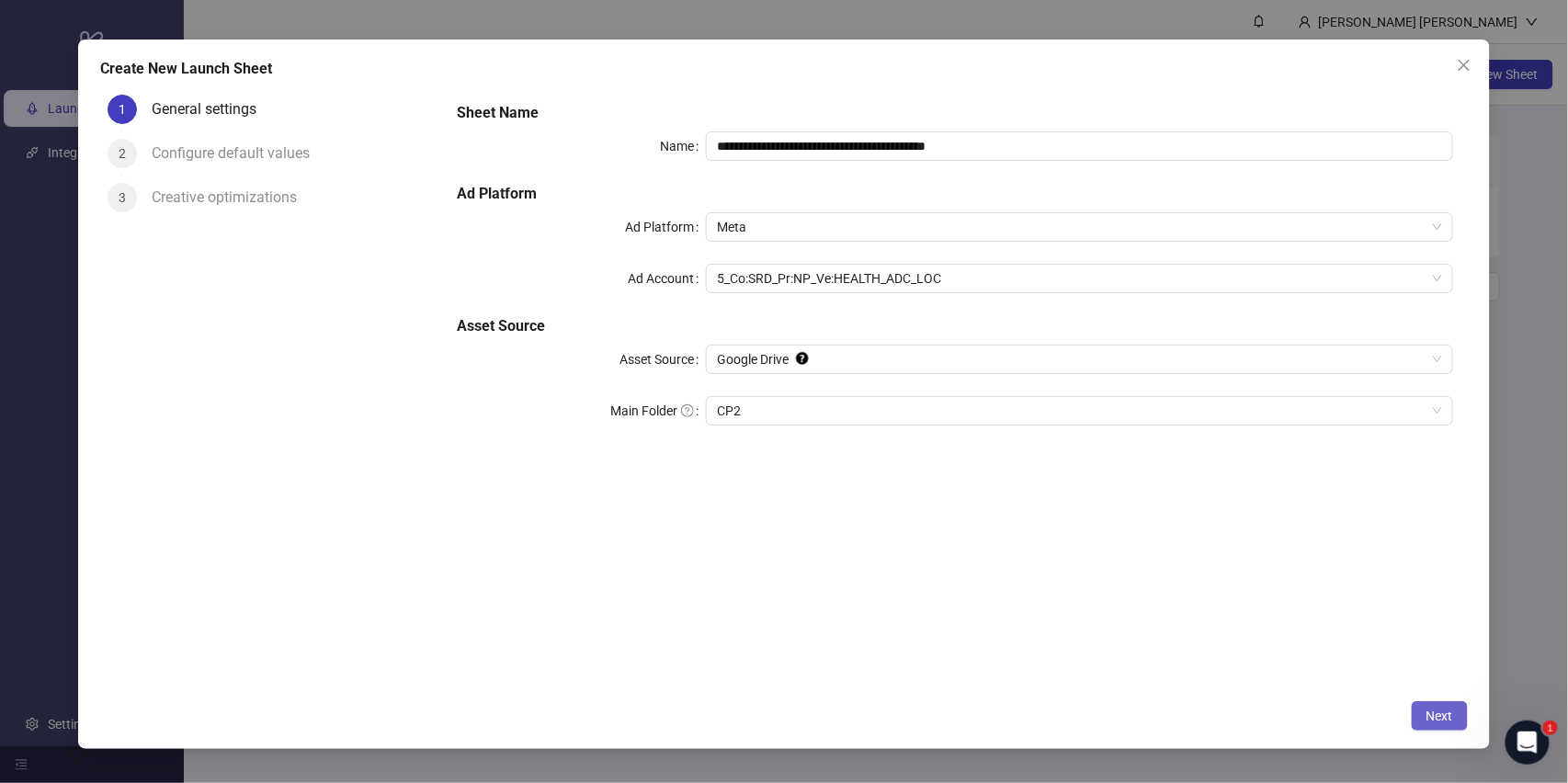 click on "Next" at bounding box center (1439, 716) 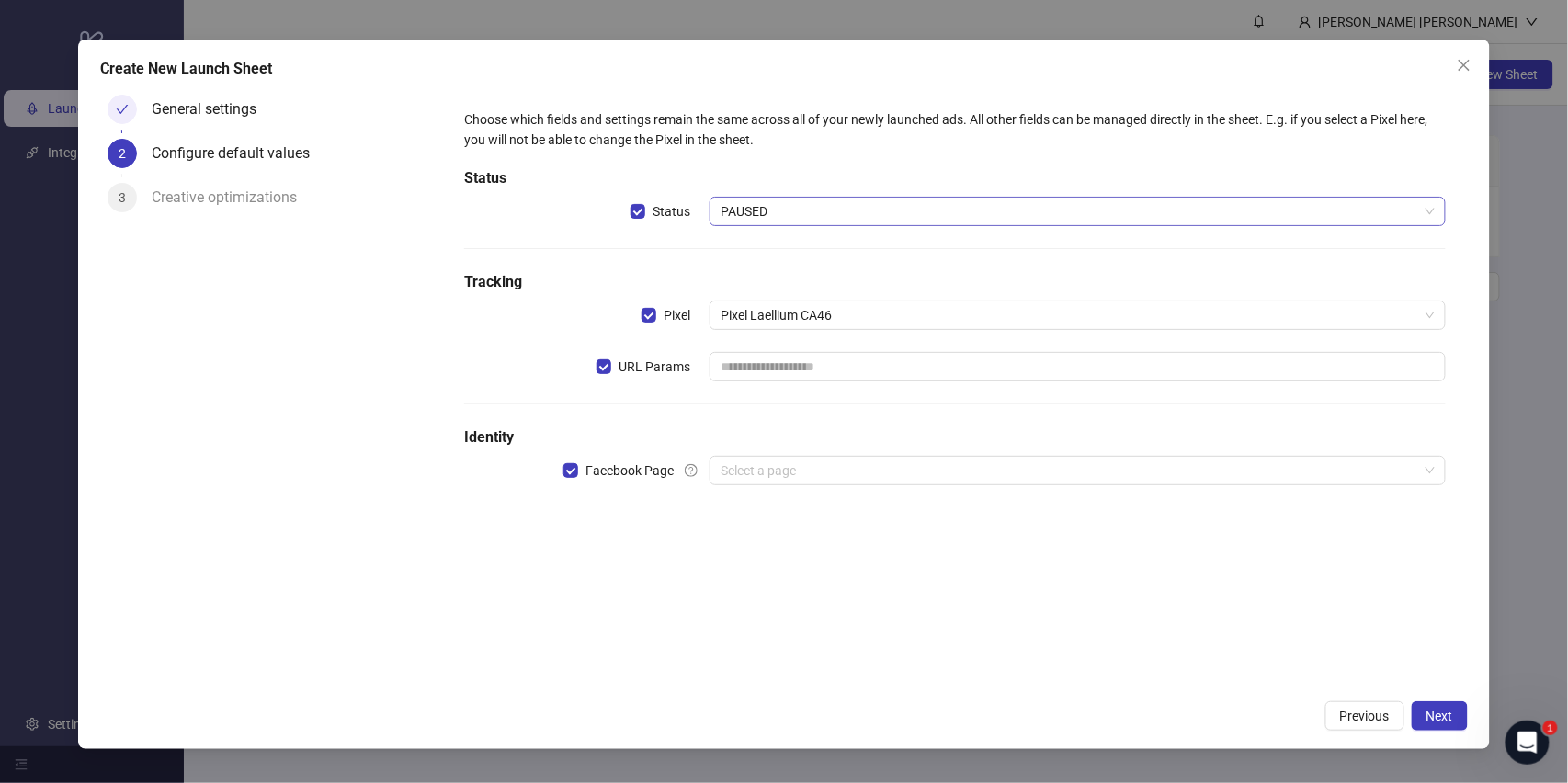 click on "PAUSED" at bounding box center (1077, 211) 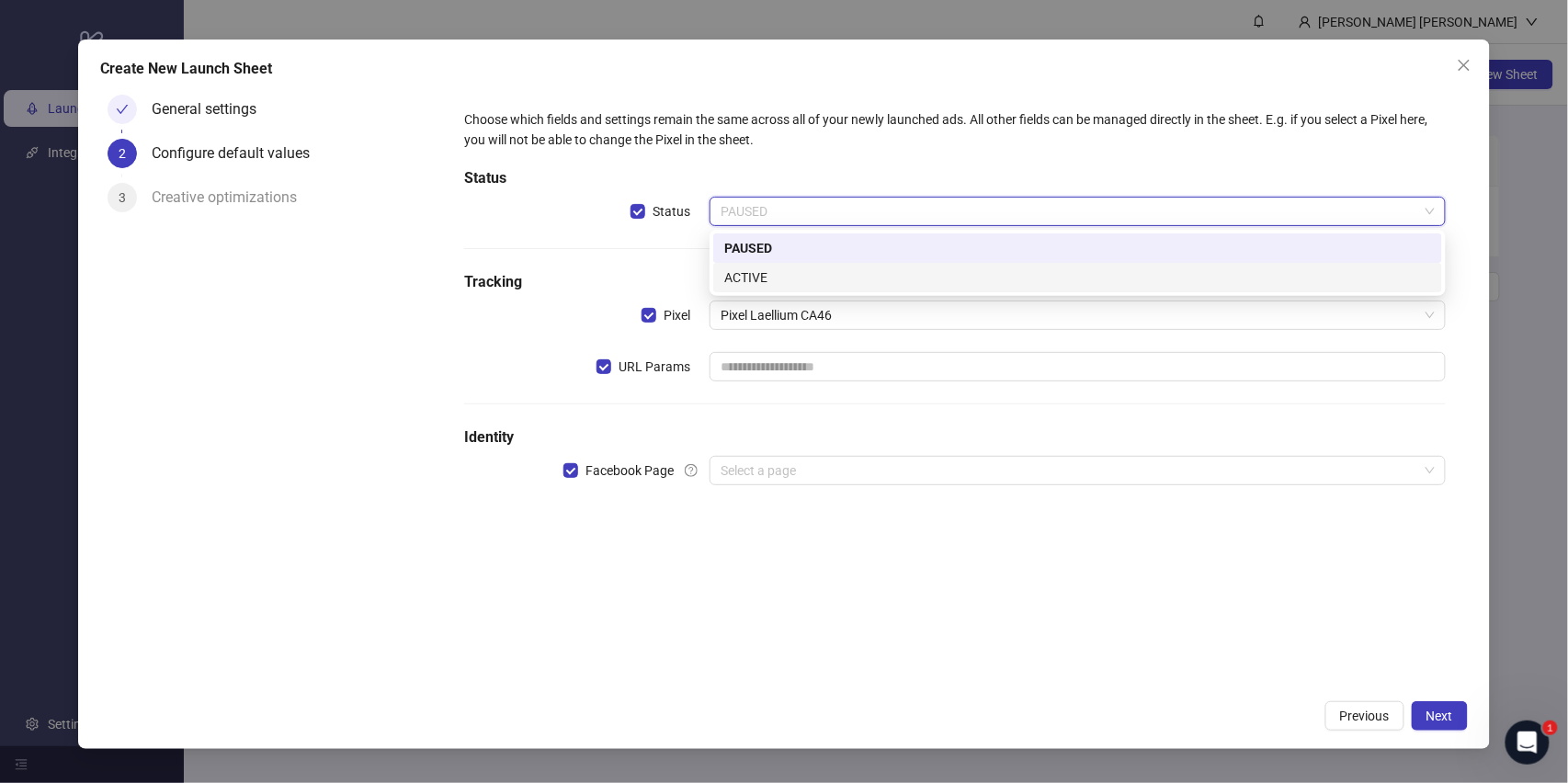 click on "ACTIVE" at bounding box center [1077, 278] 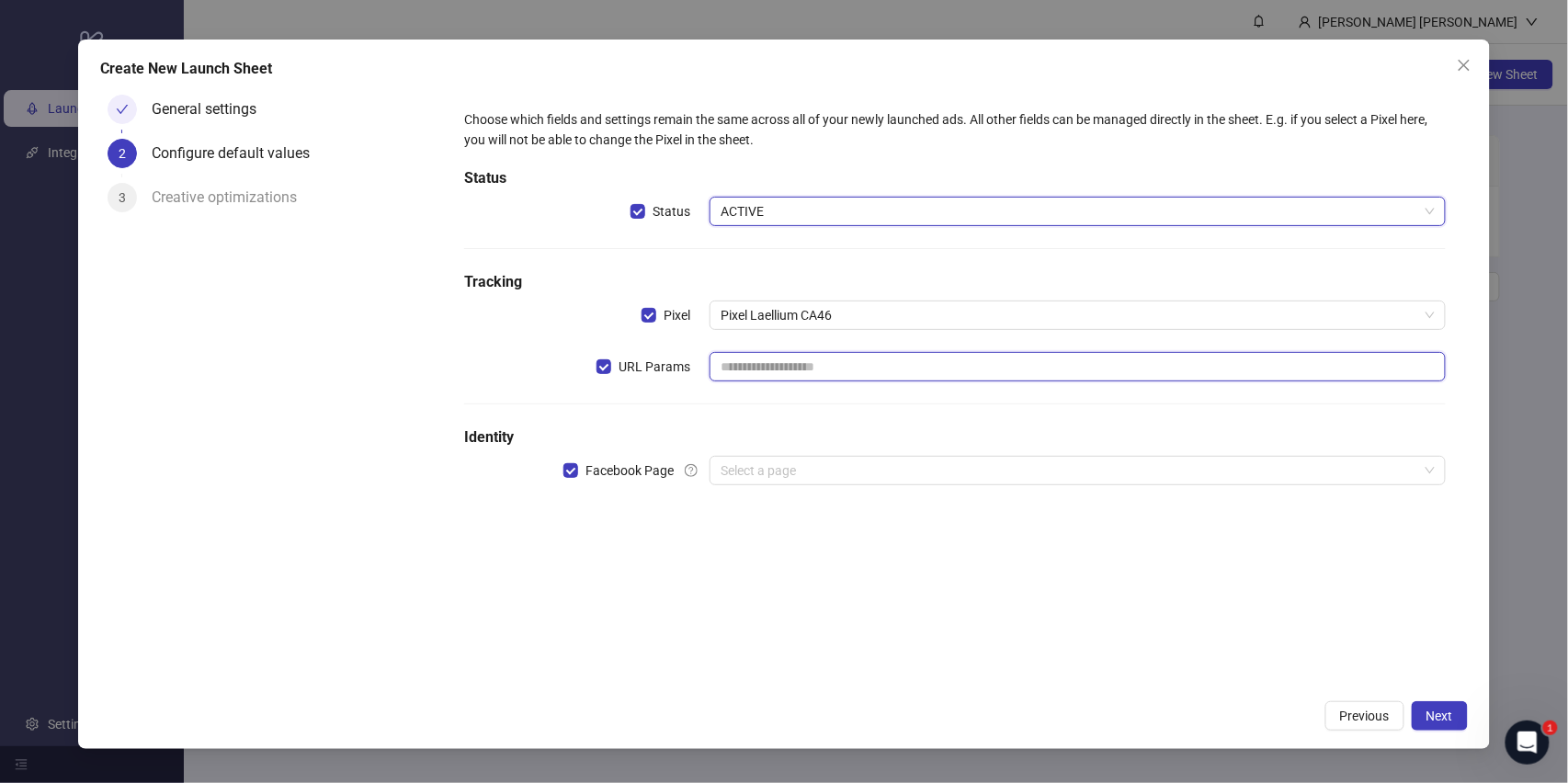 click at bounding box center (1077, 367) 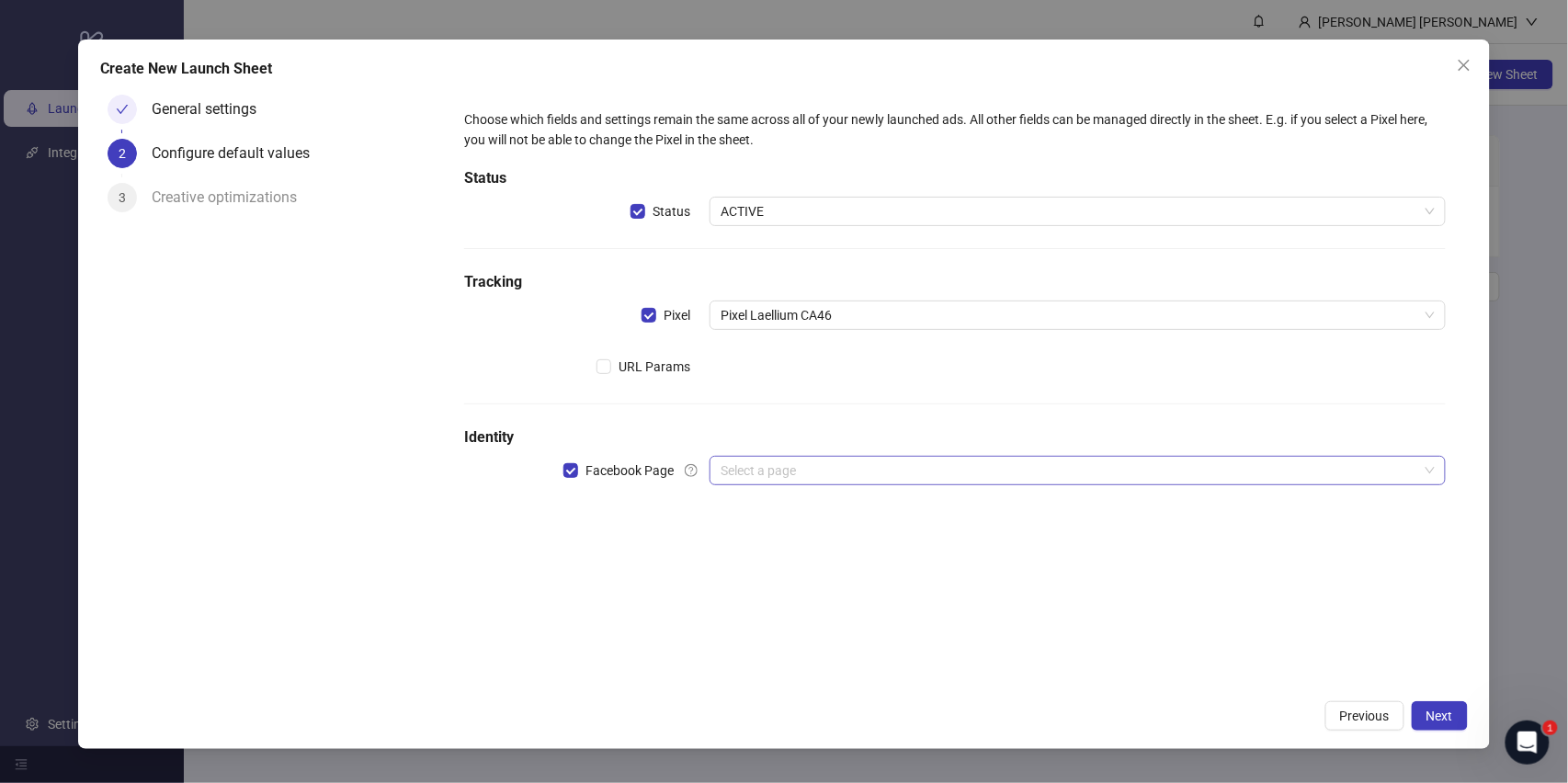 click at bounding box center (1069, 471) 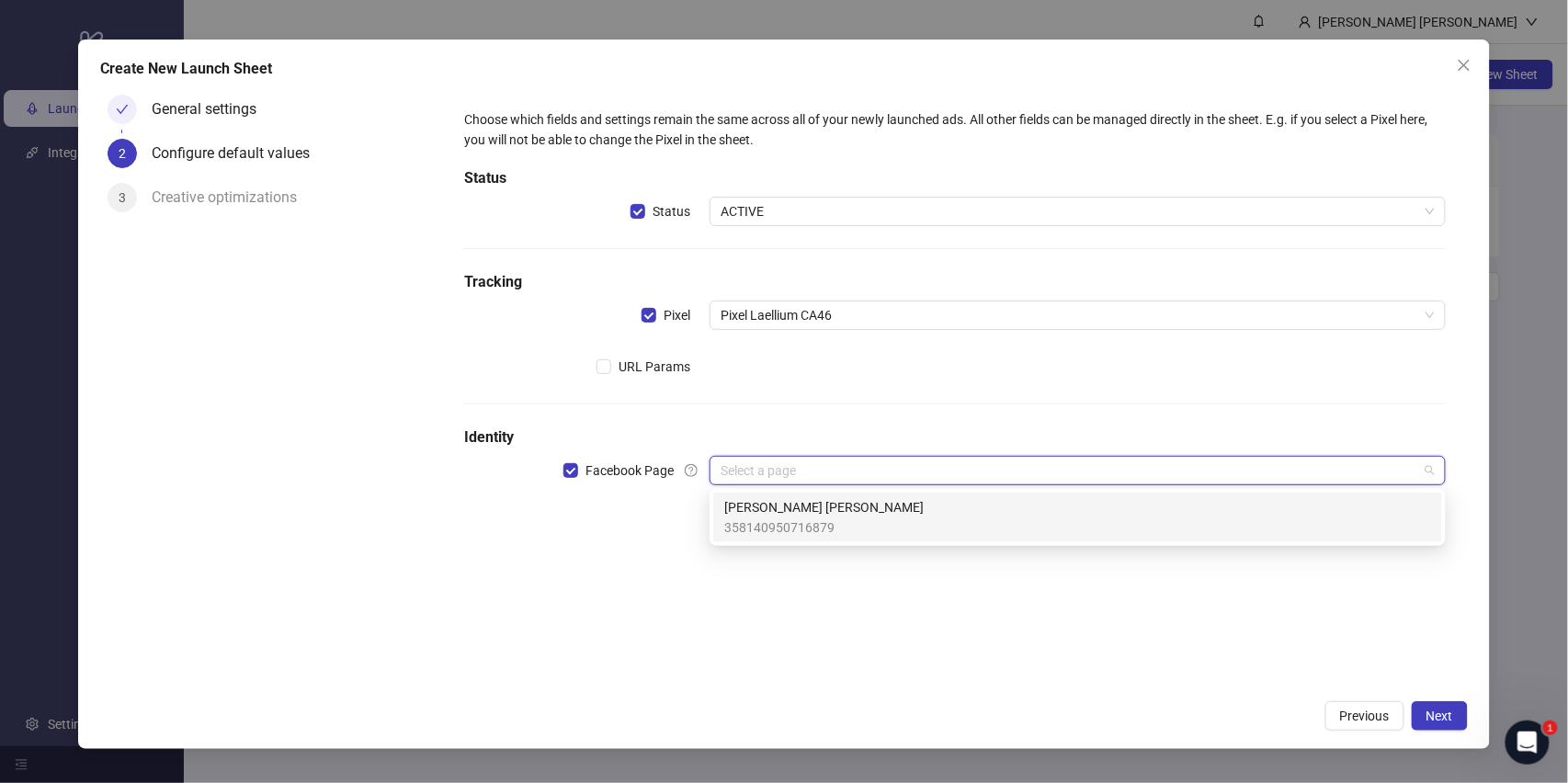 click on "[PERSON_NAME] [PERSON_NAME] 358140950716879" at bounding box center (1077, 517) 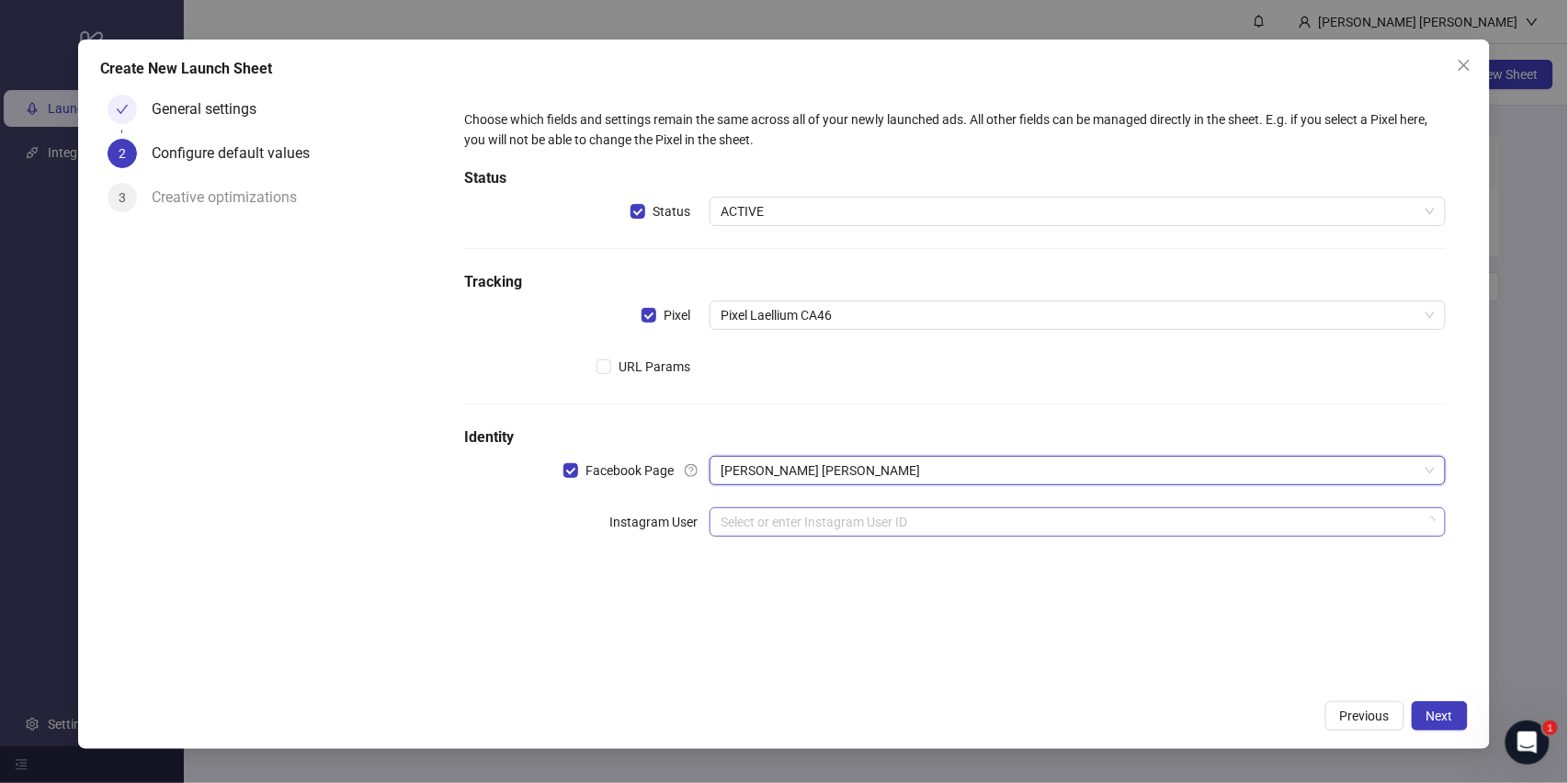 click at bounding box center [1069, 522] 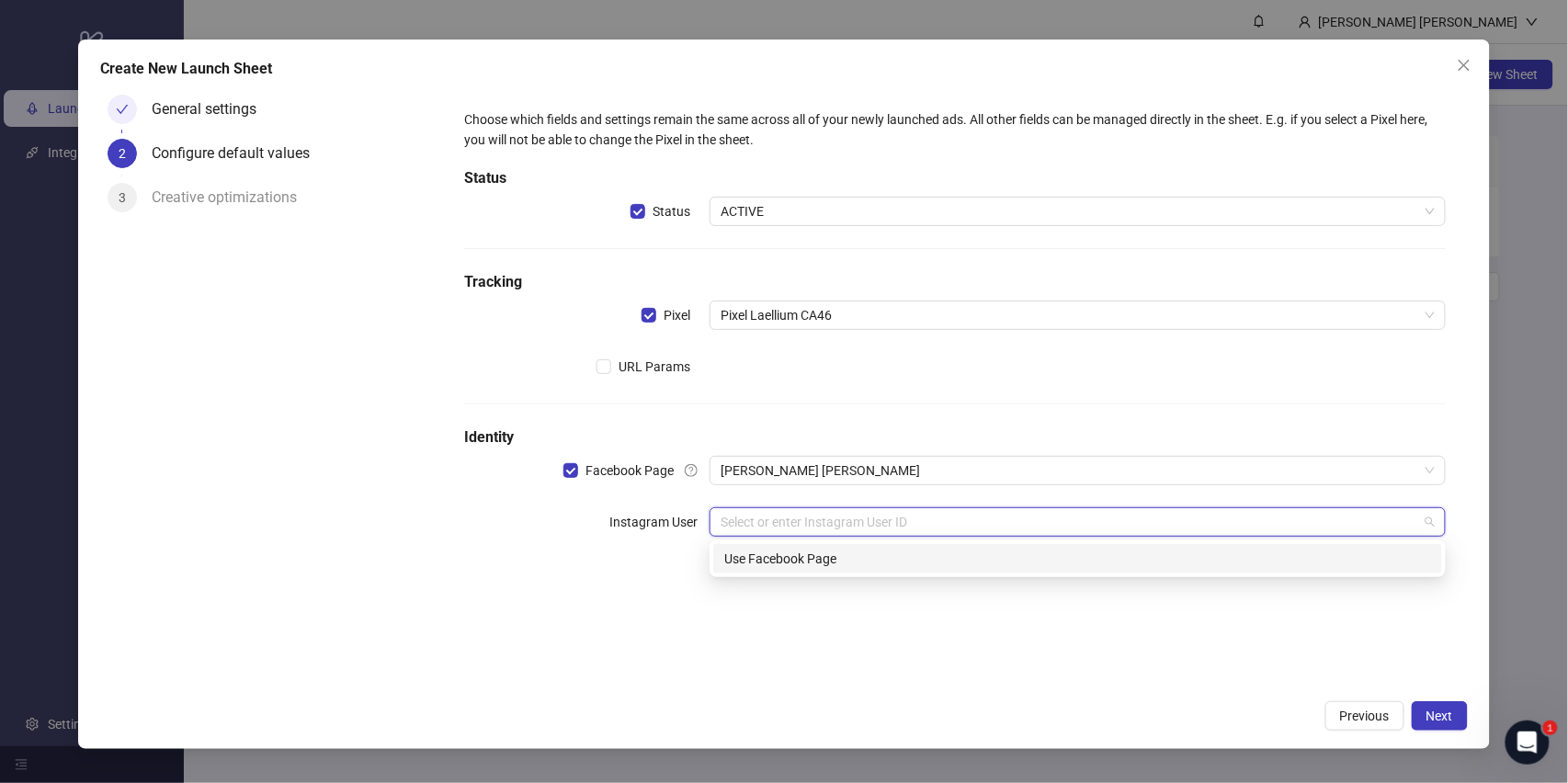 click on "Use Facebook Page" at bounding box center (1077, 559) 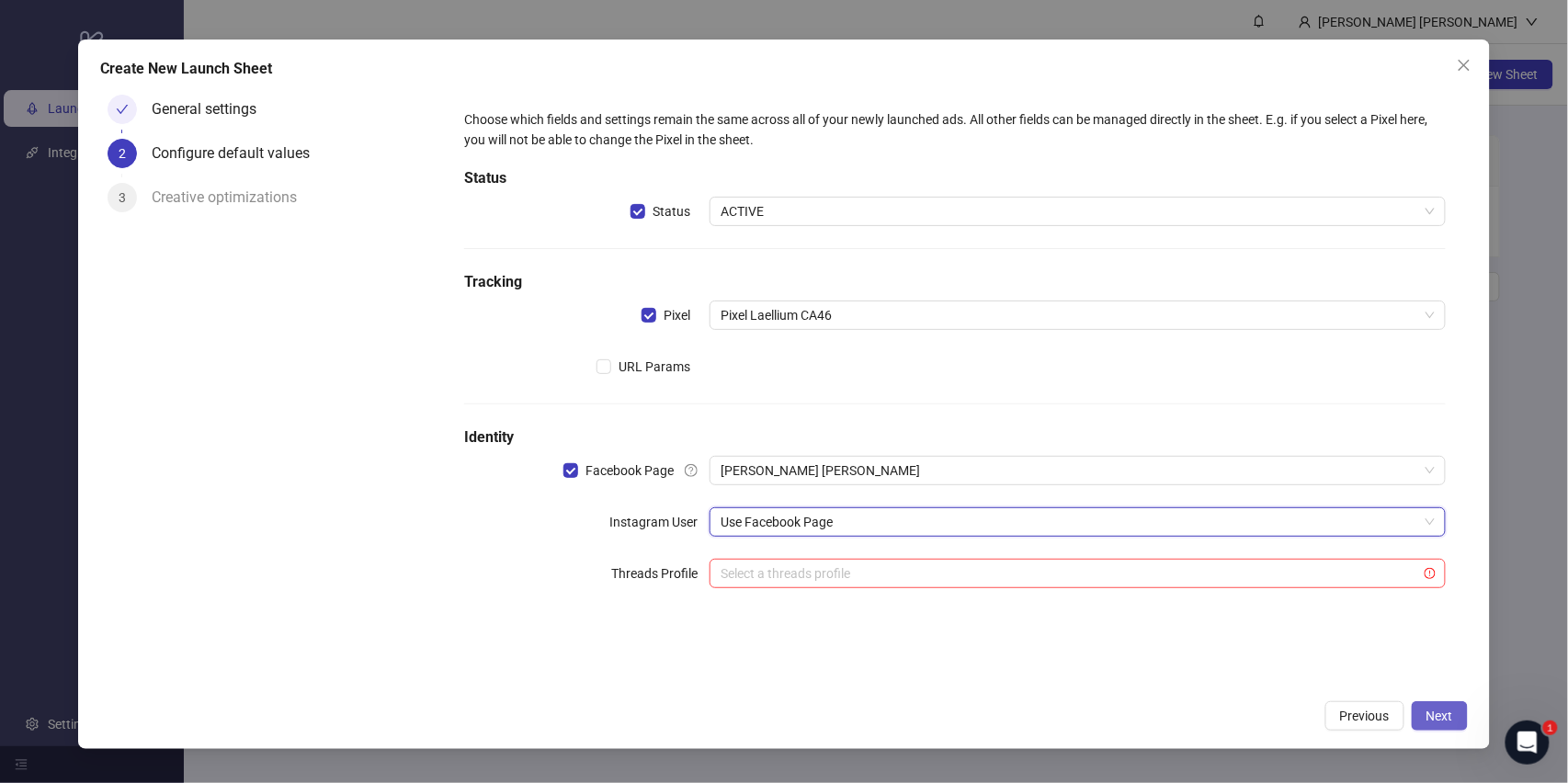 click on "Next" at bounding box center (1439, 716) 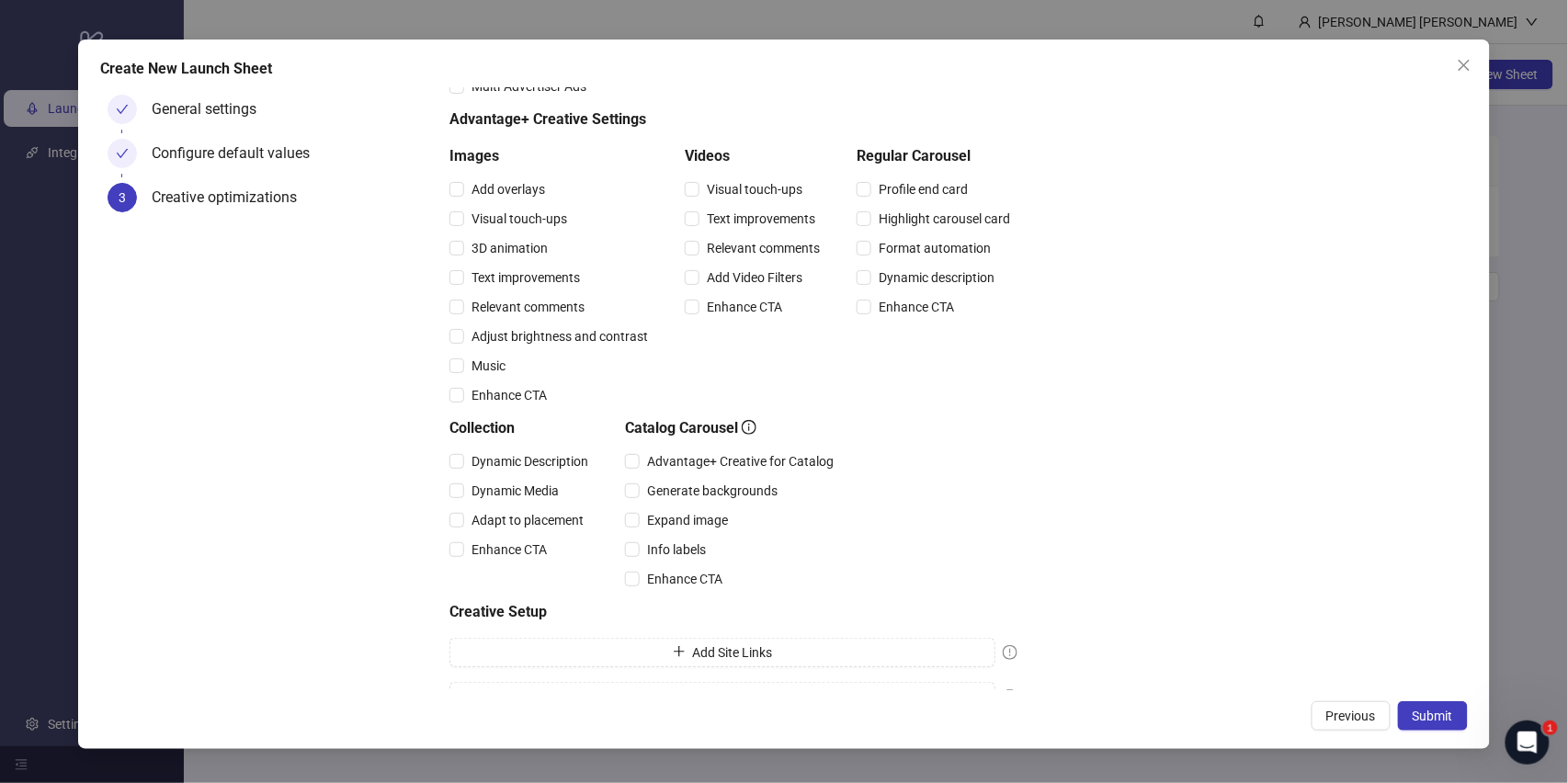 scroll, scrollTop: 156, scrollLeft: 0, axis: vertical 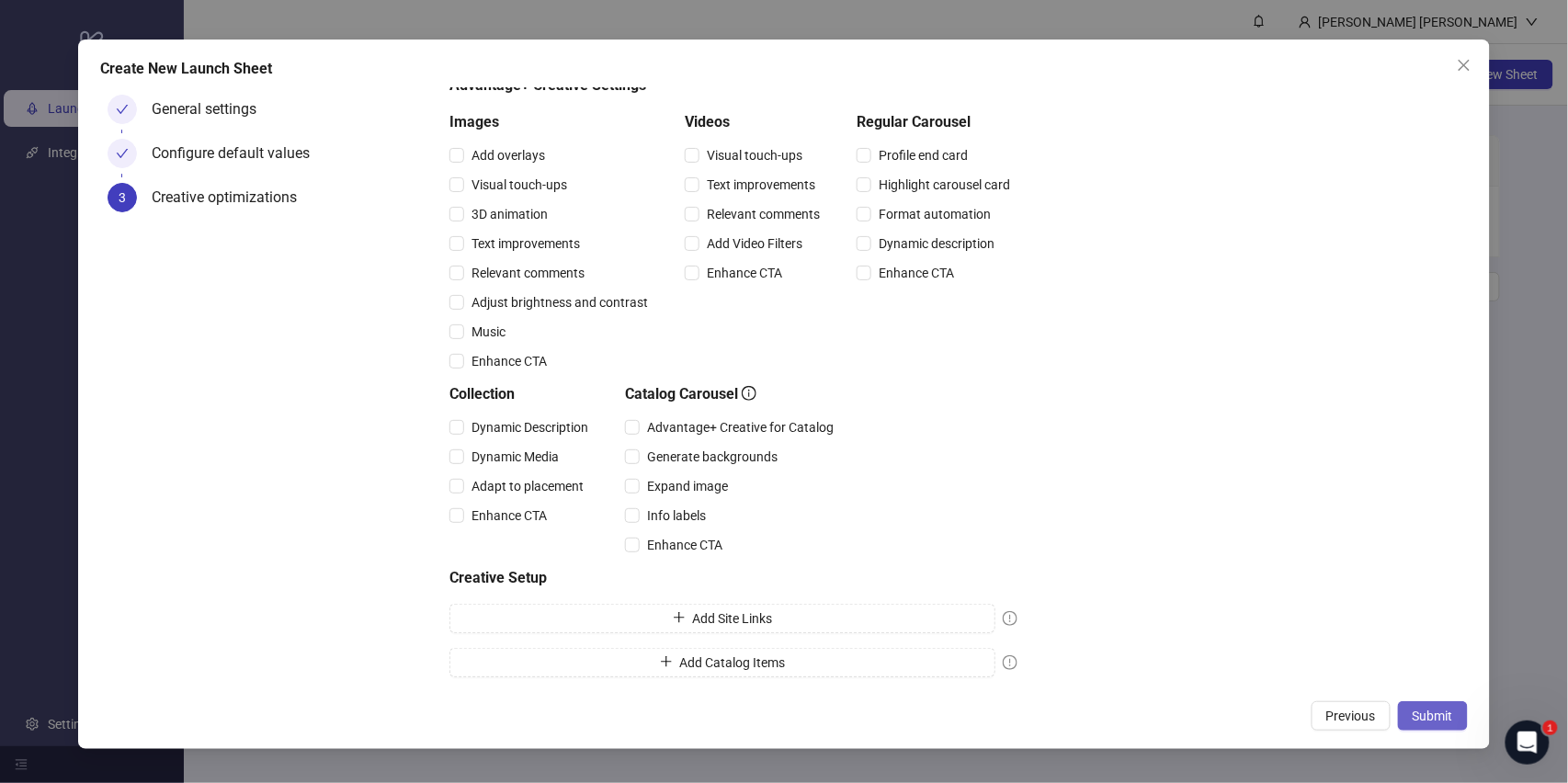 click on "Submit" at bounding box center [1433, 716] 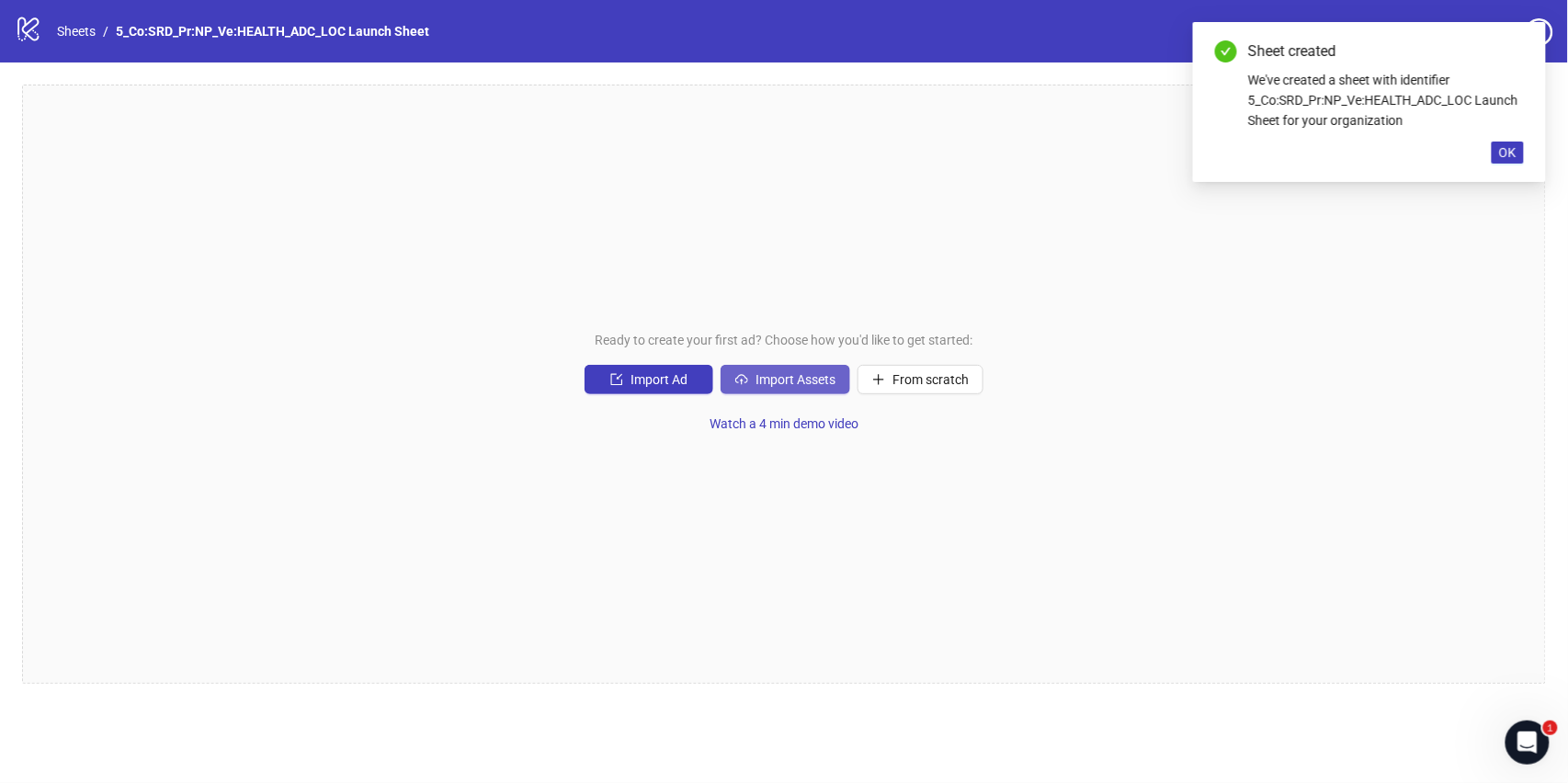 click on "Import Assets" at bounding box center (795, 380) 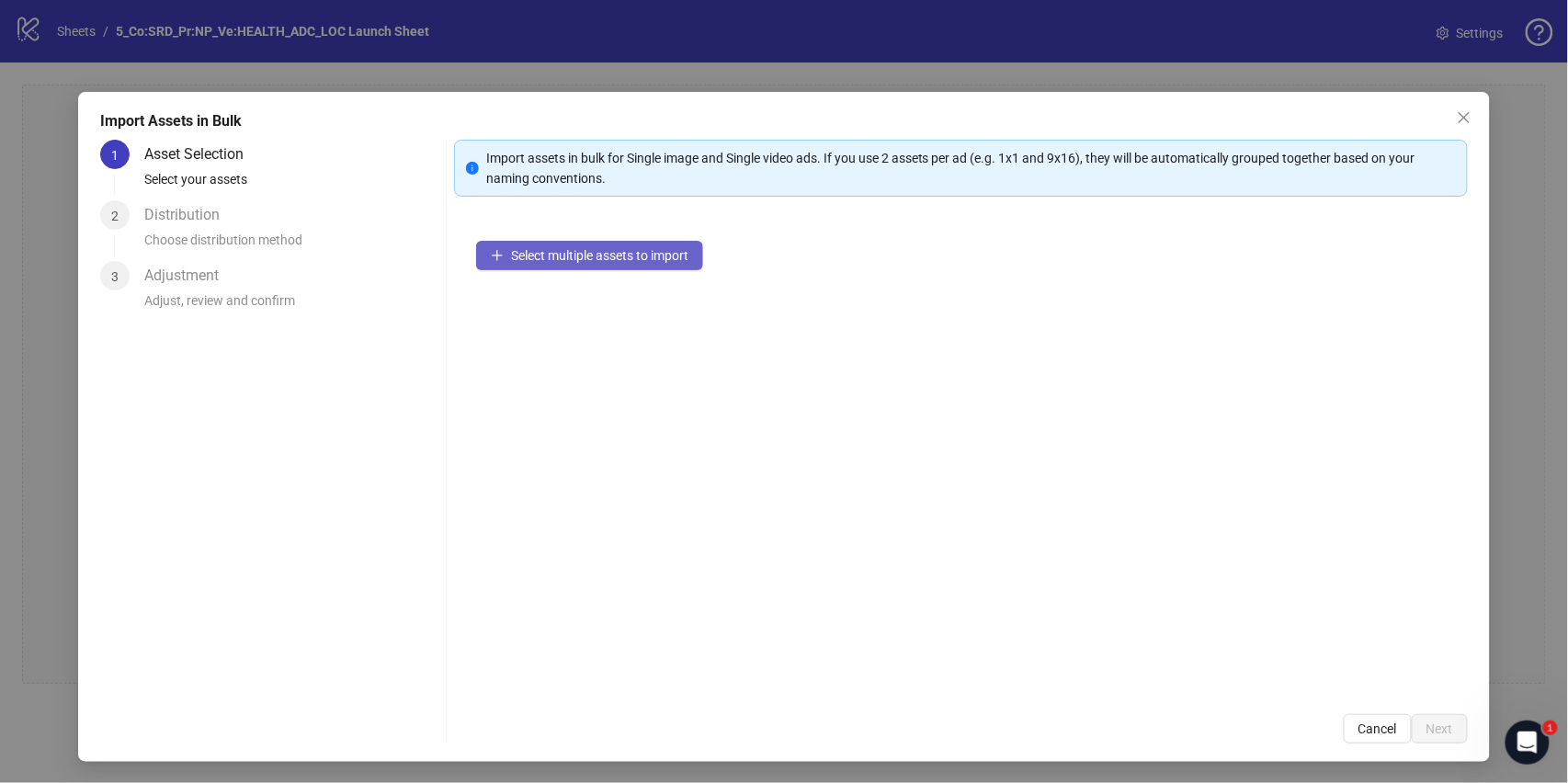 click on "Select multiple assets to import" at bounding box center (599, 255) 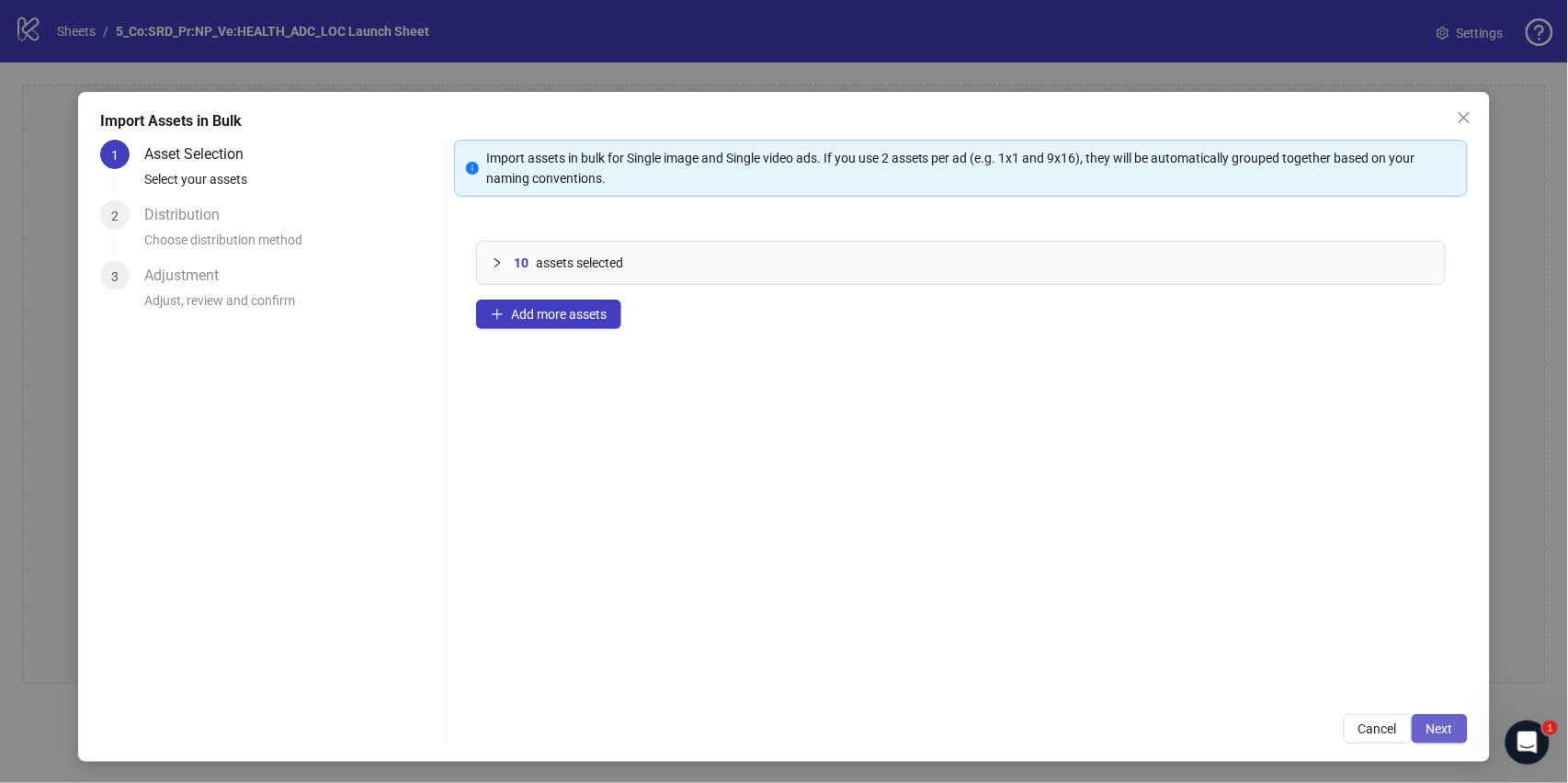 click on "Next" at bounding box center [1439, 729] 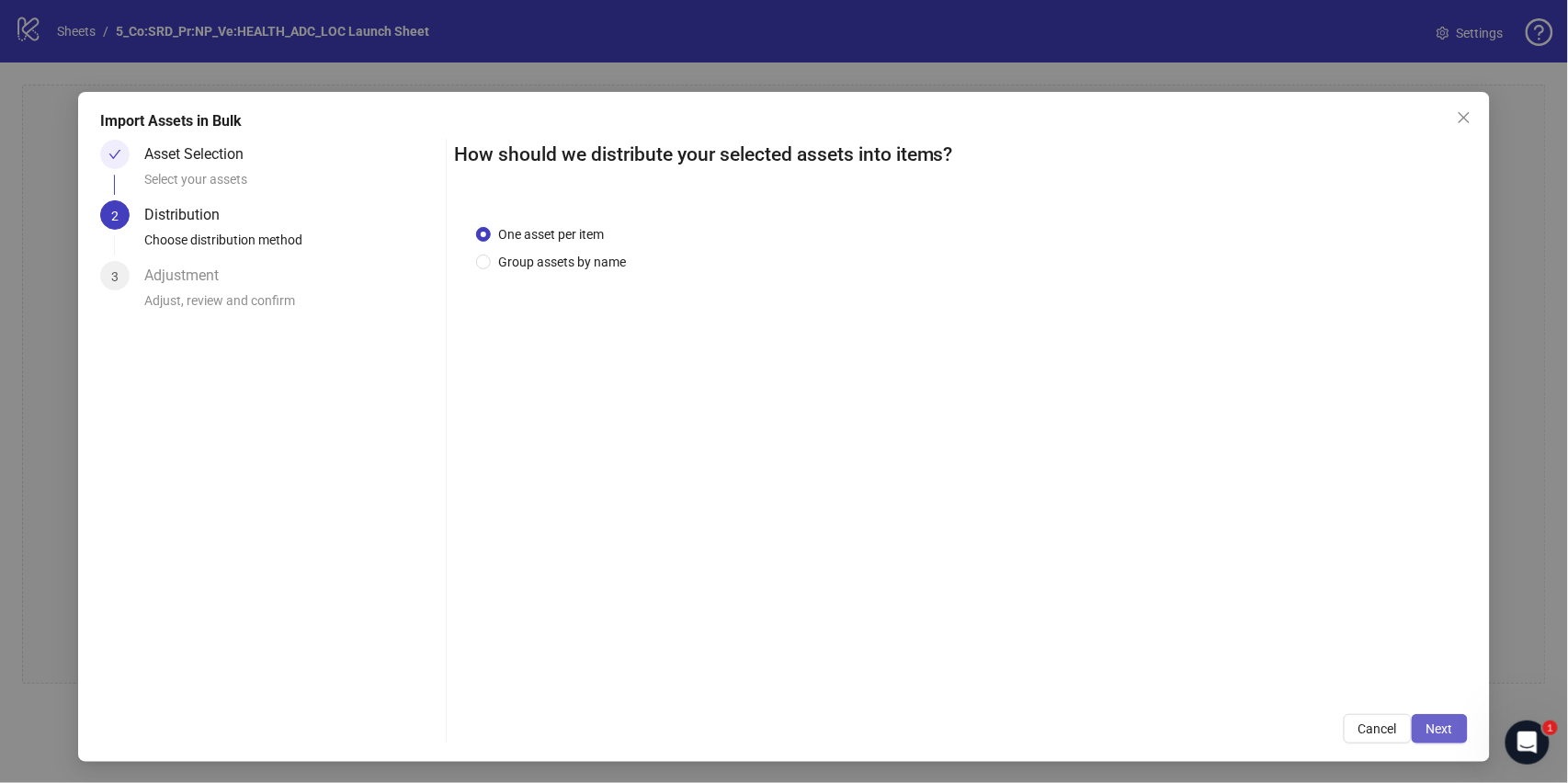 click on "Next" at bounding box center [1439, 729] 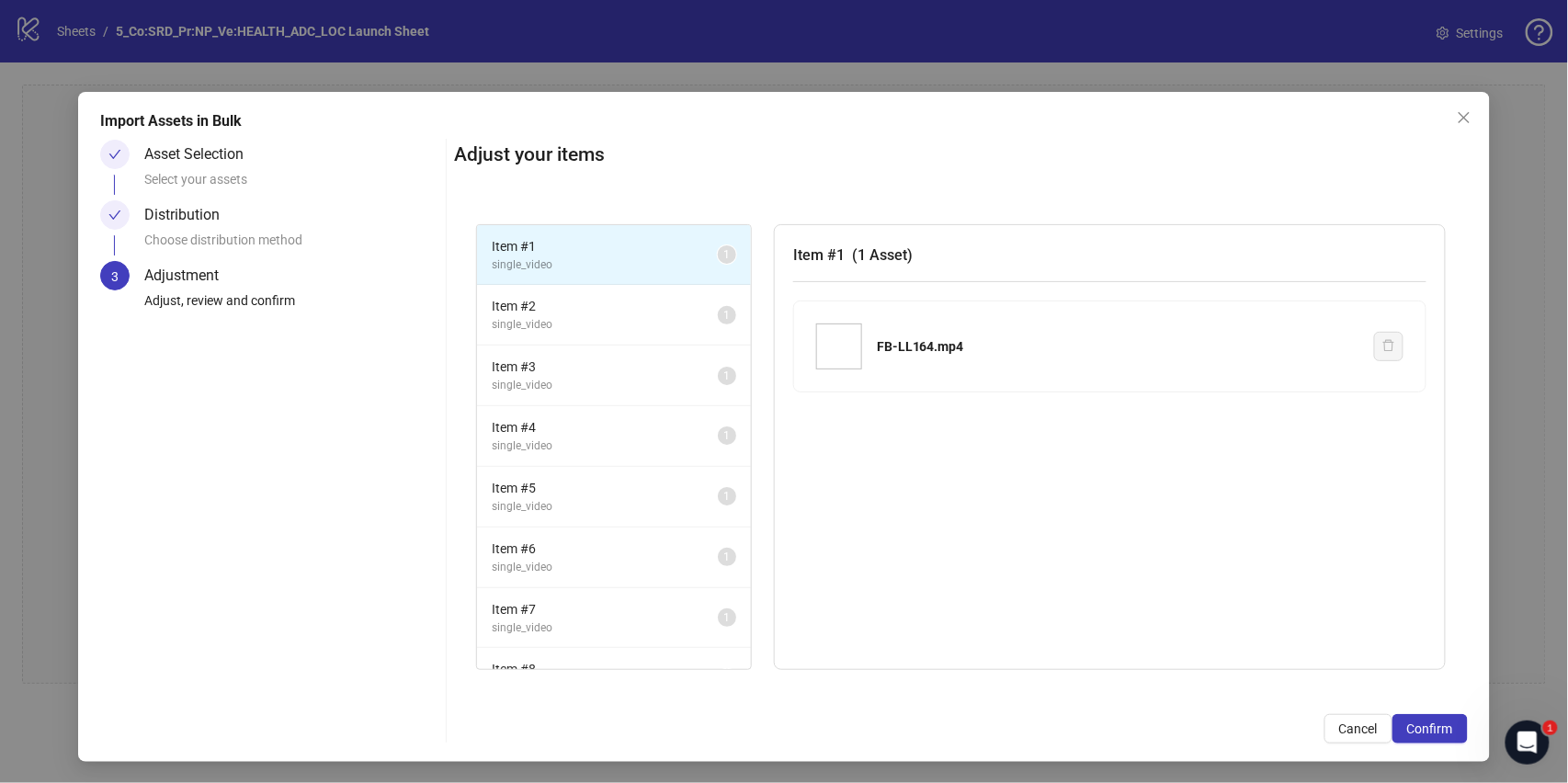 scroll, scrollTop: 1, scrollLeft: 0, axis: vertical 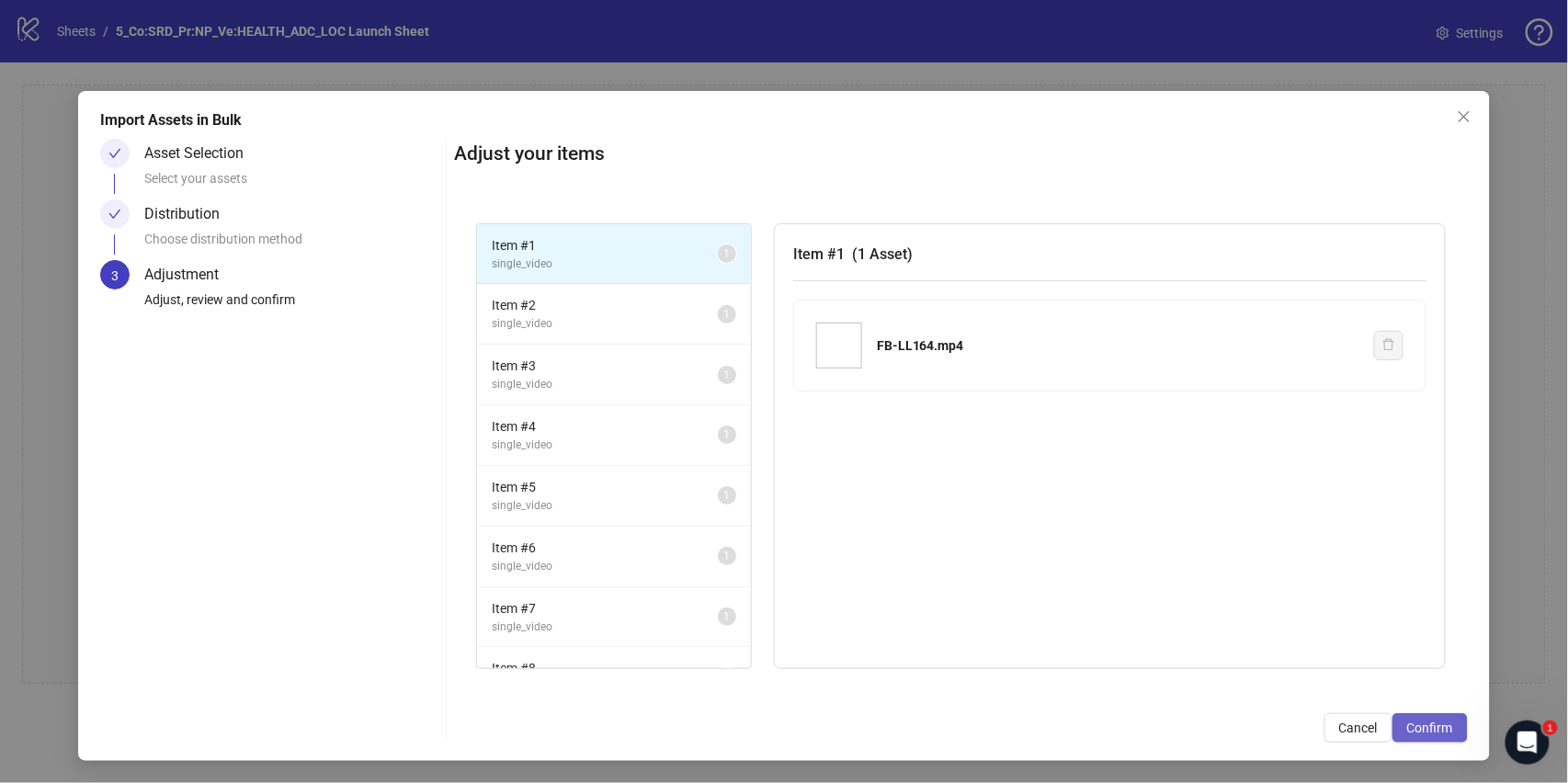 click on "Confirm" at bounding box center (1430, 728) 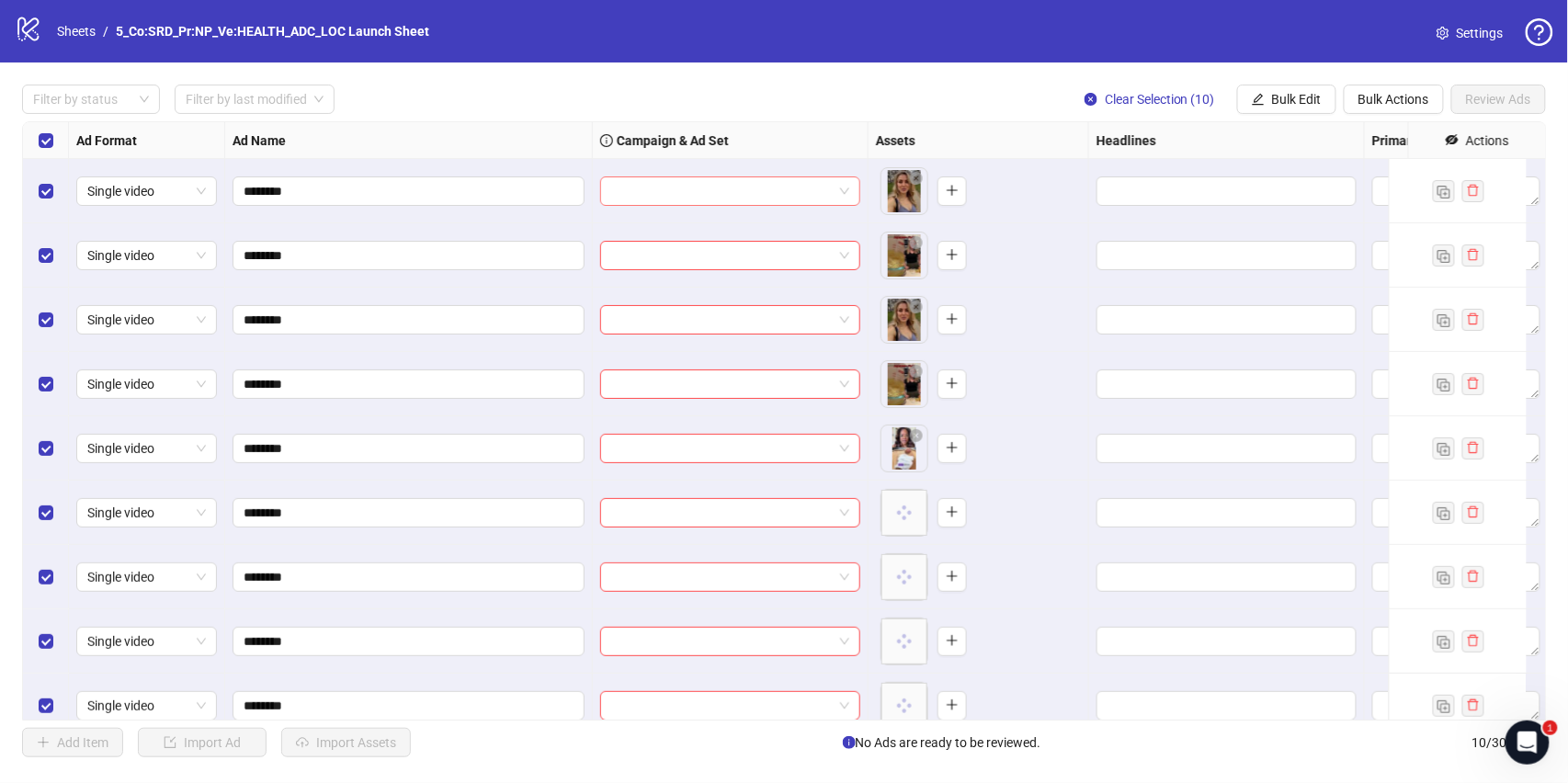 click at bounding box center (722, 191) 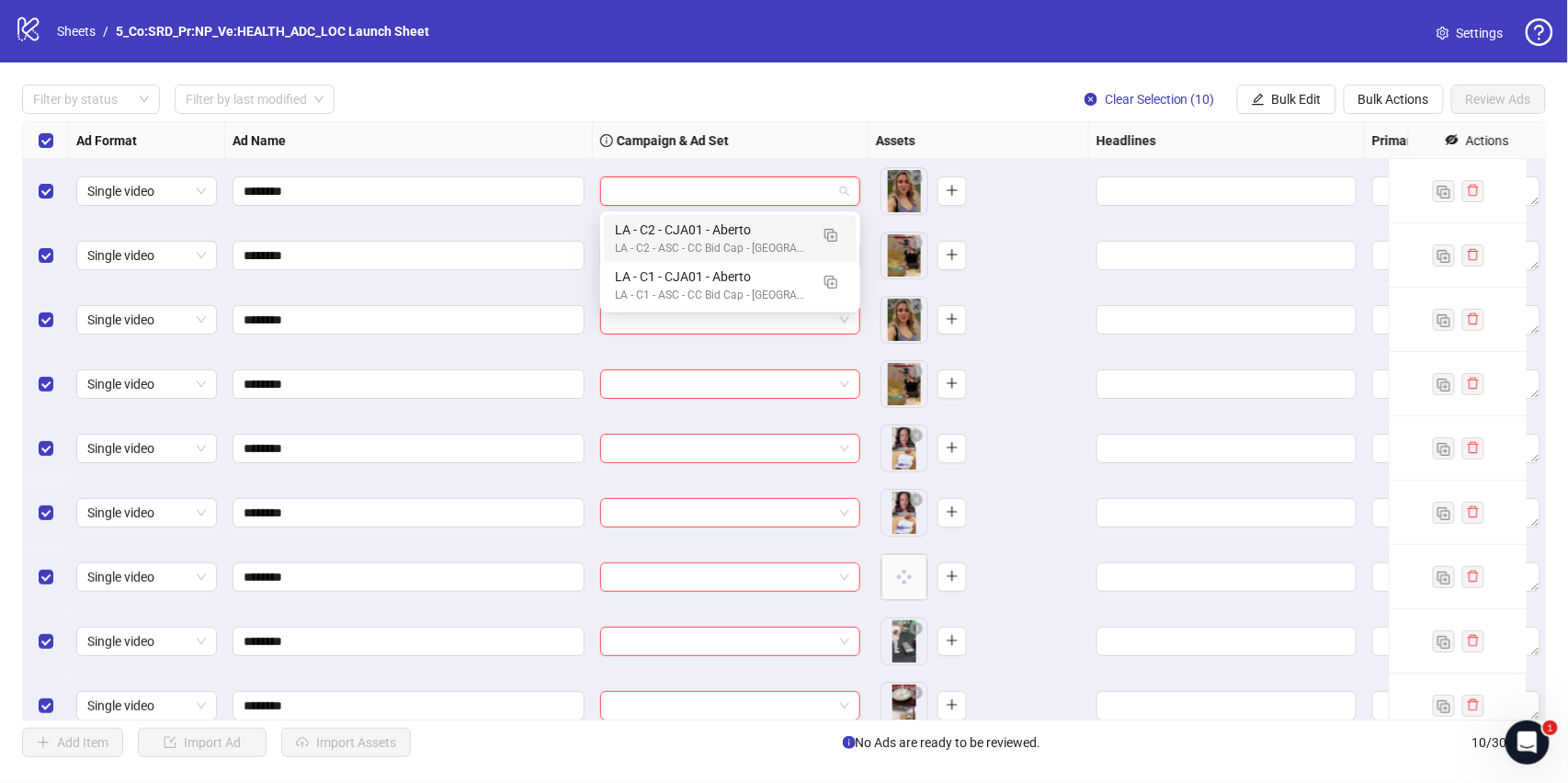 click on "Filter by status Filter by last modified Clear Selection (10) Bulk Edit Bulk Actions Review Ads" at bounding box center [784, 99] 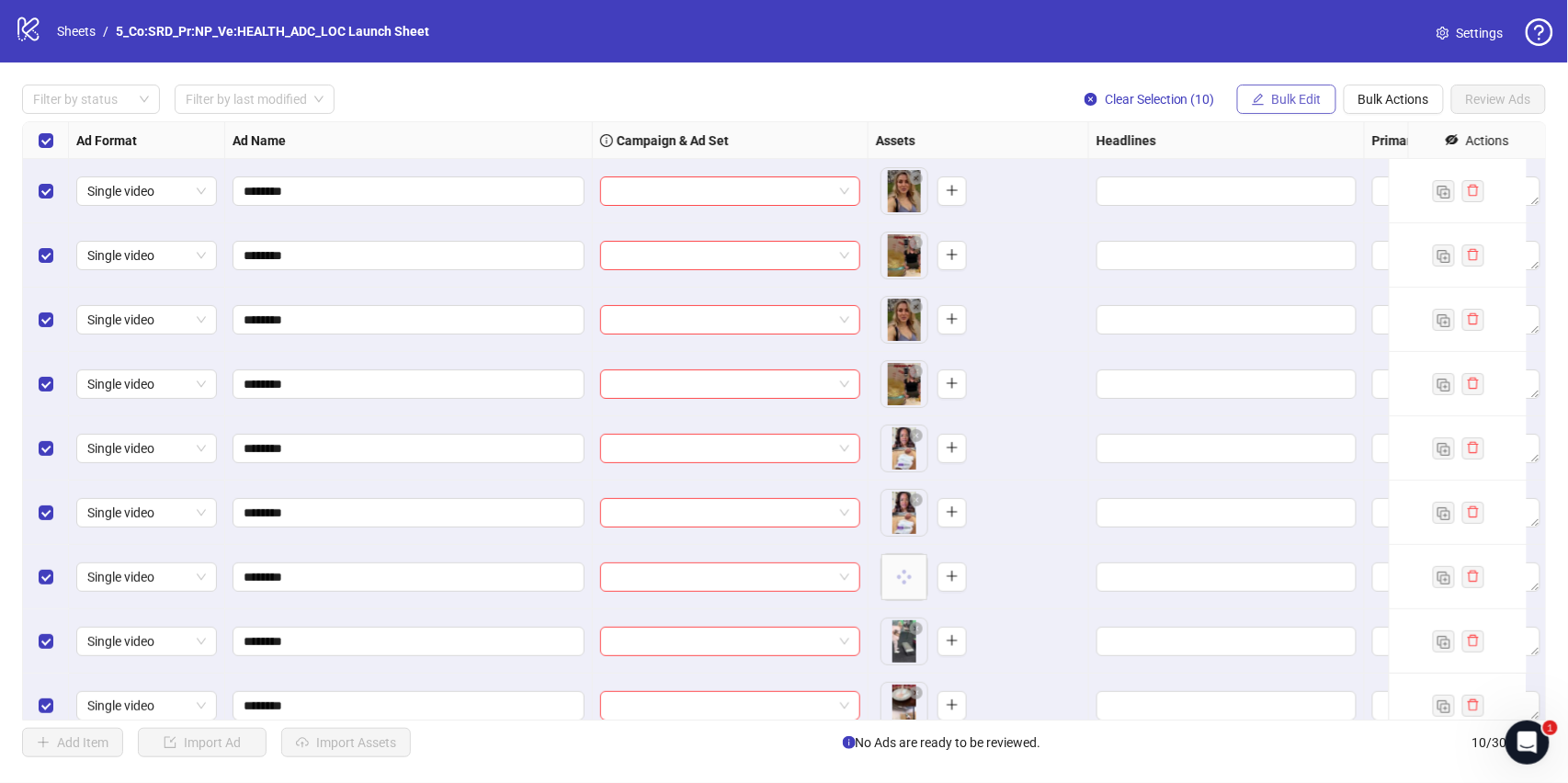 click on "Bulk Edit" at bounding box center (1297, 99) 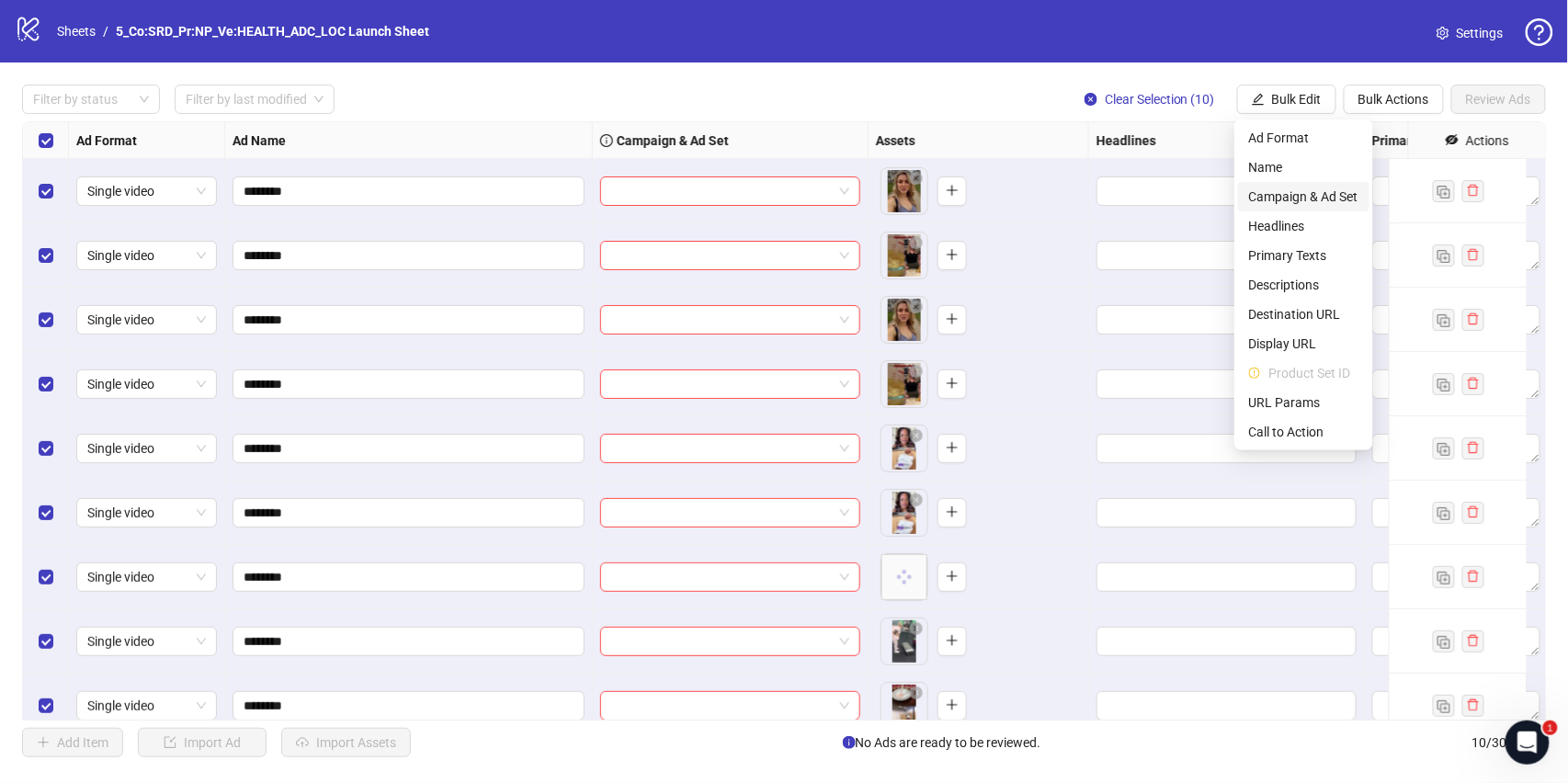 click on "Campaign & Ad Set" at bounding box center [1303, 197] 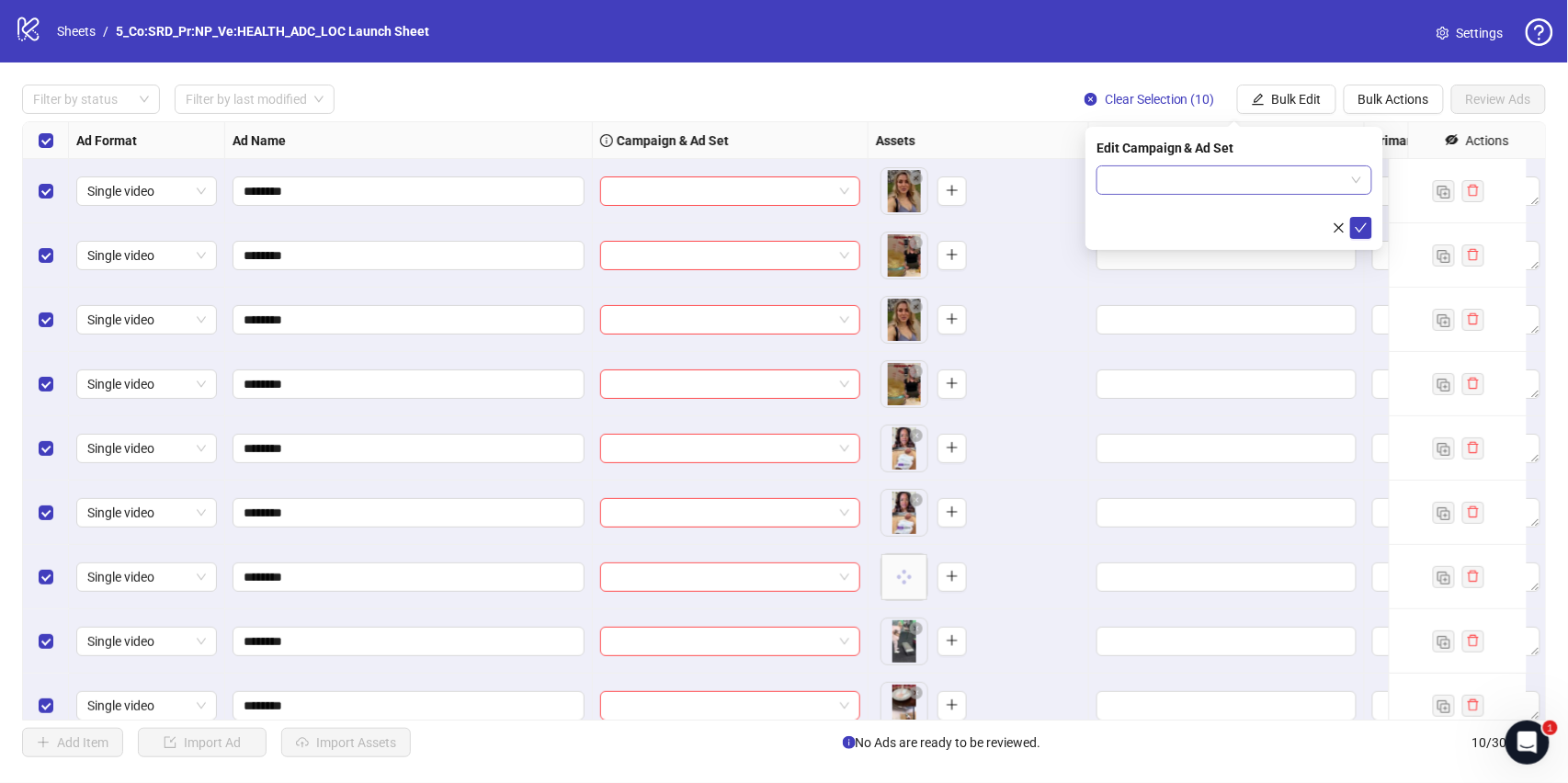 click at bounding box center (1226, 180) 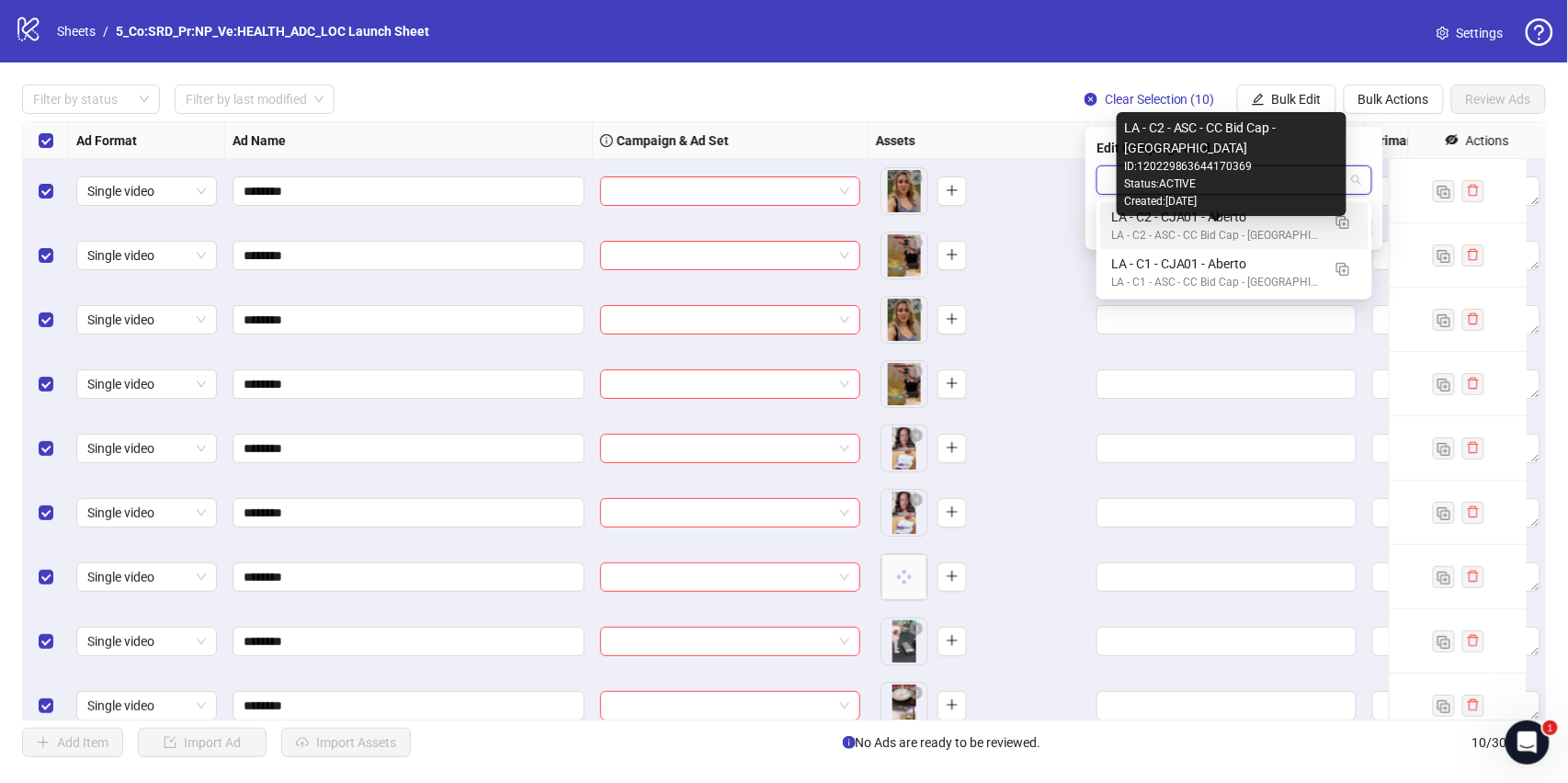 click on "LA - C2 - ASC - CC Bid Cap - [GEOGRAPHIC_DATA]" at bounding box center (1216, 235) 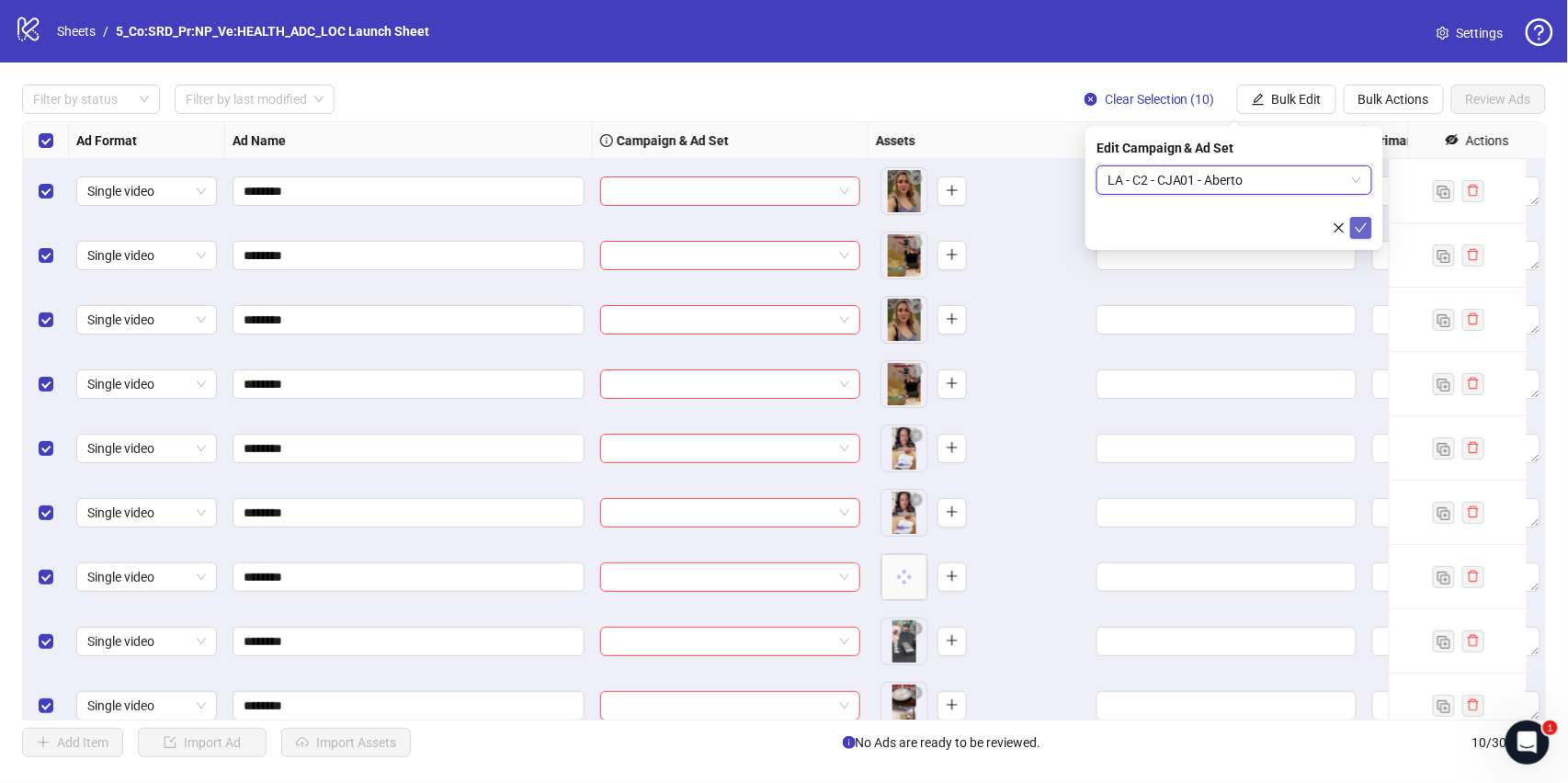 click 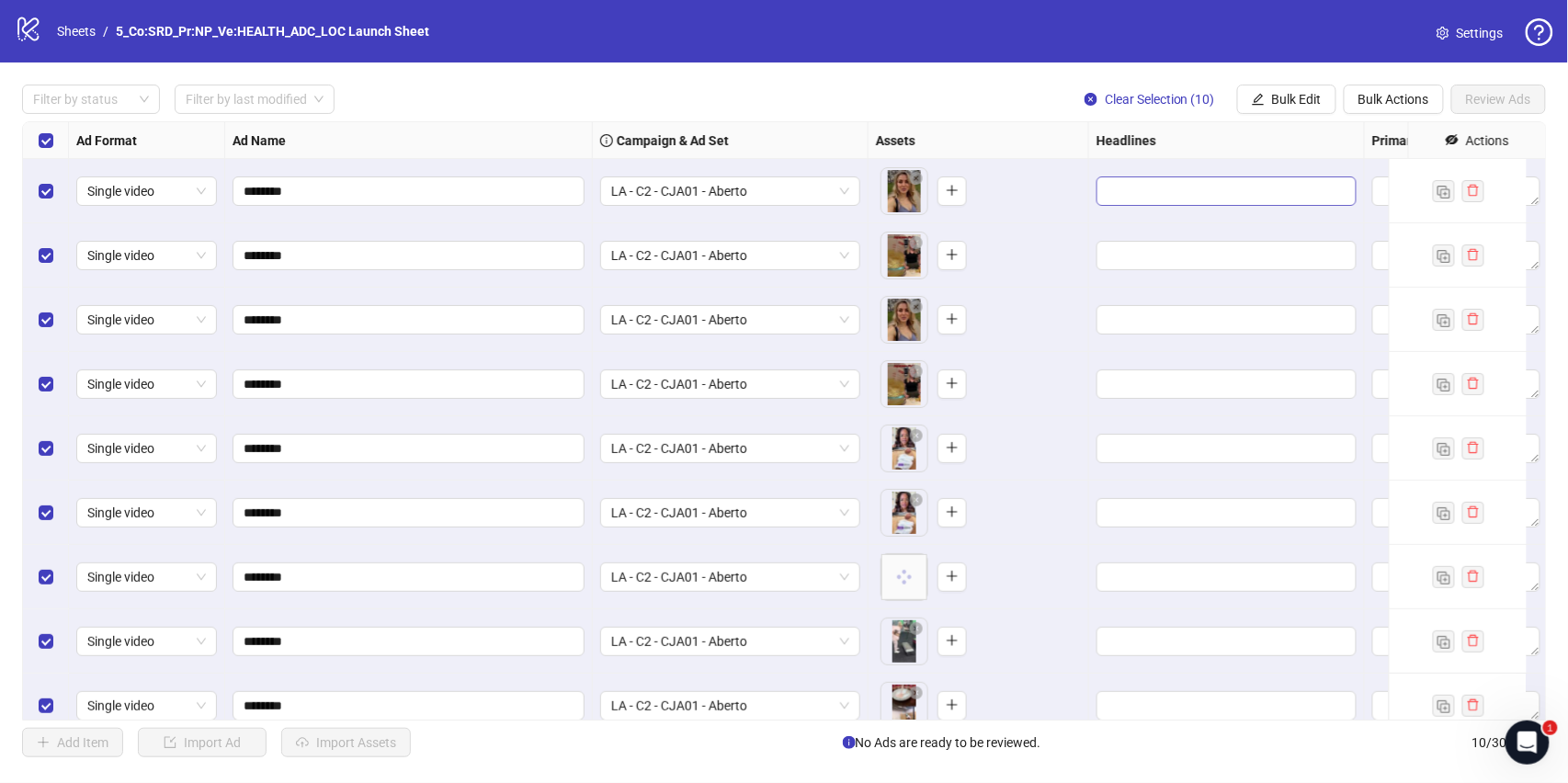 click at bounding box center (1226, 191) 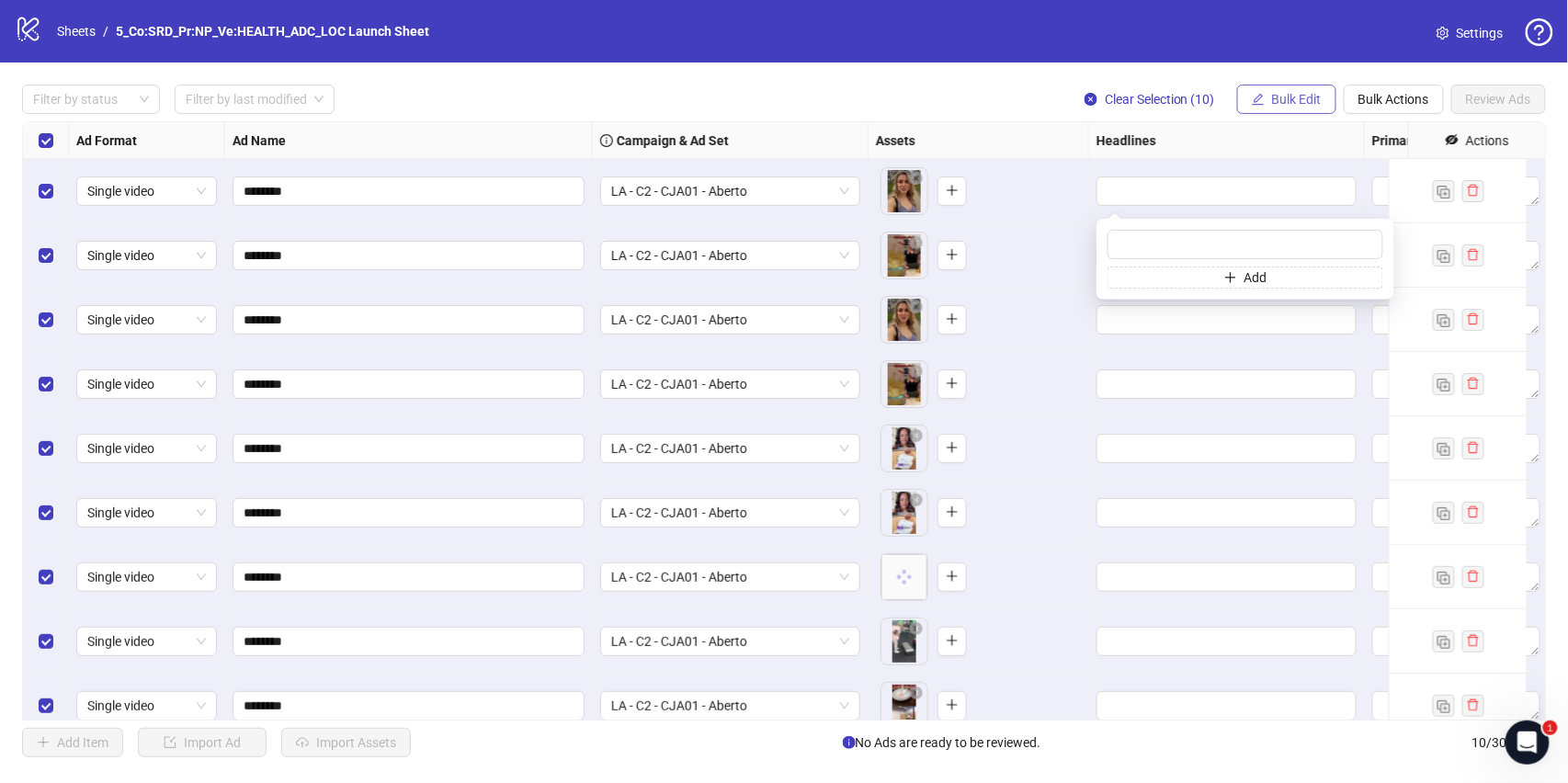 click on "Bulk Edit" at bounding box center [1297, 99] 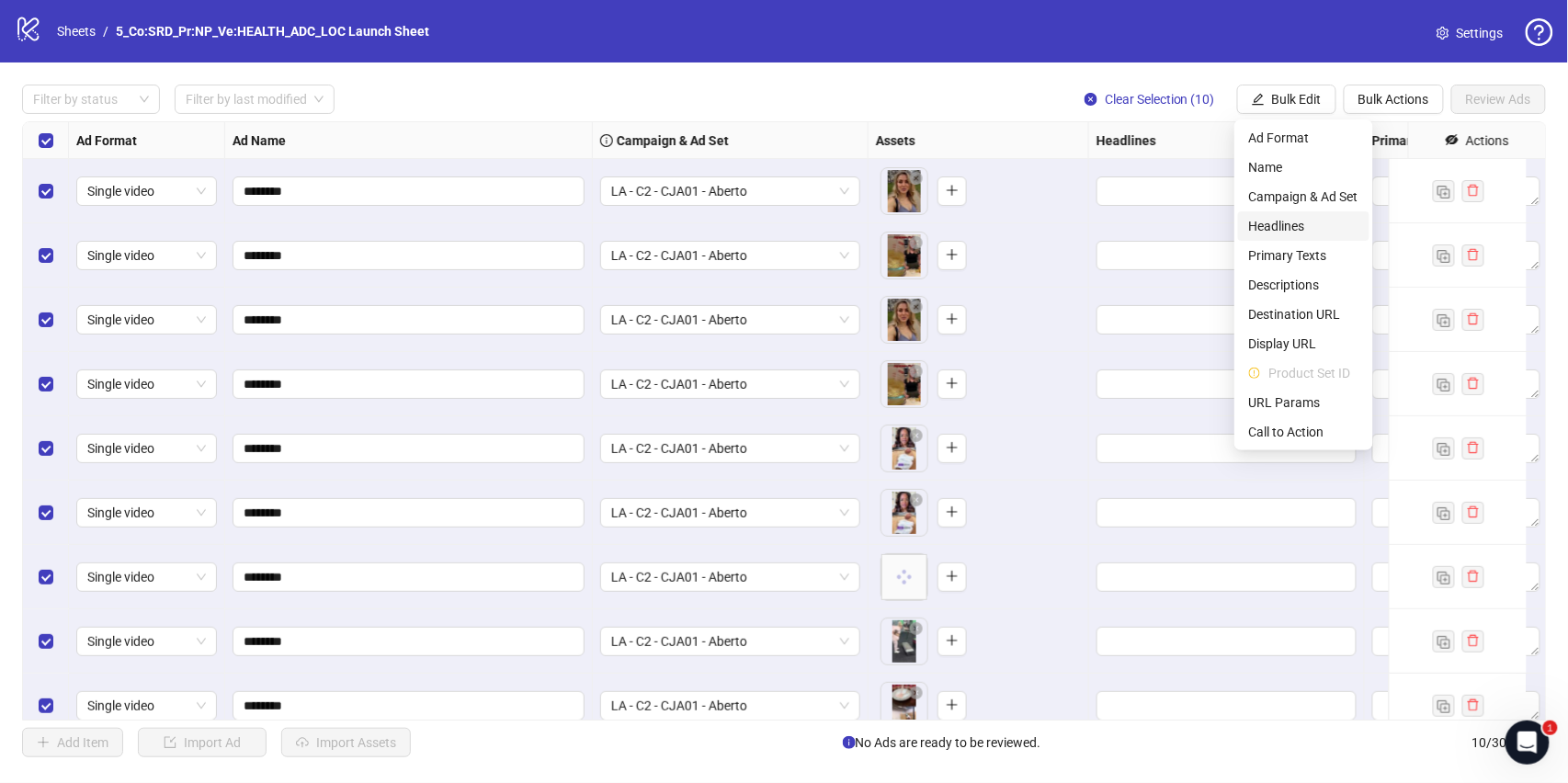 click on "Headlines" at bounding box center [1303, 226] 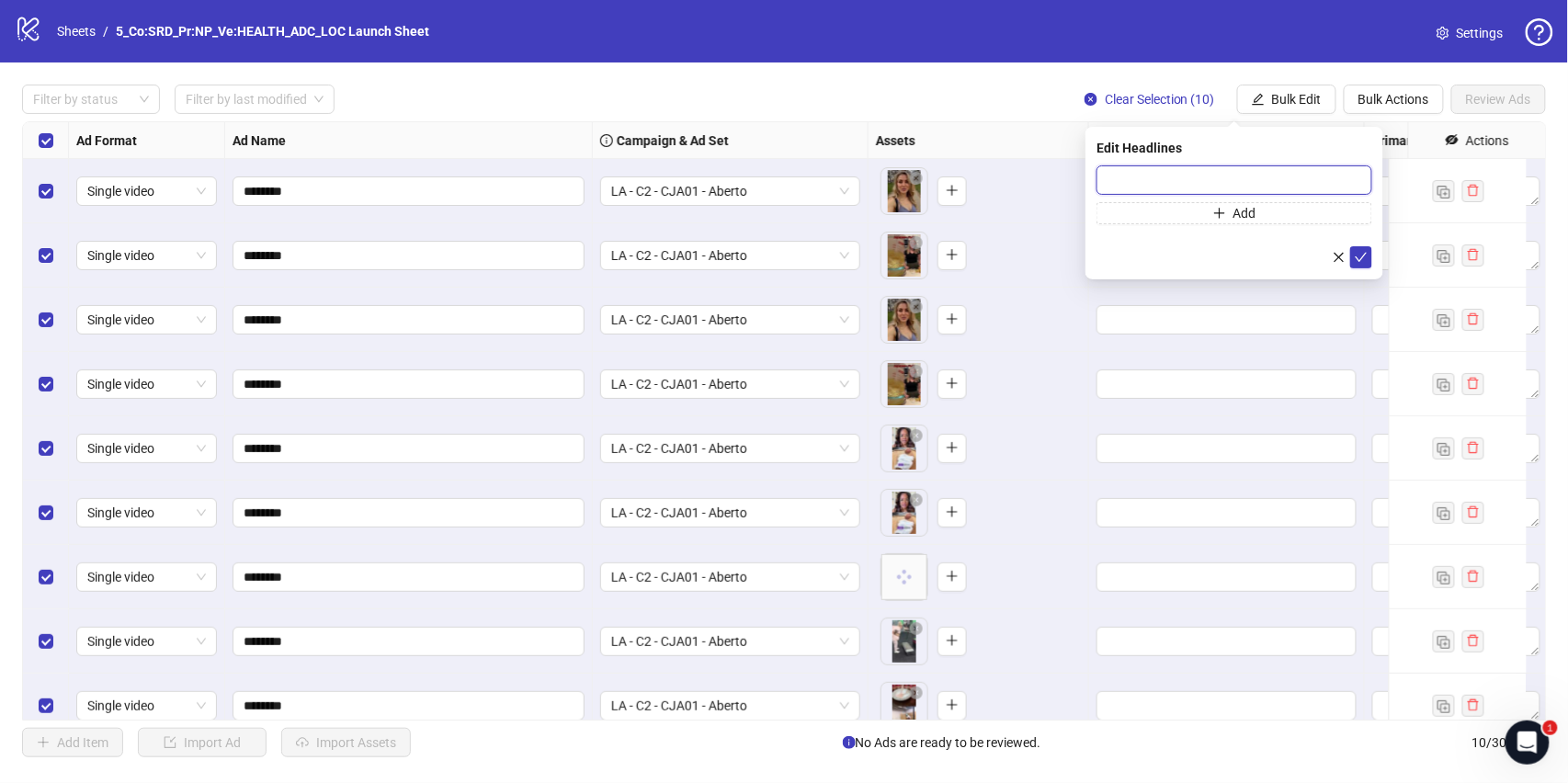 click at bounding box center (1234, 180) 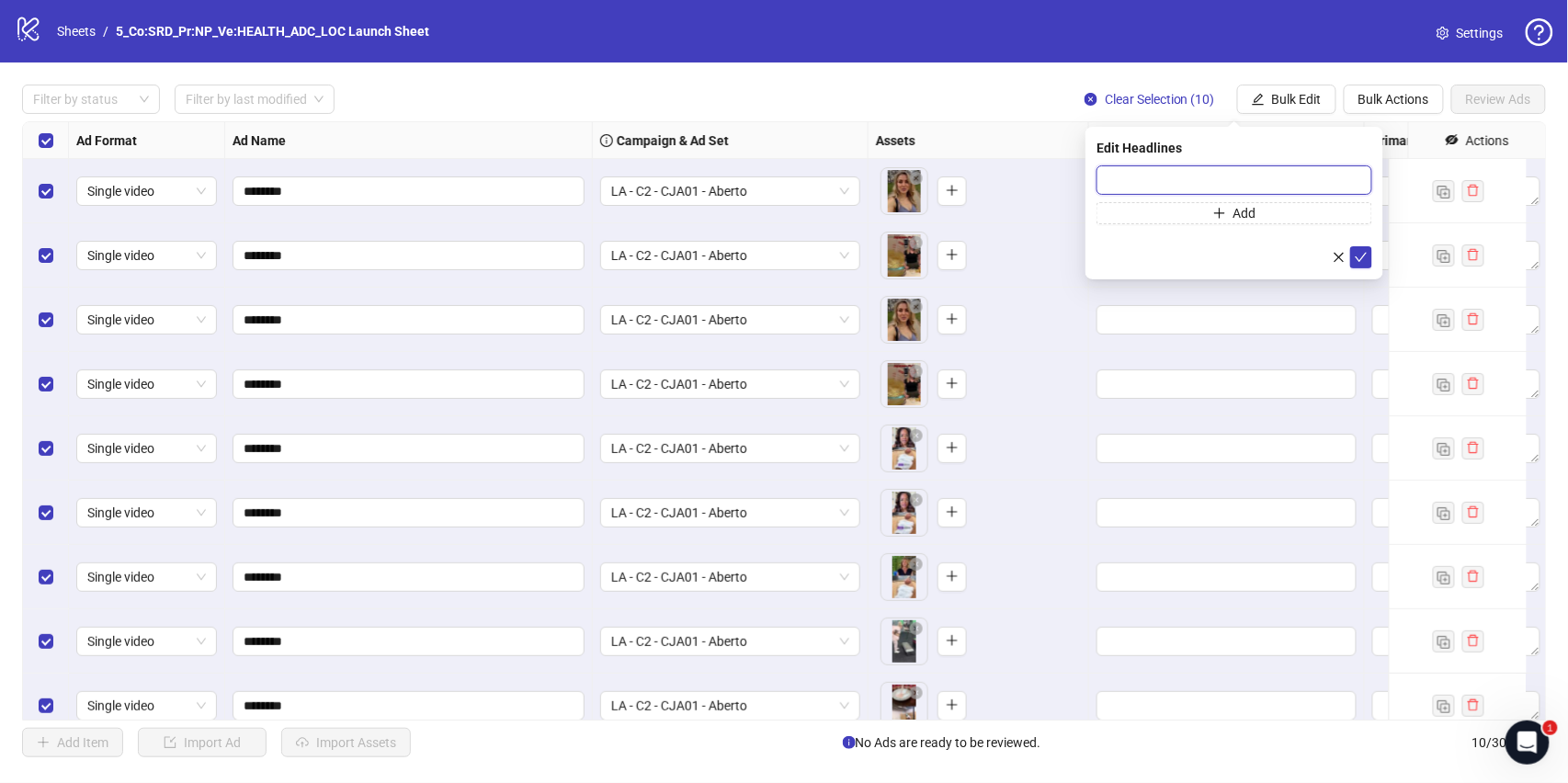 click at bounding box center [1234, 180] 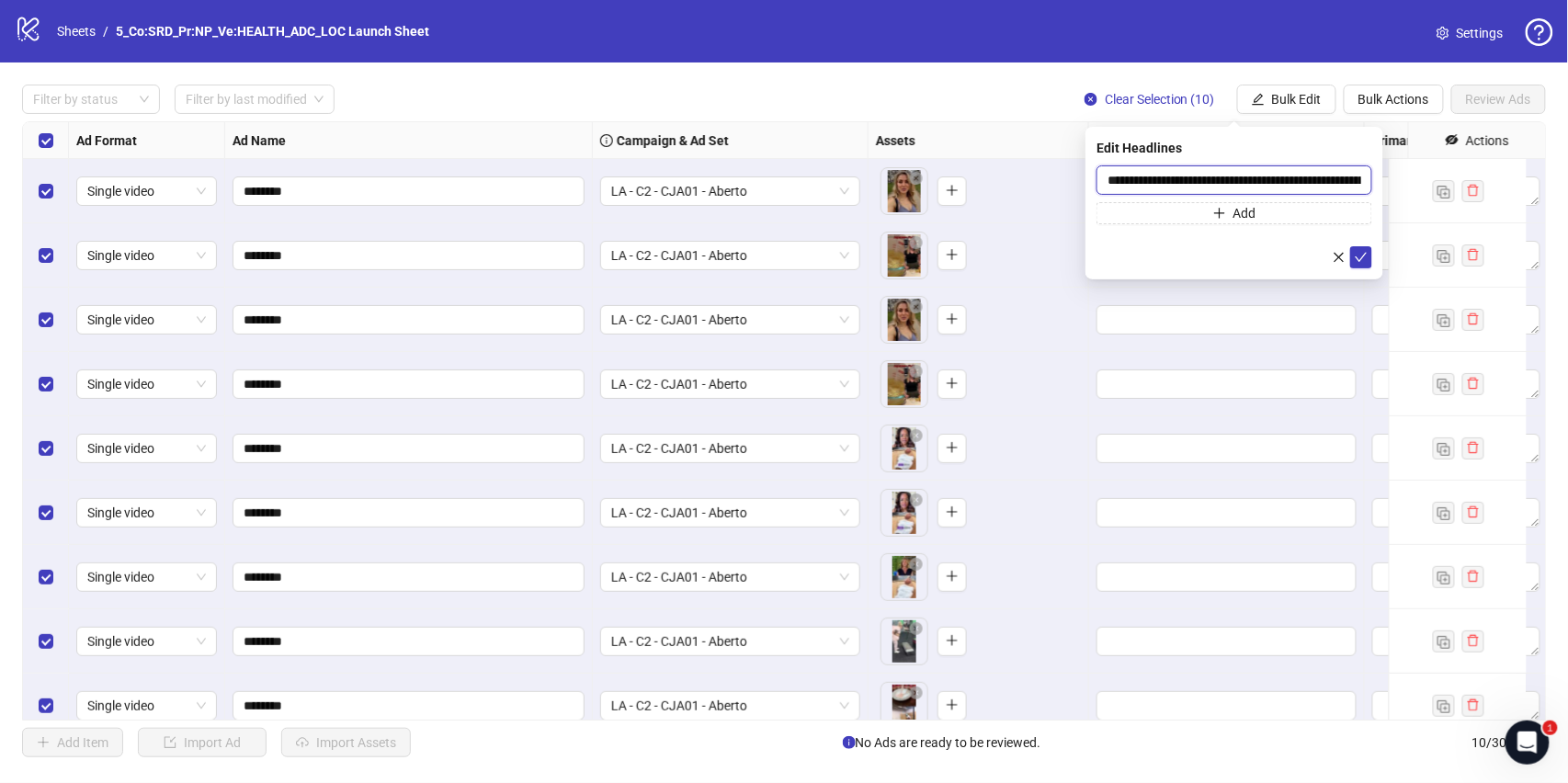 scroll, scrollTop: 0, scrollLeft: 225, axis: horizontal 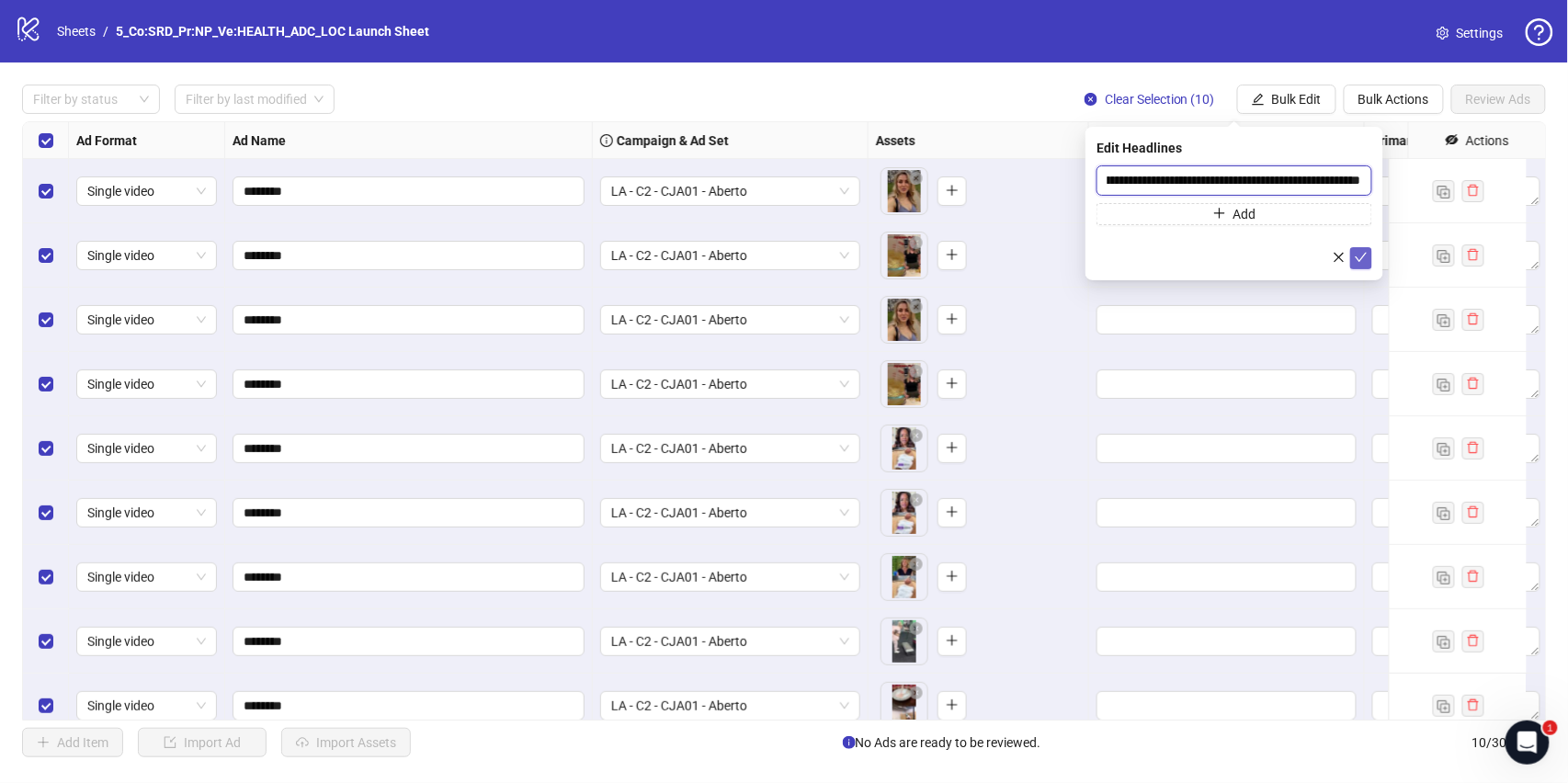 type on "**********" 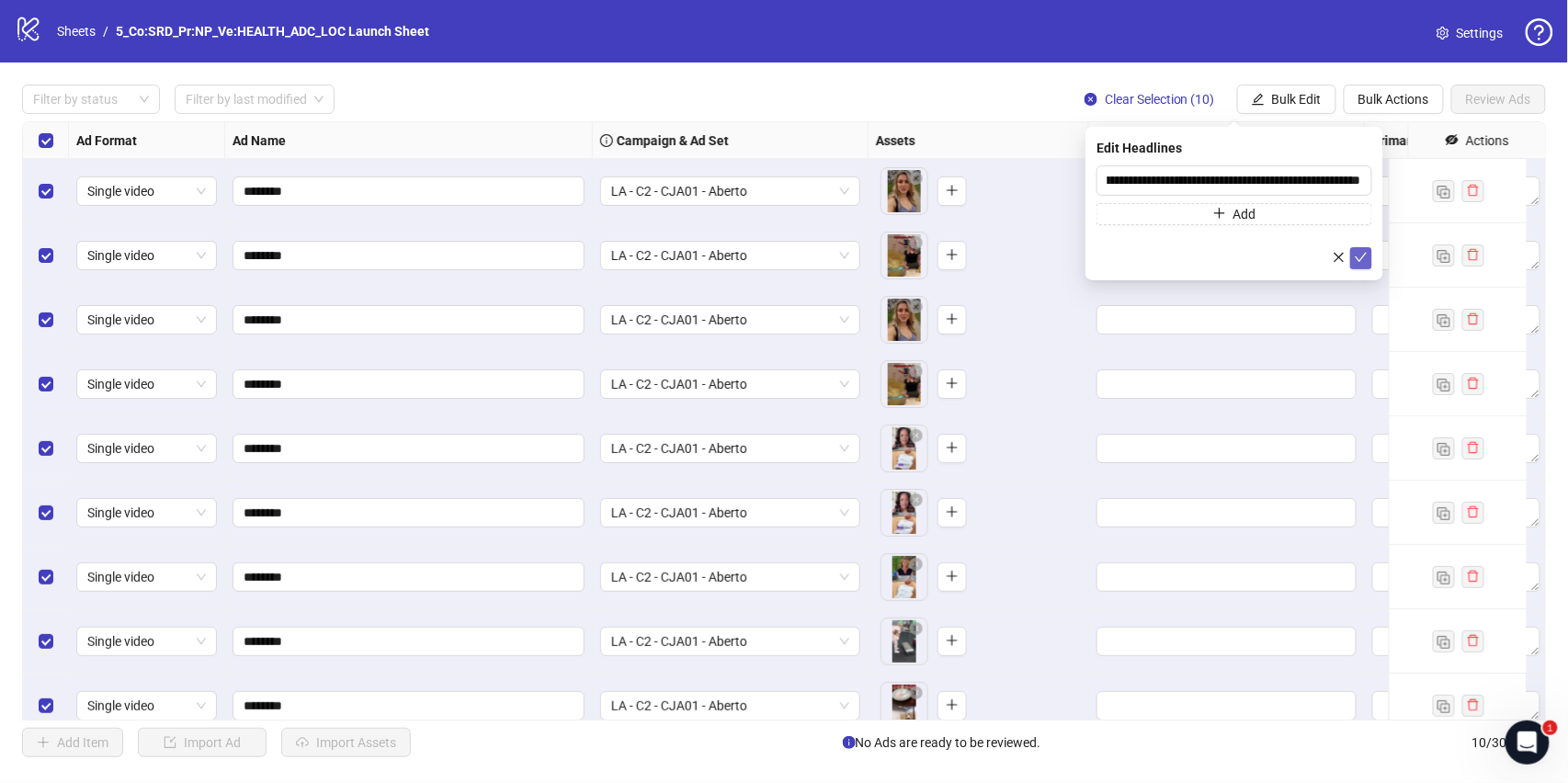 click 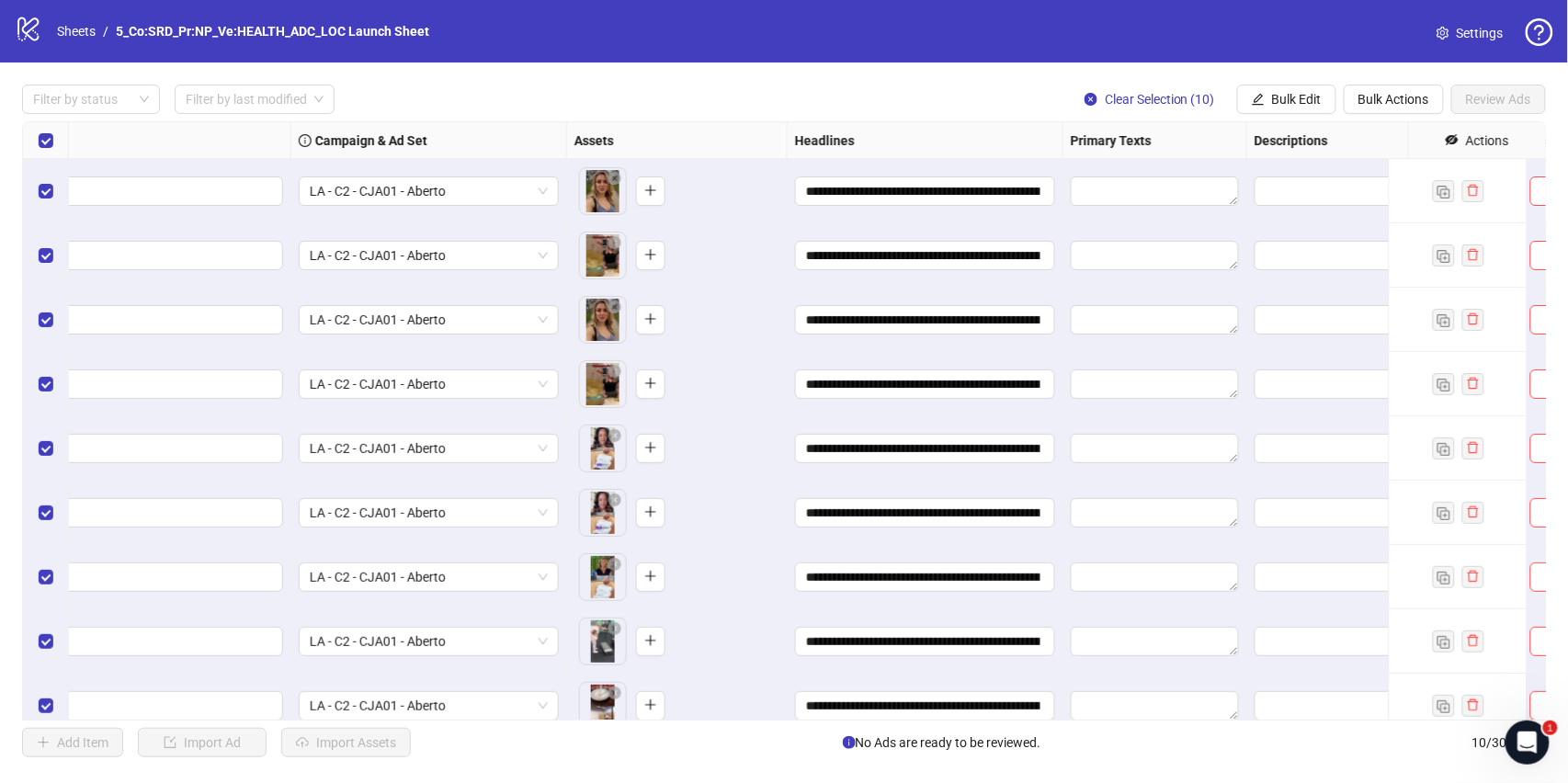 scroll, scrollTop: 0, scrollLeft: 349, axis: horizontal 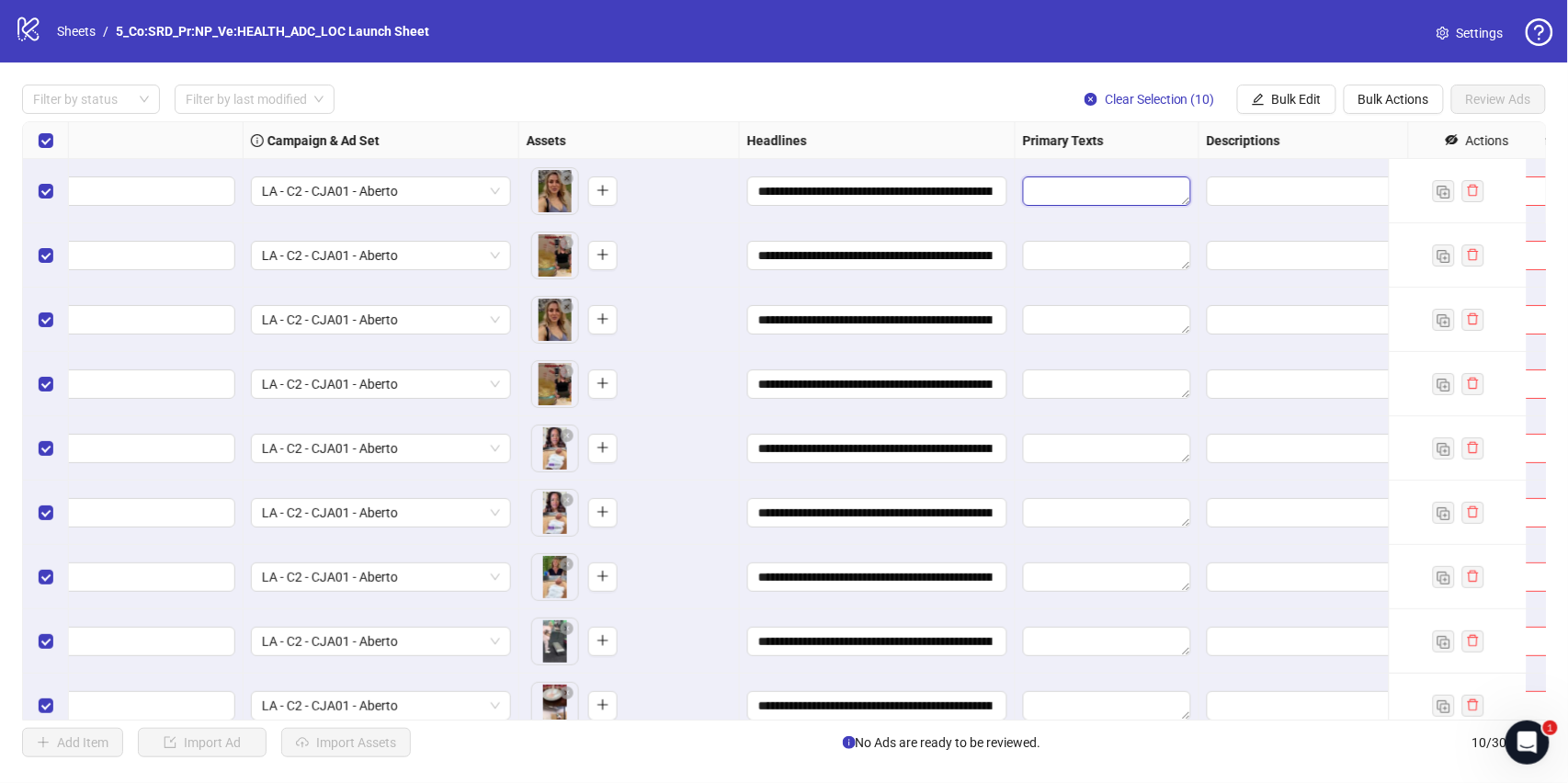 click at bounding box center [1107, 191] 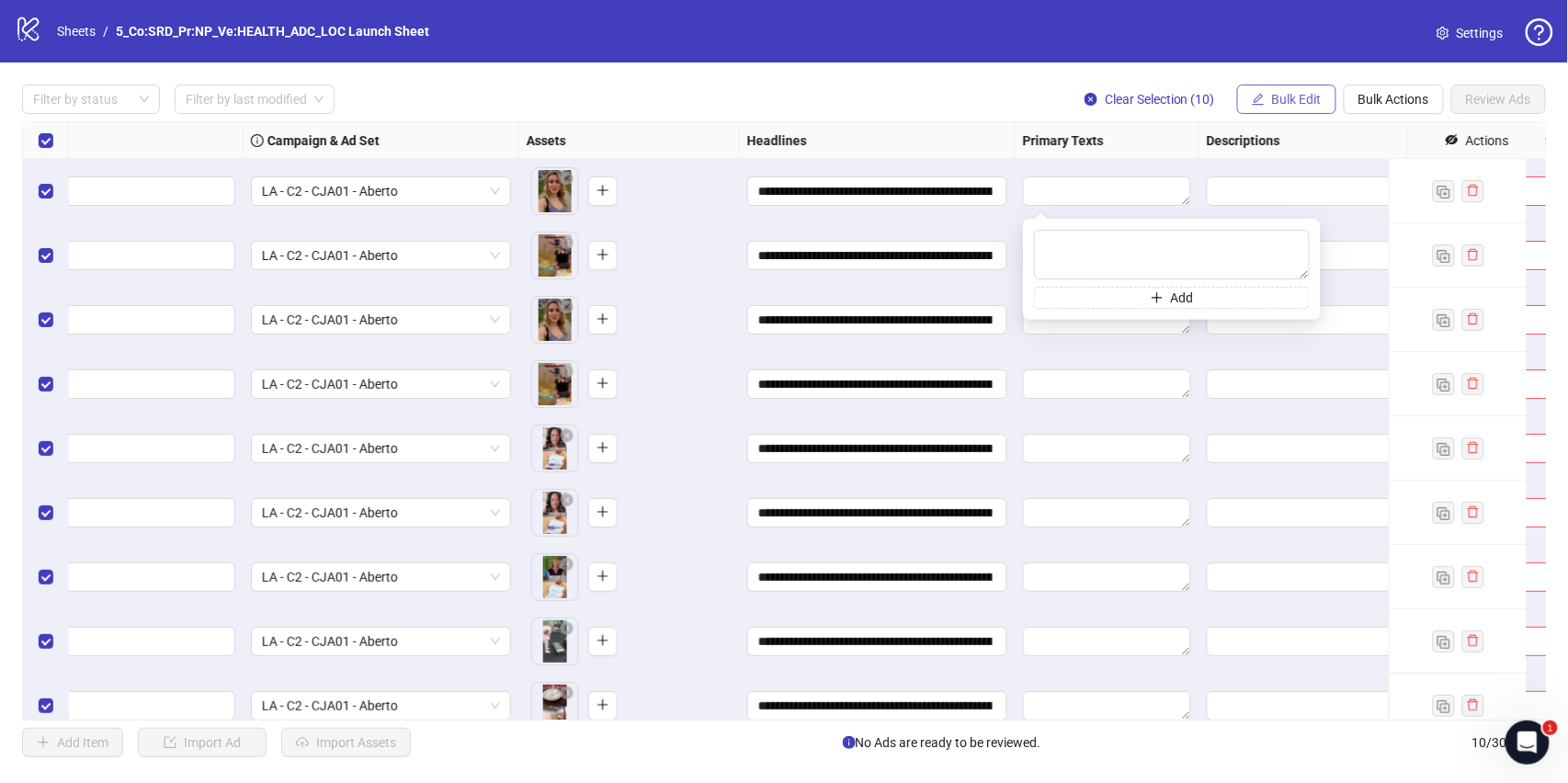click on "Bulk Edit" at bounding box center [1297, 99] 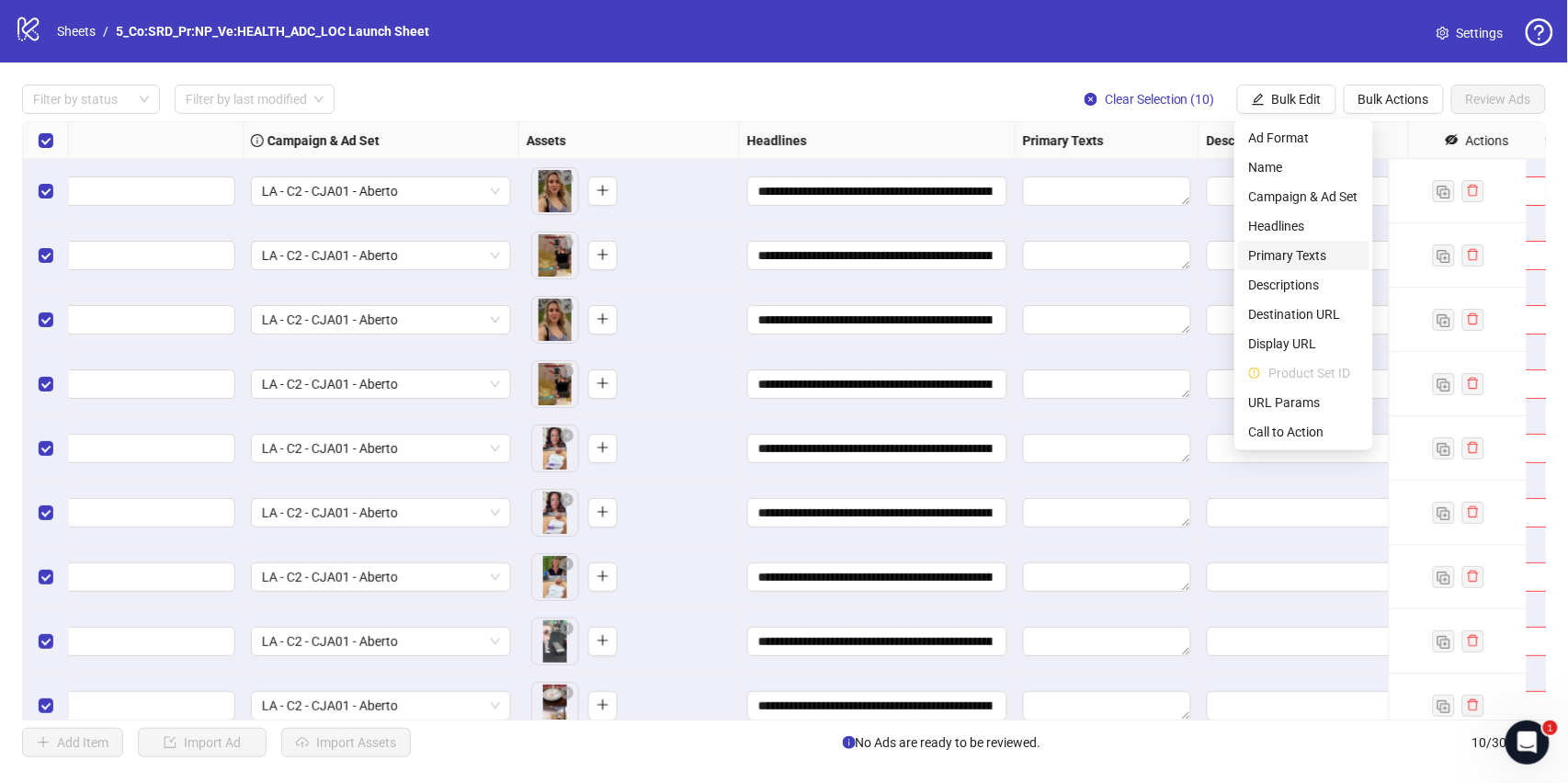 click on "Primary Texts" at bounding box center [1303, 255] 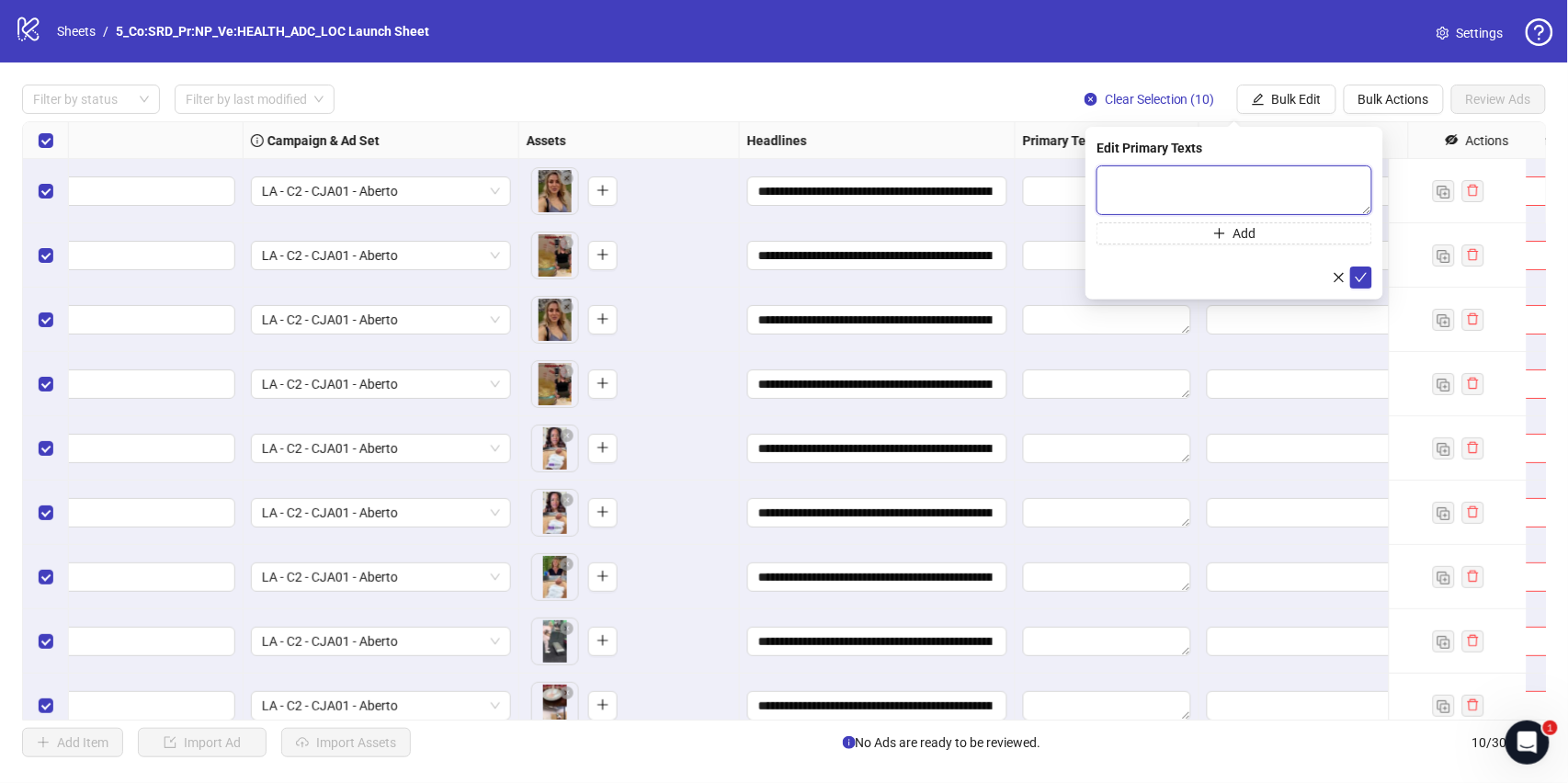 click at bounding box center [1234, 190] 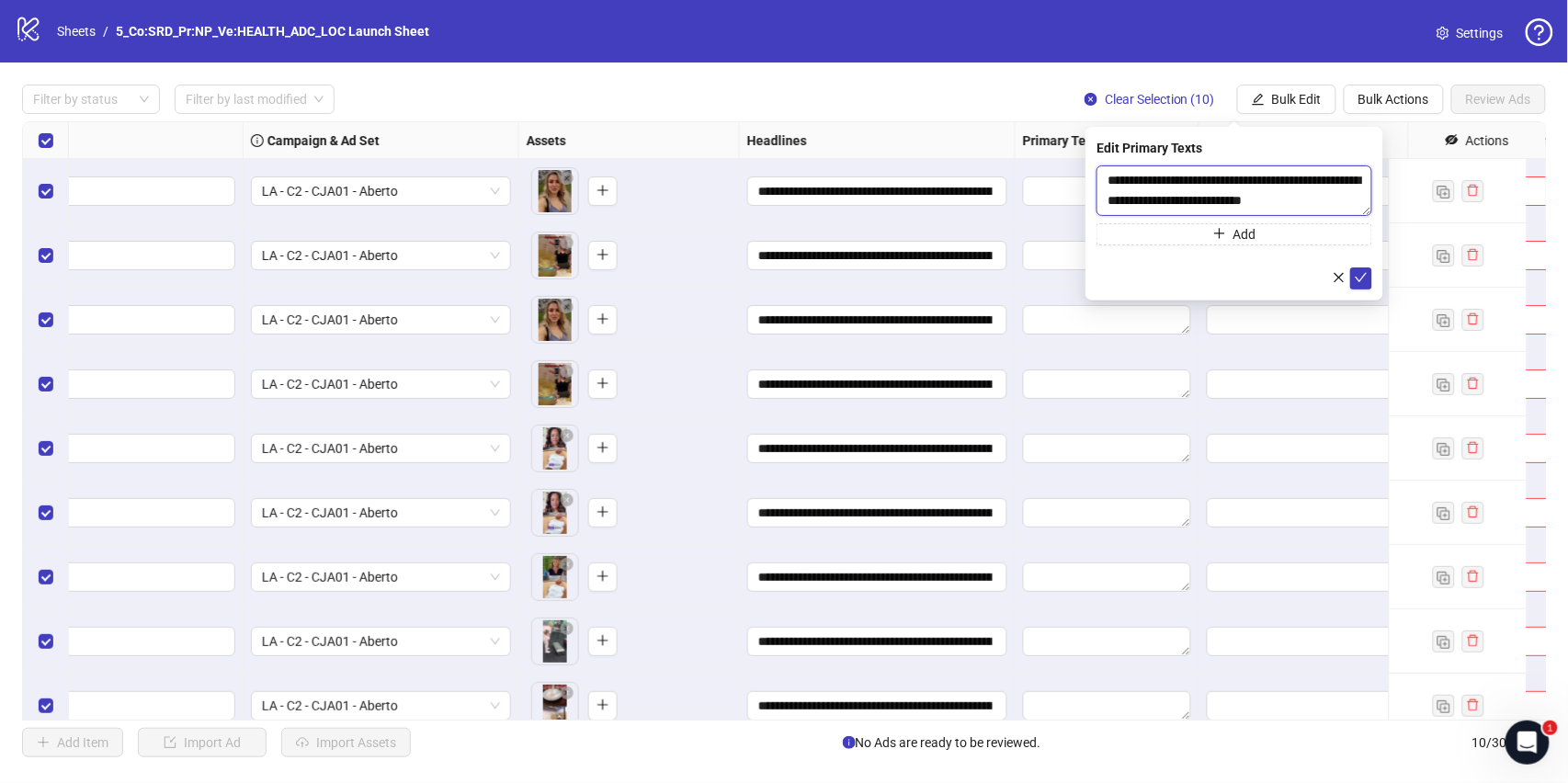 type on "**********" 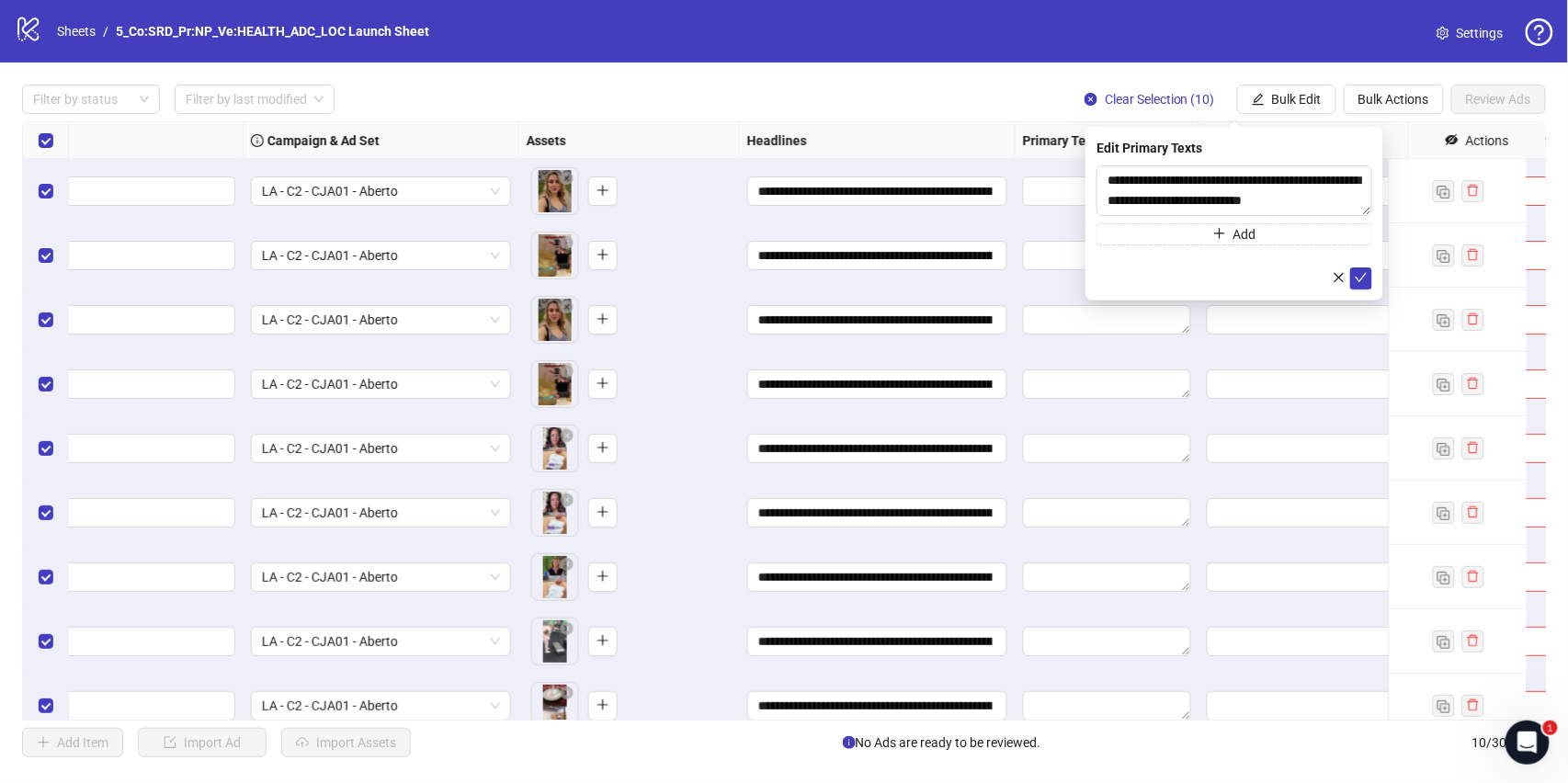 click on "**********" at bounding box center (1234, 227) 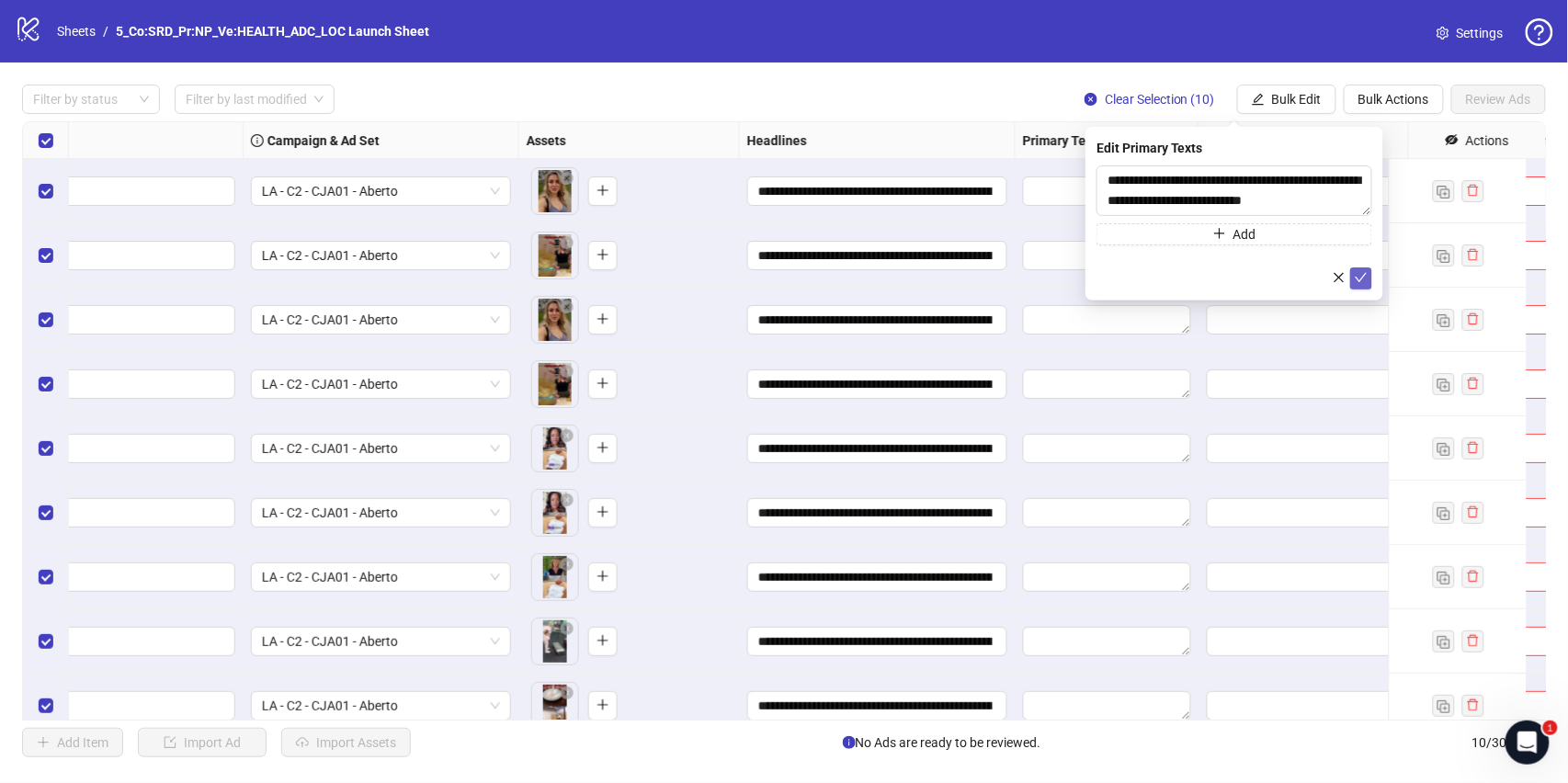 click 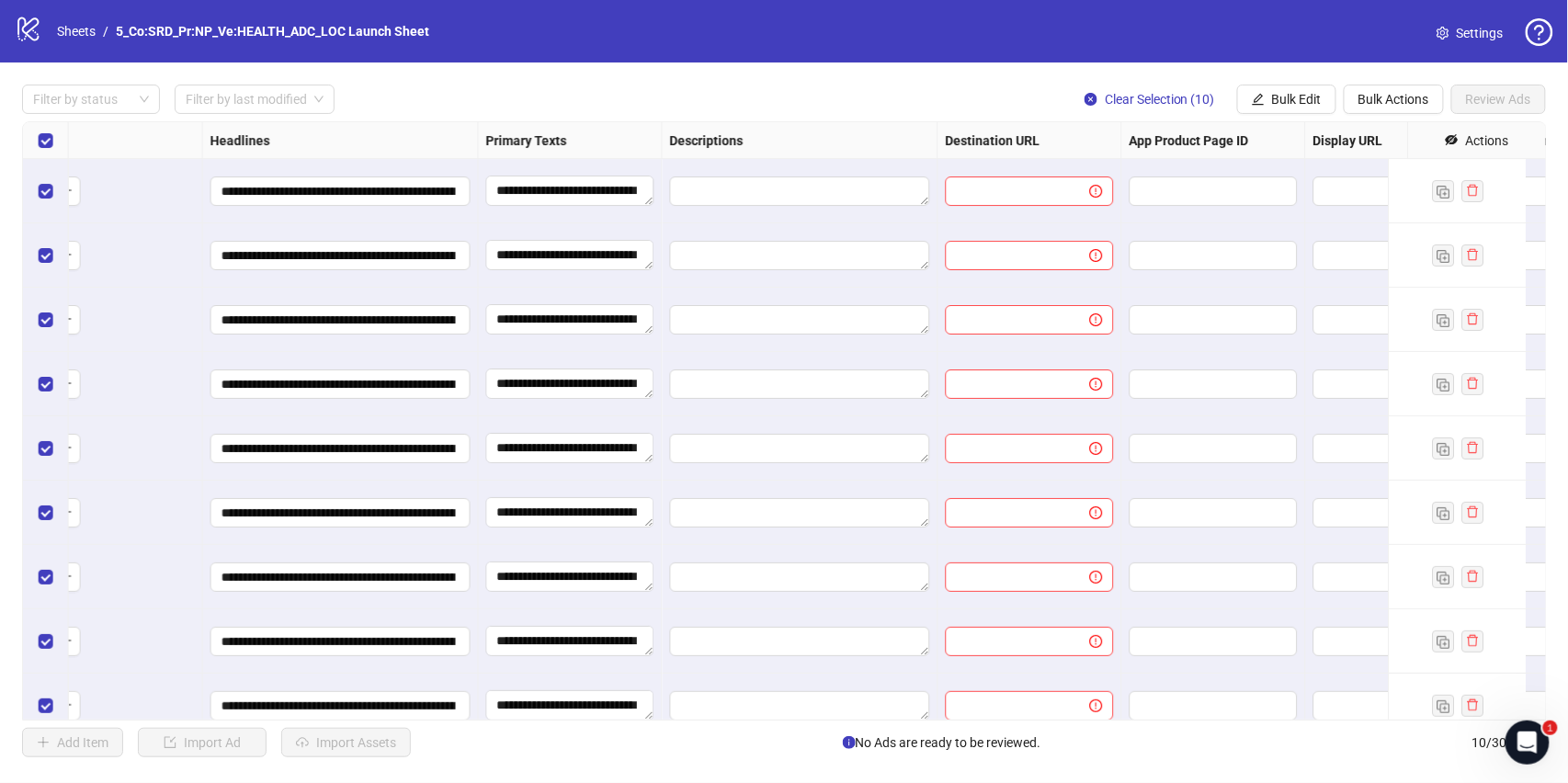 scroll, scrollTop: 0, scrollLeft: 892, axis: horizontal 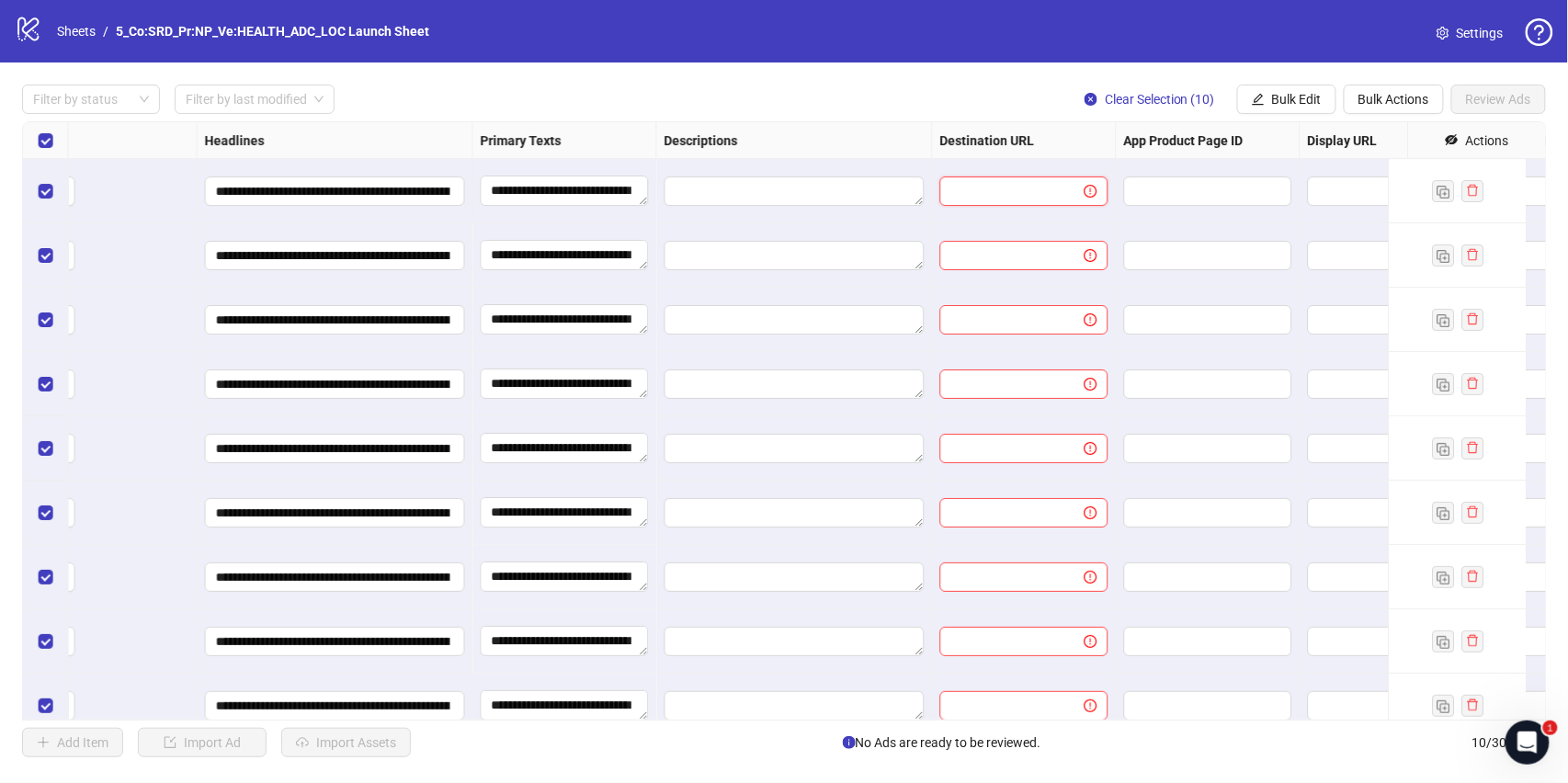 click at bounding box center (1005, 191) 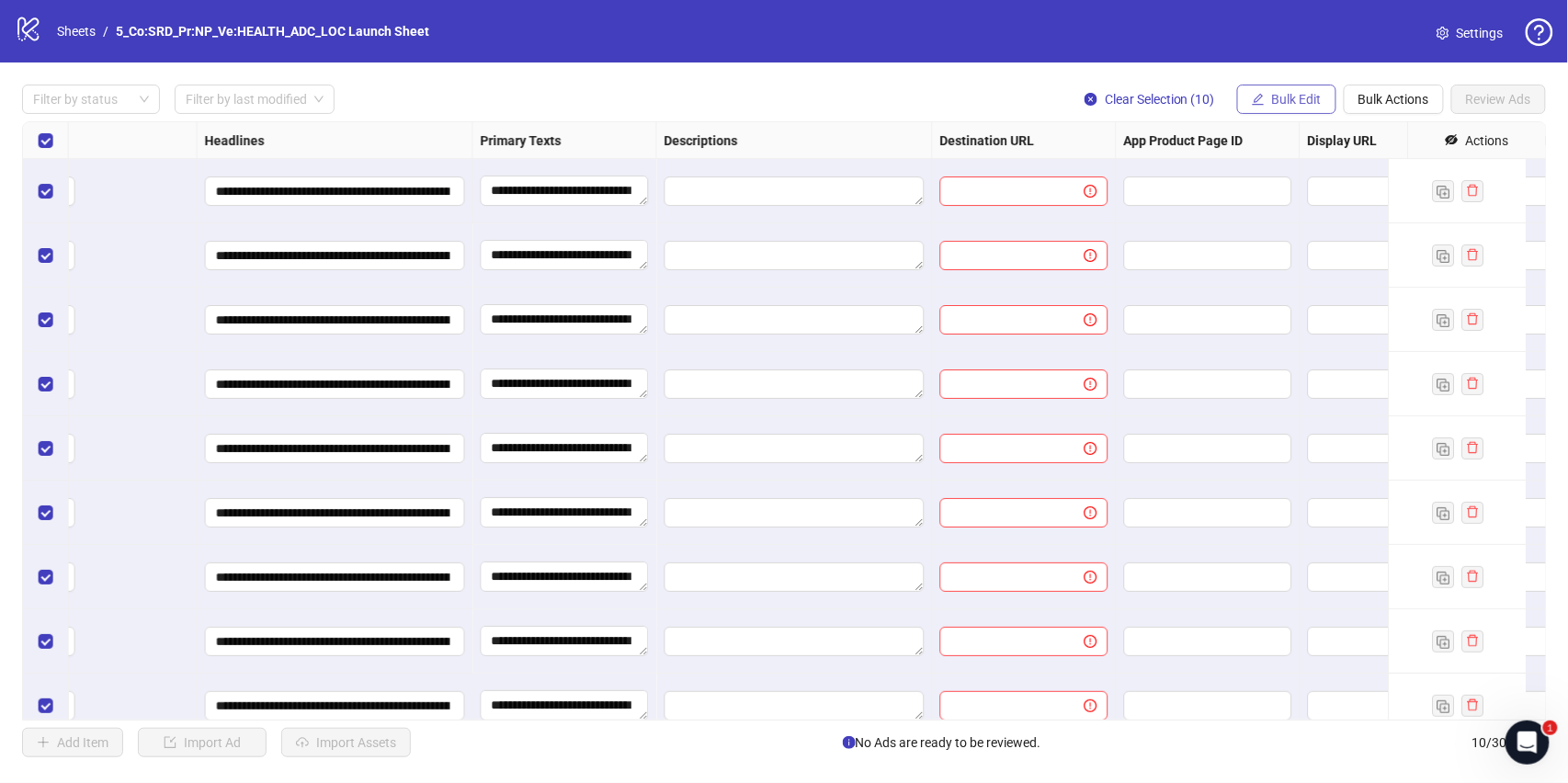 click on "Bulk Edit" at bounding box center (1297, 99) 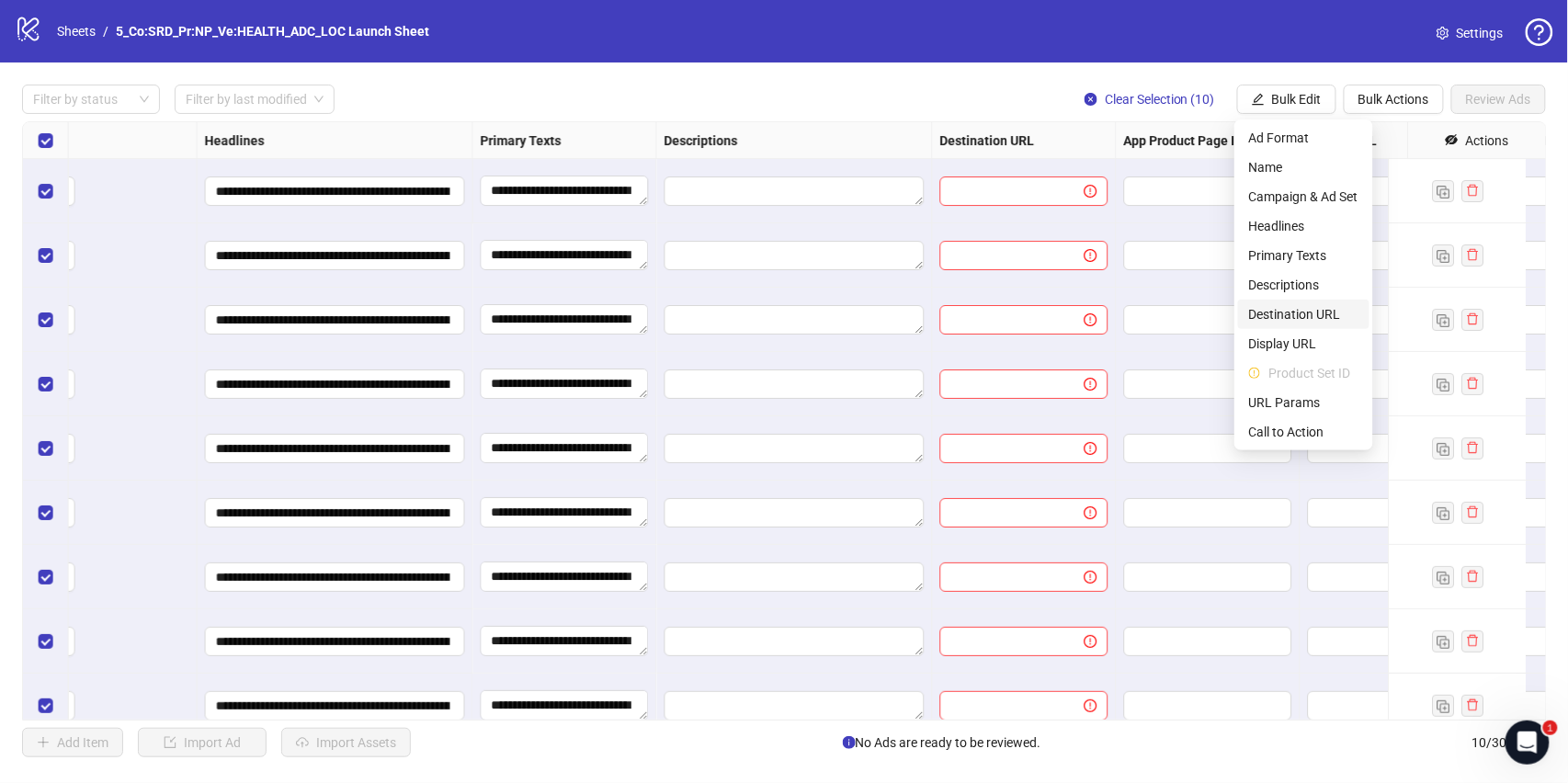 click on "Destination URL" at bounding box center [1303, 314] 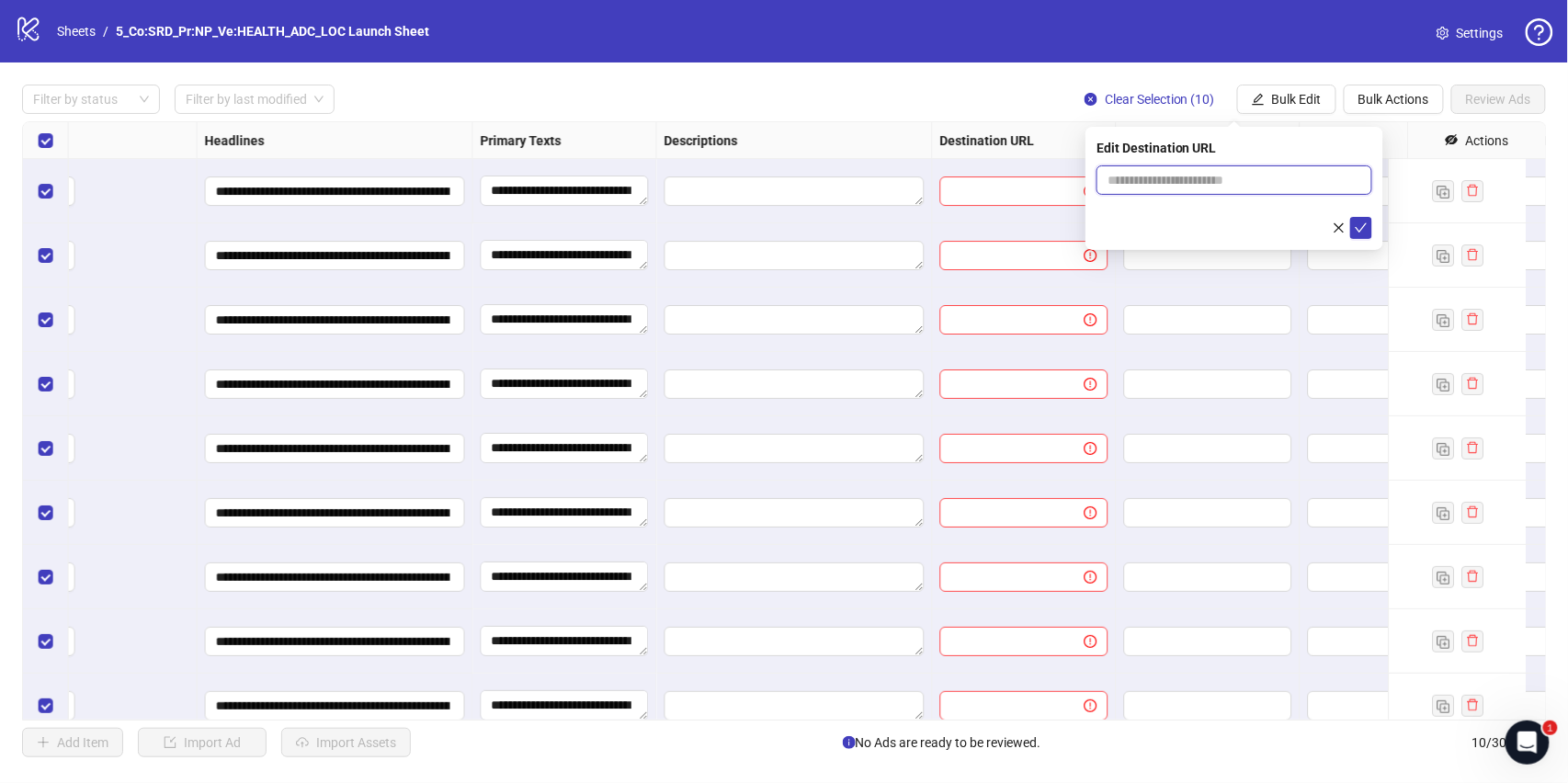 click at bounding box center (1227, 180) 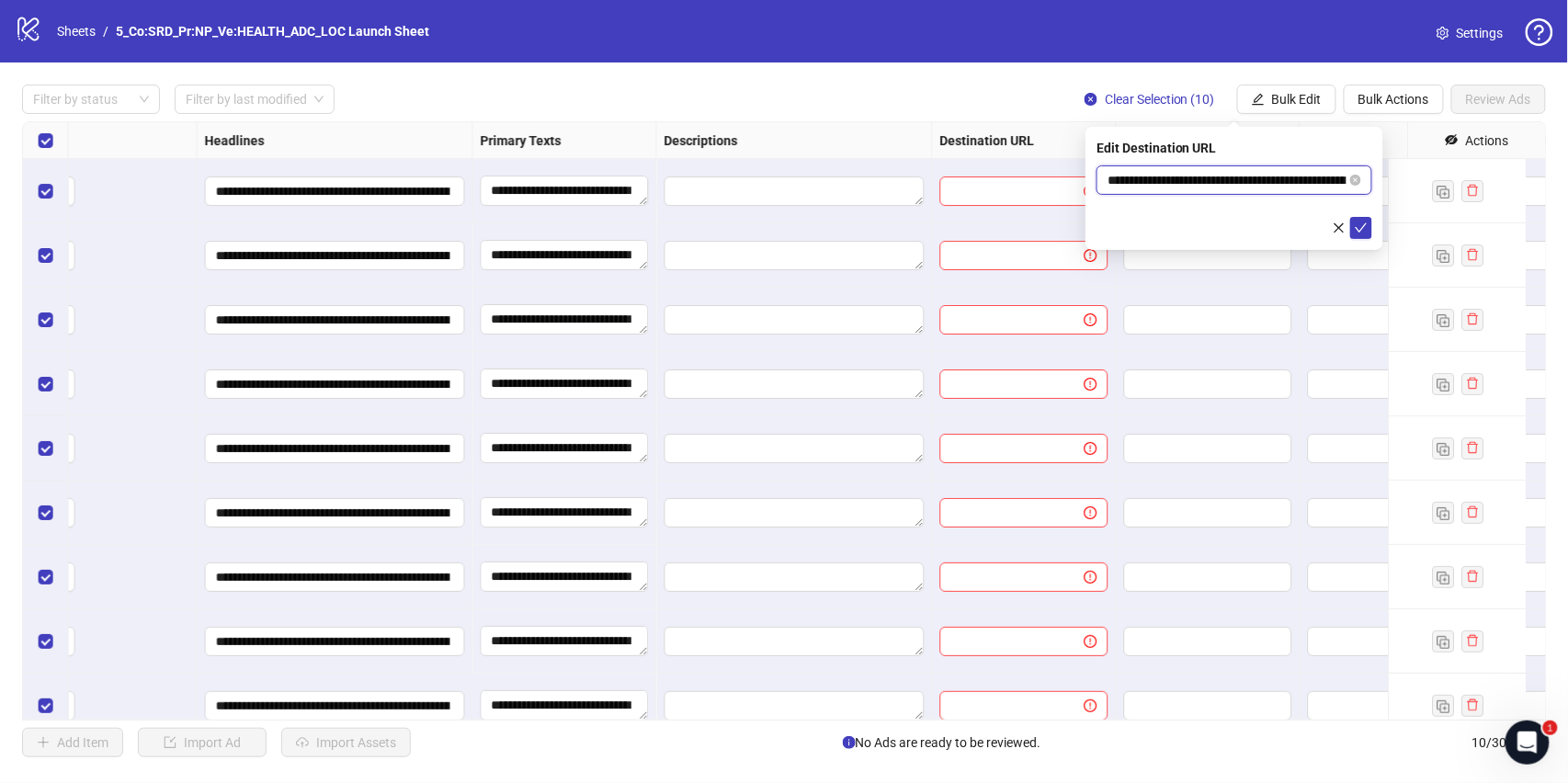 scroll, scrollTop: 0, scrollLeft: 1487, axis: horizontal 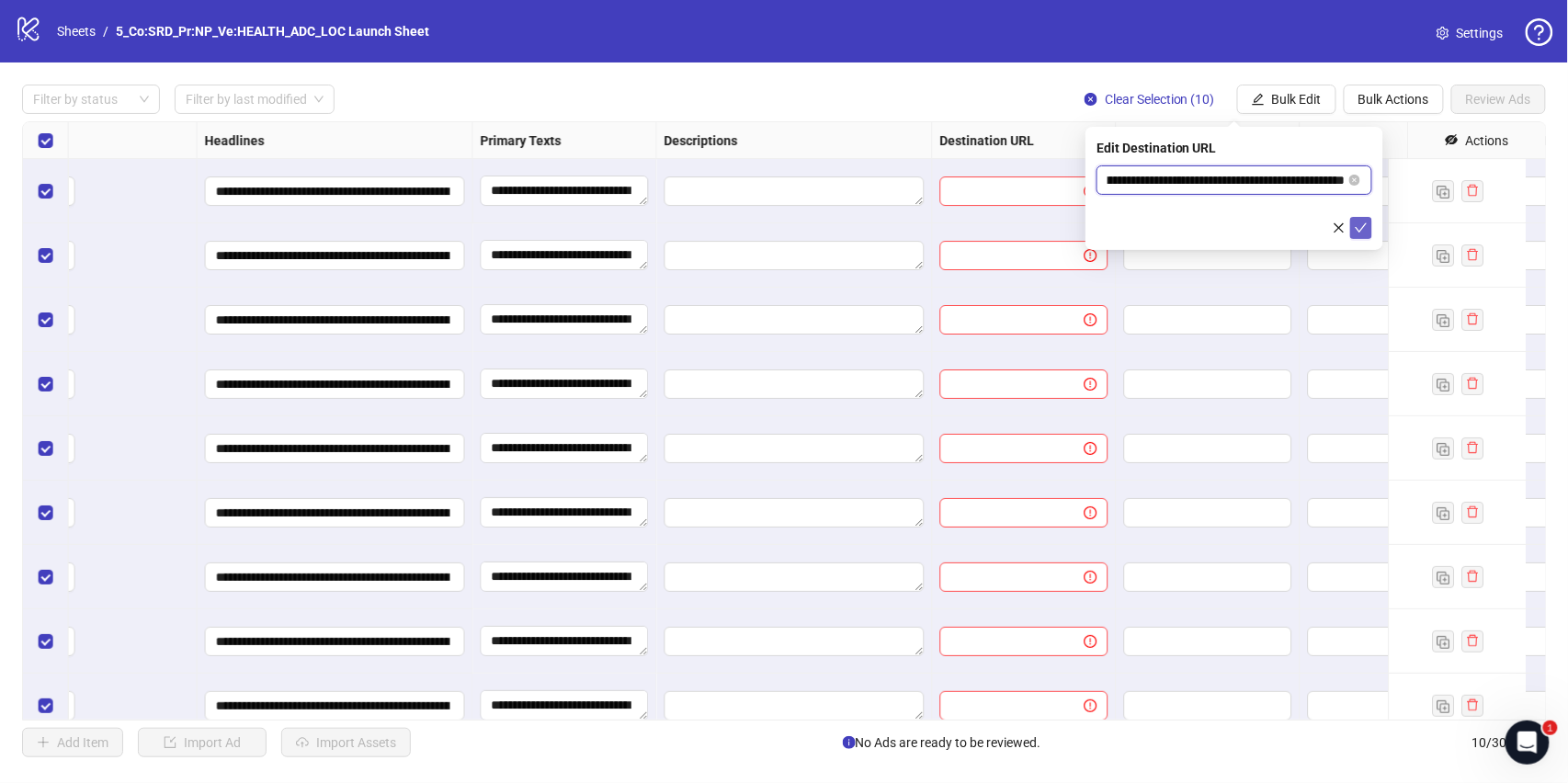 type on "**********" 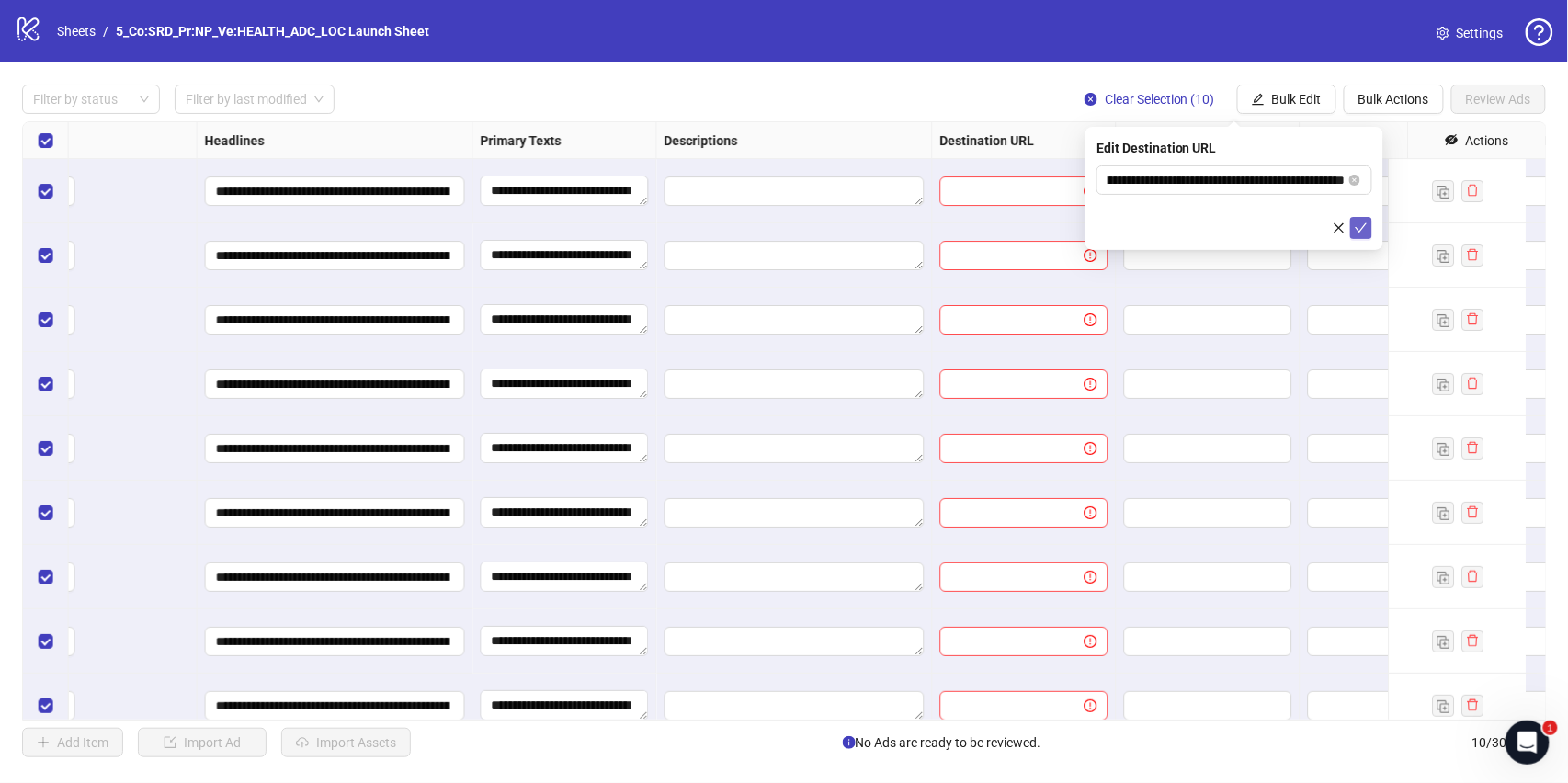 click 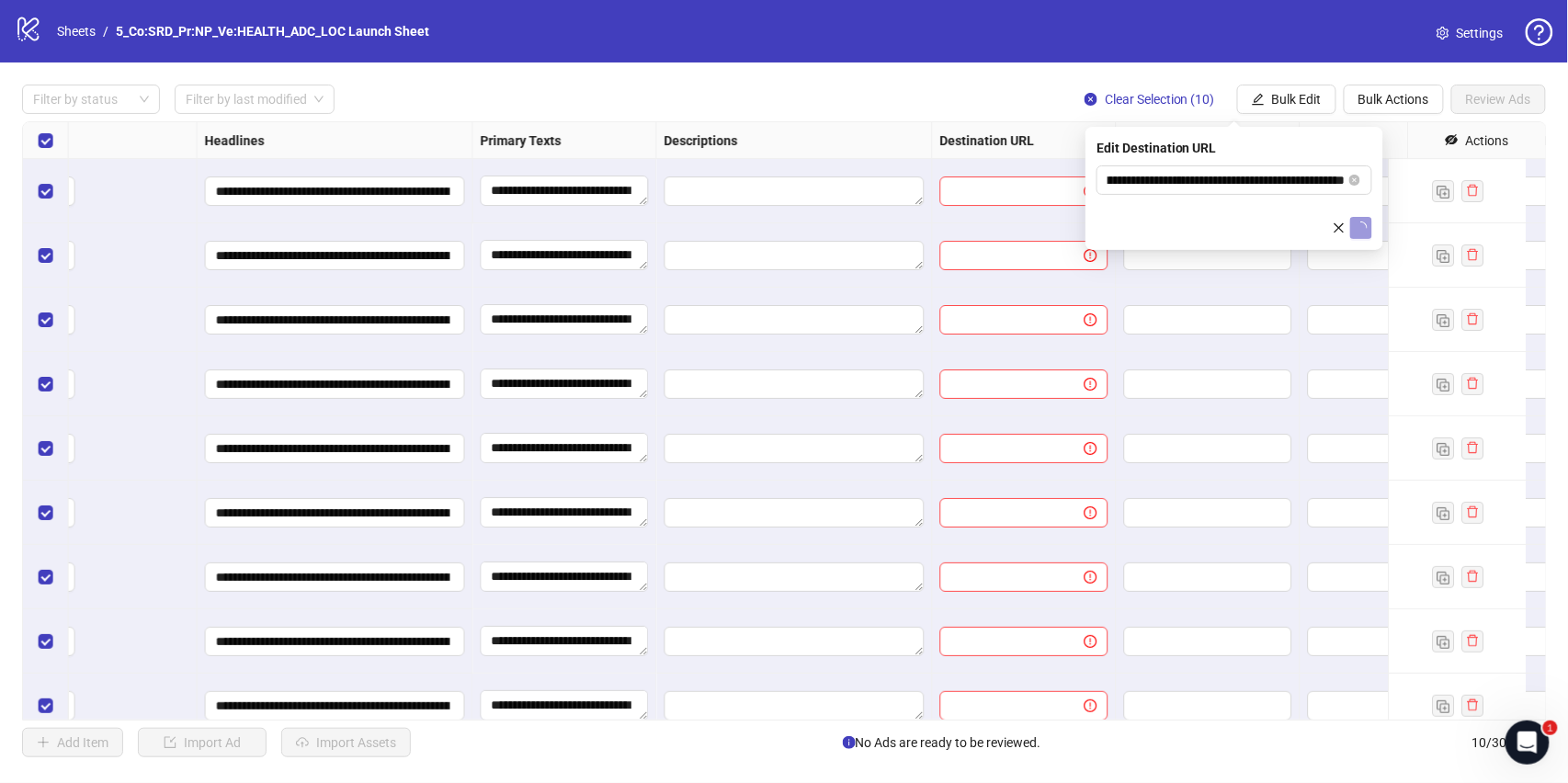 scroll, scrollTop: 0, scrollLeft: 0, axis: both 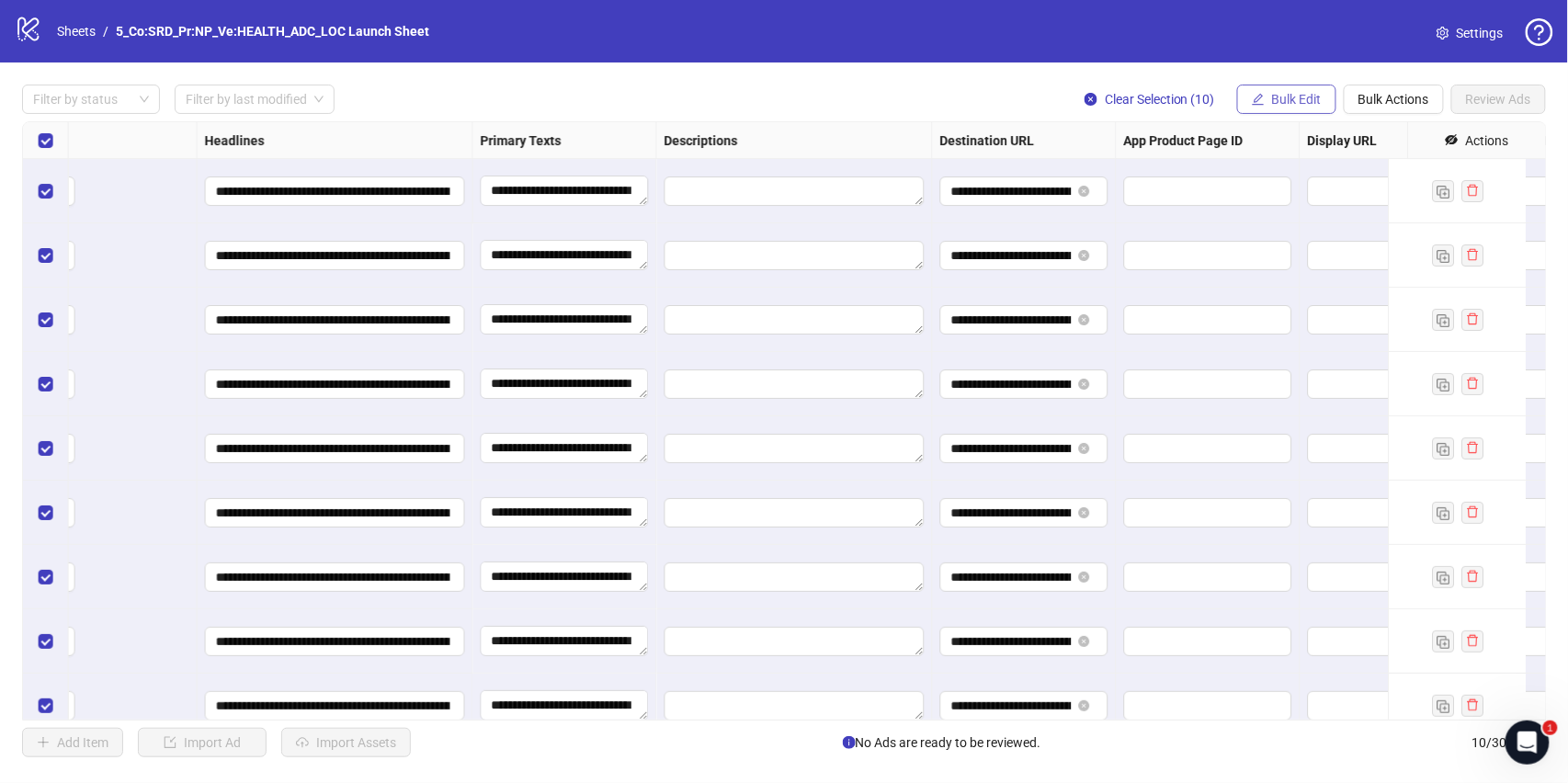 click on "Bulk Edit" at bounding box center [1297, 99] 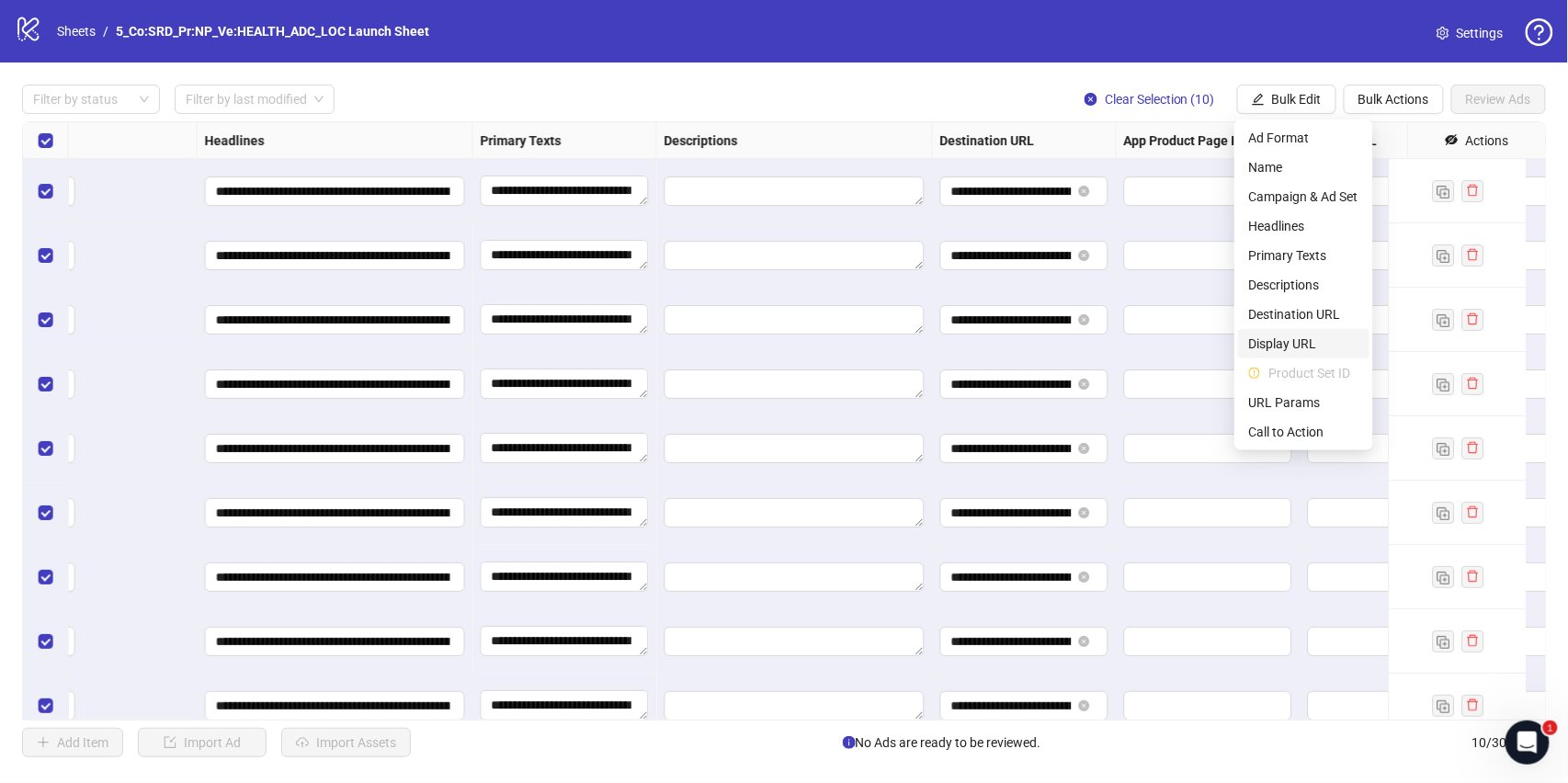 click on "Display URL" at bounding box center (1303, 344) 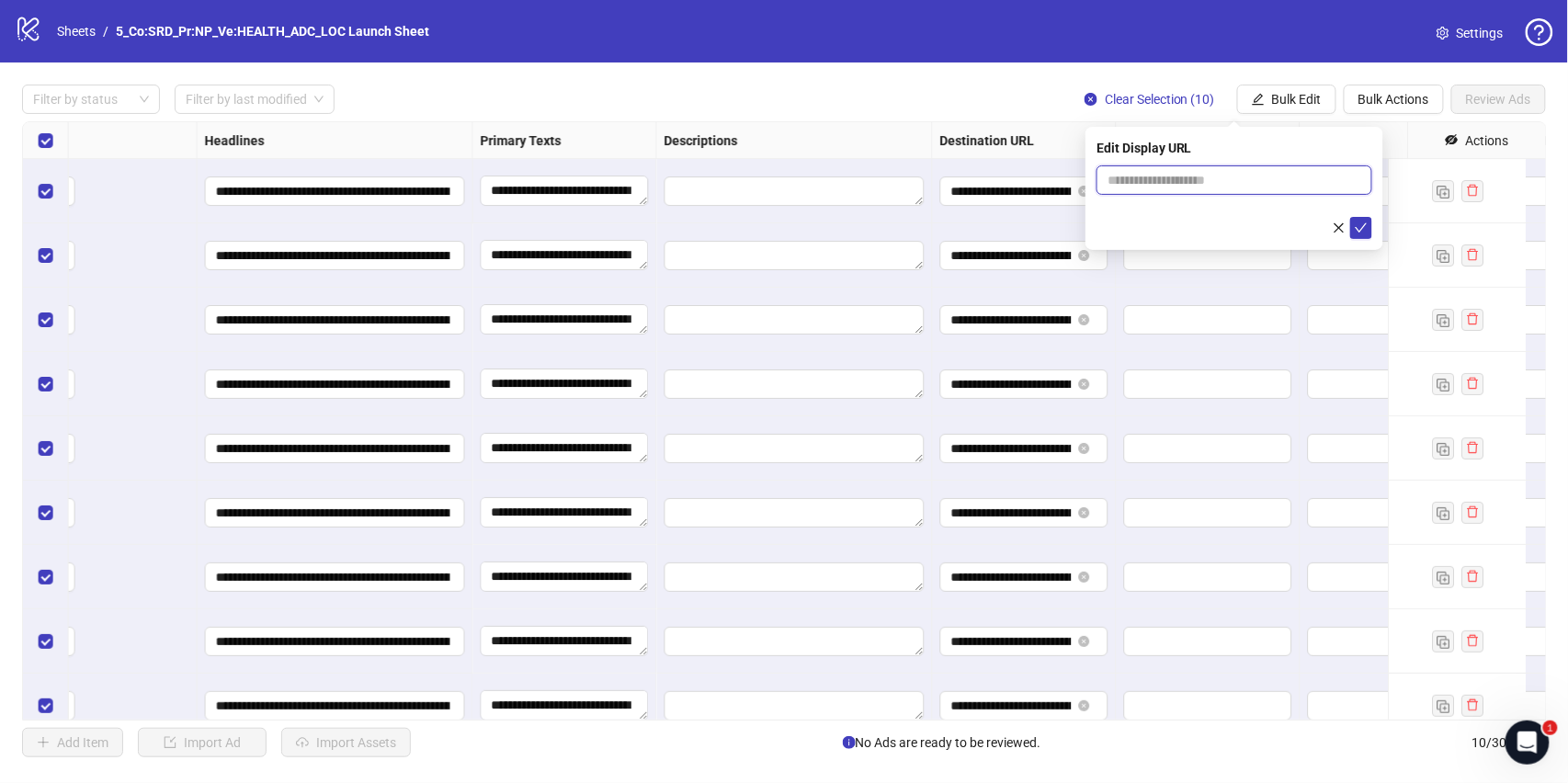 click at bounding box center [1234, 180] 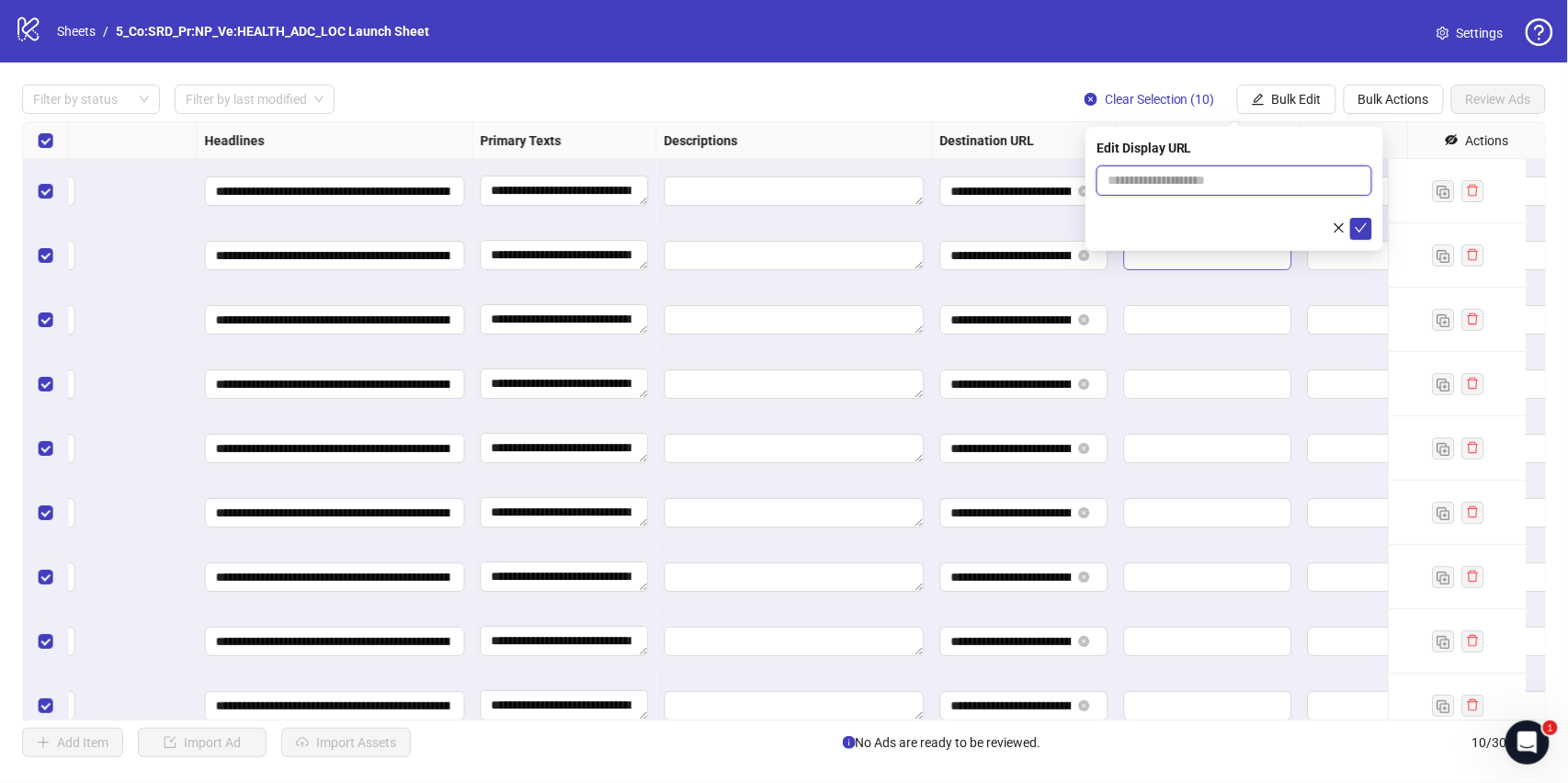 scroll, scrollTop: 0, scrollLeft: 0, axis: both 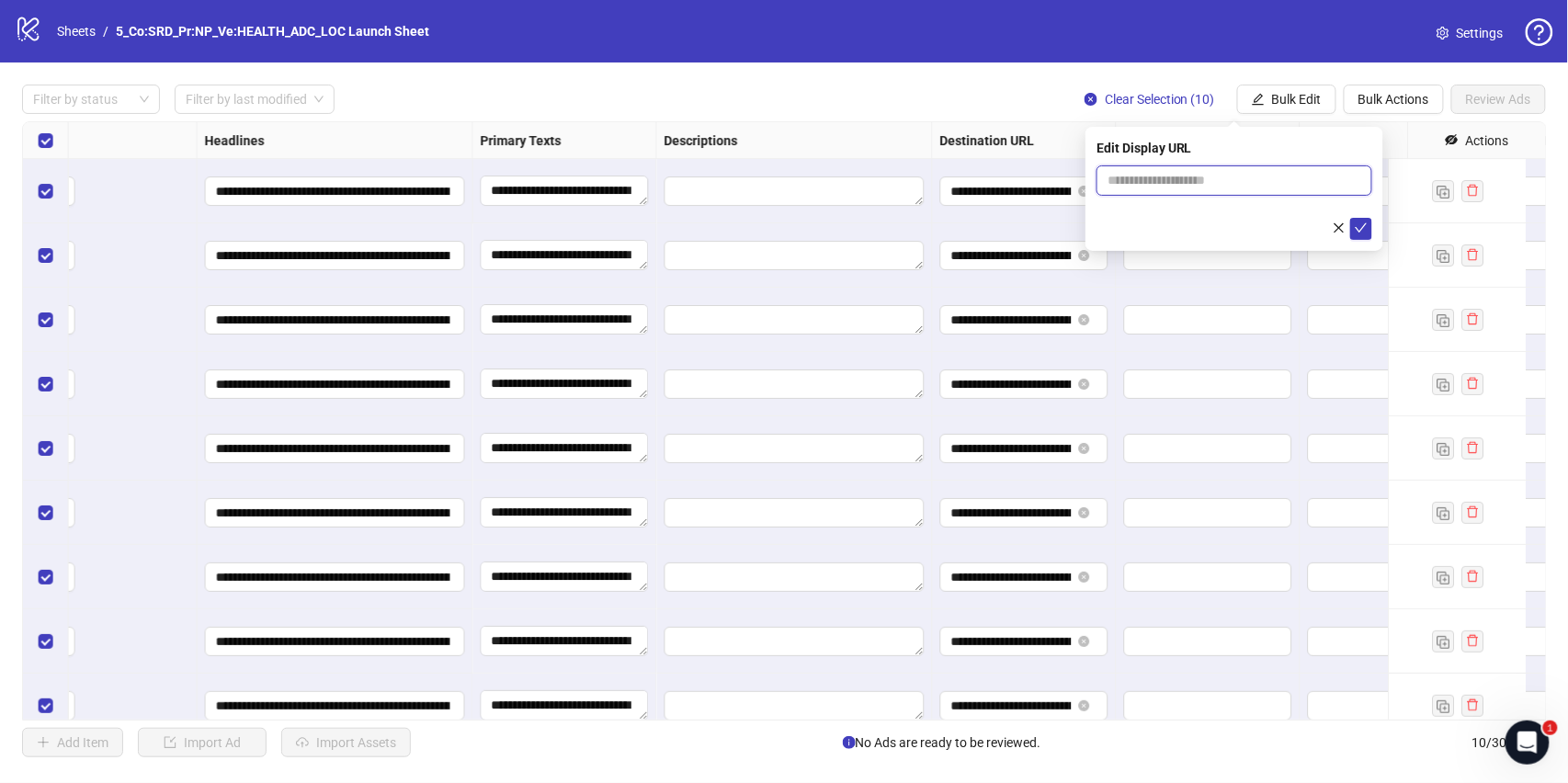paste on "**********" 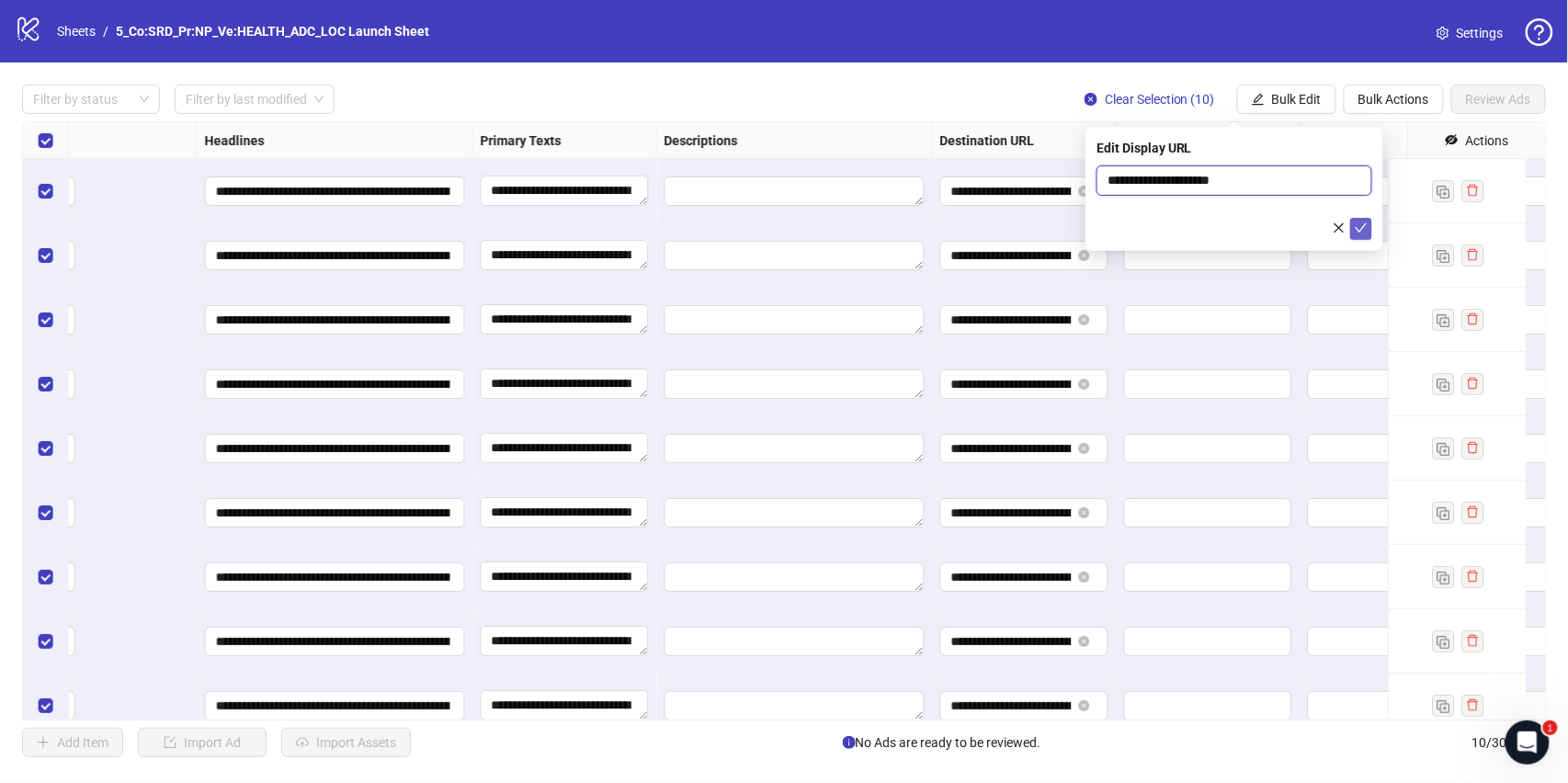 type on "**********" 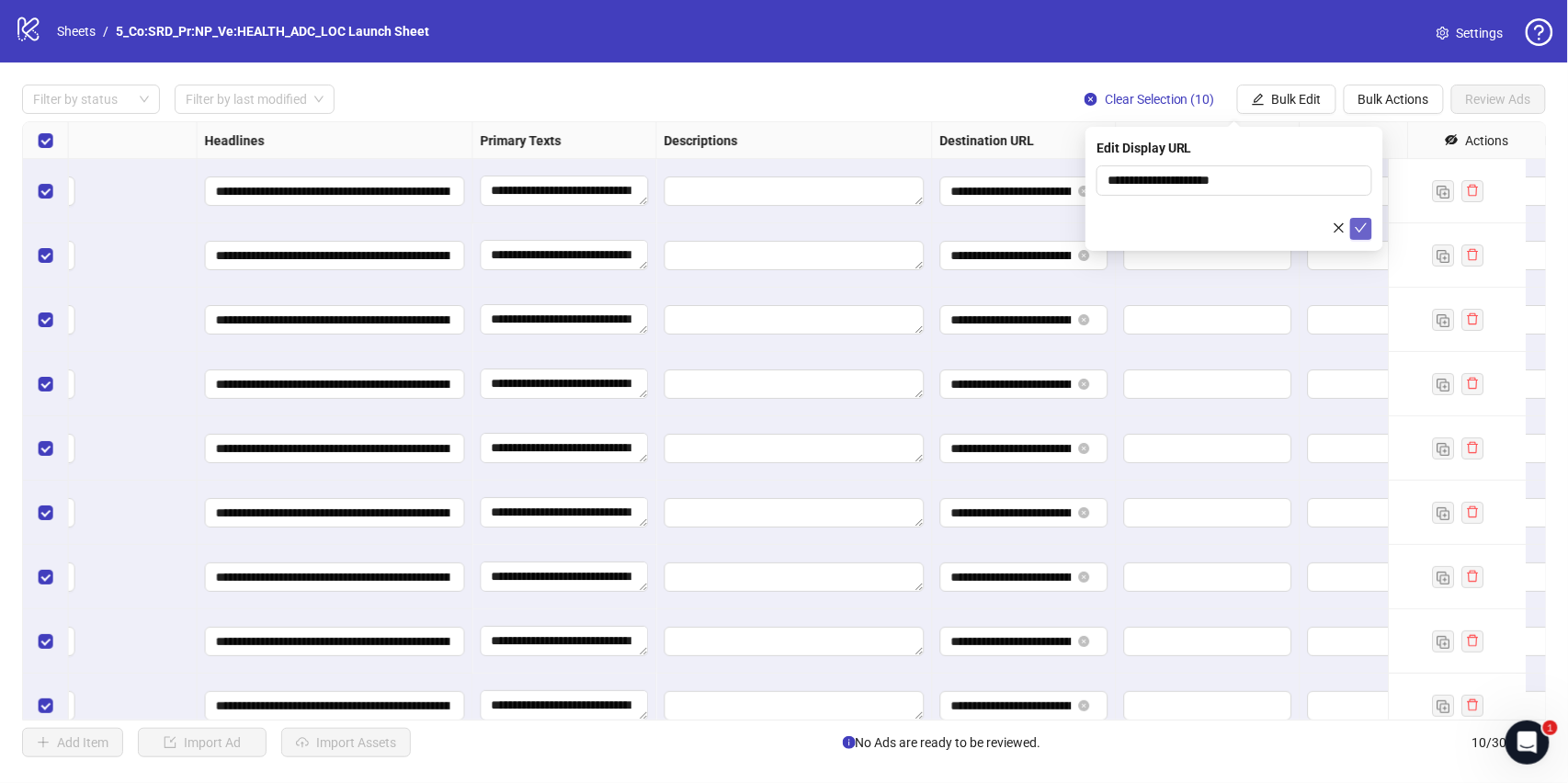 click at bounding box center [1361, 229] 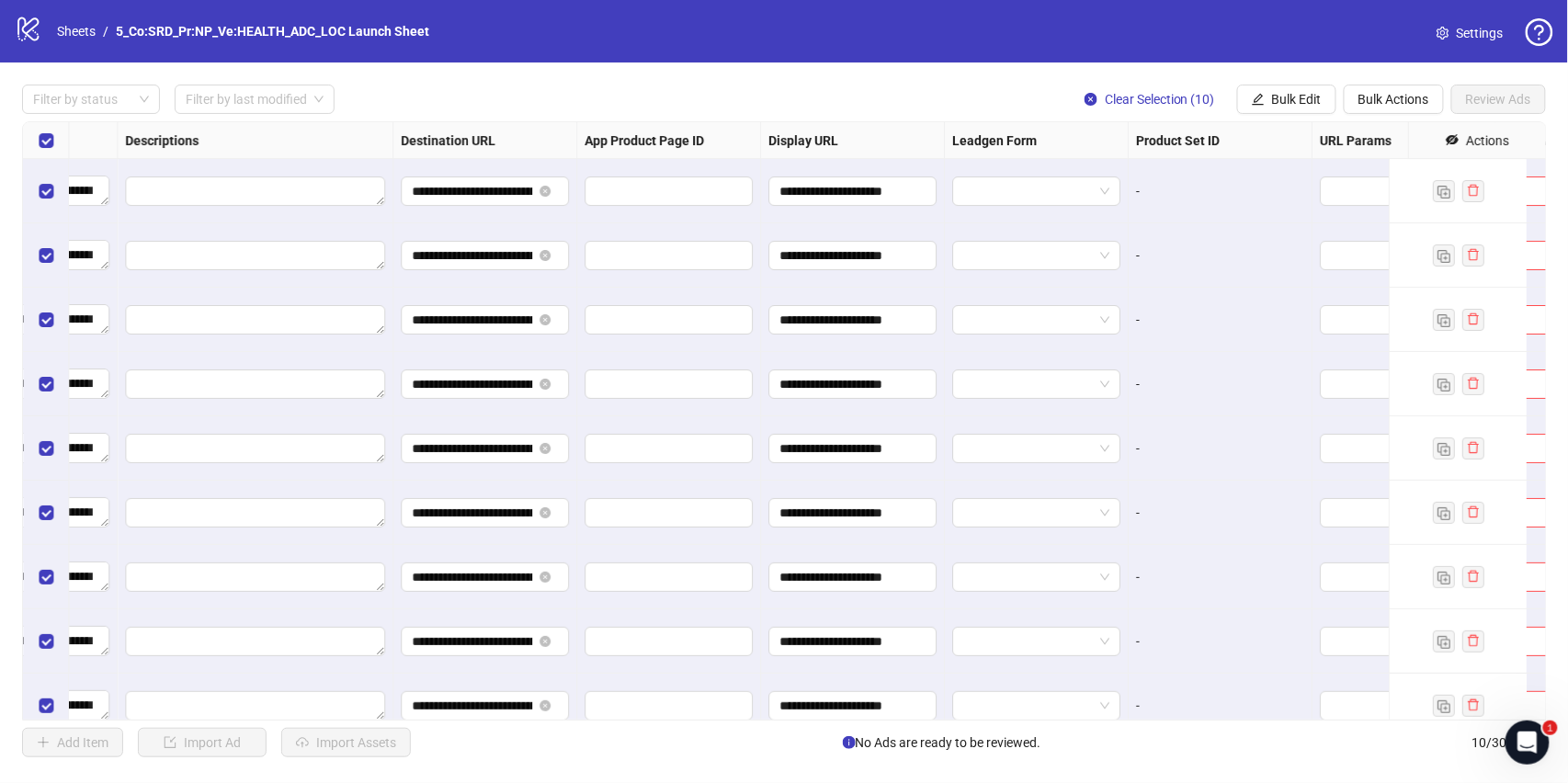 scroll, scrollTop: 0, scrollLeft: 1686, axis: horizontal 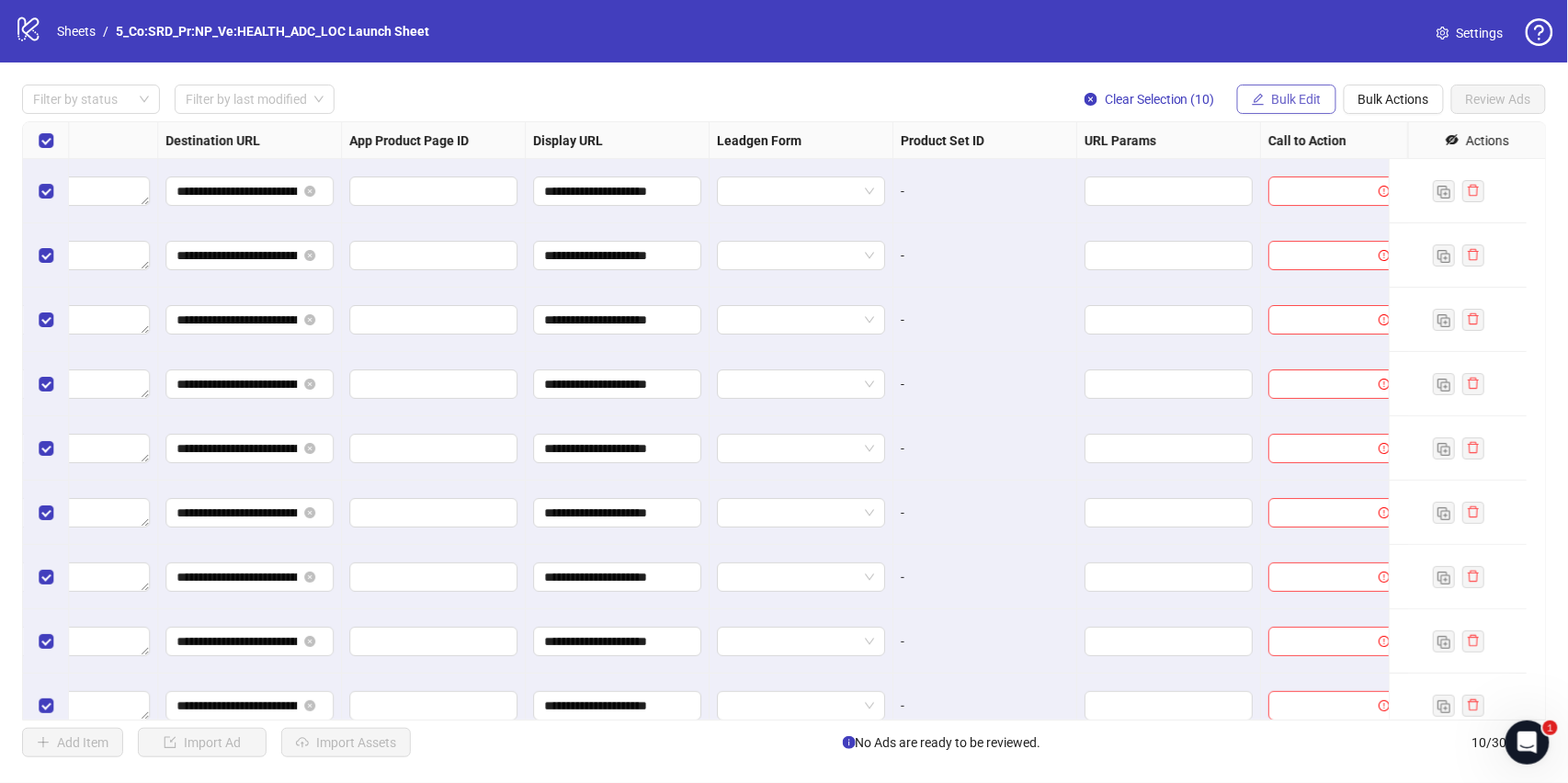 click on "Bulk Edit" at bounding box center (1287, 99) 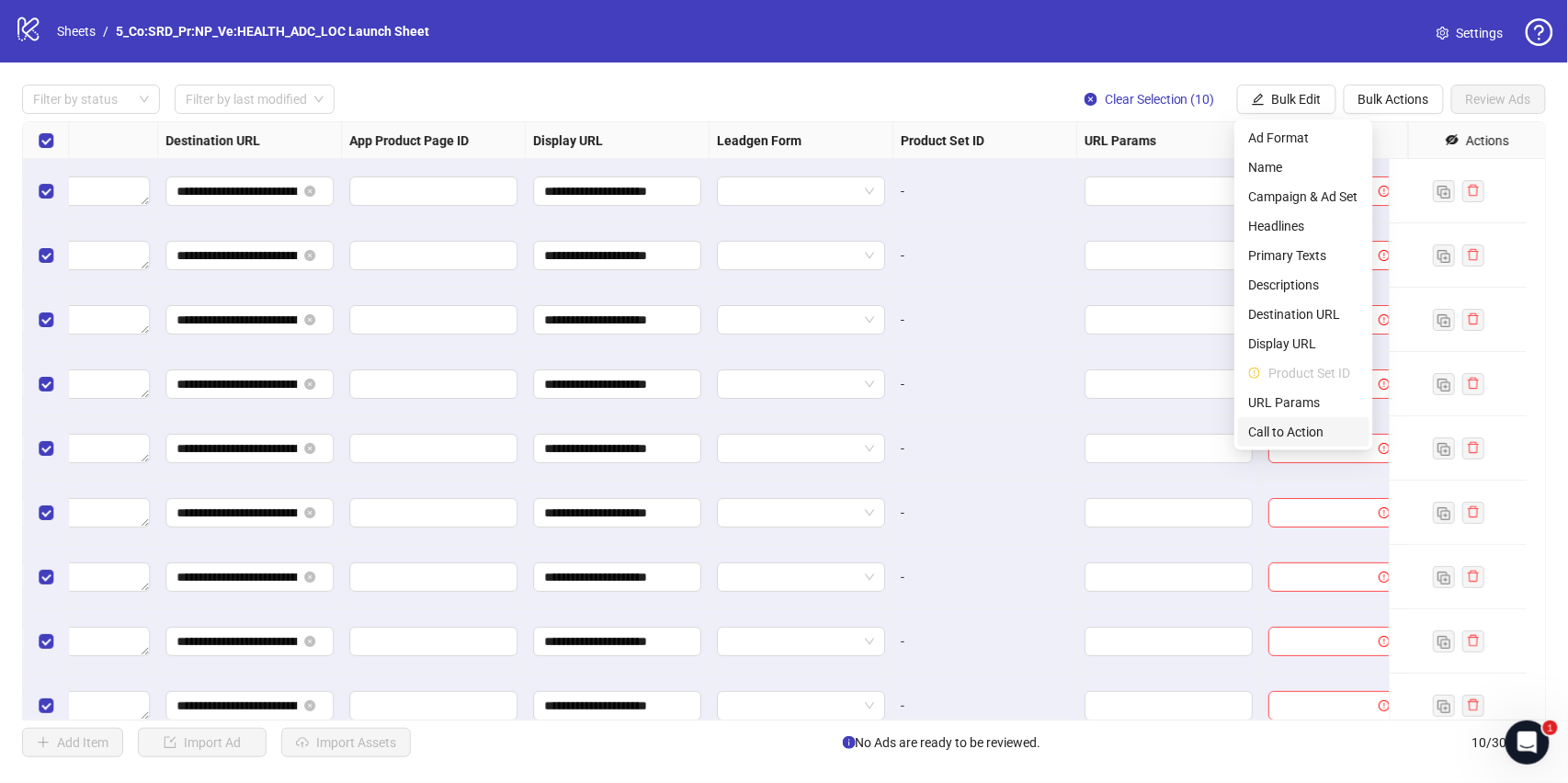 click on "Call to Action" at bounding box center (1303, 432) 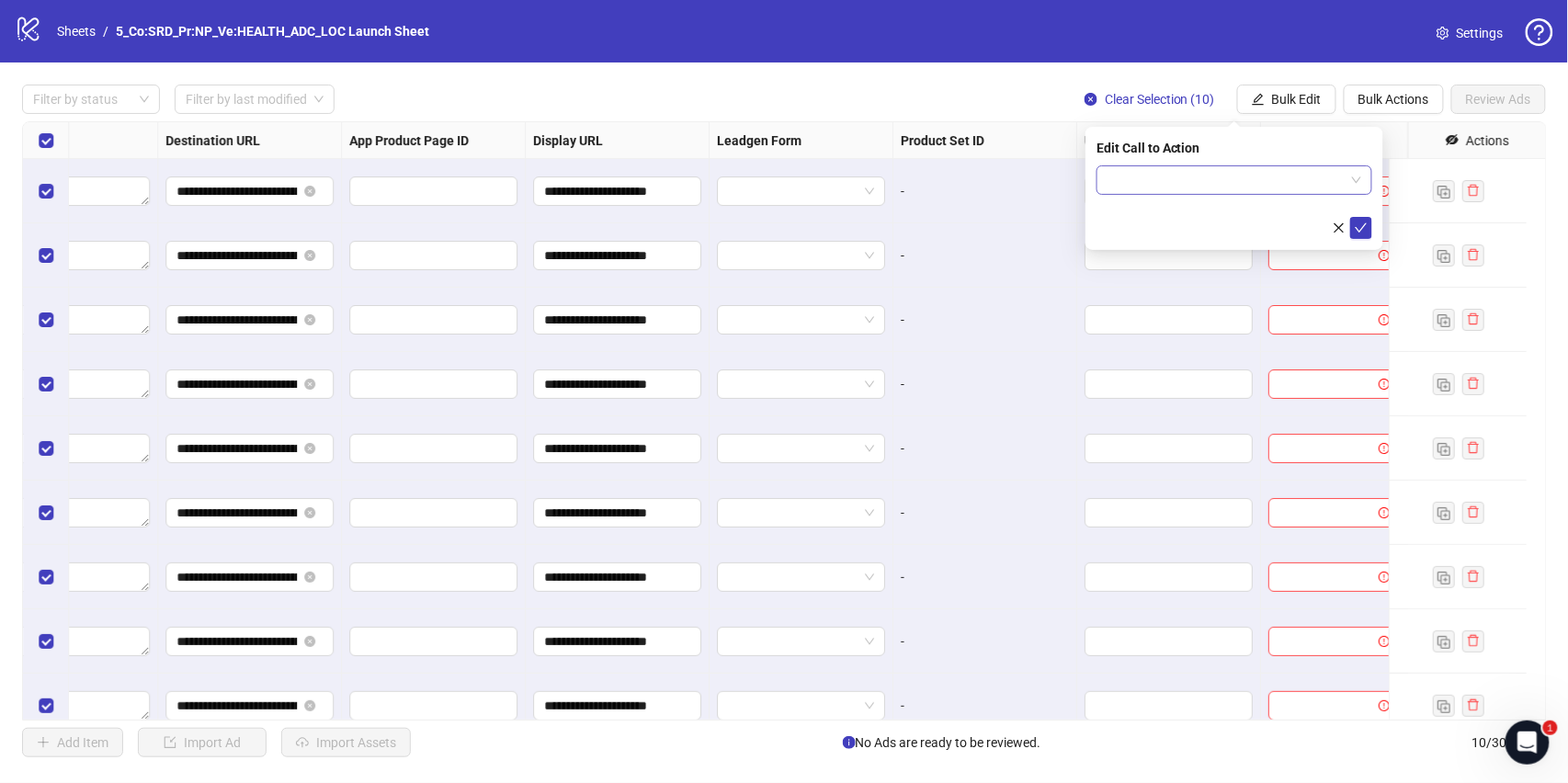 click at bounding box center (1226, 180) 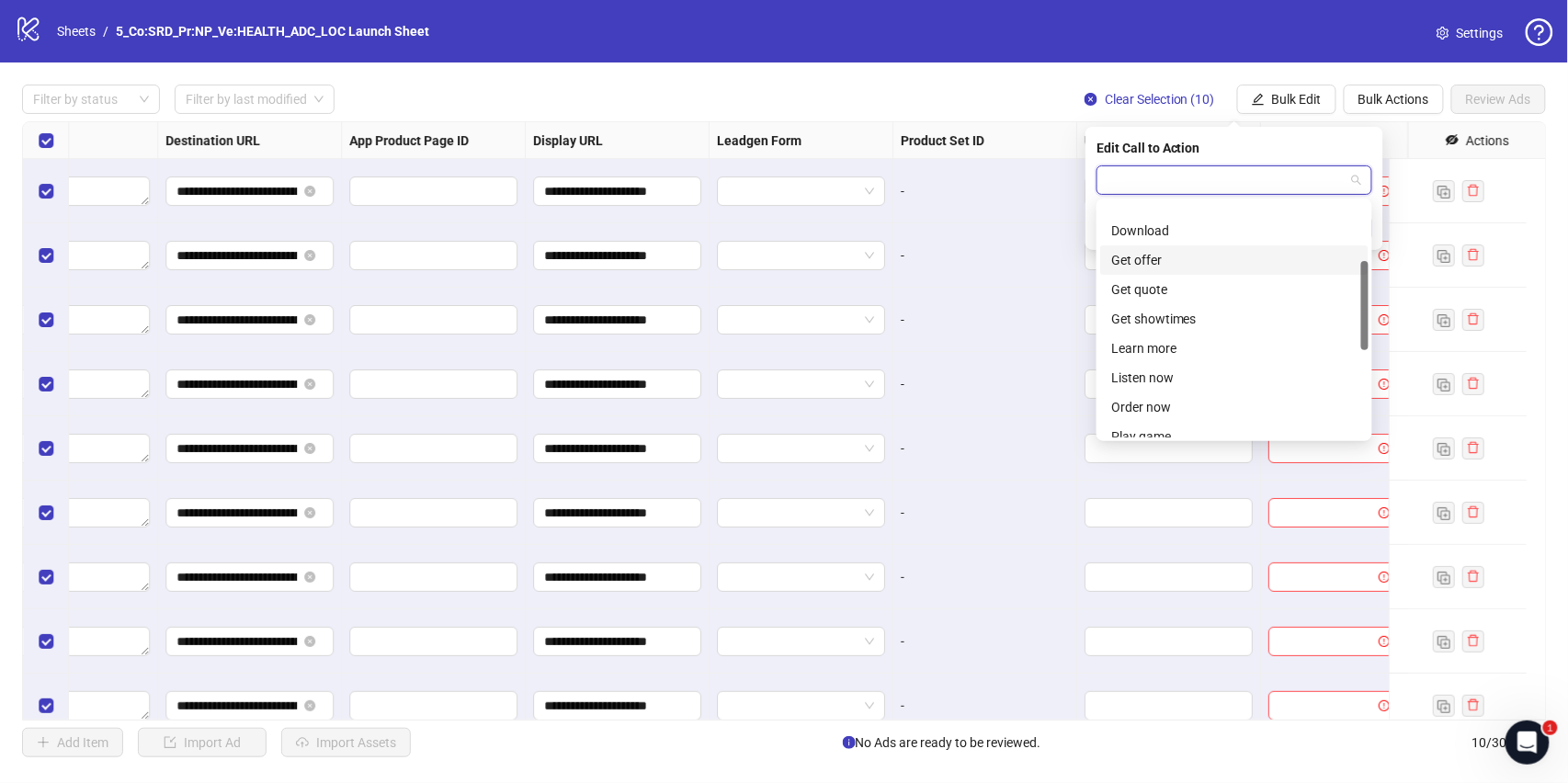 scroll, scrollTop: 159, scrollLeft: 0, axis: vertical 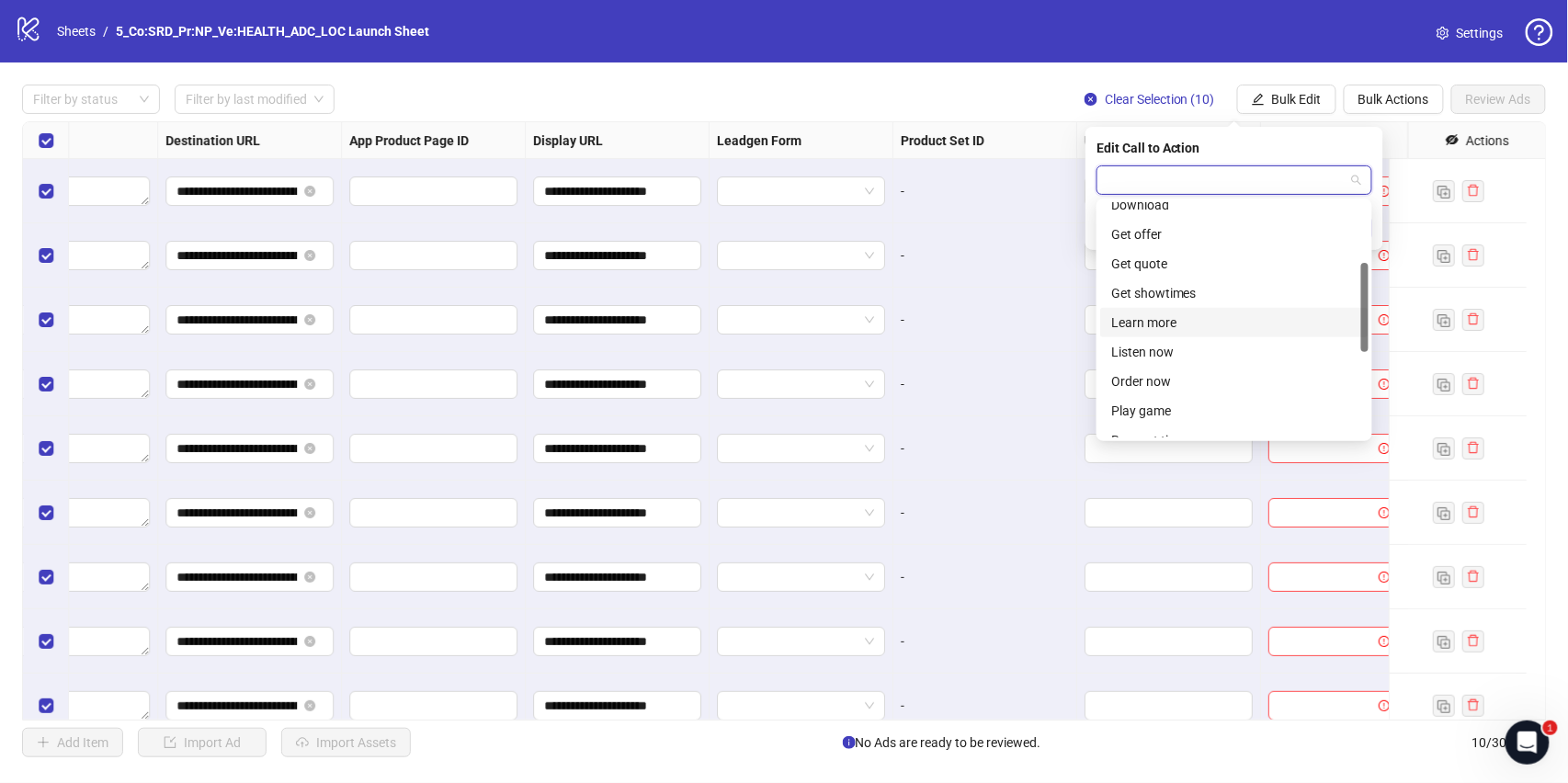 click on "Learn more" at bounding box center (1234, 323) 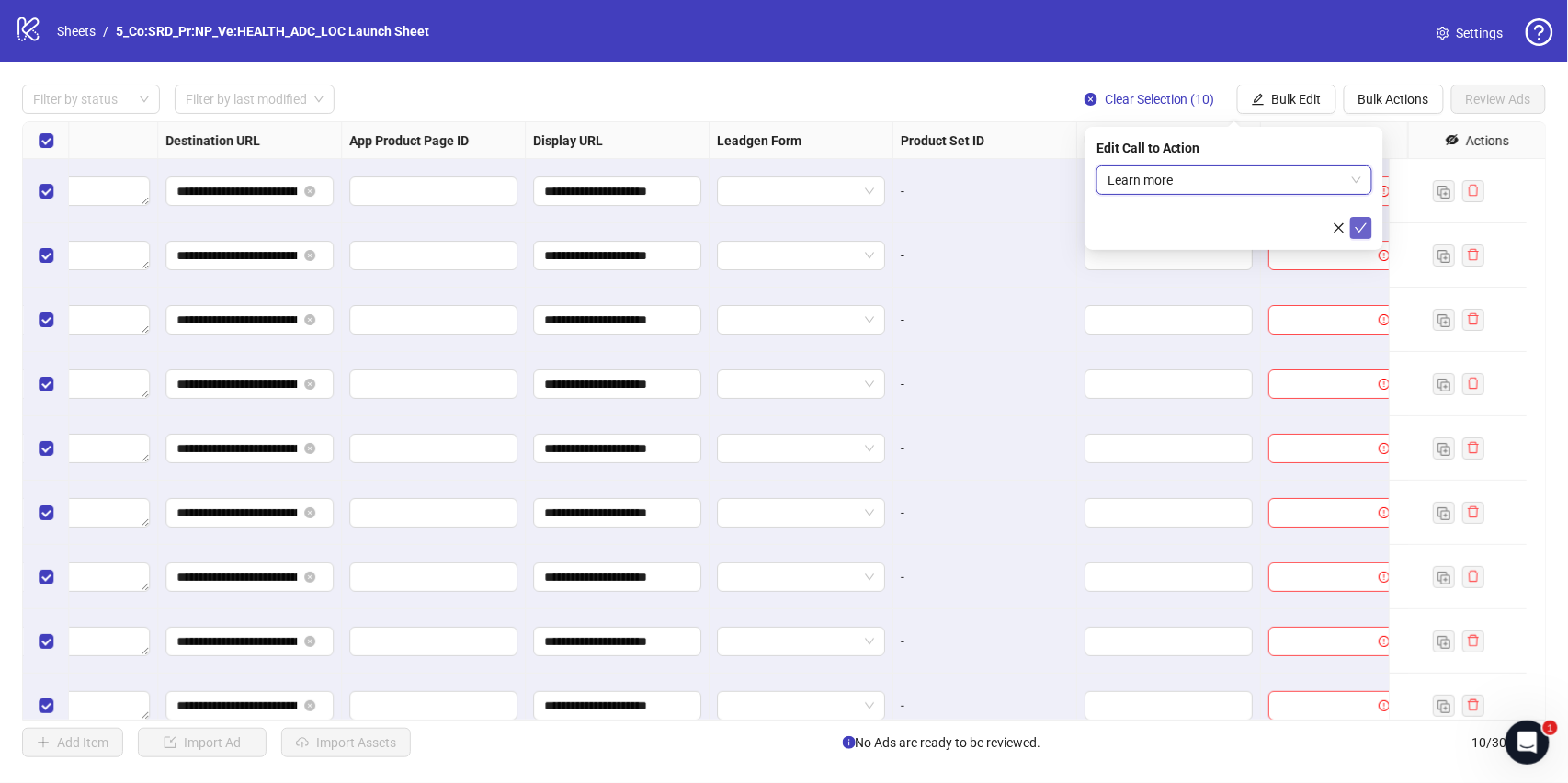 click 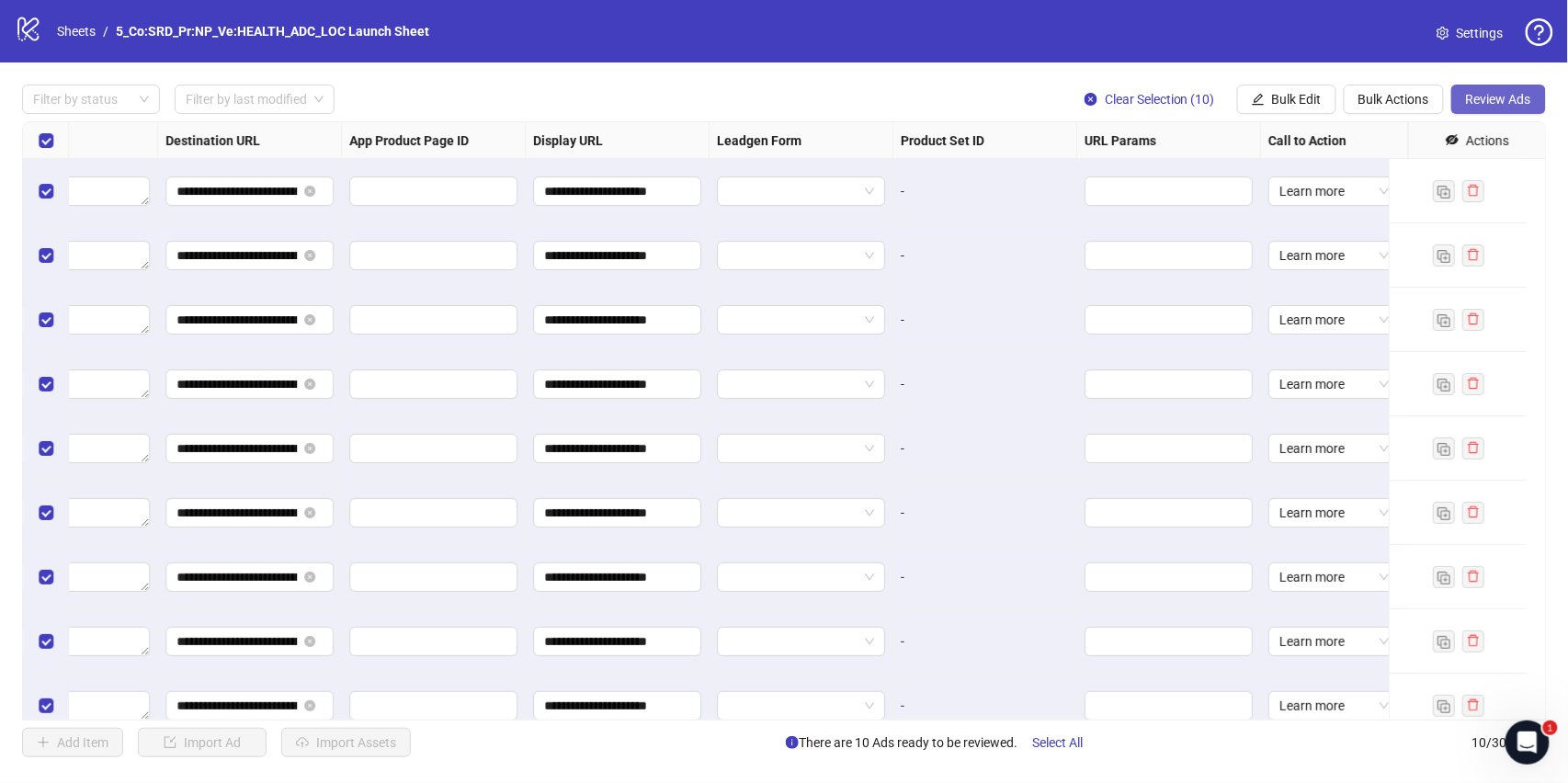 click on "Review Ads" at bounding box center [1498, 99] 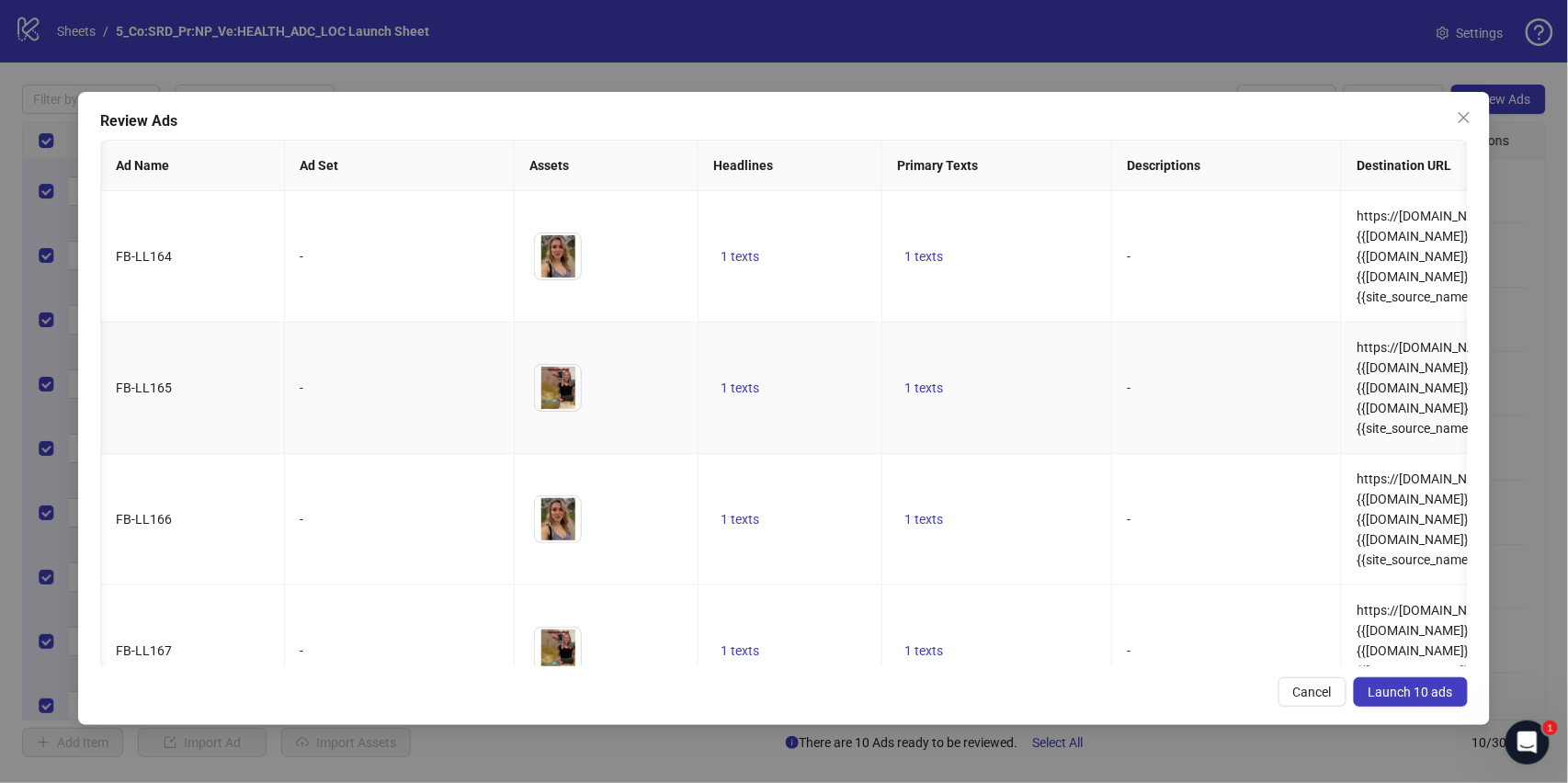scroll, scrollTop: 0, scrollLeft: 59, axis: horizontal 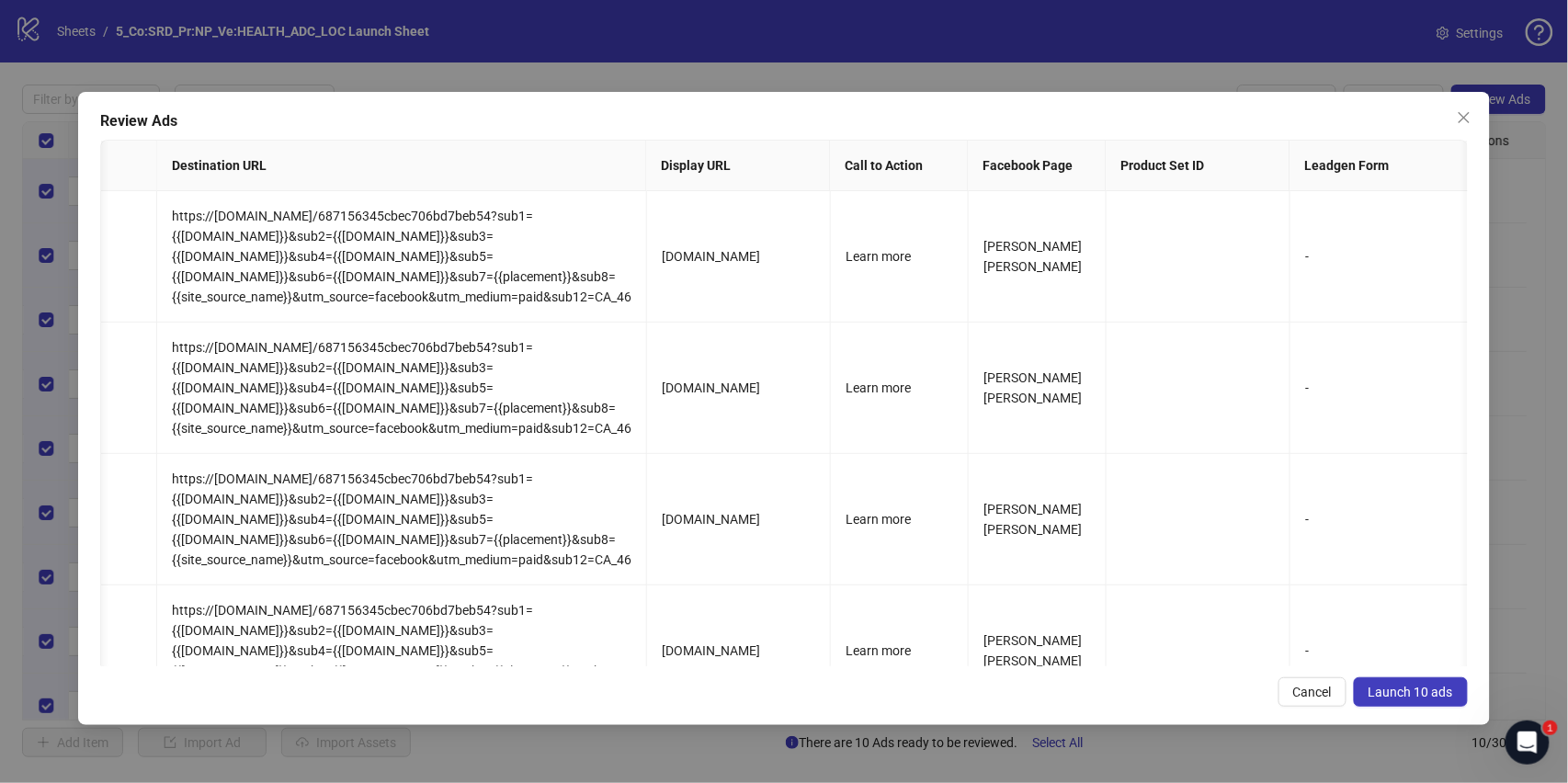 click on "Launch 10 ads" at bounding box center (1411, 692) 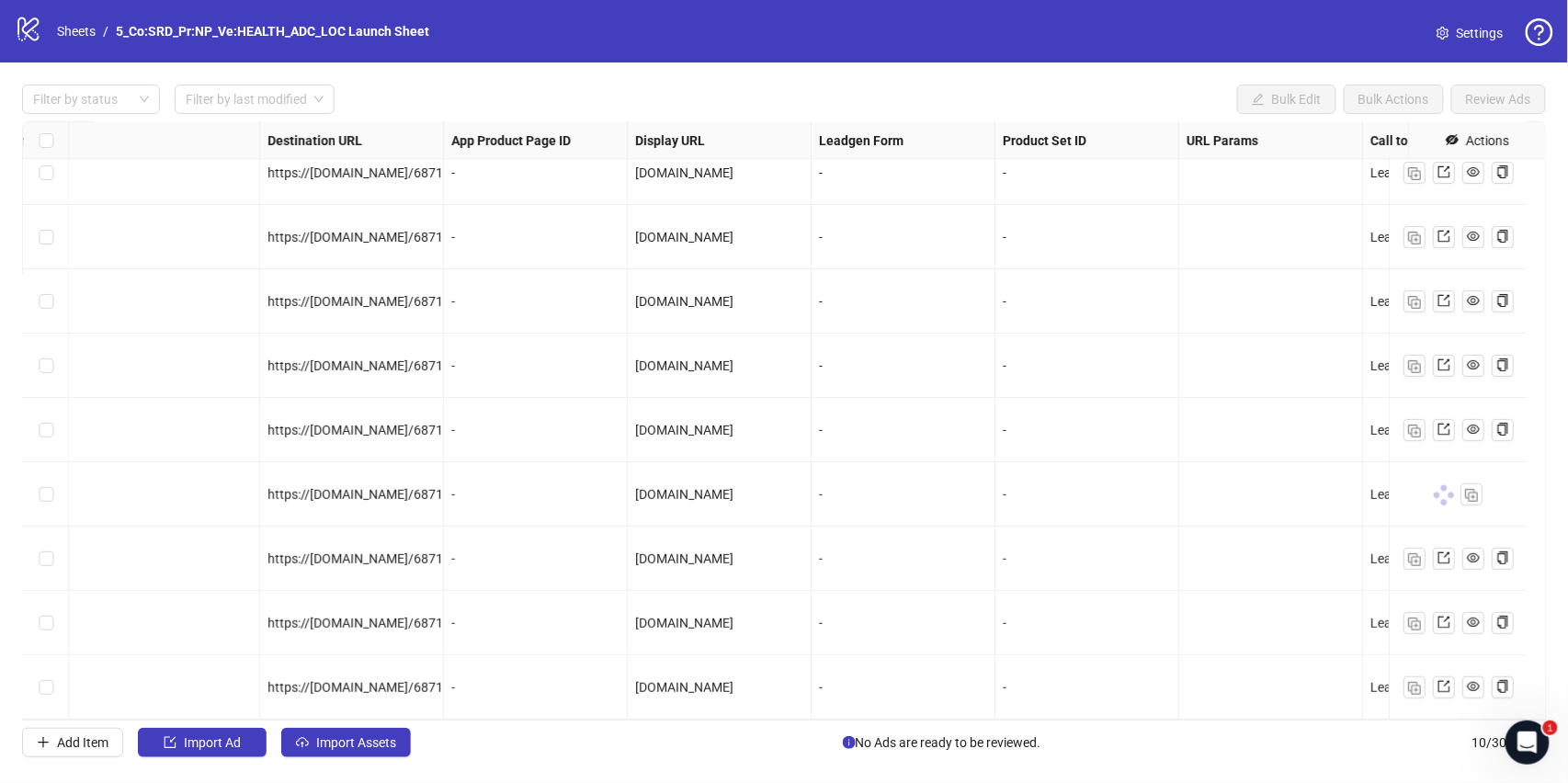 scroll, scrollTop: 0, scrollLeft: 1564, axis: horizontal 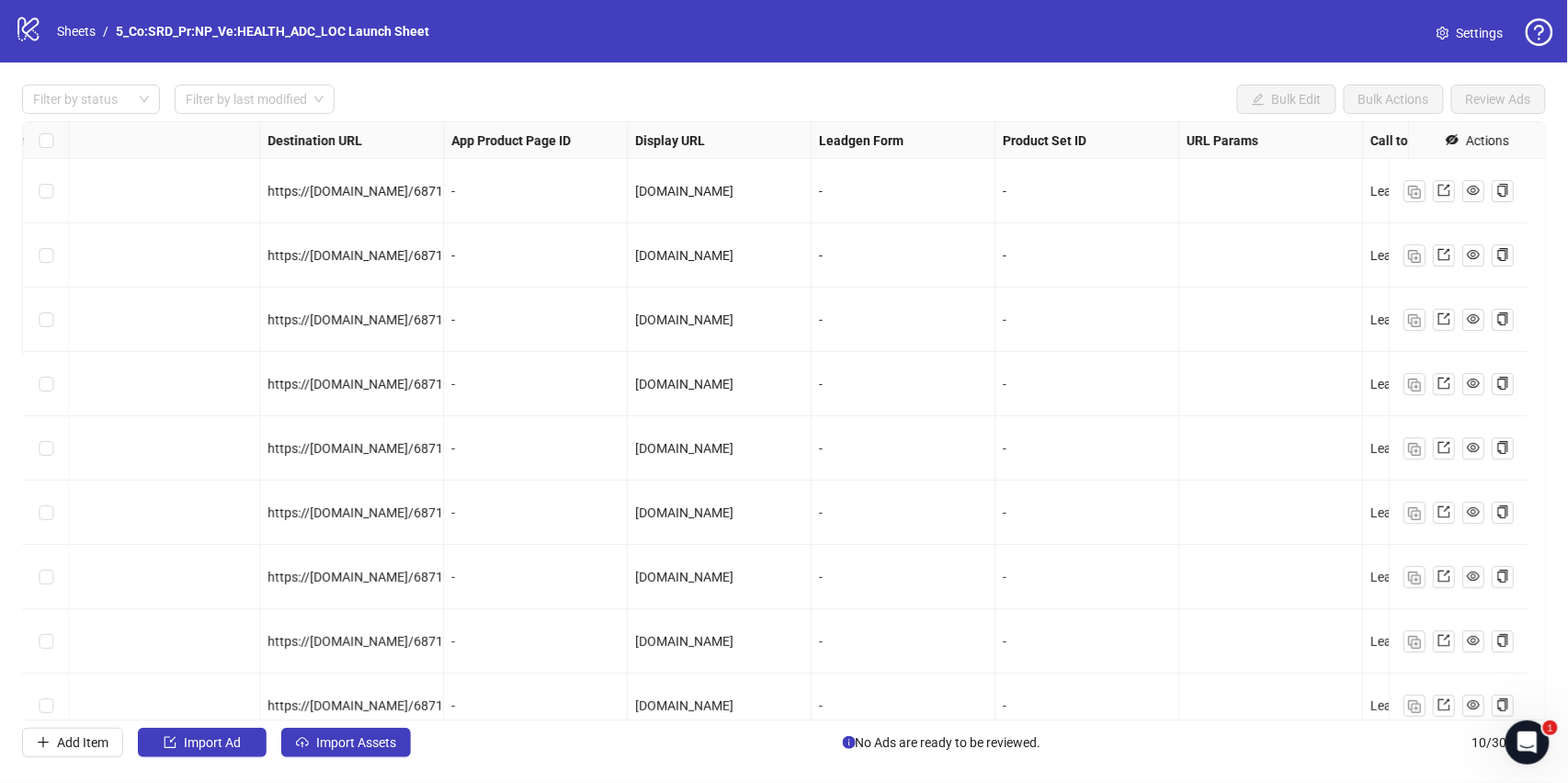 click on "logo/logo-mobile Sheets / 5_Co:SRD_Pr:NP_Ve:HEALTH_ADC_LOC Launch Sheet" at bounding box center (225, 31) 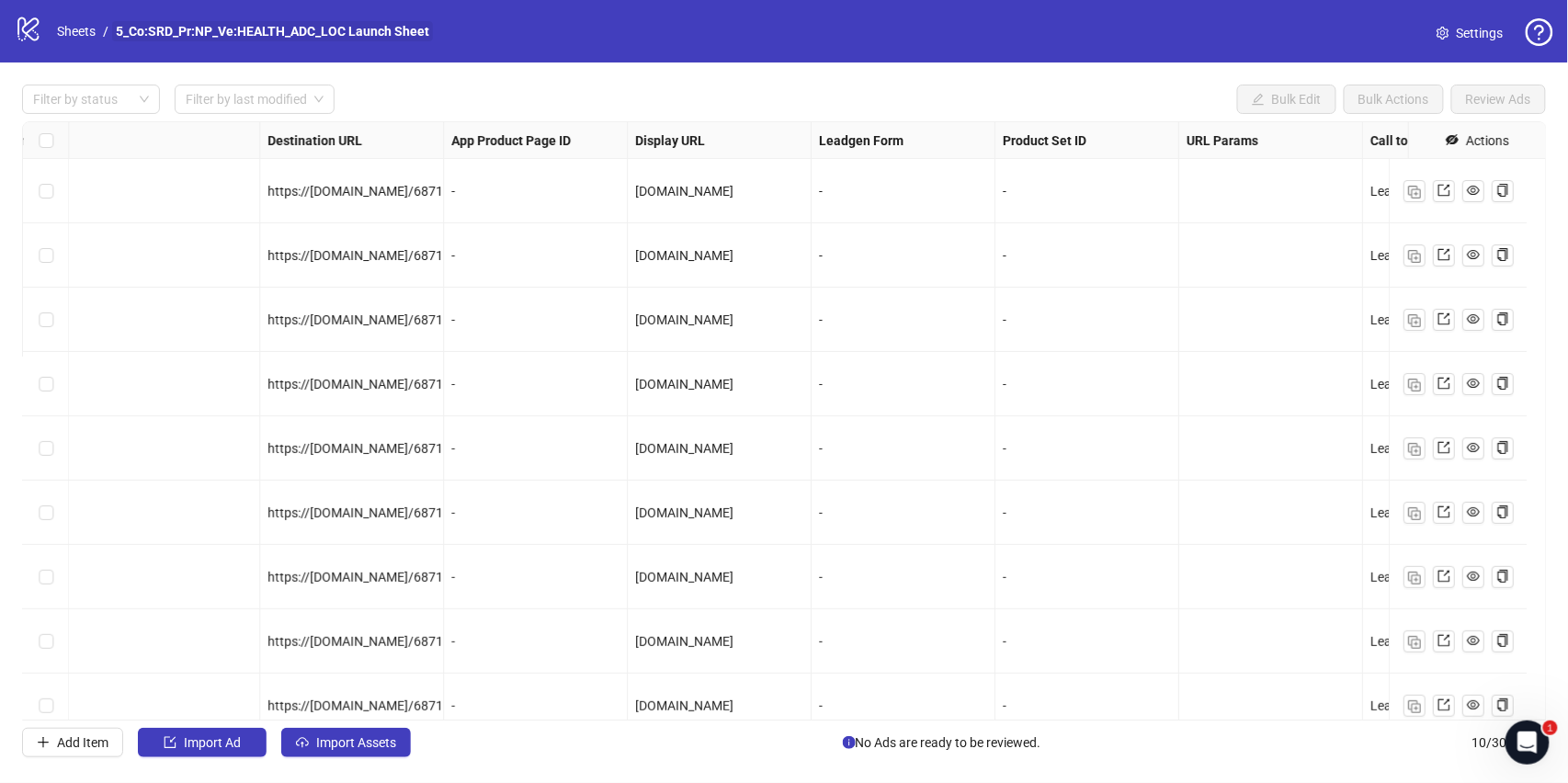 click on "5_Co:SRD_Pr:NP_Ve:HEALTH_ADC_LOC Launch Sheet" at bounding box center [272, 31] 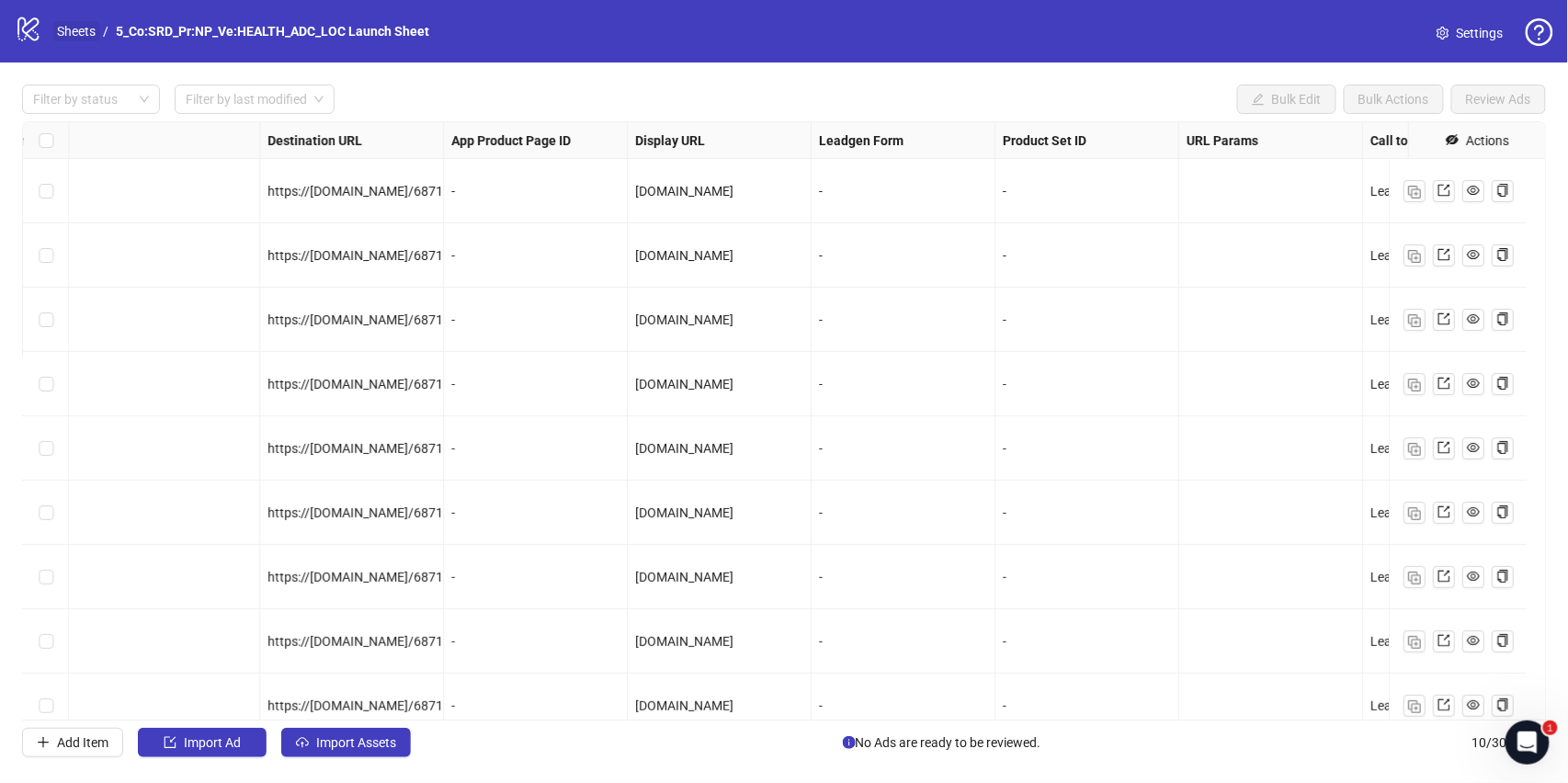 click on "Sheets" at bounding box center (76, 31) 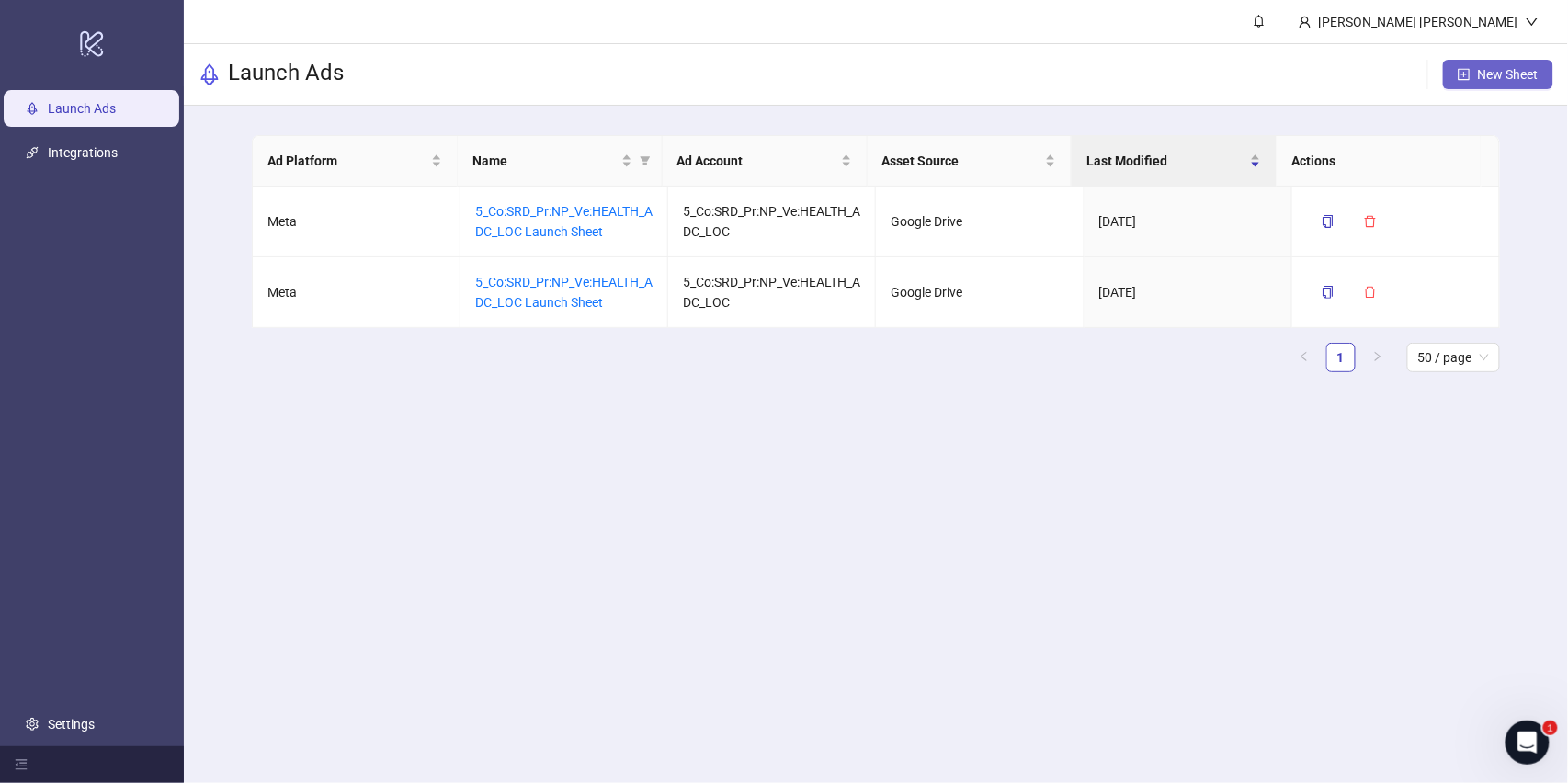 click on "New Sheet" at bounding box center [1508, 74] 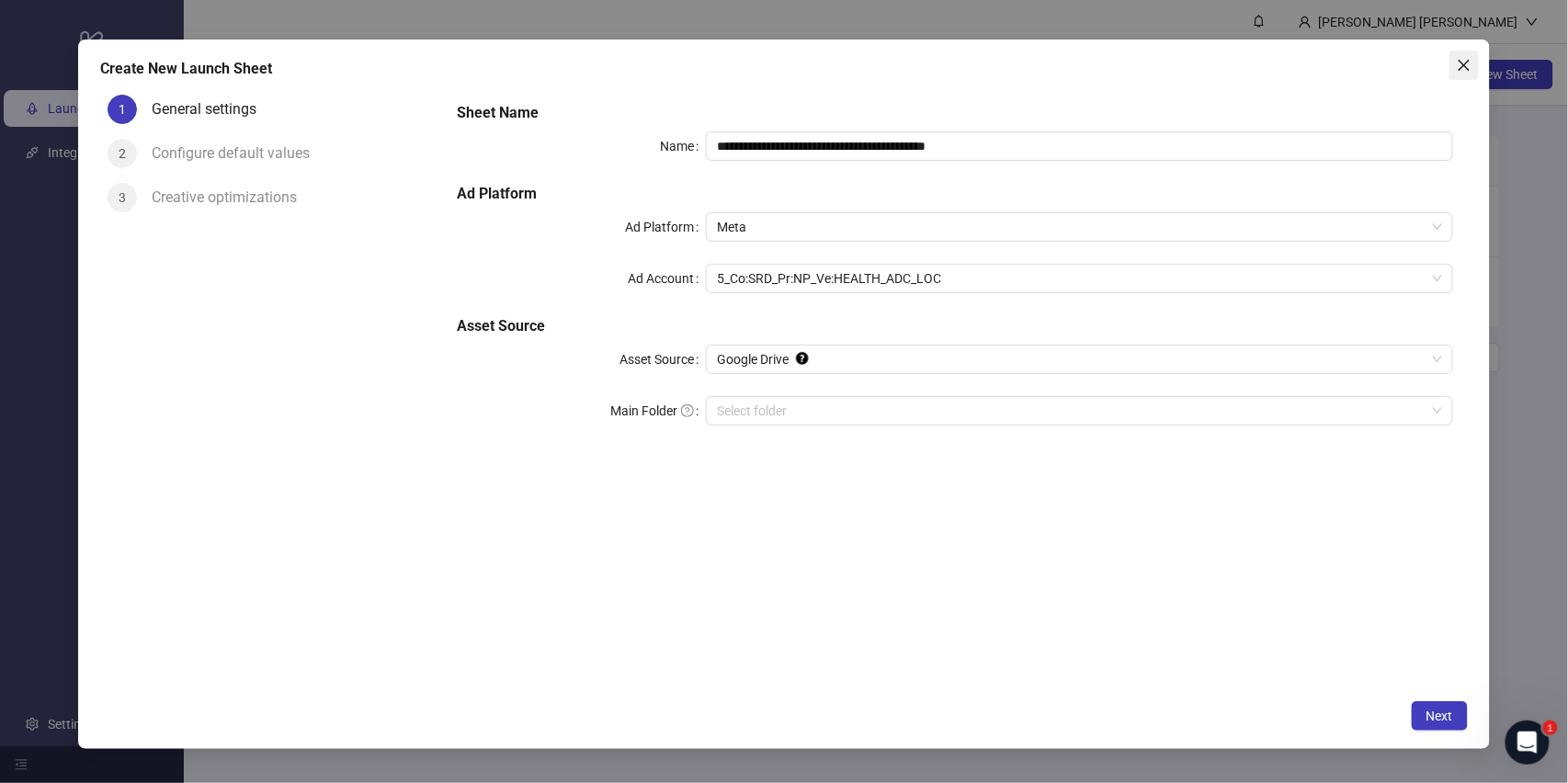 click 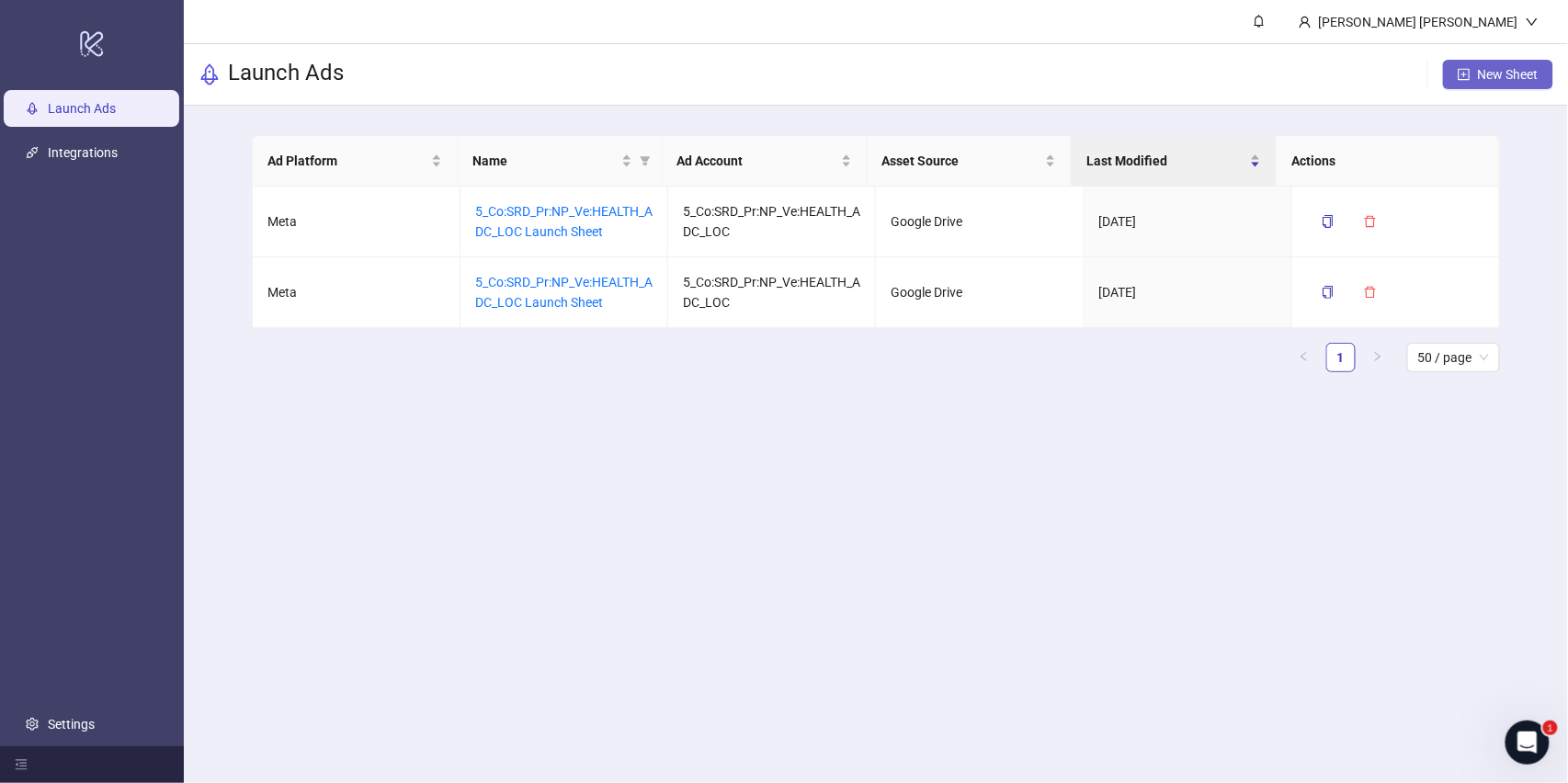 click on "New Sheet" at bounding box center [1508, 74] 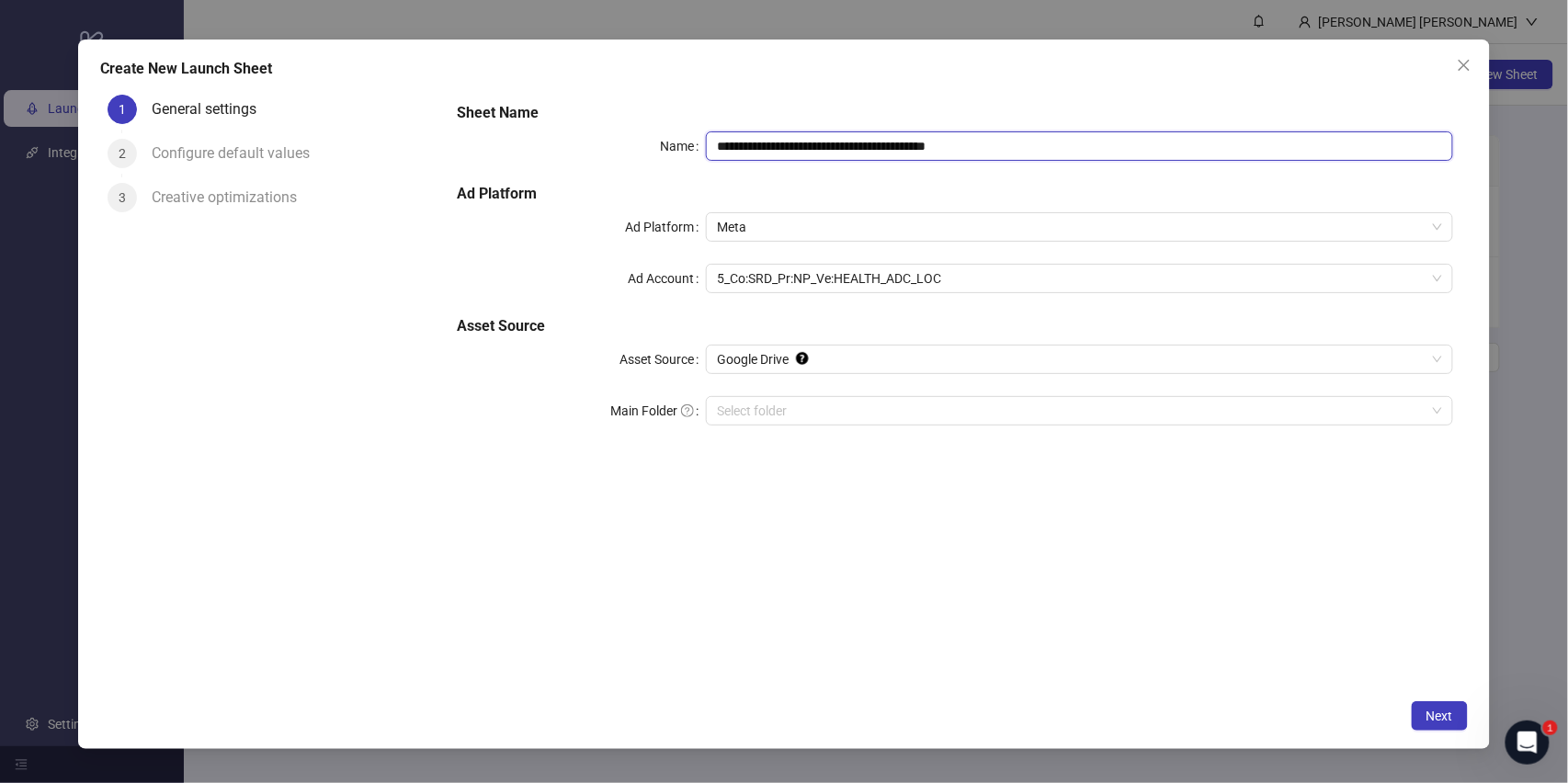 click on "**********" at bounding box center [1079, 146] 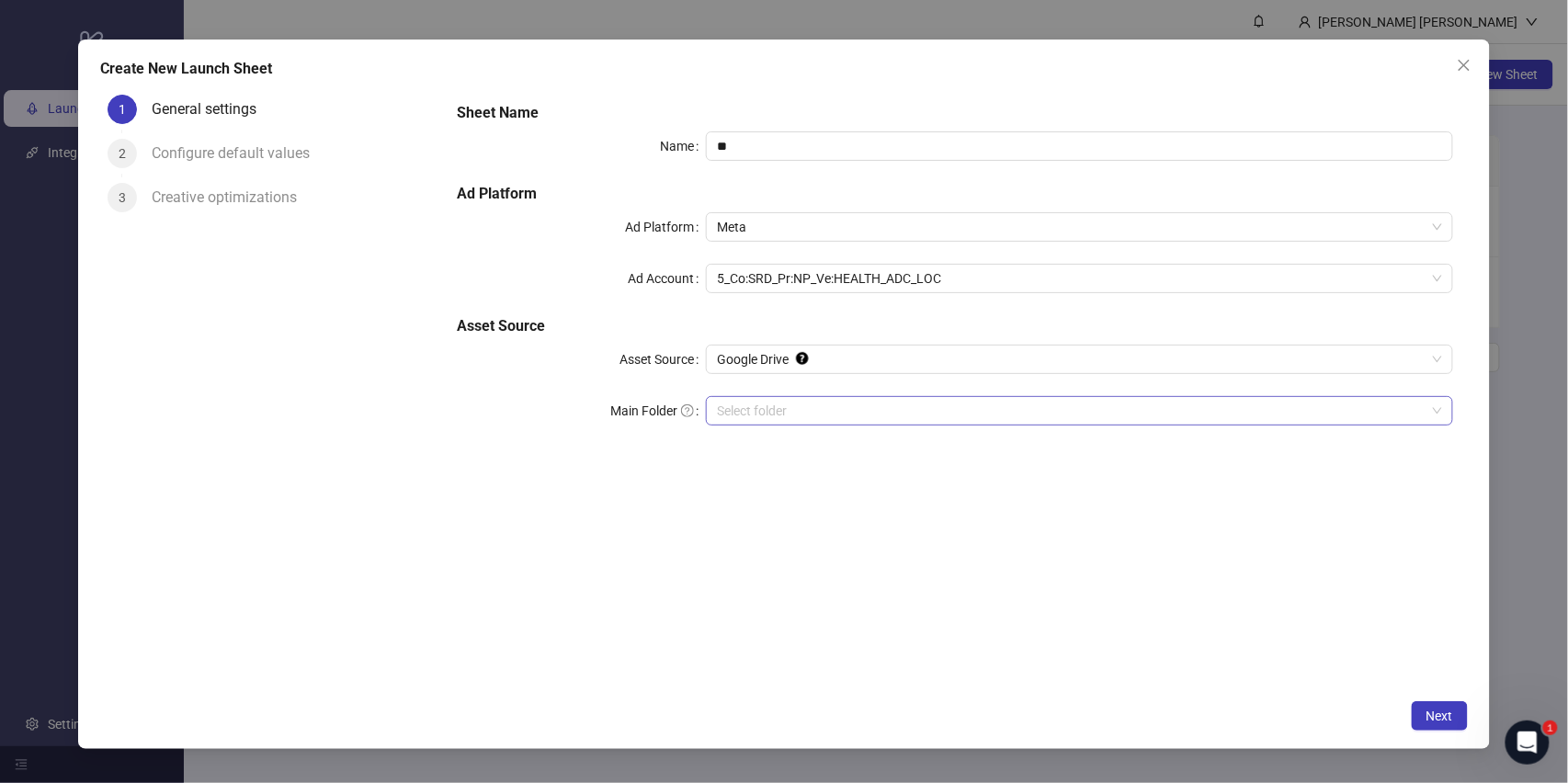click on "Main Folder" at bounding box center [1071, 411] 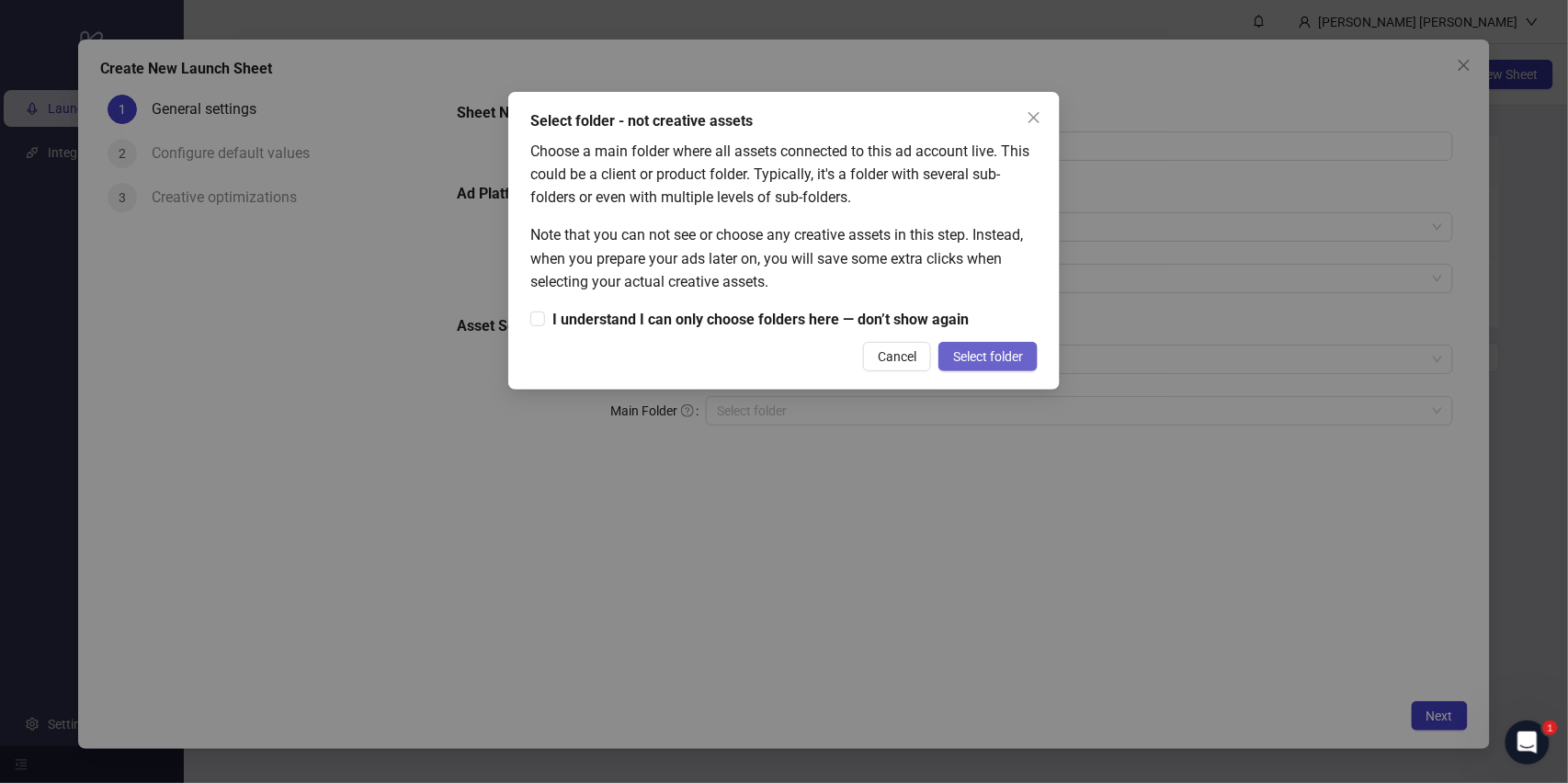 click on "Select folder" at bounding box center (988, 357) 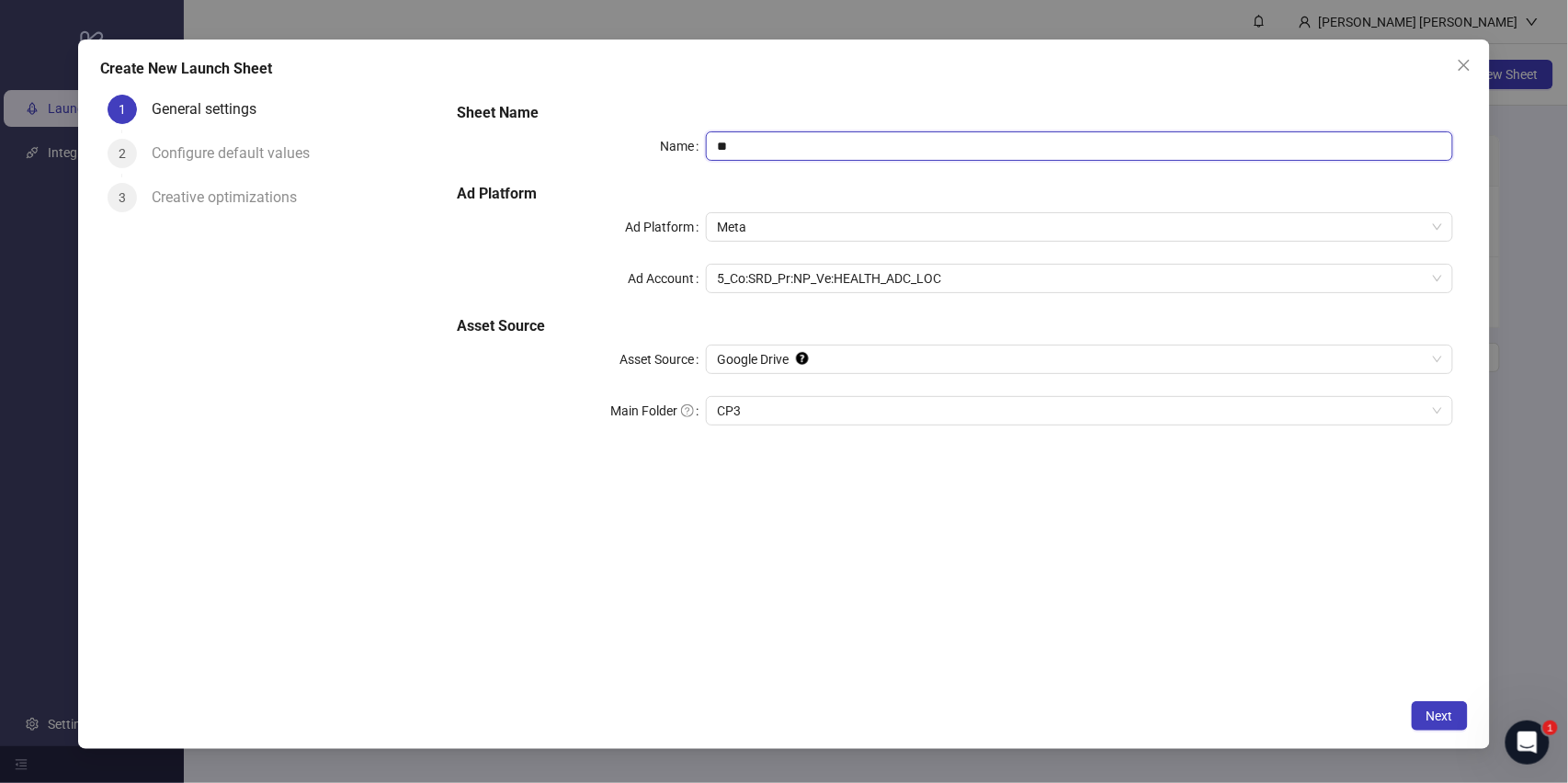 click on "**" at bounding box center [1079, 146] 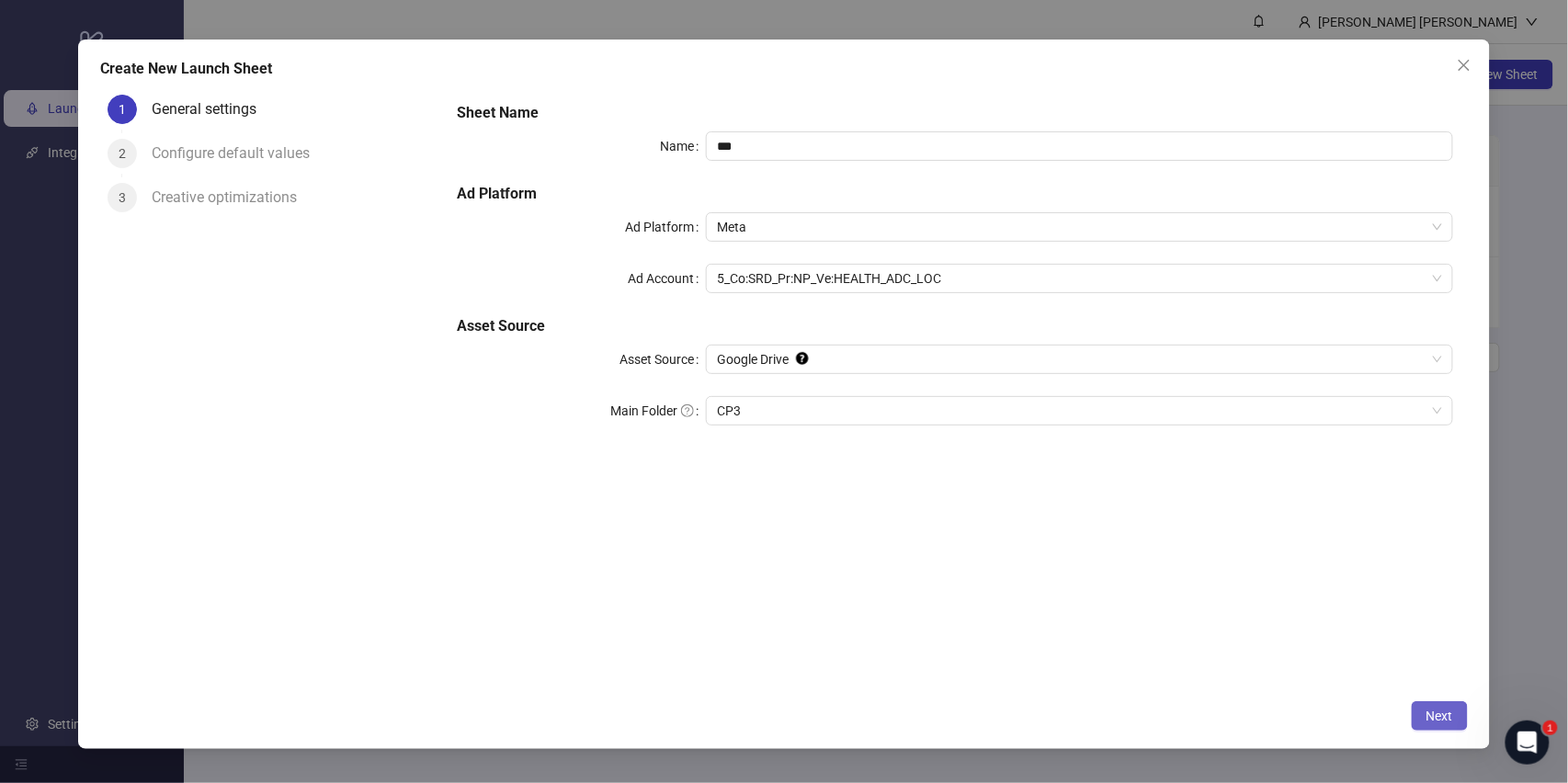 click on "Next" at bounding box center [1439, 716] 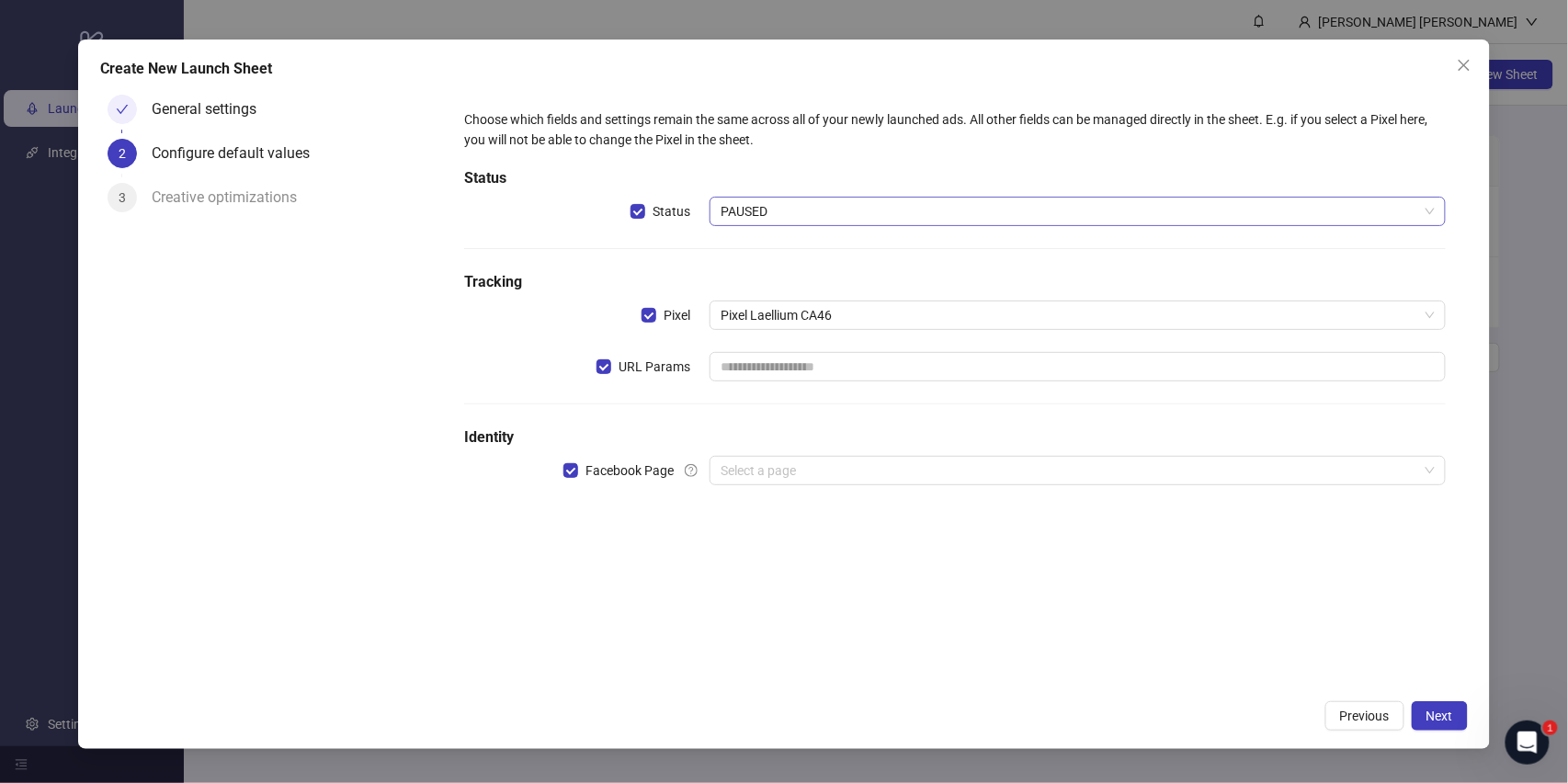 click on "PAUSED" at bounding box center (1077, 211) 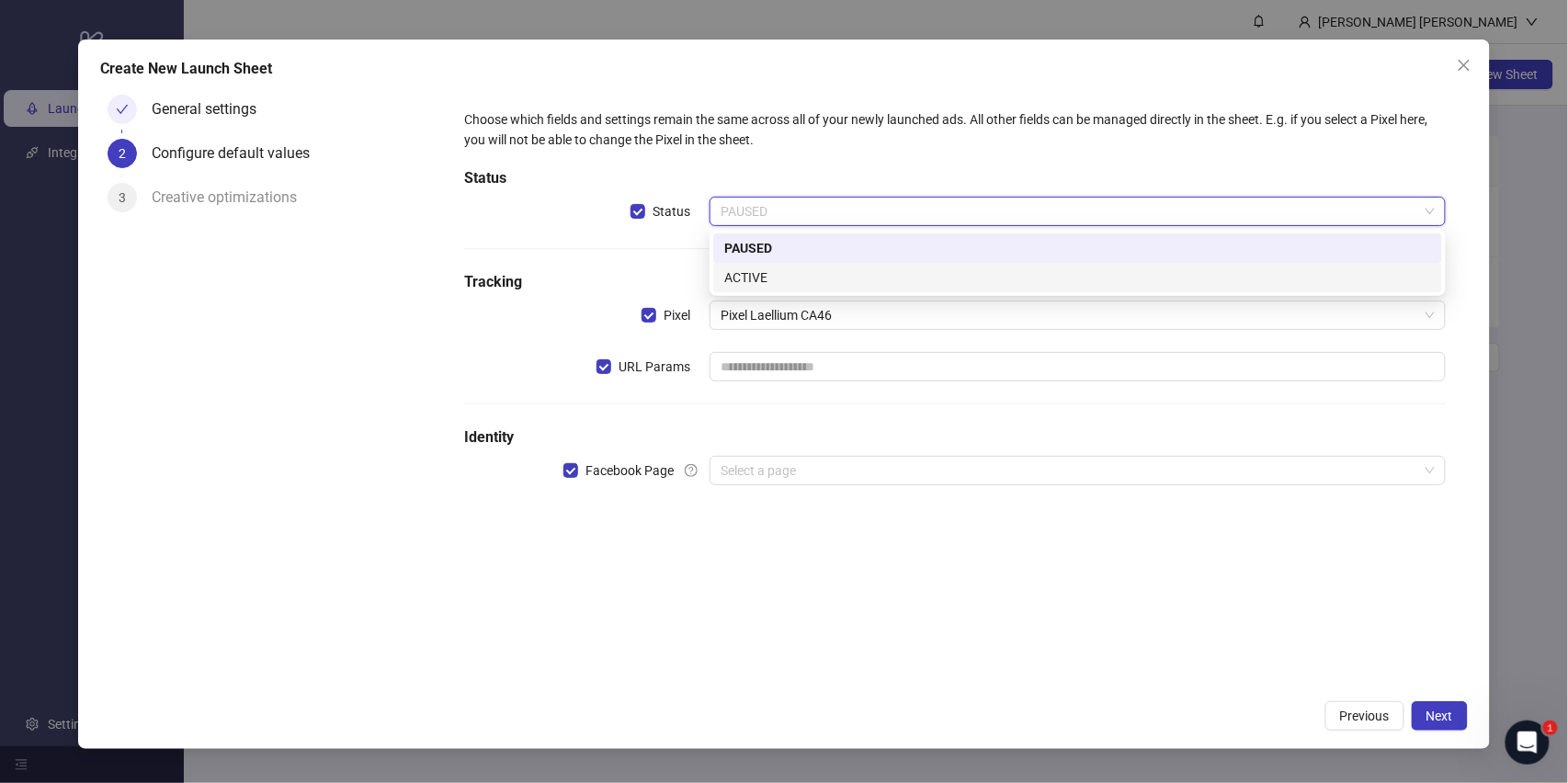 click on "ACTIVE" at bounding box center (1077, 278) 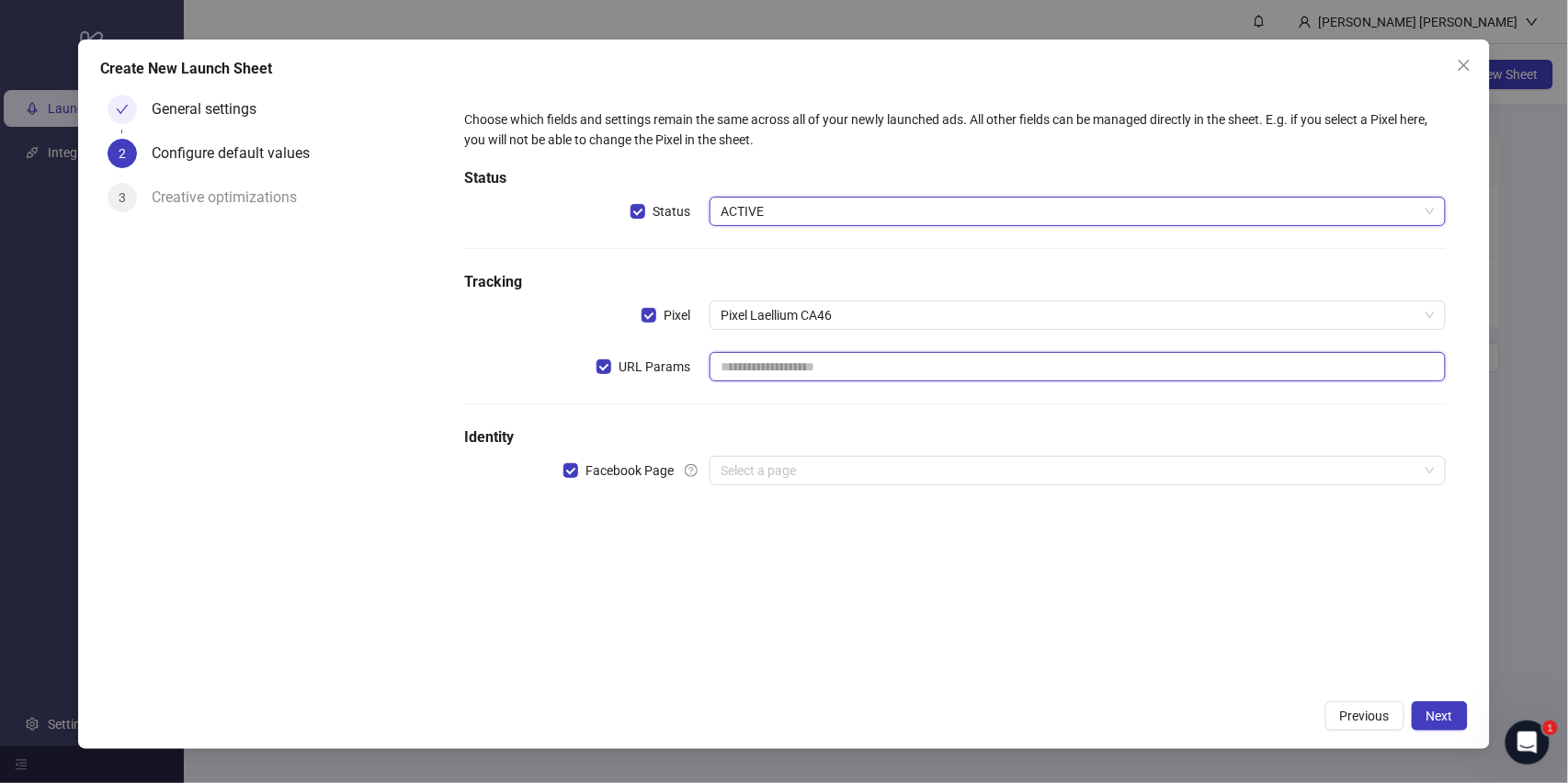 click at bounding box center (1077, 367) 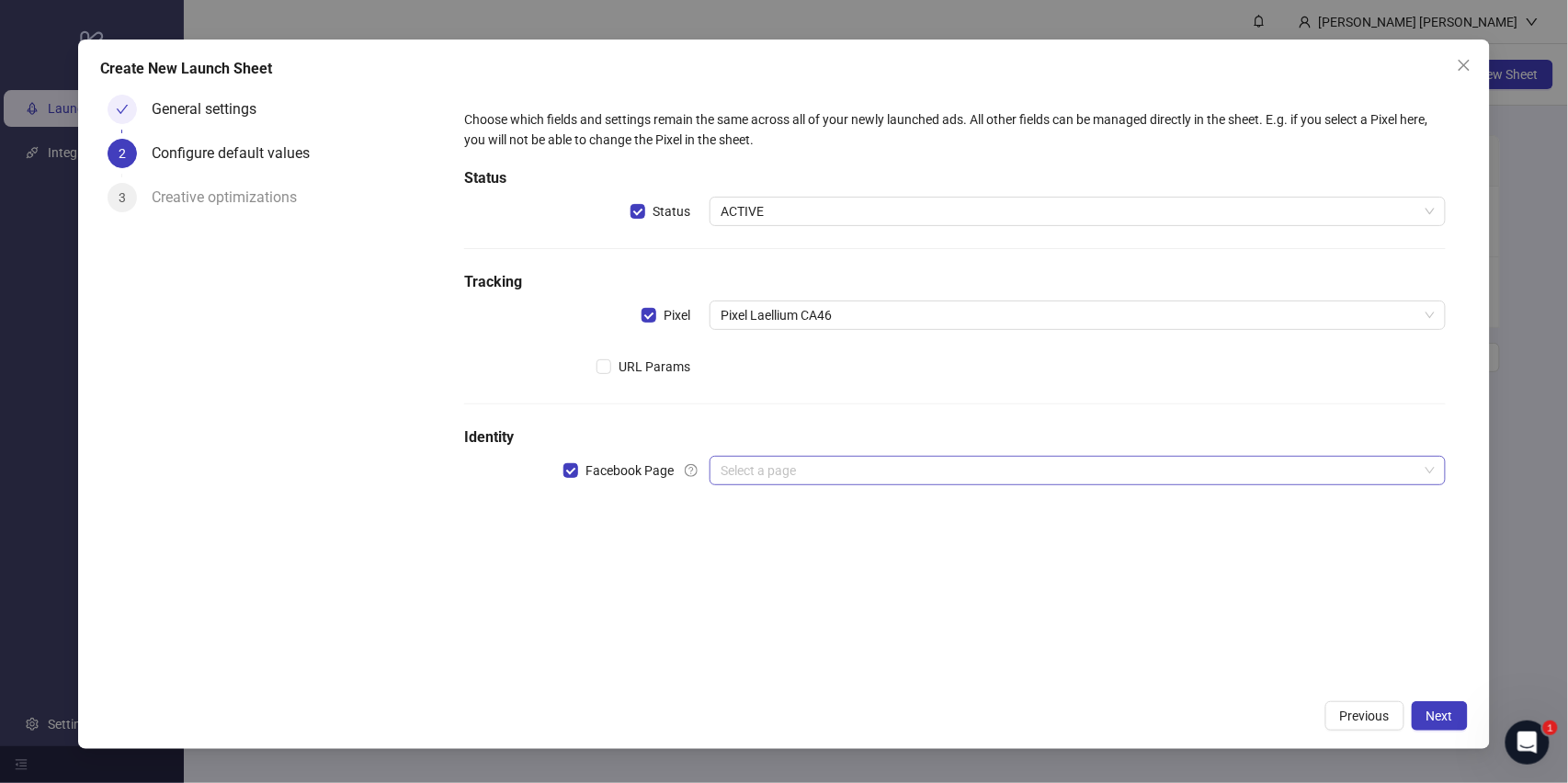 click at bounding box center (1069, 471) 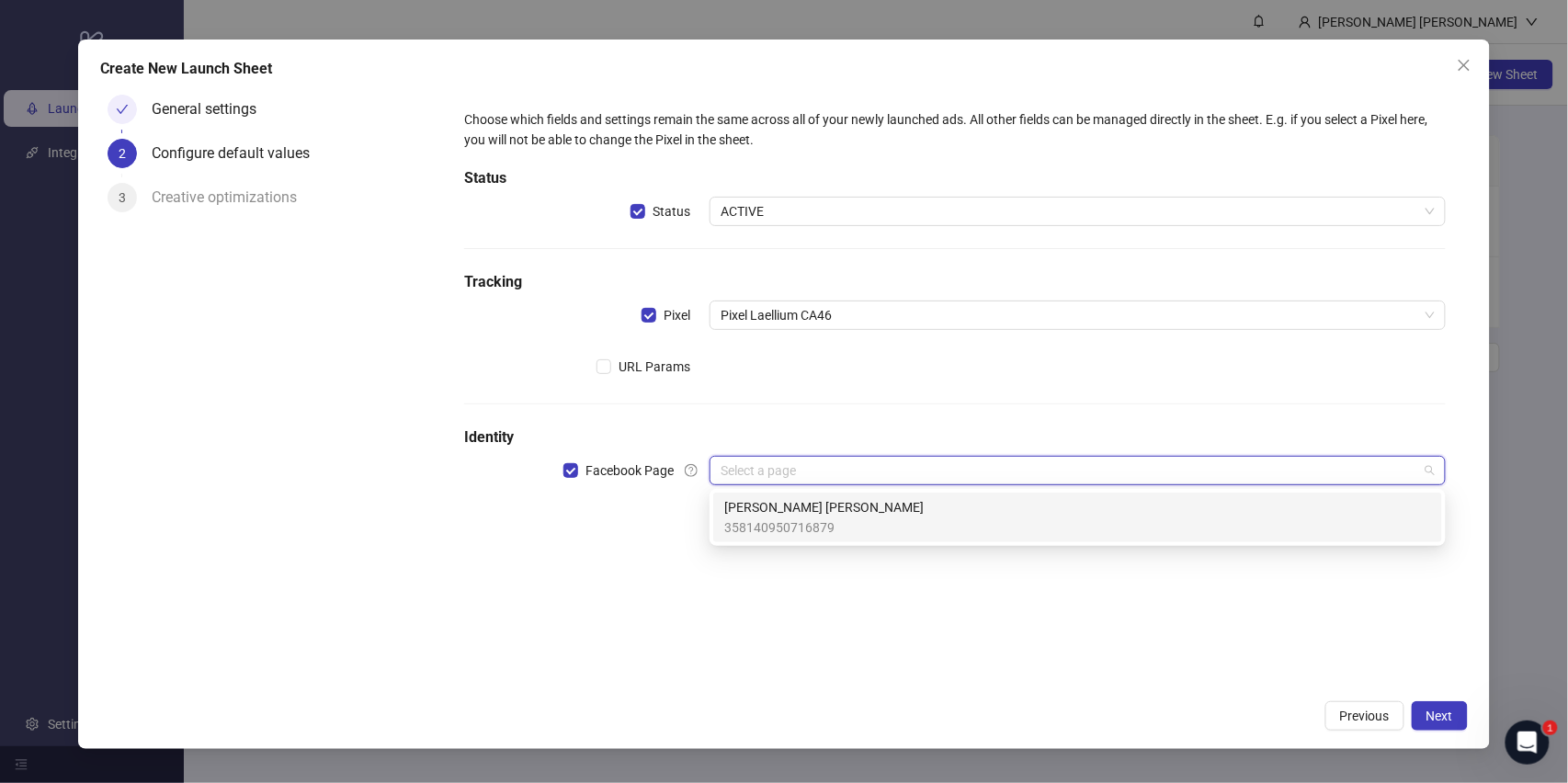 click on "[PERSON_NAME] [PERSON_NAME]" at bounding box center (824, 507) 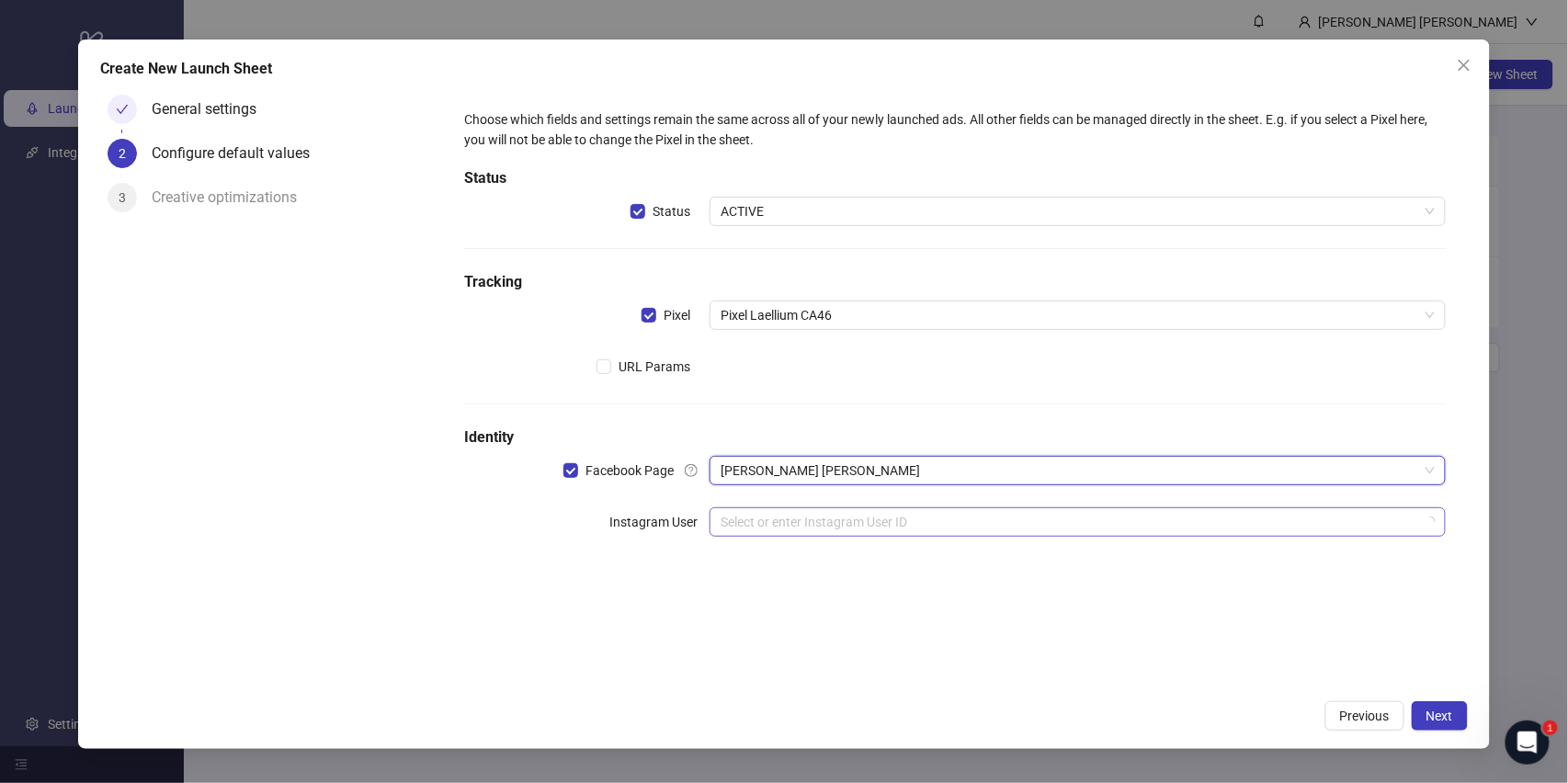 click at bounding box center [1069, 522] 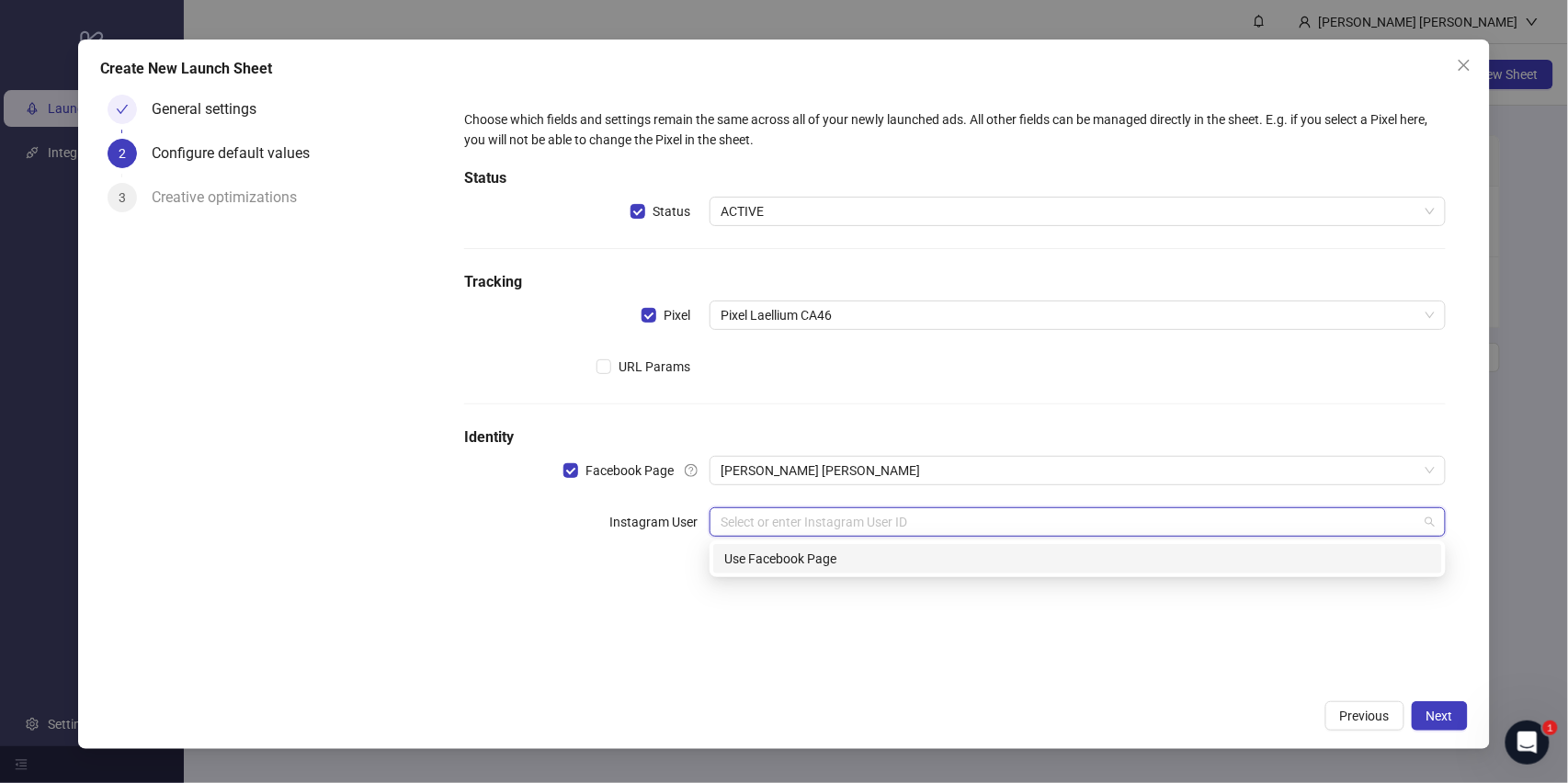 click on "Use Facebook Page" at bounding box center [1077, 559] 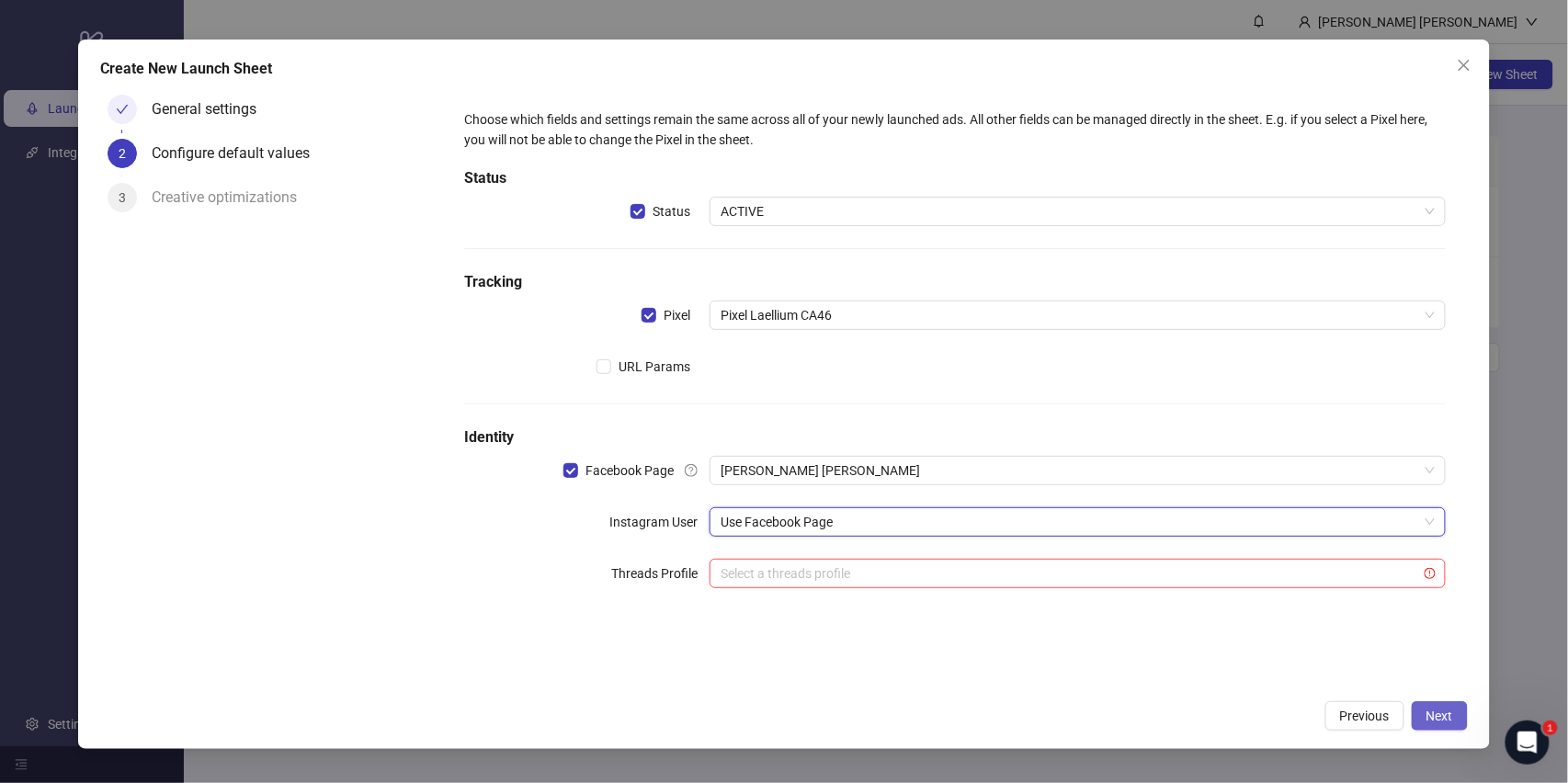 click on "Next" at bounding box center (1439, 716) 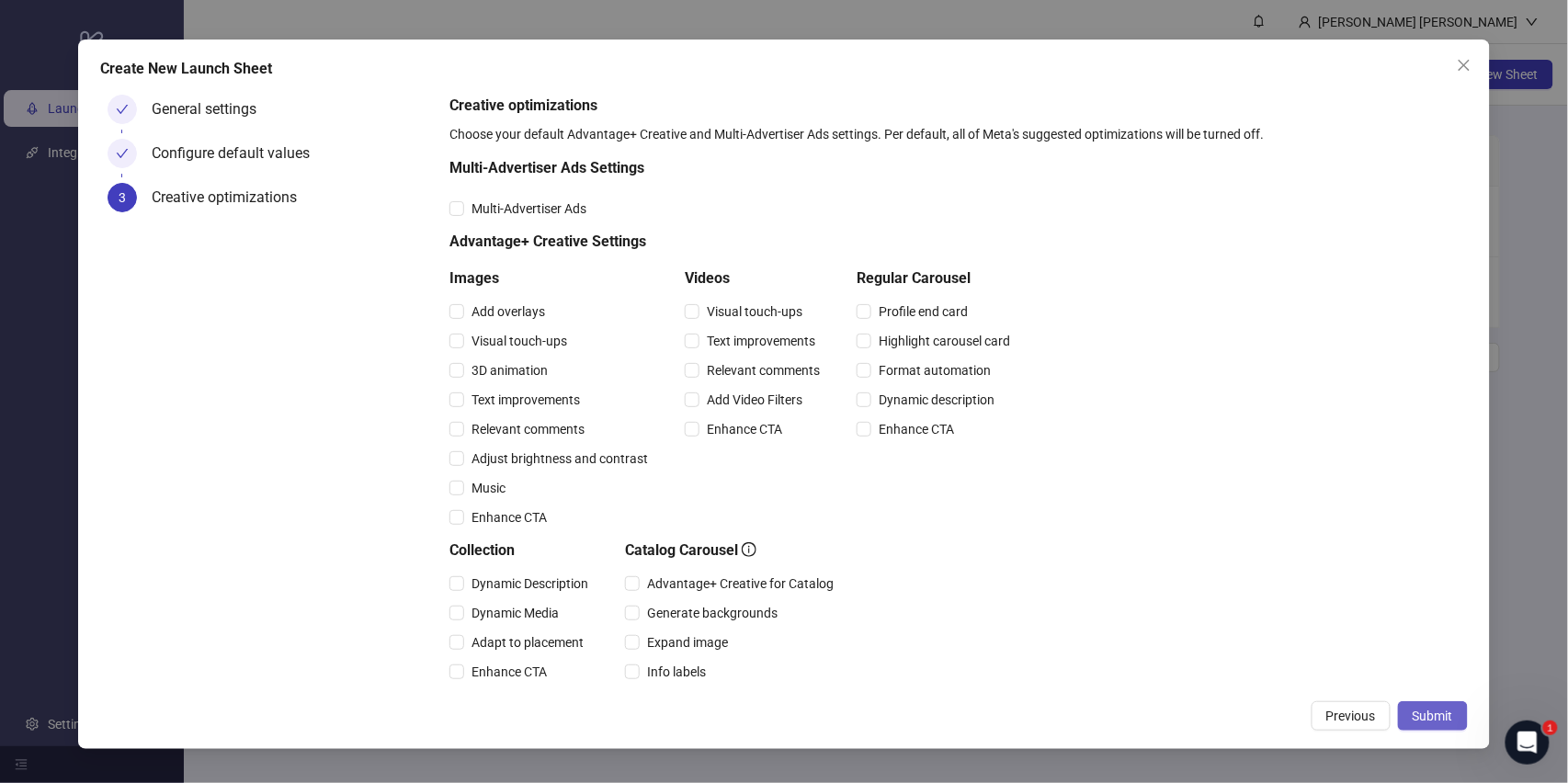 click on "Submit" at bounding box center [1433, 716] 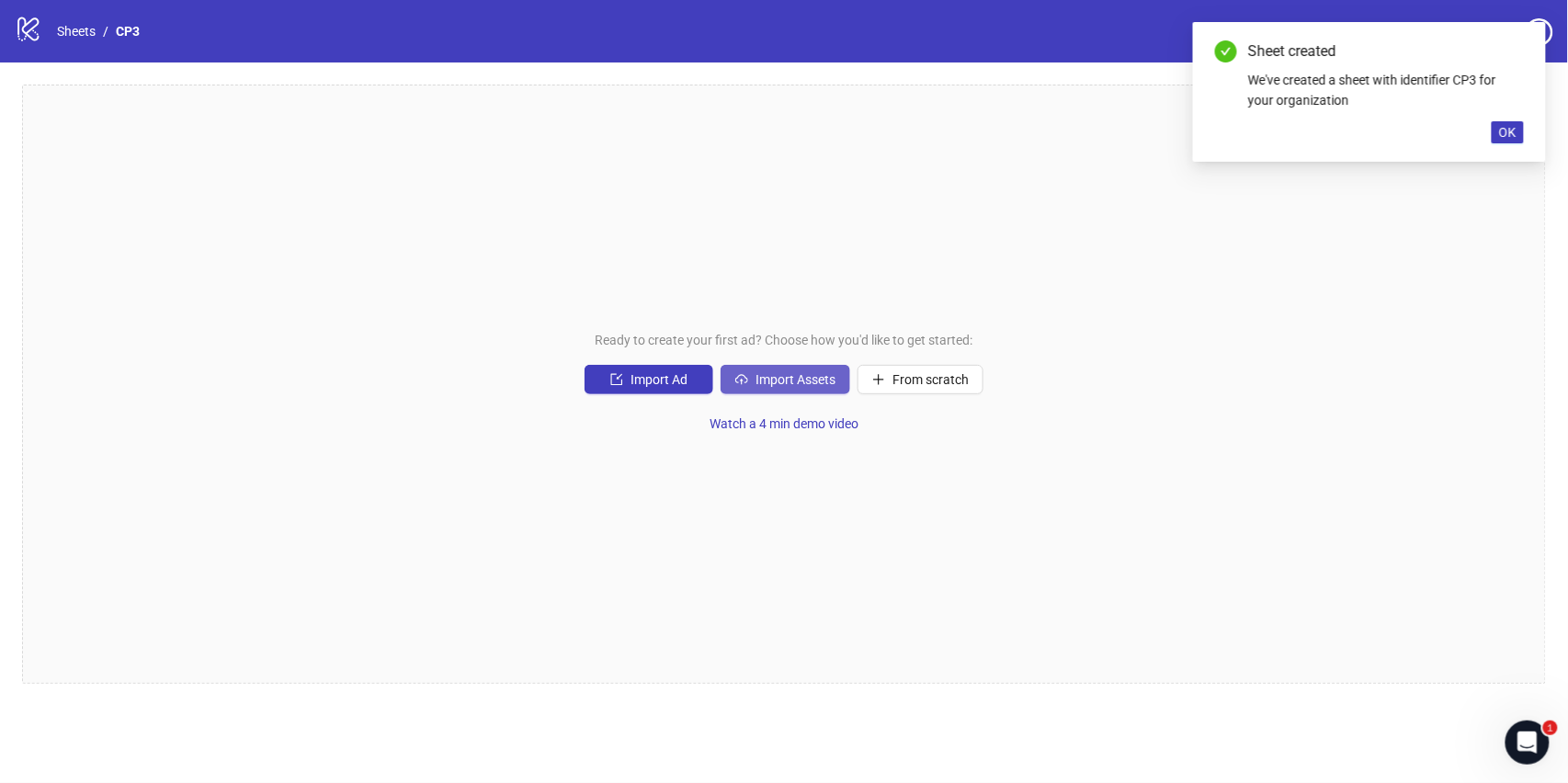 click on "Import Assets" at bounding box center [795, 380] 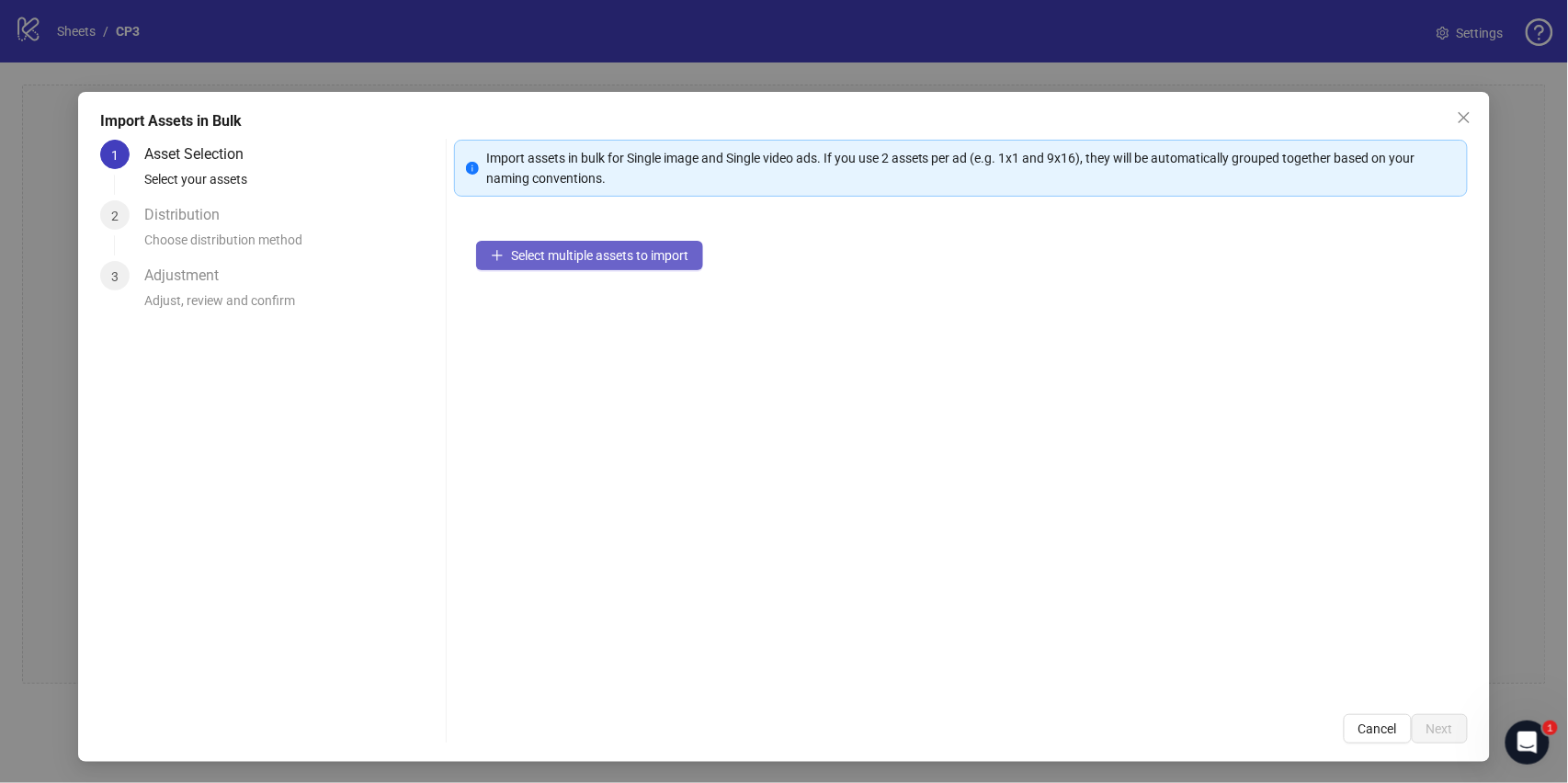 click on "Select multiple assets to import" at bounding box center (599, 255) 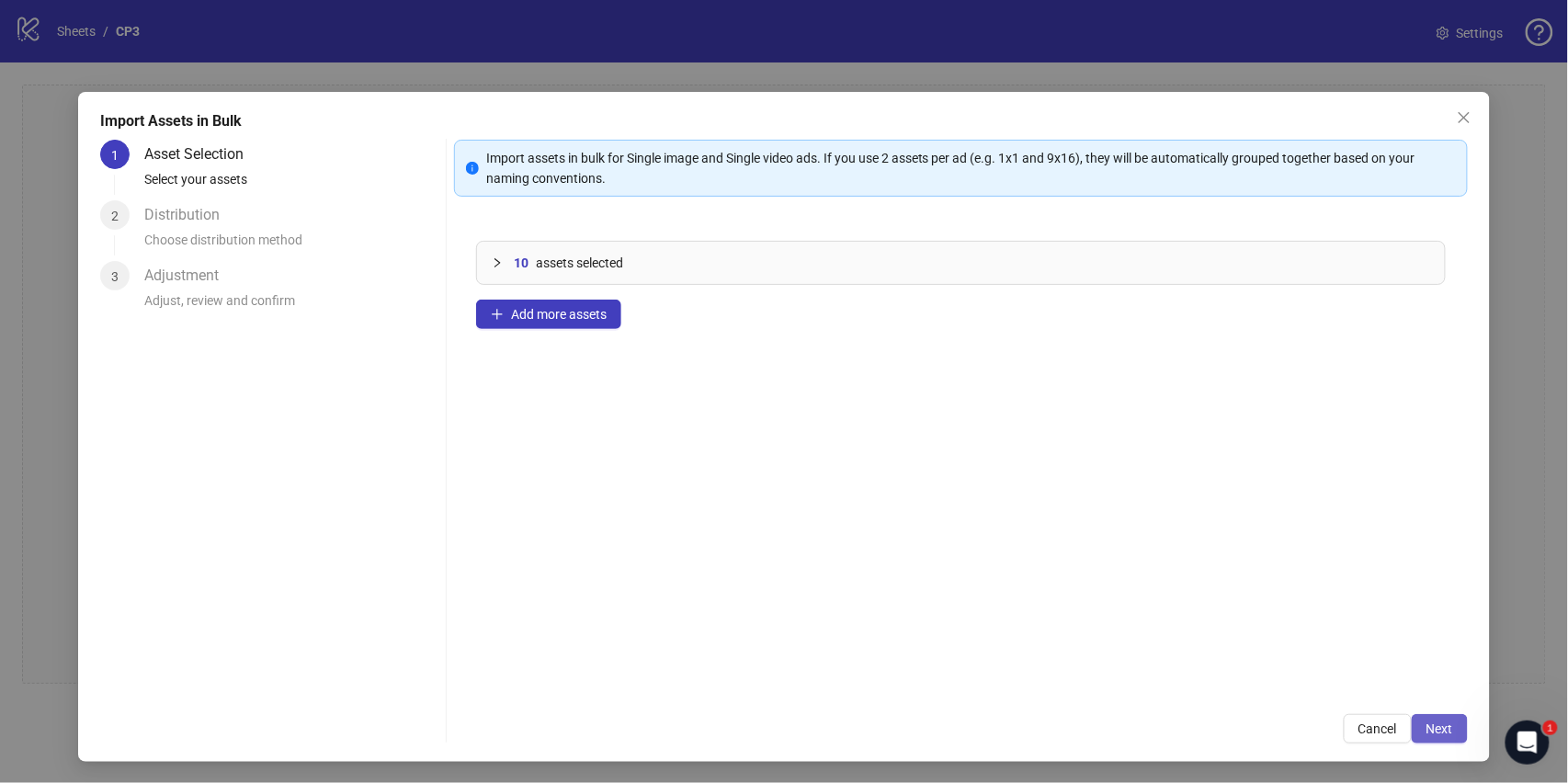 click on "Next" at bounding box center (1439, 729) 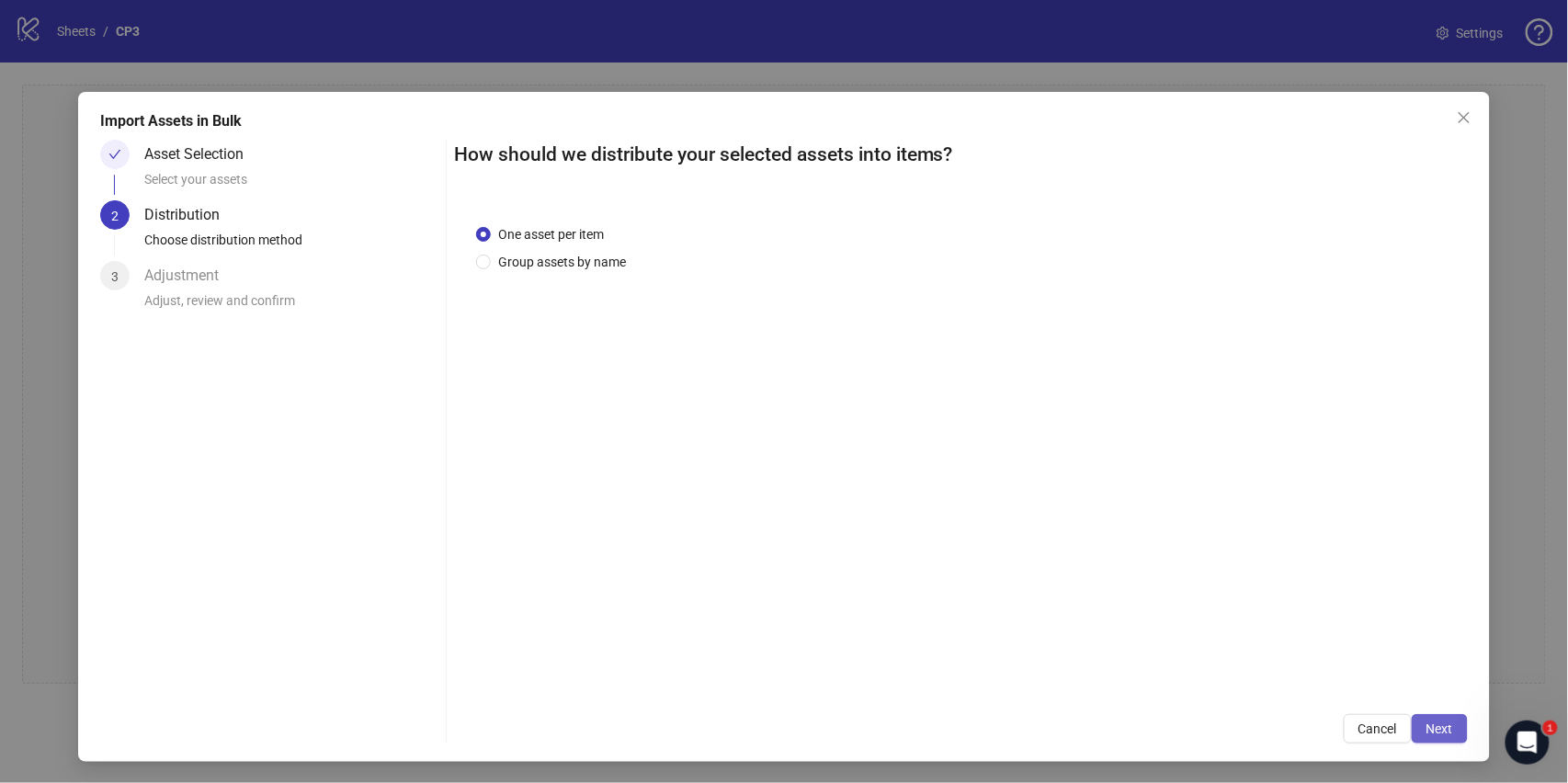 click on "Next" at bounding box center [1439, 729] 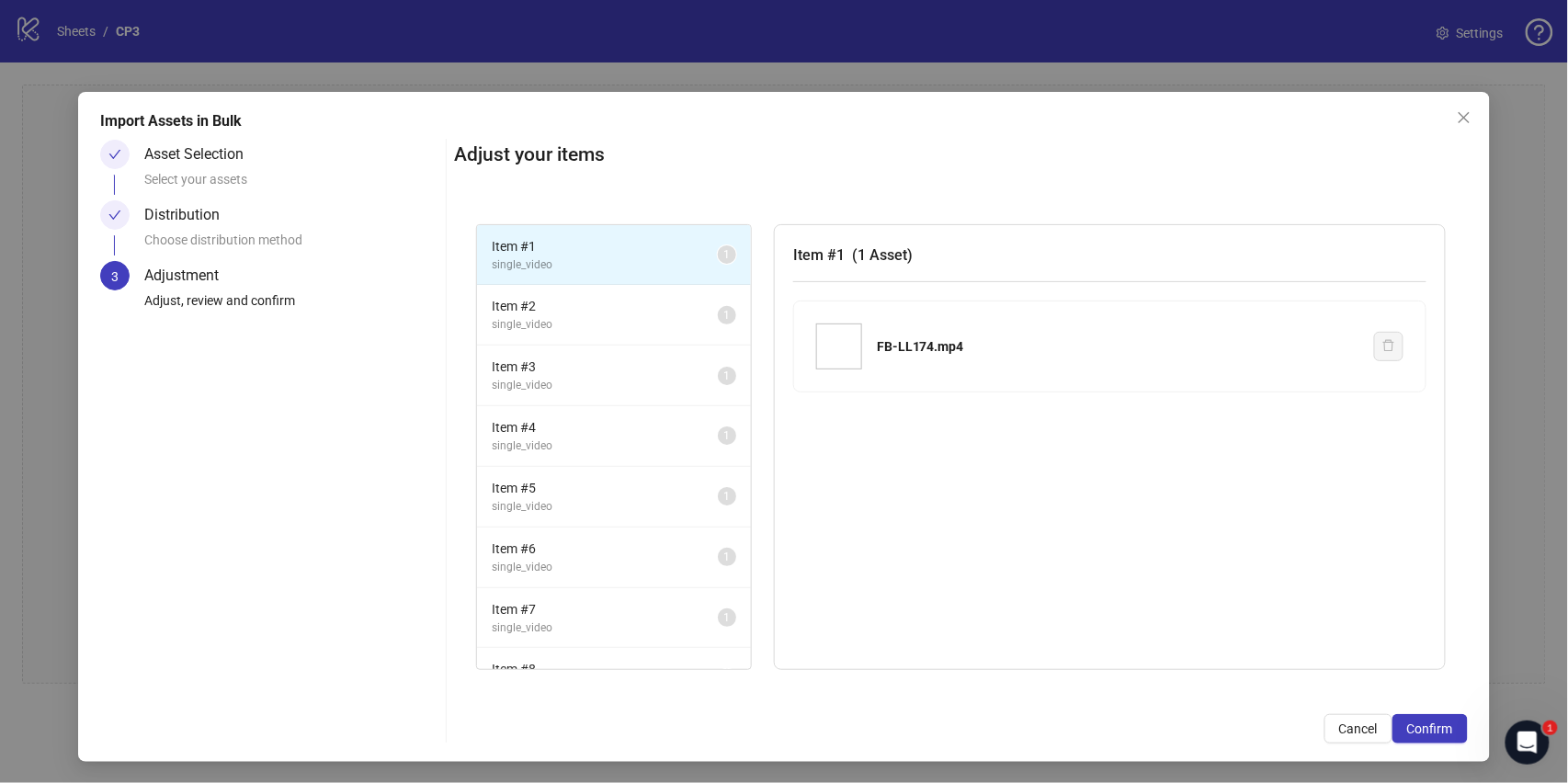 click on "Confirm" at bounding box center (1430, 729) 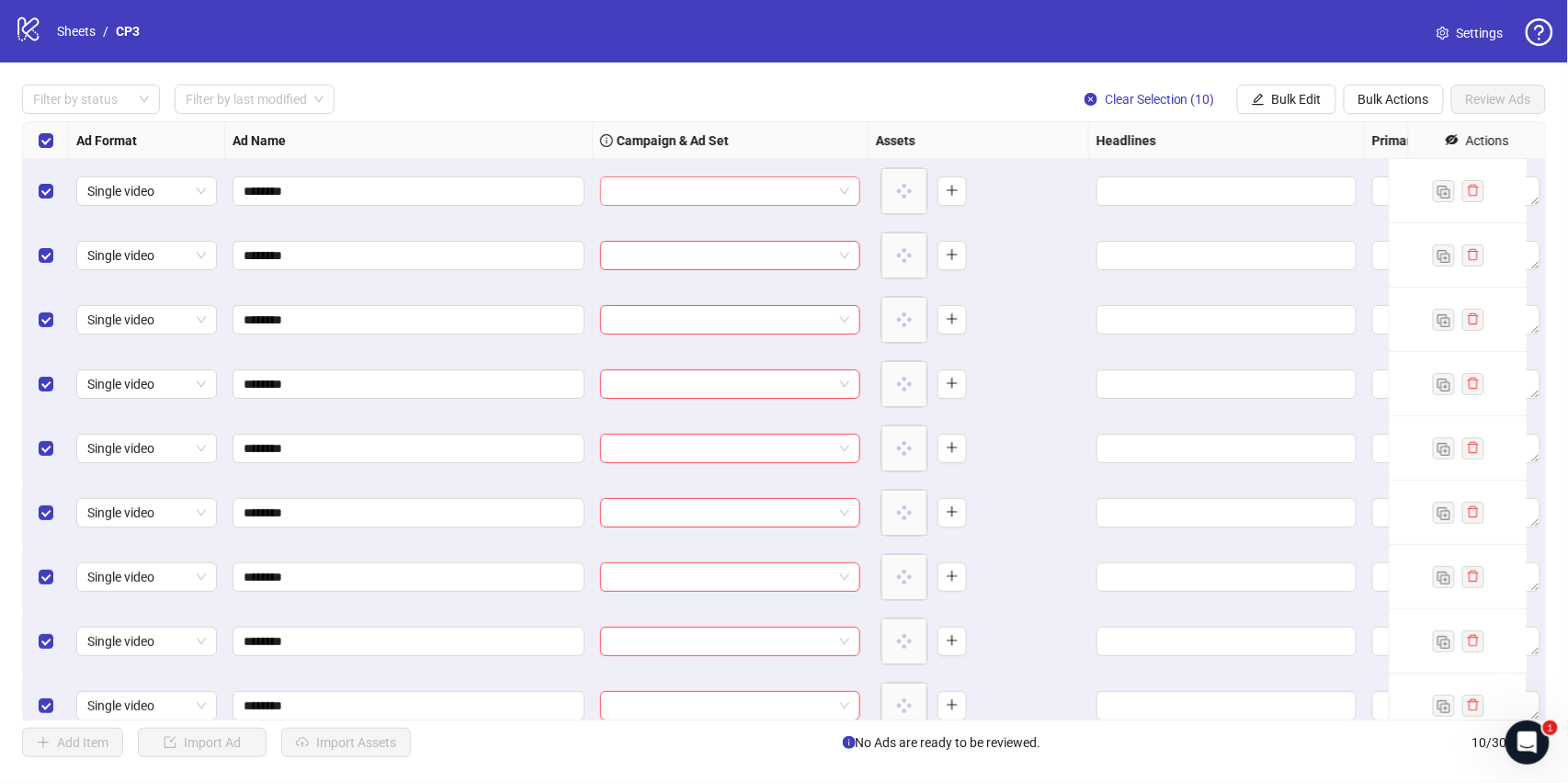click at bounding box center (722, 191) 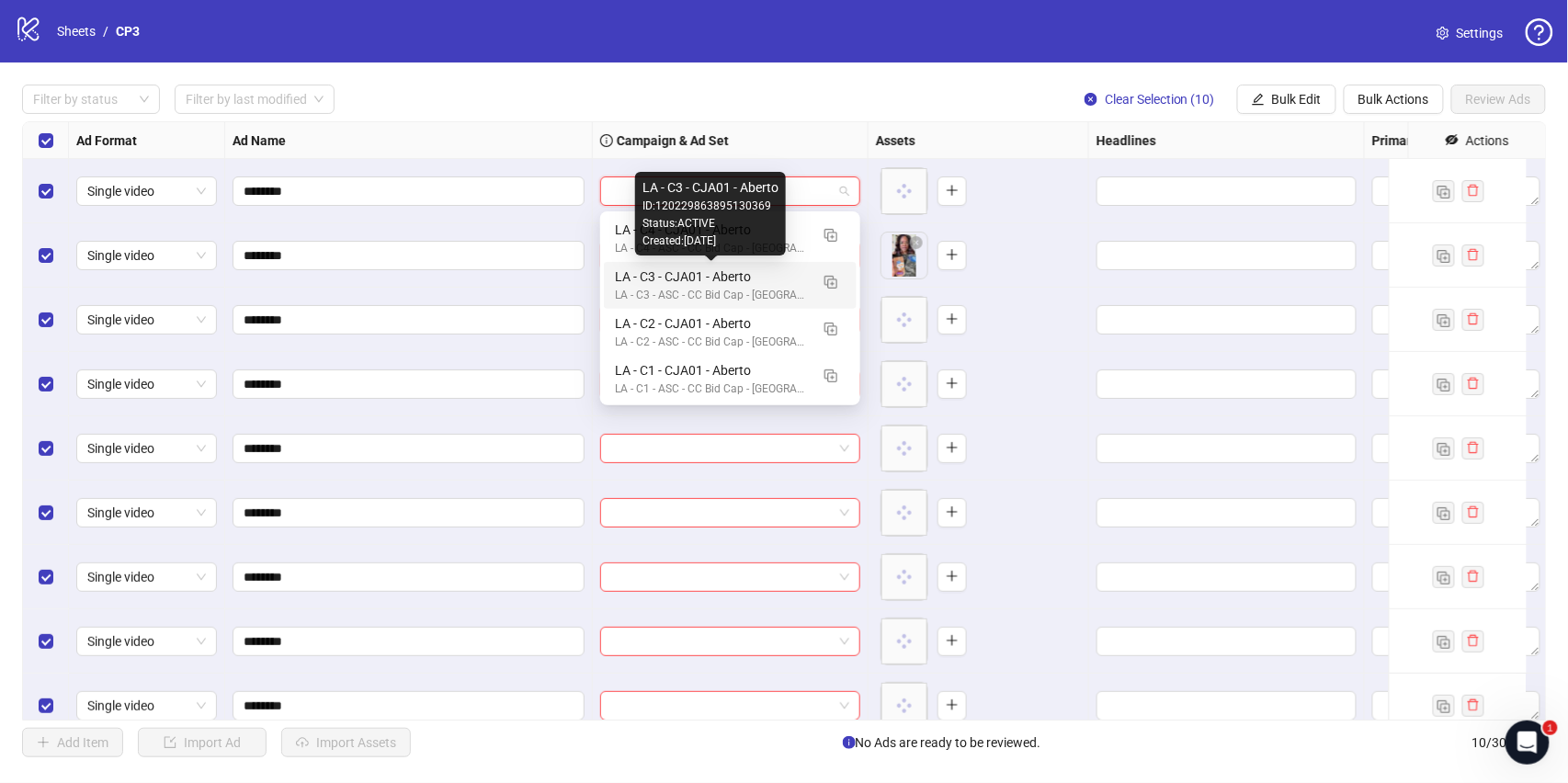 click on "LA - C3 - CJA01 - Aberto" at bounding box center (711, 277) 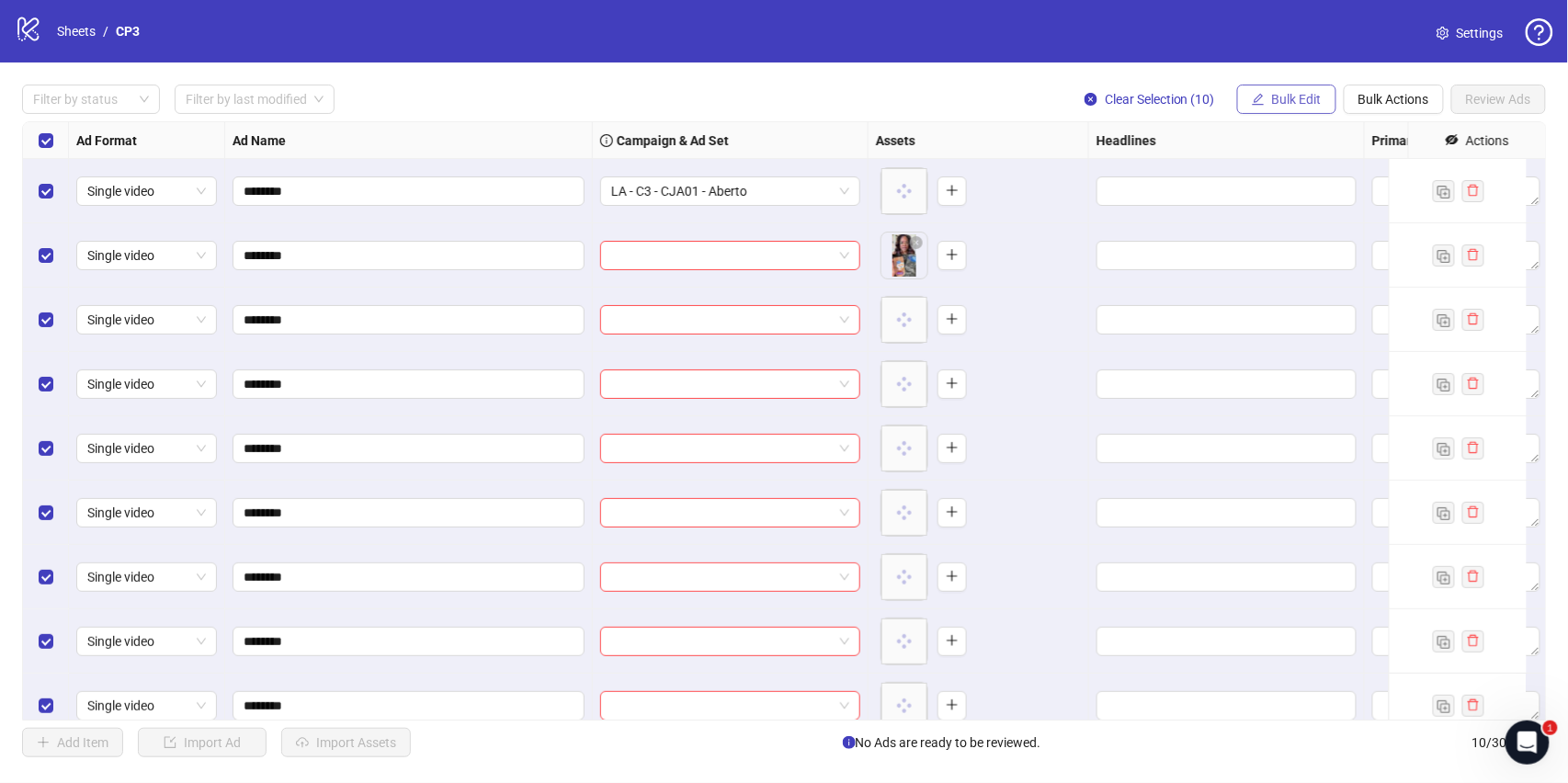 click on "Bulk Edit" at bounding box center [1297, 99] 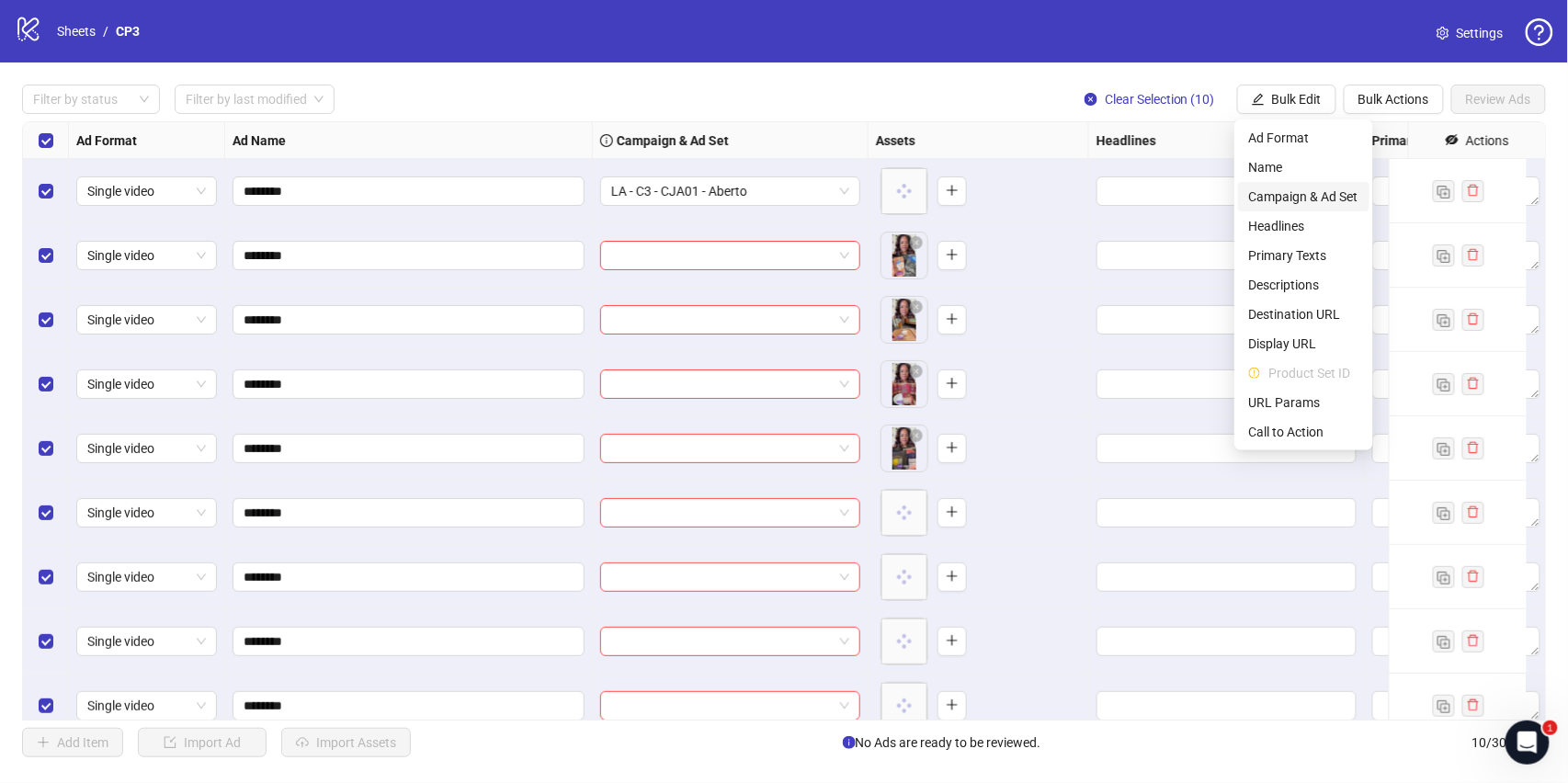 click on "Campaign & Ad Set" at bounding box center [1303, 197] 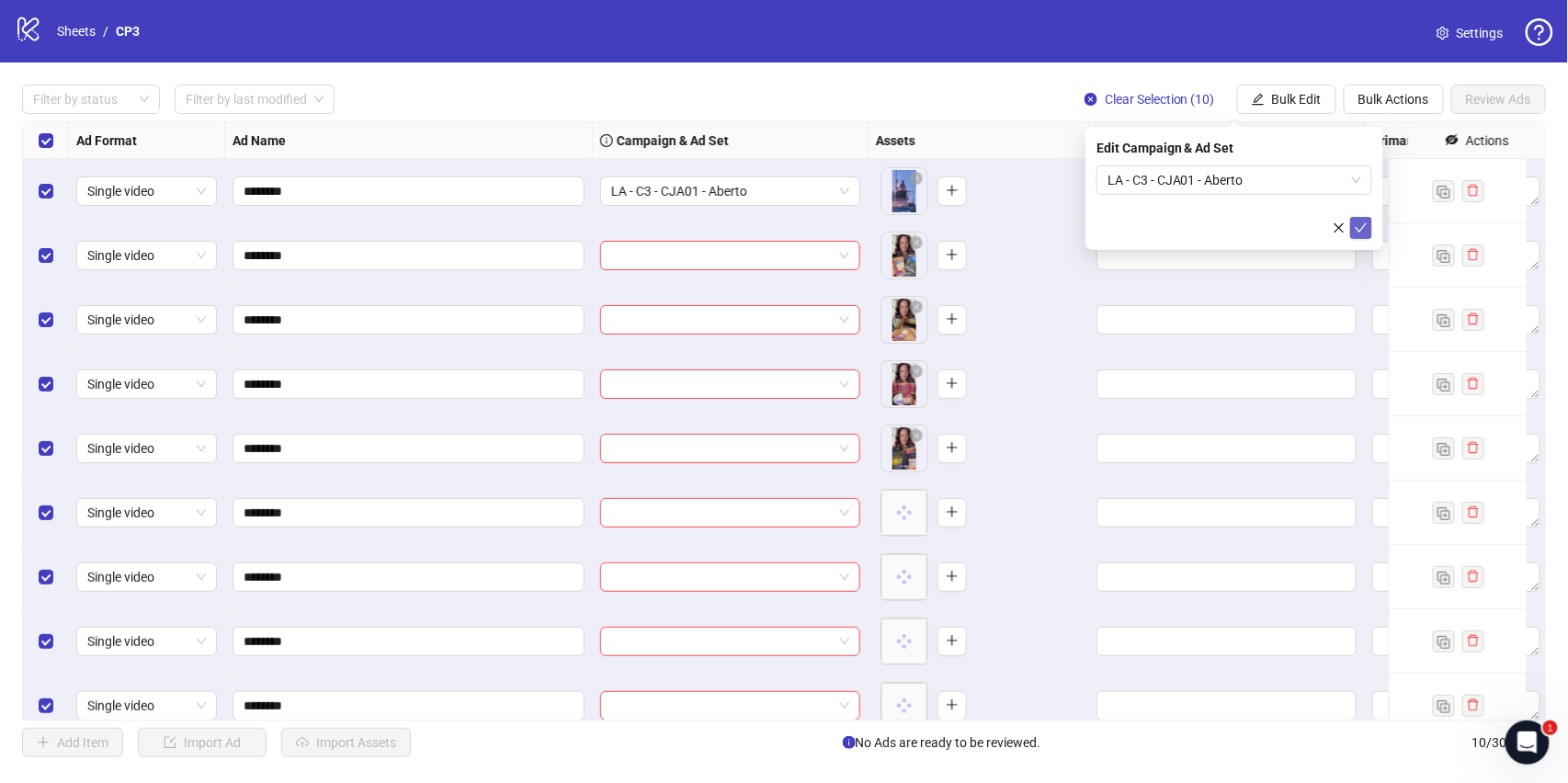 click 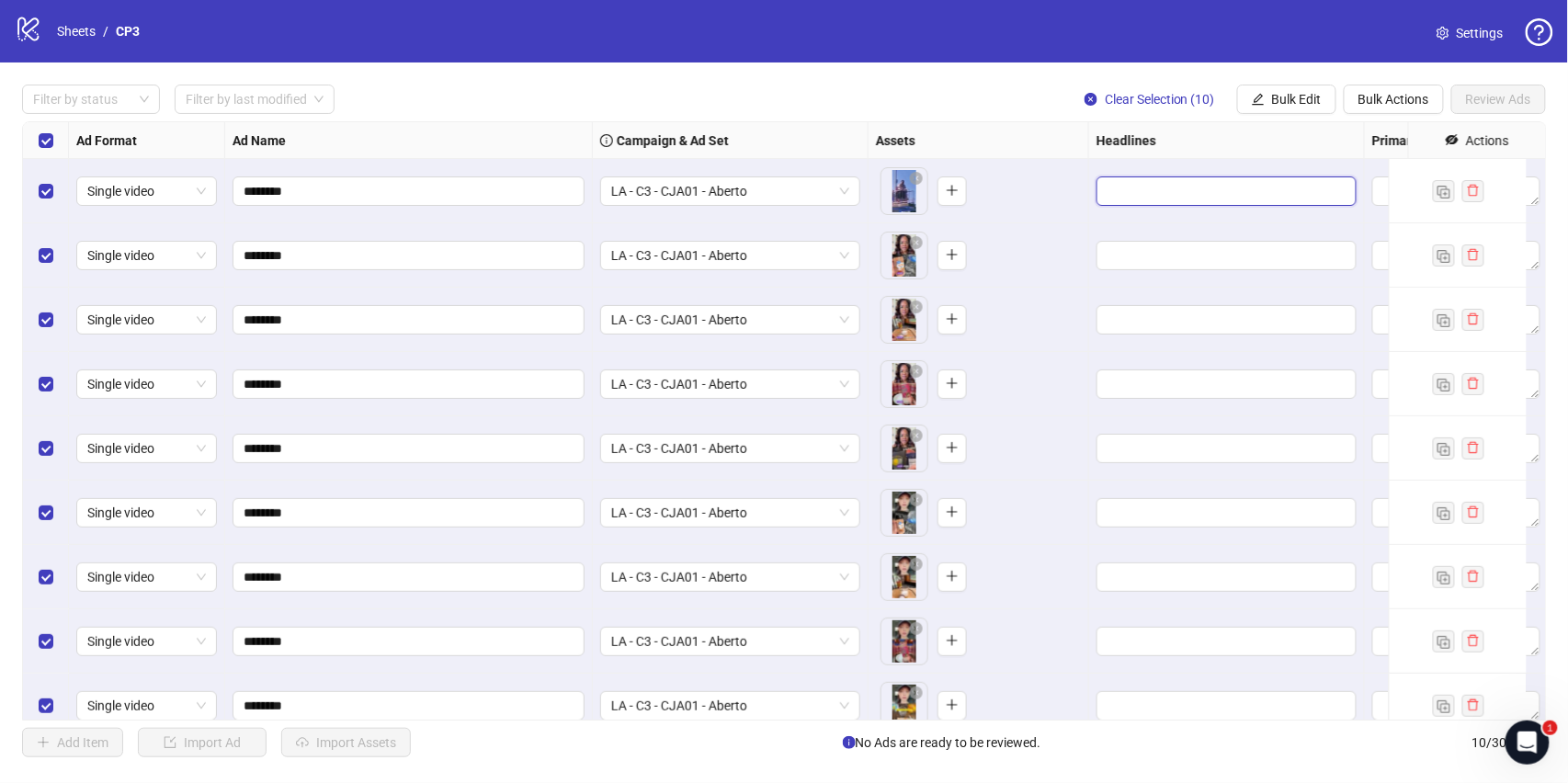 click at bounding box center [1224, 191] 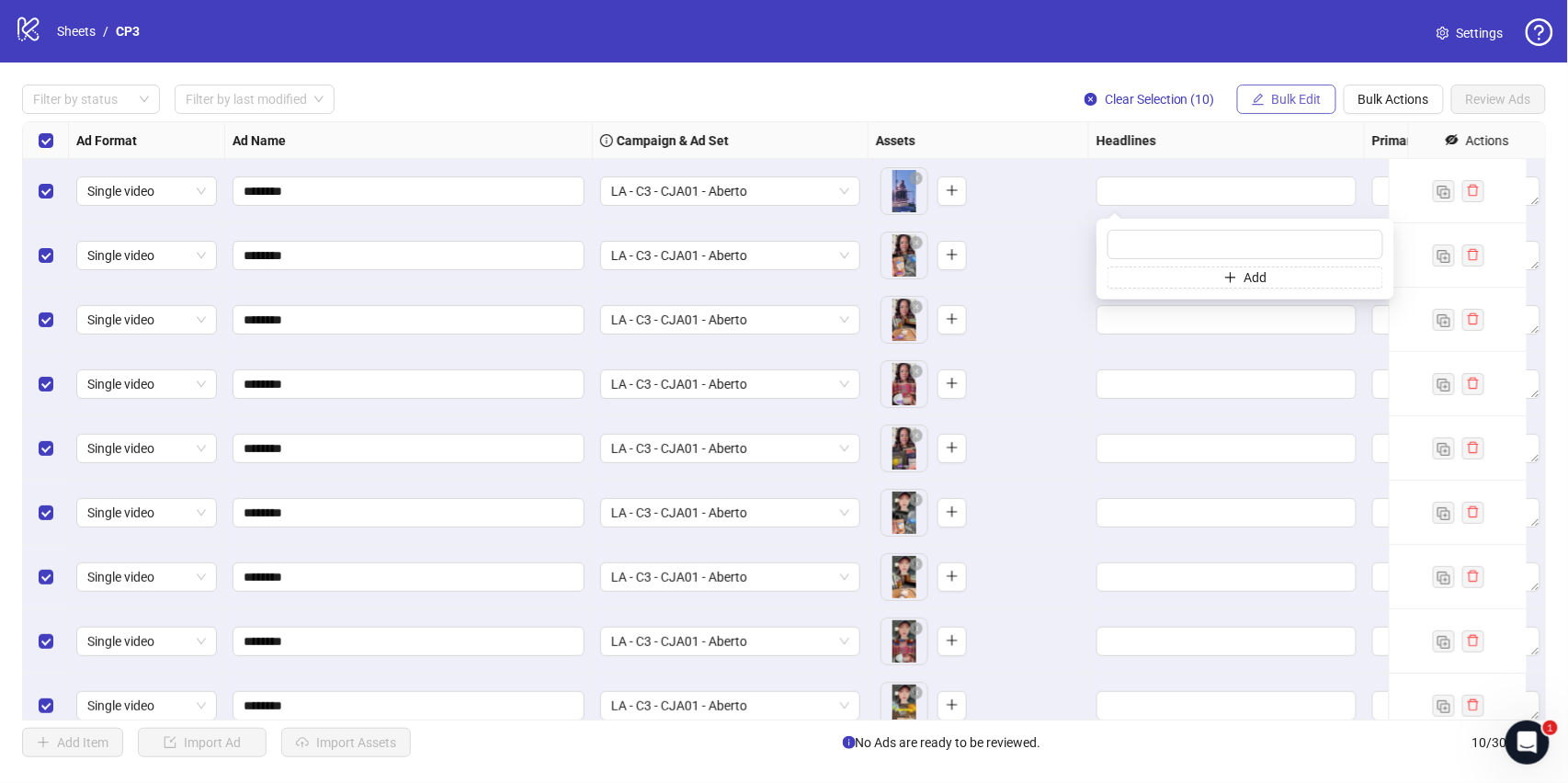 click on "Bulk Edit" at bounding box center [1297, 99] 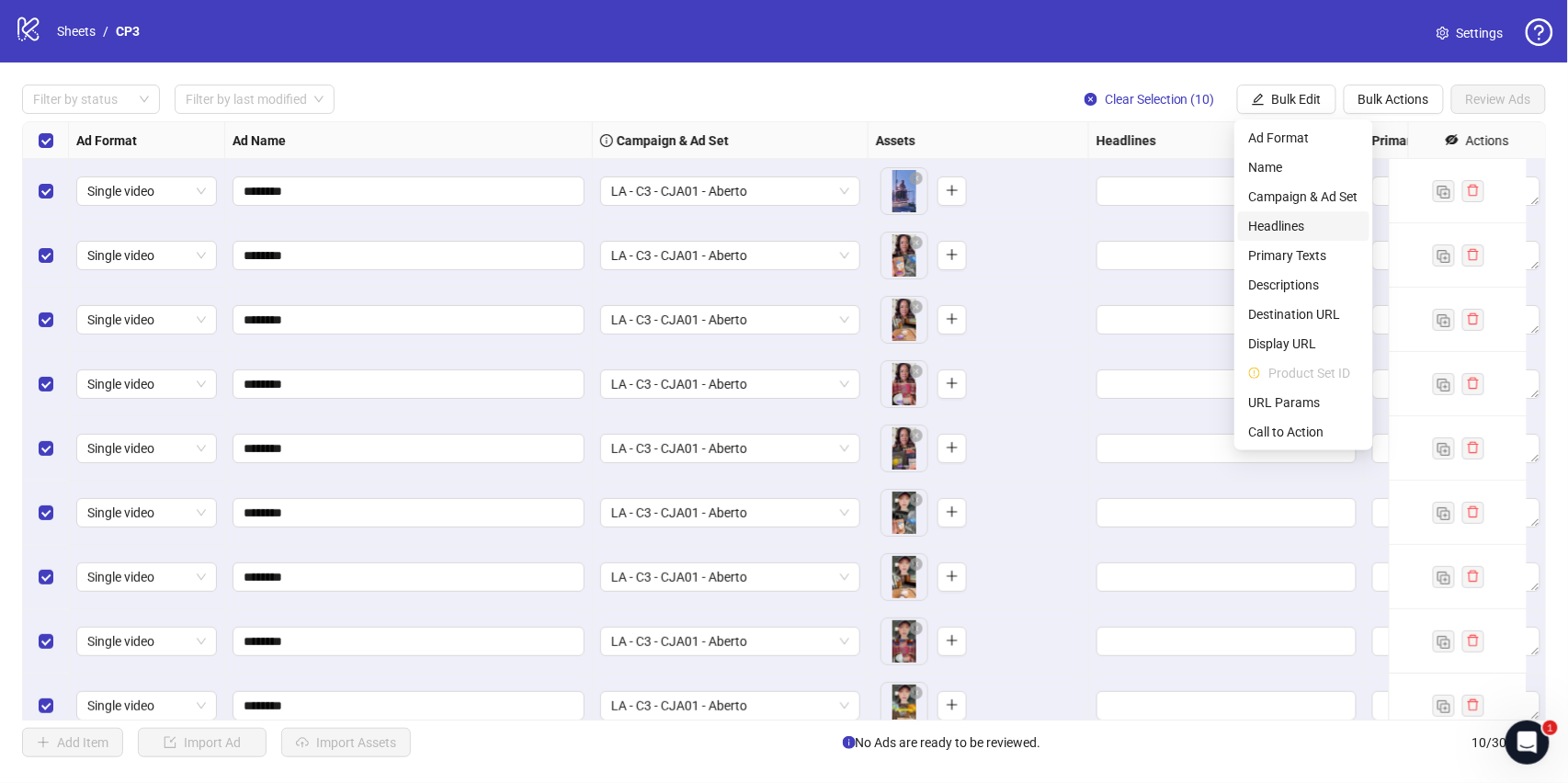 click on "Headlines" at bounding box center (1303, 226) 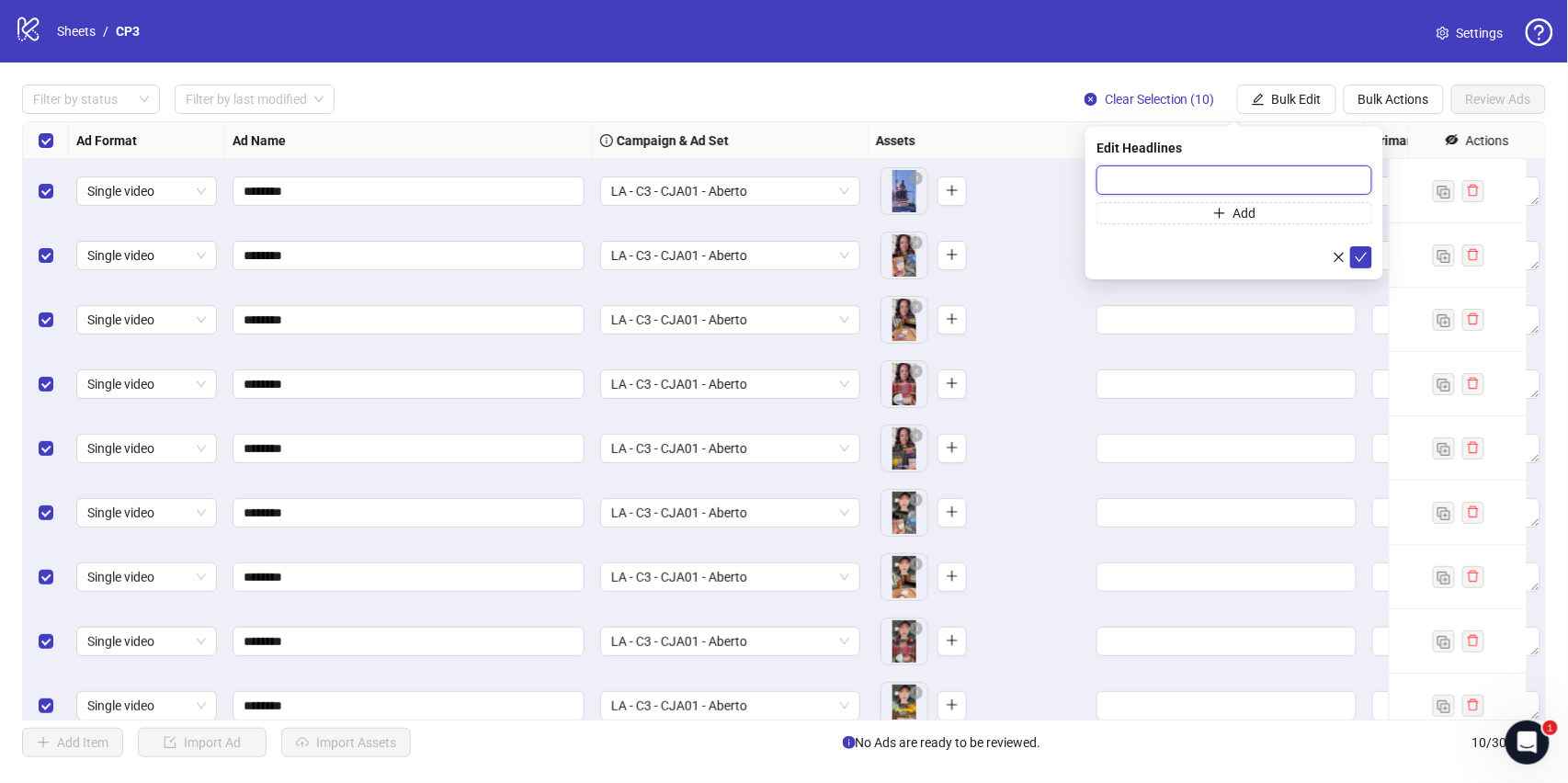 click at bounding box center [1234, 180] 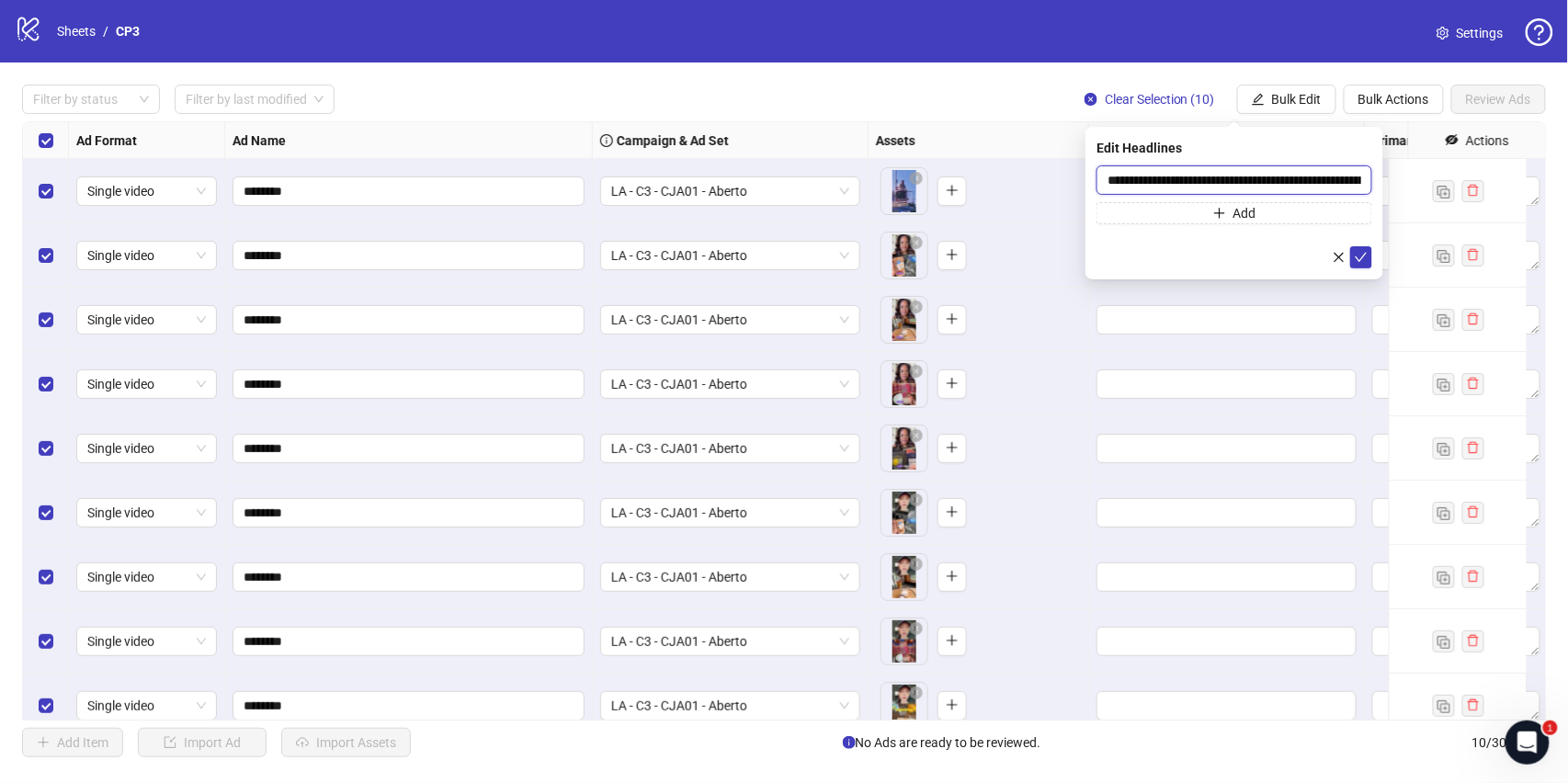 scroll, scrollTop: 0, scrollLeft: 225, axis: horizontal 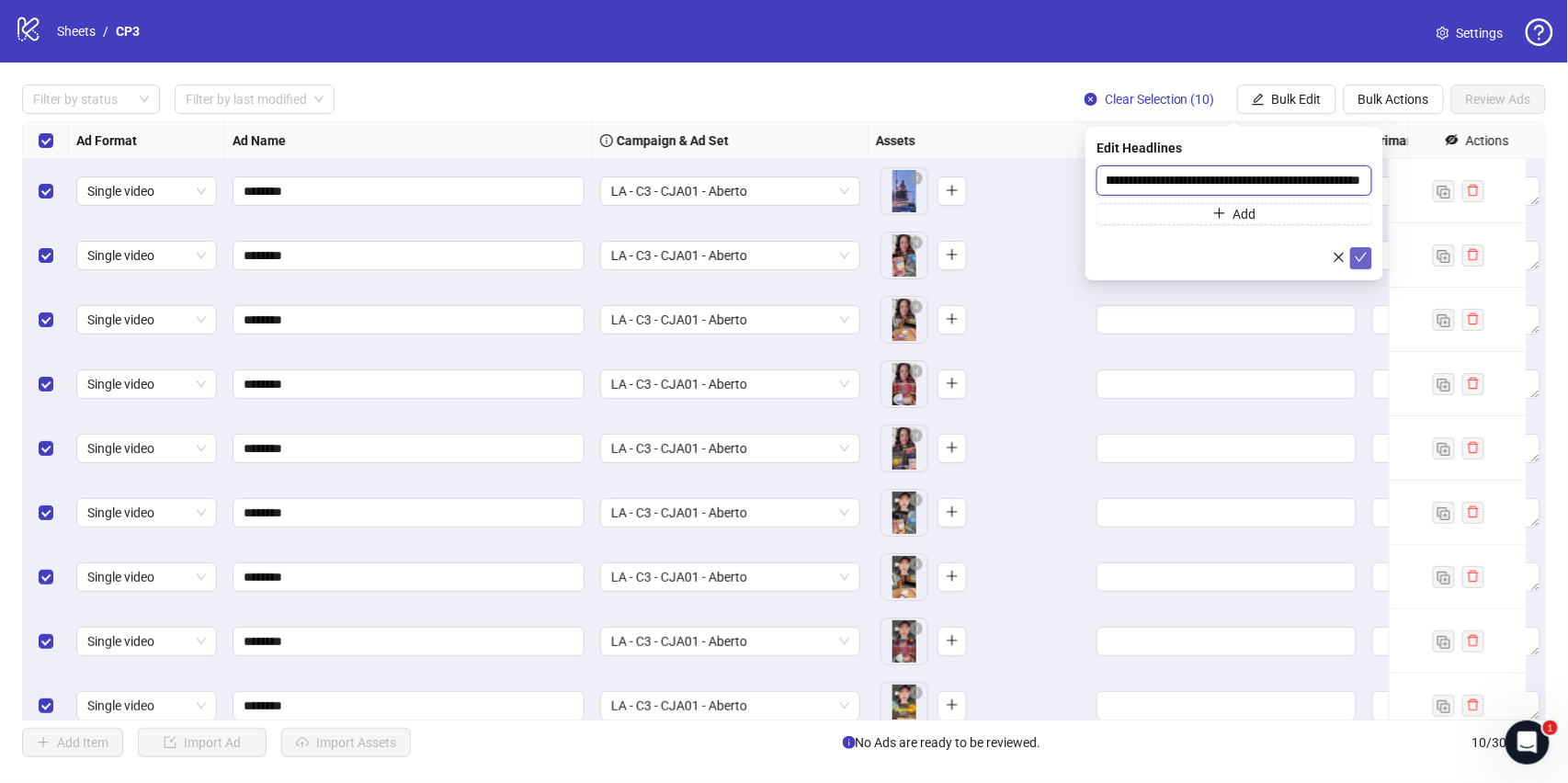 type on "**********" 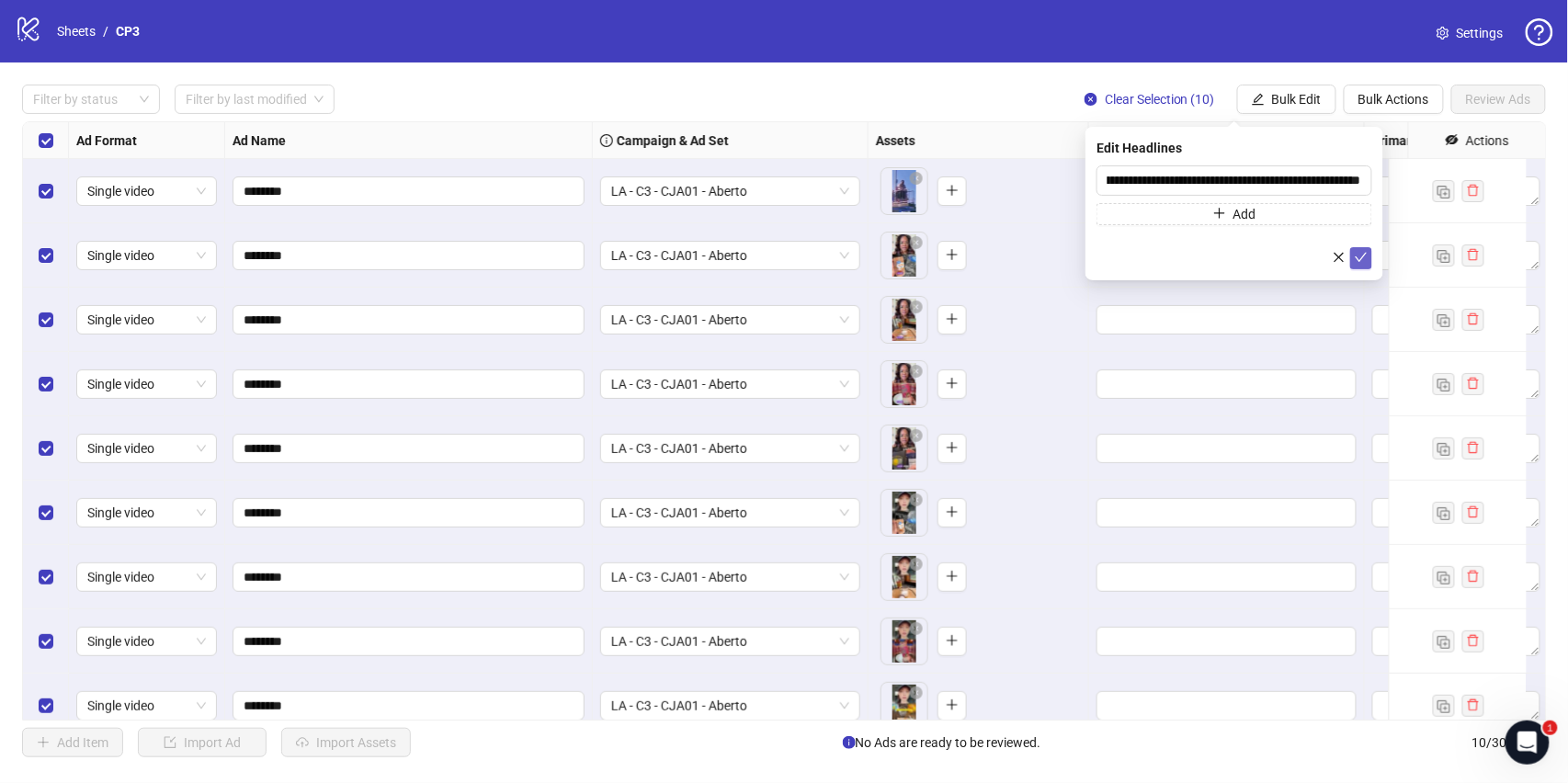 click 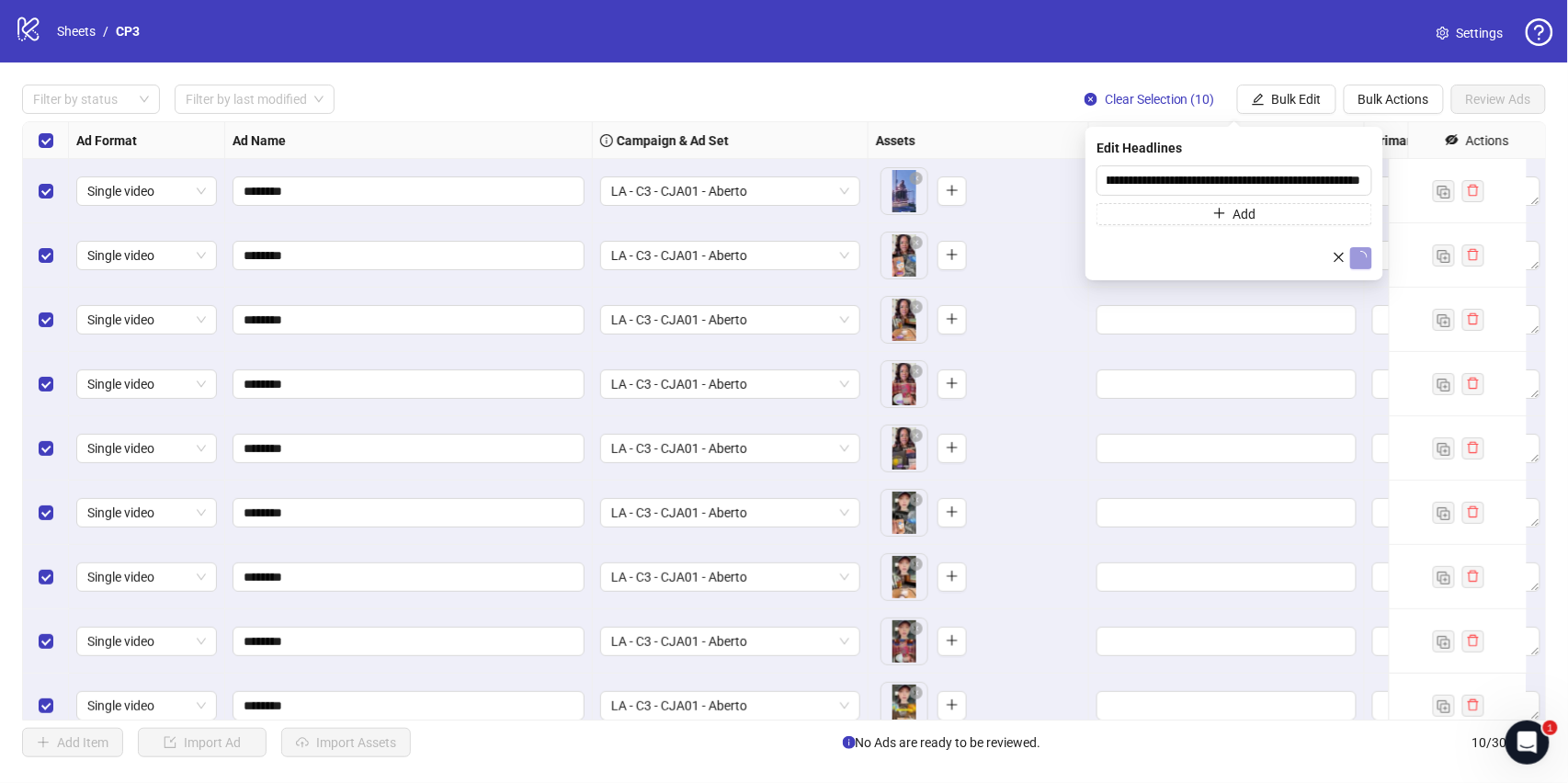 scroll, scrollTop: 0, scrollLeft: 0, axis: both 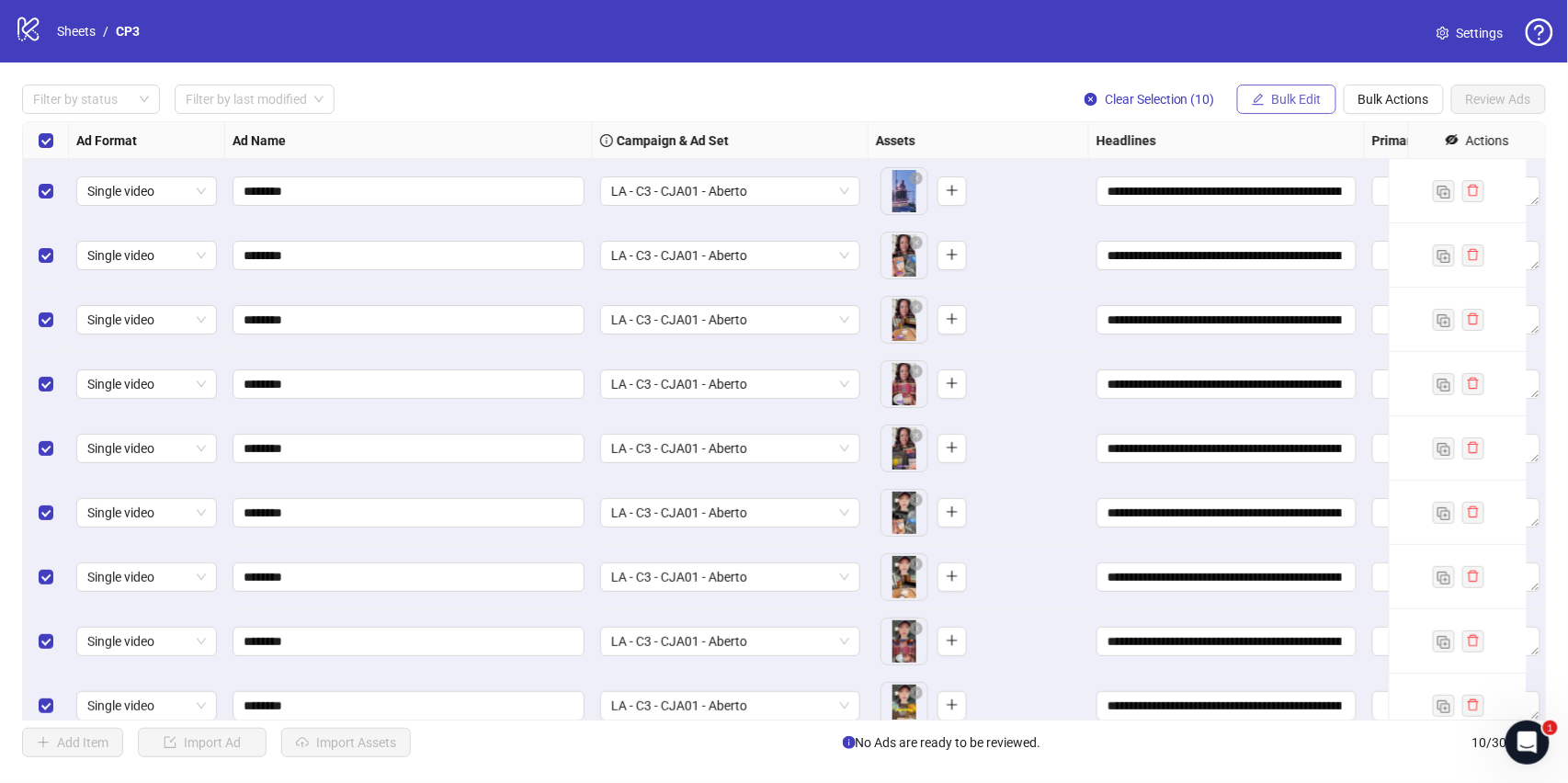 click on "Bulk Edit" at bounding box center [1297, 99] 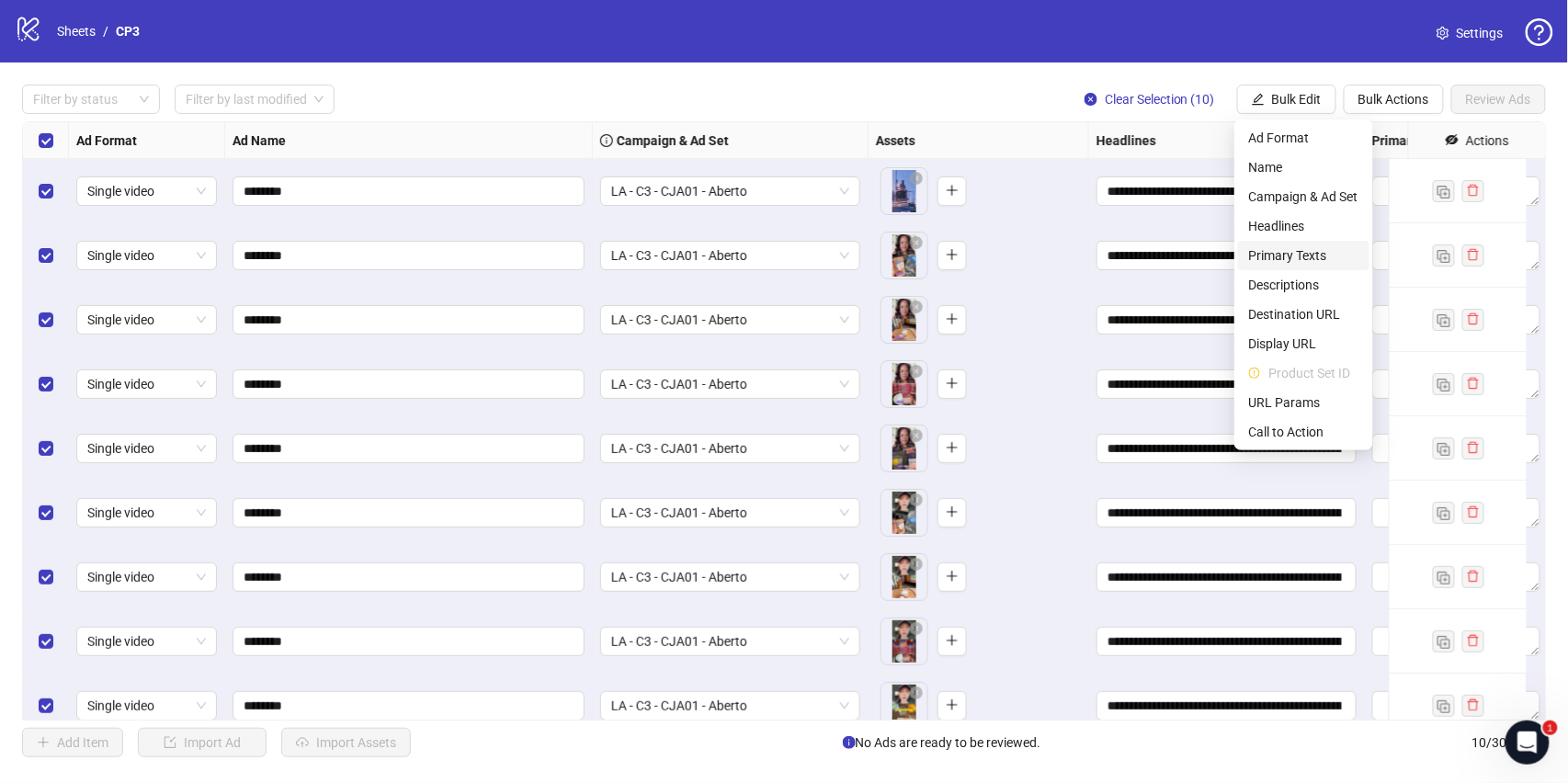 click on "Primary Texts" at bounding box center [1303, 255] 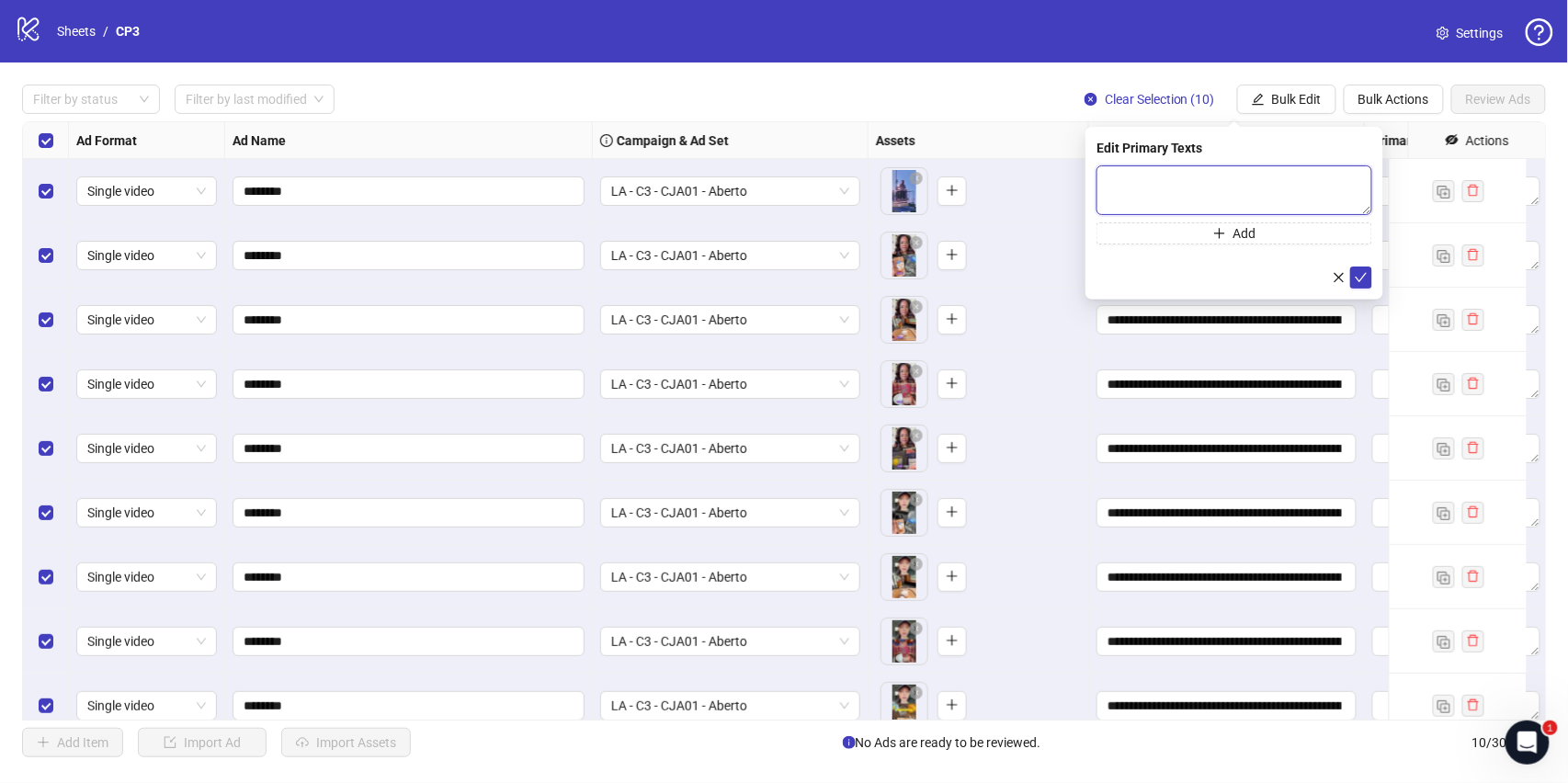 click at bounding box center [1234, 190] 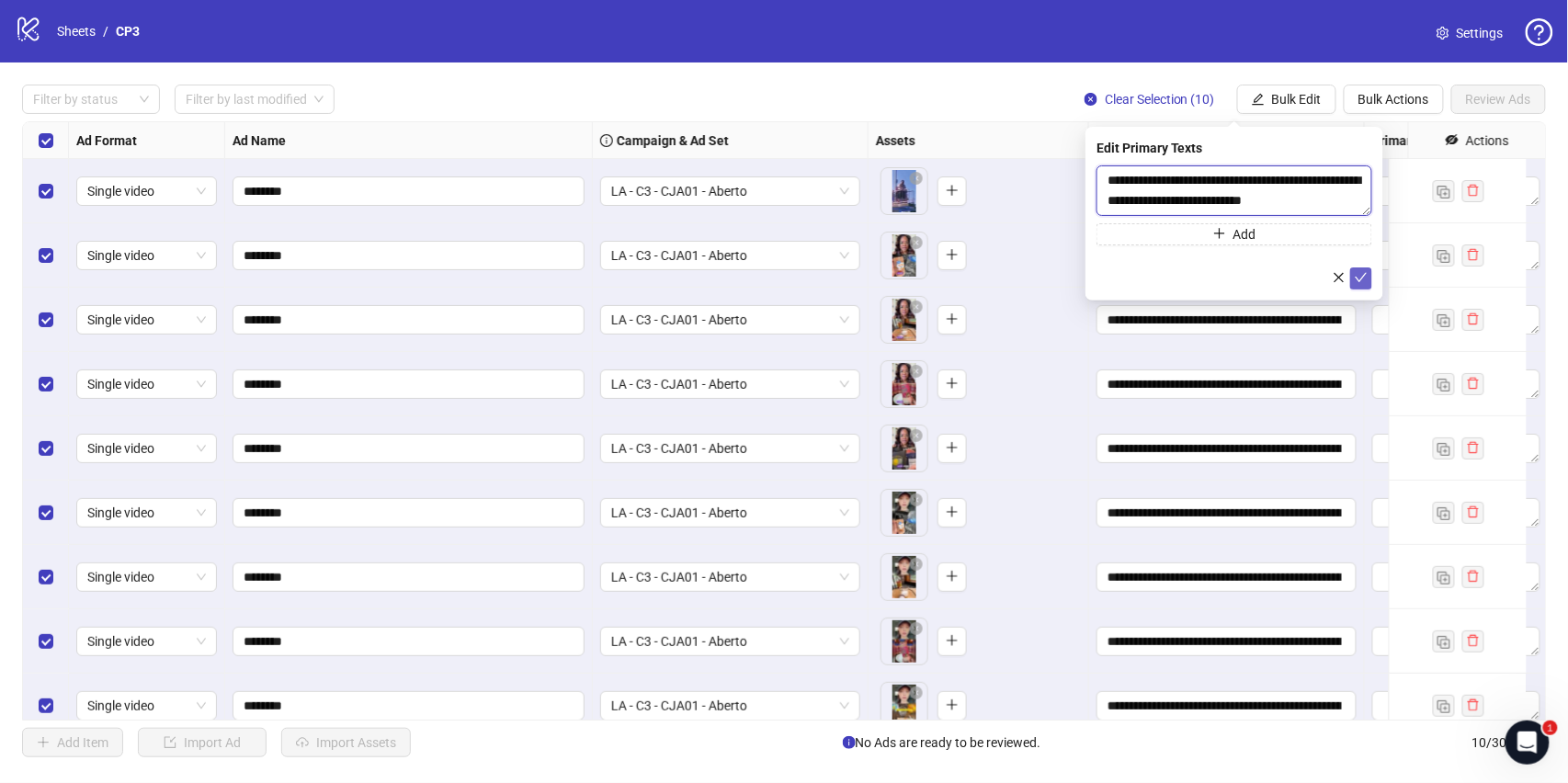 type on "**********" 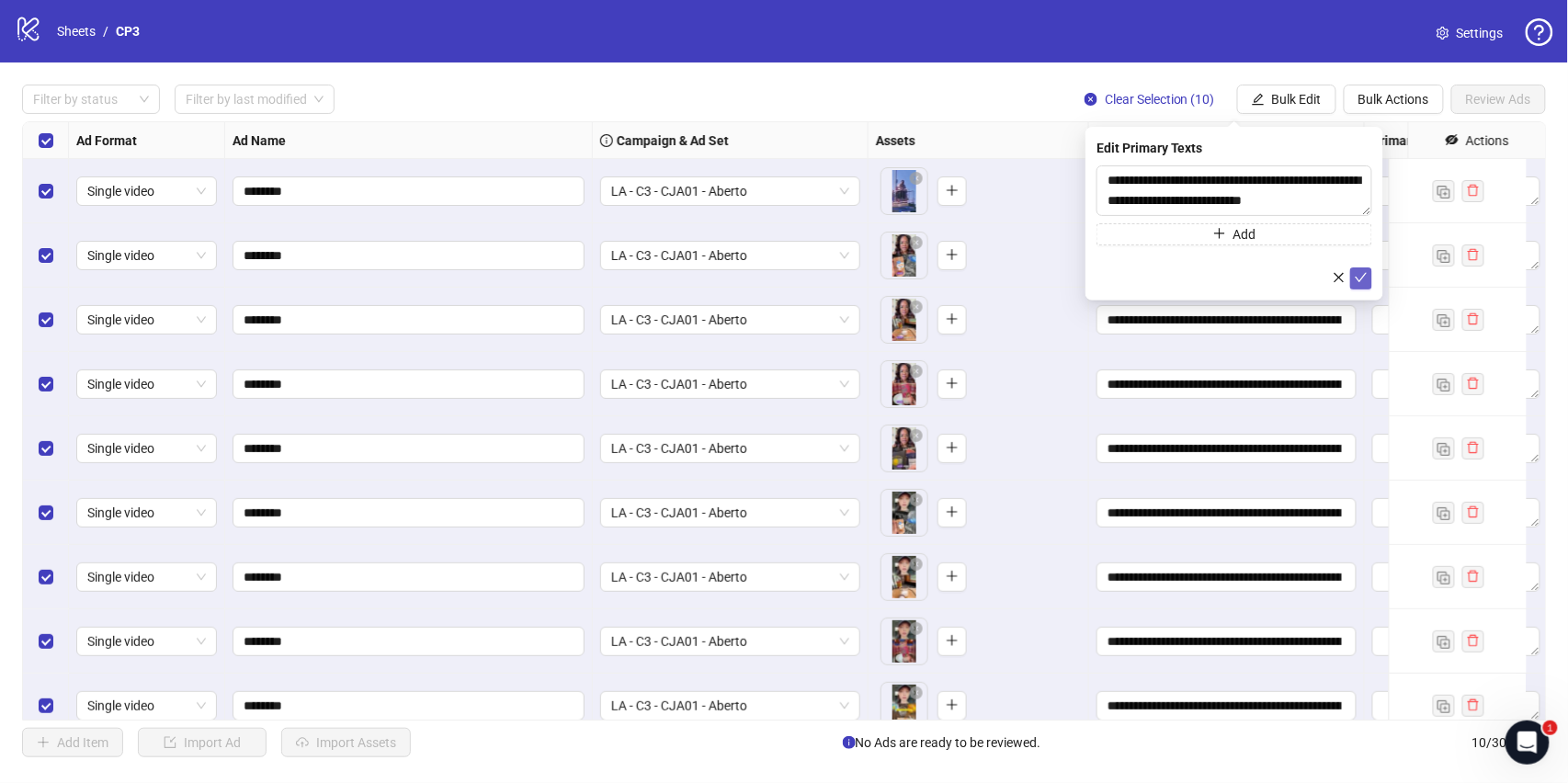 click 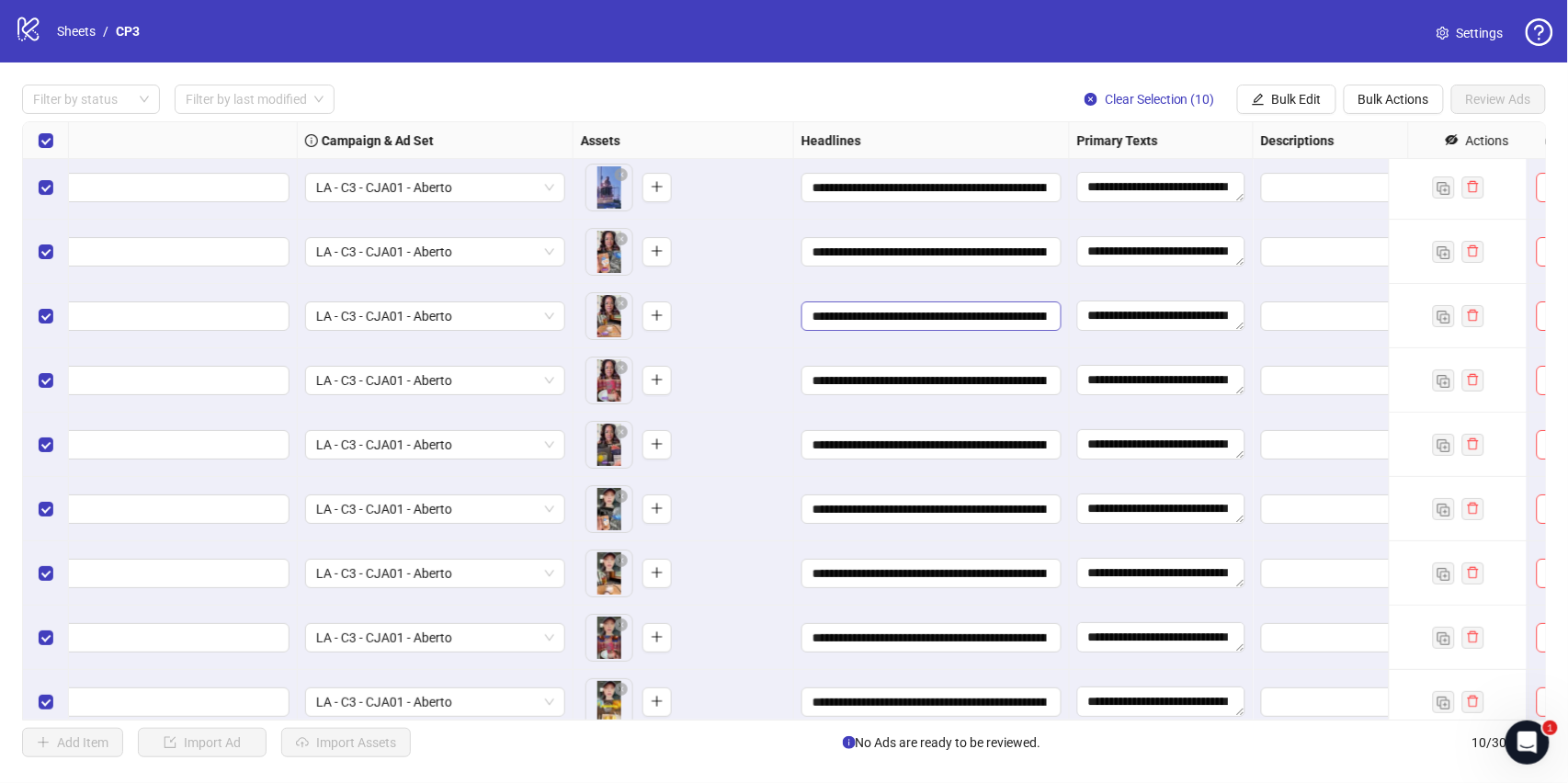 scroll, scrollTop: 4, scrollLeft: 296, axis: both 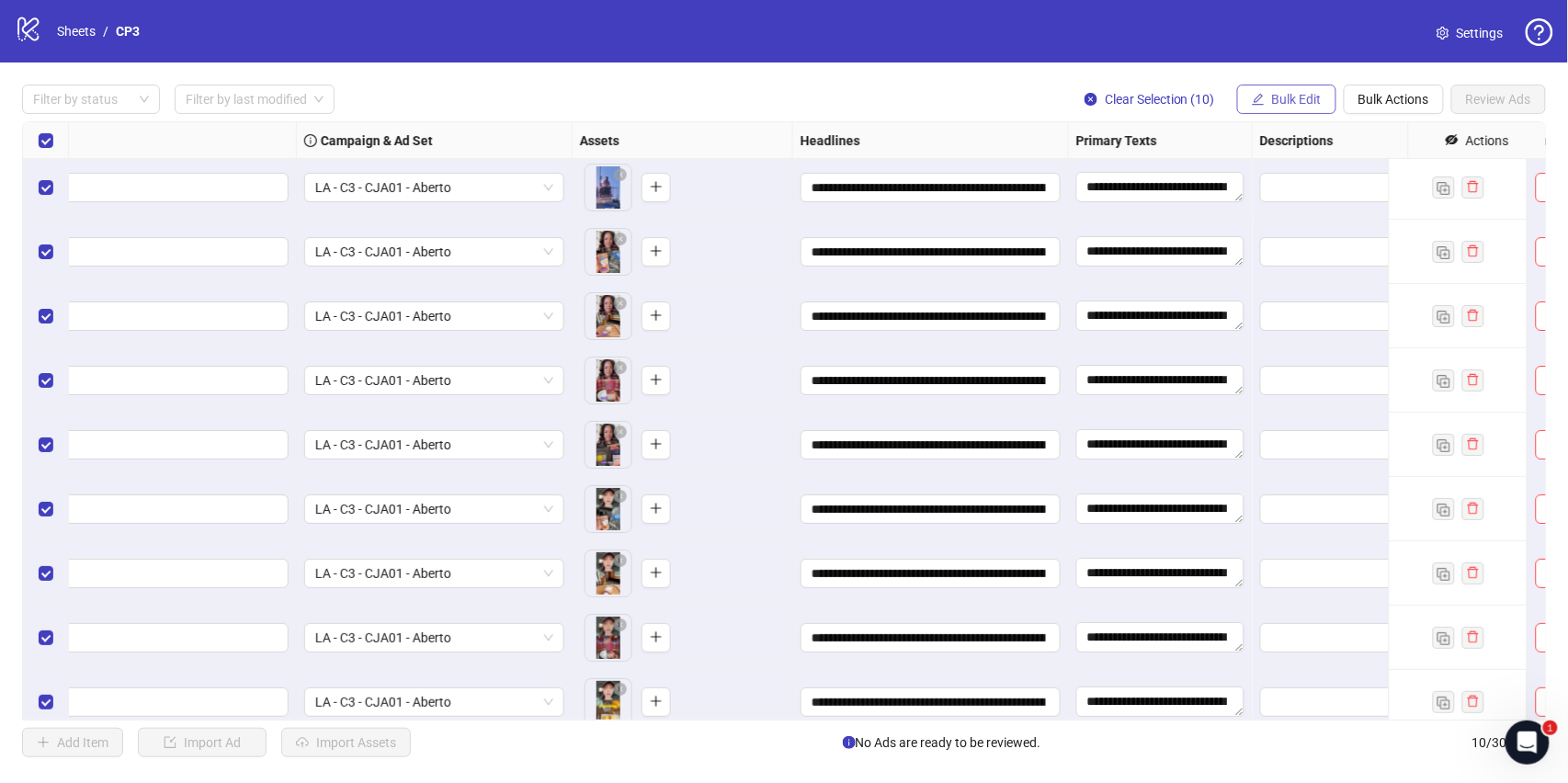 click on "Bulk Edit" at bounding box center (1297, 99) 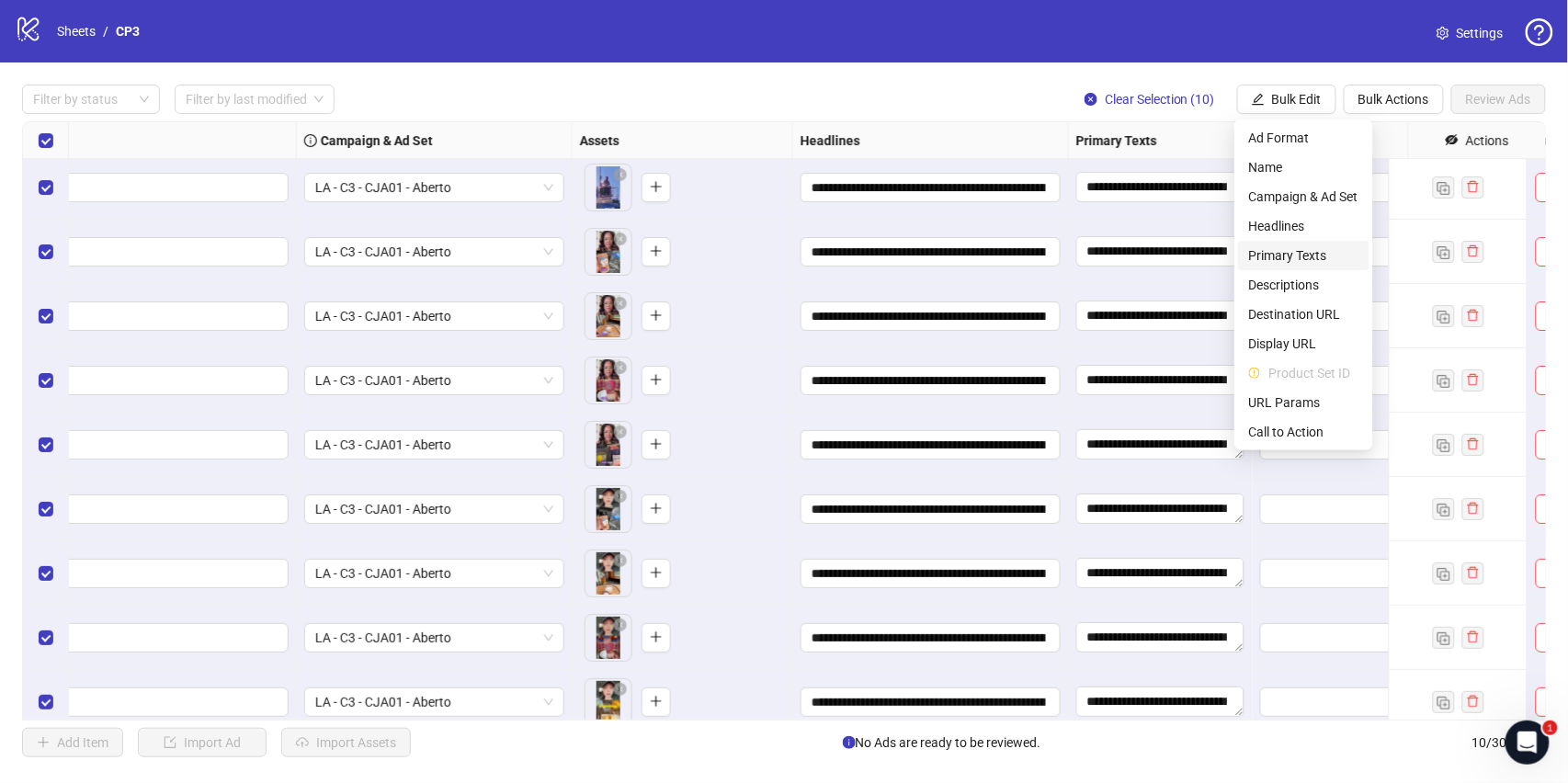 click on "Primary Texts" at bounding box center [1303, 255] 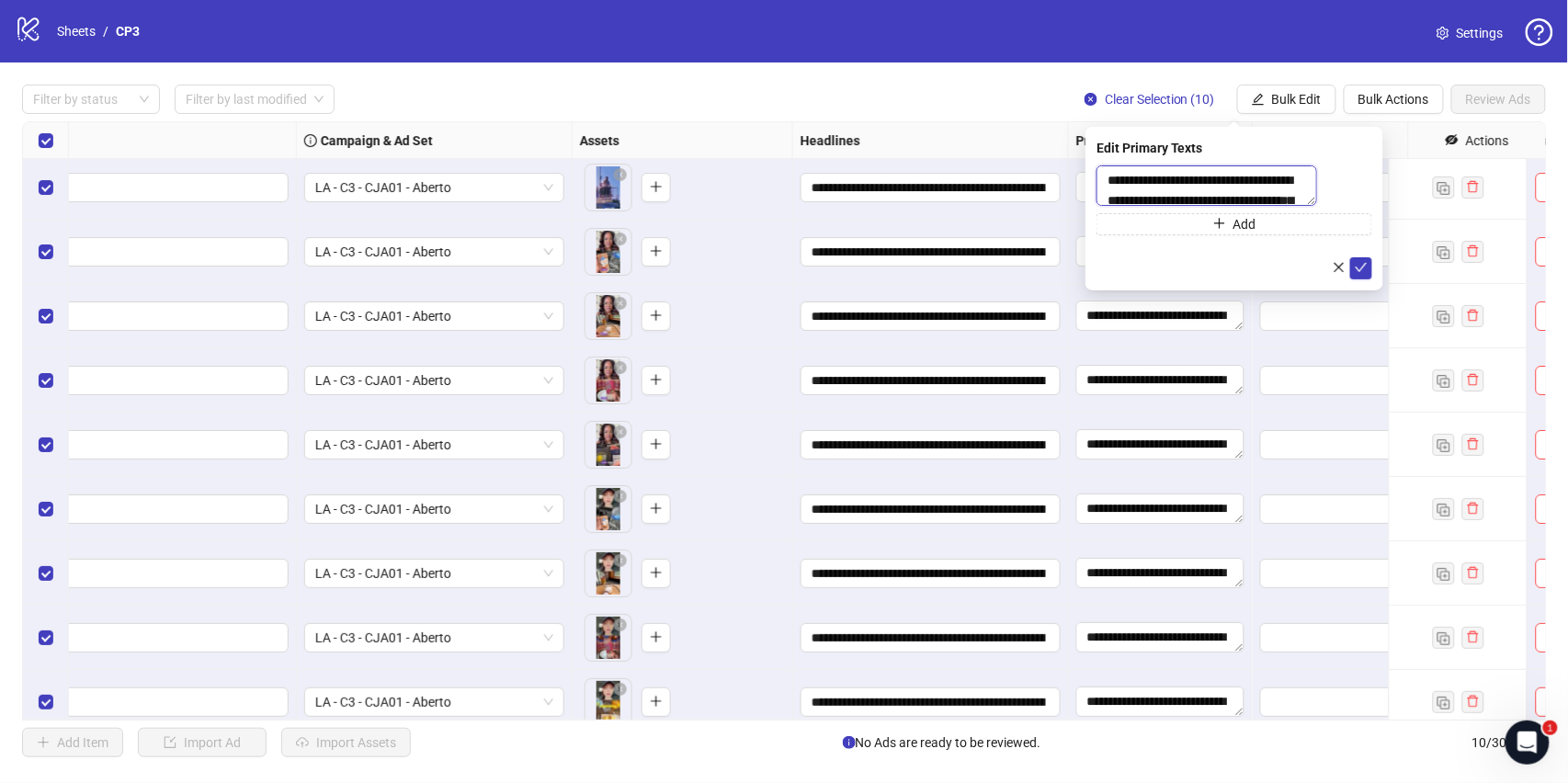 click on "**********" at bounding box center (1207, 186) 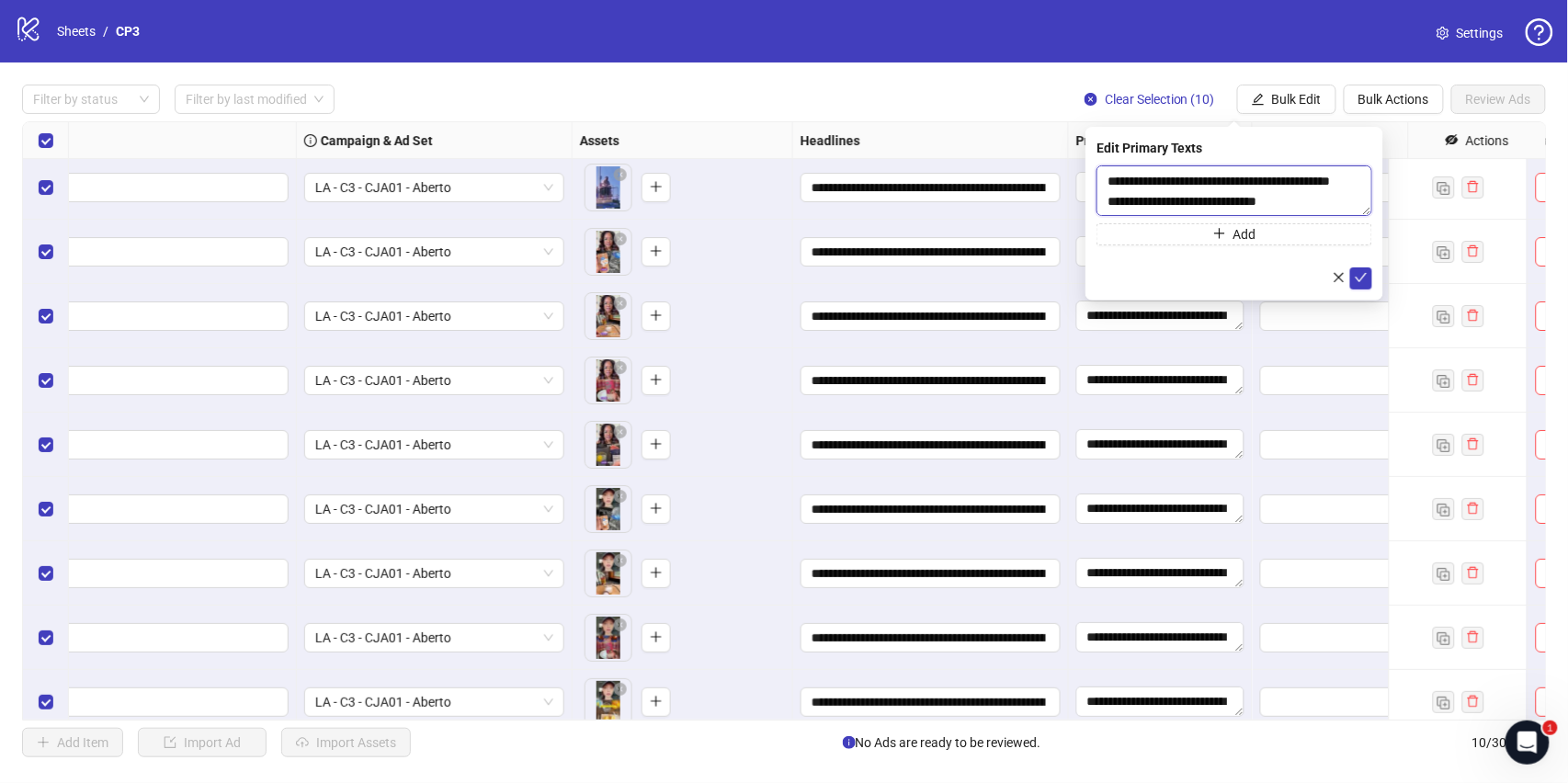 type on "**********" 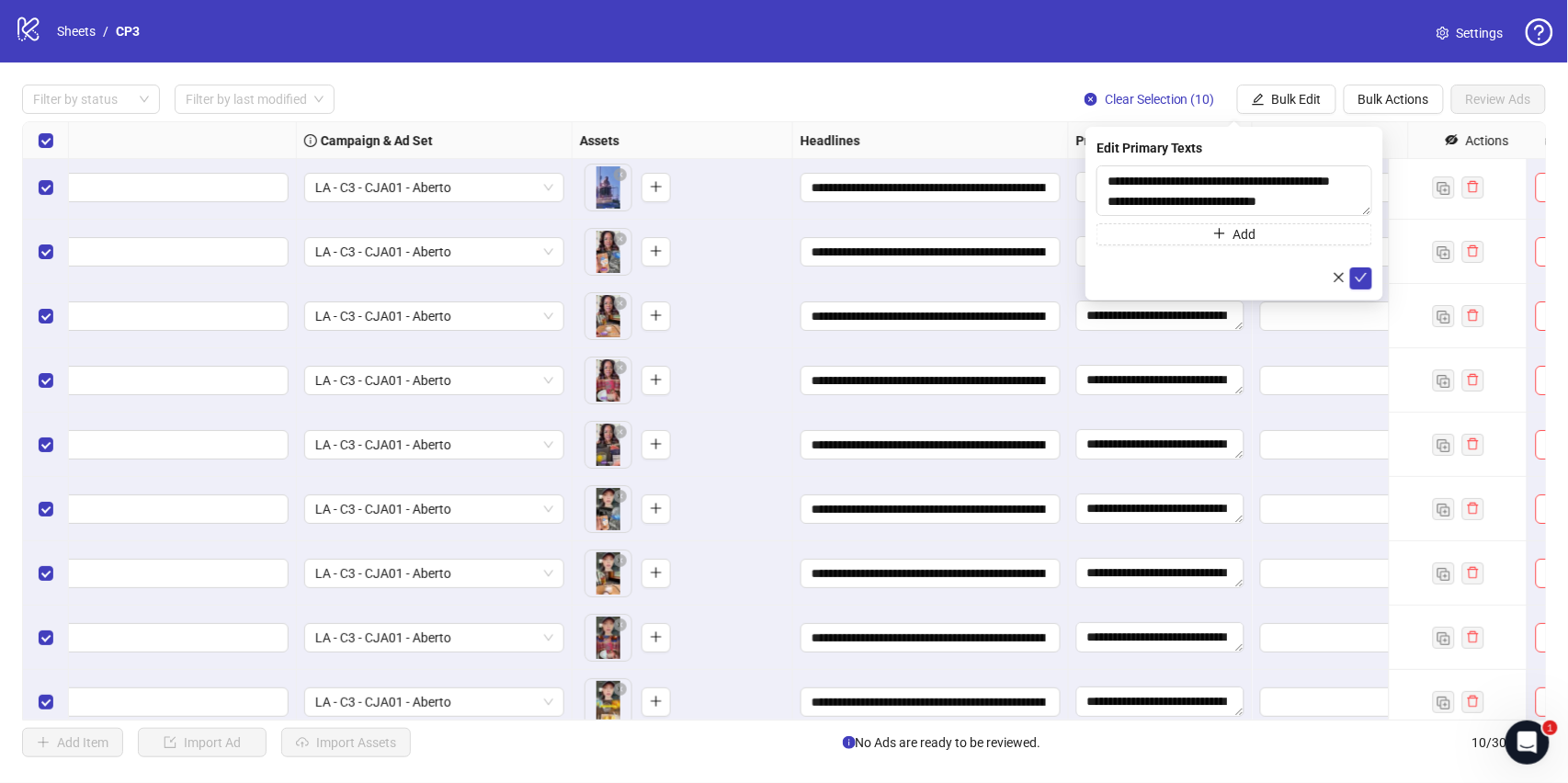 click on "**********" at bounding box center (1234, 227) 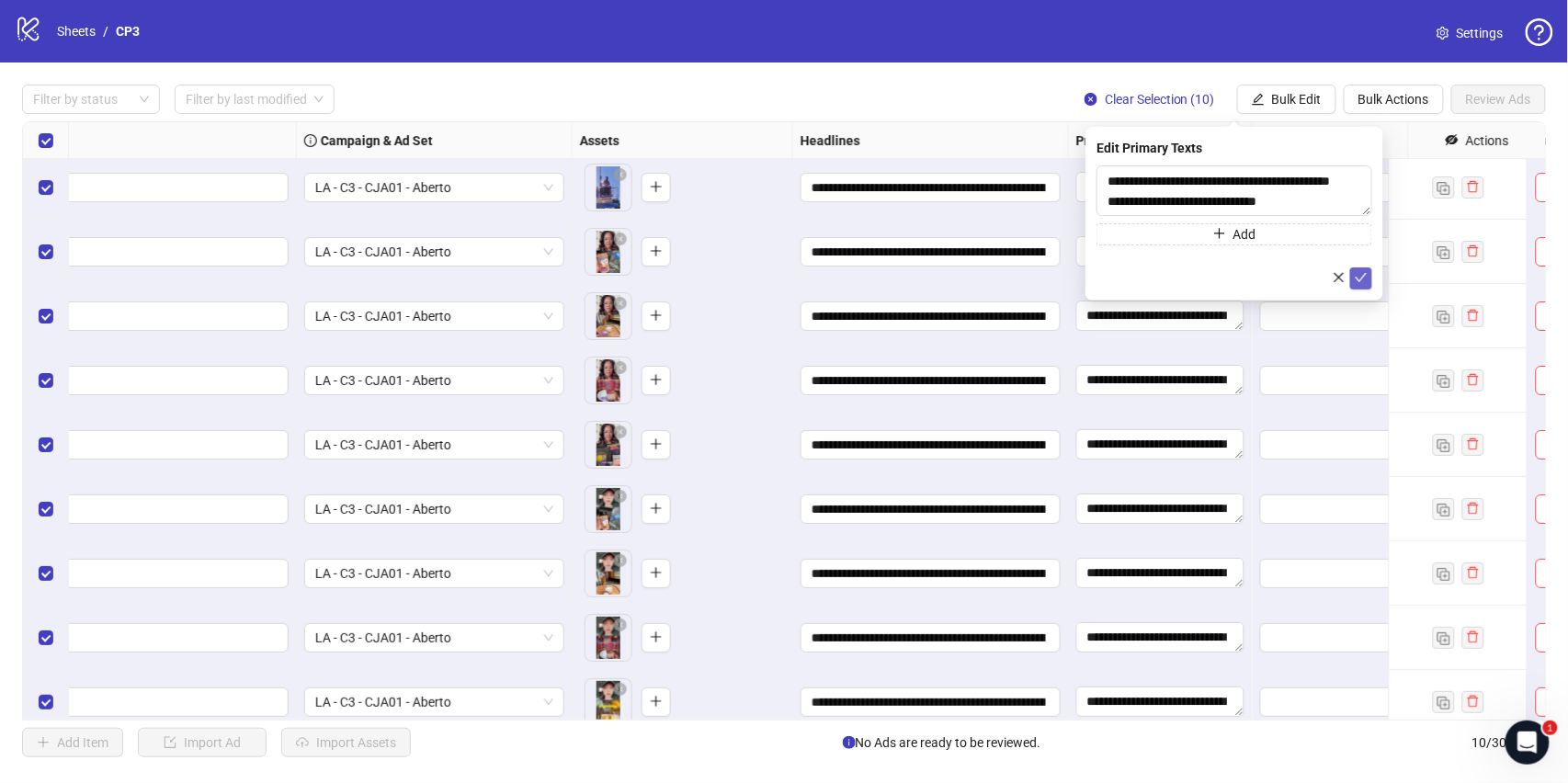 click 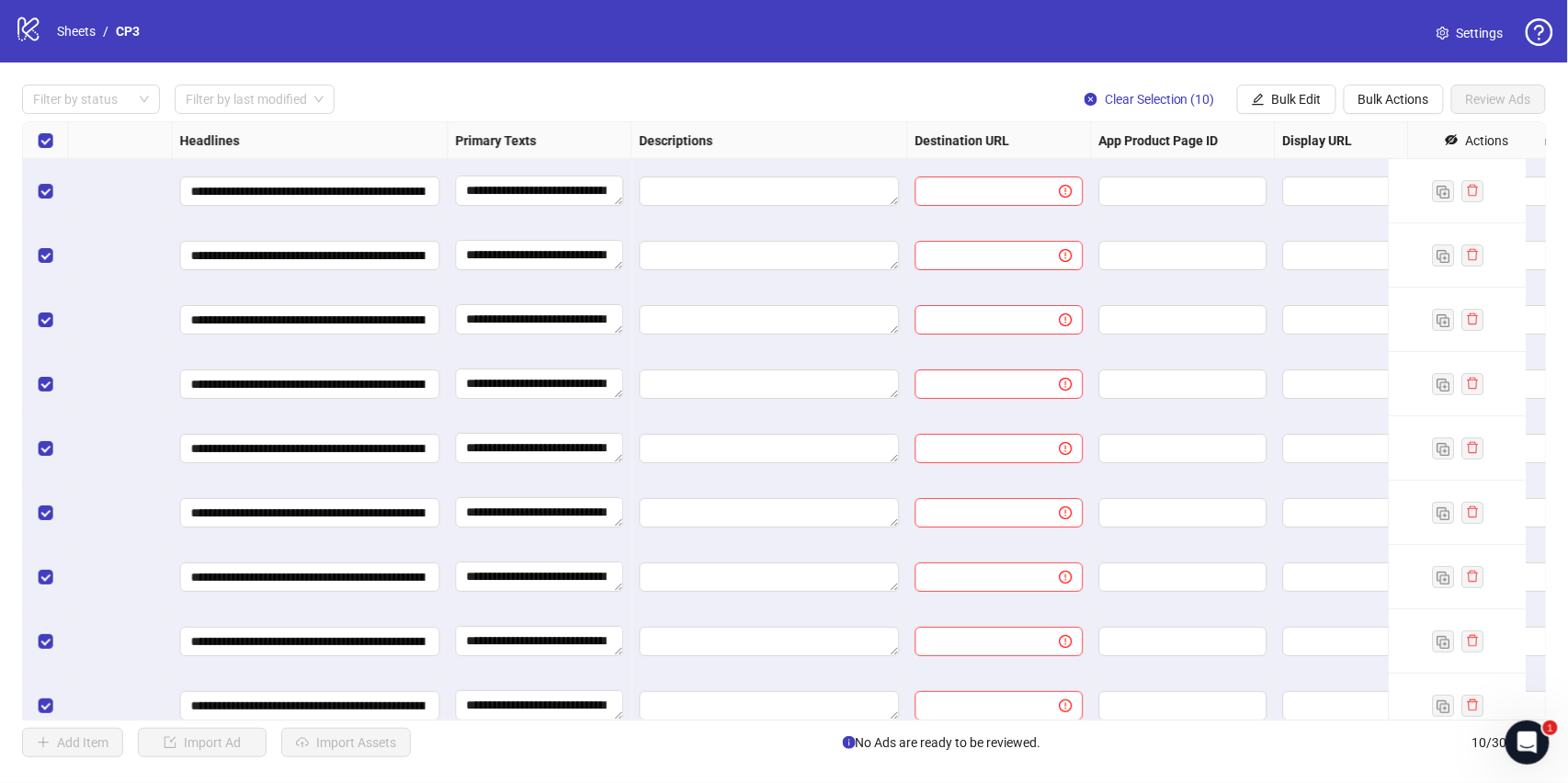 scroll, scrollTop: 0, scrollLeft: 946, axis: horizontal 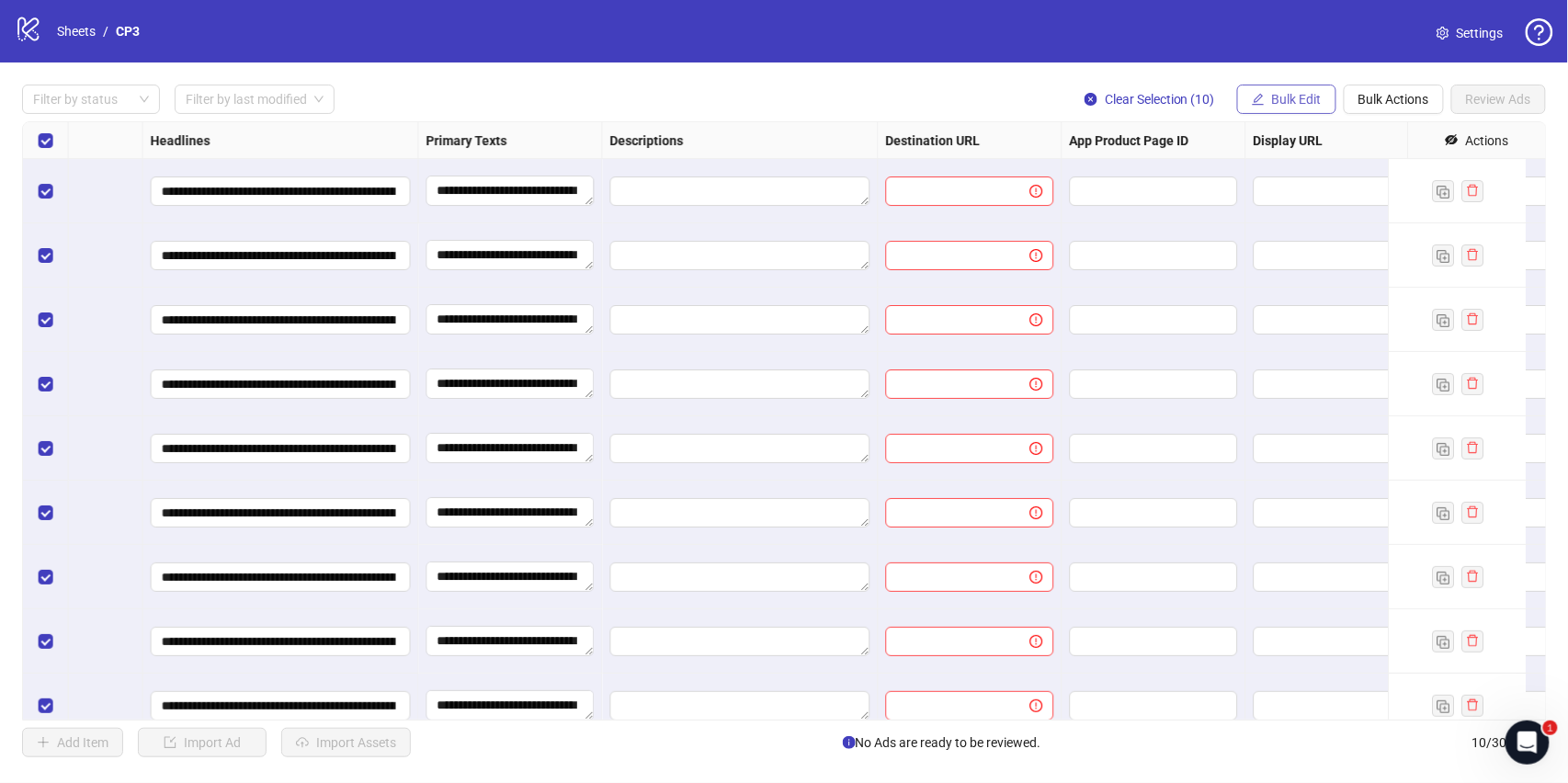 click on "Bulk Edit" at bounding box center (1297, 99) 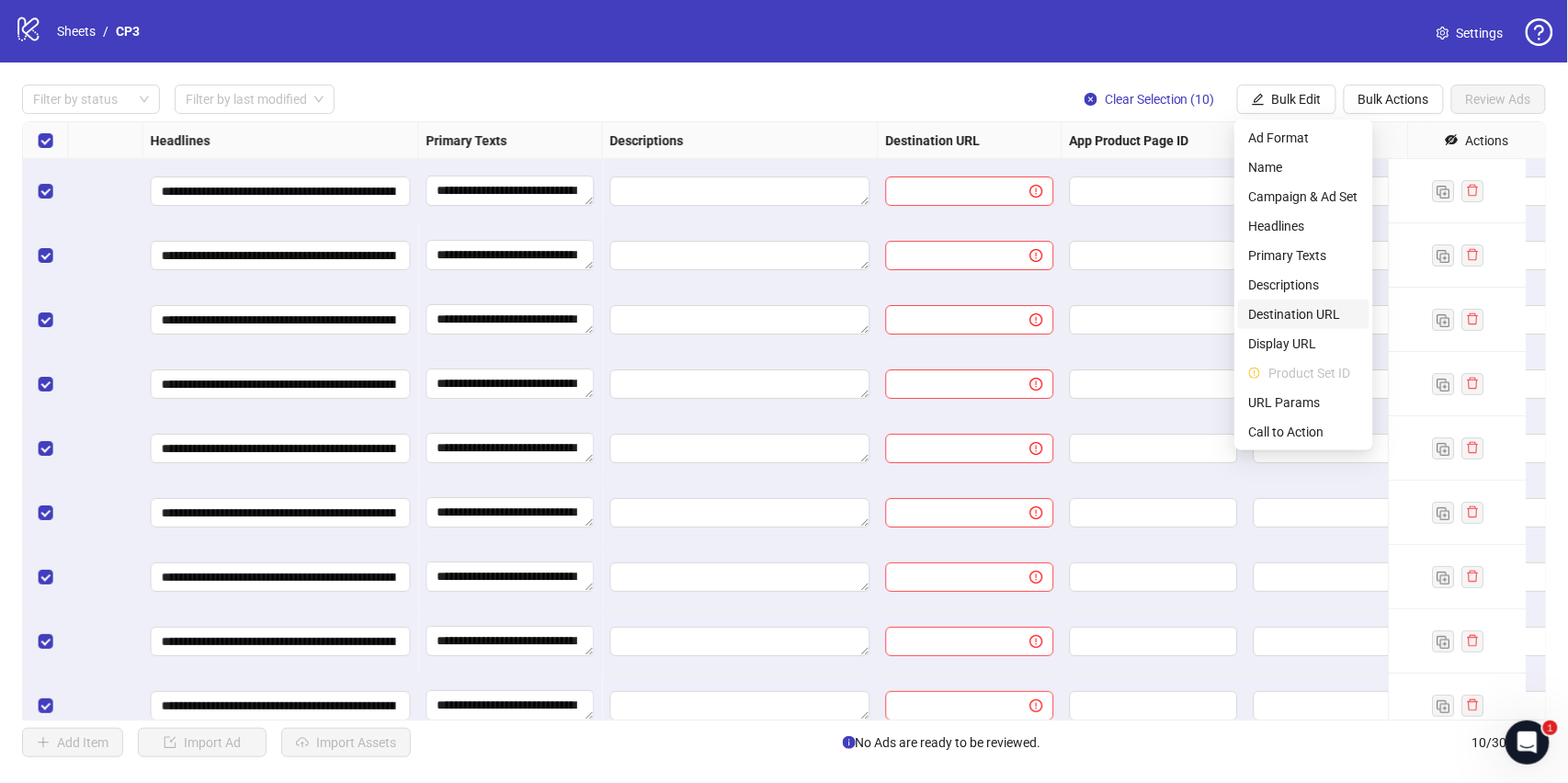 click on "Destination URL" at bounding box center (1303, 314) 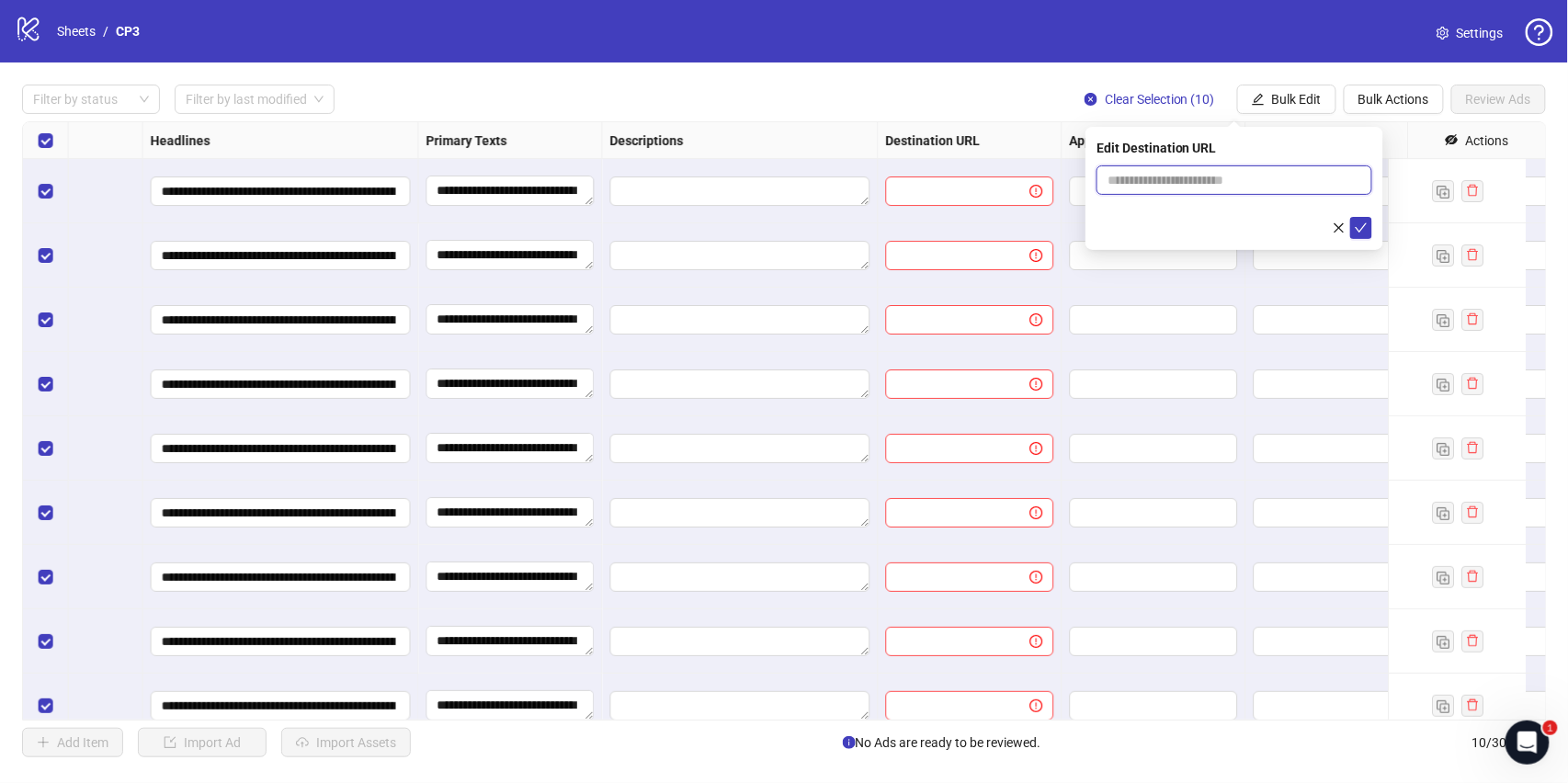click at bounding box center (1227, 180) 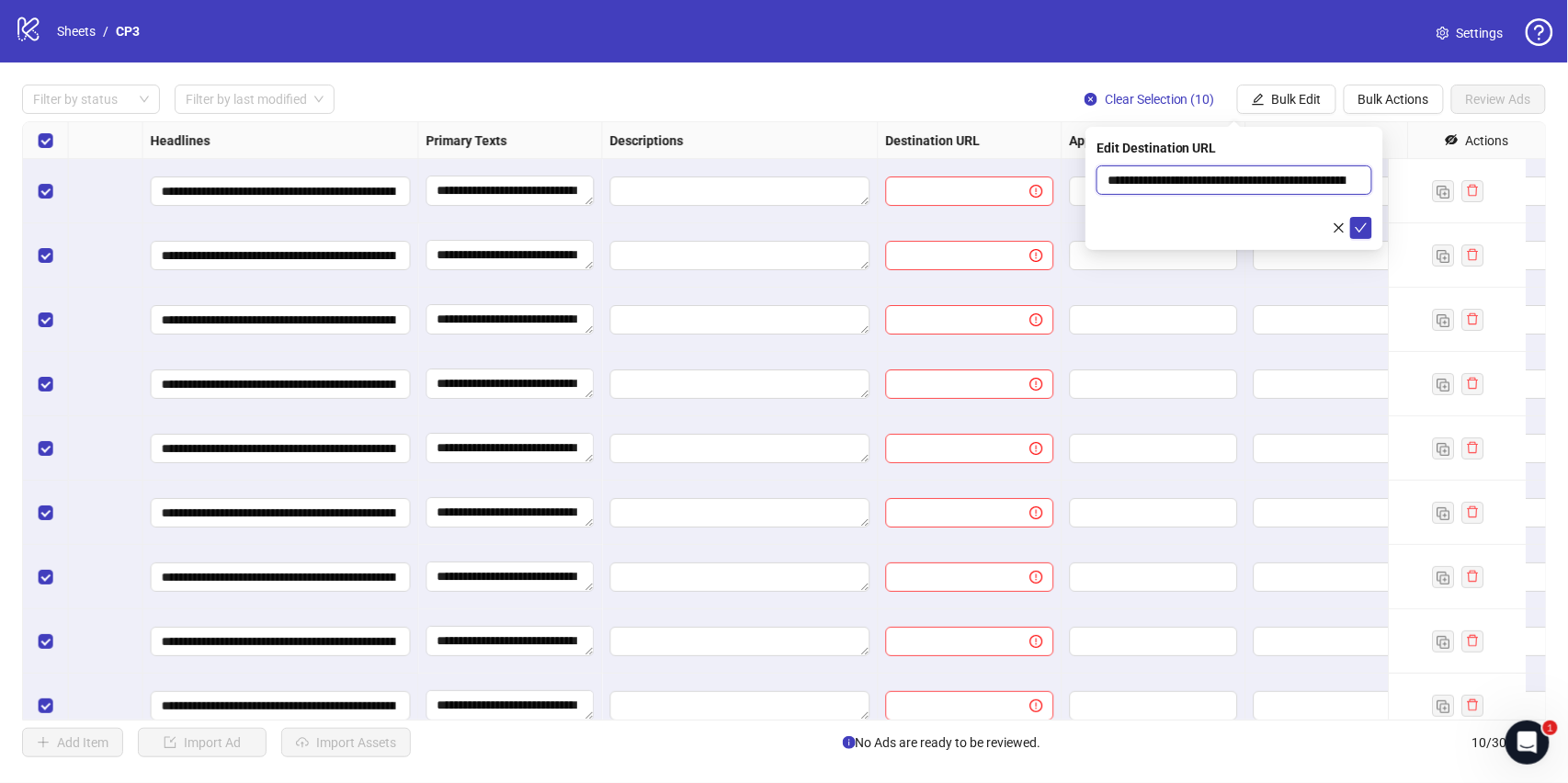 scroll, scrollTop: 0, scrollLeft: 1487, axis: horizontal 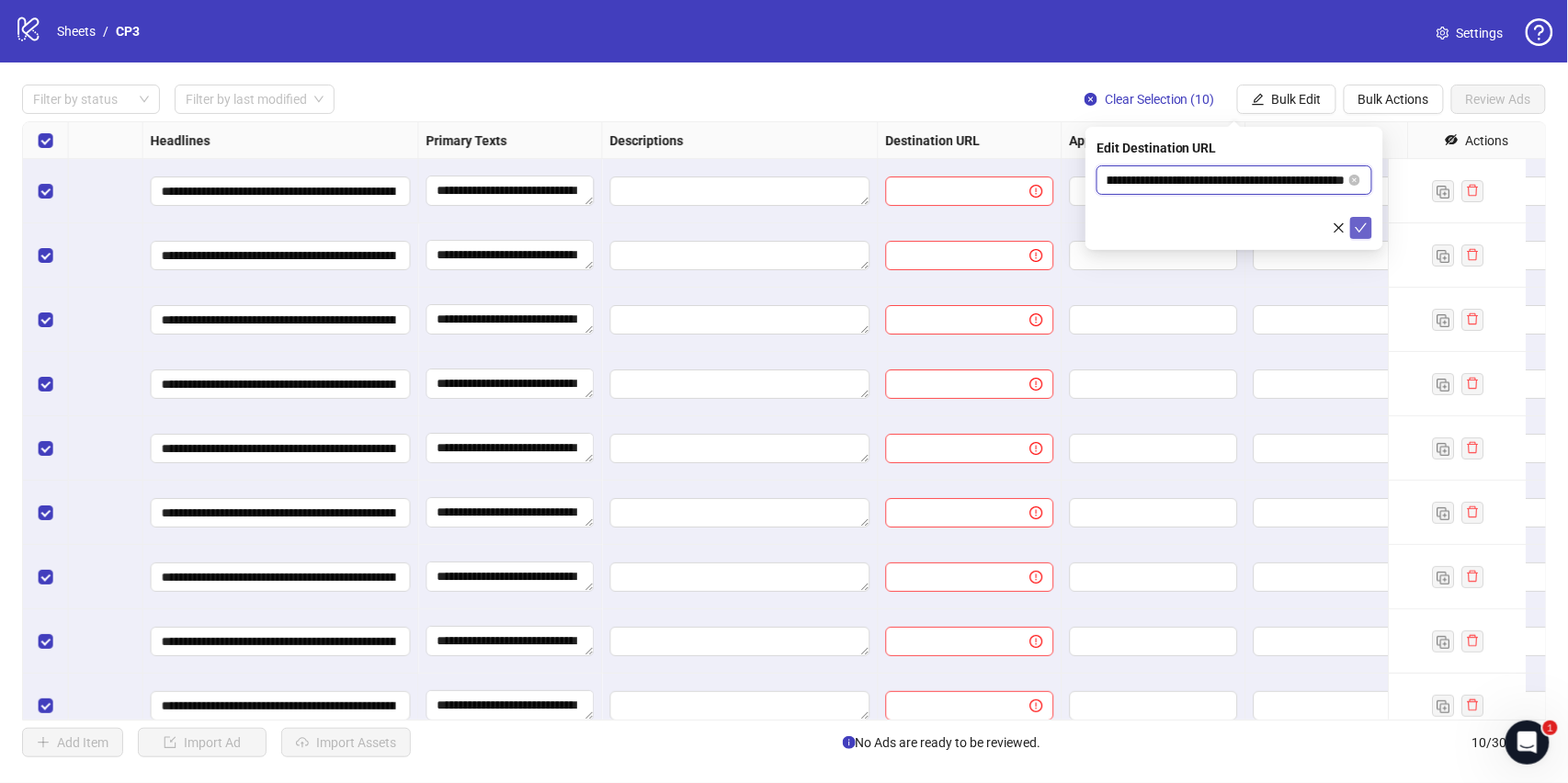 type on "**********" 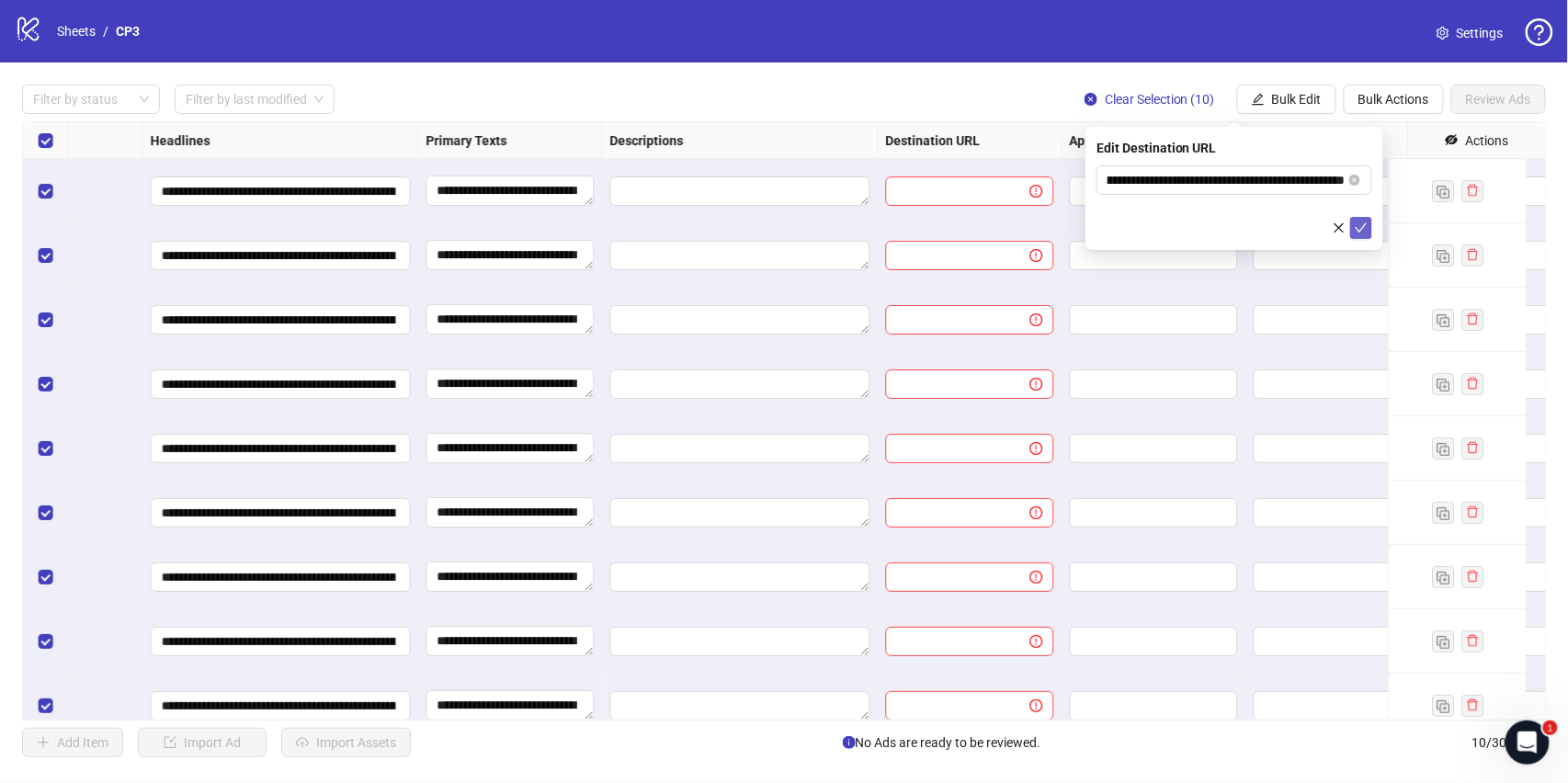 click at bounding box center [1361, 228] 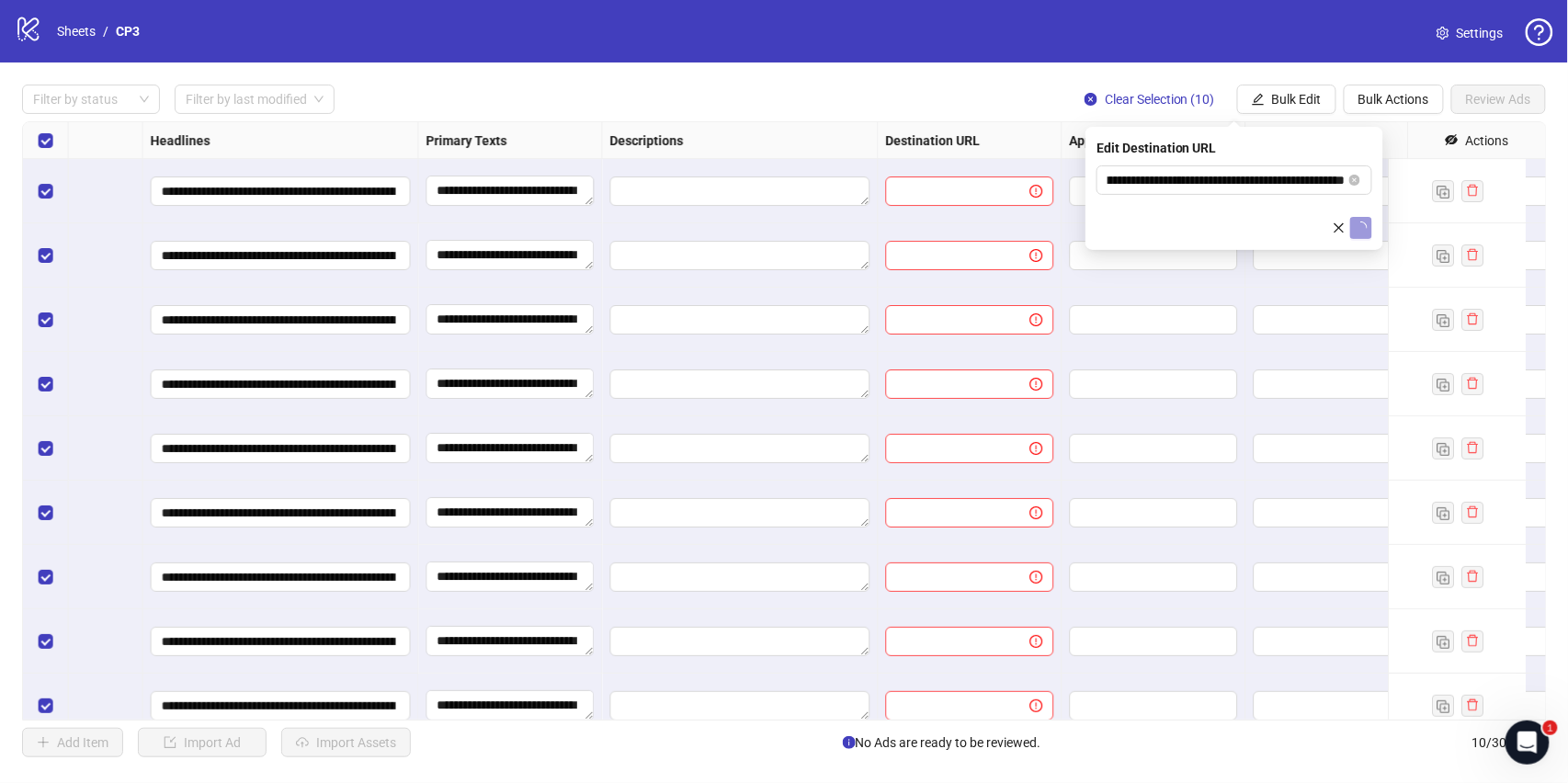 scroll, scrollTop: 0, scrollLeft: 0, axis: both 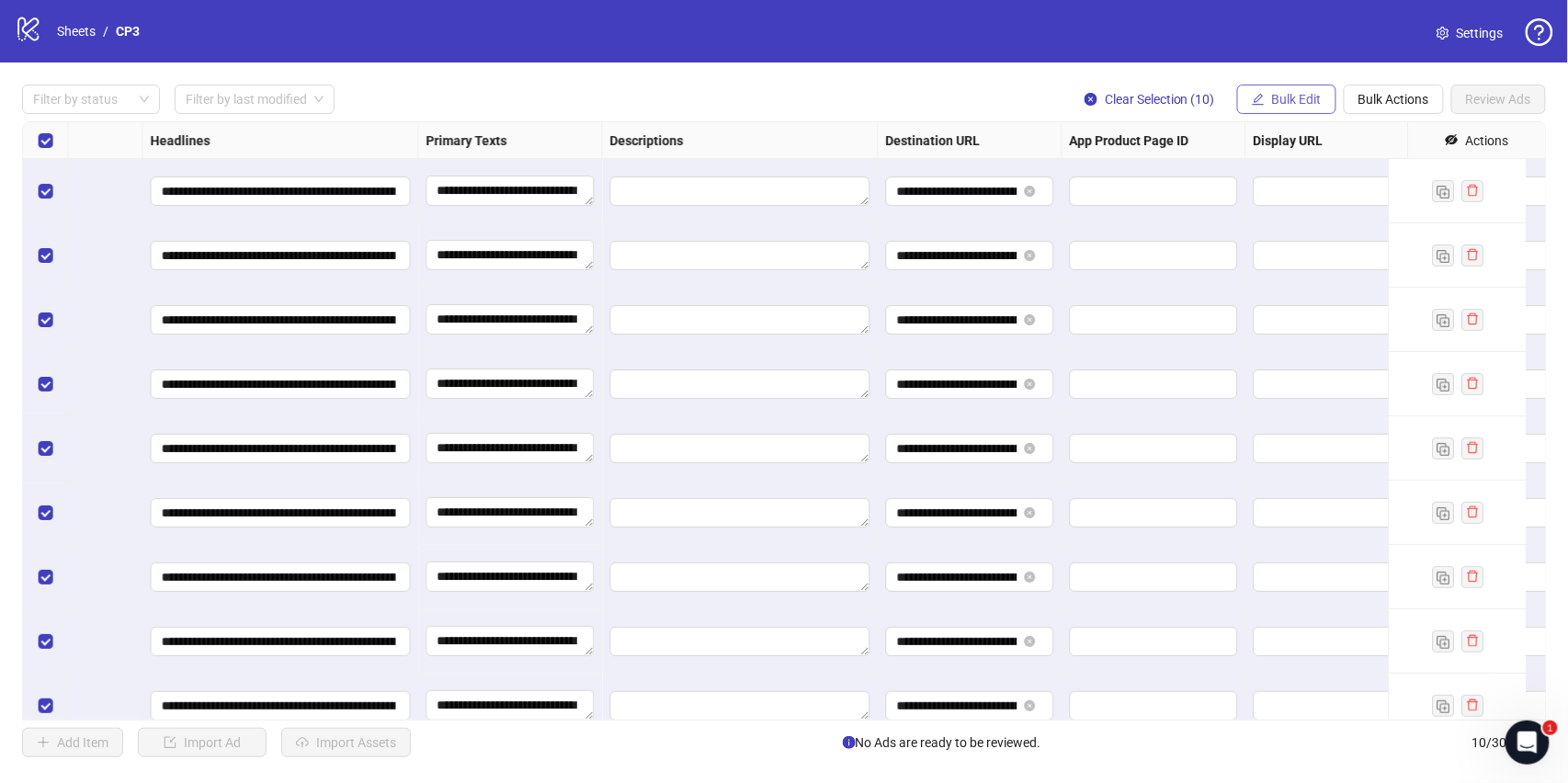 click on "Bulk Edit" at bounding box center [1297, 99] 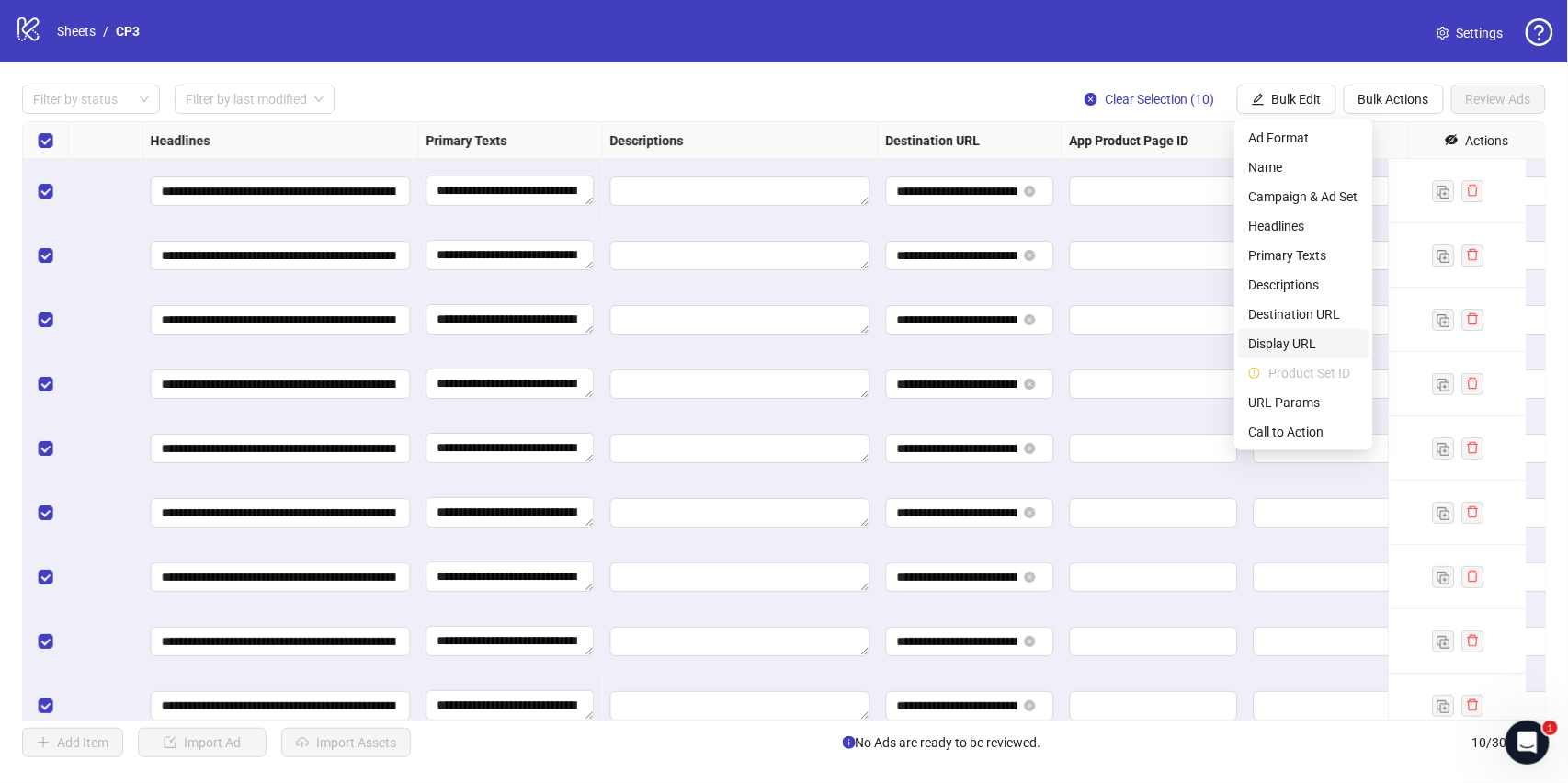 click on "Display URL" at bounding box center [1303, 344] 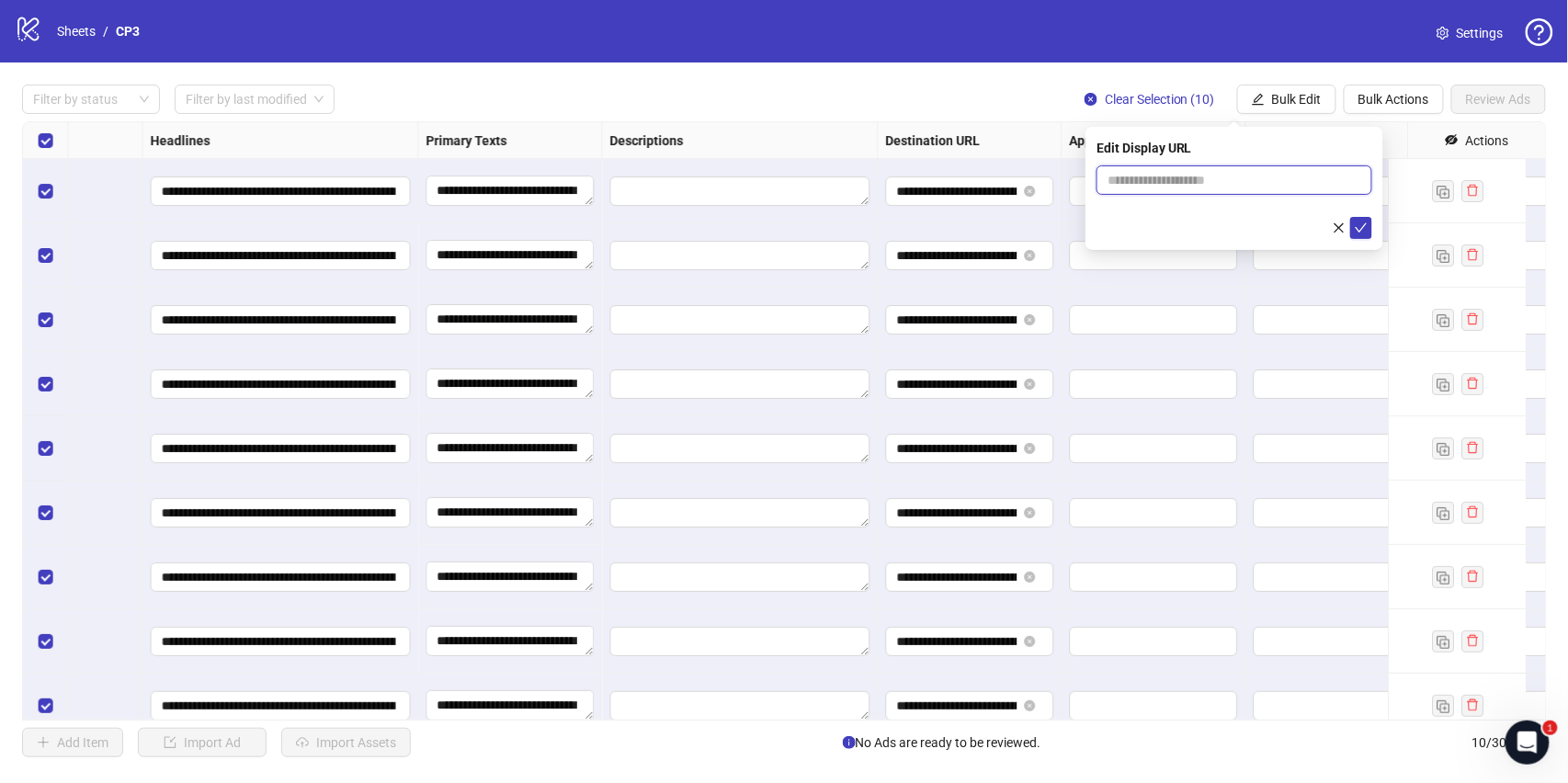 click at bounding box center (1234, 180) 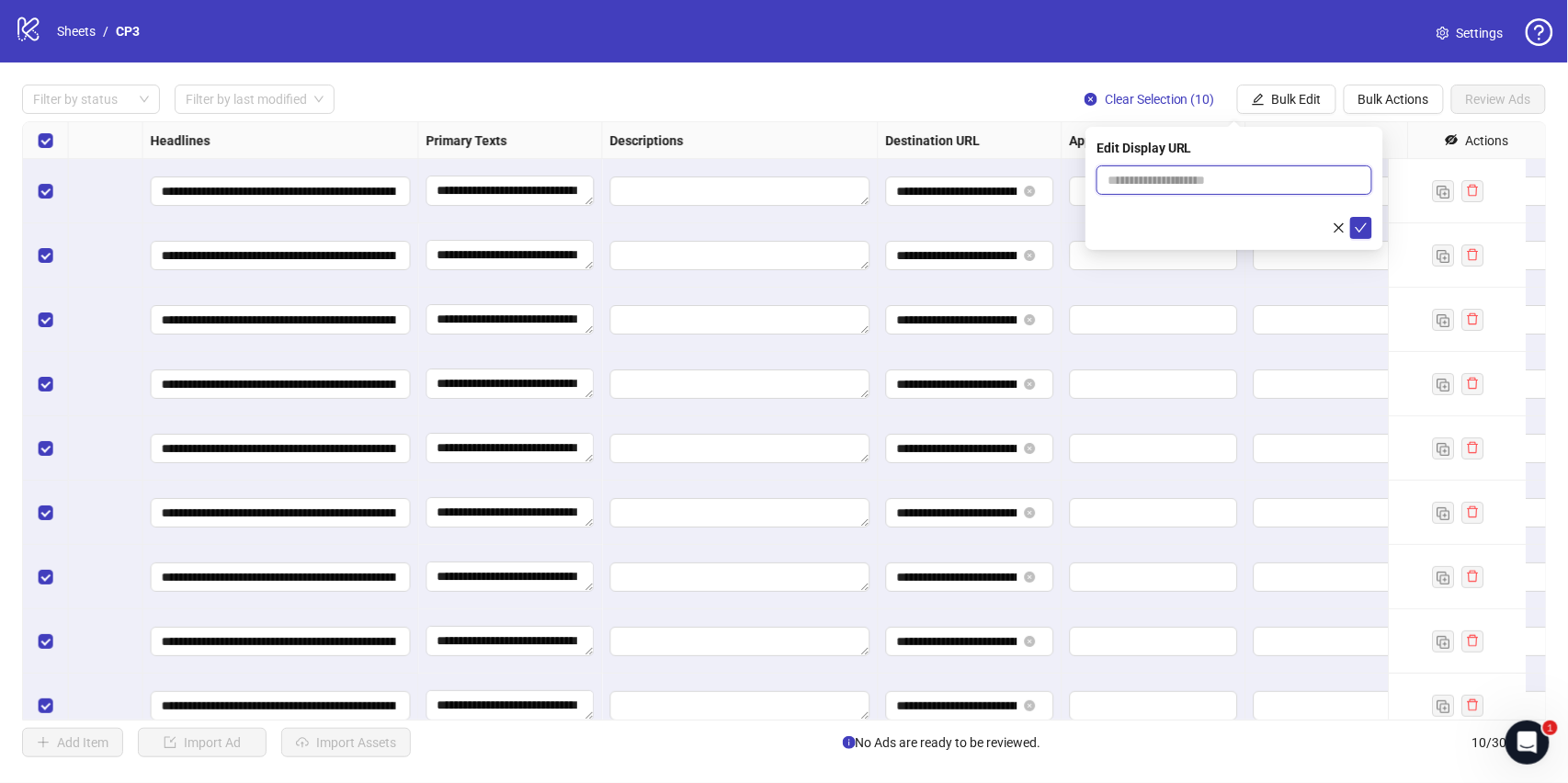 type on "**********" 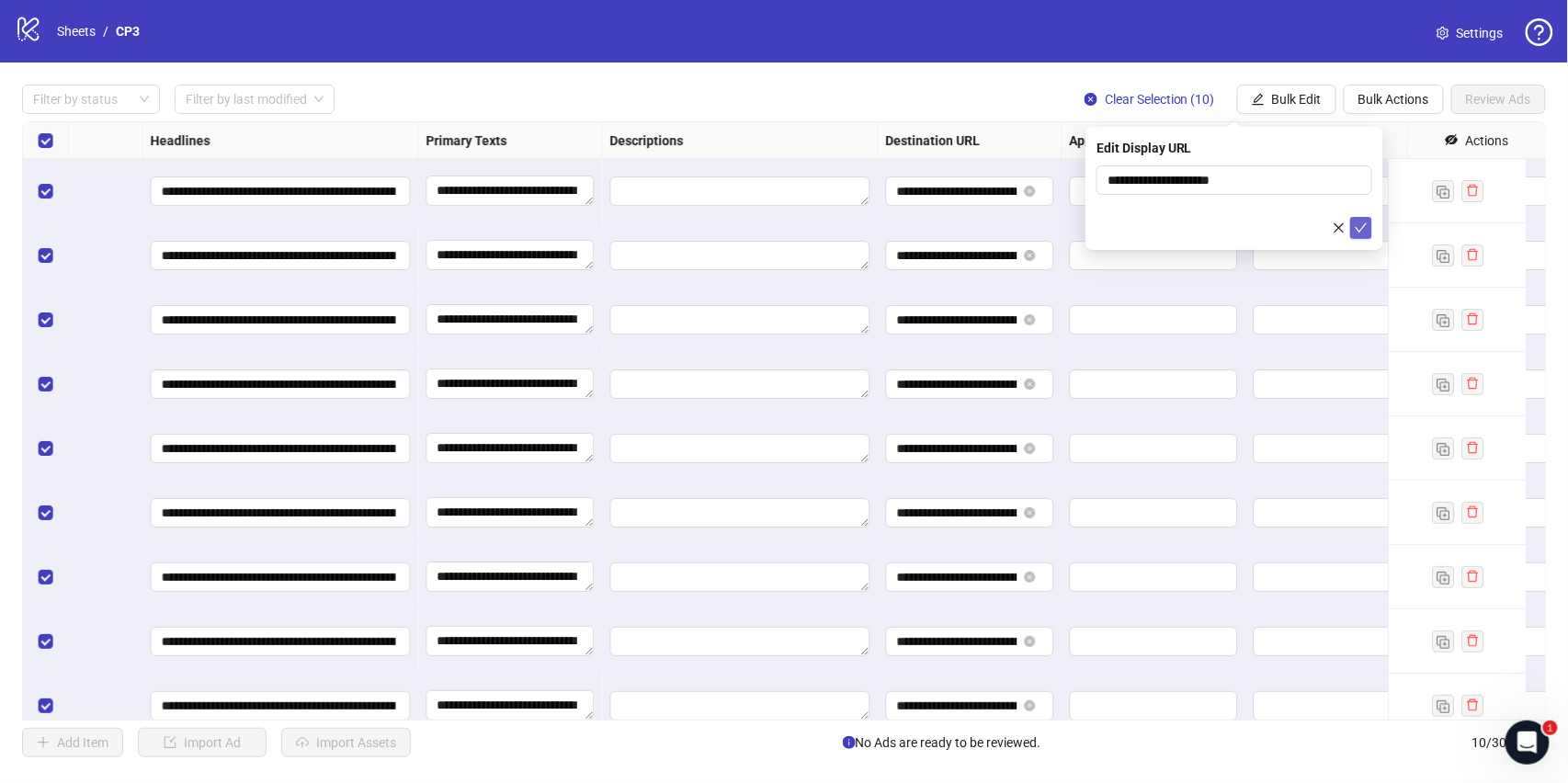 click 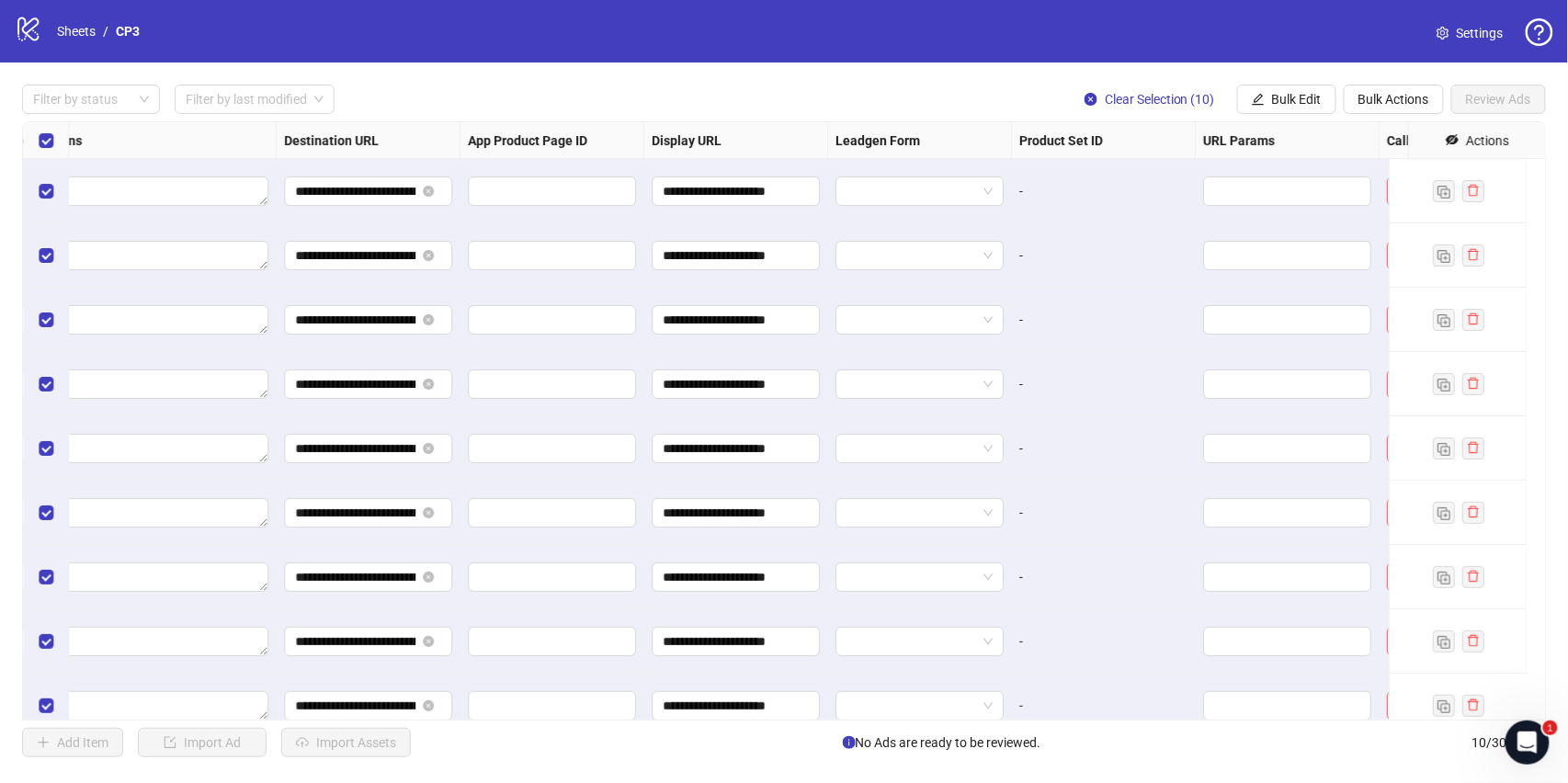 scroll, scrollTop: 0, scrollLeft: 1594, axis: horizontal 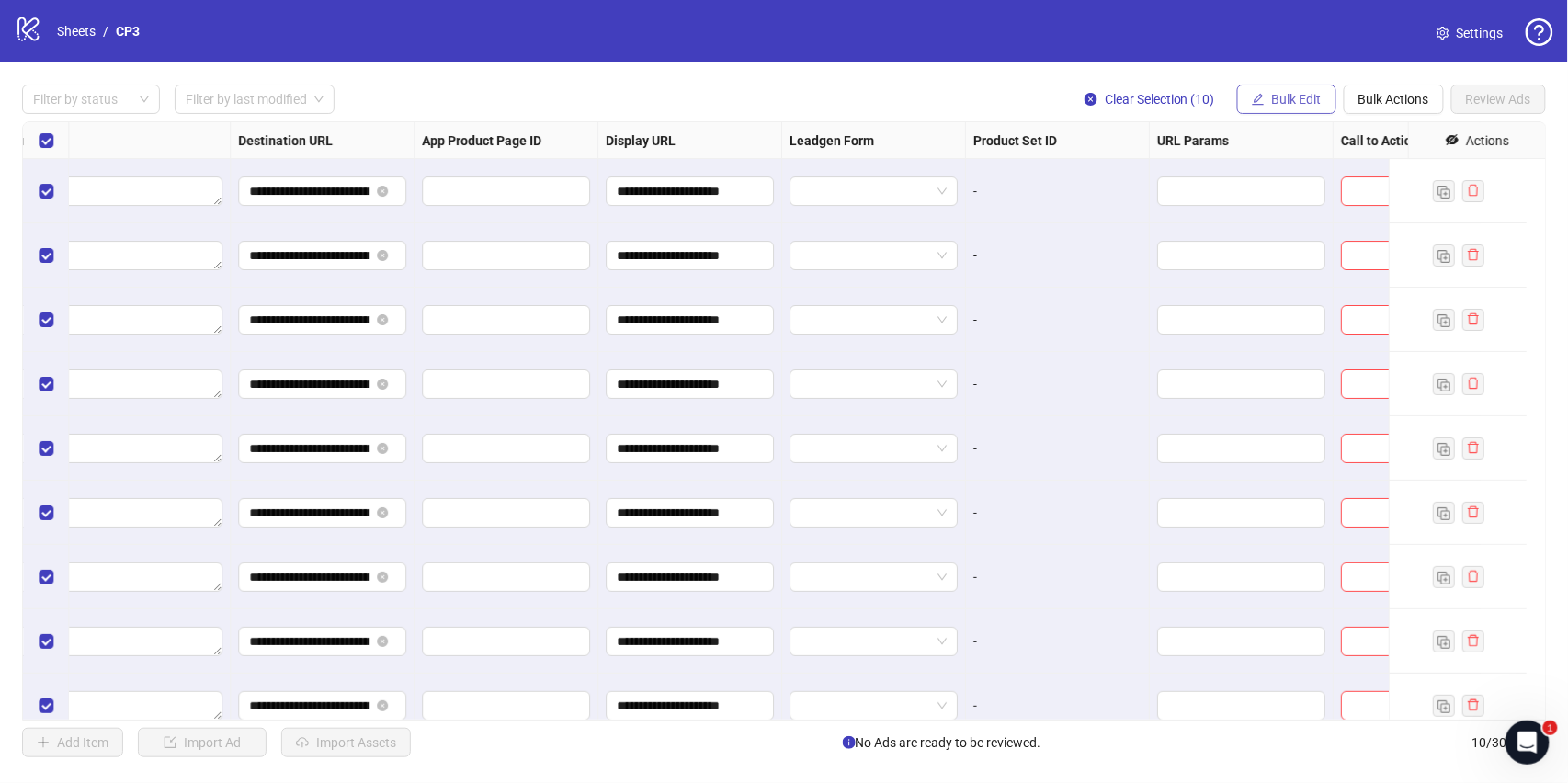 click on "Bulk Edit" at bounding box center [1287, 99] 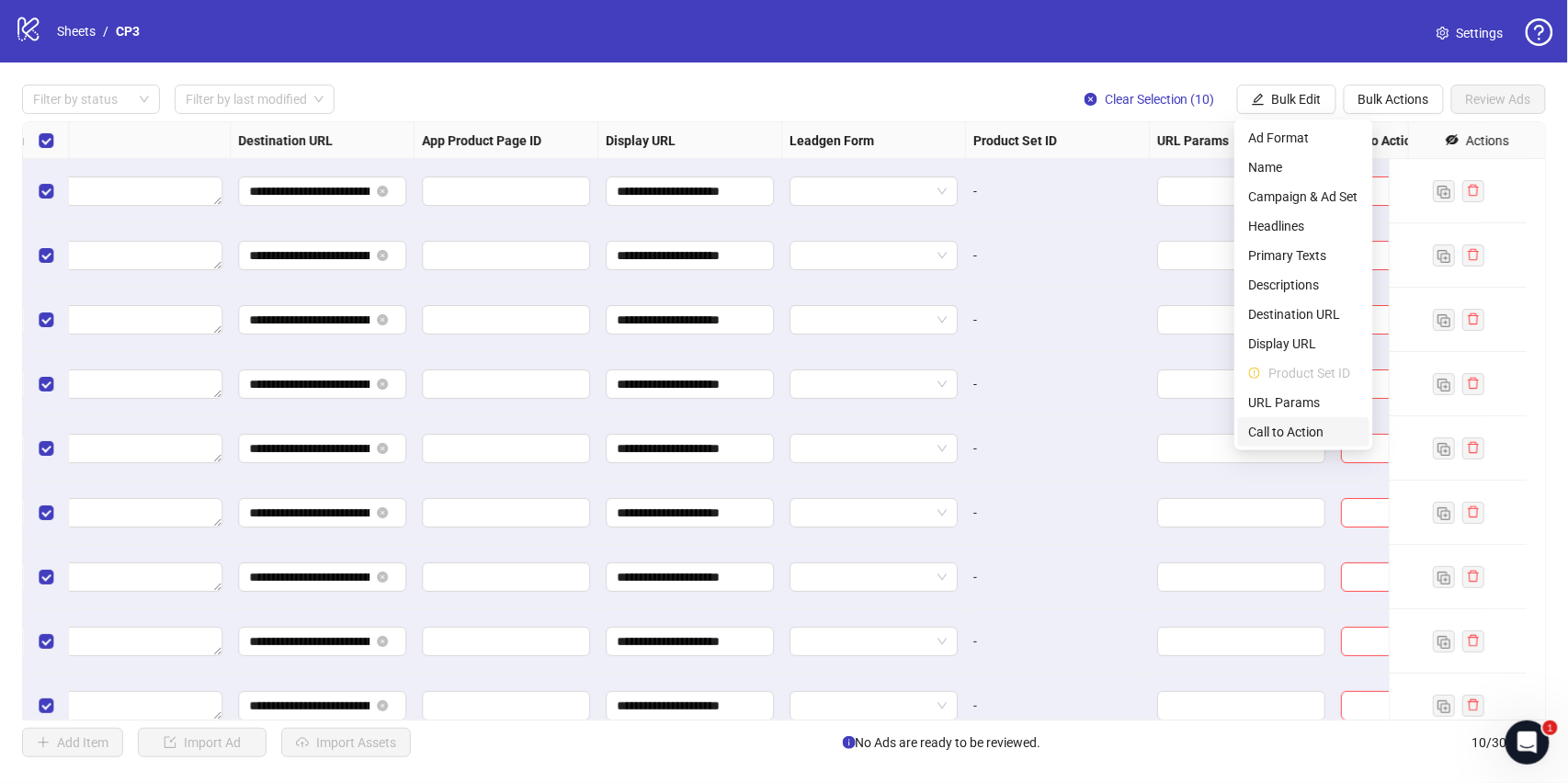 click on "Call to Action" at bounding box center [1303, 432] 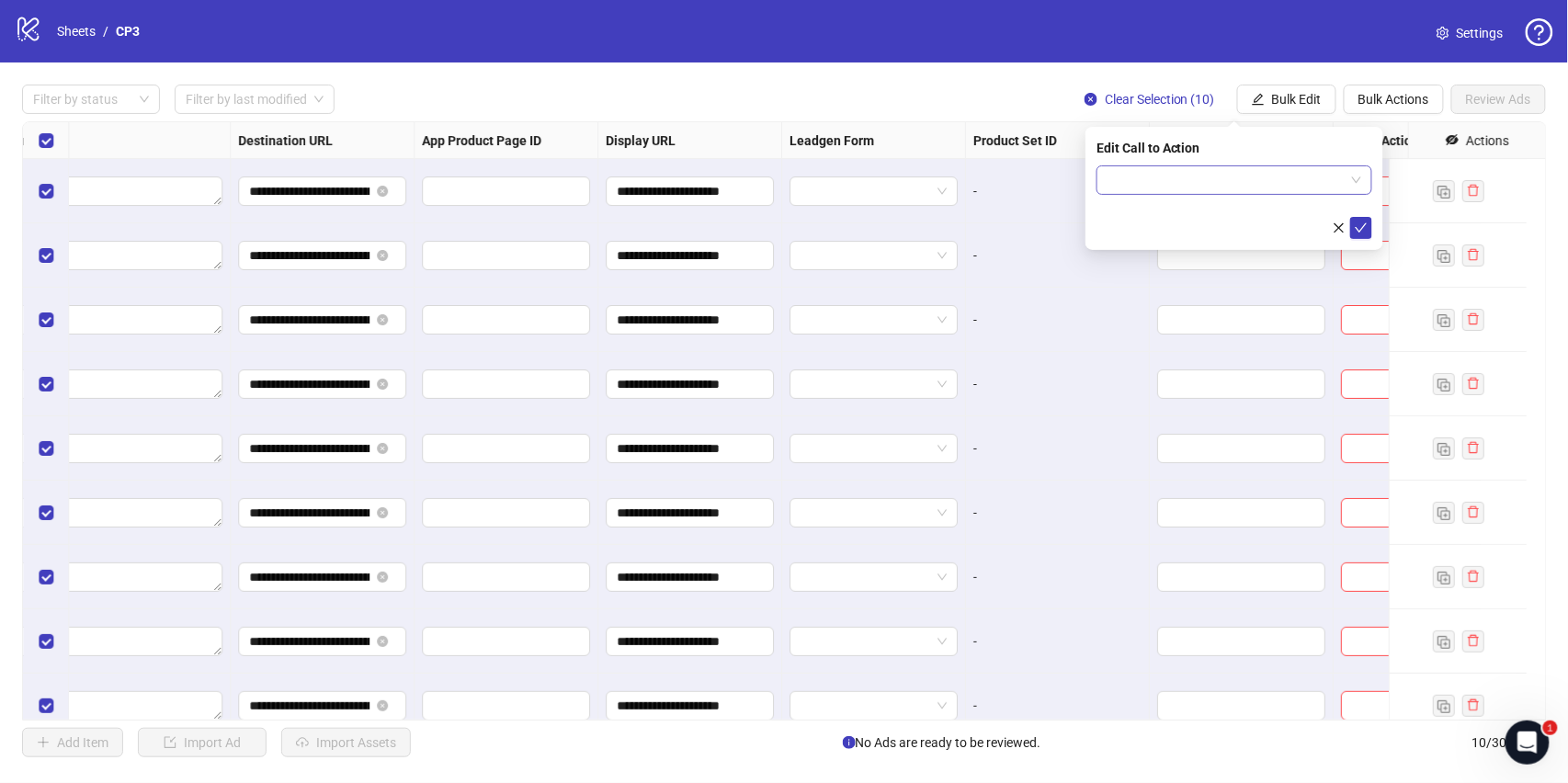 click at bounding box center (1226, 180) 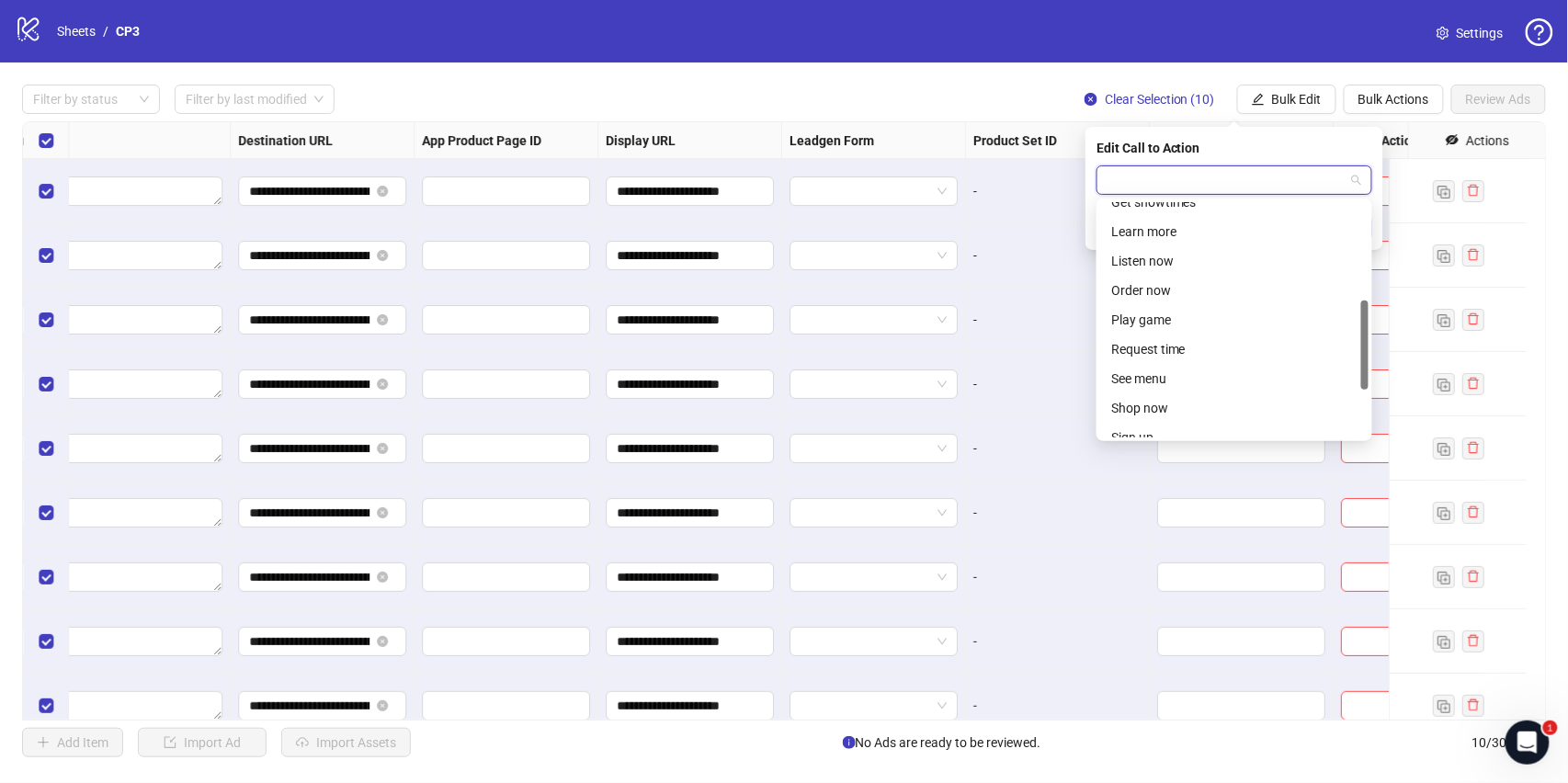scroll, scrollTop: 246, scrollLeft: 0, axis: vertical 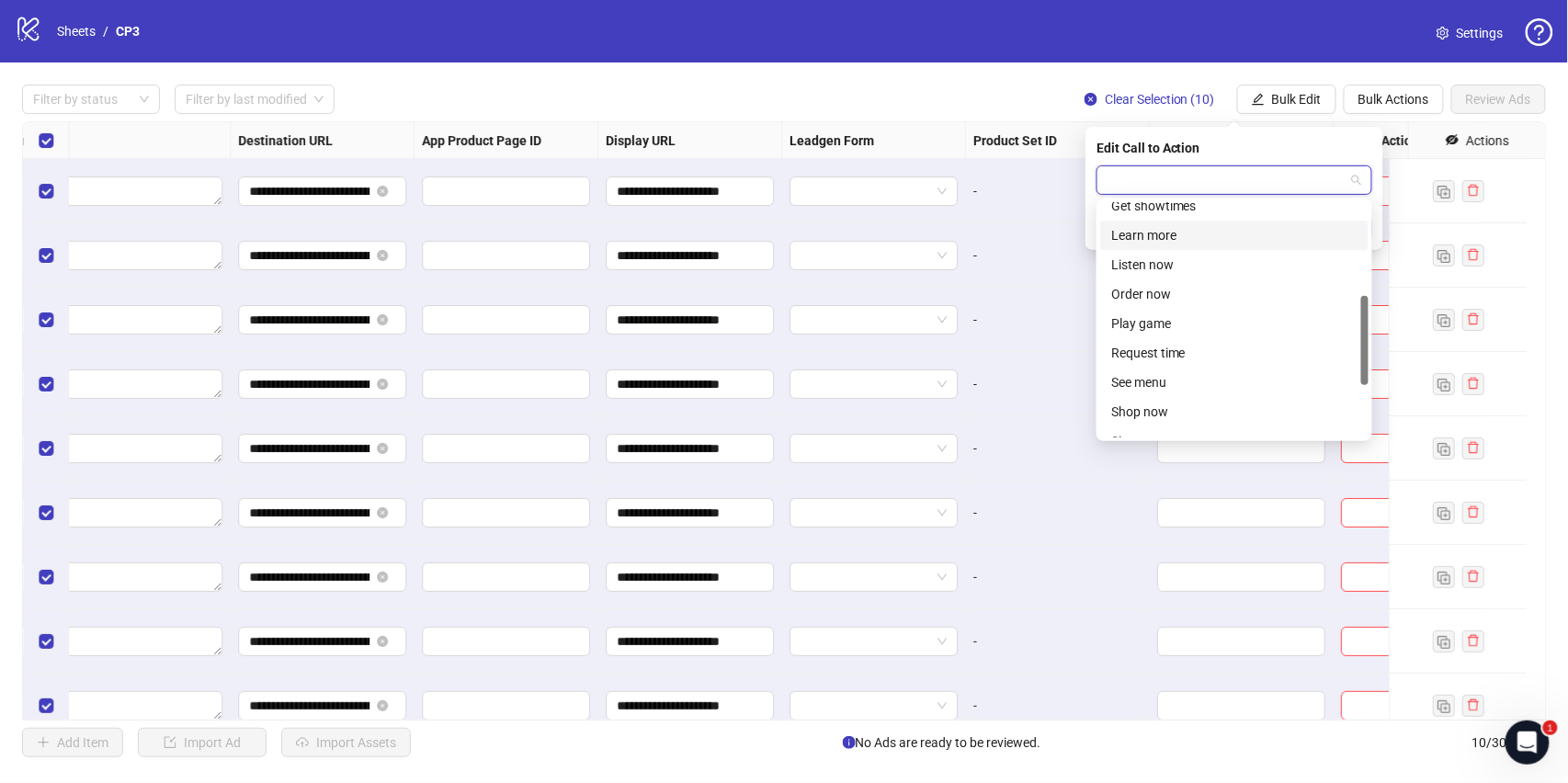 click on "Learn more" at bounding box center (1234, 235) 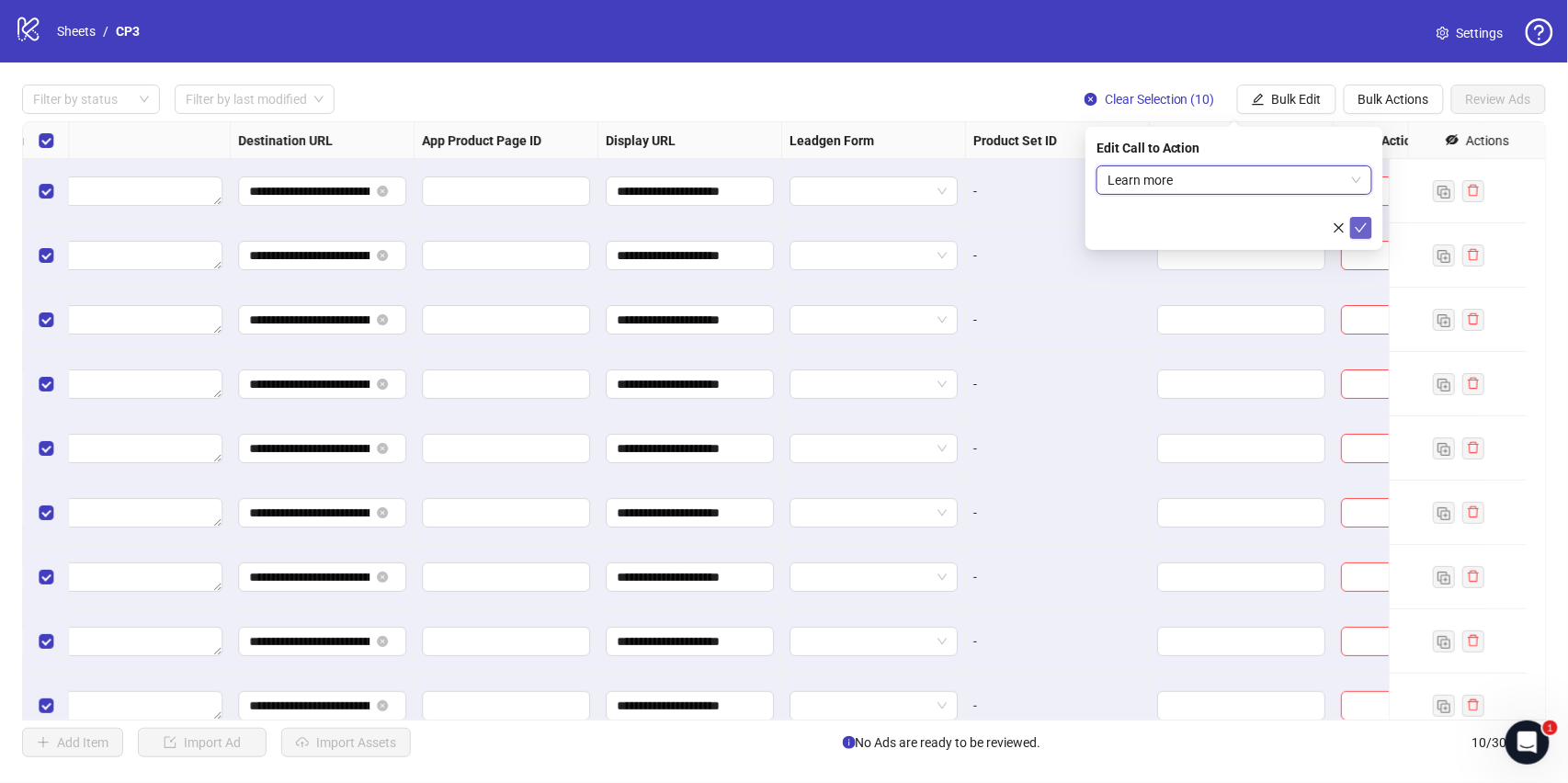 click 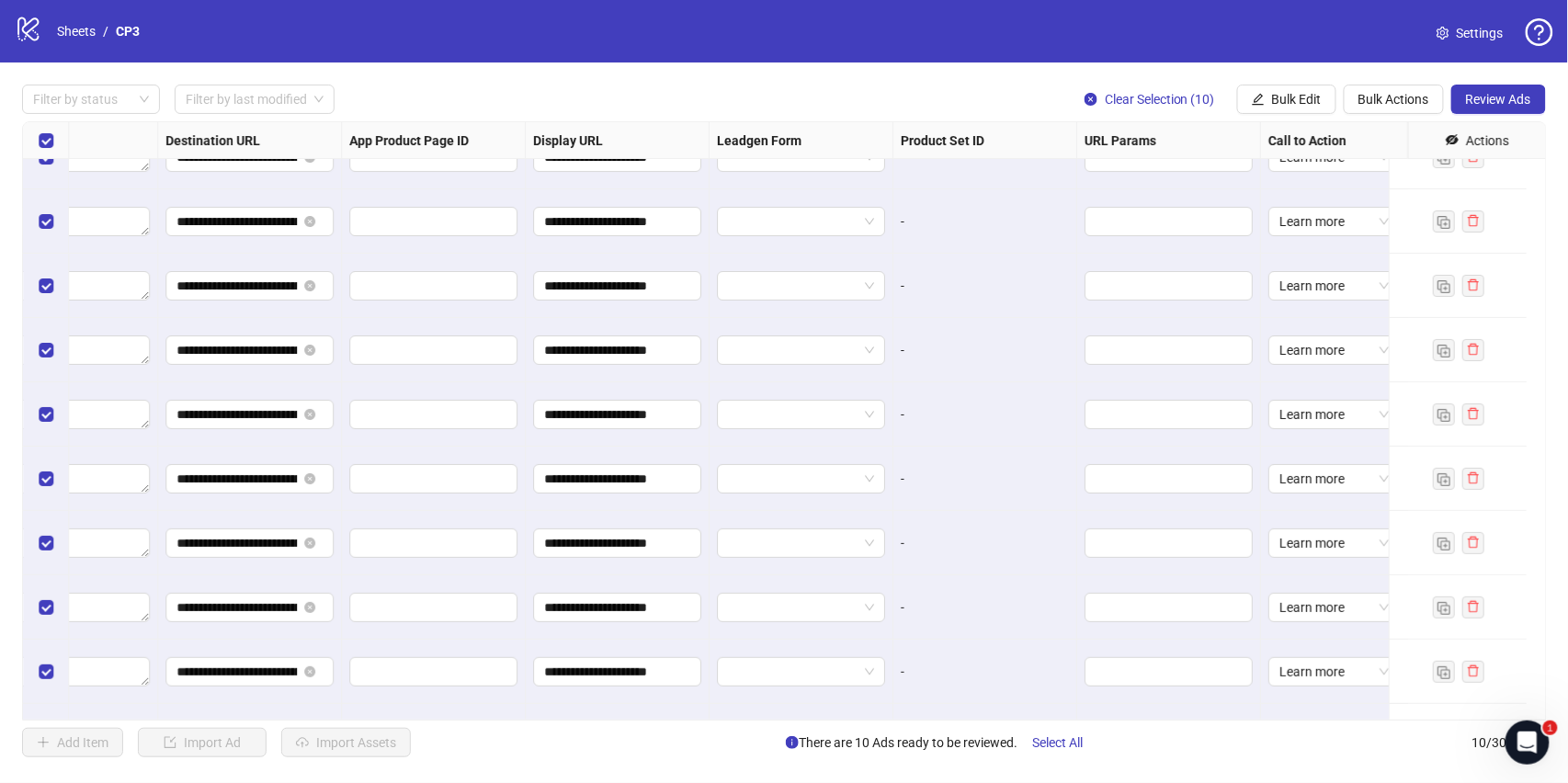 scroll, scrollTop: 0, scrollLeft: 1686, axis: horizontal 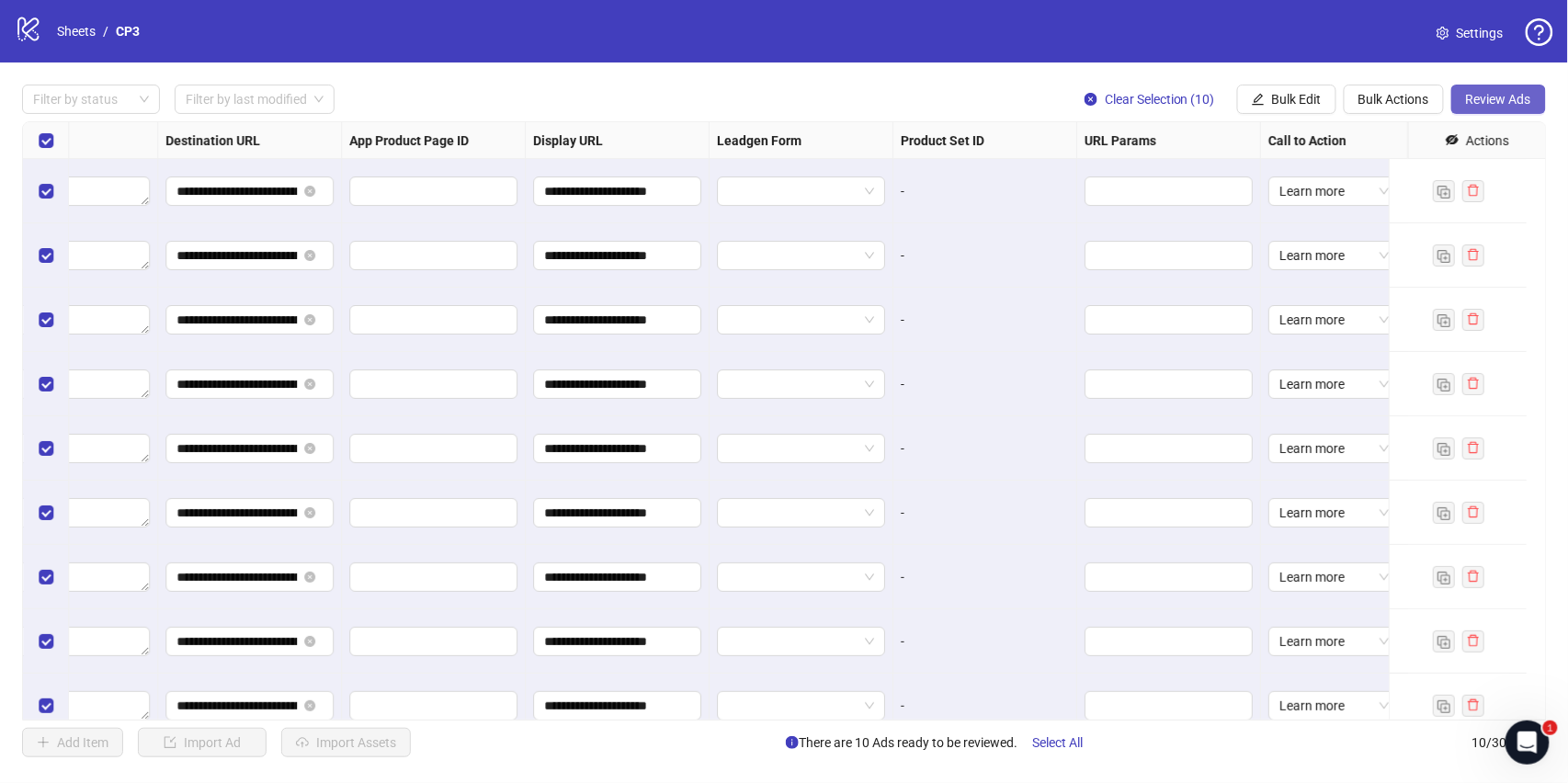 click on "Review Ads" at bounding box center [1498, 99] 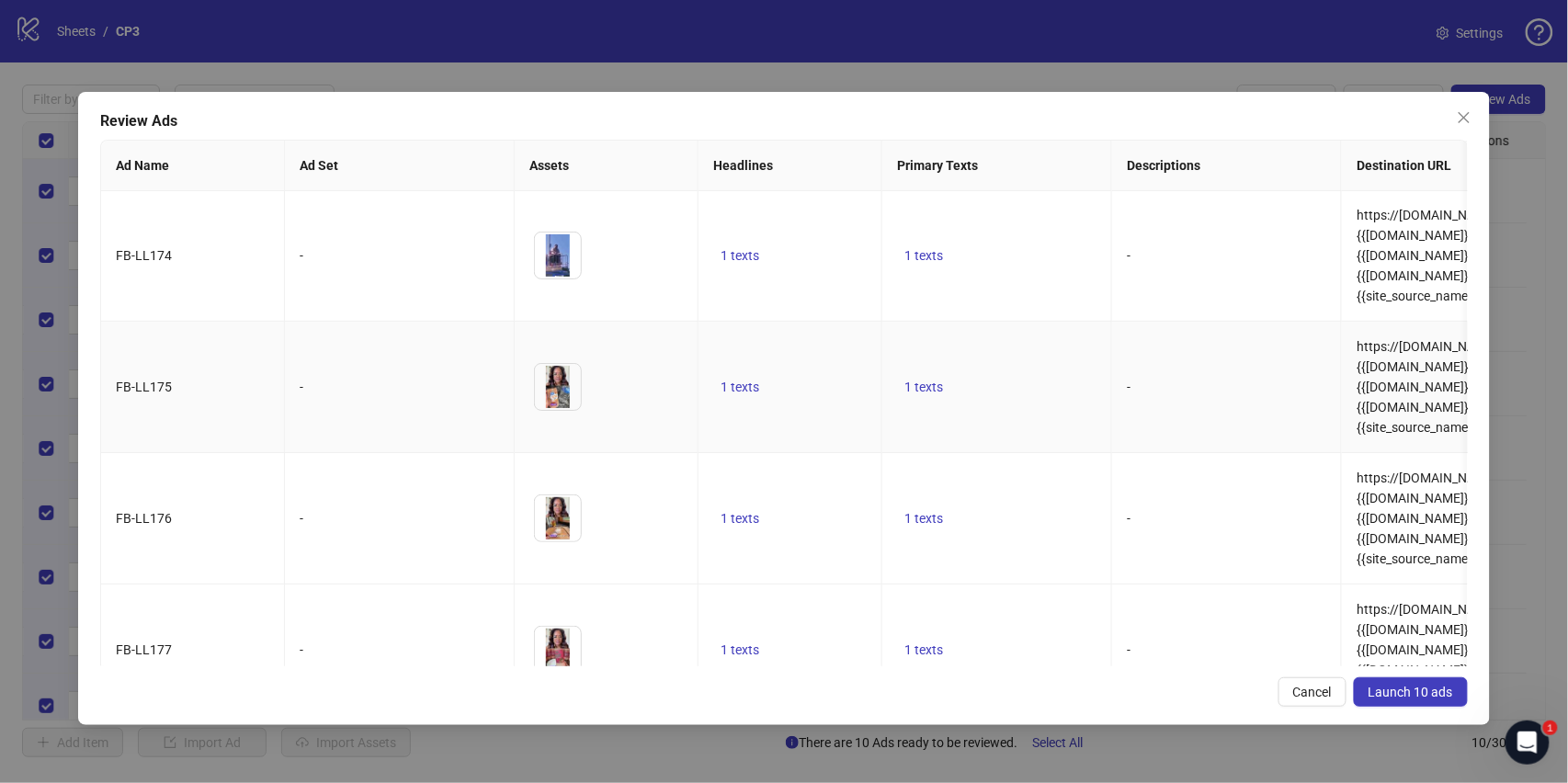 scroll, scrollTop: 2, scrollLeft: 0, axis: vertical 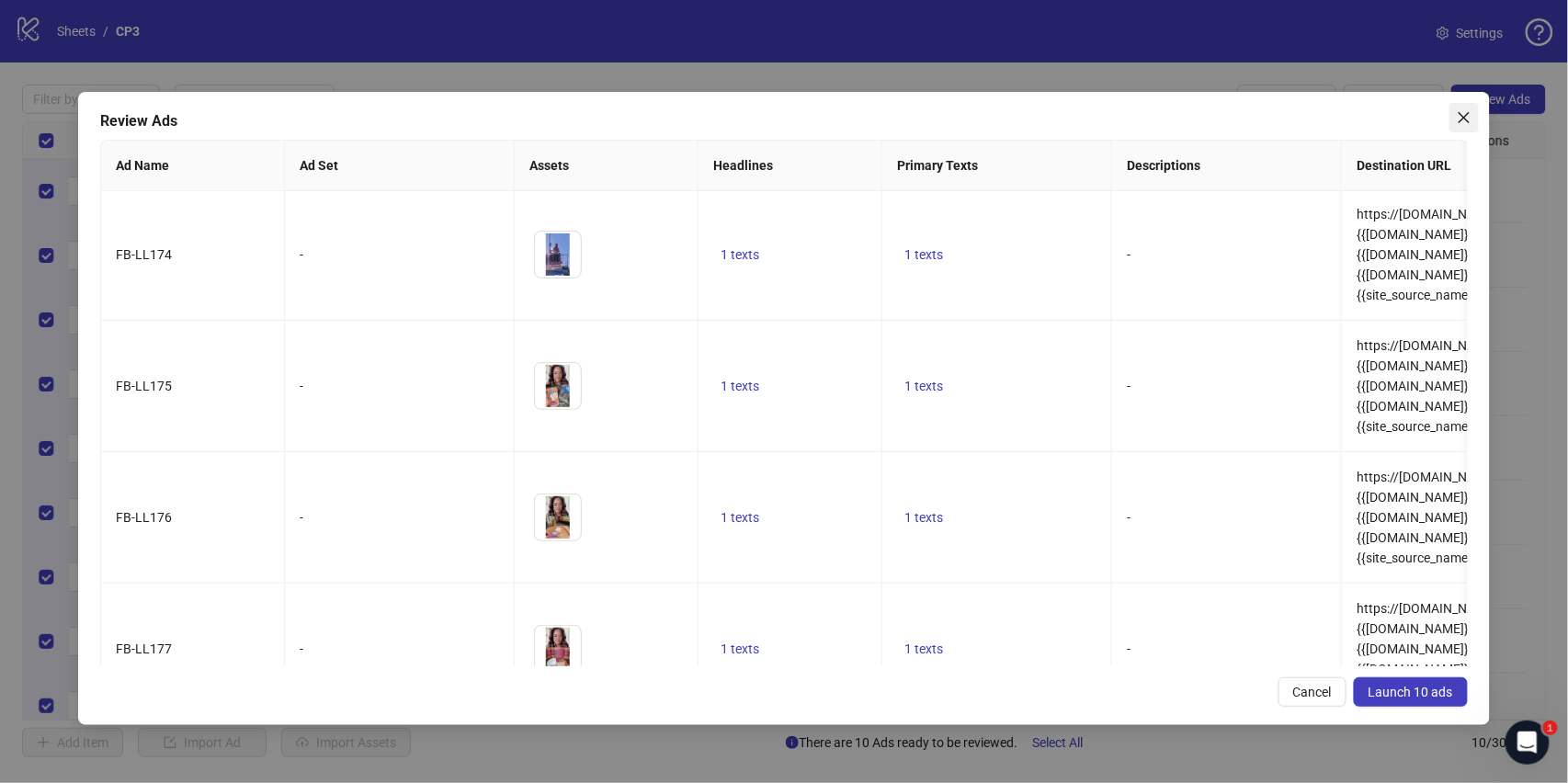 click 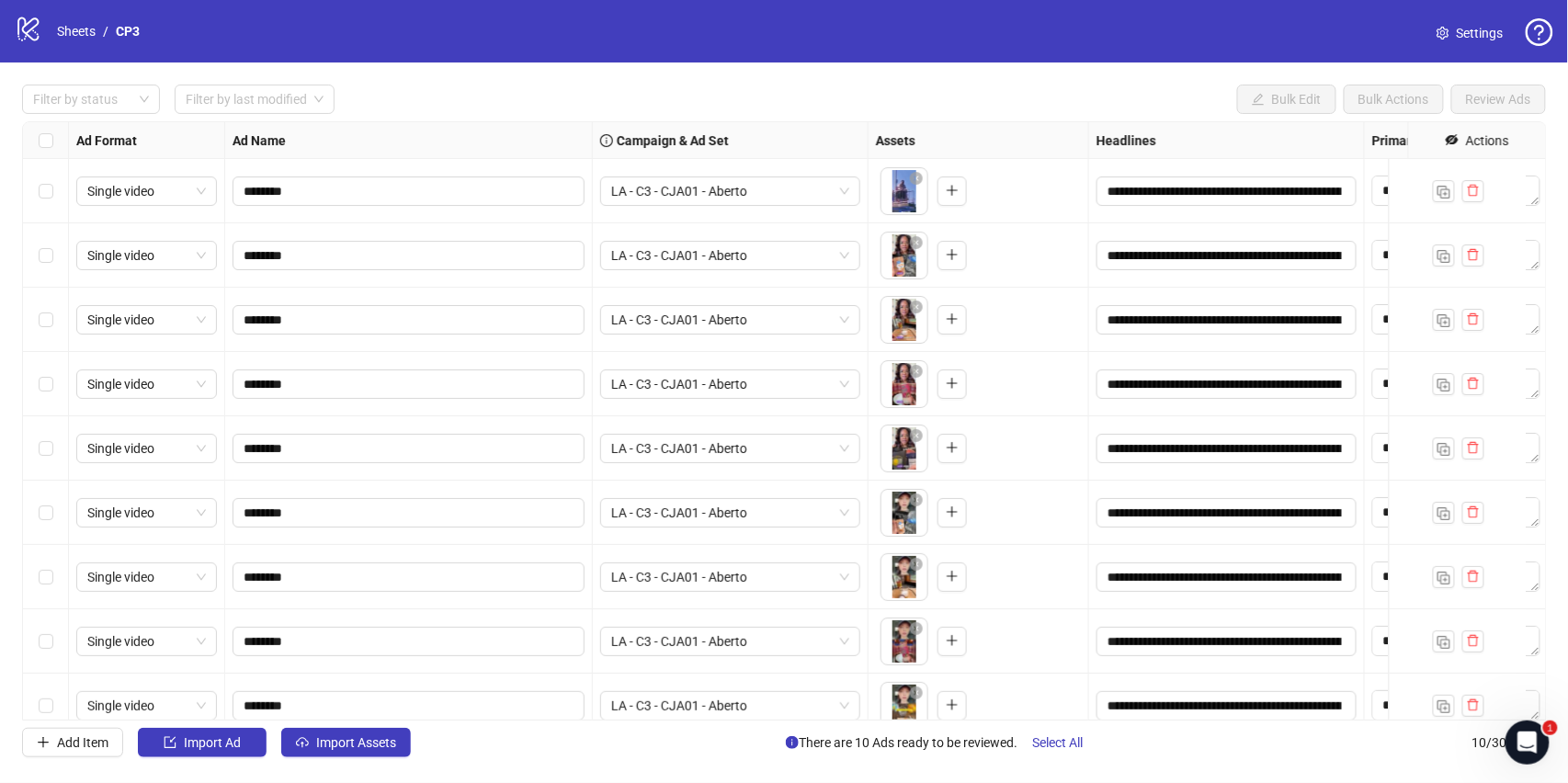 scroll, scrollTop: 0, scrollLeft: 52, axis: horizontal 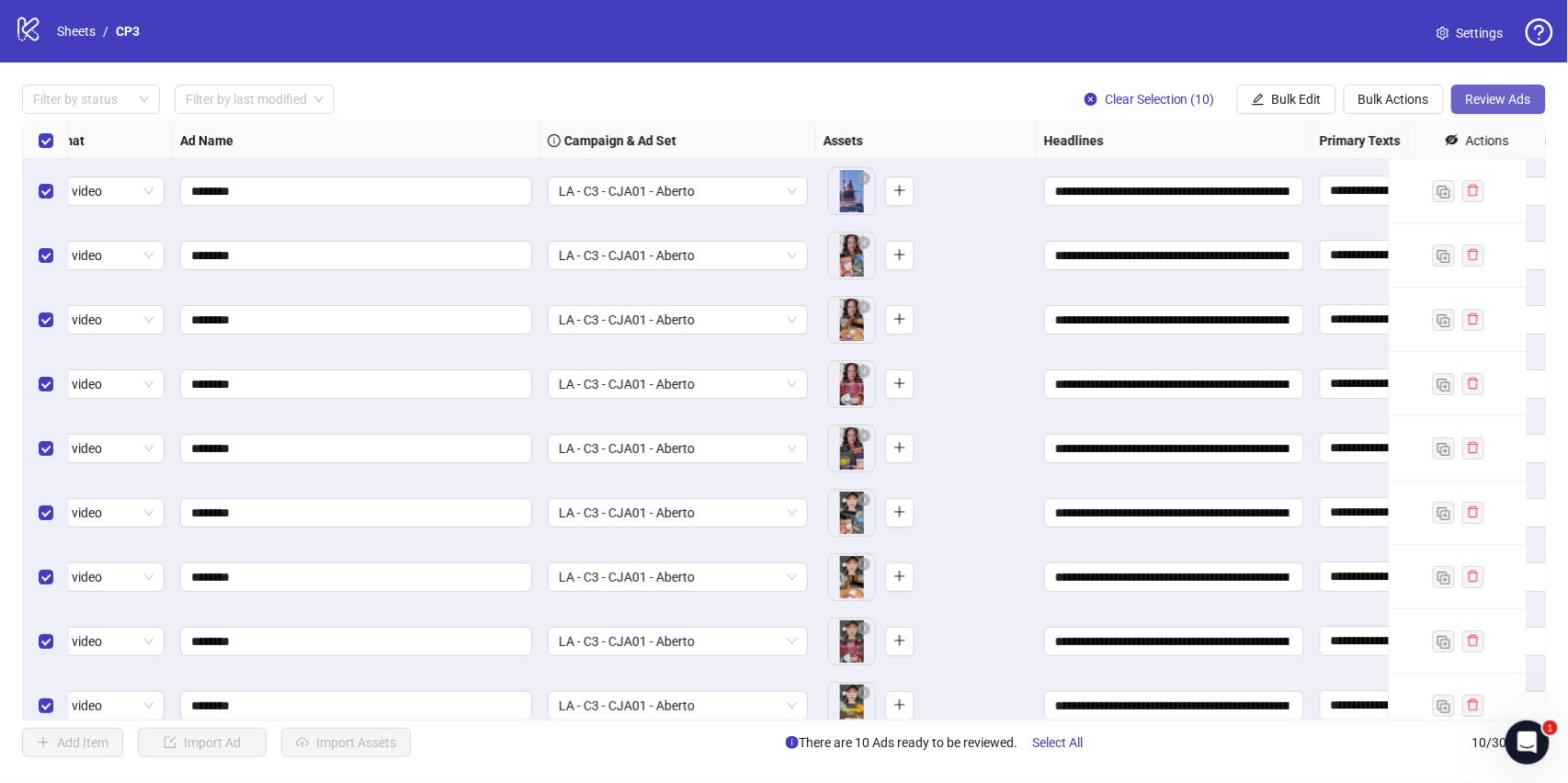 click on "Review Ads" at bounding box center (1498, 99) 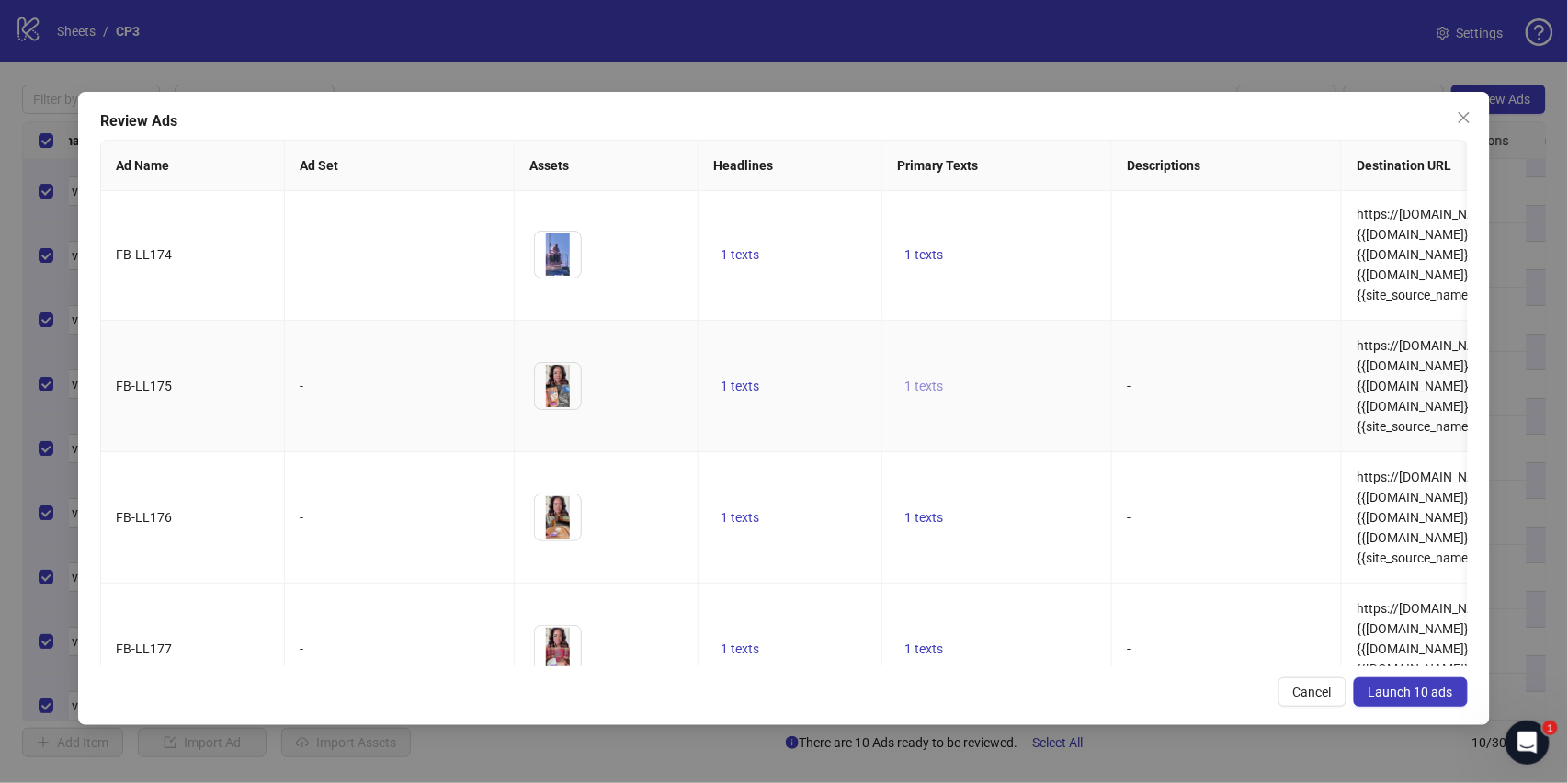 scroll, scrollTop: 2, scrollLeft: 23, axis: both 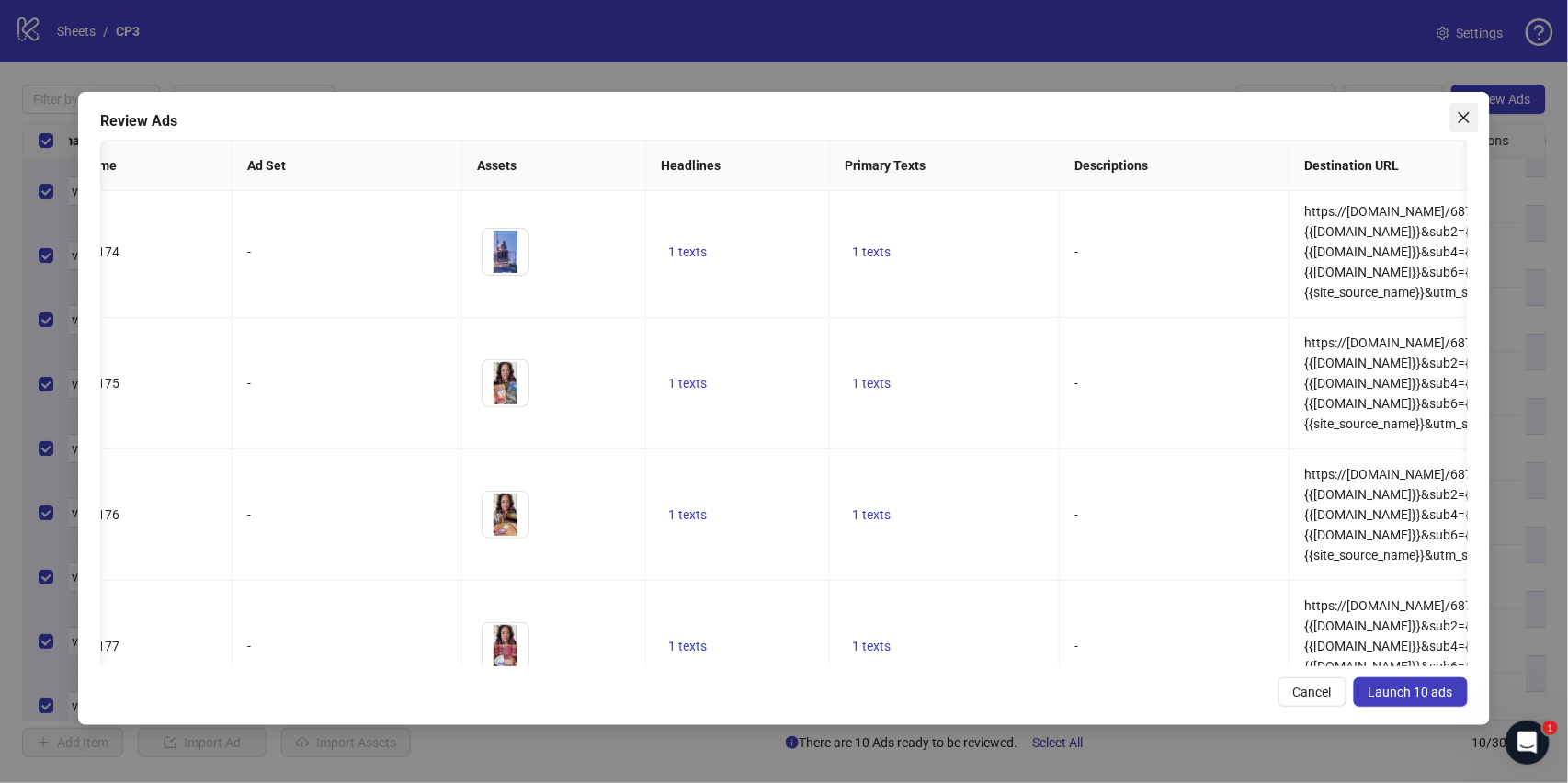 click 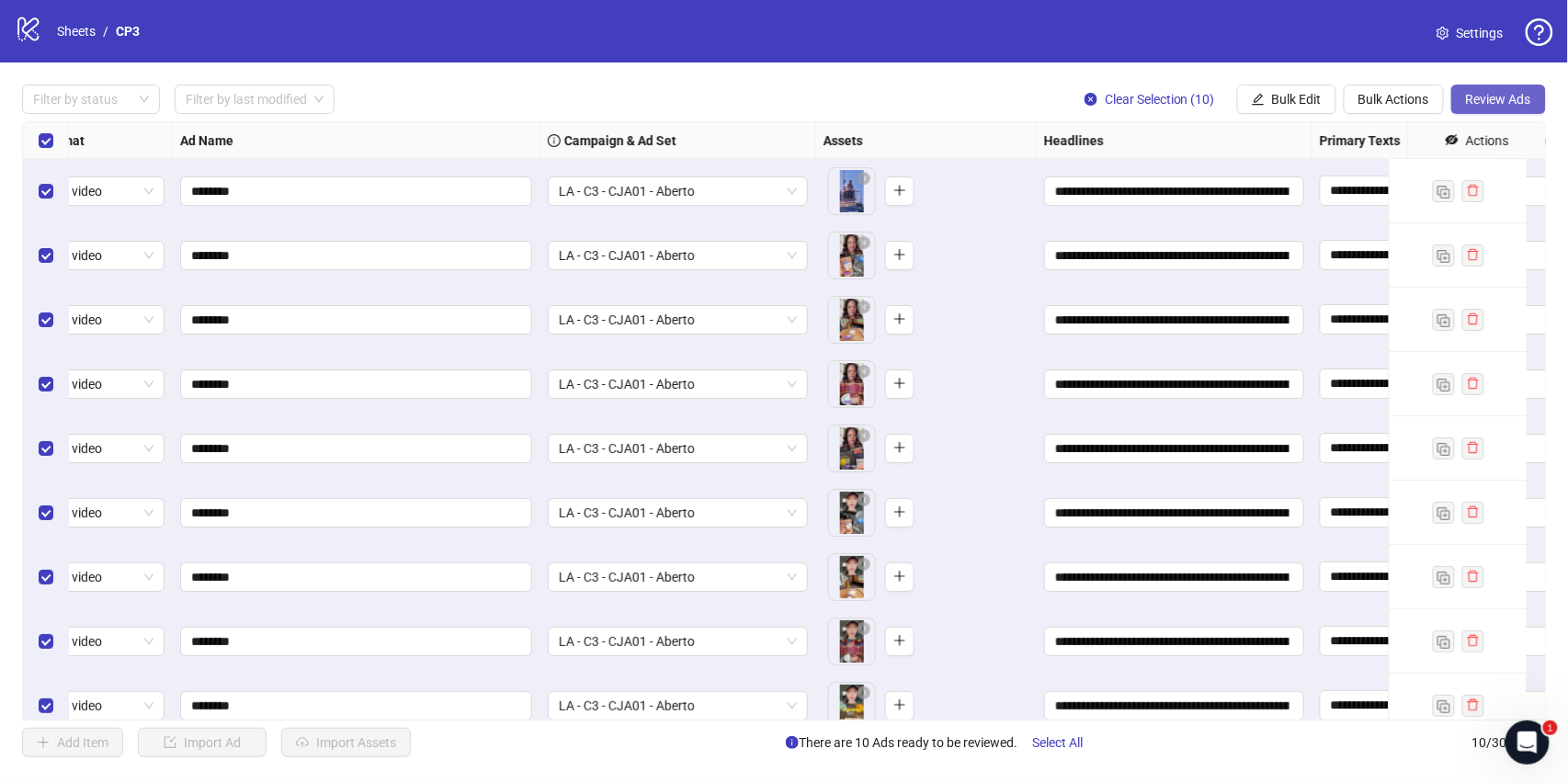 click on "Review Ads" at bounding box center (1498, 99) 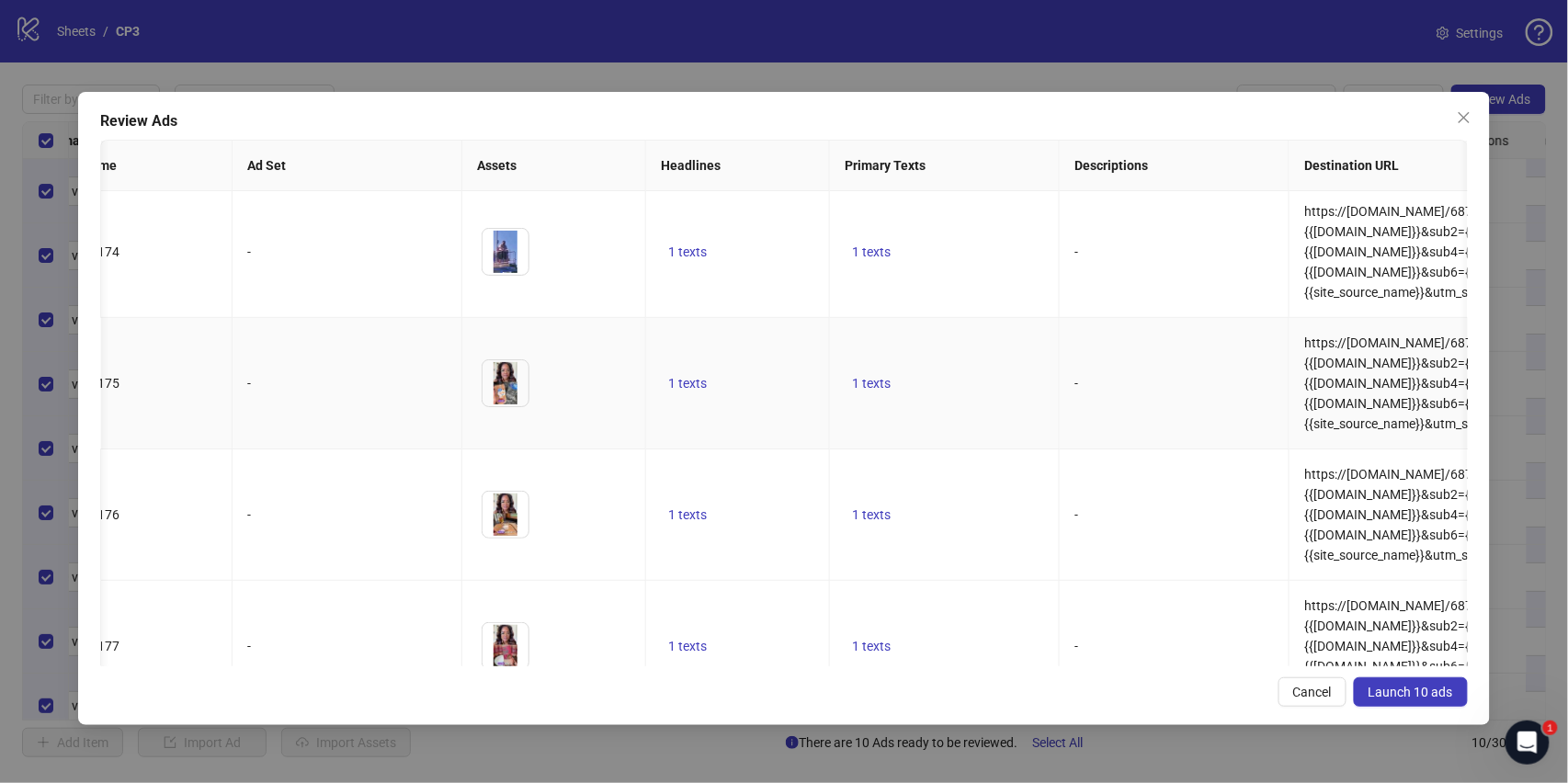 scroll, scrollTop: 5, scrollLeft: 105, axis: both 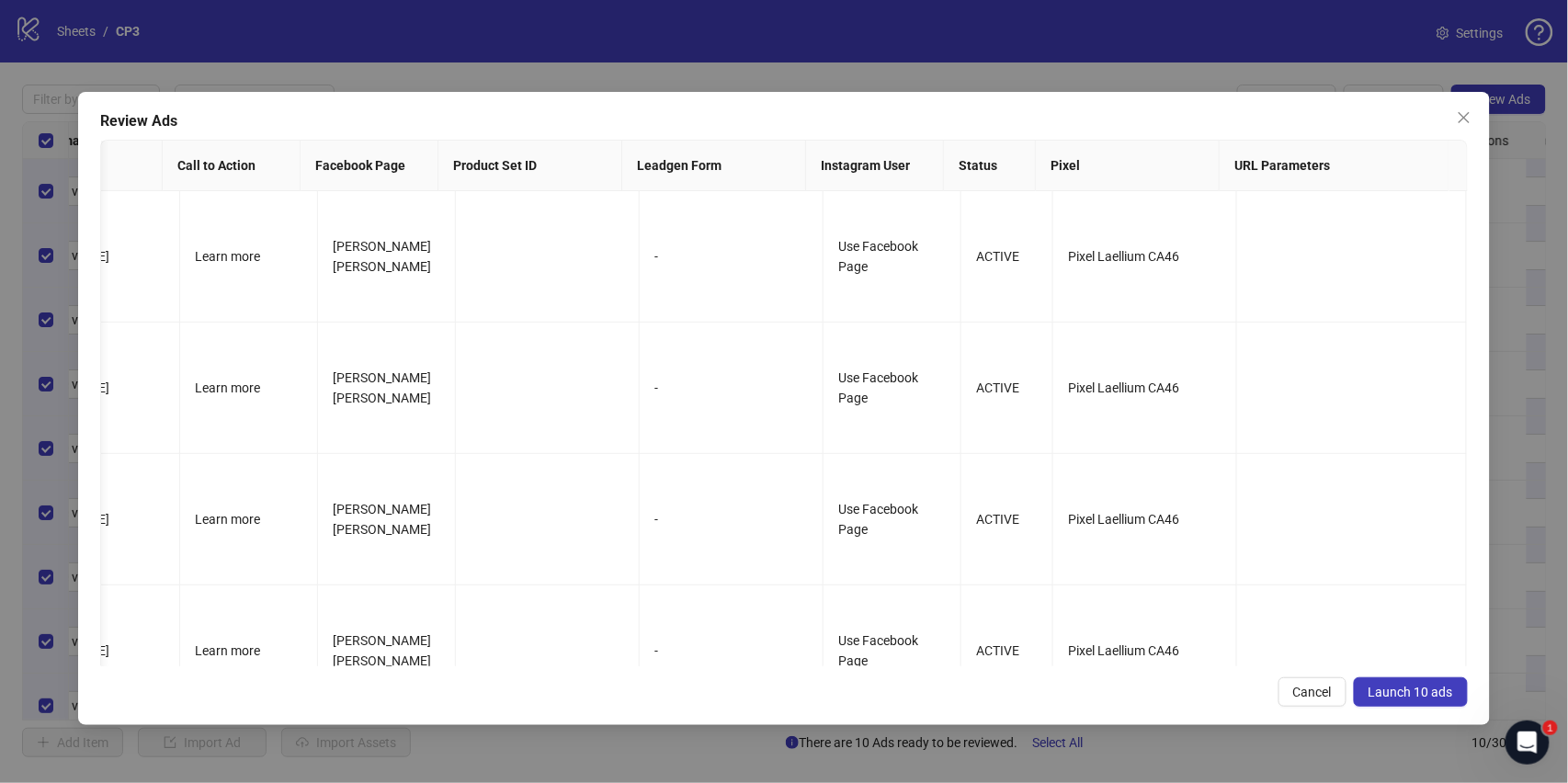 click on "Launch 10 ads" at bounding box center (1411, 692) 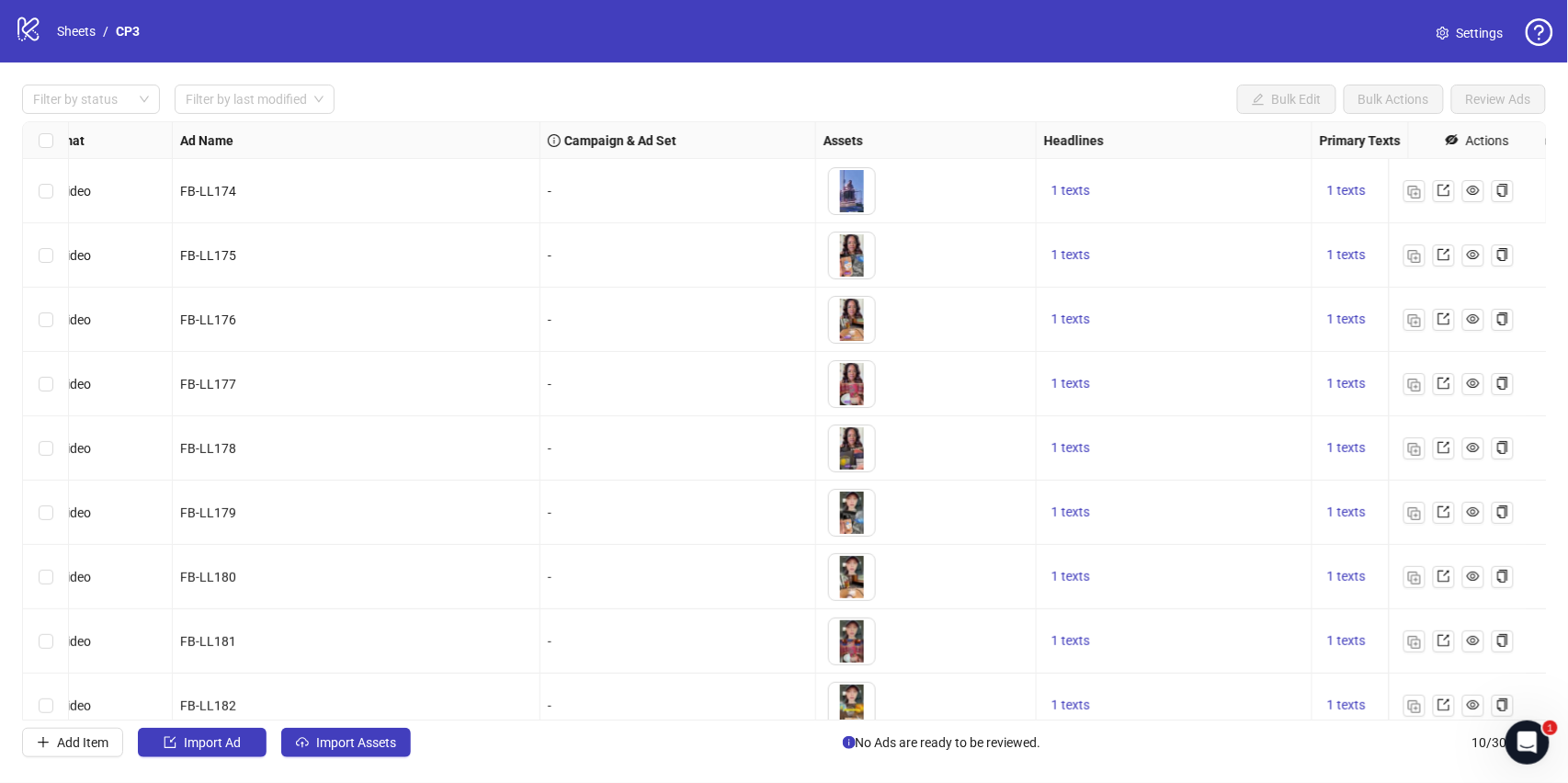 scroll, scrollTop: 0, scrollLeft: 0, axis: both 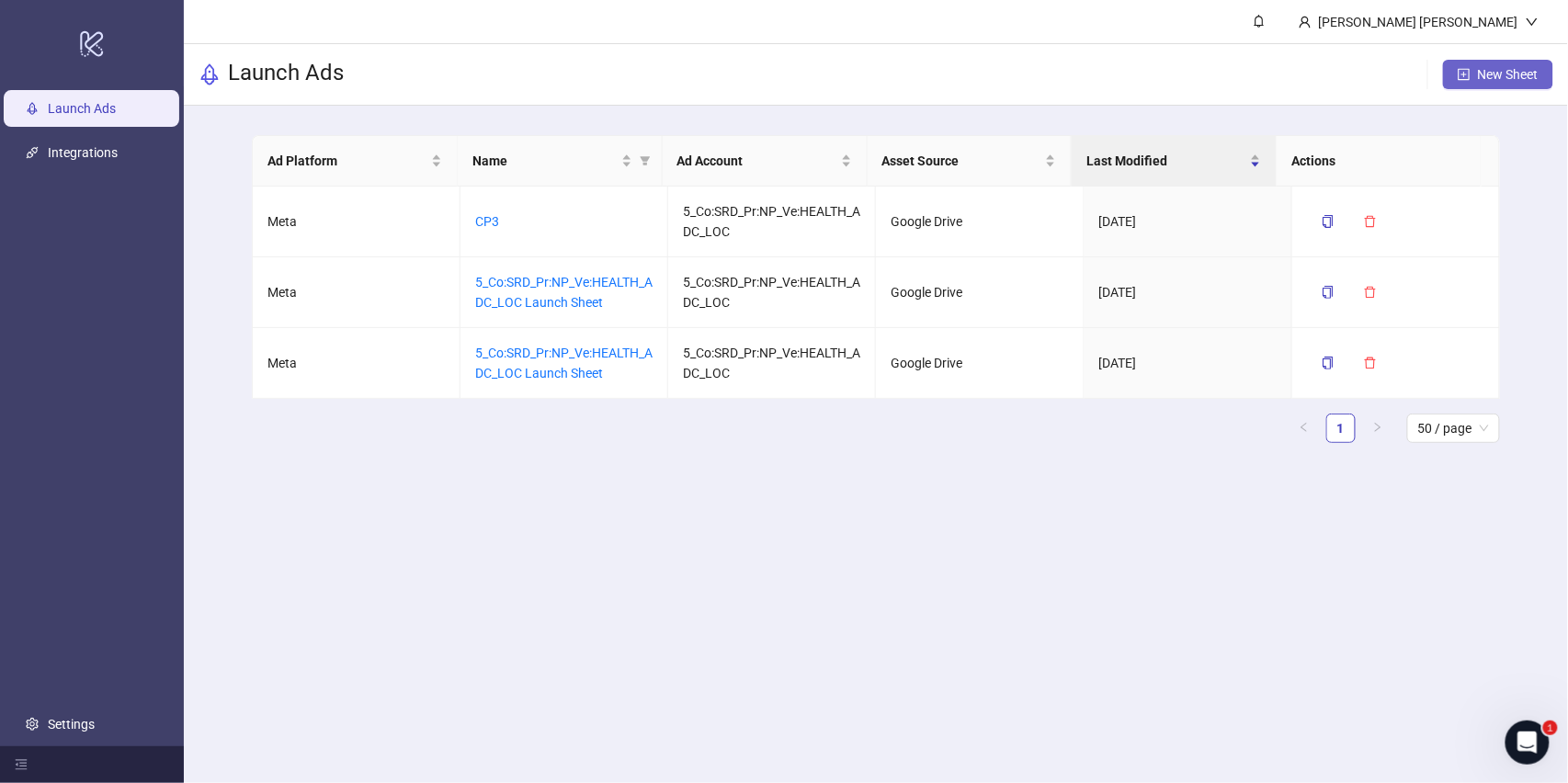 click on "New Sheet" at bounding box center (1508, 74) 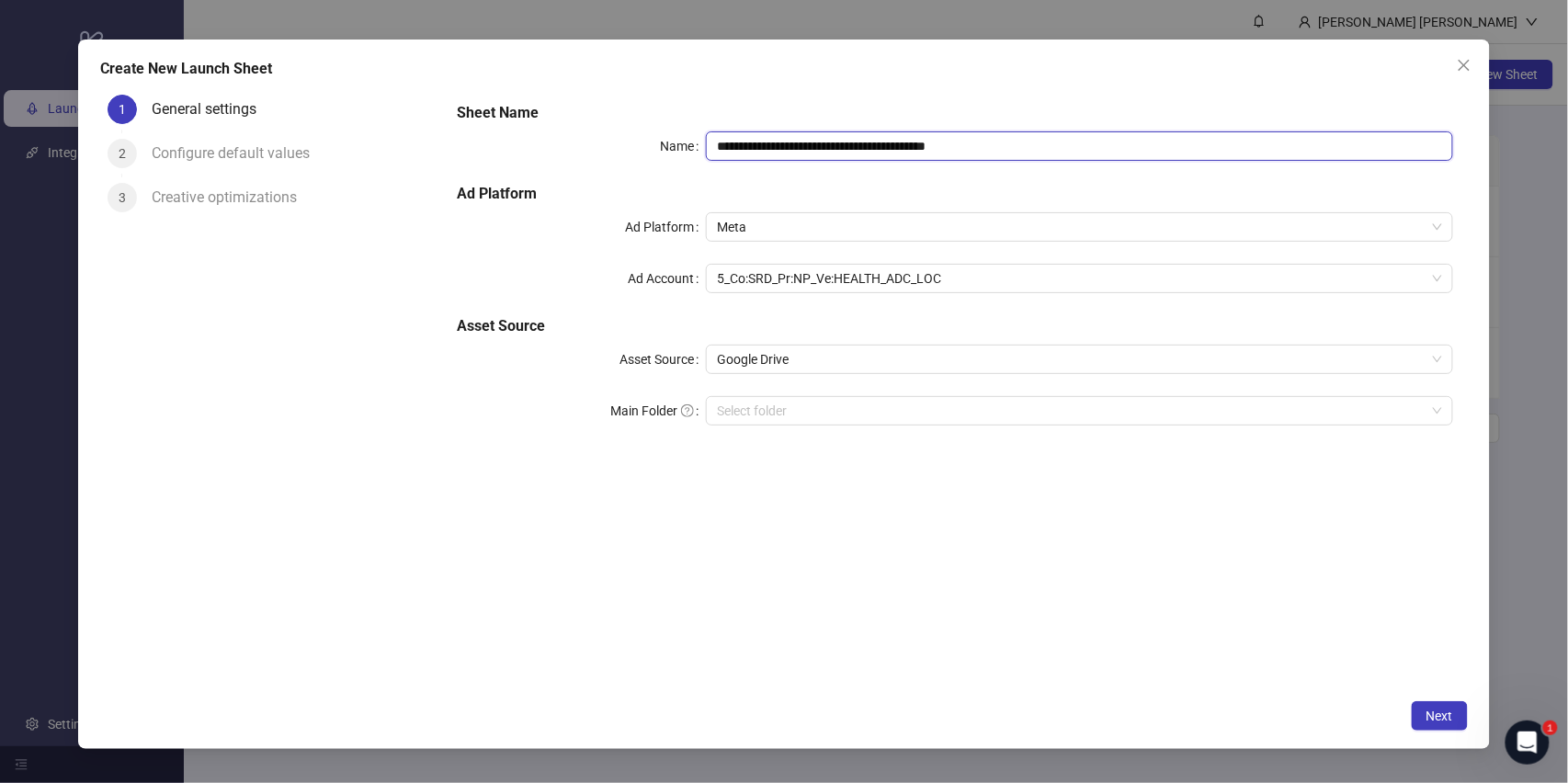 click on "**********" at bounding box center (1079, 146) 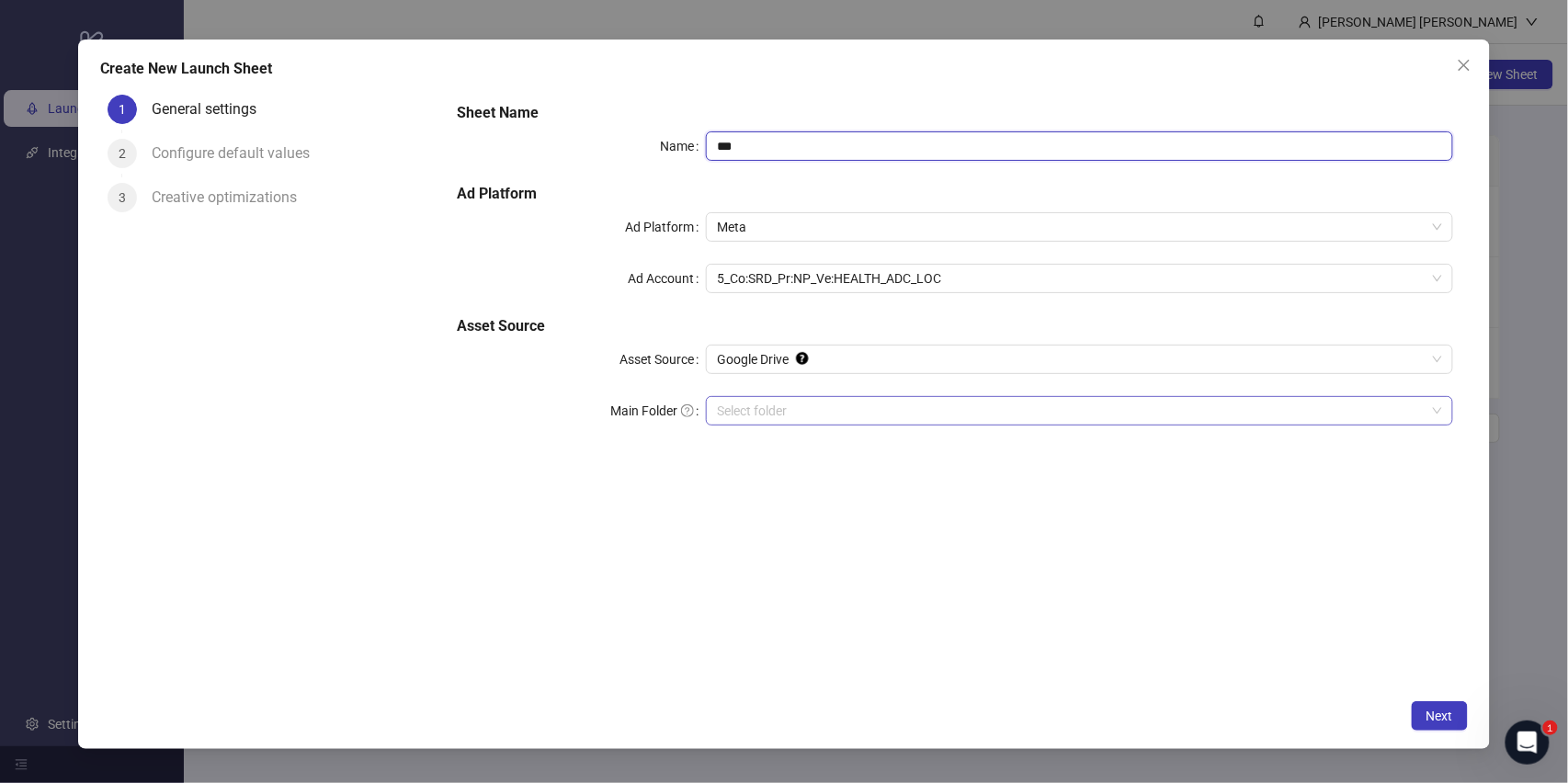 type on "***" 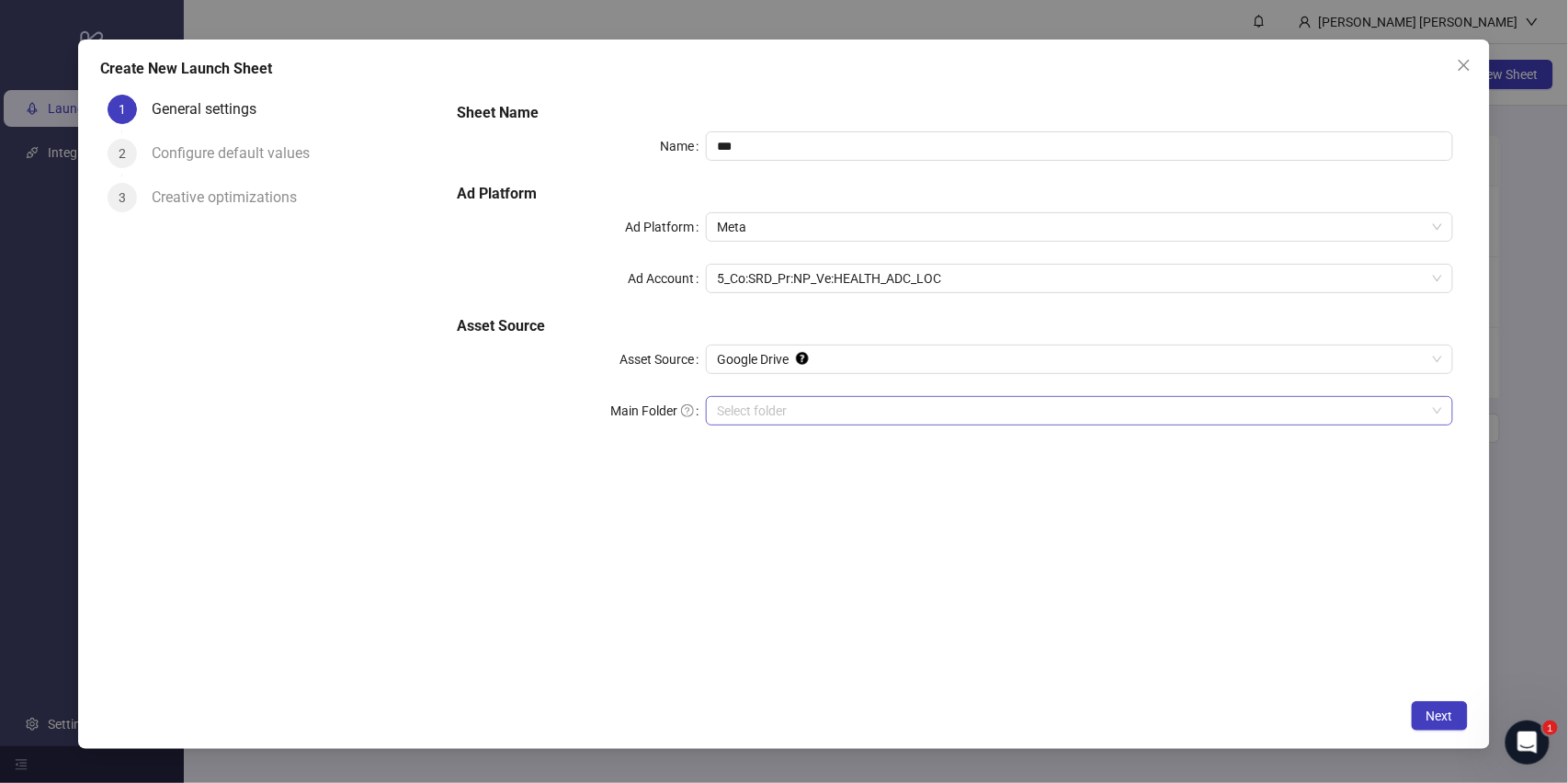 click on "Main Folder" at bounding box center [1071, 411] 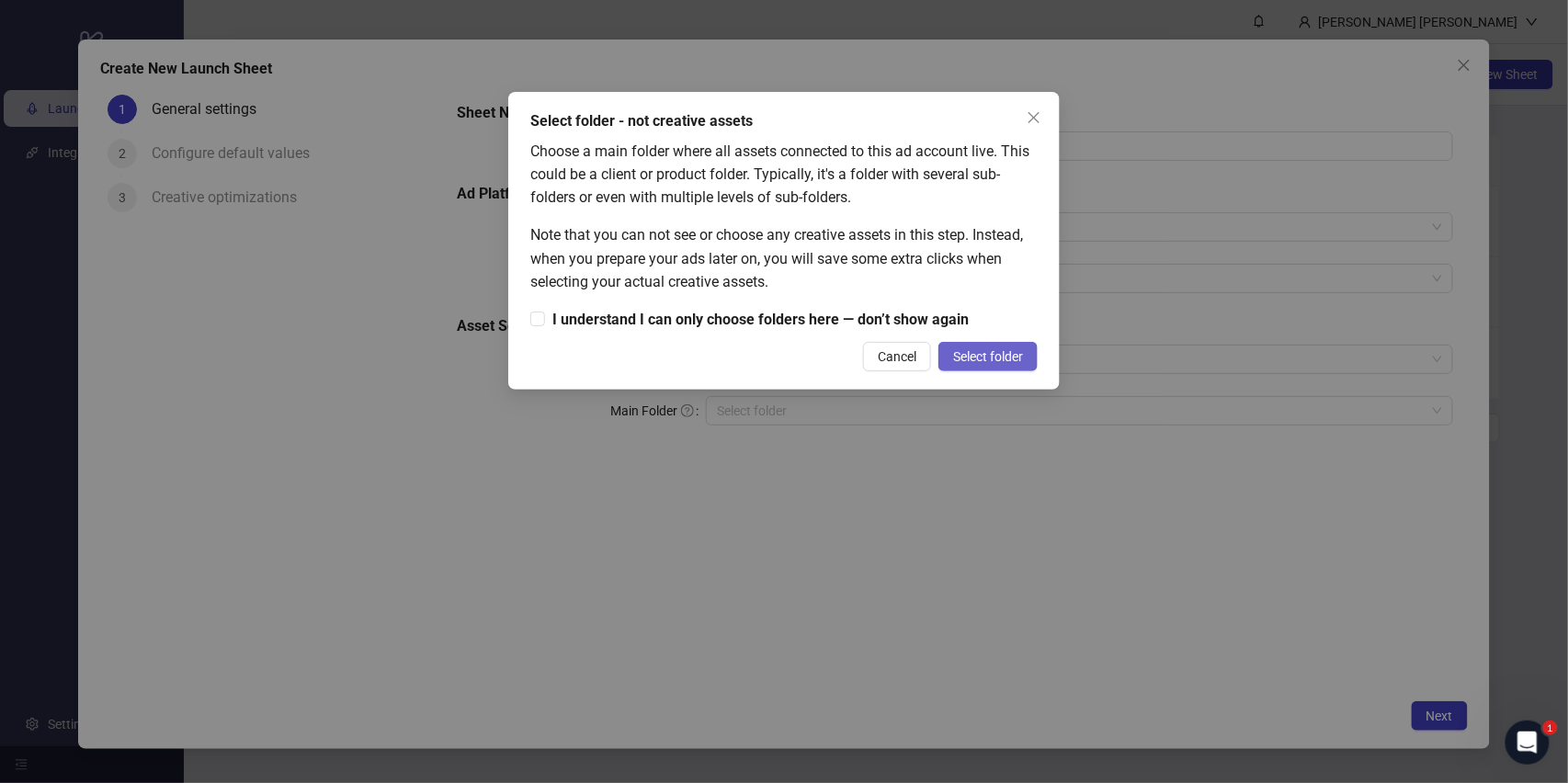 click on "Select folder" at bounding box center (988, 357) 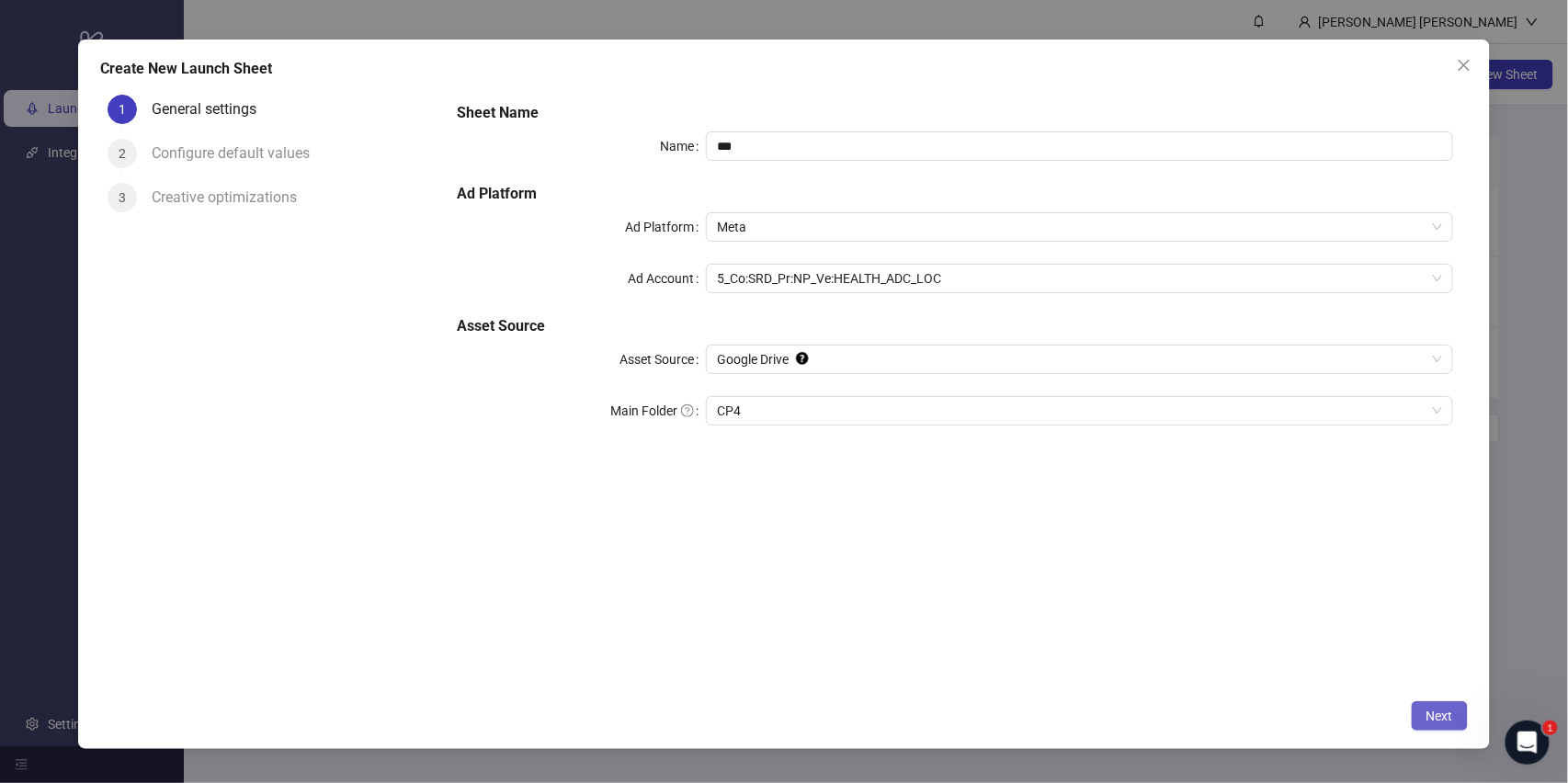 click on "Next" at bounding box center (1439, 716) 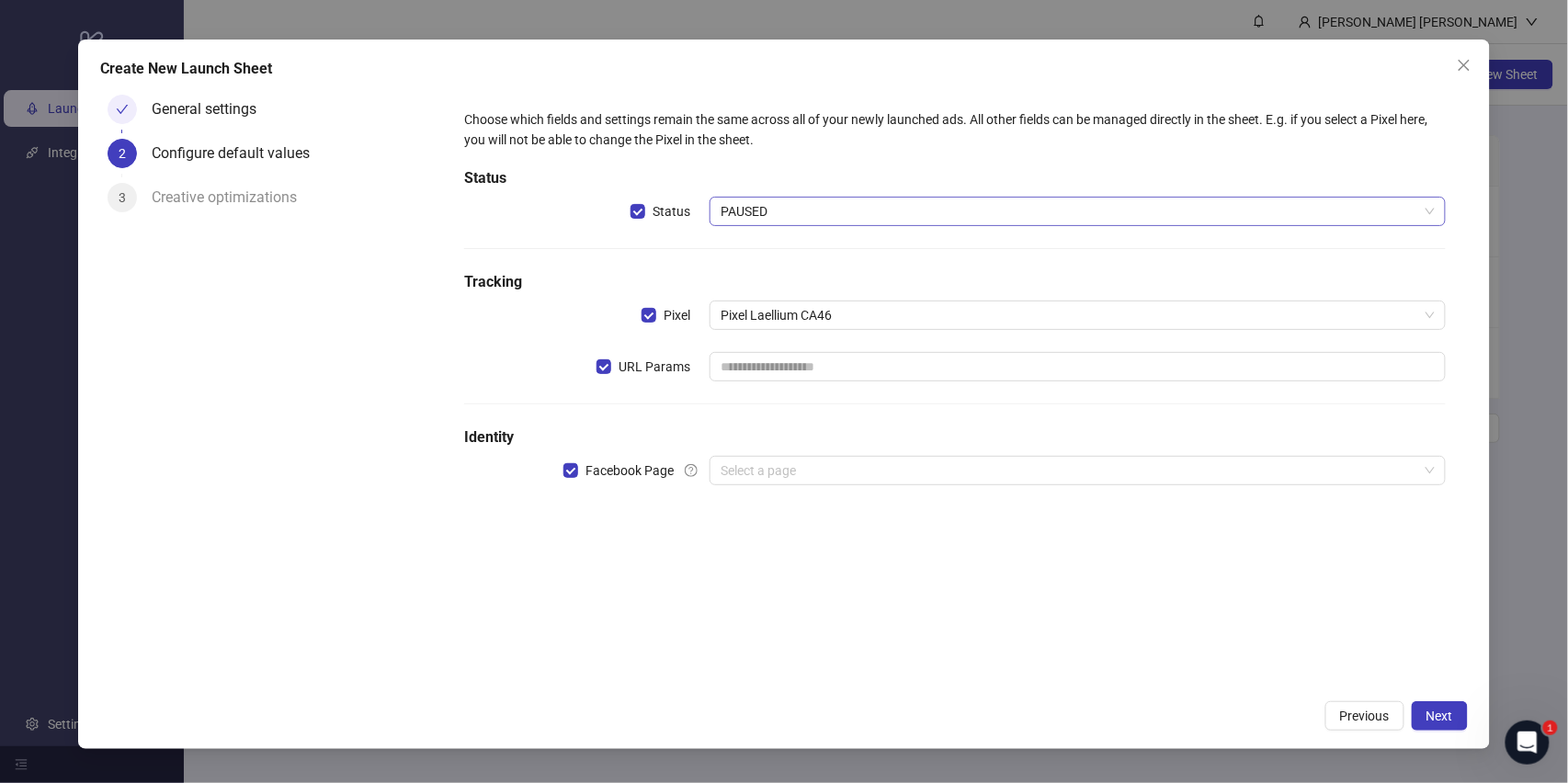 click on "PAUSED" at bounding box center [1077, 211] 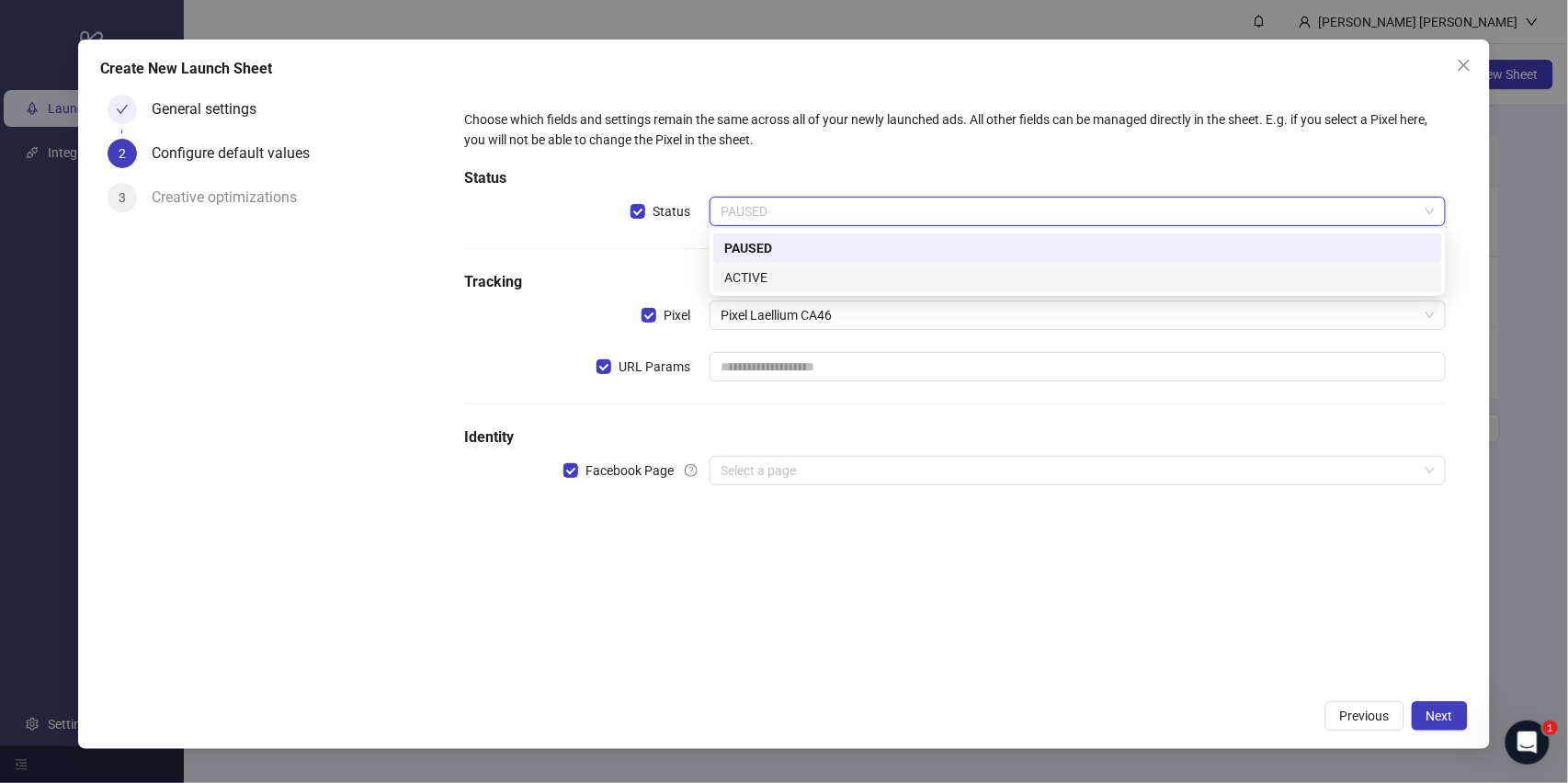 click on "ACTIVE" at bounding box center [1077, 278] 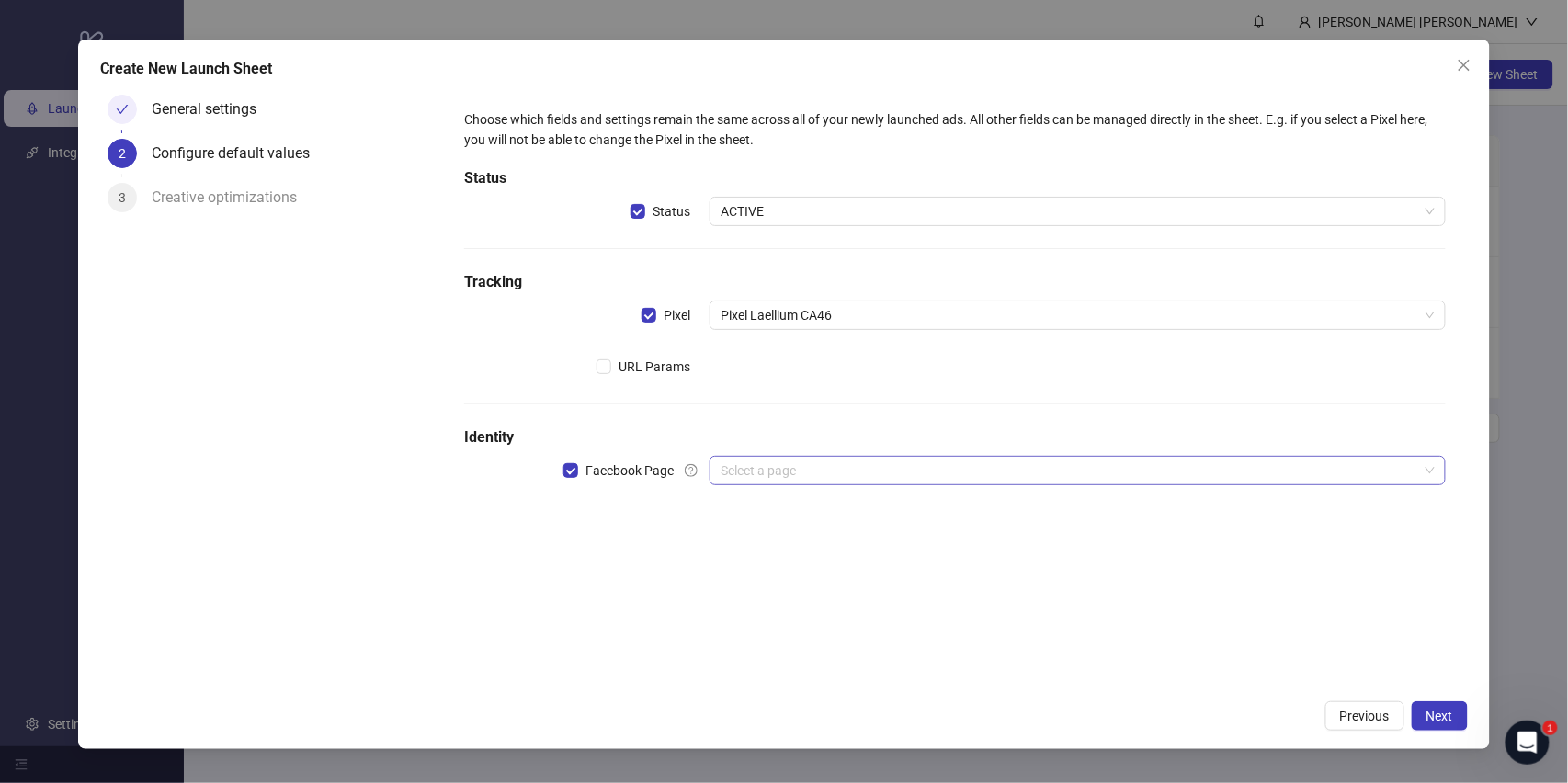 click at bounding box center [1069, 471] 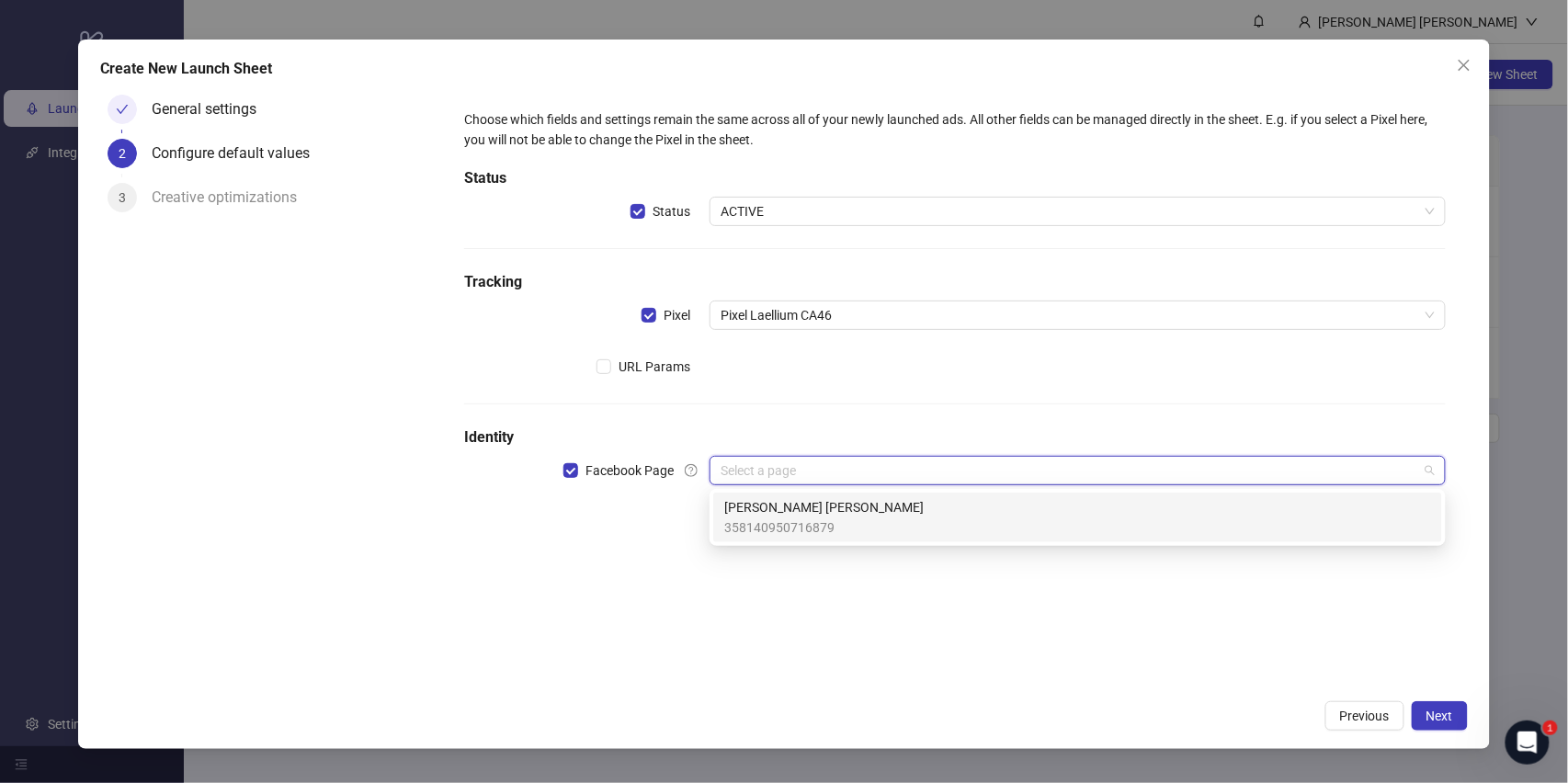 click on "[PERSON_NAME] [PERSON_NAME] 358140950716879" at bounding box center (1077, 517) 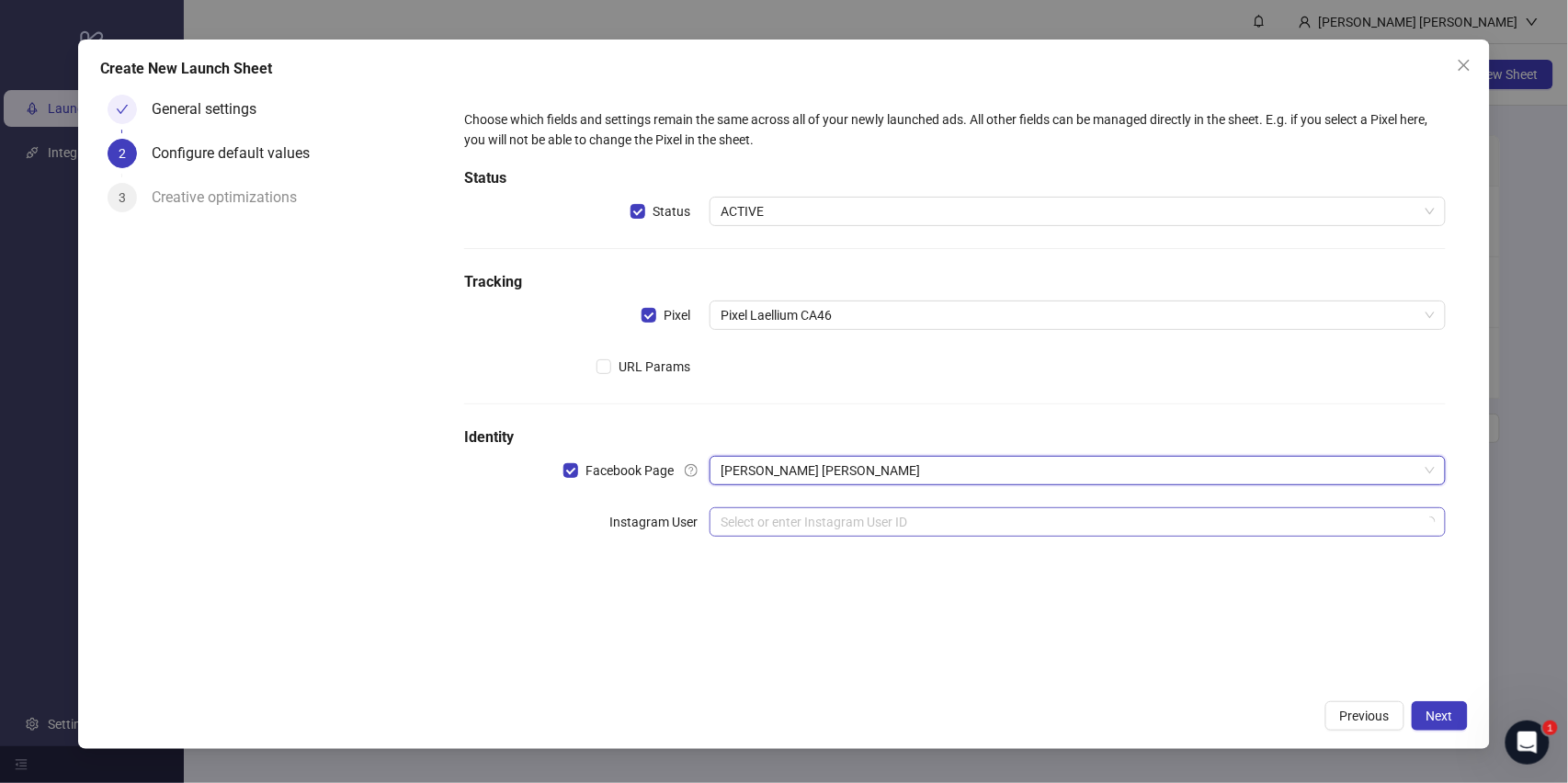 click at bounding box center [1069, 522] 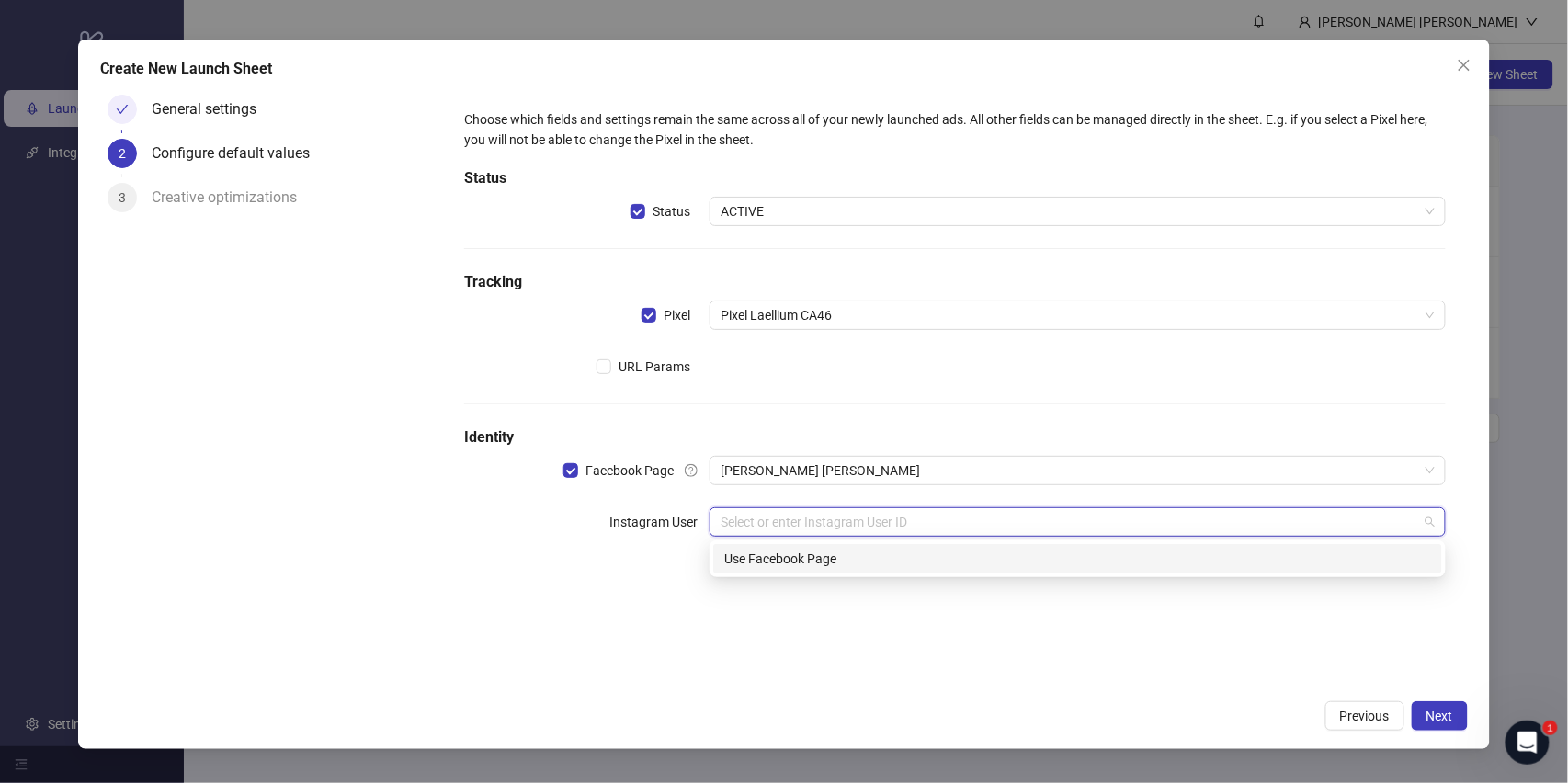 click on "Use Facebook Page" at bounding box center (1077, 559) 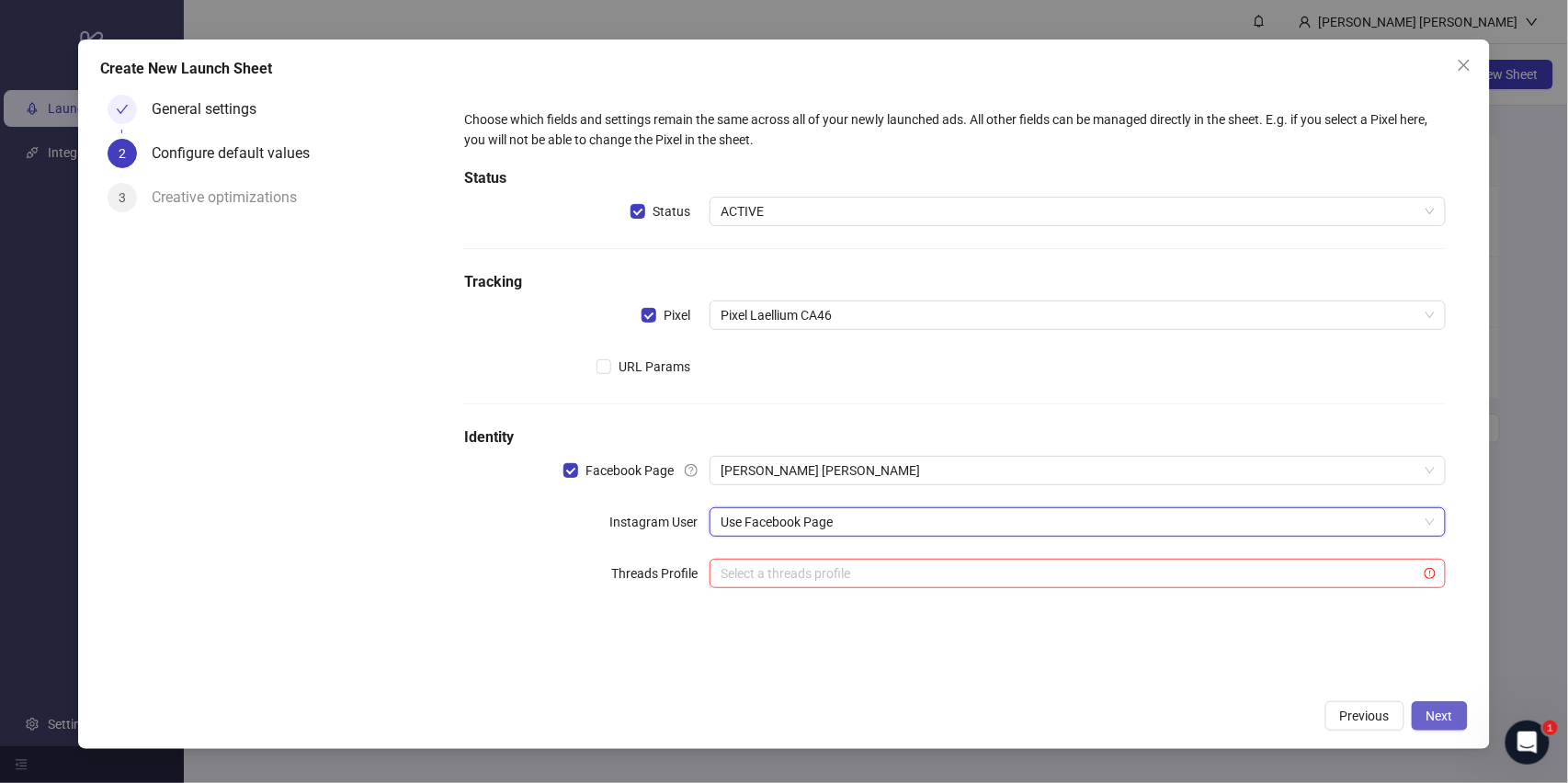 click on "Next" at bounding box center [1439, 716] 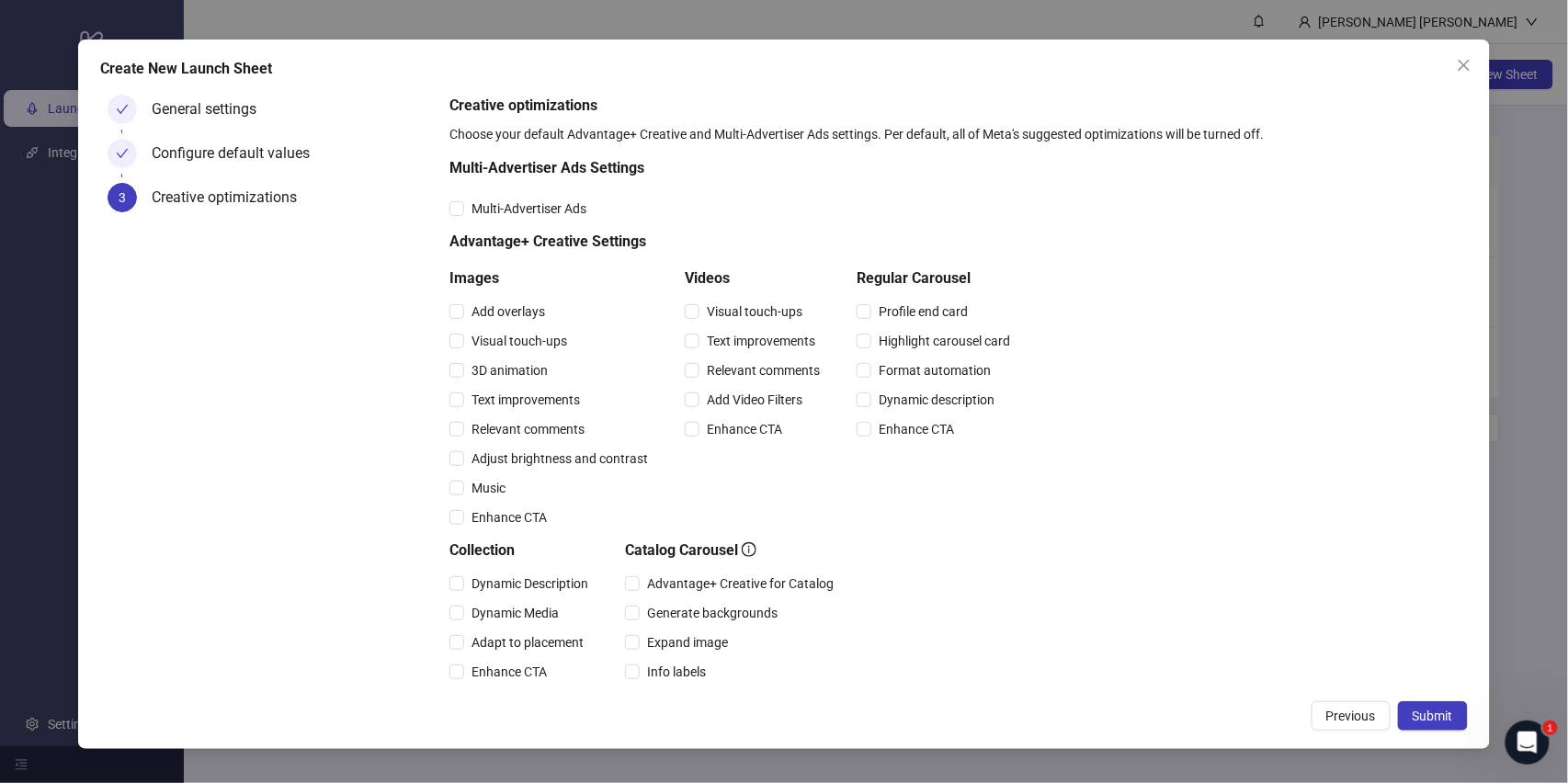 scroll, scrollTop: 156, scrollLeft: 0, axis: vertical 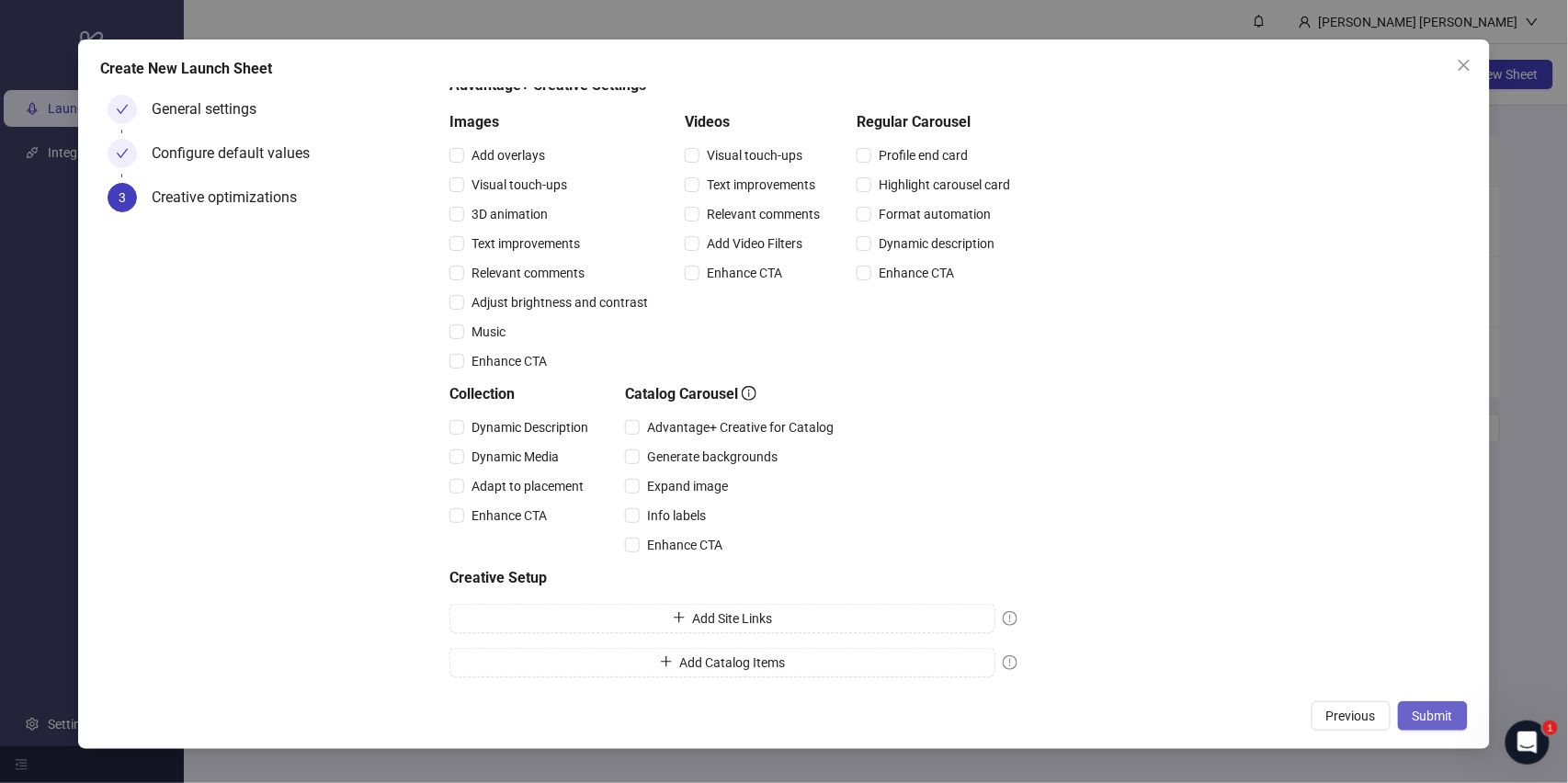 click on "Submit" at bounding box center (1433, 716) 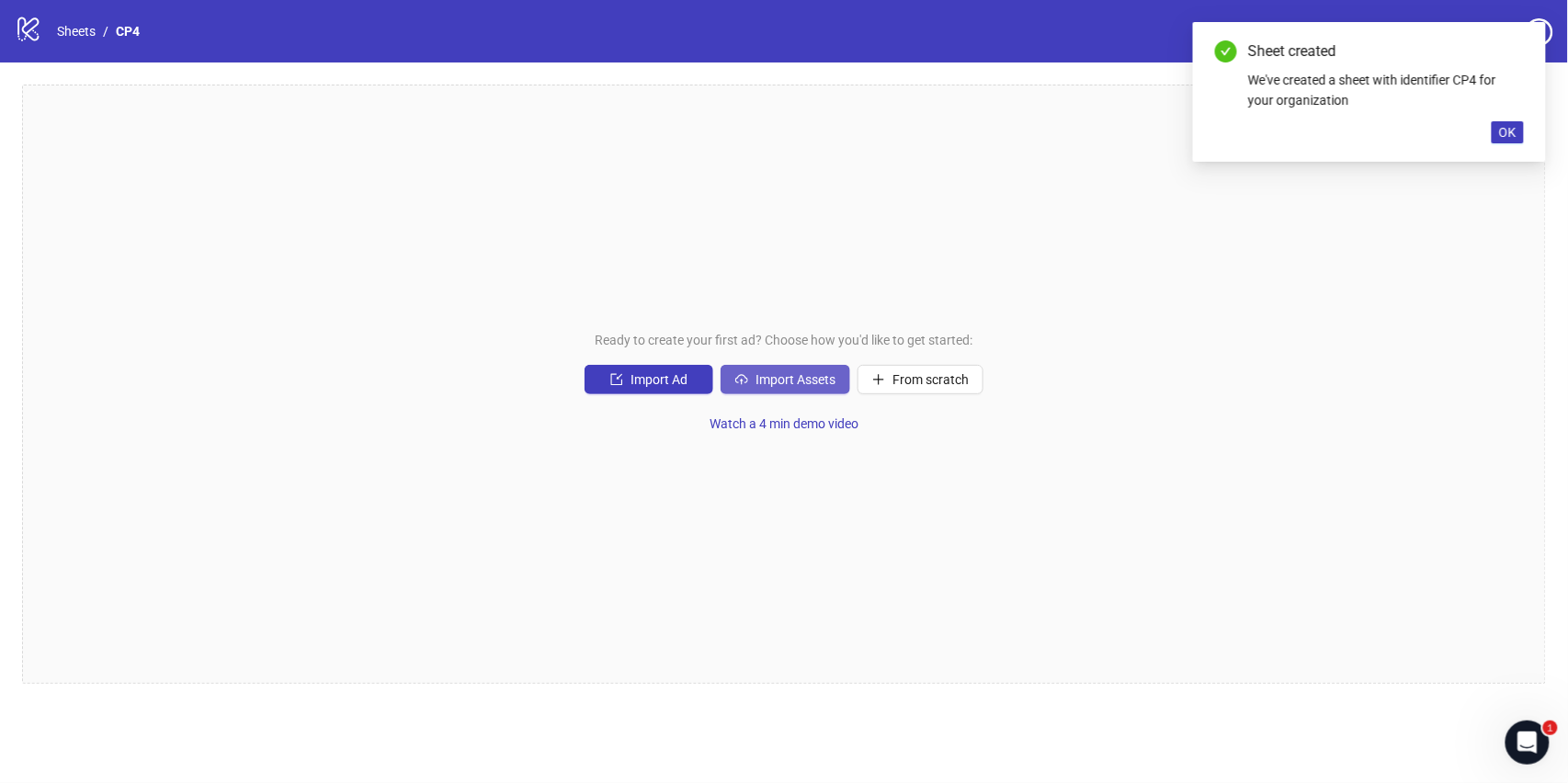 click on "Import Assets" at bounding box center [785, 380] 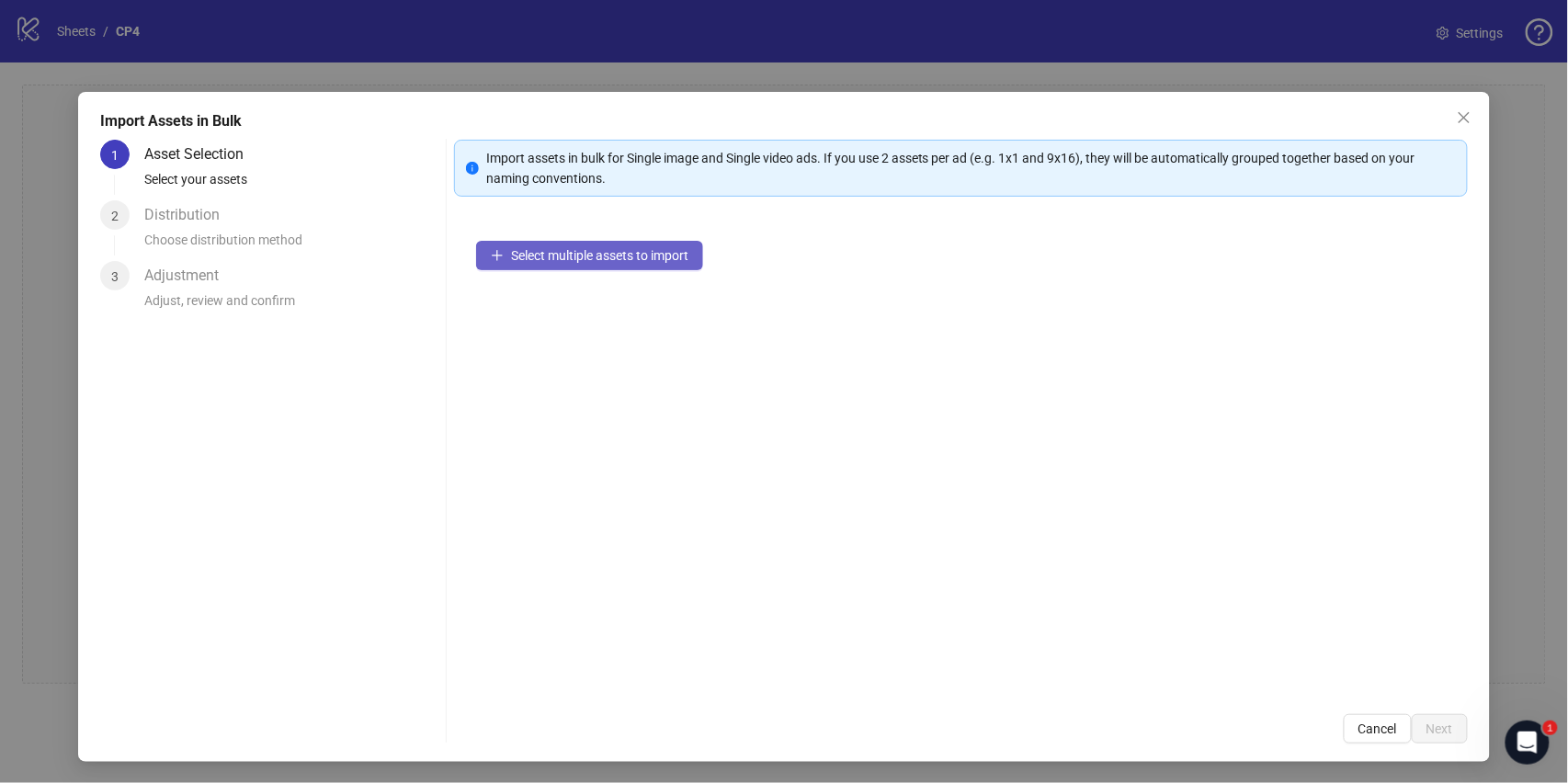 click on "Select multiple assets to import" at bounding box center [599, 255] 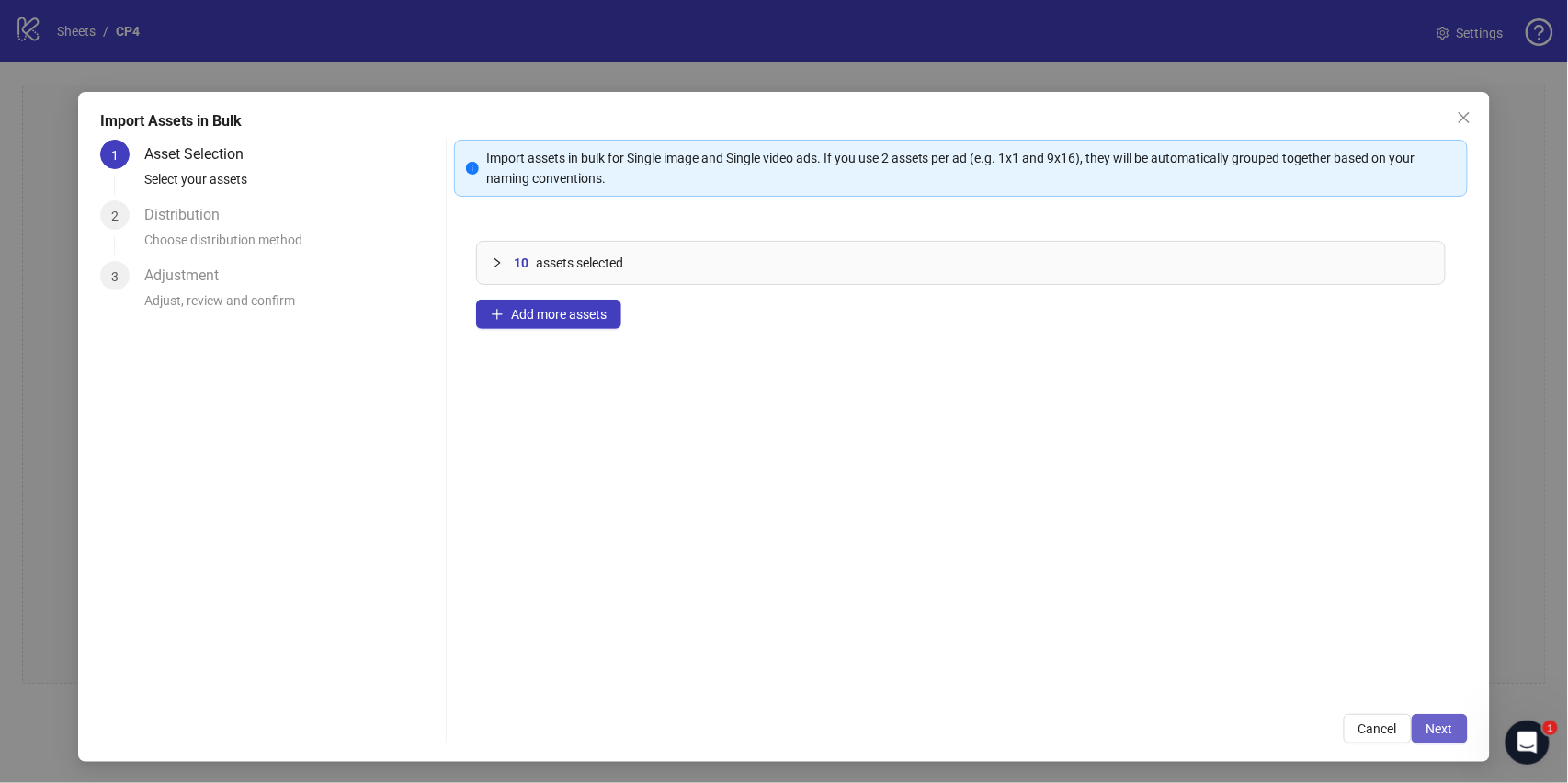 click on "Next" at bounding box center (1439, 729) 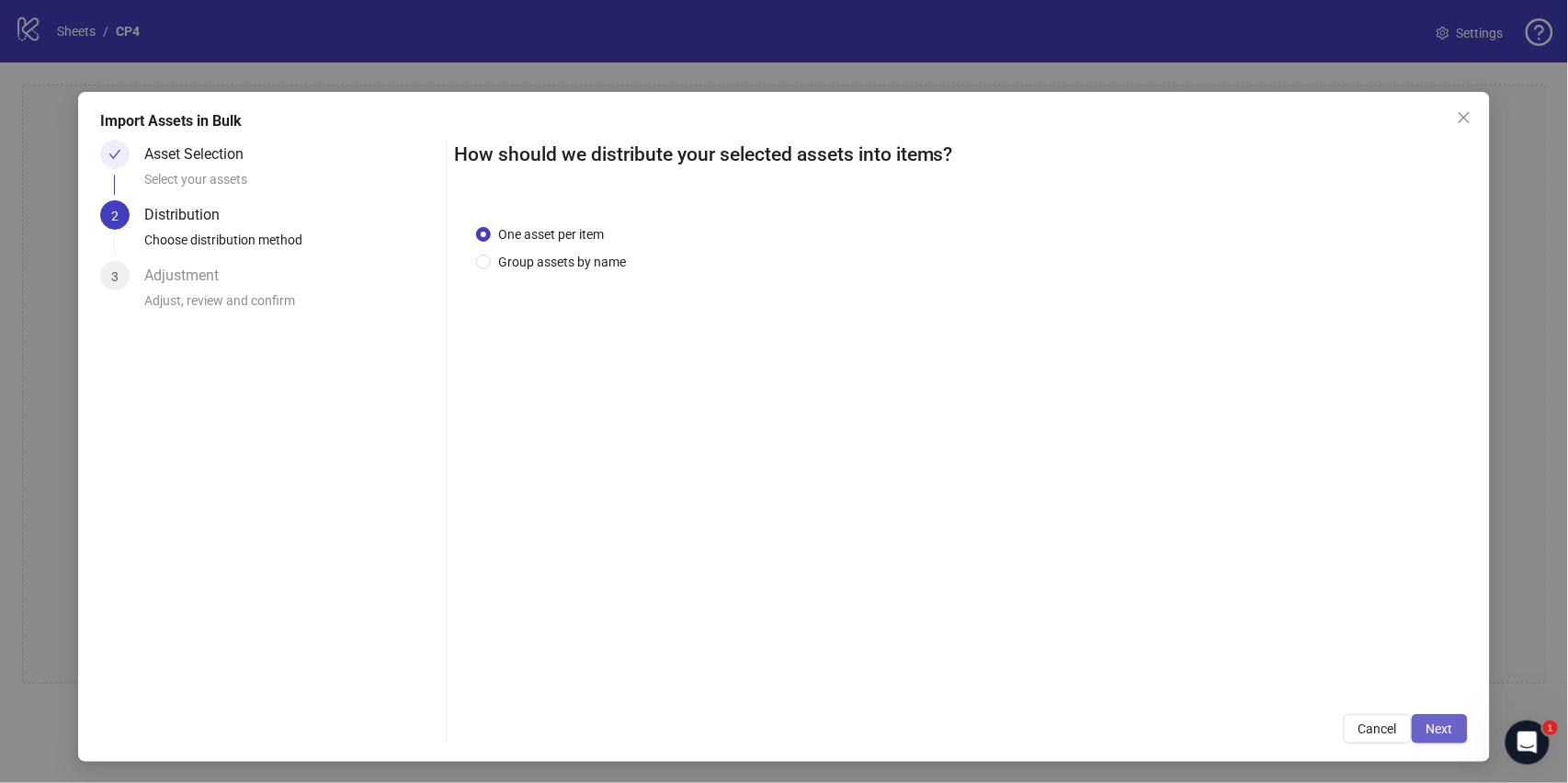 click on "Next" at bounding box center [1439, 729] 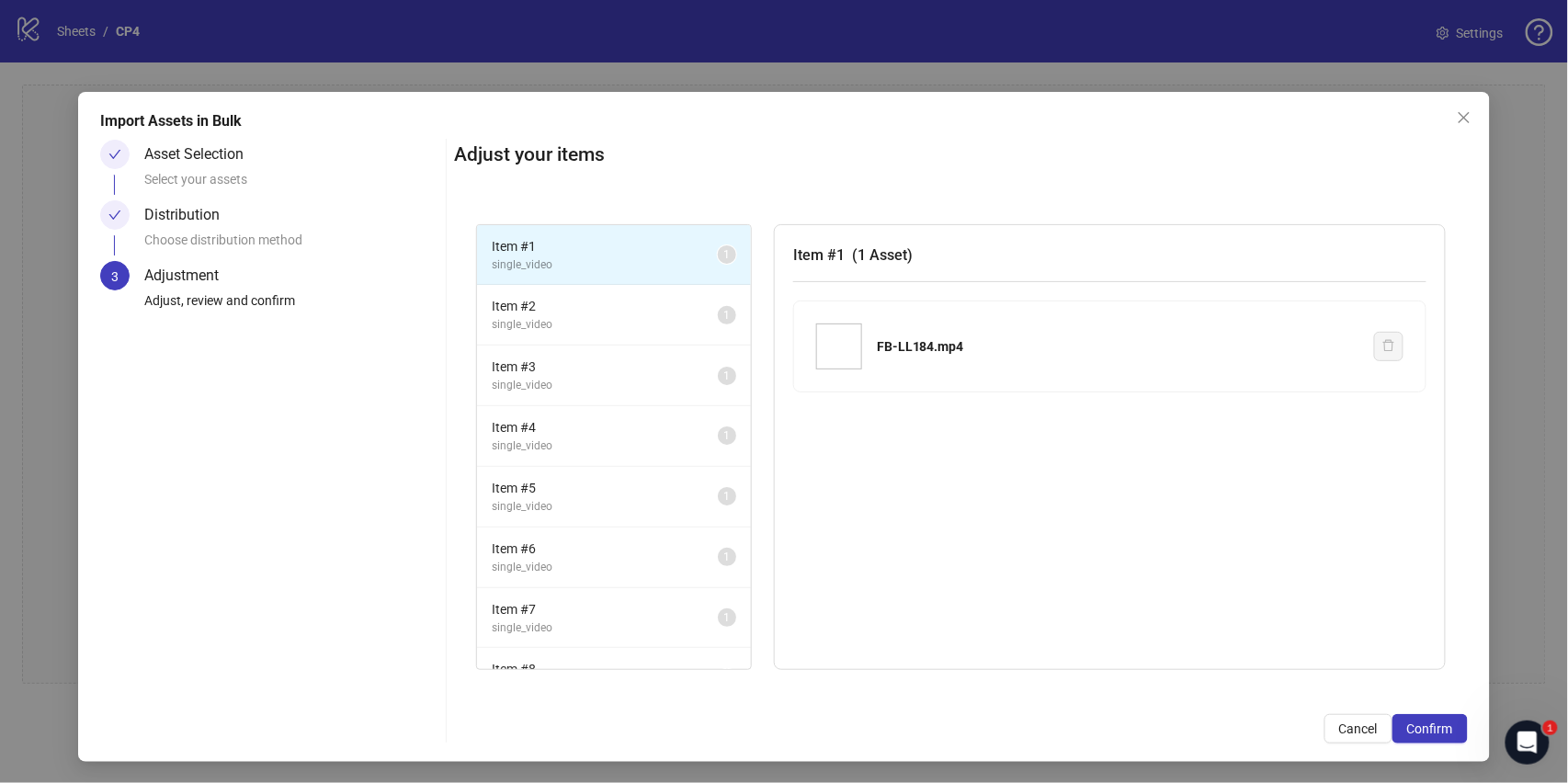 click on "Confirm" at bounding box center (1430, 729) 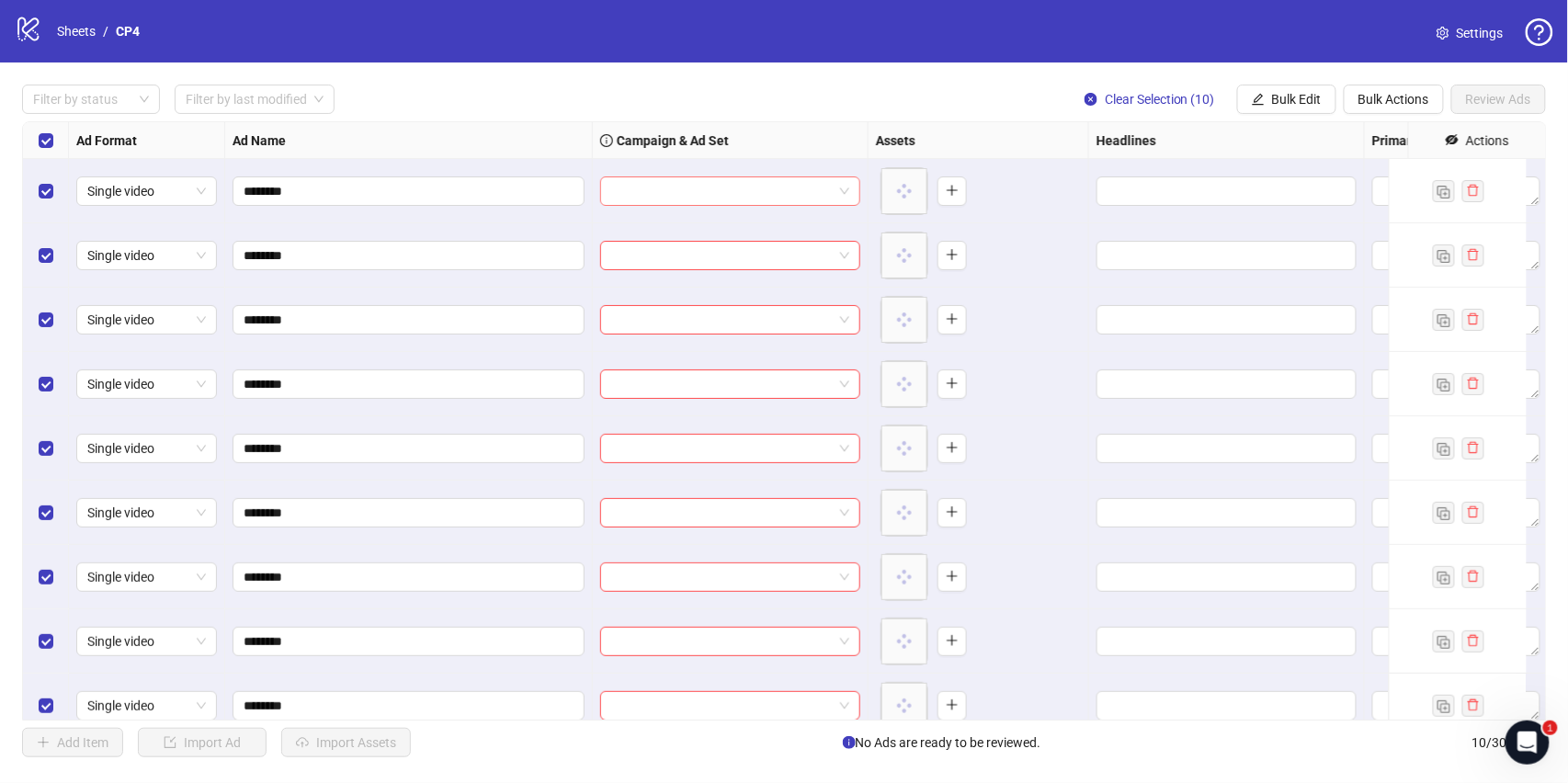click at bounding box center (722, 191) 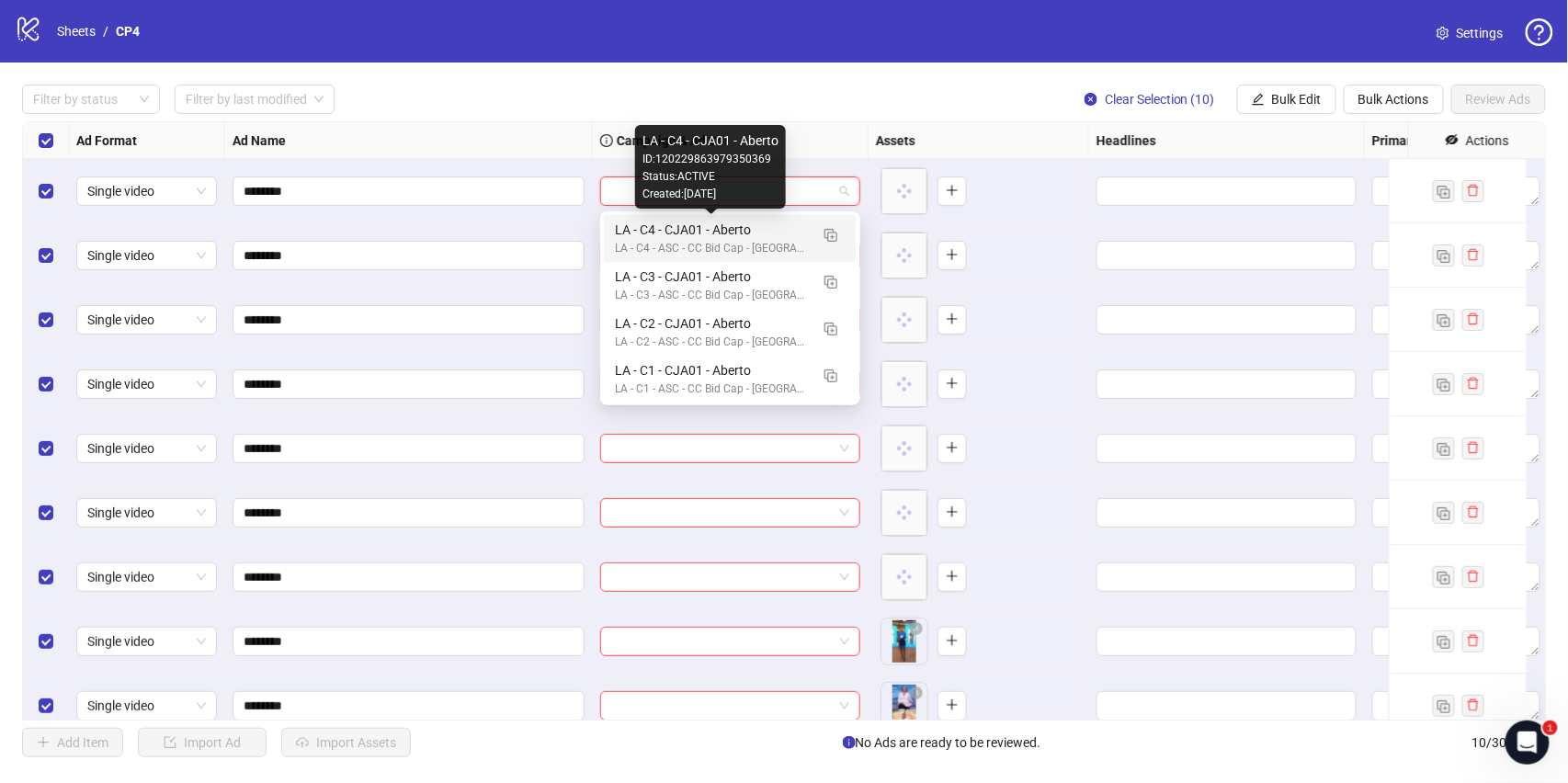 click on "LA - C4 - CJA01 - Aberto" at bounding box center (711, 230) 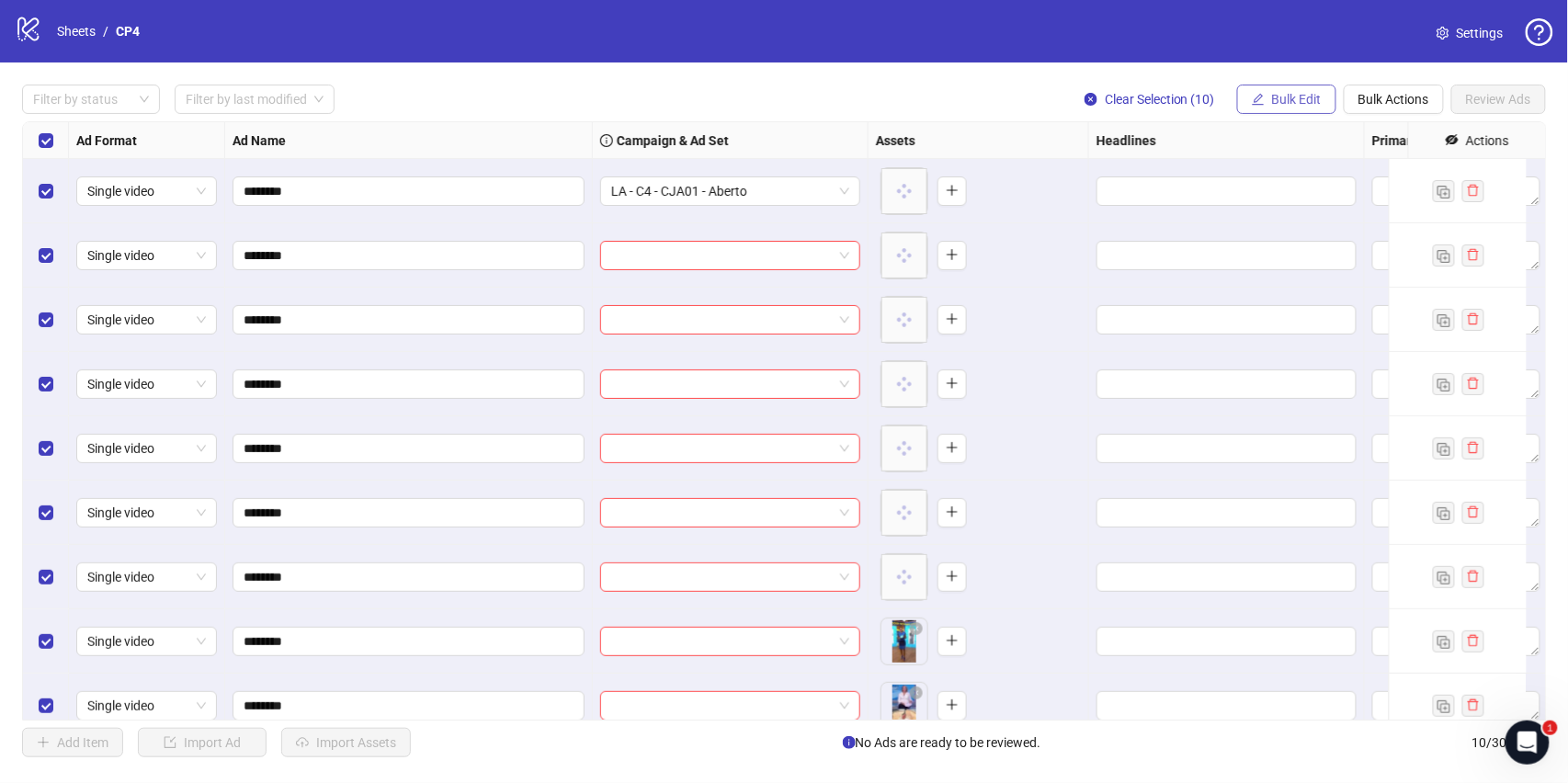 click on "Bulk Edit" at bounding box center [1287, 99] 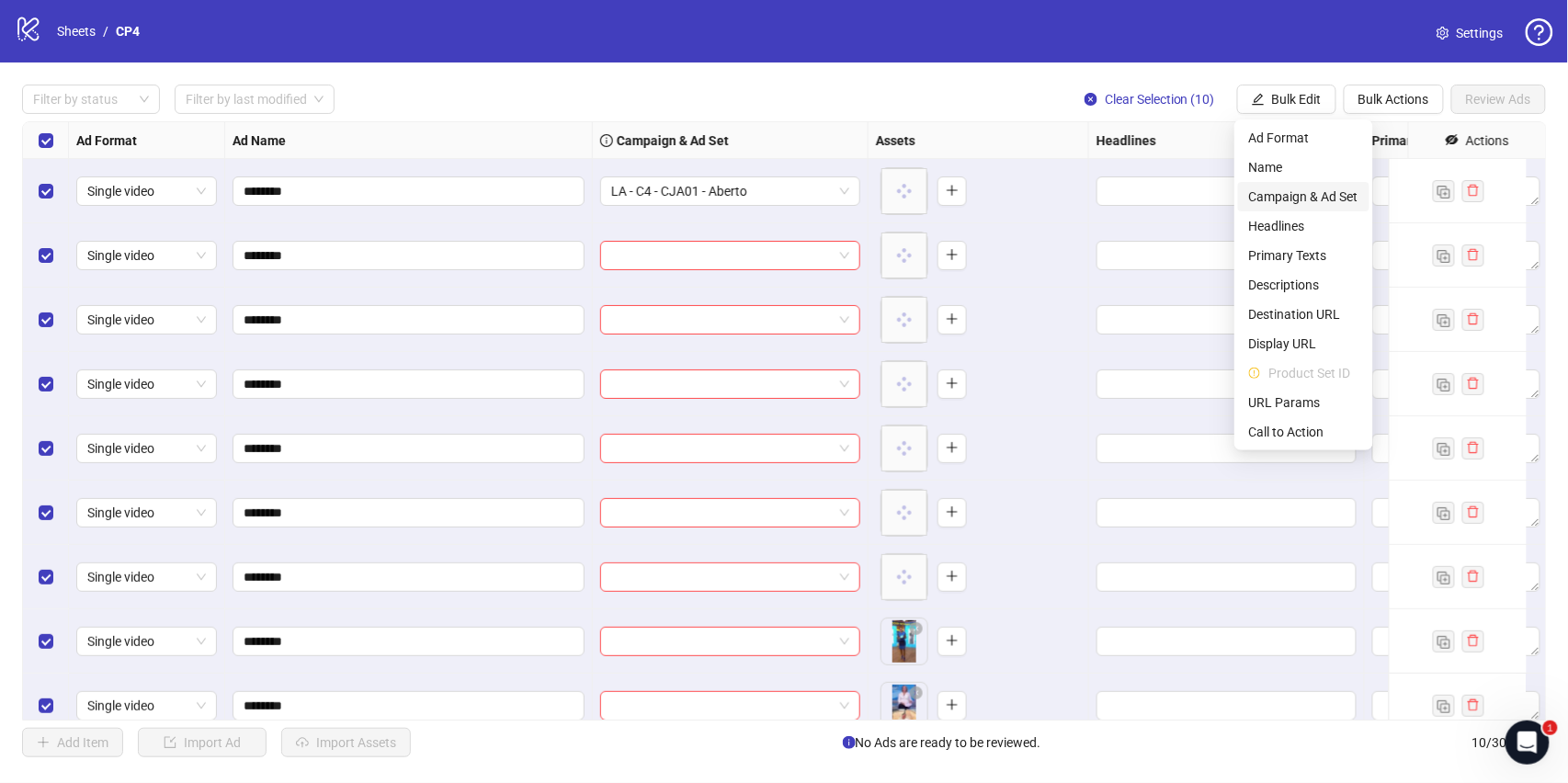 click on "Campaign & Ad Set" at bounding box center (1303, 197) 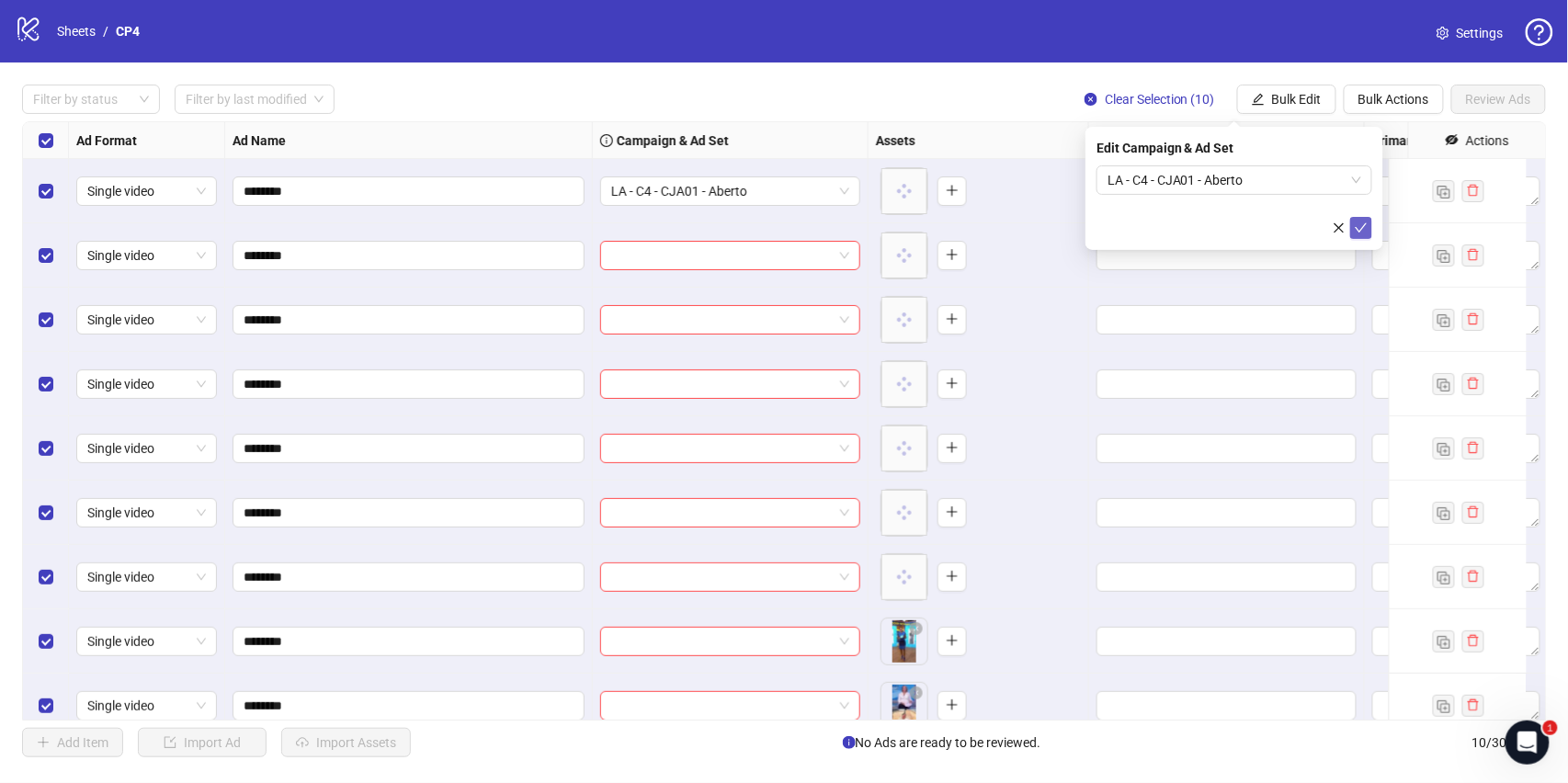 click 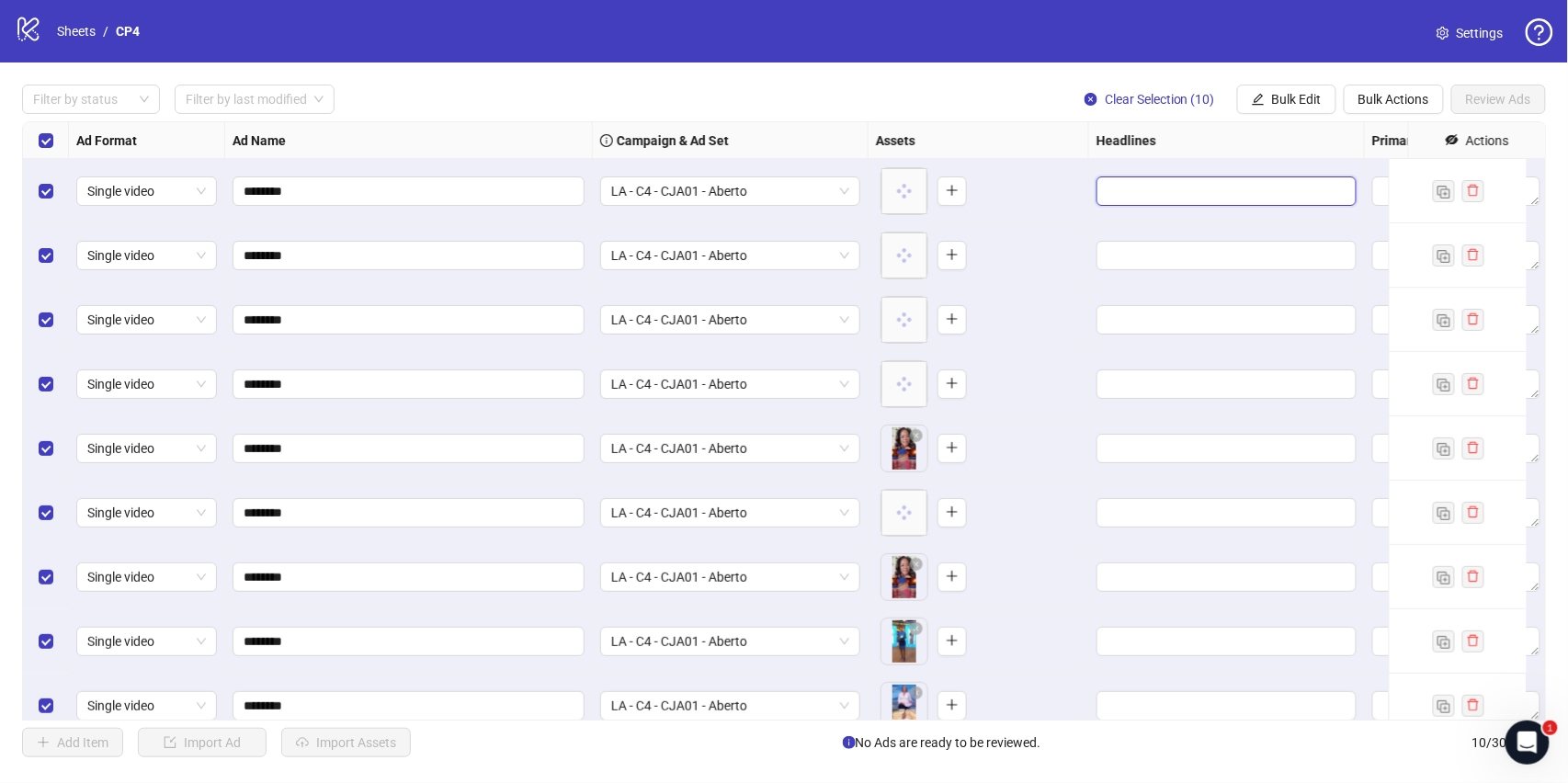 click at bounding box center [1224, 191] 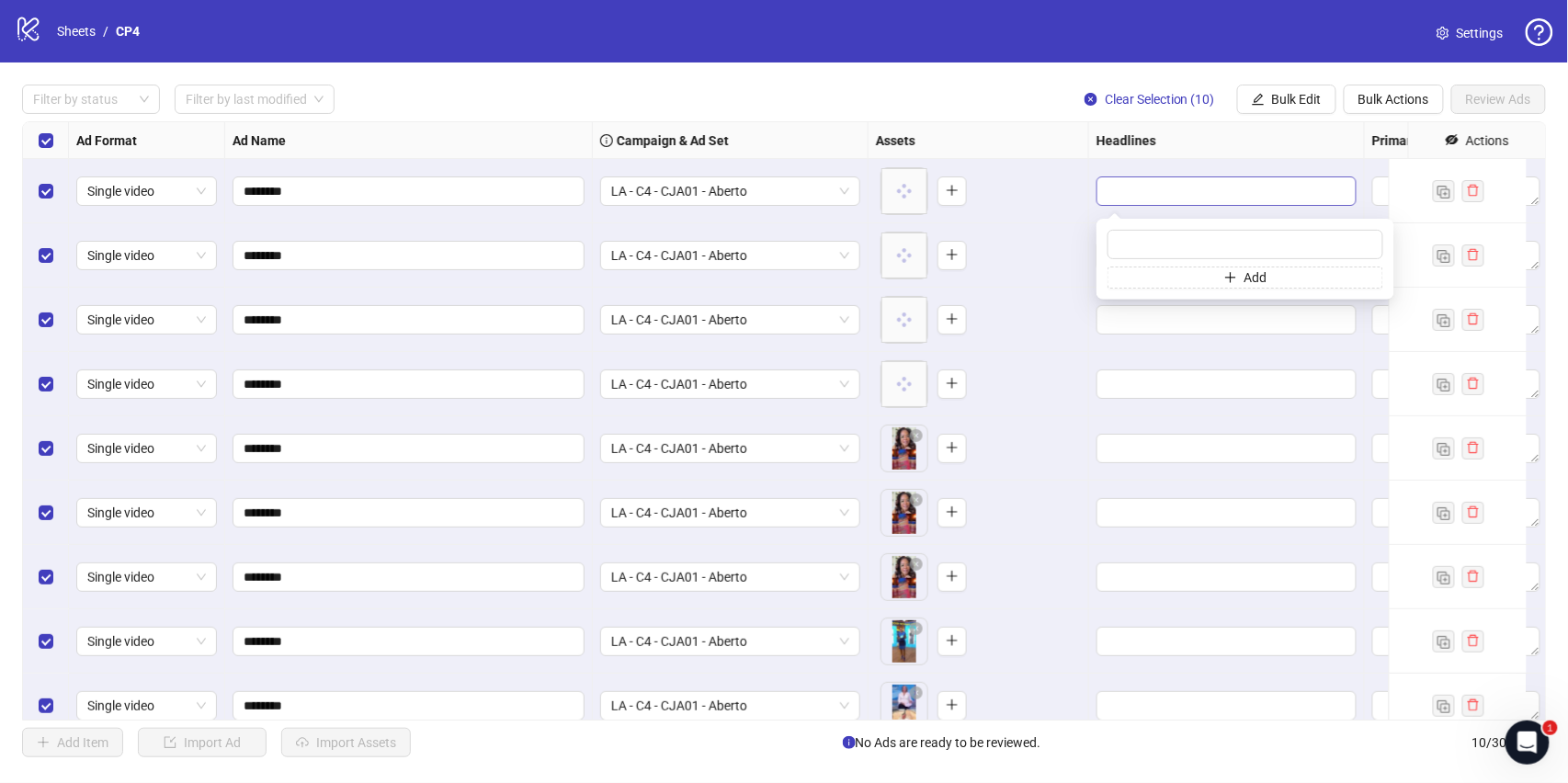type on "**********" 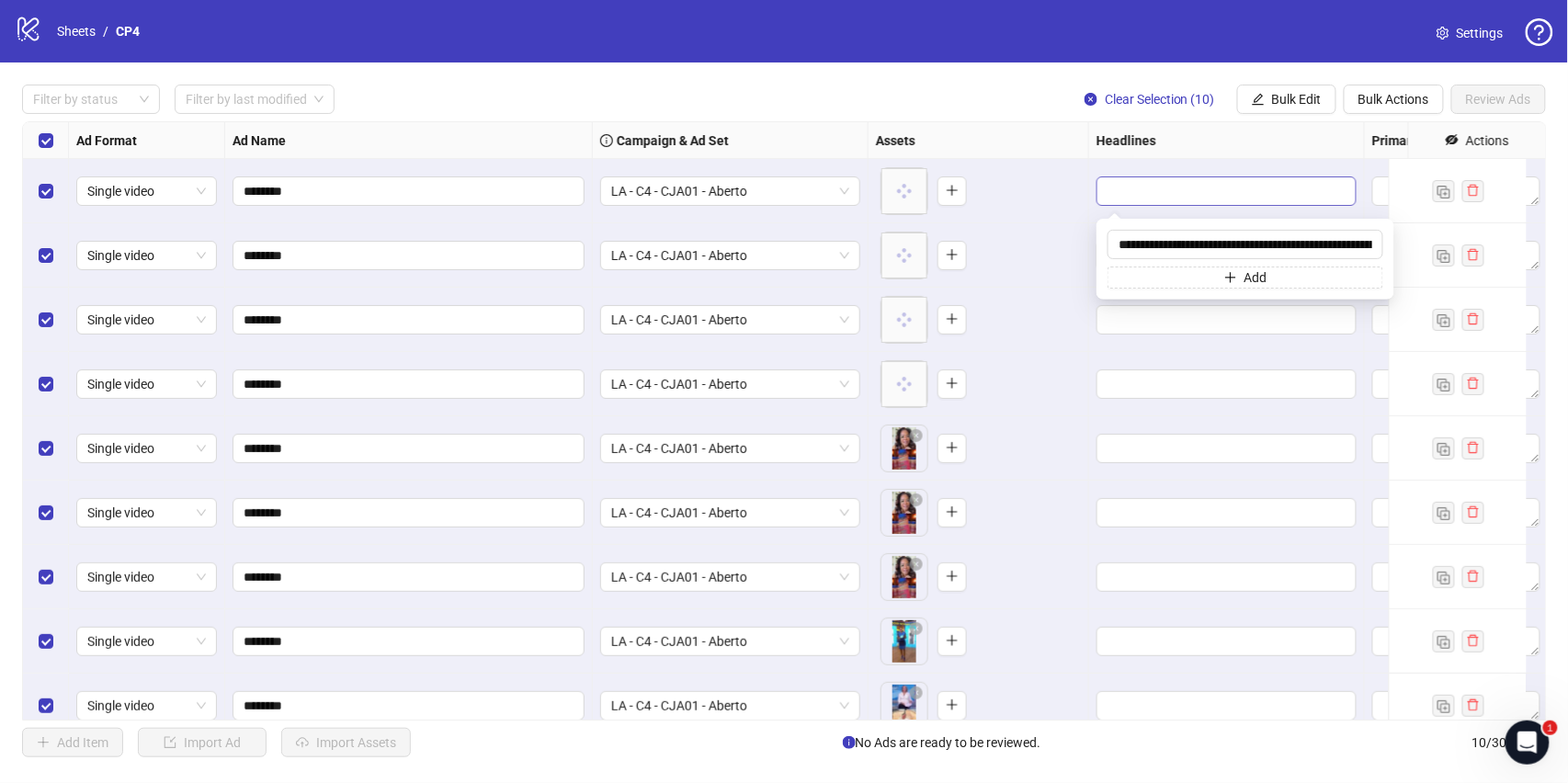 scroll, scrollTop: 0, scrollLeft: 1472, axis: horizontal 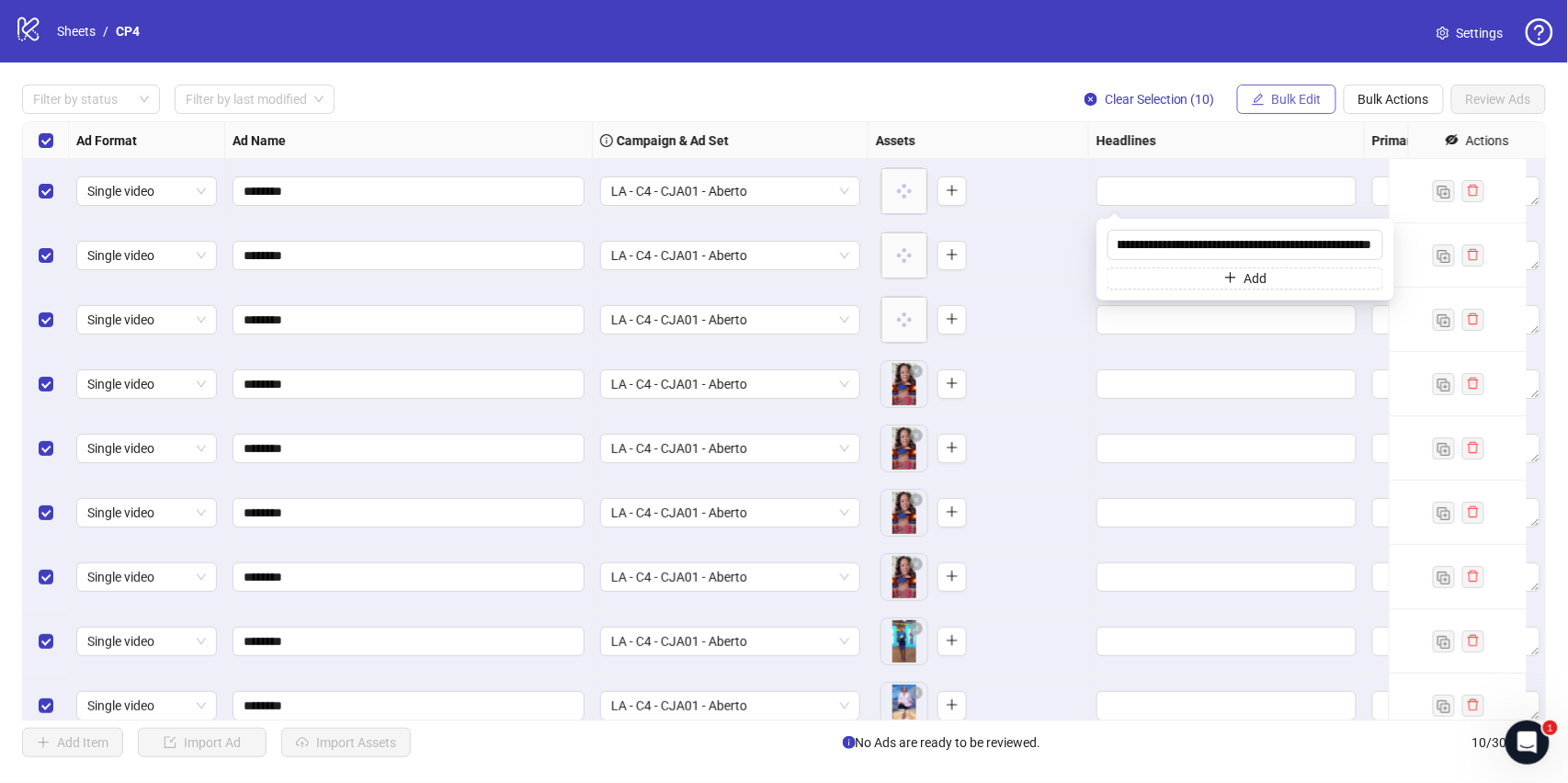 click on "Bulk Edit" at bounding box center (1297, 99) 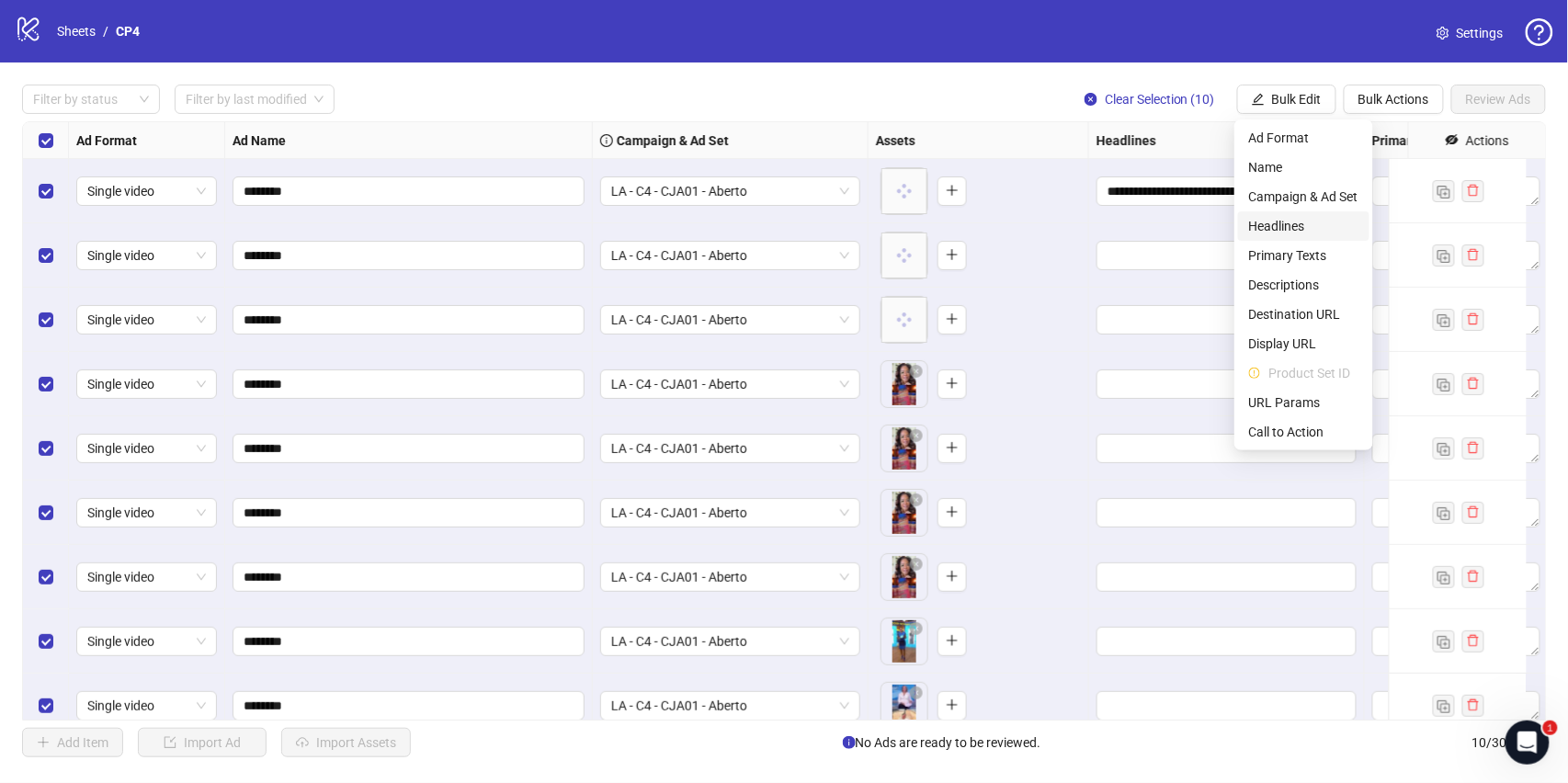 click on "Headlines" at bounding box center (1303, 226) 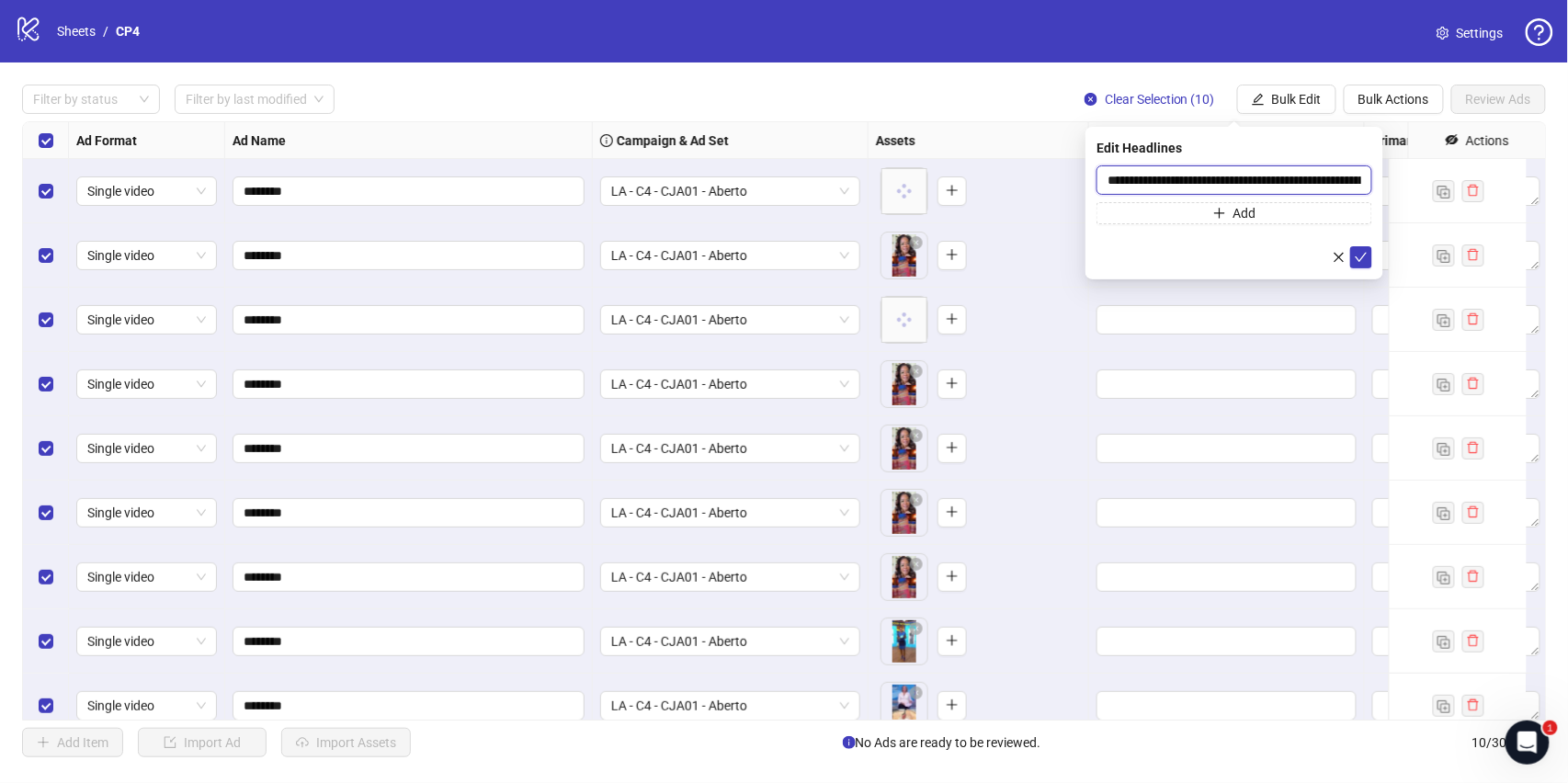 click on "**********" at bounding box center [1234, 180] 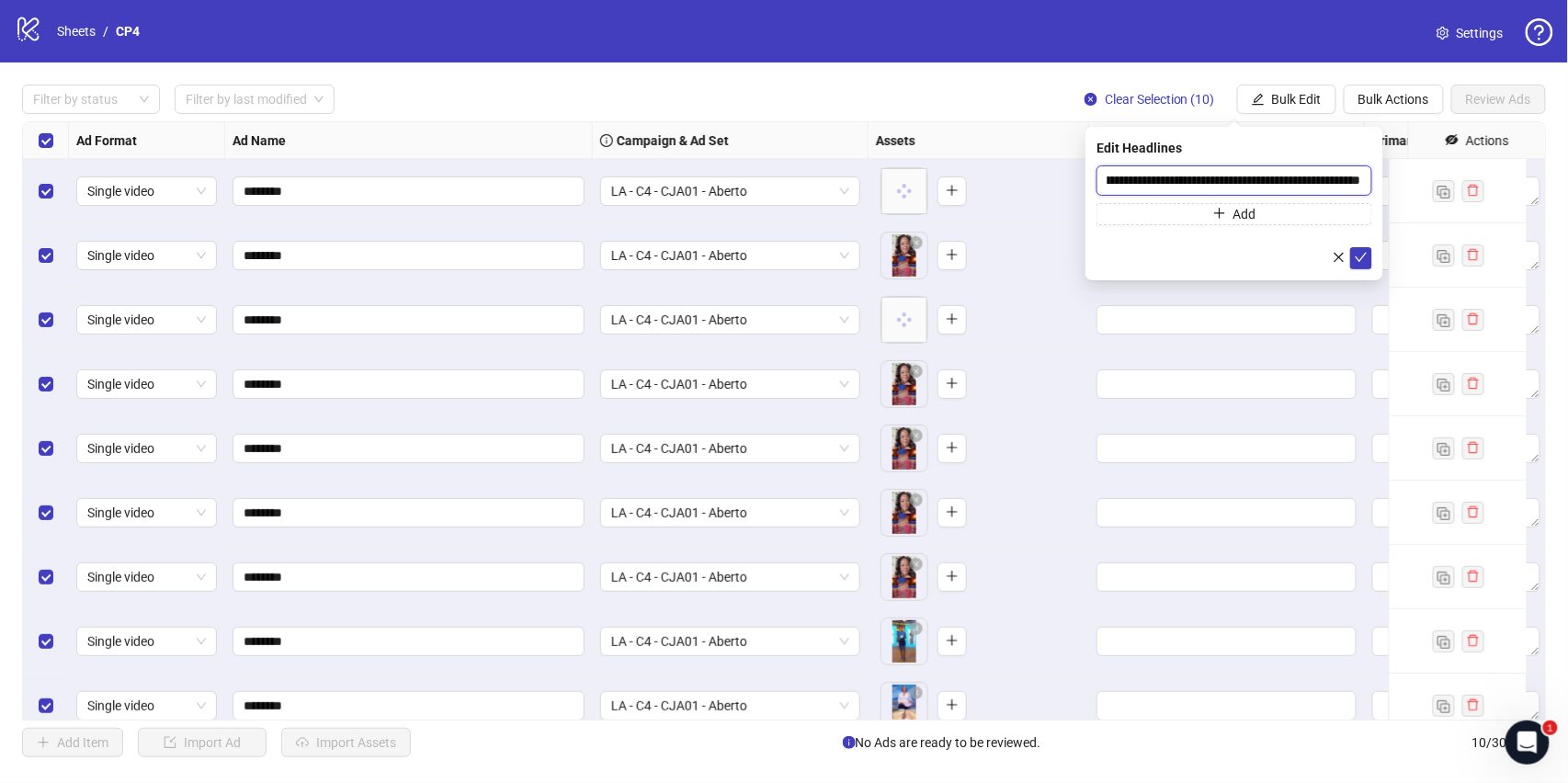click on "**********" at bounding box center (1234, 180) 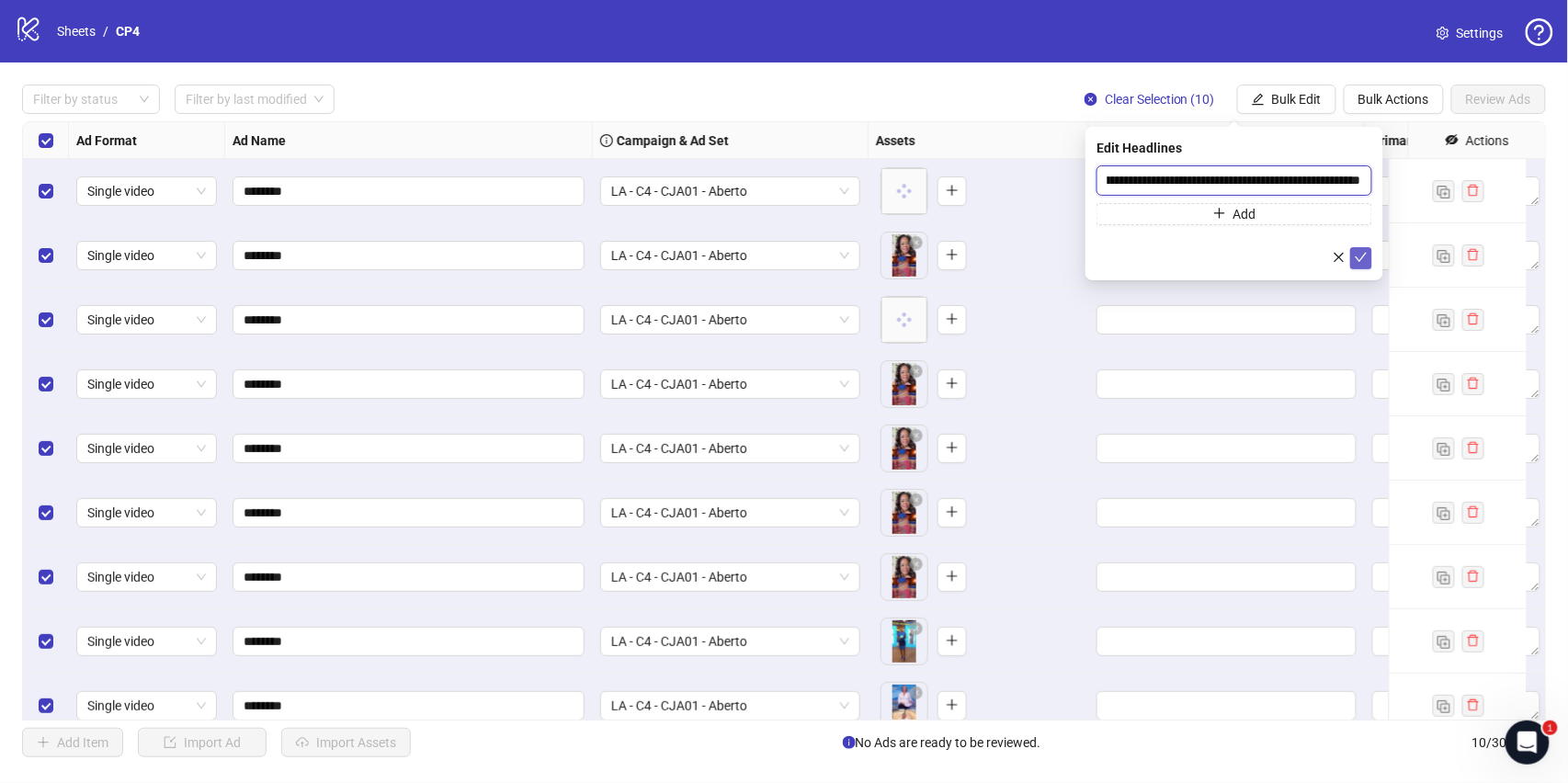 type on "**********" 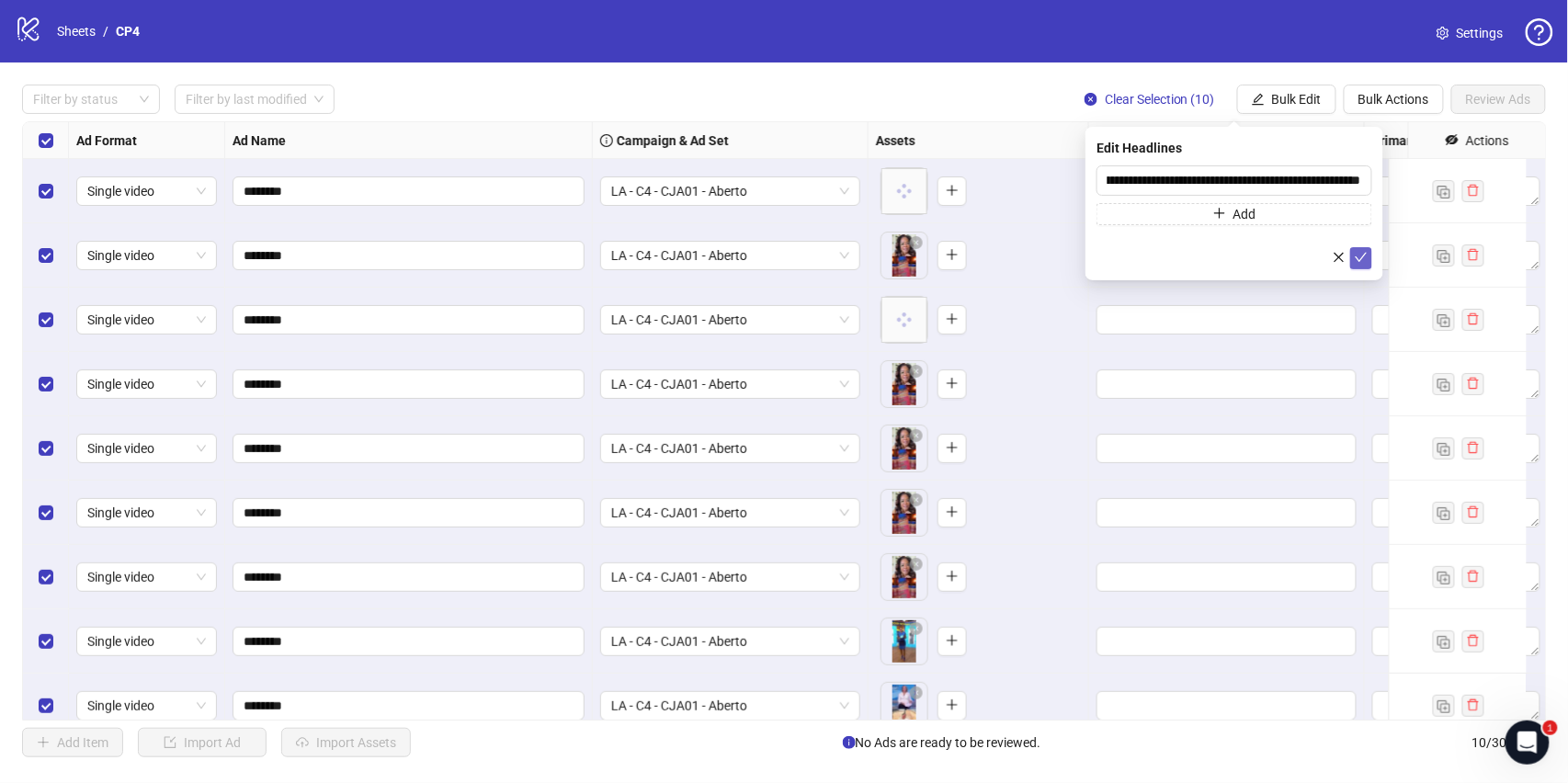 click 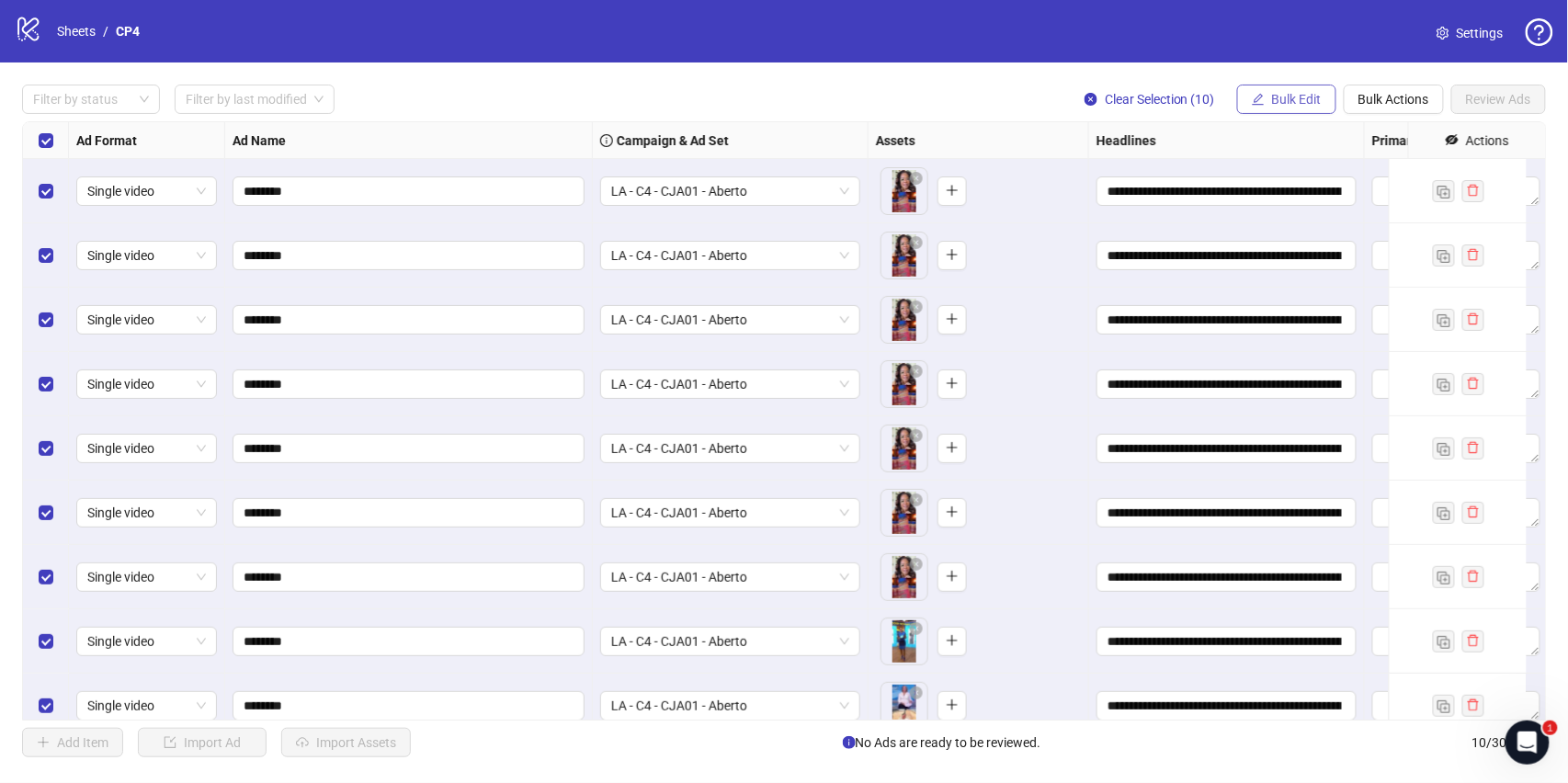 click on "Bulk Edit" at bounding box center [1297, 99] 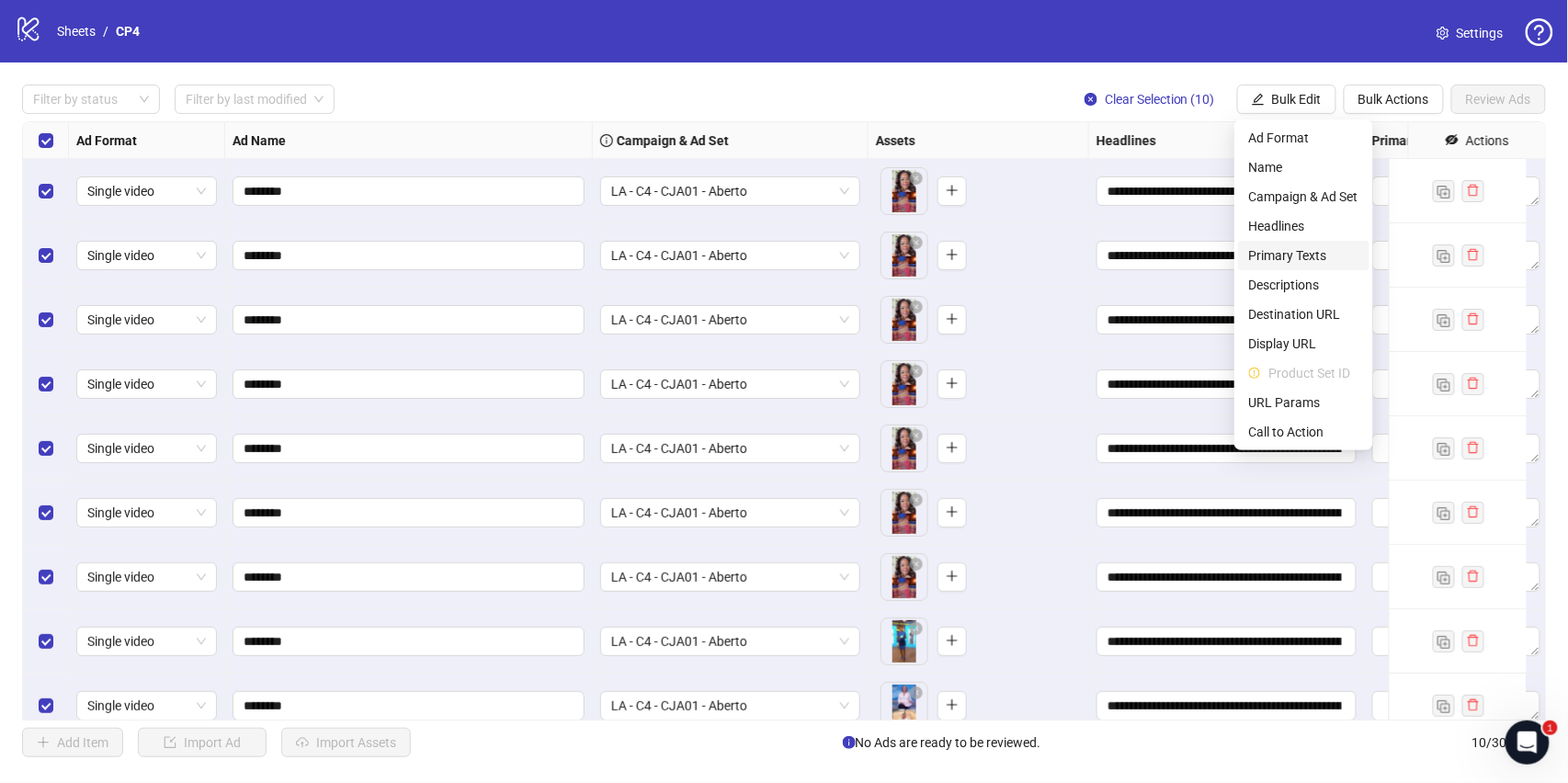 click on "Primary Texts" at bounding box center (1303, 255) 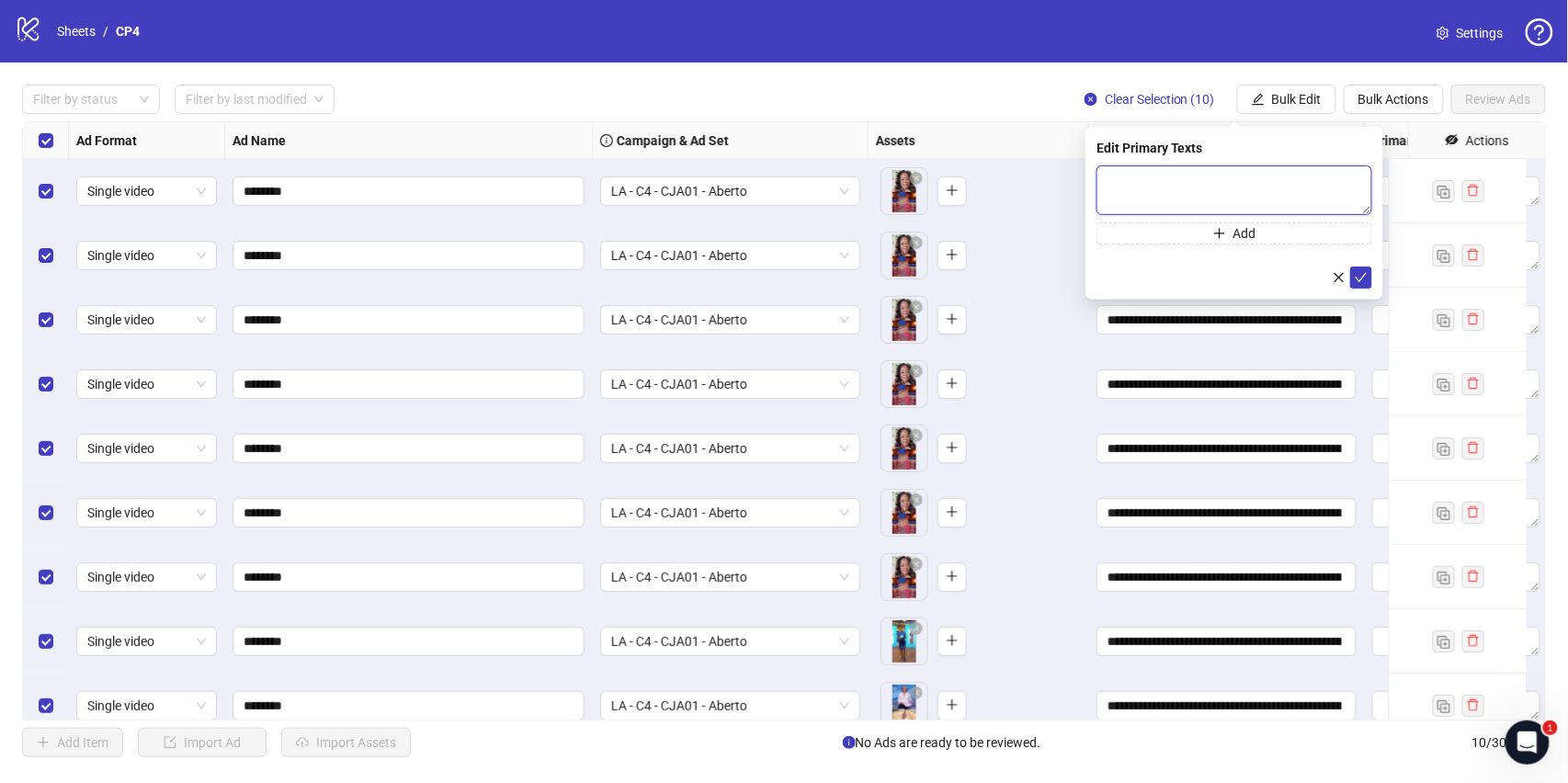 click at bounding box center [1234, 190] 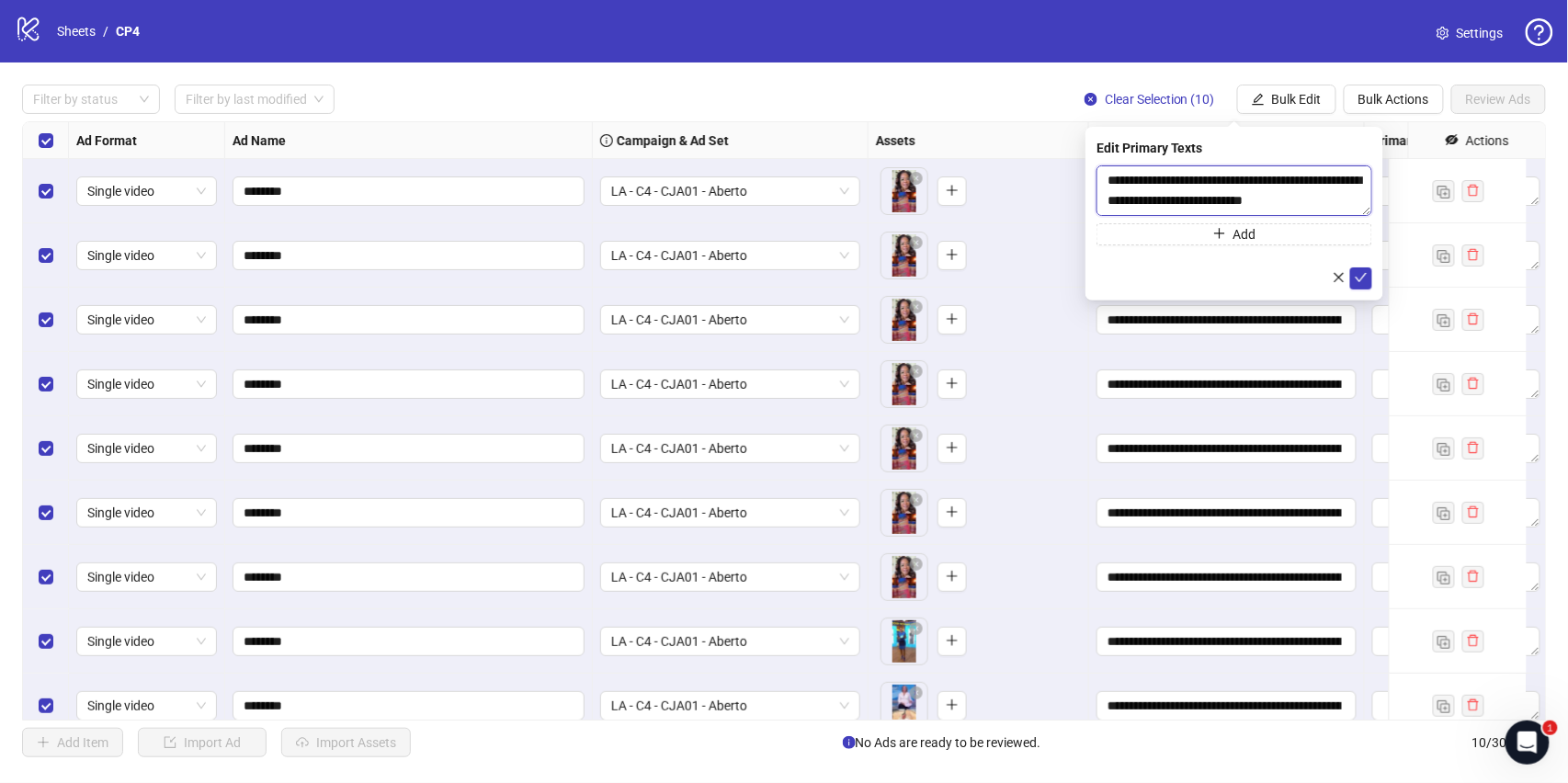 scroll, scrollTop: 134, scrollLeft: 0, axis: vertical 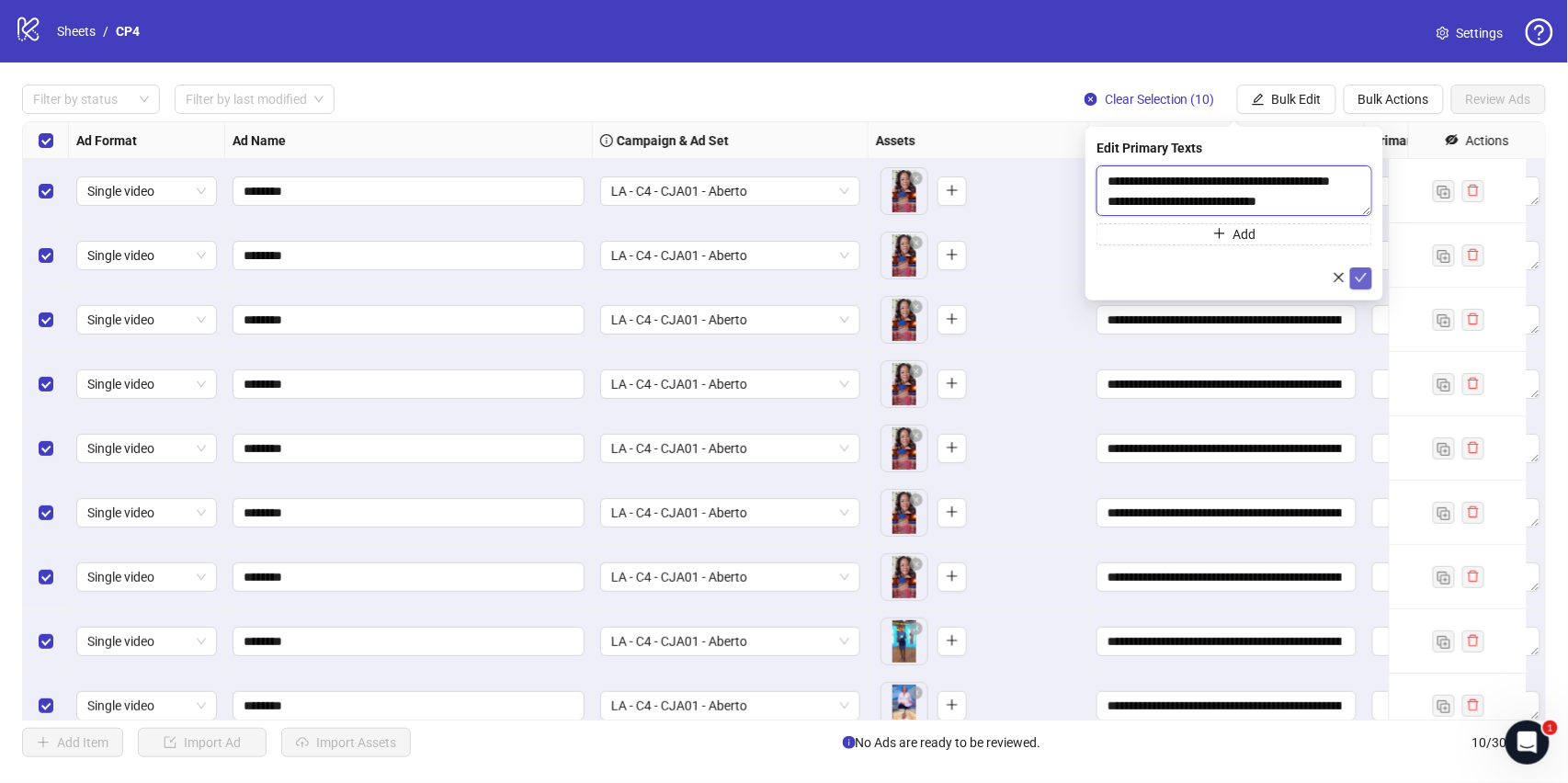 type on "**********" 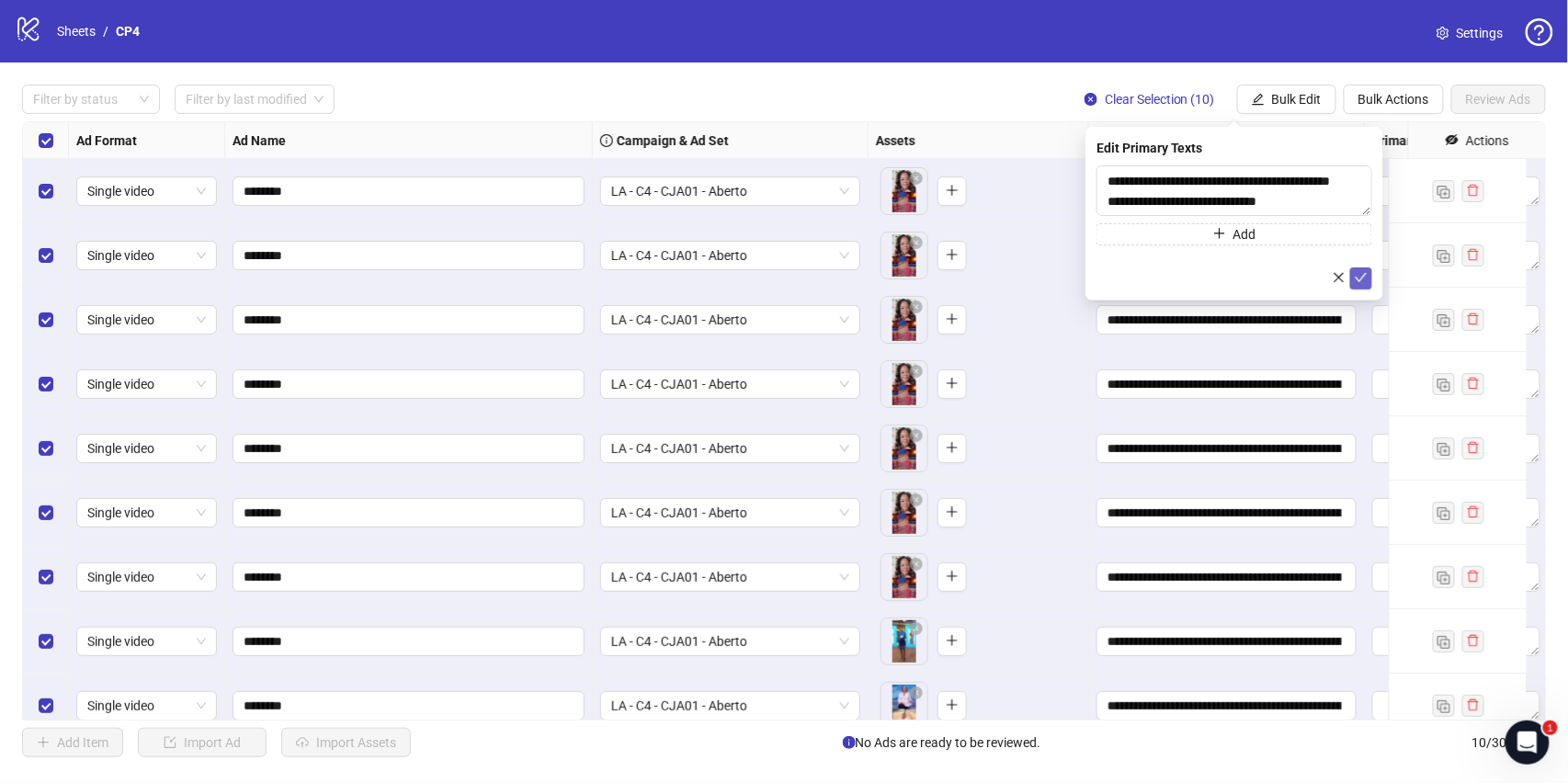 click 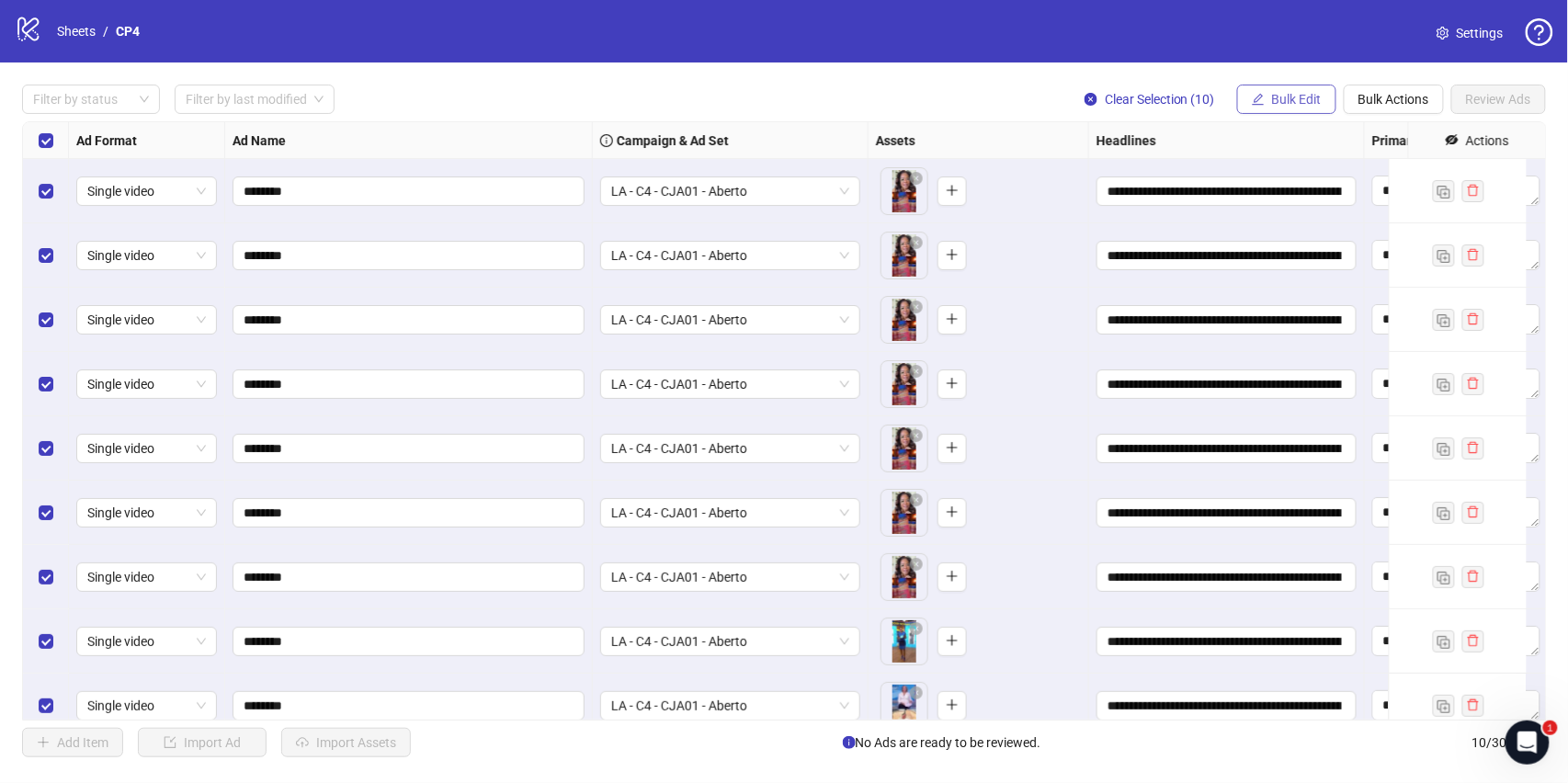 click on "Bulk Edit" at bounding box center [1297, 99] 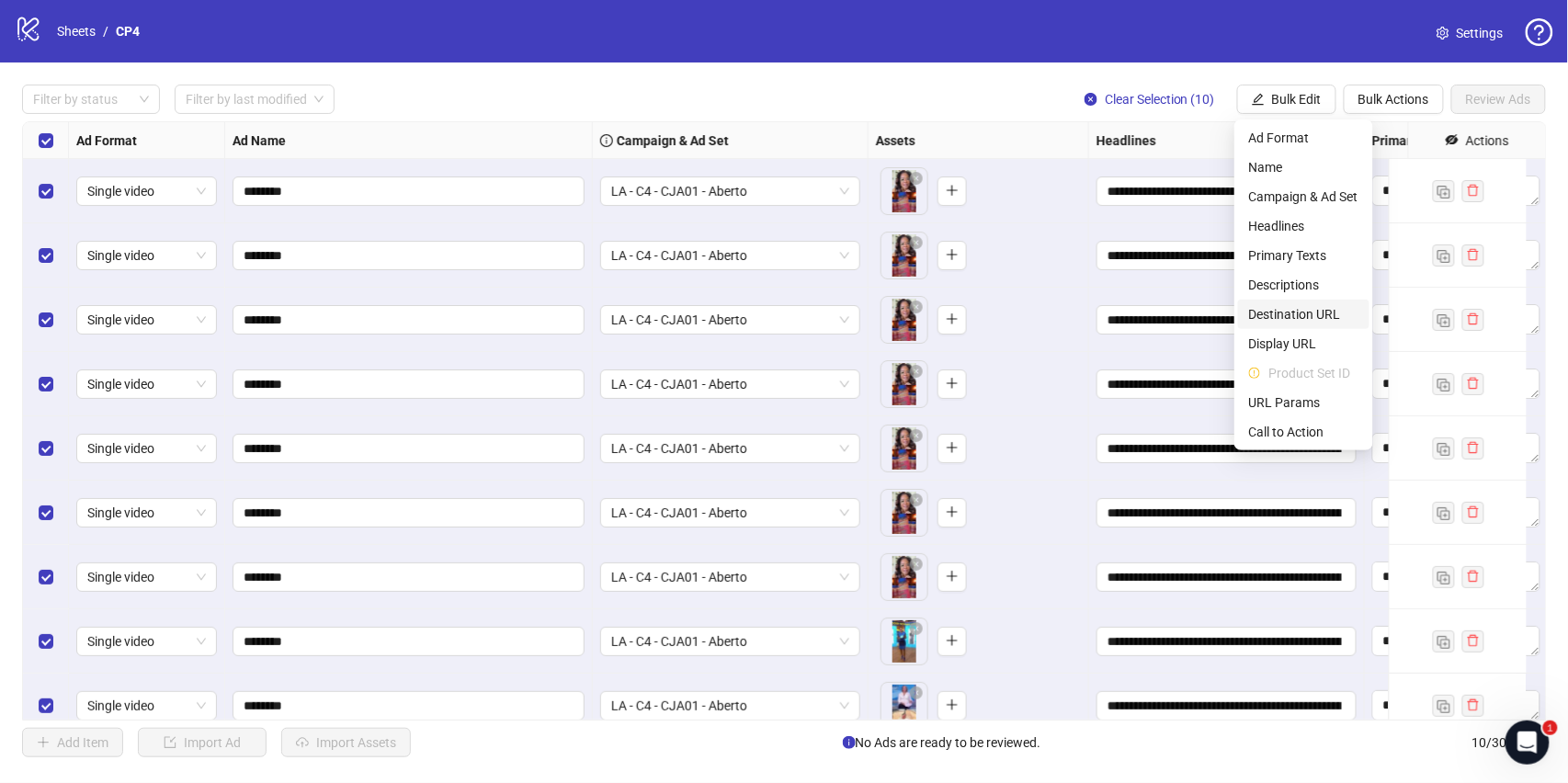 click on "Destination URL" at bounding box center (1303, 314) 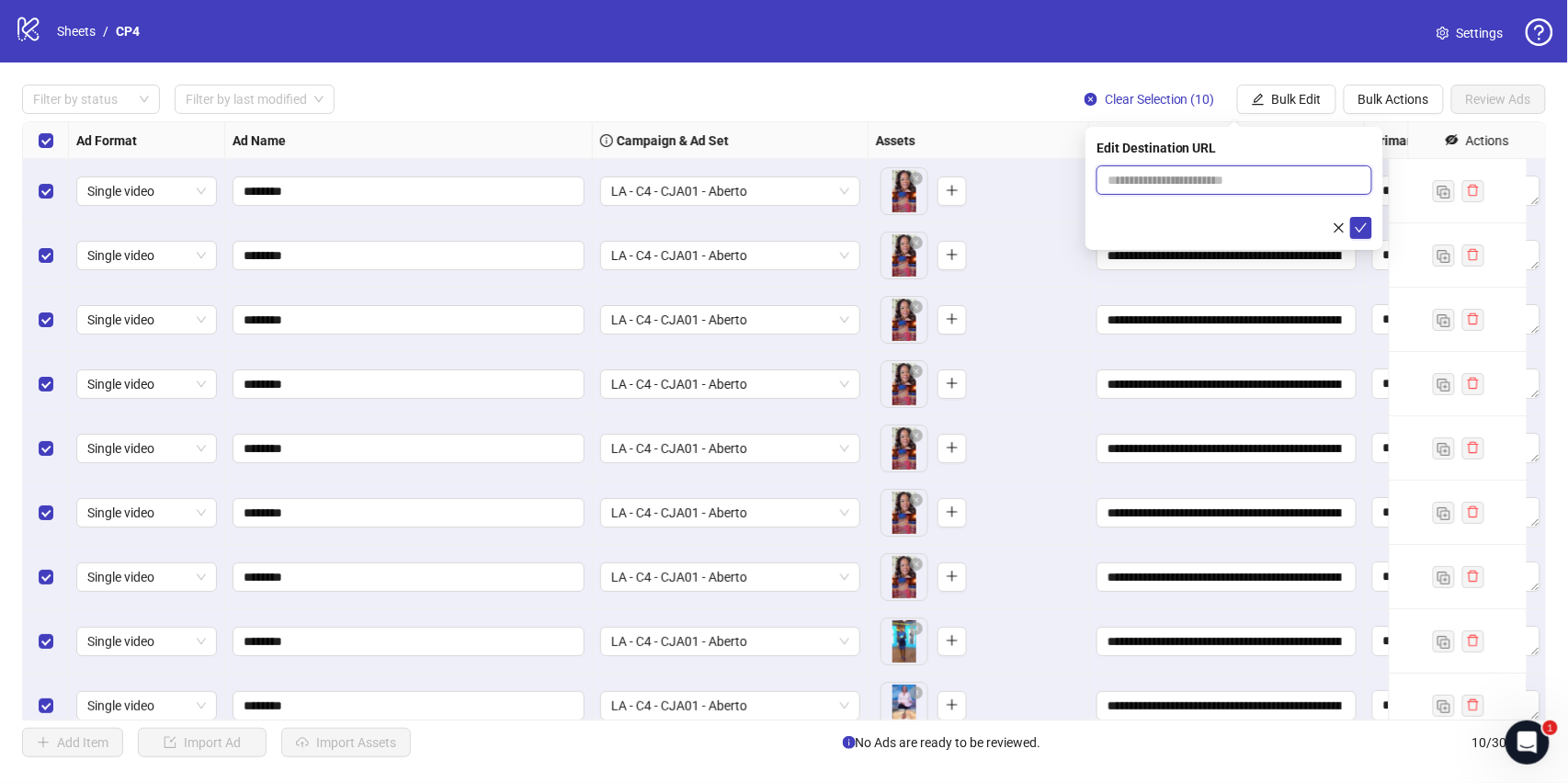 click at bounding box center (1227, 180) 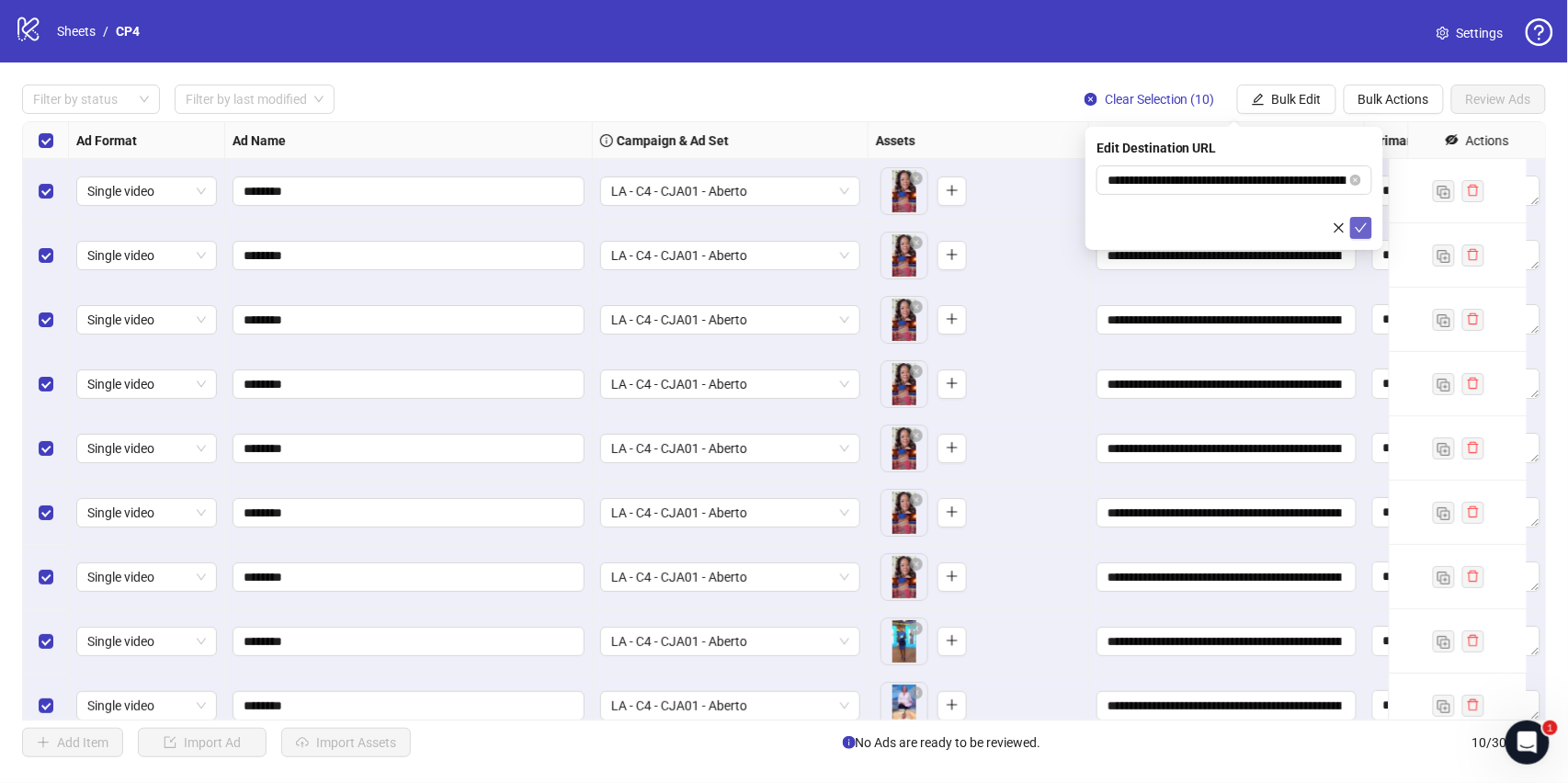 click at bounding box center (1361, 228) 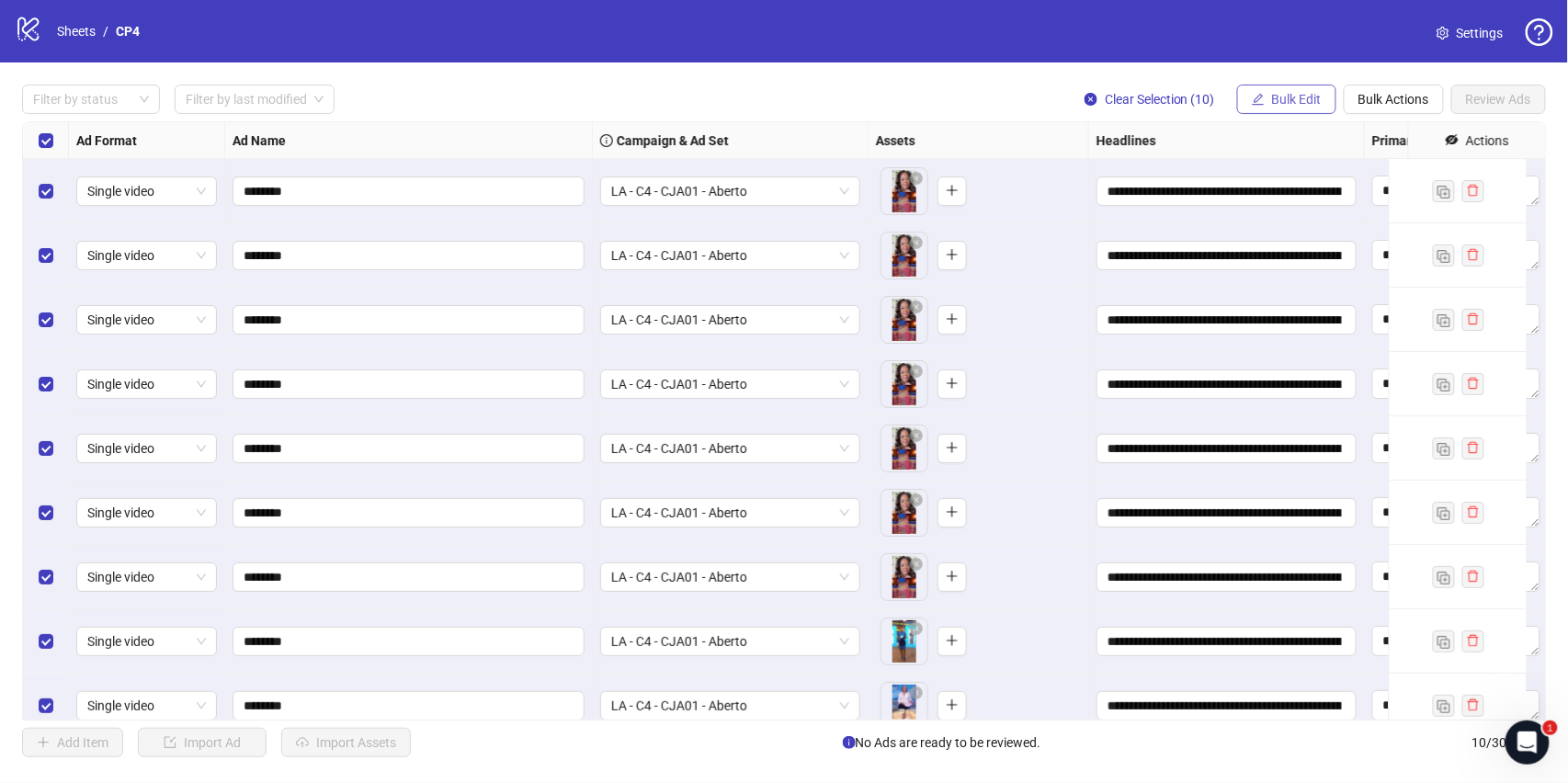 click on "Bulk Edit" at bounding box center (1297, 99) 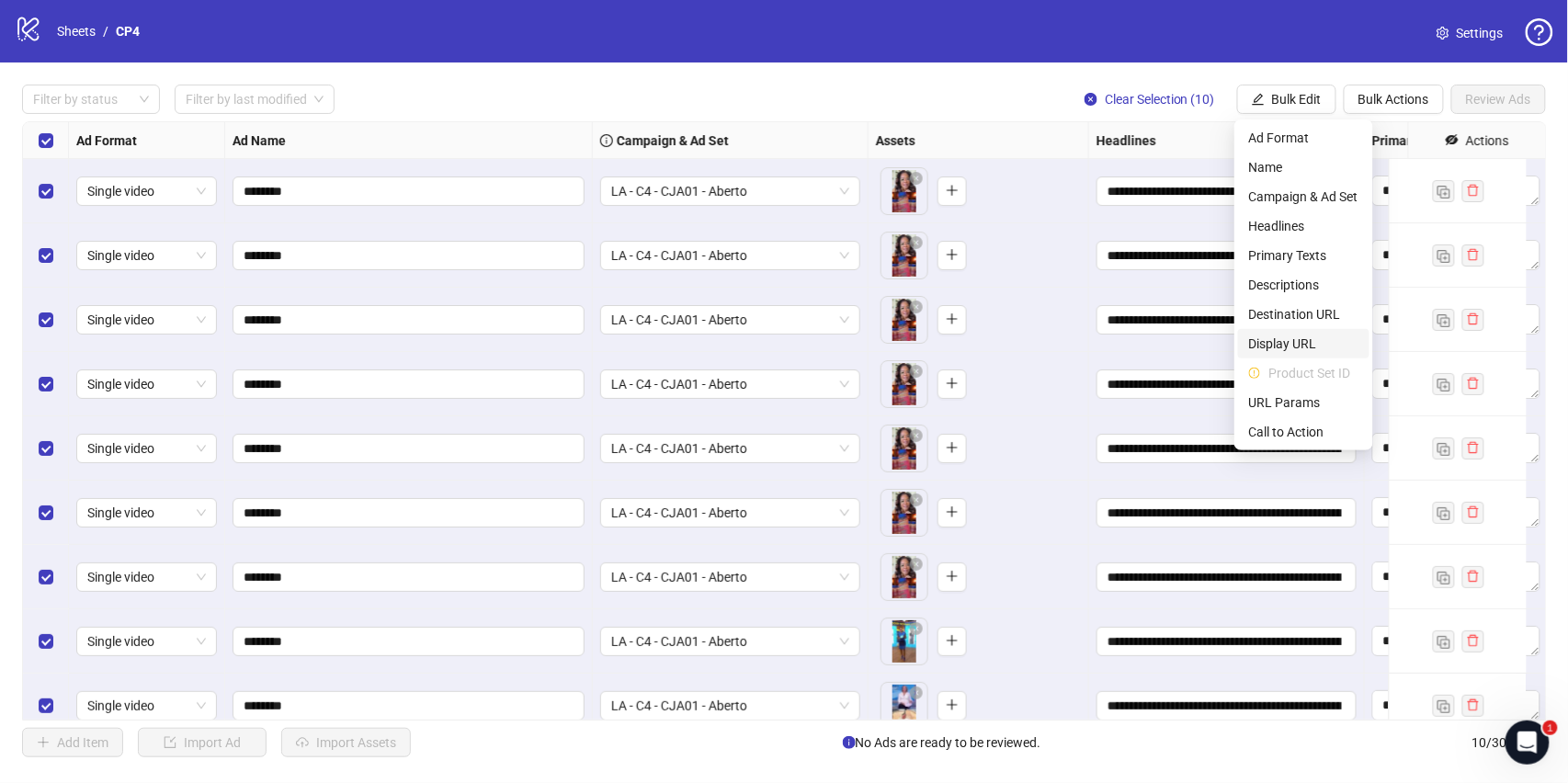 click on "Display URL" at bounding box center (1303, 344) 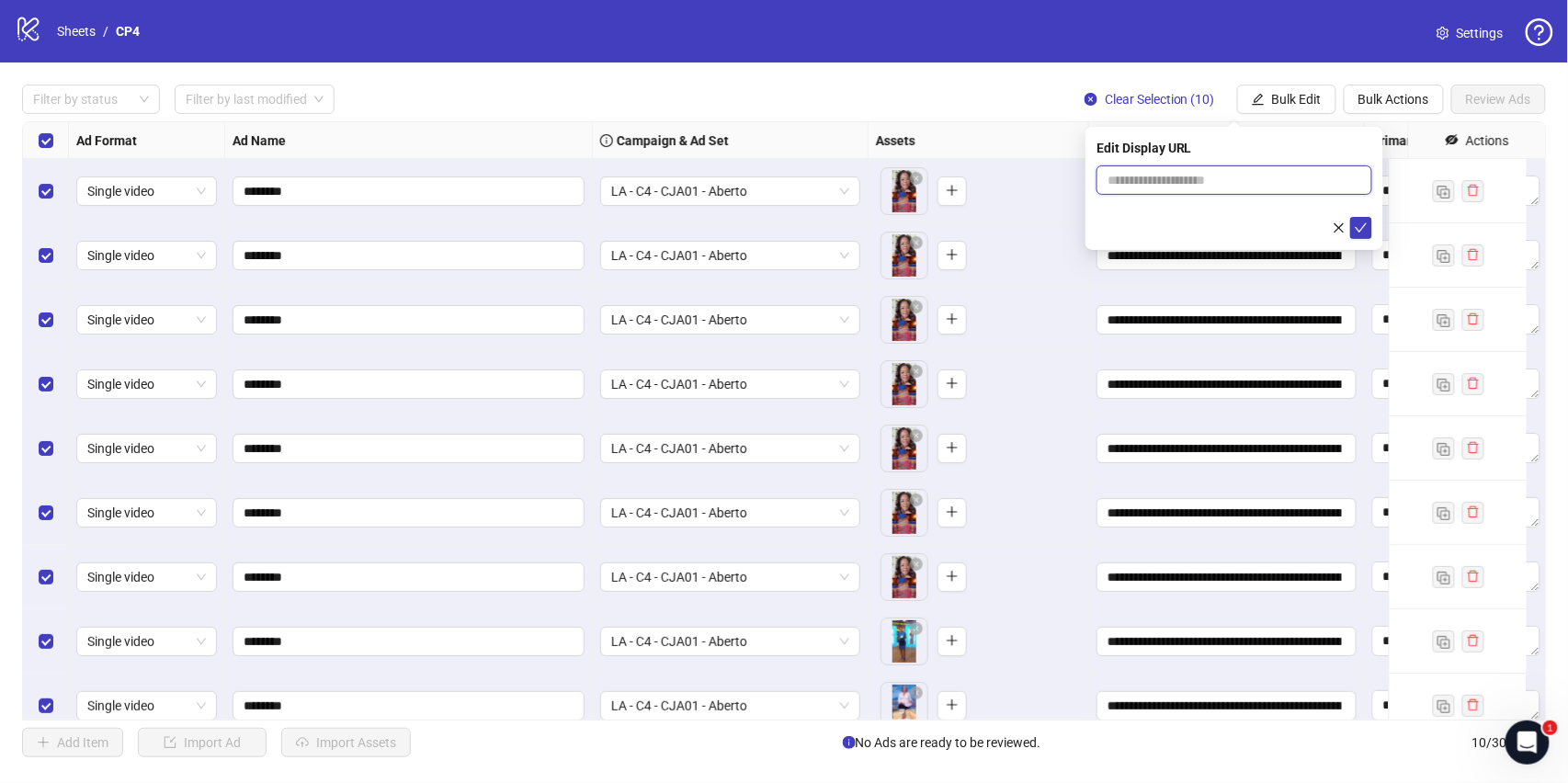 click at bounding box center (1234, 180) 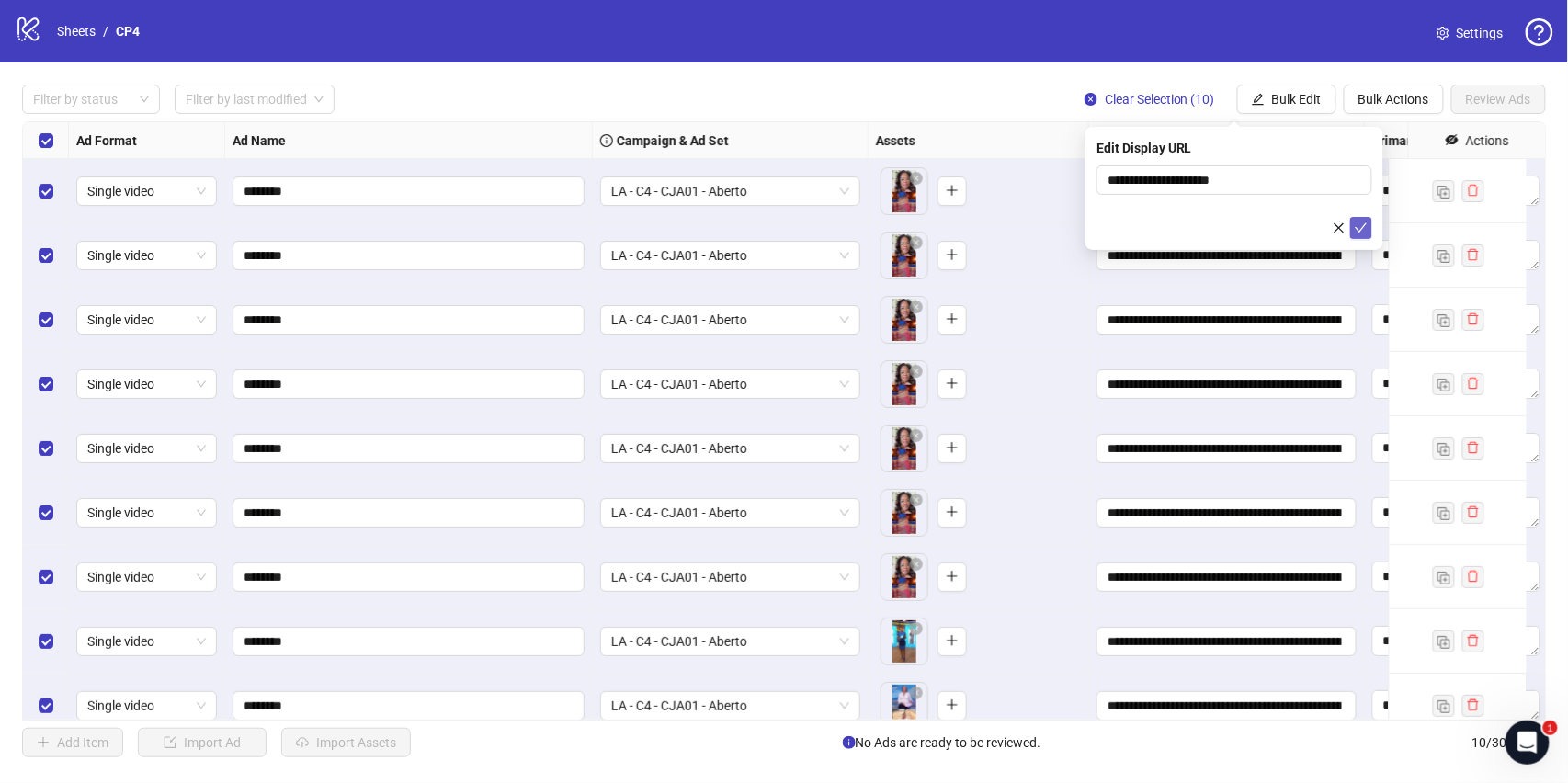 click 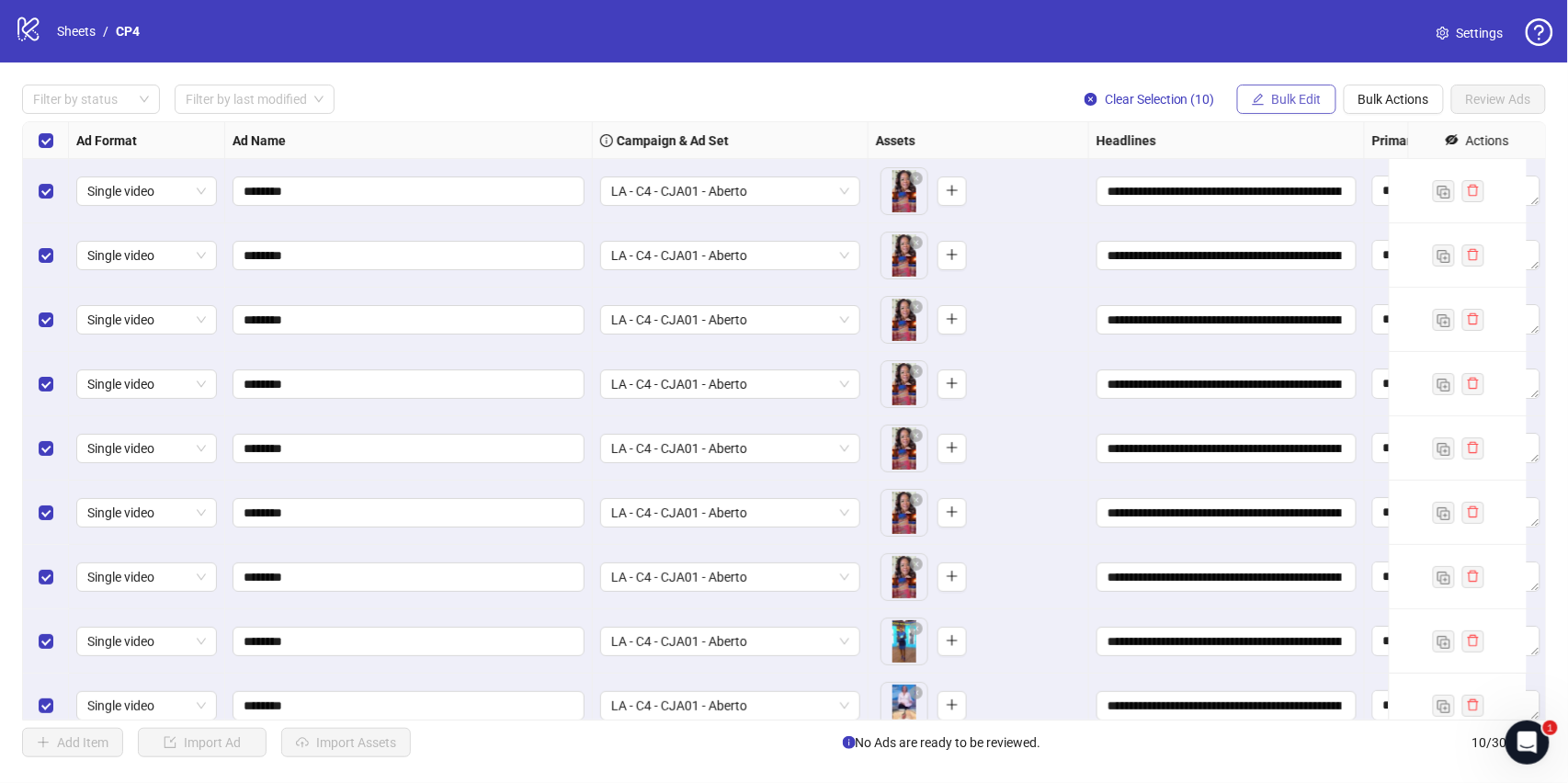 click on "Bulk Edit" at bounding box center (1297, 99) 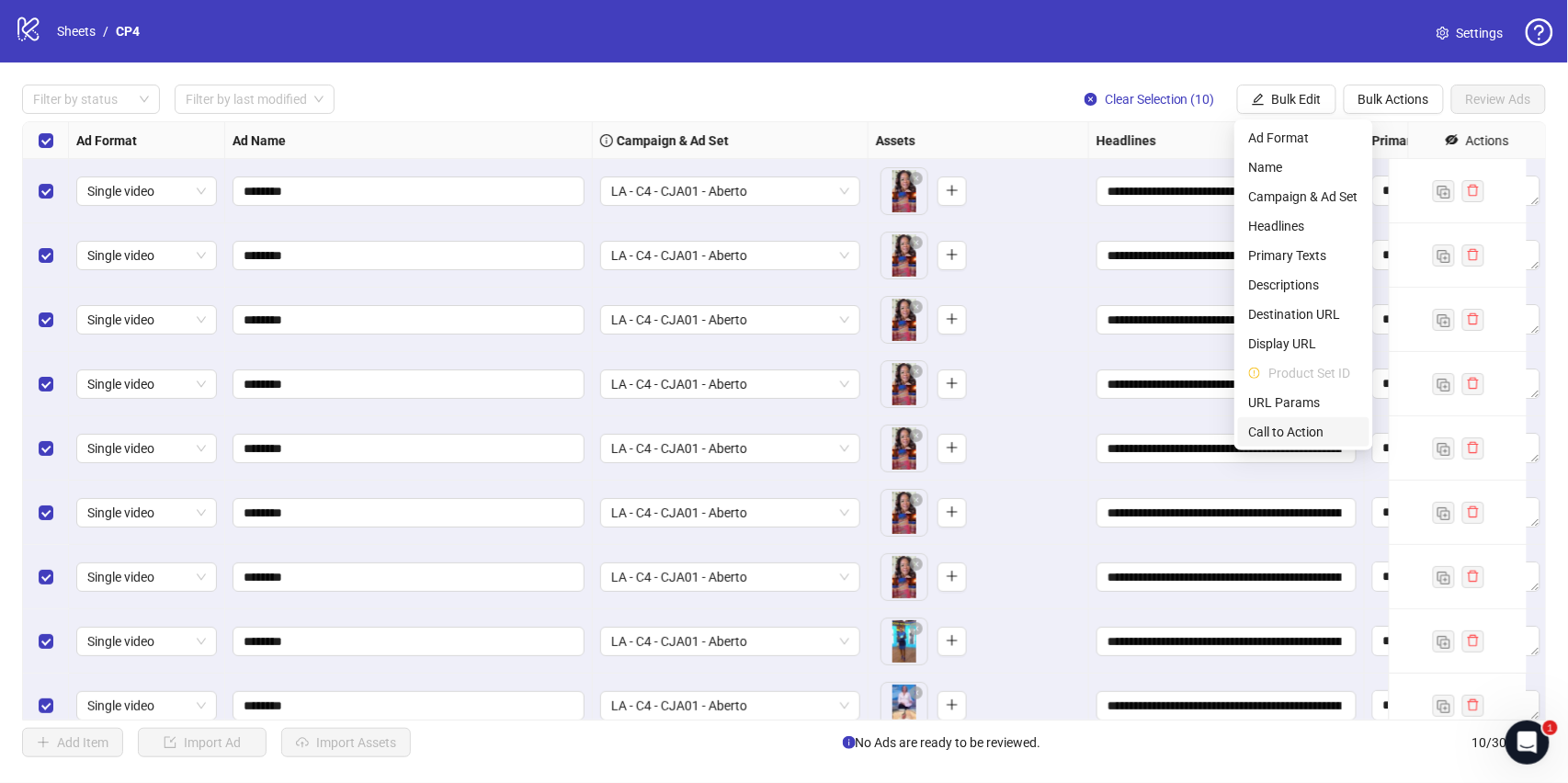 click on "Call to Action" at bounding box center (1303, 432) 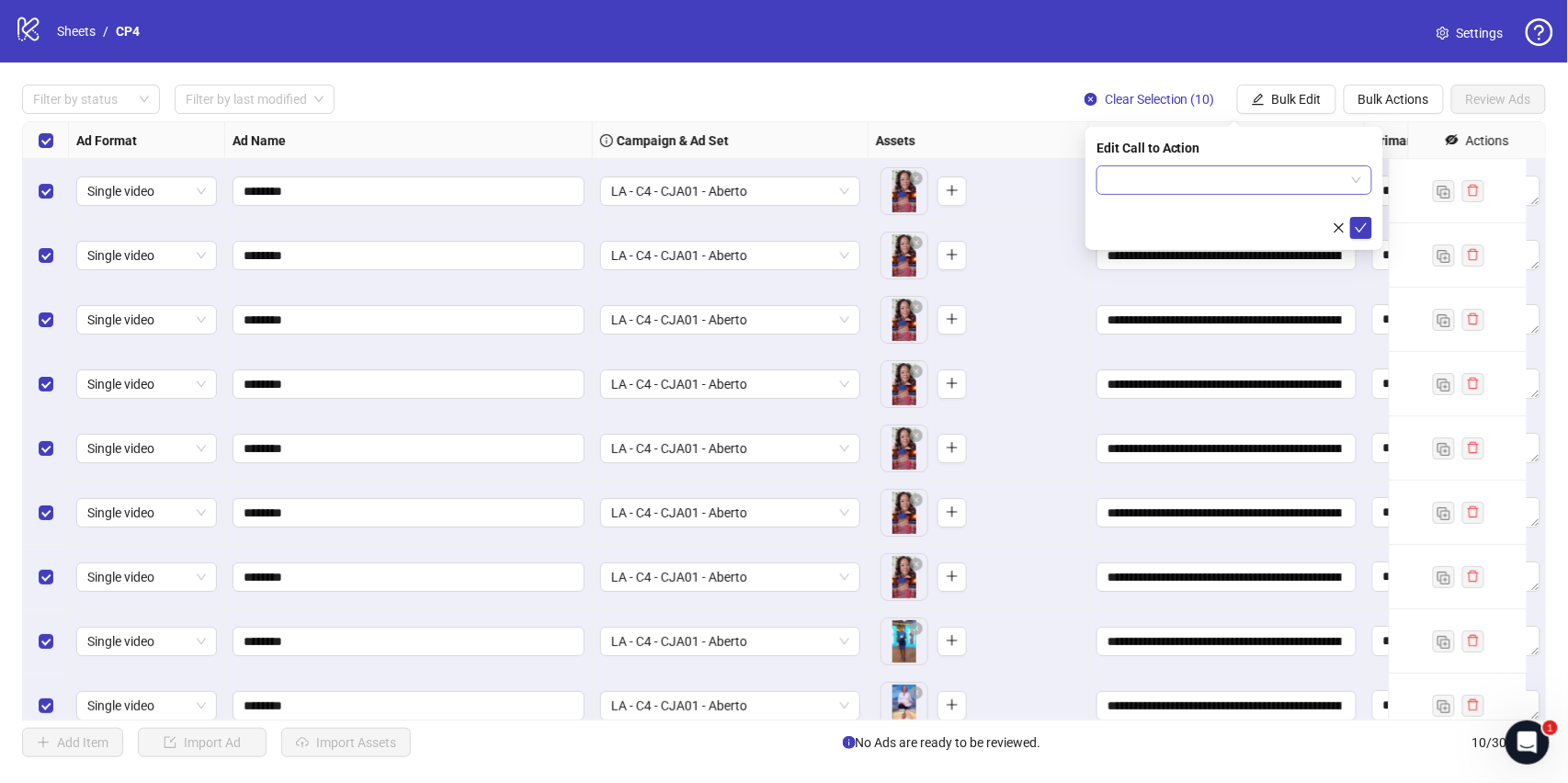 click at bounding box center [1226, 180] 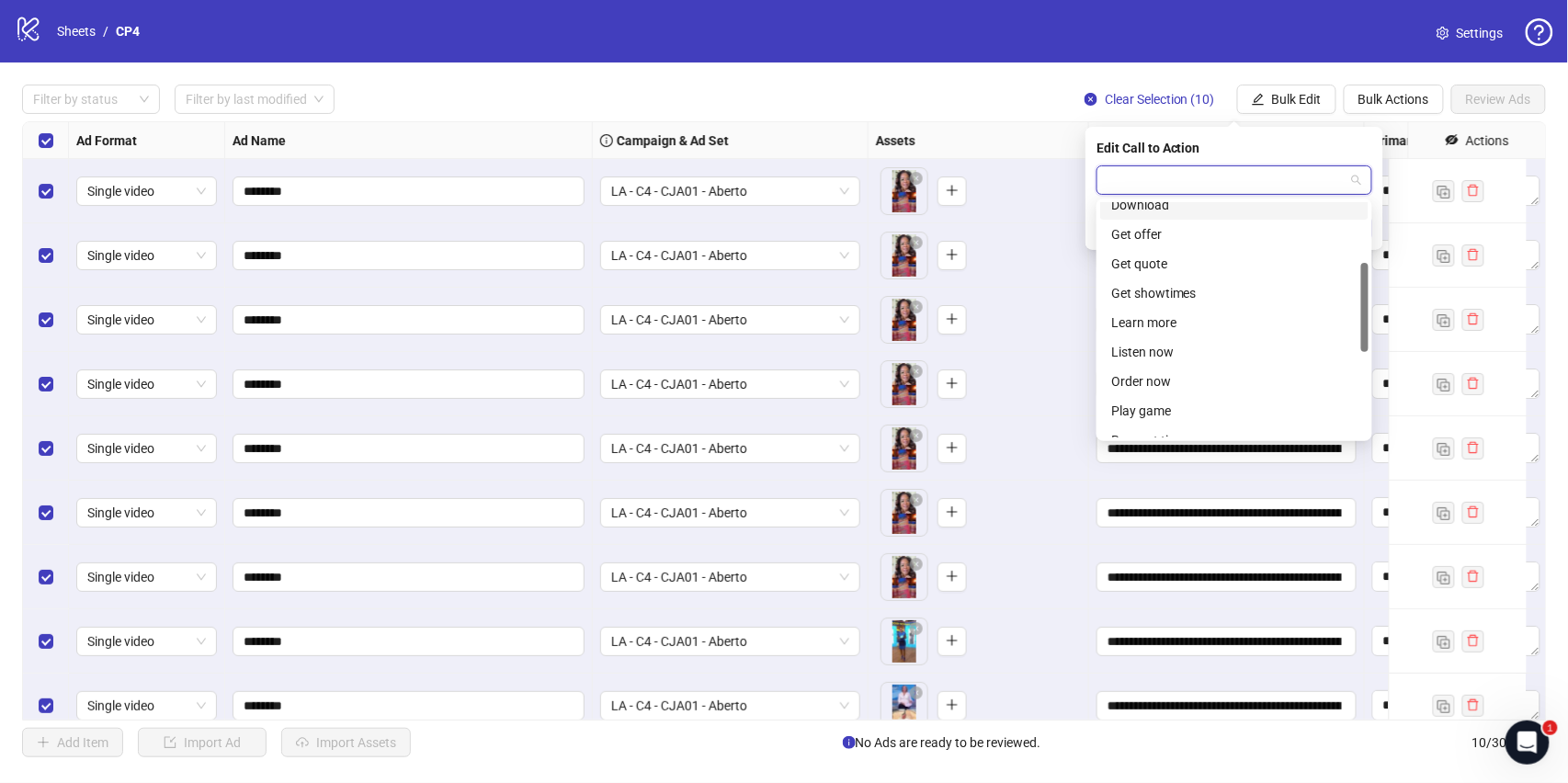 scroll, scrollTop: 159, scrollLeft: 0, axis: vertical 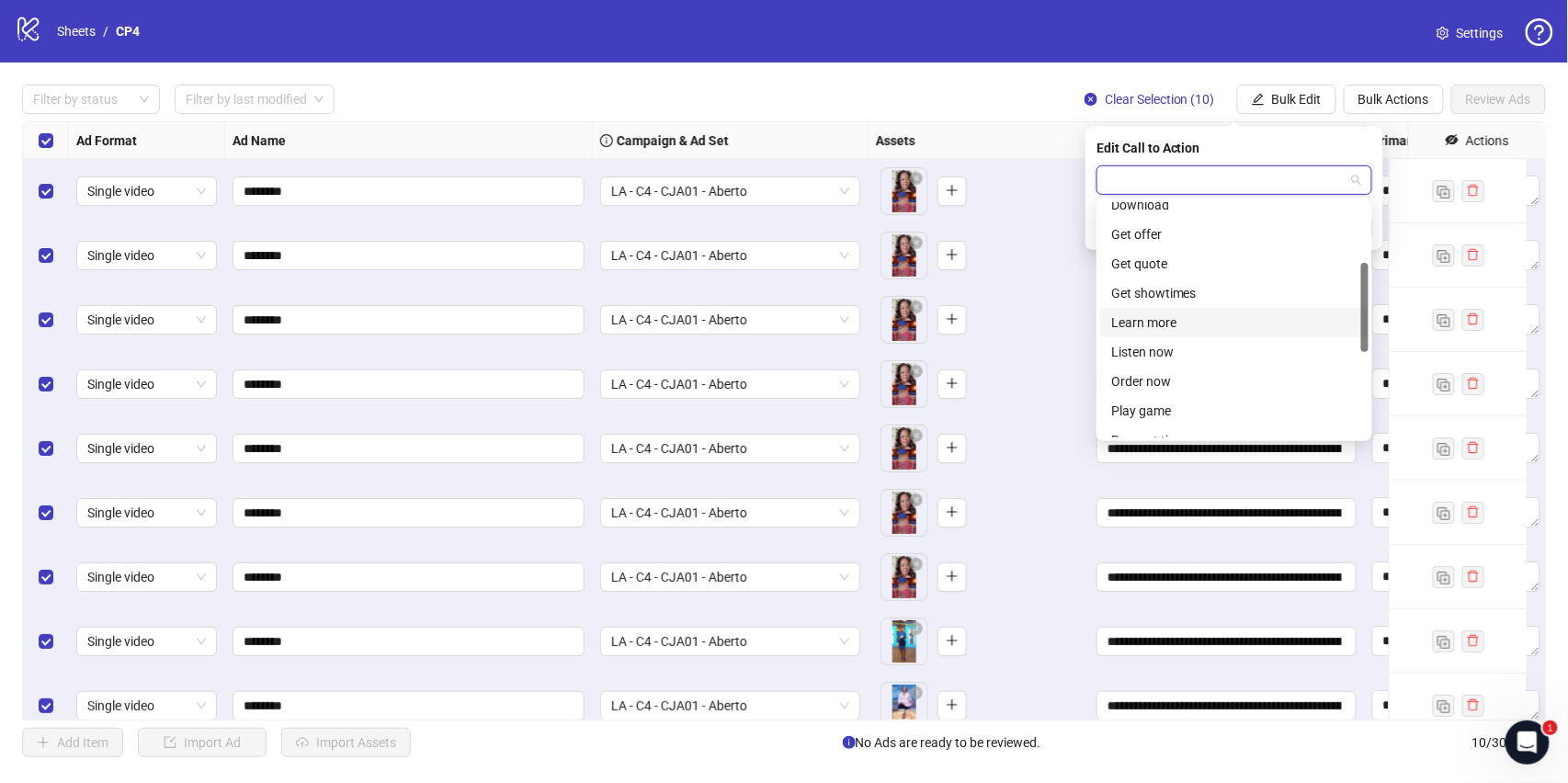 click on "Learn more" at bounding box center (1234, 323) 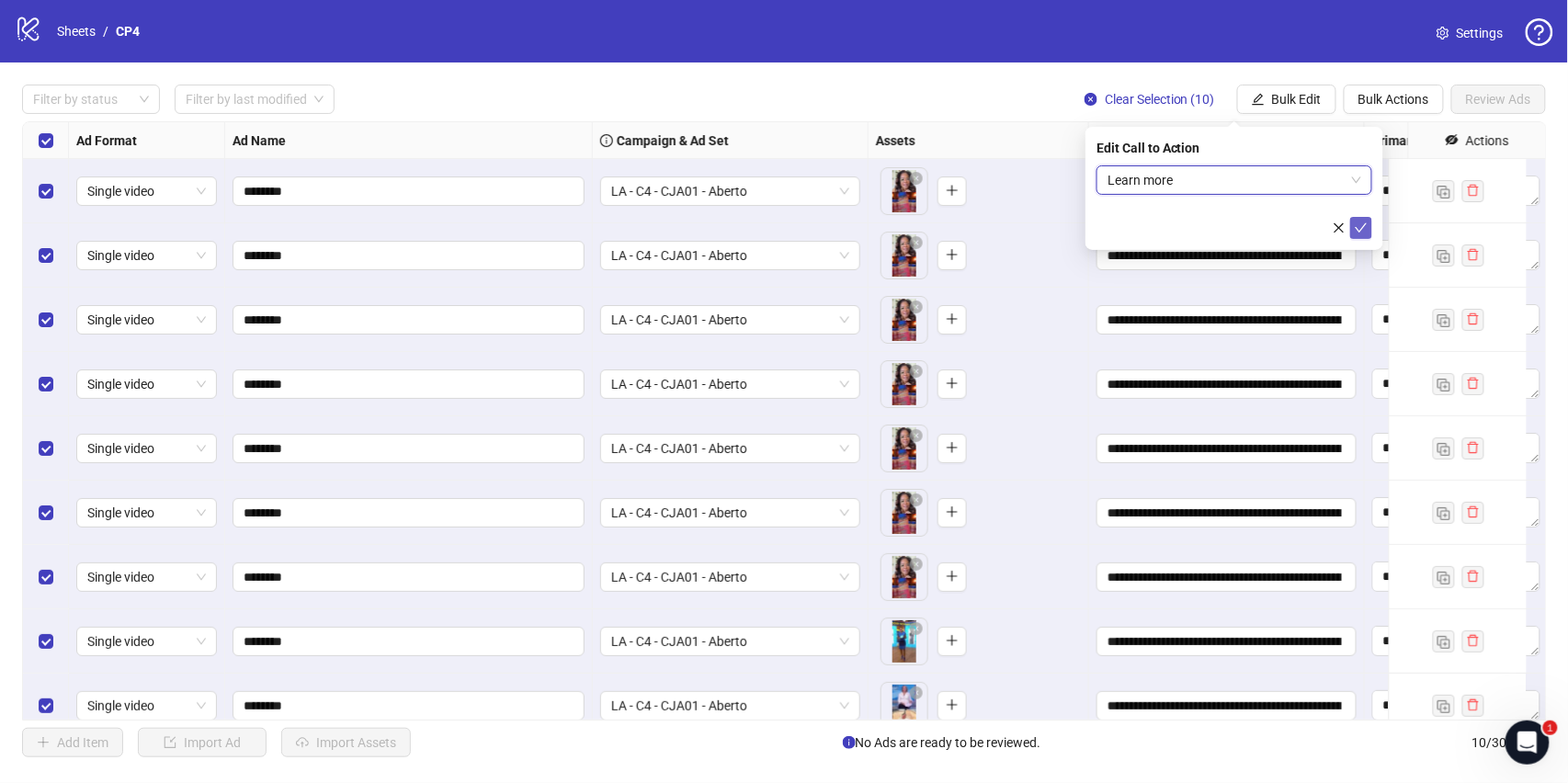 click 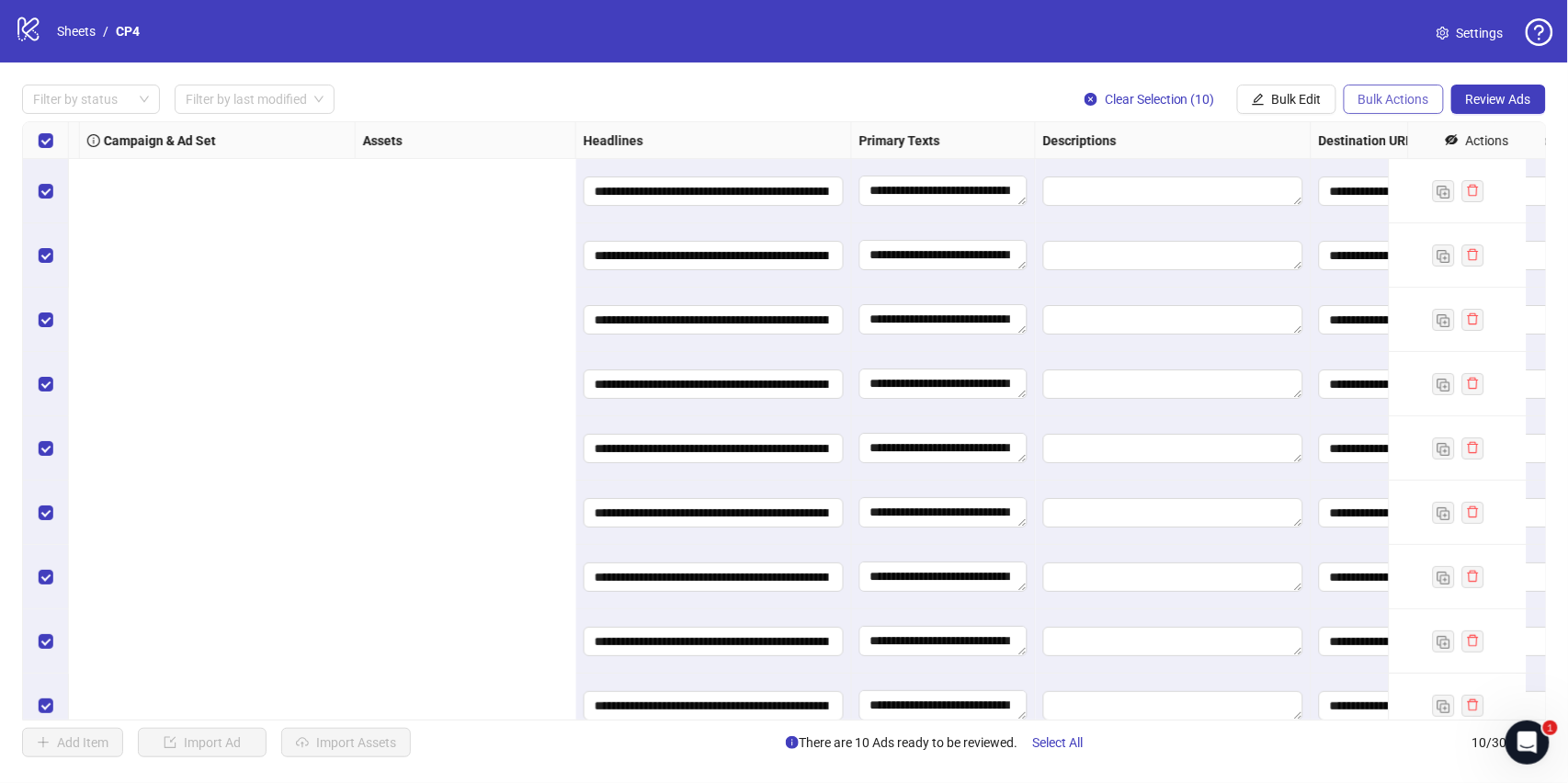 scroll, scrollTop: 0, scrollLeft: 1390, axis: horizontal 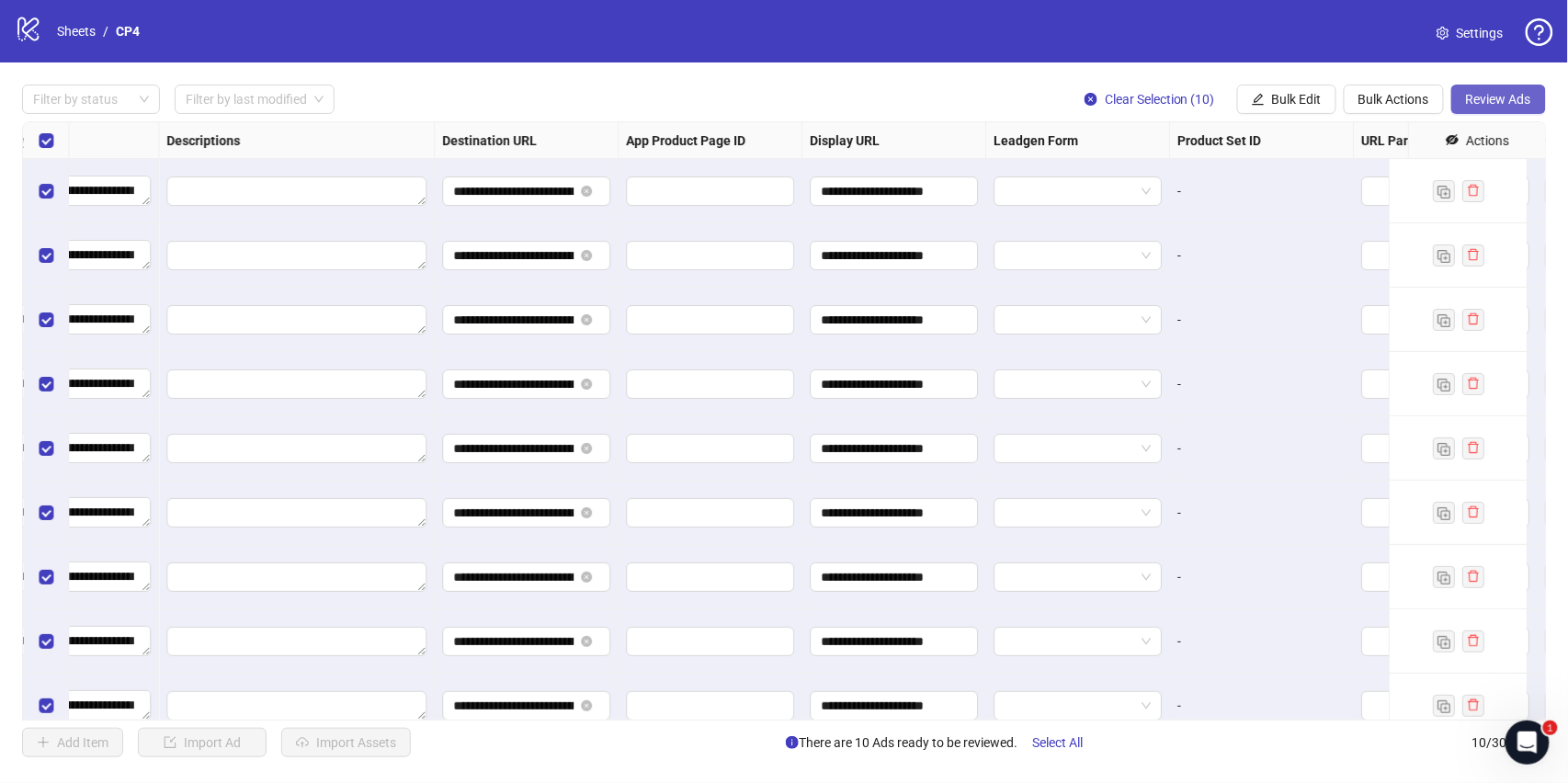 click on "Review Ads" at bounding box center [1498, 99] 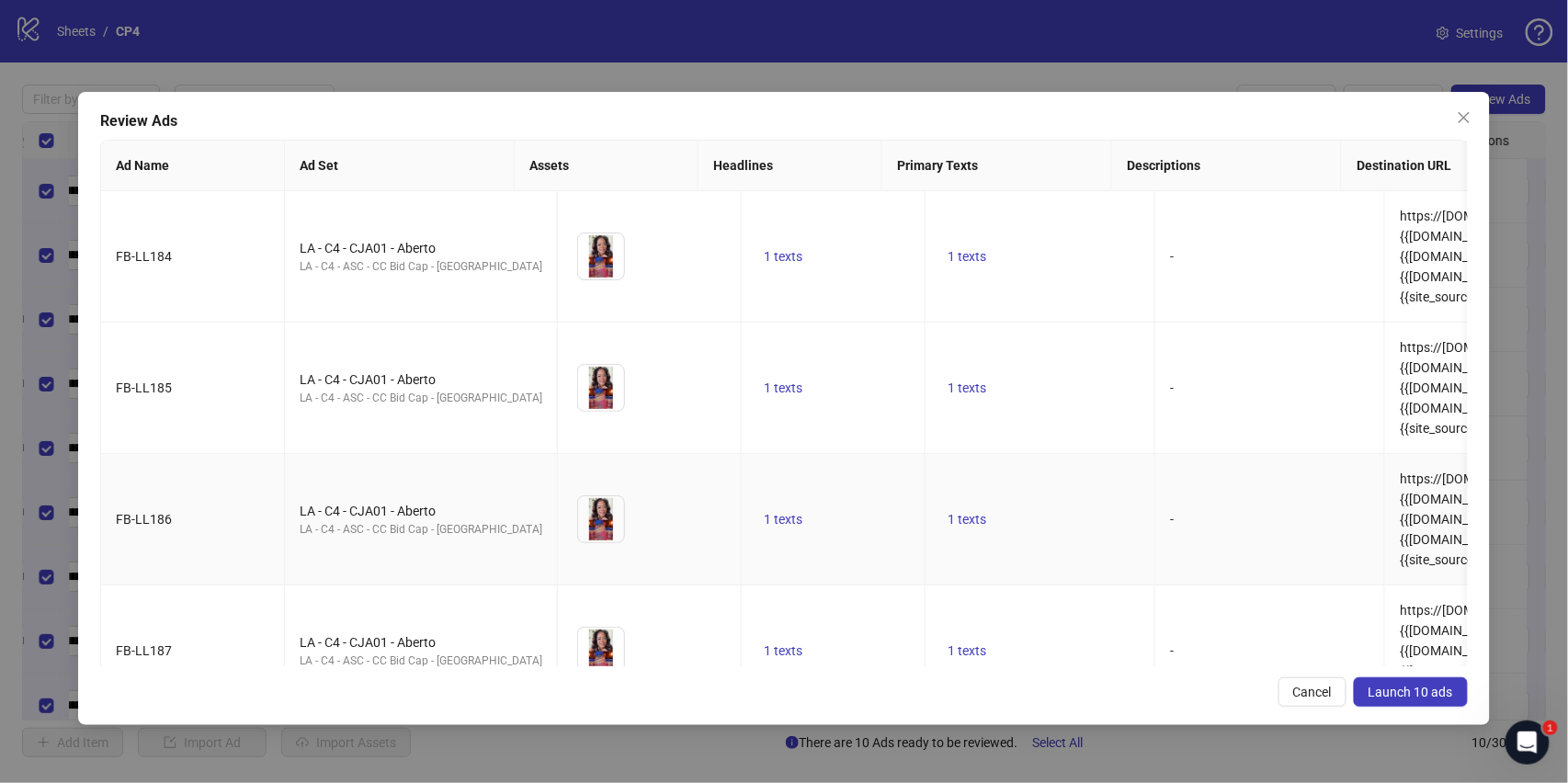 scroll, scrollTop: 2, scrollLeft: 15, axis: both 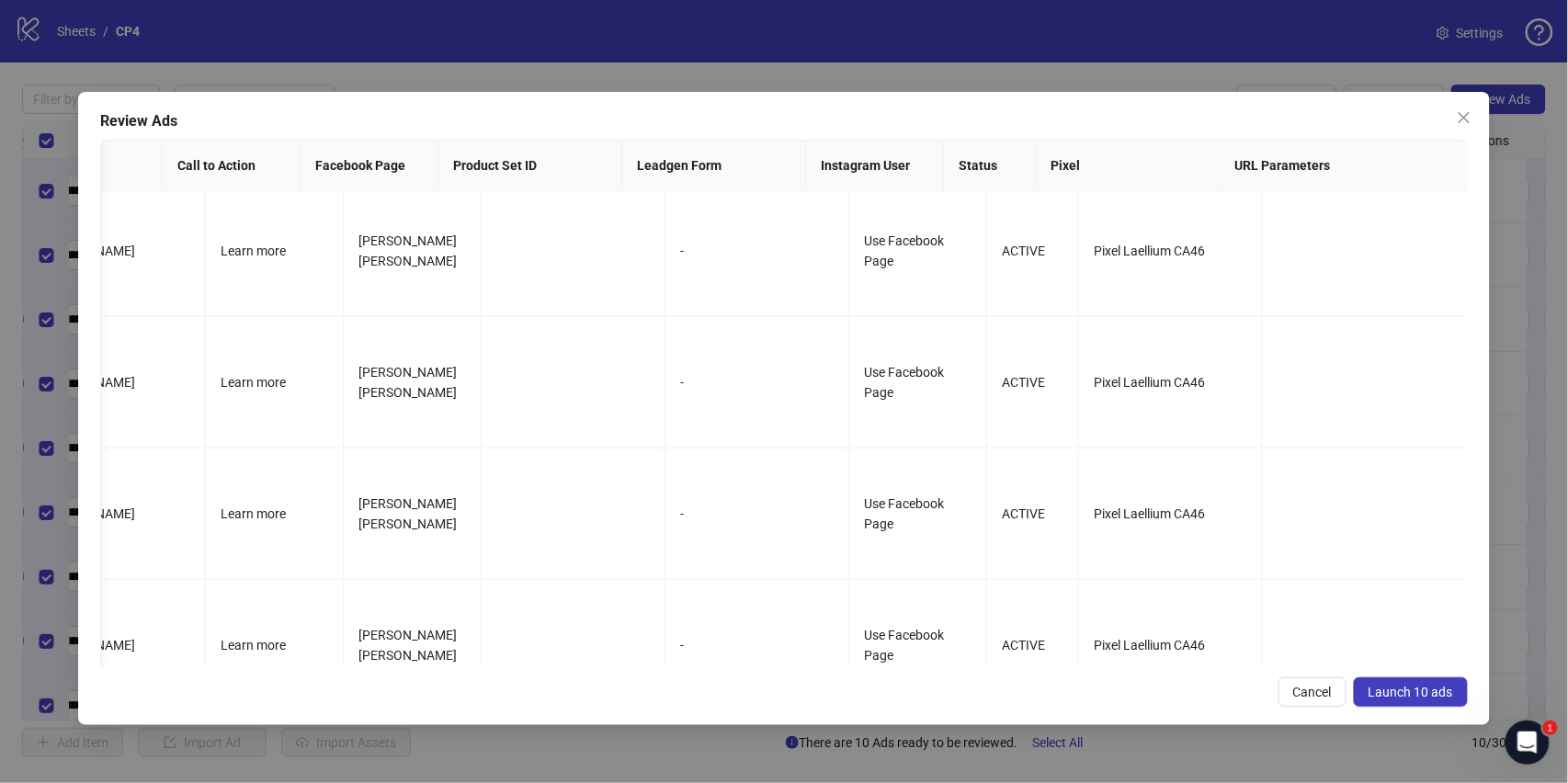 click on "Launch 10 ads" at bounding box center (1411, 692) 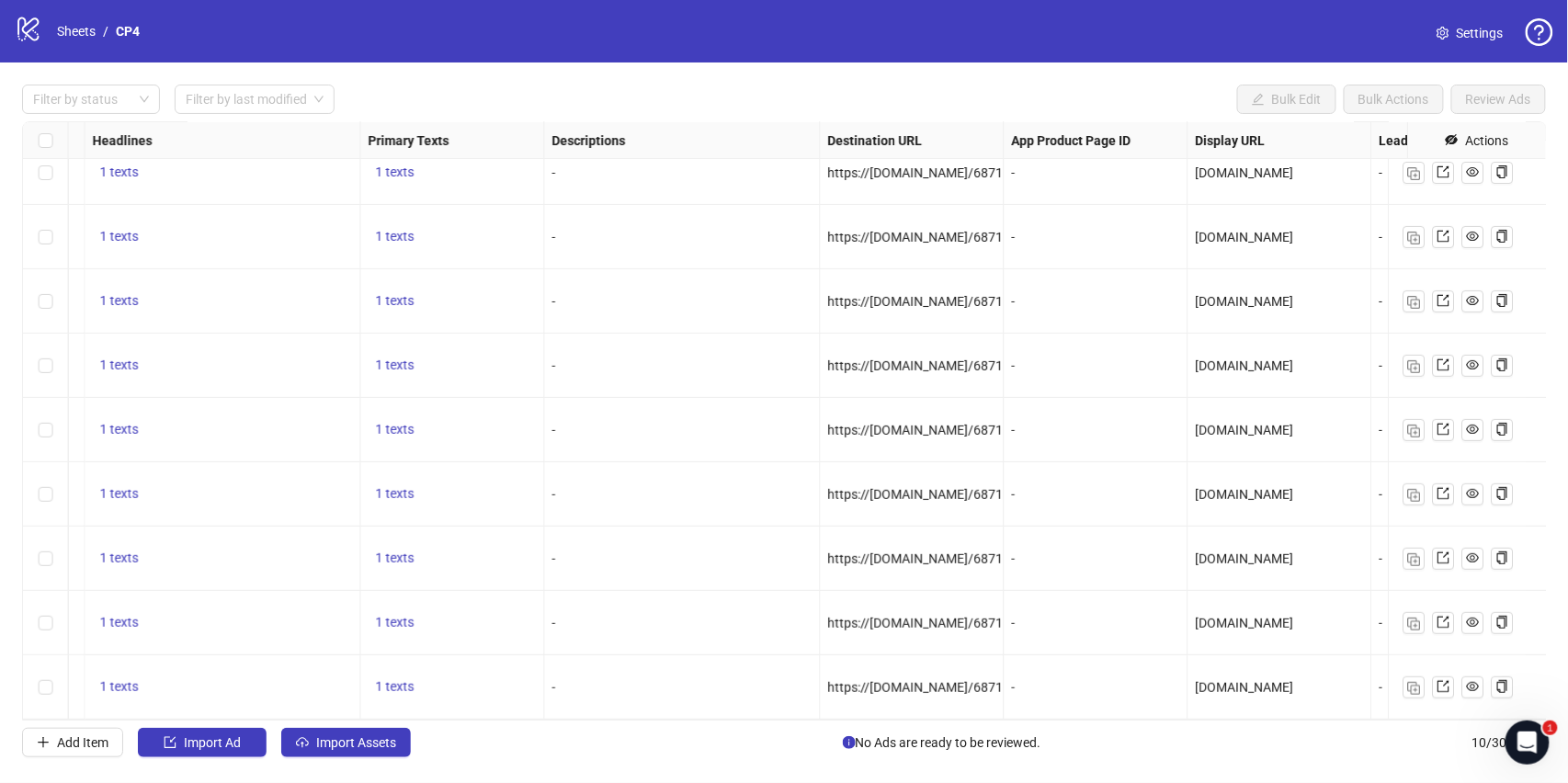 scroll, scrollTop: 101, scrollLeft: 943, axis: both 